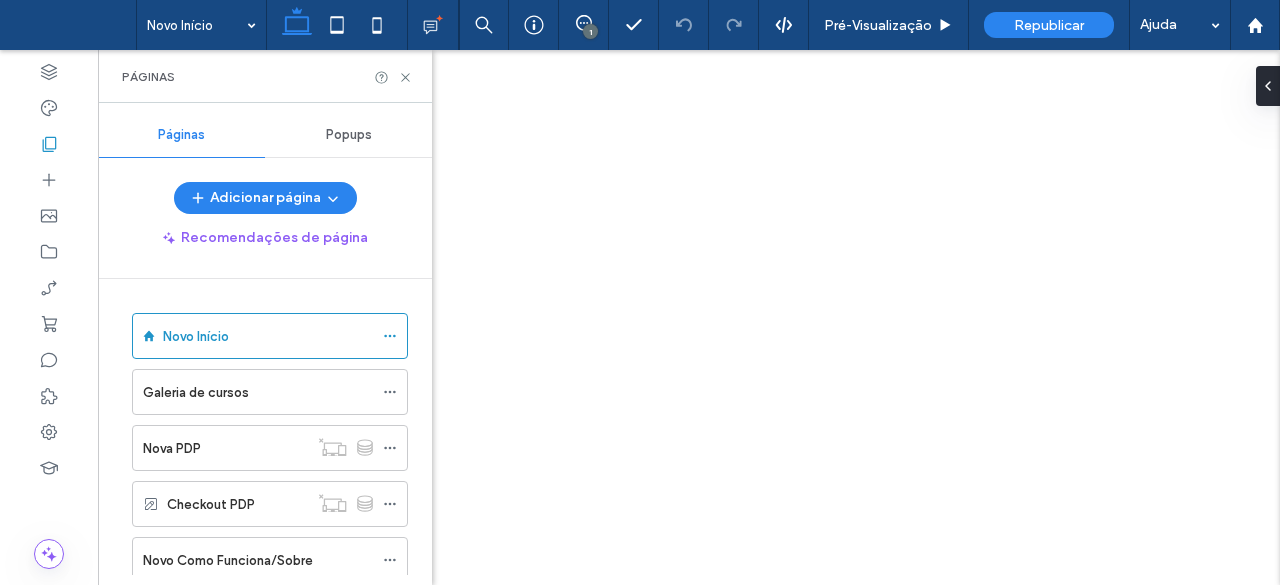 scroll, scrollTop: 0, scrollLeft: 0, axis: both 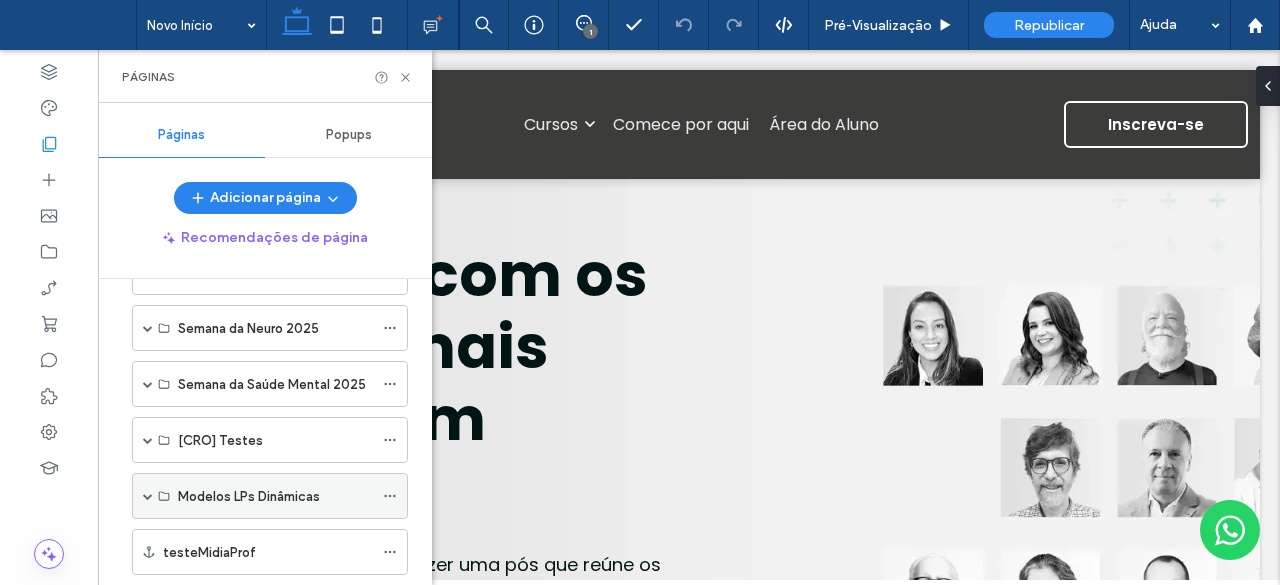 click at bounding box center (148, 496) 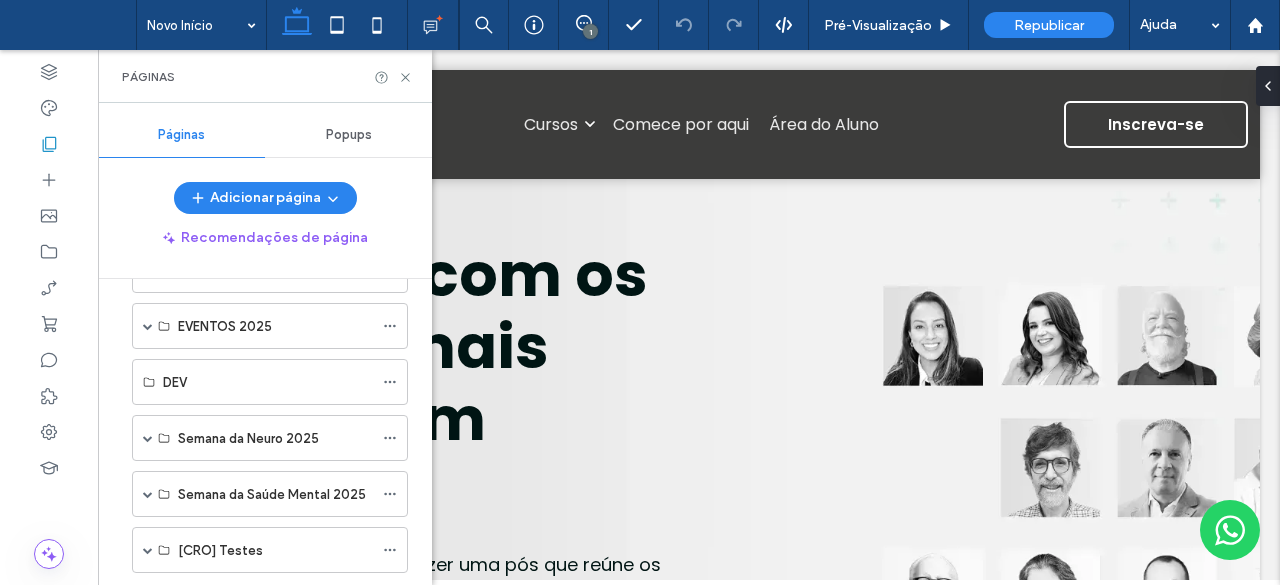 scroll, scrollTop: 760, scrollLeft: 0, axis: vertical 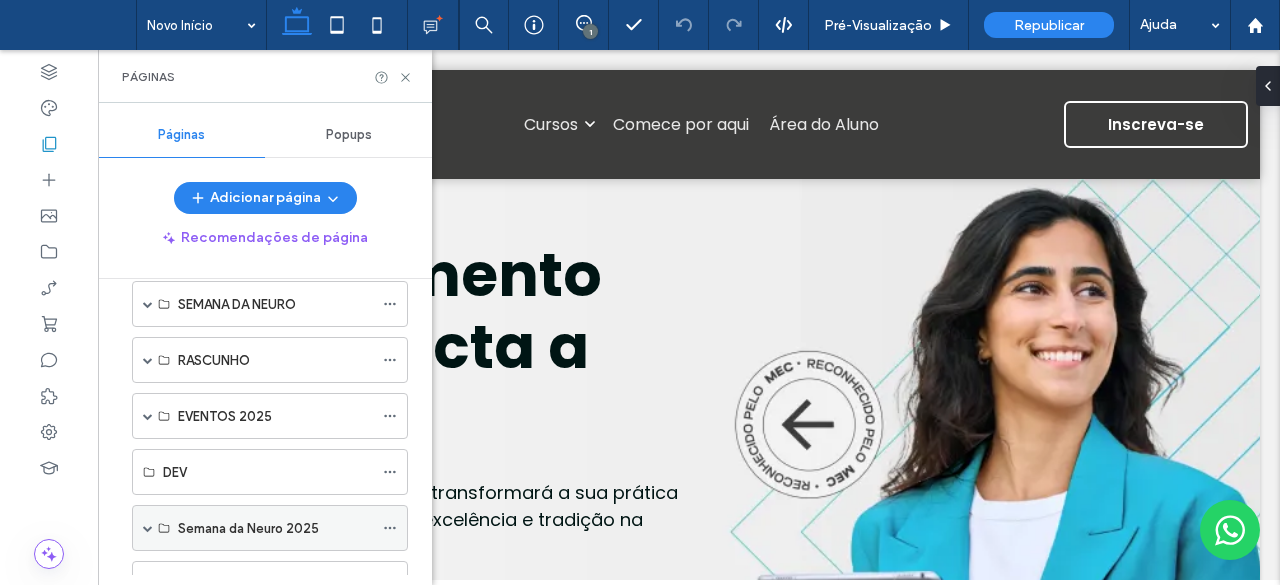 click at bounding box center [148, 528] 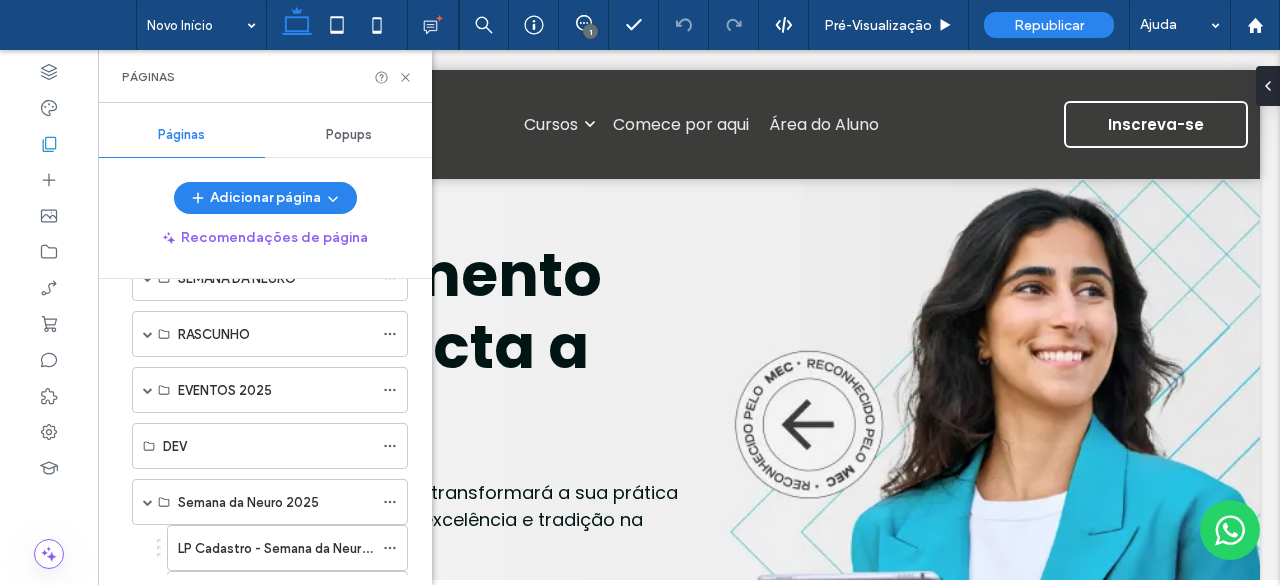 scroll, scrollTop: 760, scrollLeft: 0, axis: vertical 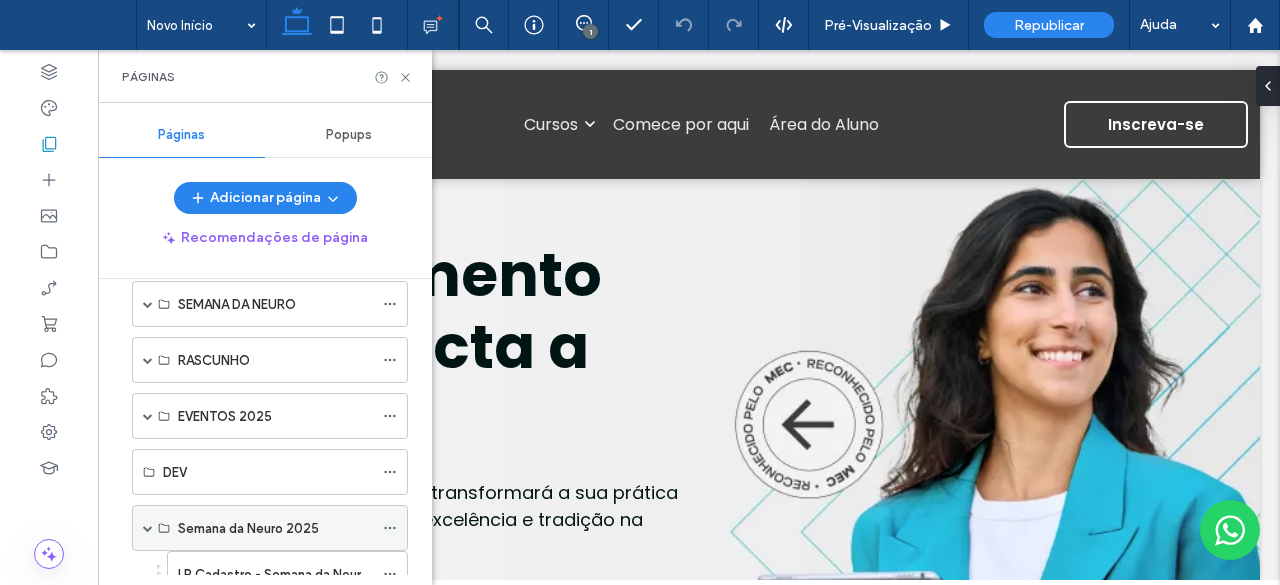 click at bounding box center [148, 528] 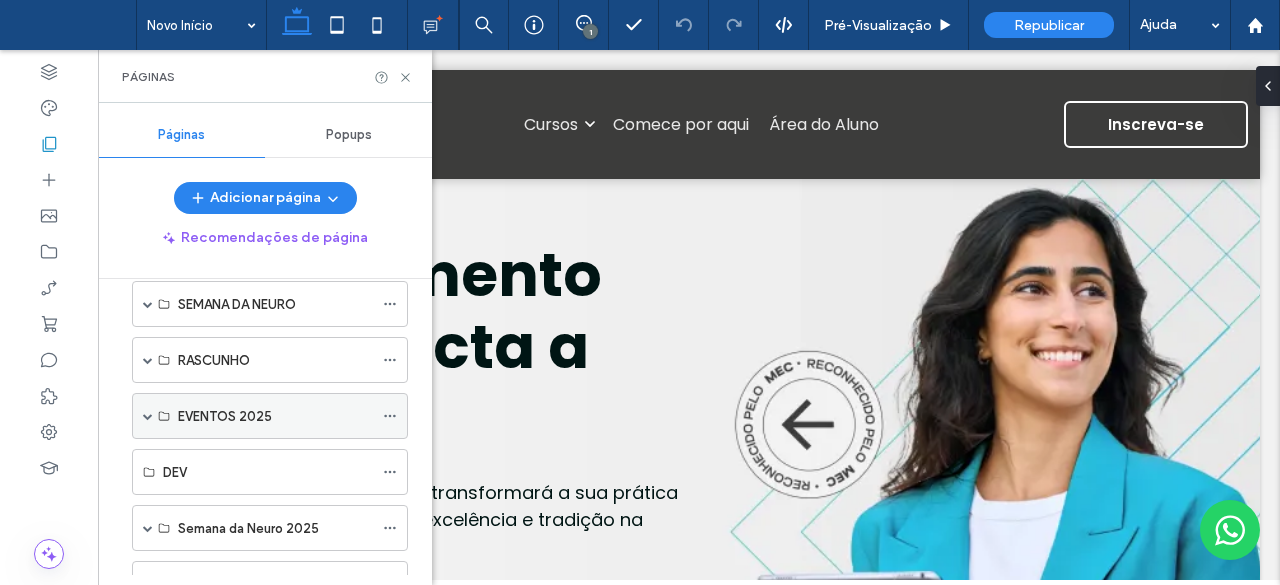 click at bounding box center (148, 416) 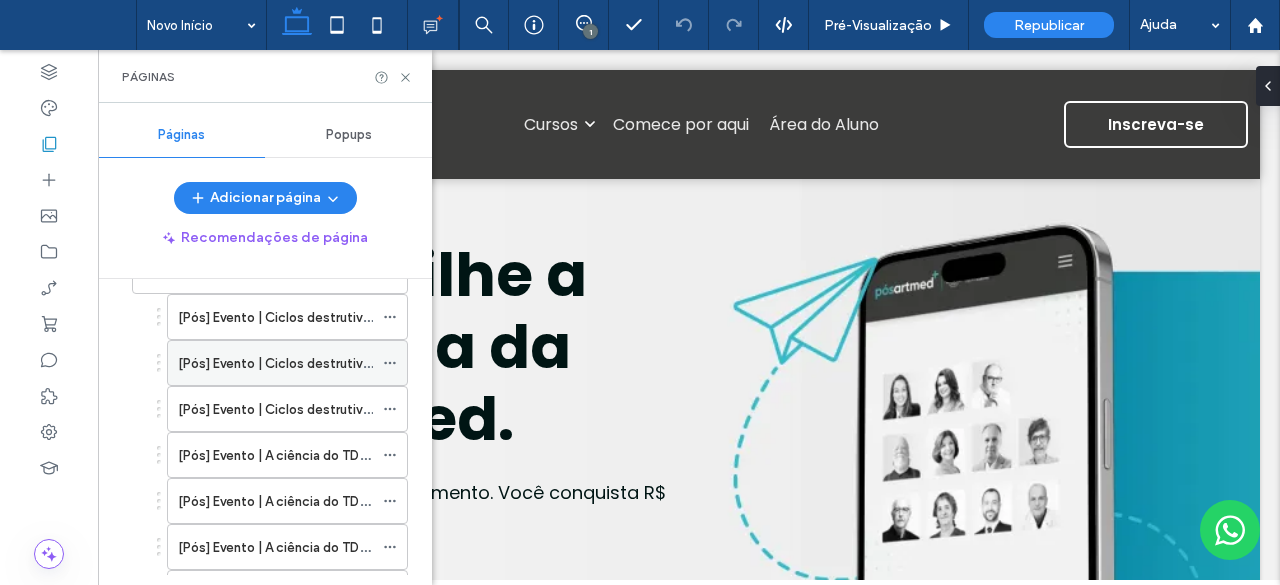 scroll, scrollTop: 860, scrollLeft: 0, axis: vertical 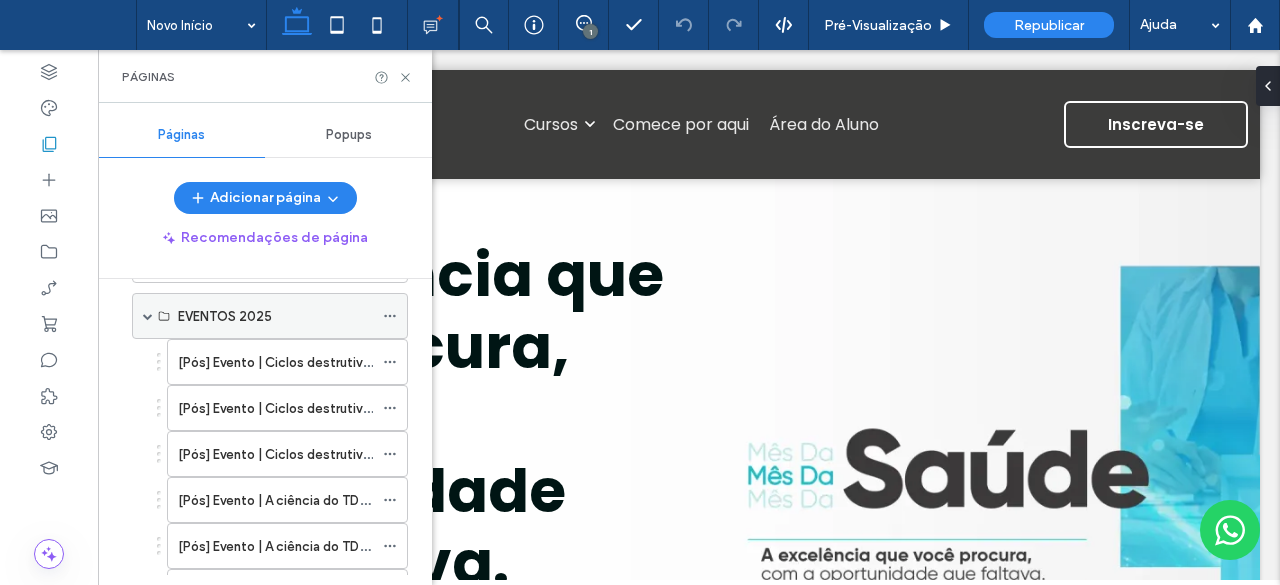 click on "EVENTOS  2025" at bounding box center (270, 316) 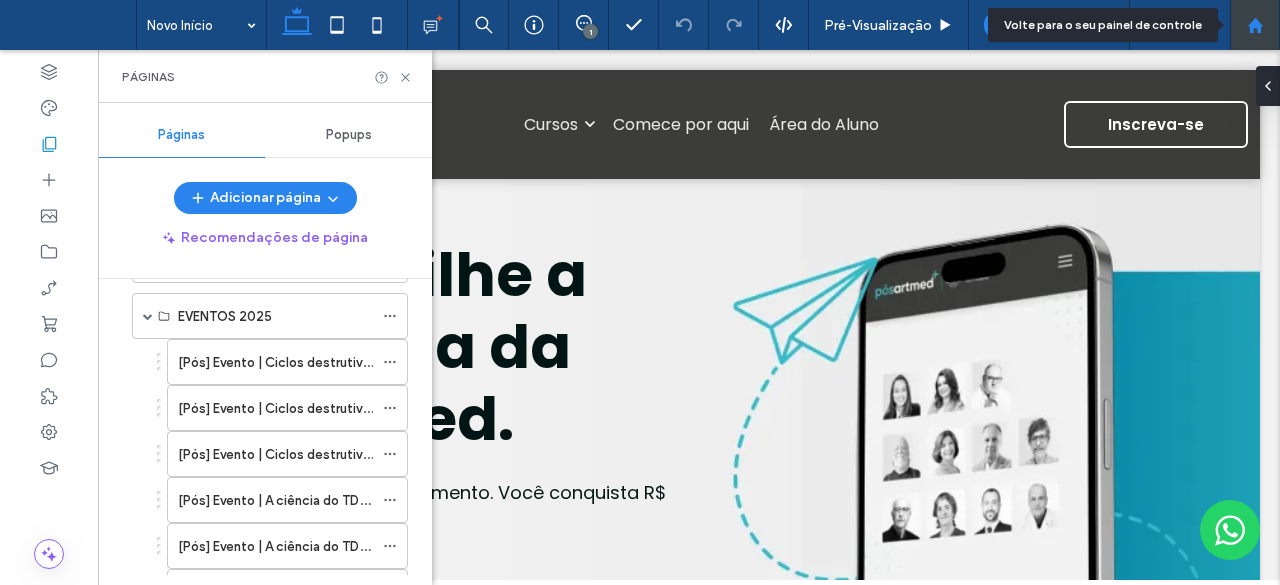 click 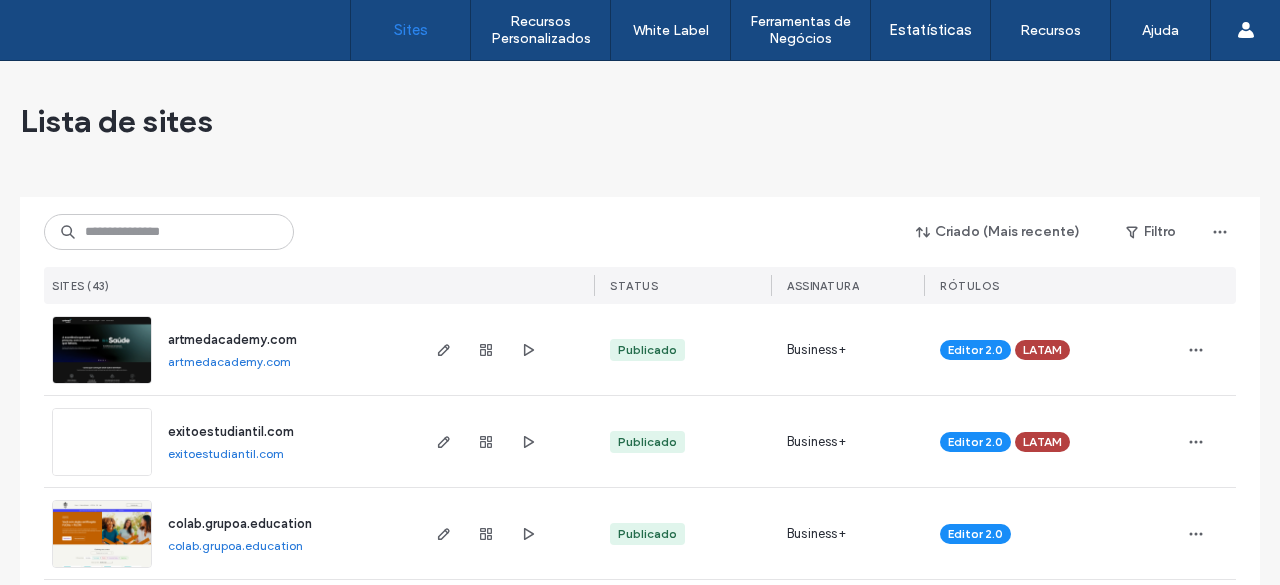 scroll, scrollTop: 0, scrollLeft: 0, axis: both 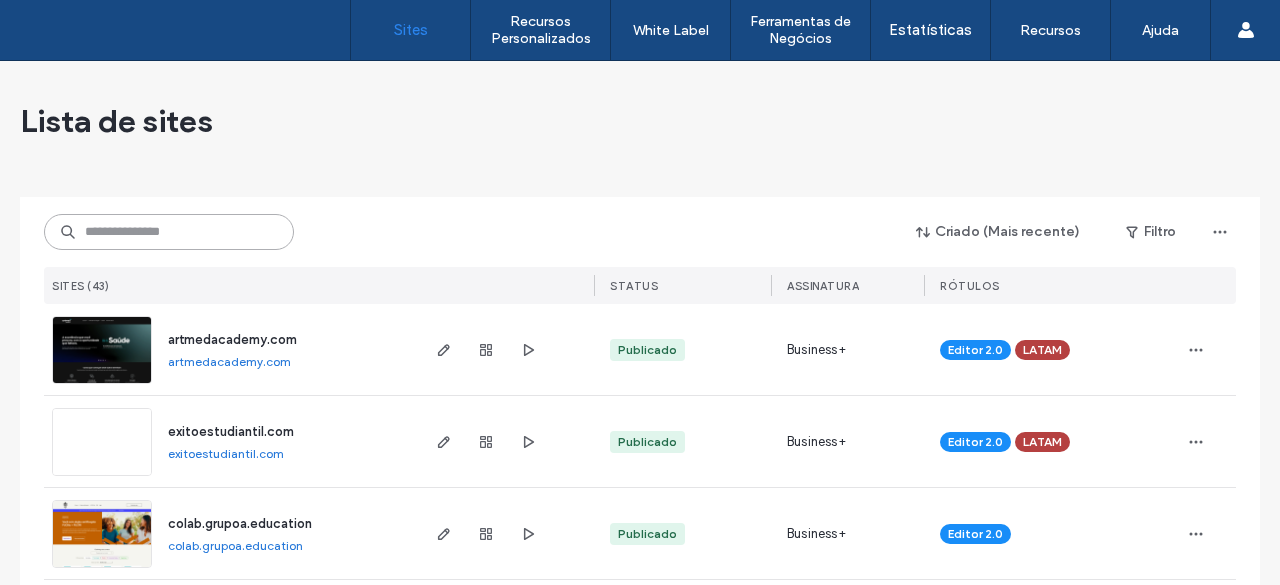 click at bounding box center (169, 232) 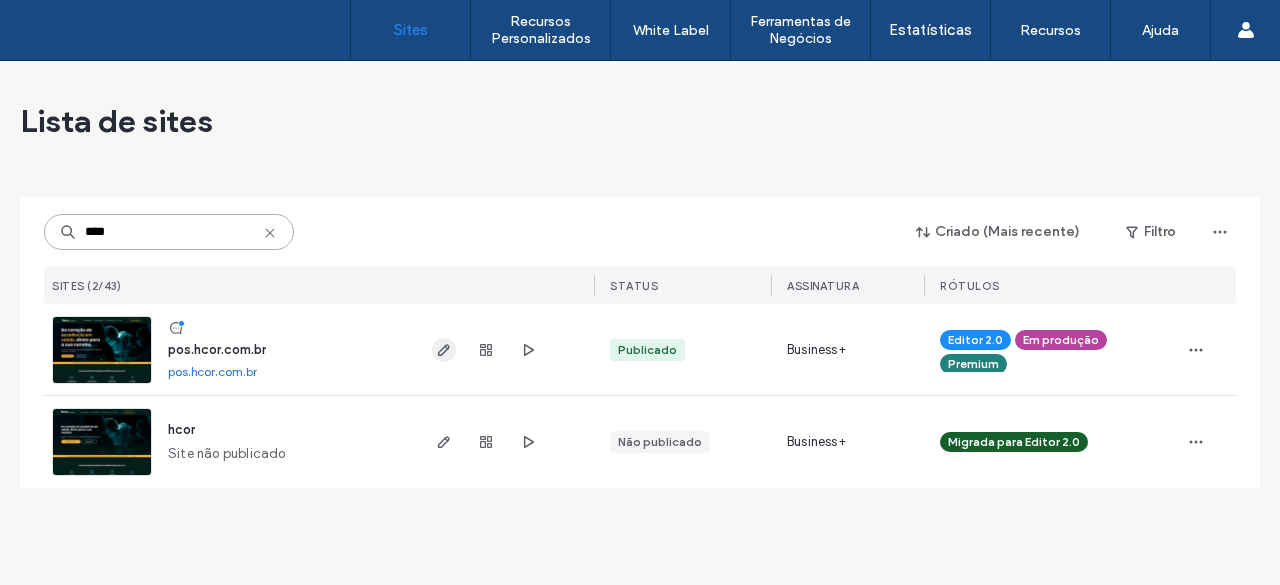 type on "****" 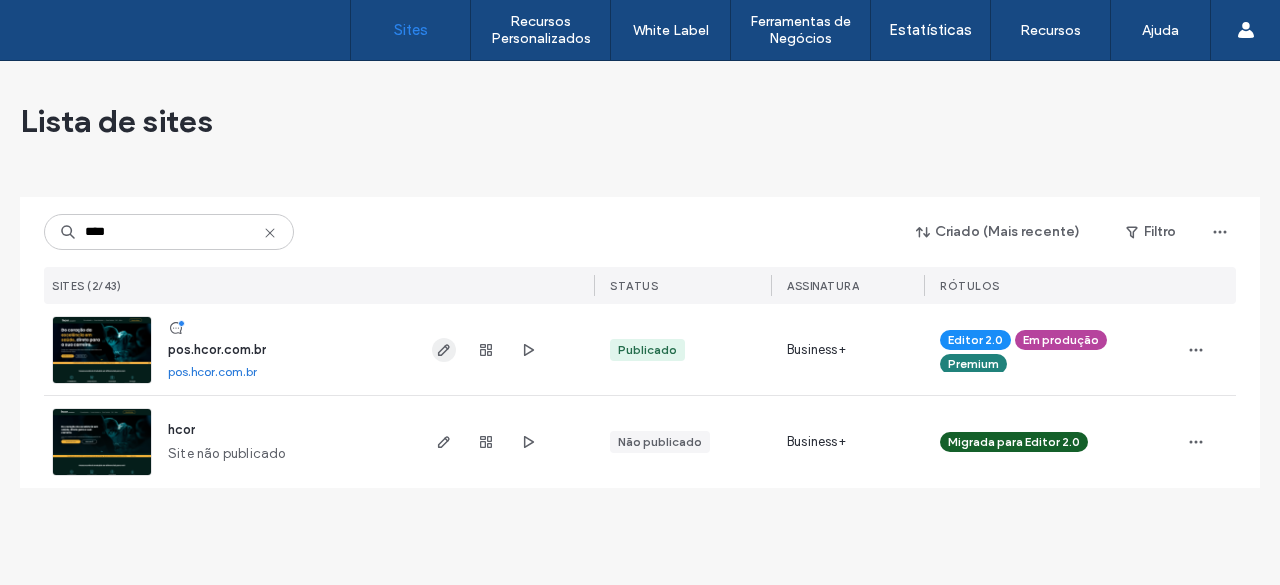 click 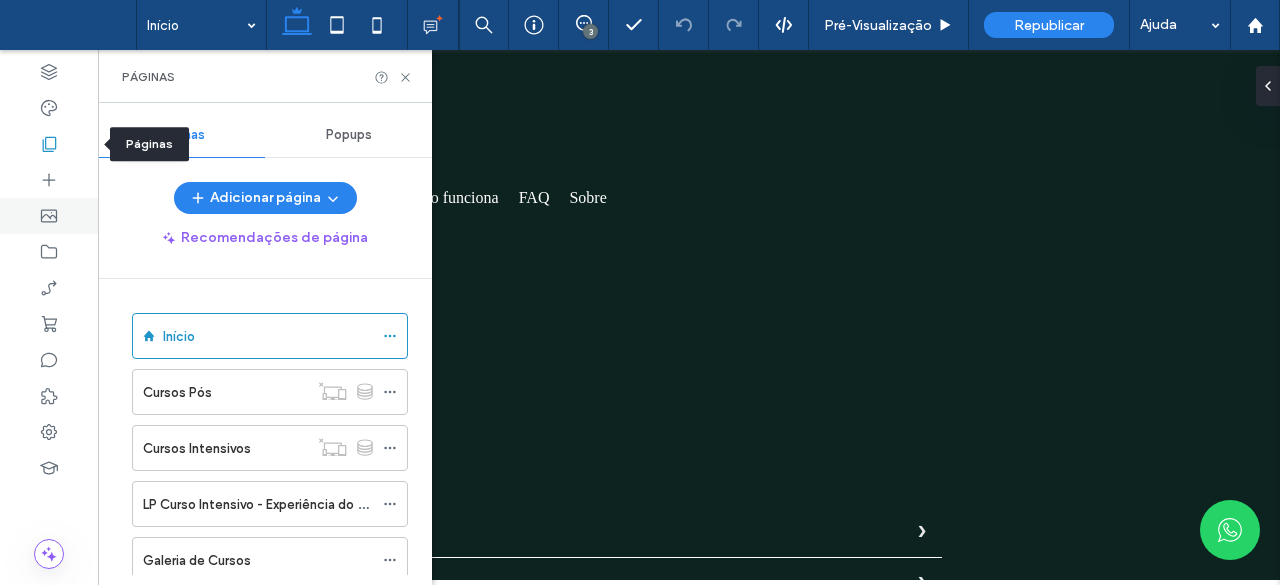 scroll, scrollTop: 0, scrollLeft: 0, axis: both 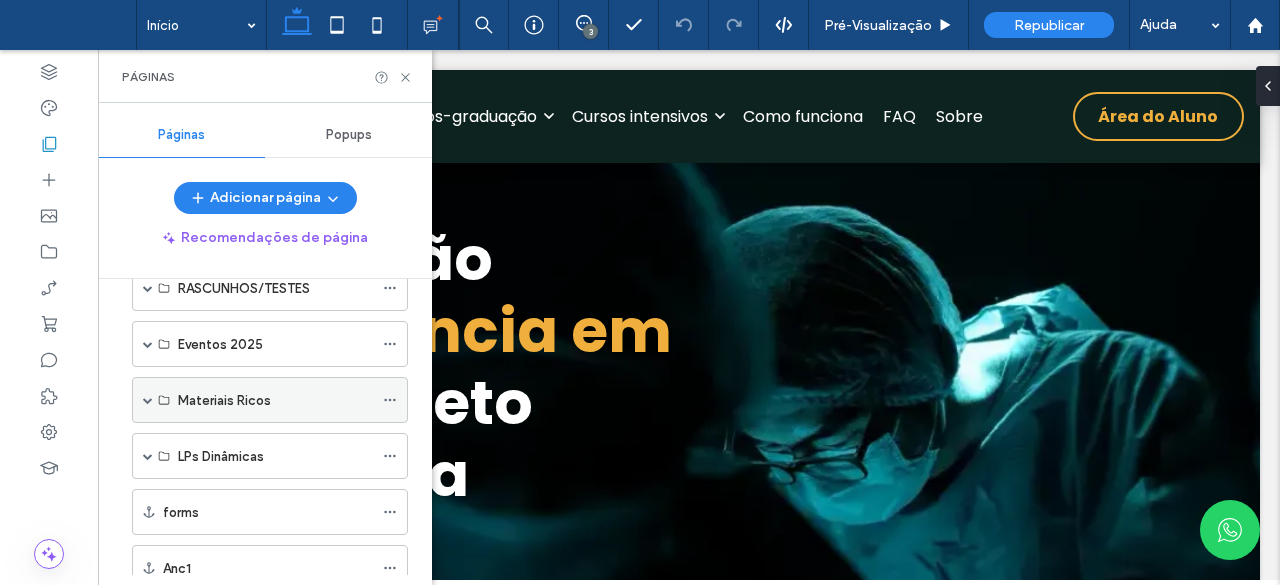 click on "Materiais Ricos" at bounding box center [270, 400] 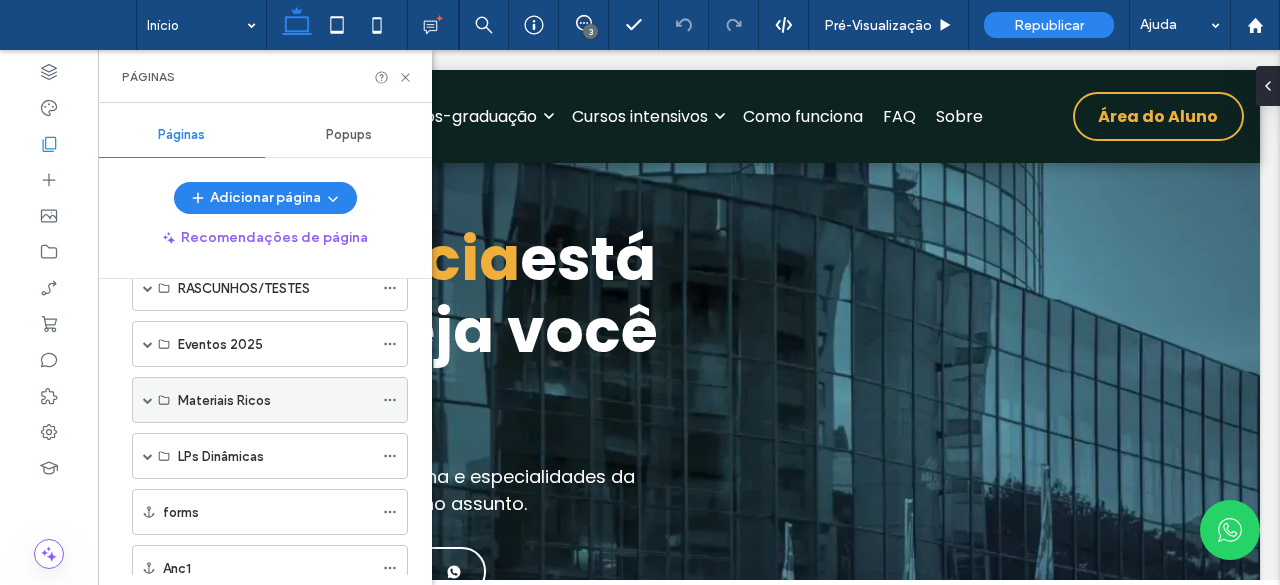 click at bounding box center [148, 400] 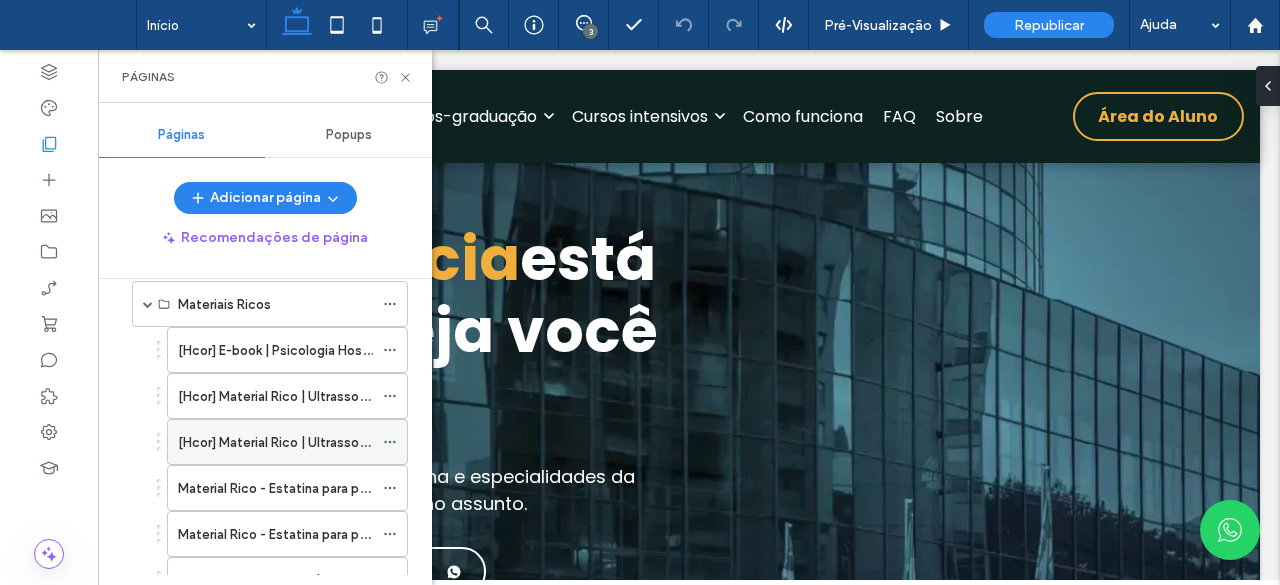 scroll, scrollTop: 1100, scrollLeft: 0, axis: vertical 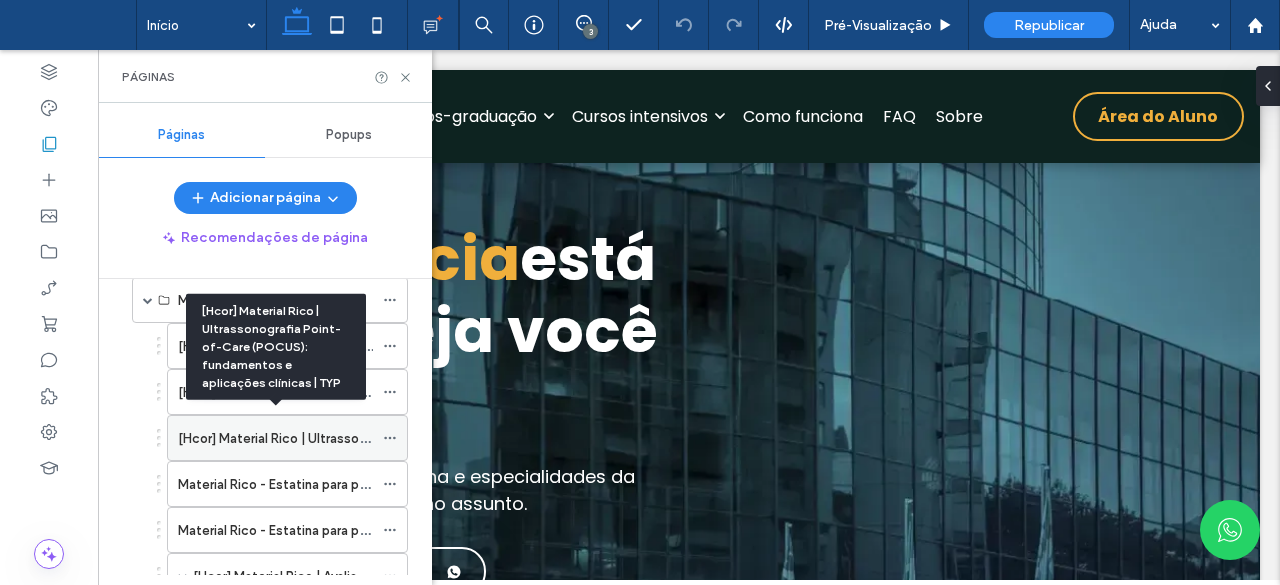 click on "[Hcor] Material Rico | Ultrassonografia Point-of-Care (POCUS): fundamentos e aplicações clínicas | TYP" at bounding box center (493, 438) 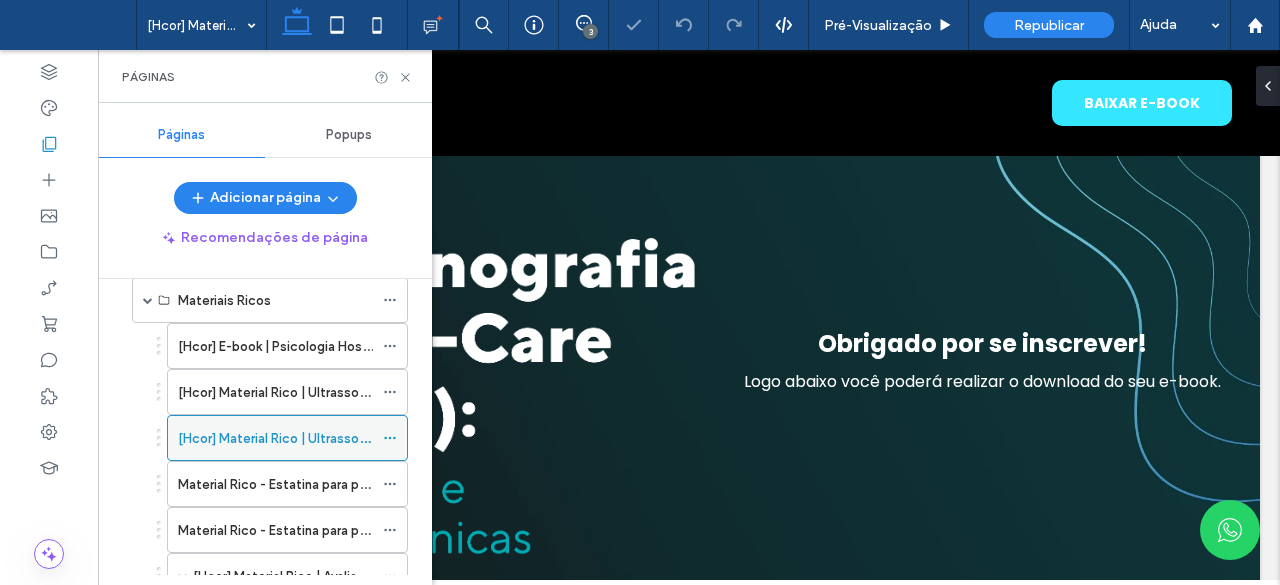 scroll, scrollTop: 0, scrollLeft: 0, axis: both 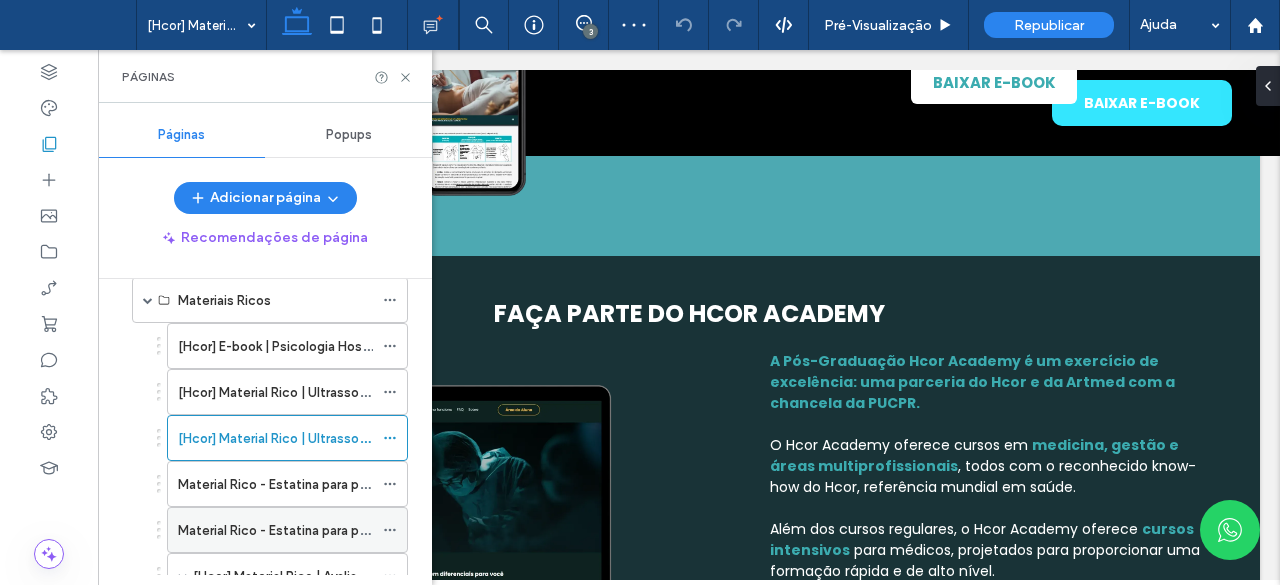 click on "Material Rico - Estatina para prevenção primária e risco cardiovascular: como selecionar paciente | typ" at bounding box center (275, 530) 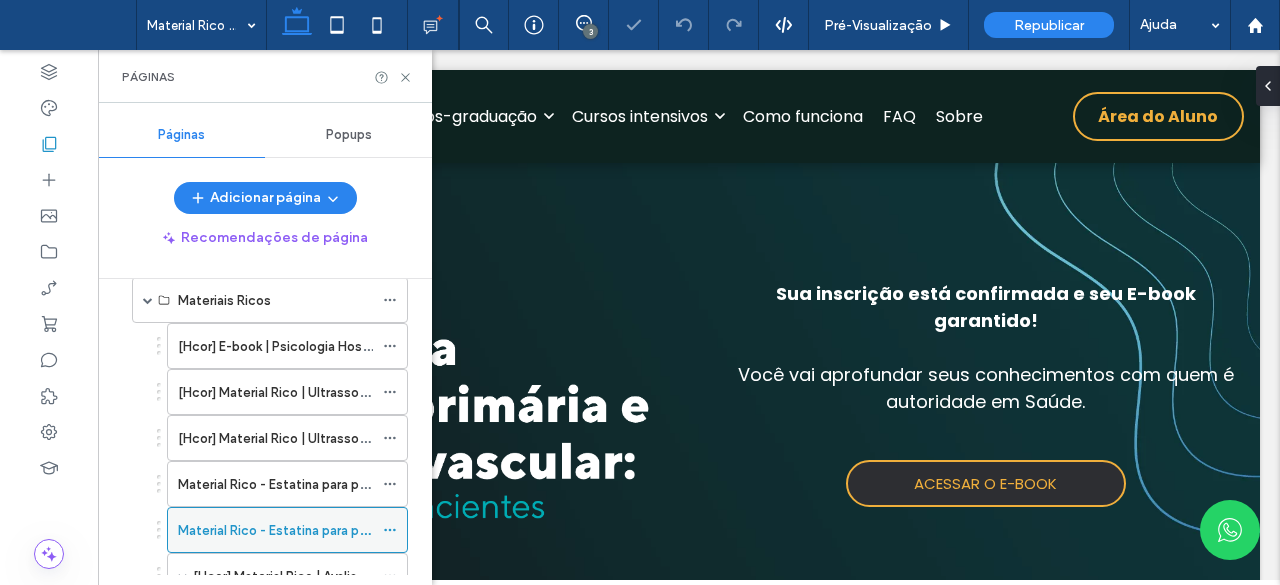 scroll, scrollTop: 0, scrollLeft: 0, axis: both 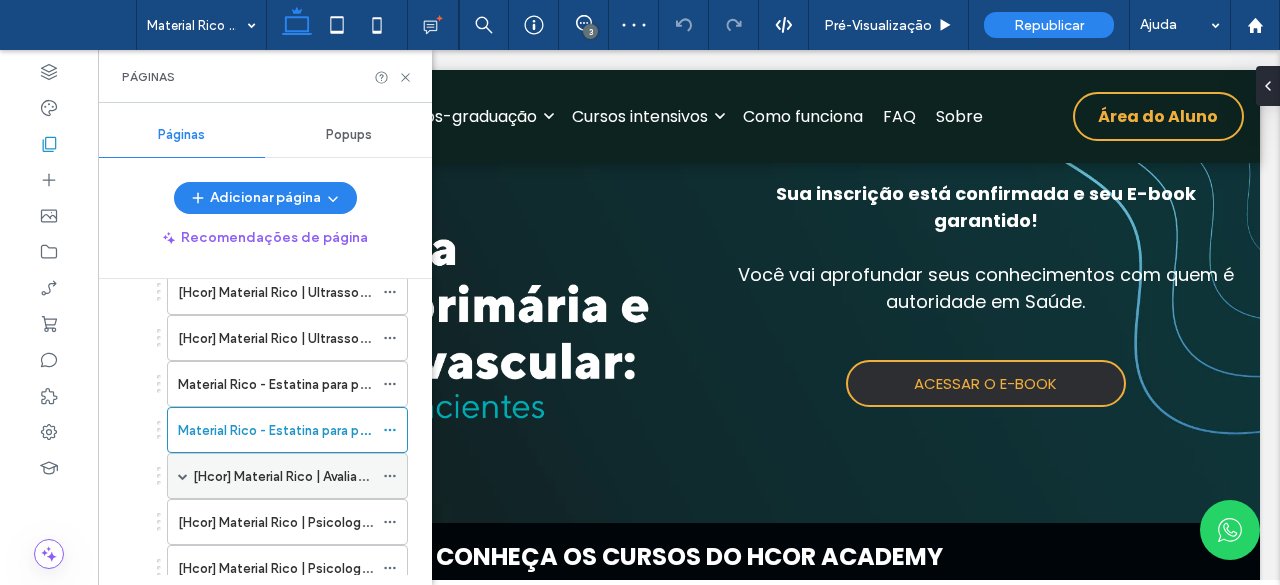 click at bounding box center [183, 476] 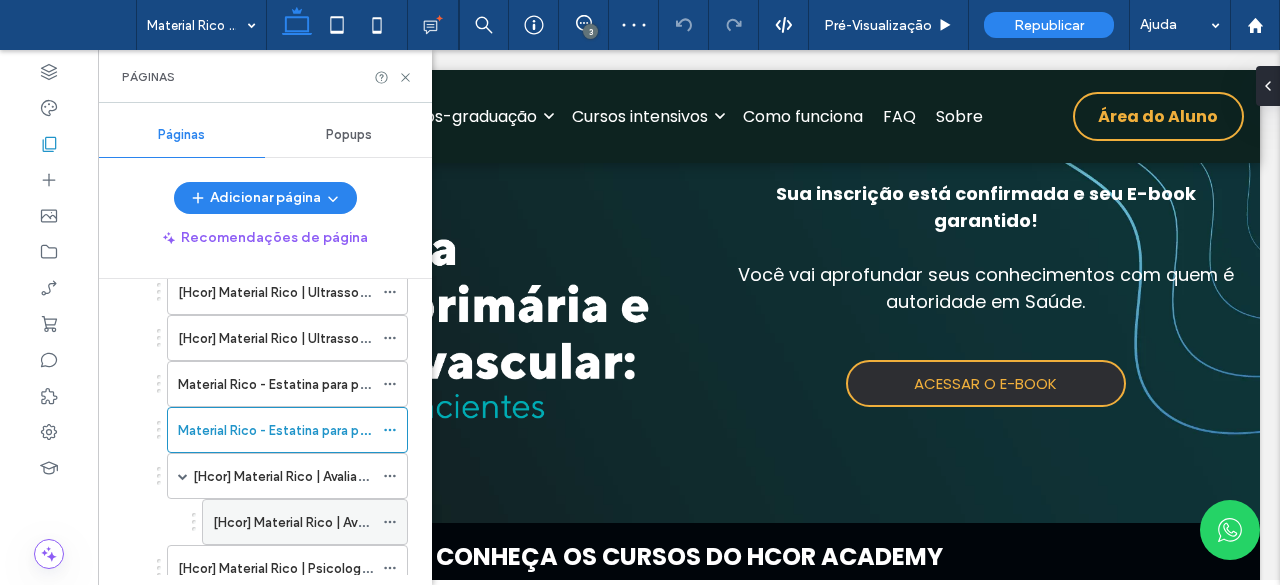click on "[Hcor] Material Rico | Avaliação Nutricional em Pediatria | TYP" at bounding box center [397, 522] 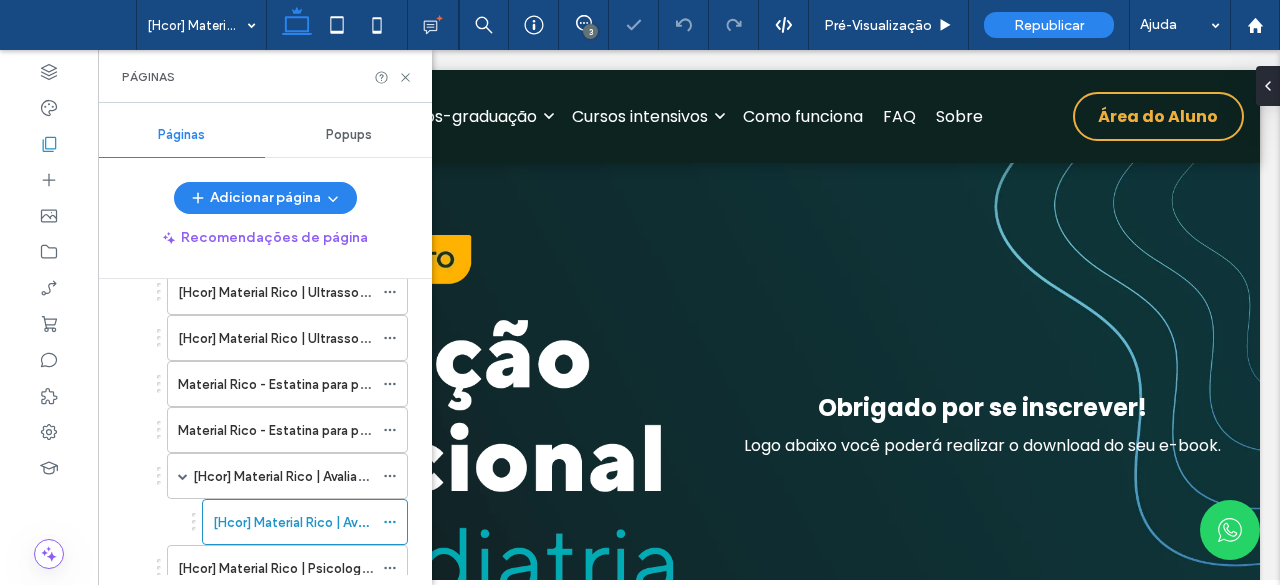 scroll, scrollTop: 0, scrollLeft: 0, axis: both 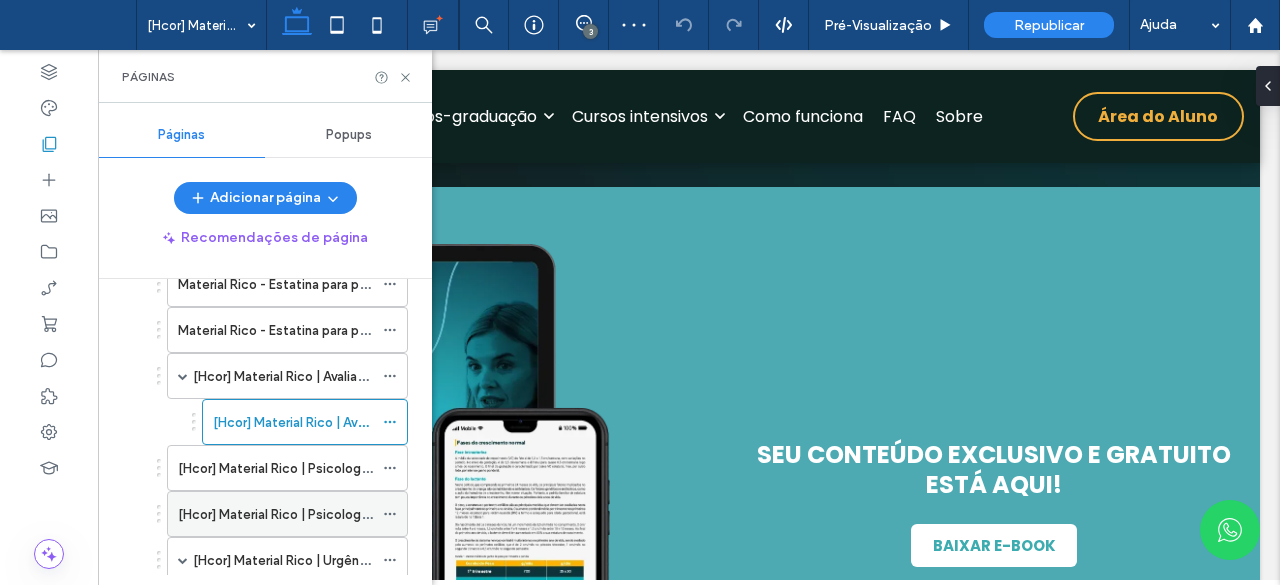 click on "[Hcor] Material Rico | Psicologia do Luto: as variadas experiências de perda | TYP" at bounding box center [275, 514] 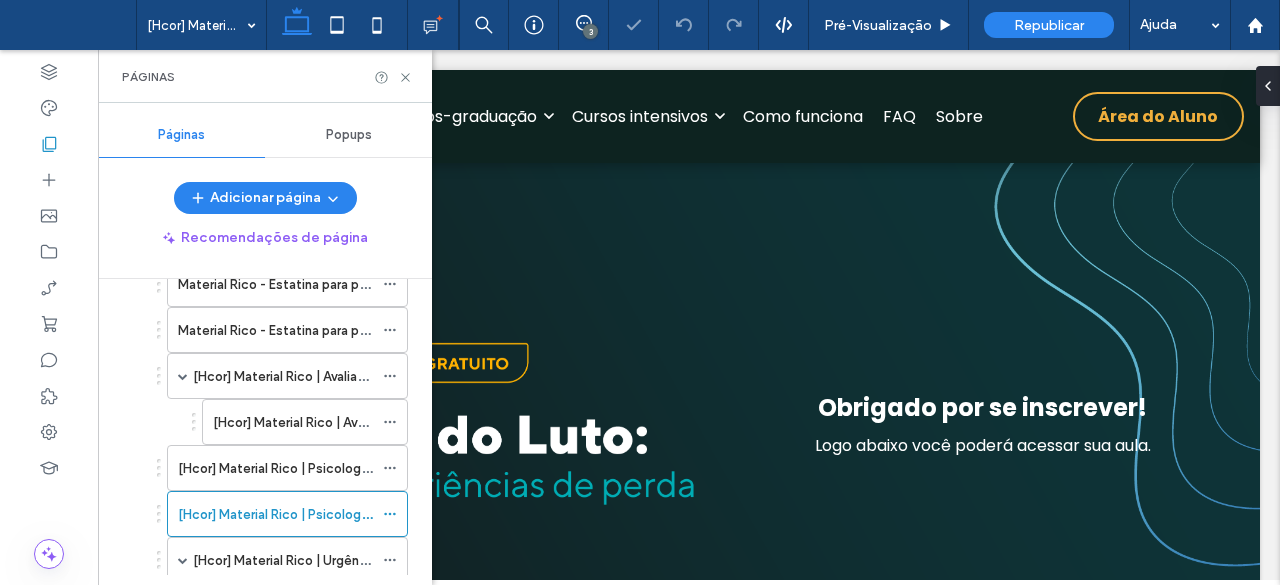 scroll, scrollTop: 0, scrollLeft: 0, axis: both 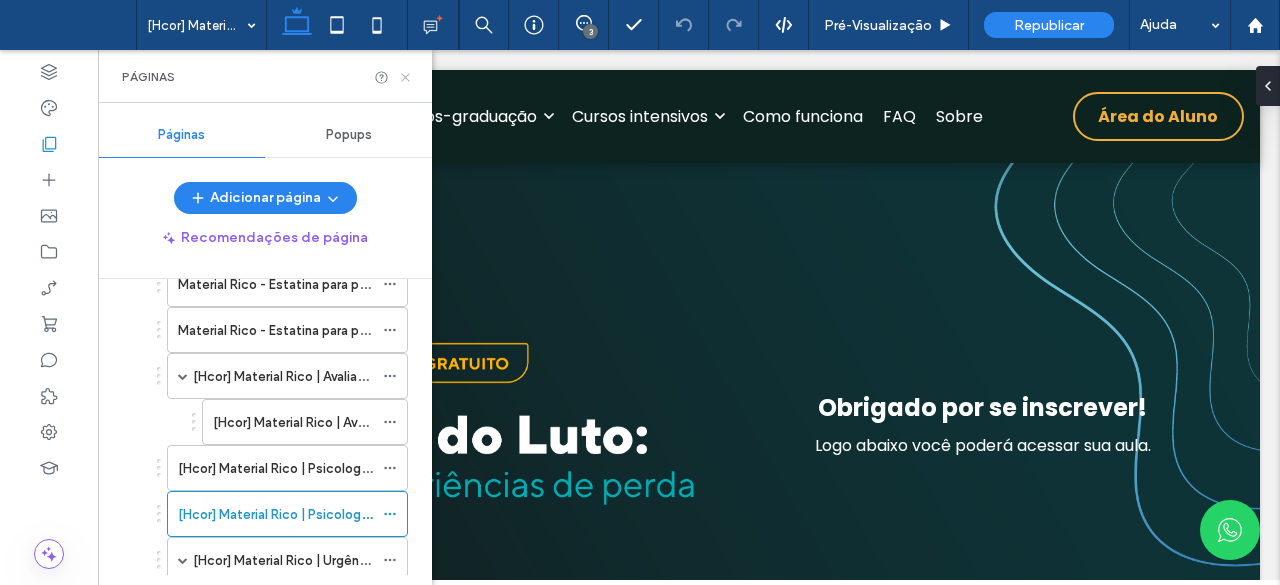 click 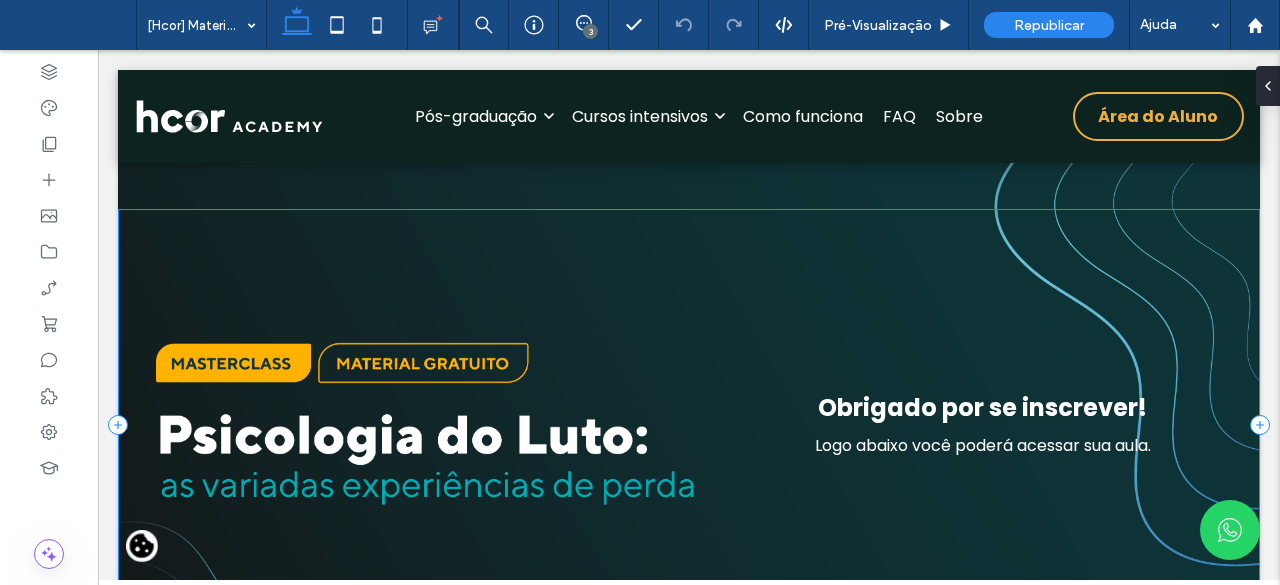 scroll, scrollTop: 0, scrollLeft: 0, axis: both 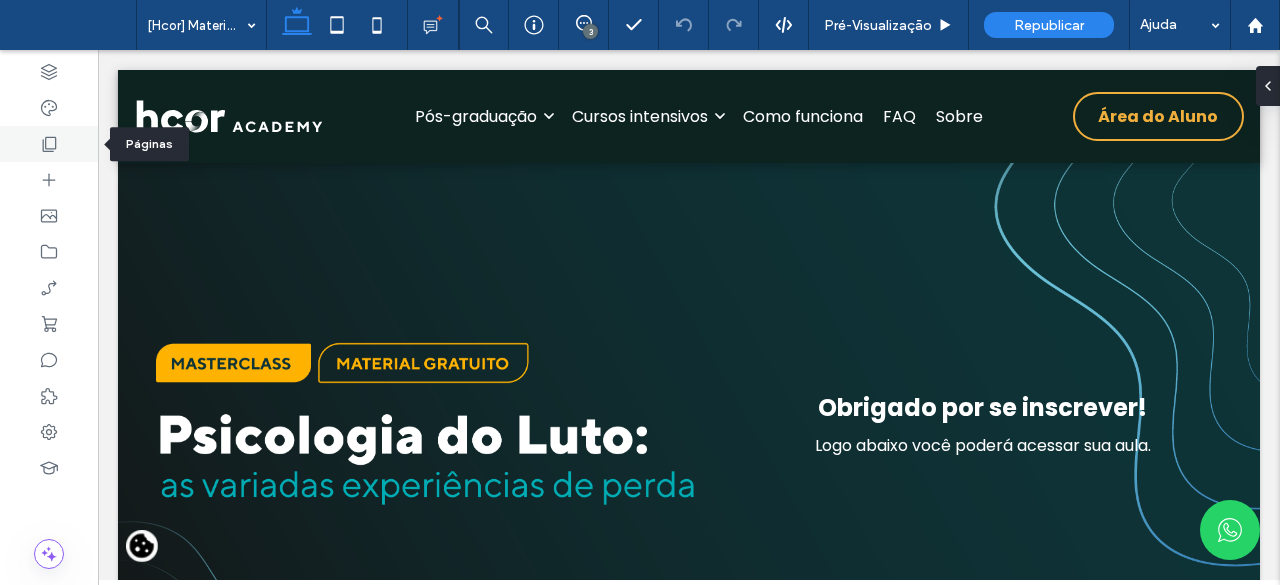 click at bounding box center (49, 144) 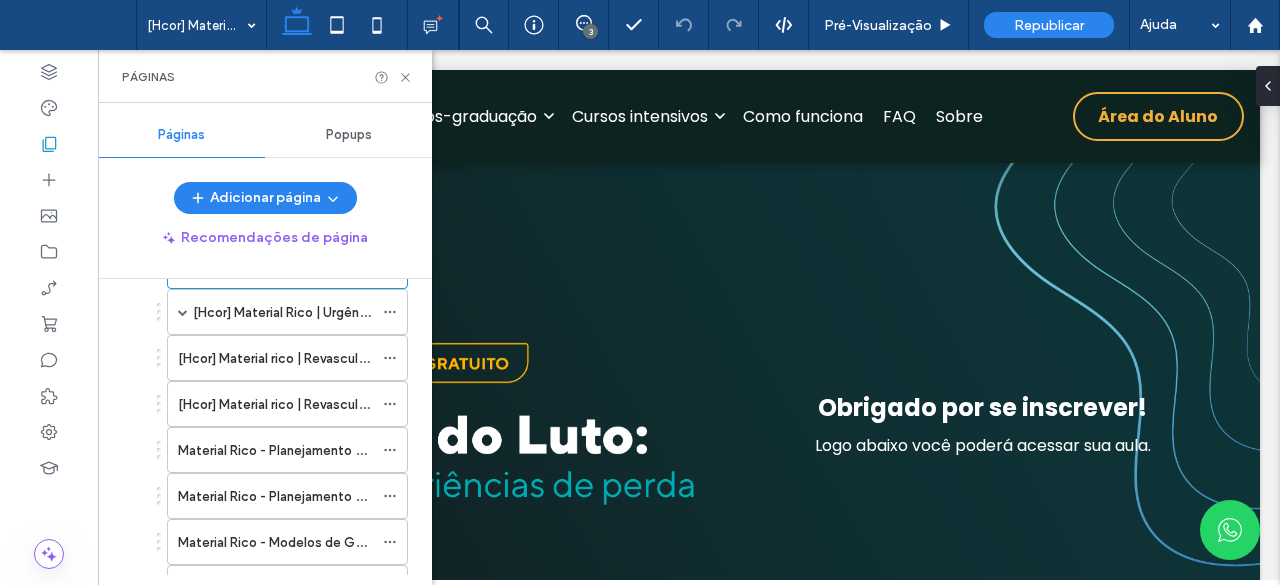 scroll, scrollTop: 1400, scrollLeft: 0, axis: vertical 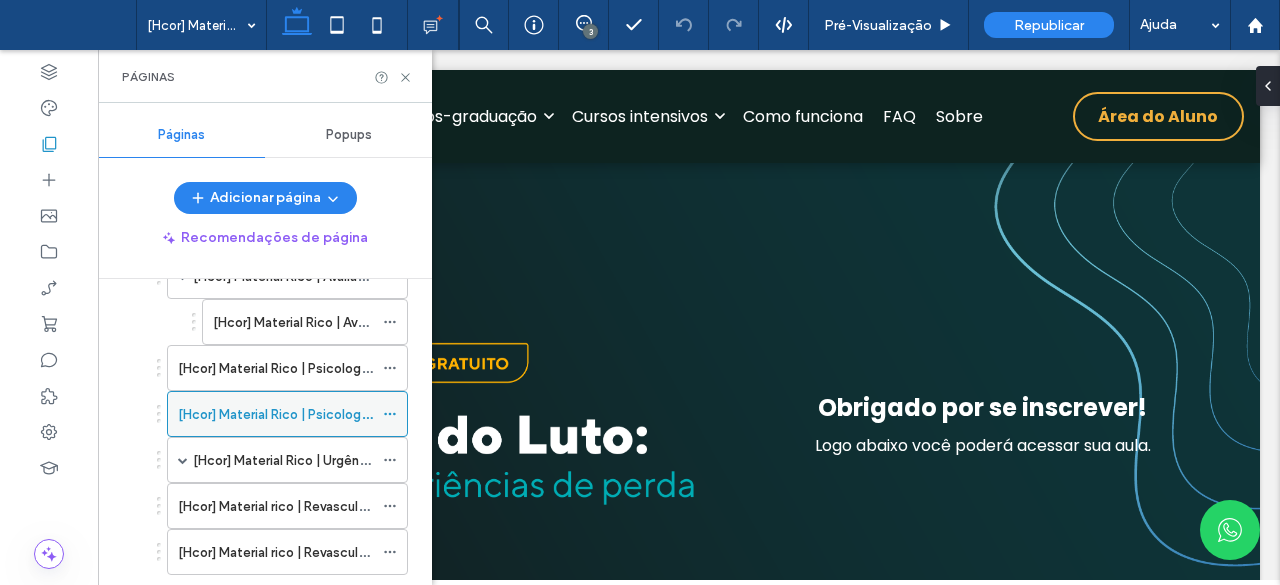 click 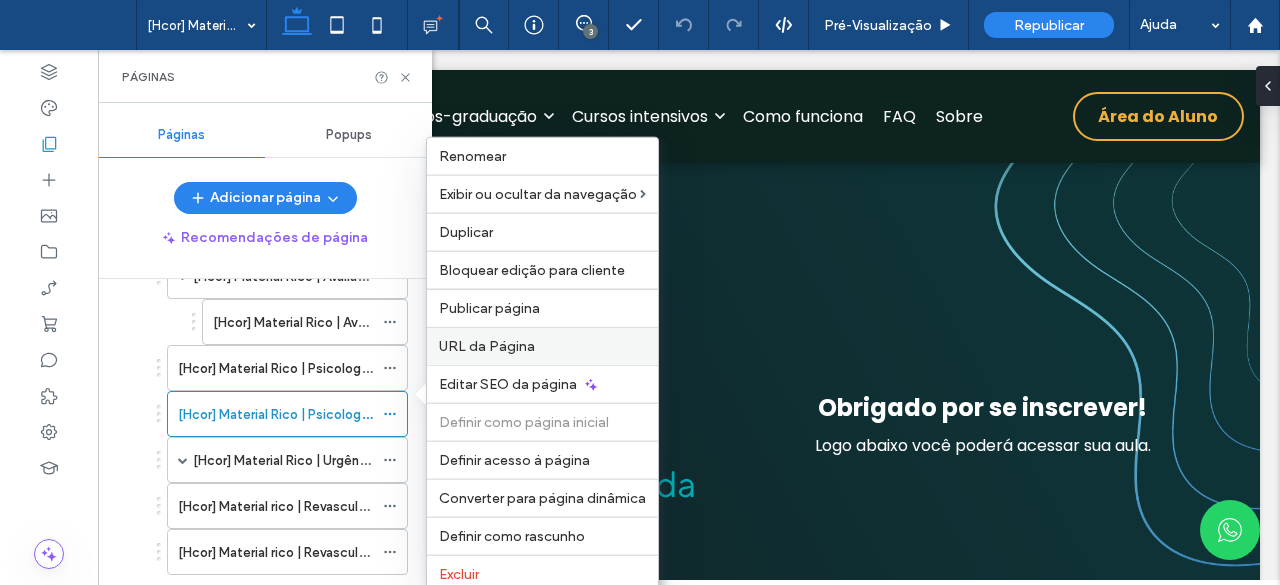 click on "URL da Página" at bounding box center [487, 346] 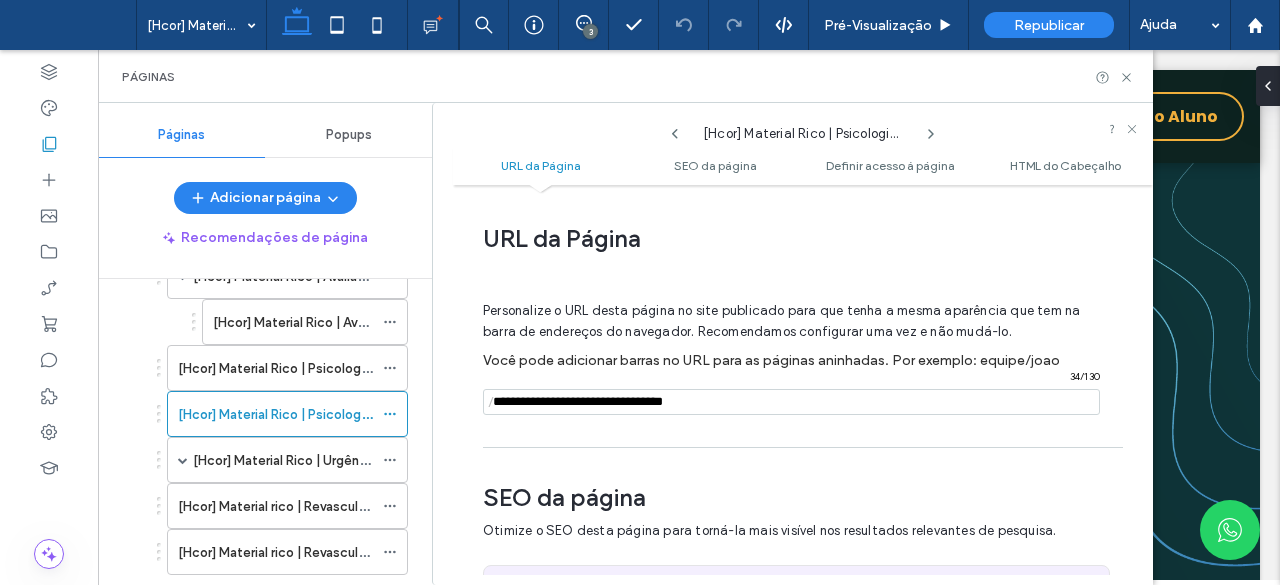 scroll, scrollTop: 10, scrollLeft: 0, axis: vertical 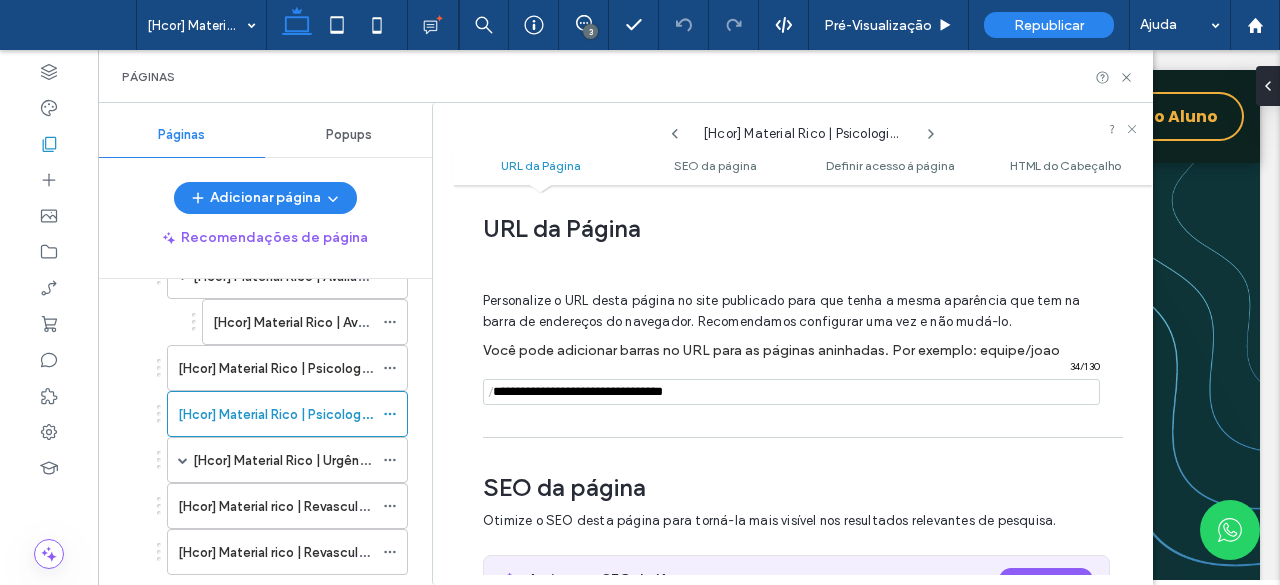 click at bounding box center (791, 392) 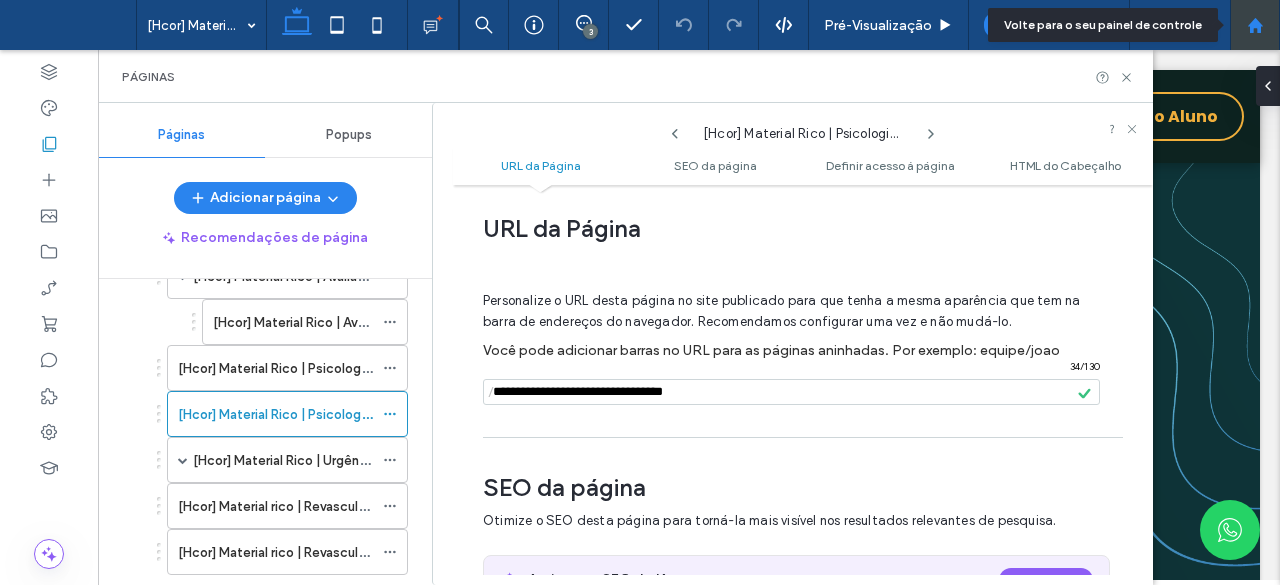 click 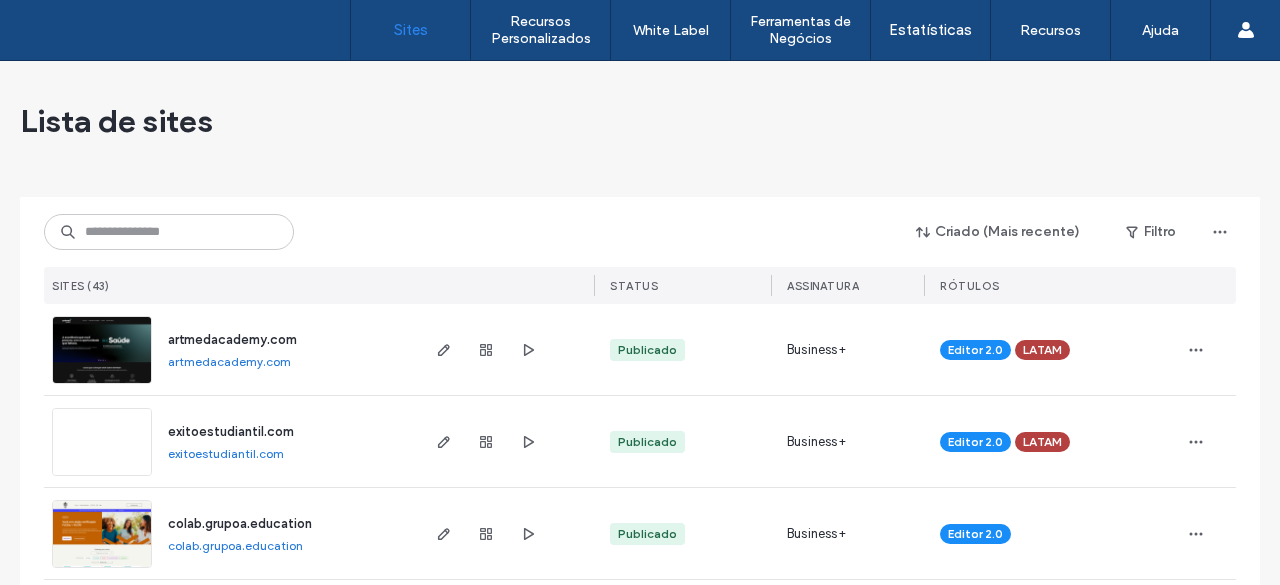 scroll, scrollTop: 0, scrollLeft: 0, axis: both 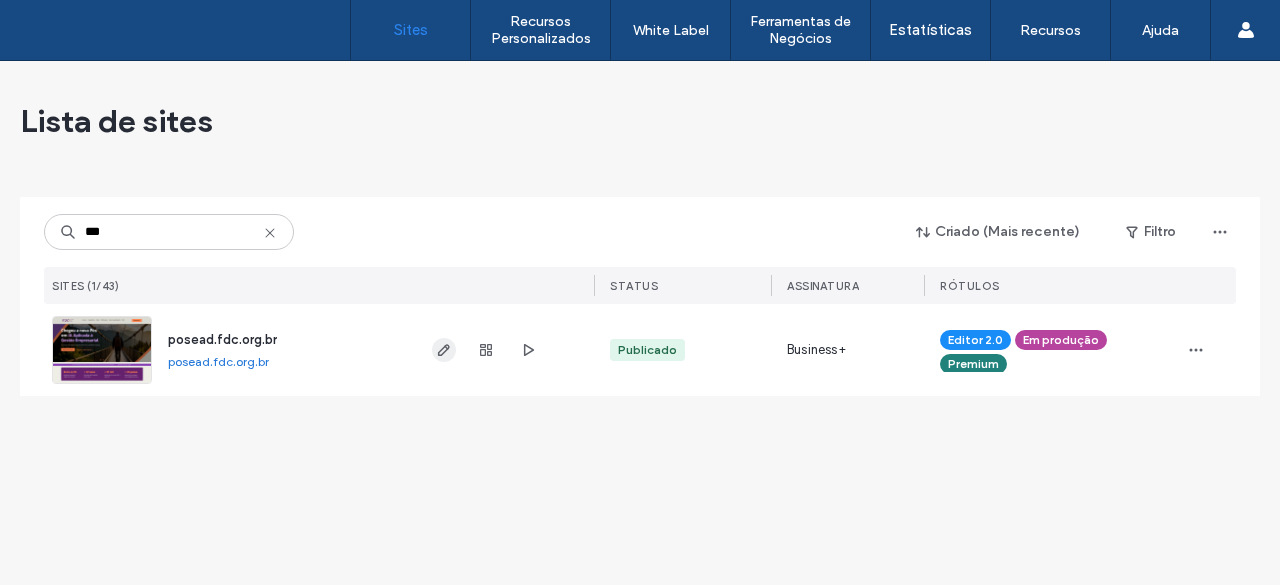 type on "***" 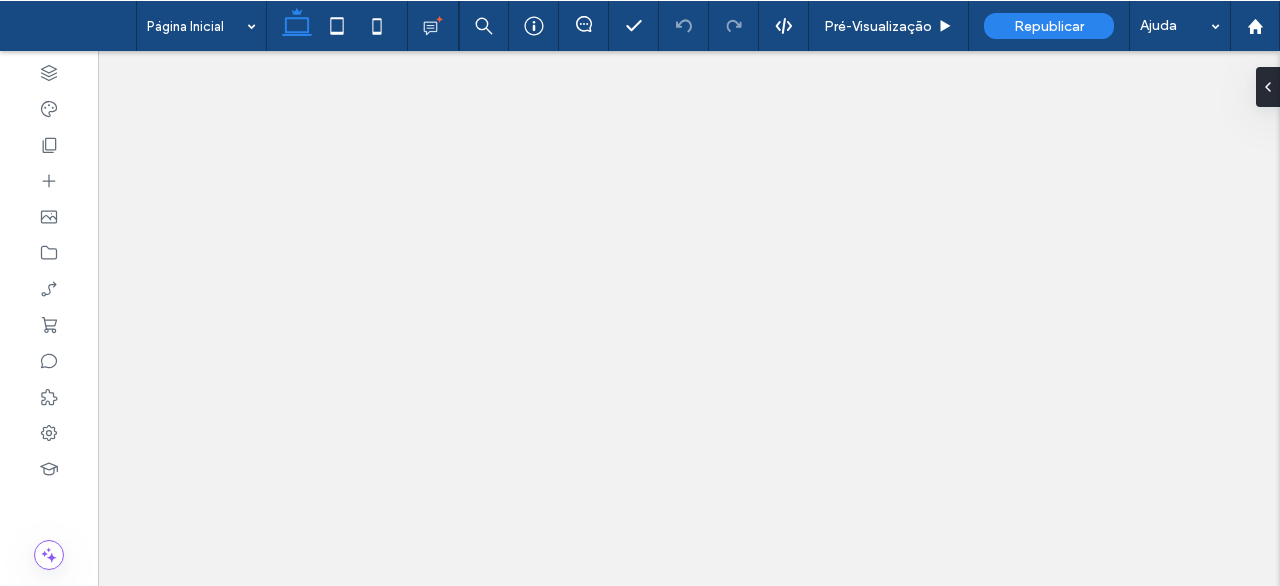 scroll, scrollTop: 0, scrollLeft: 0, axis: both 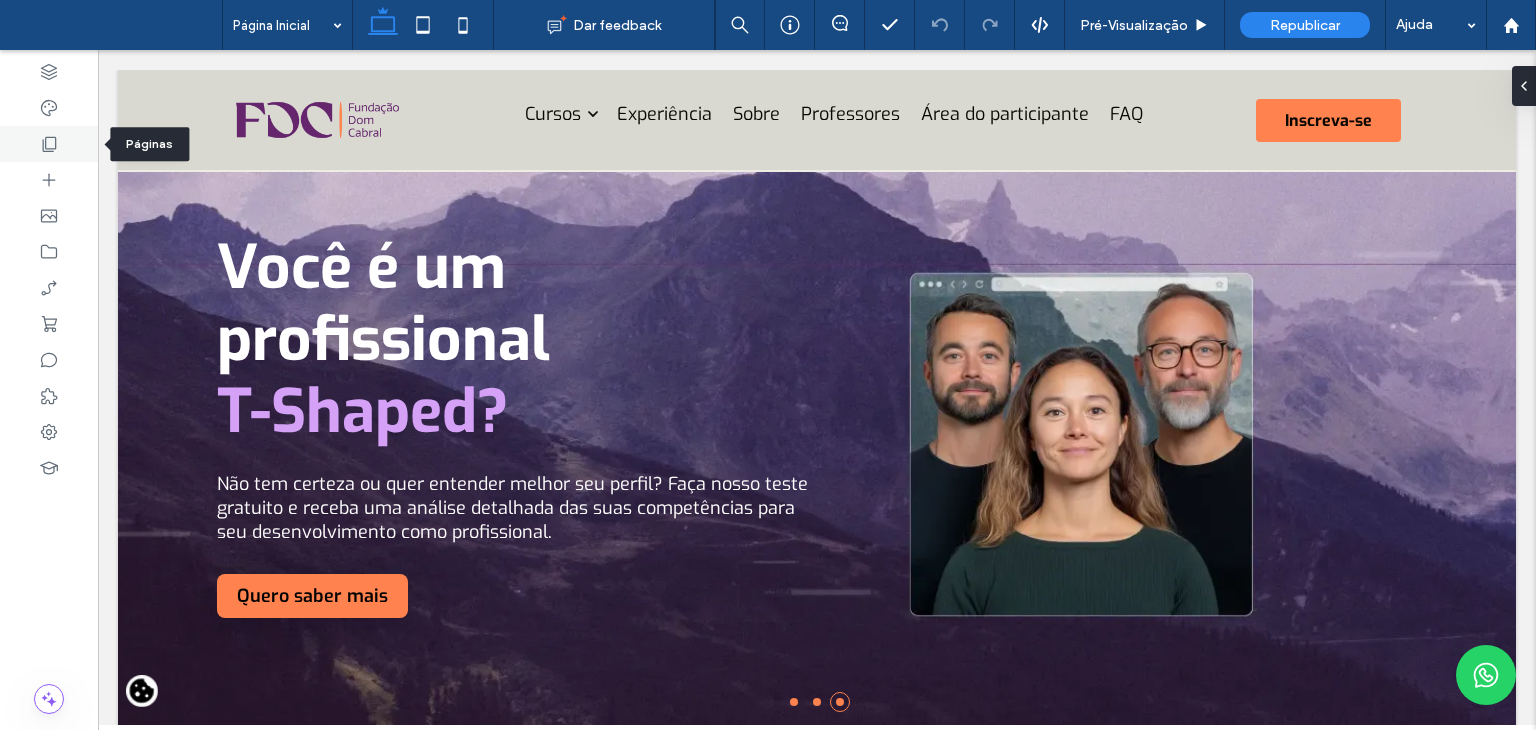 click at bounding box center (49, 144) 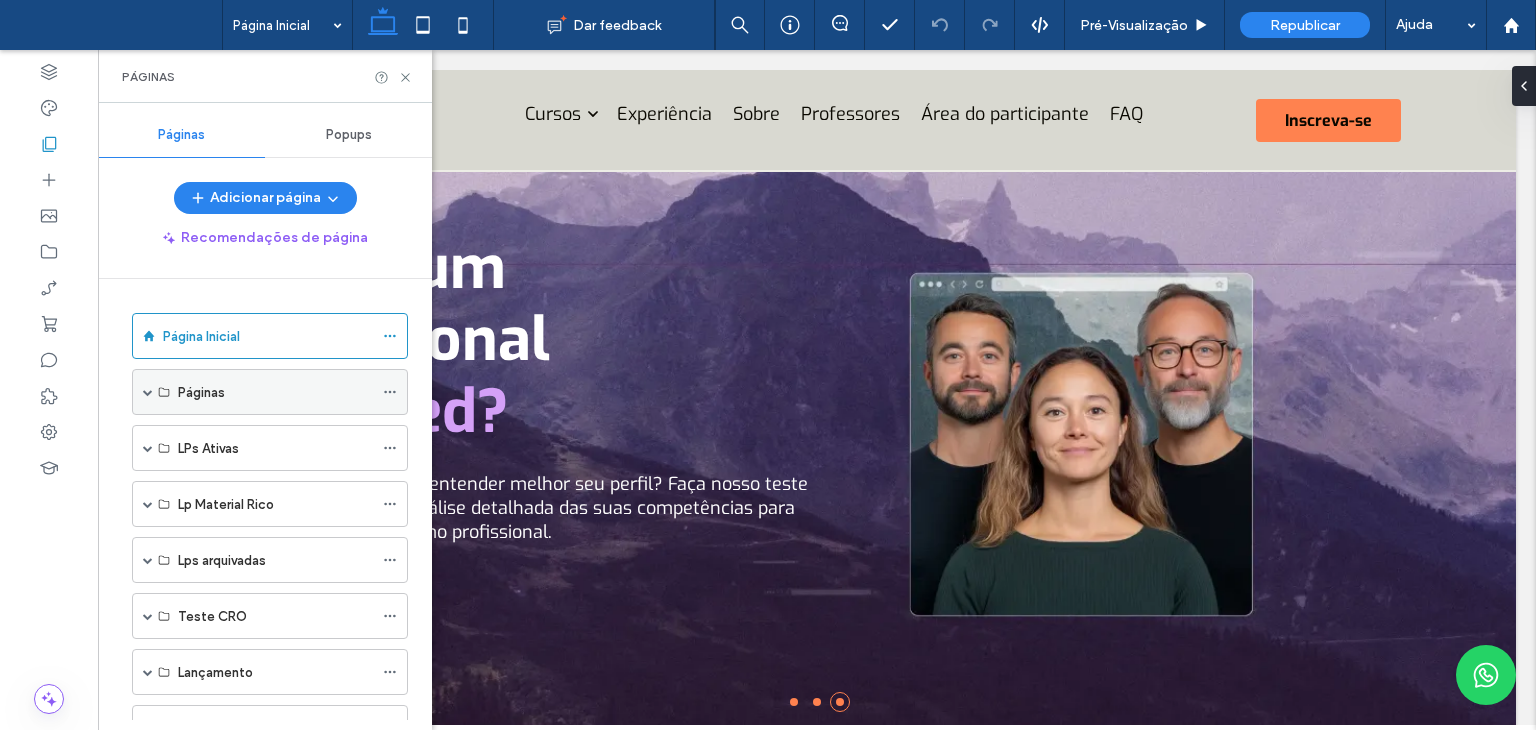 click at bounding box center [148, 392] 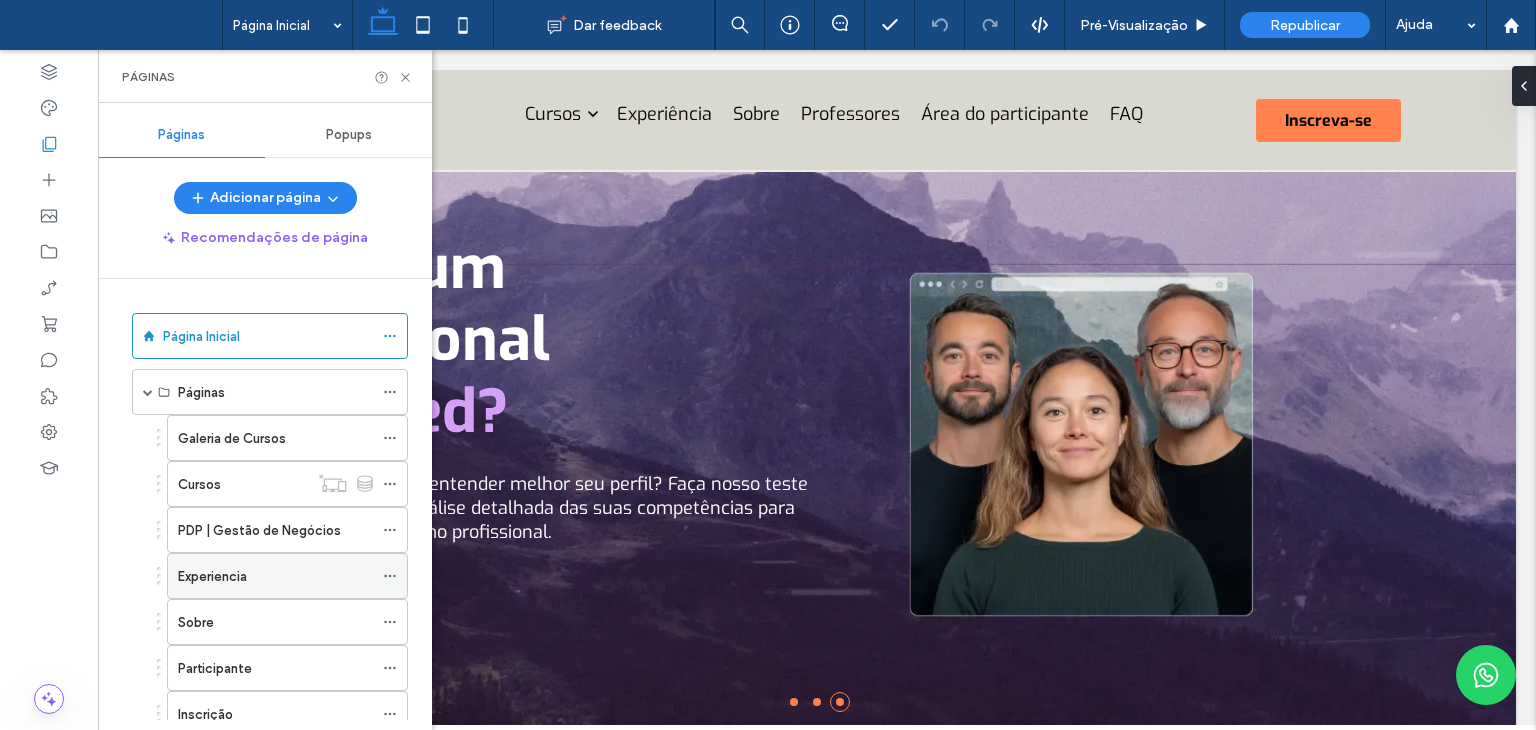 click on "Experiencia" at bounding box center [212, 576] 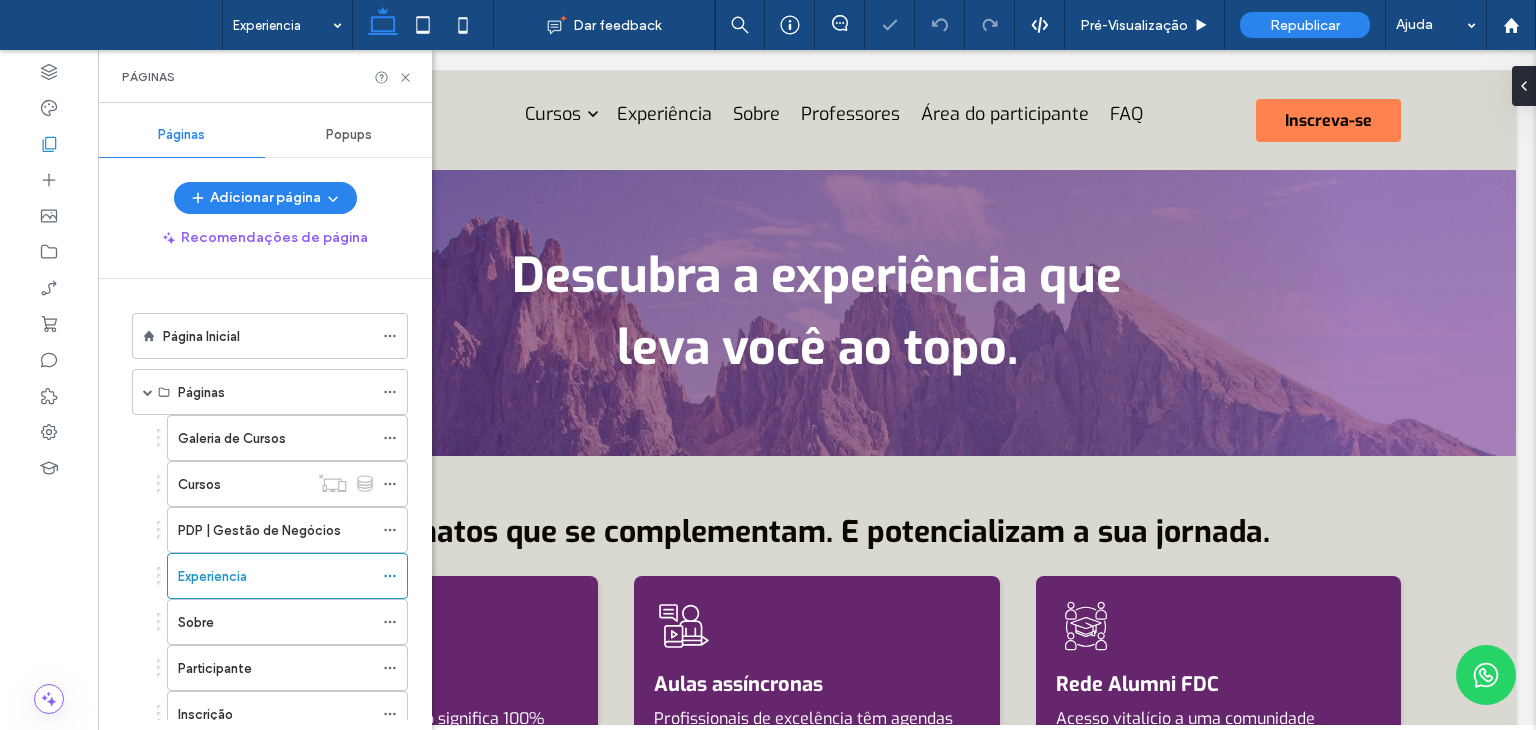 scroll, scrollTop: 0, scrollLeft: 0, axis: both 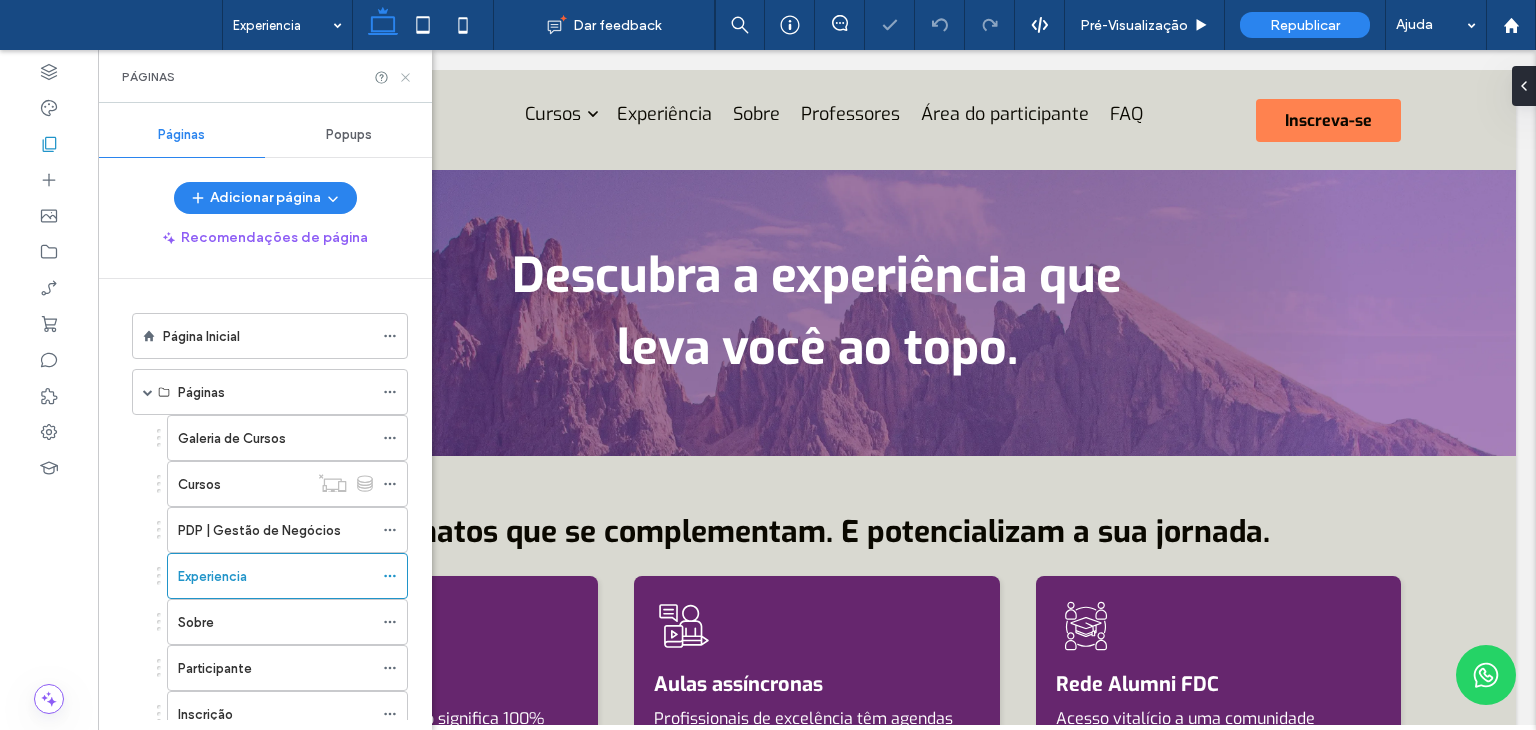click 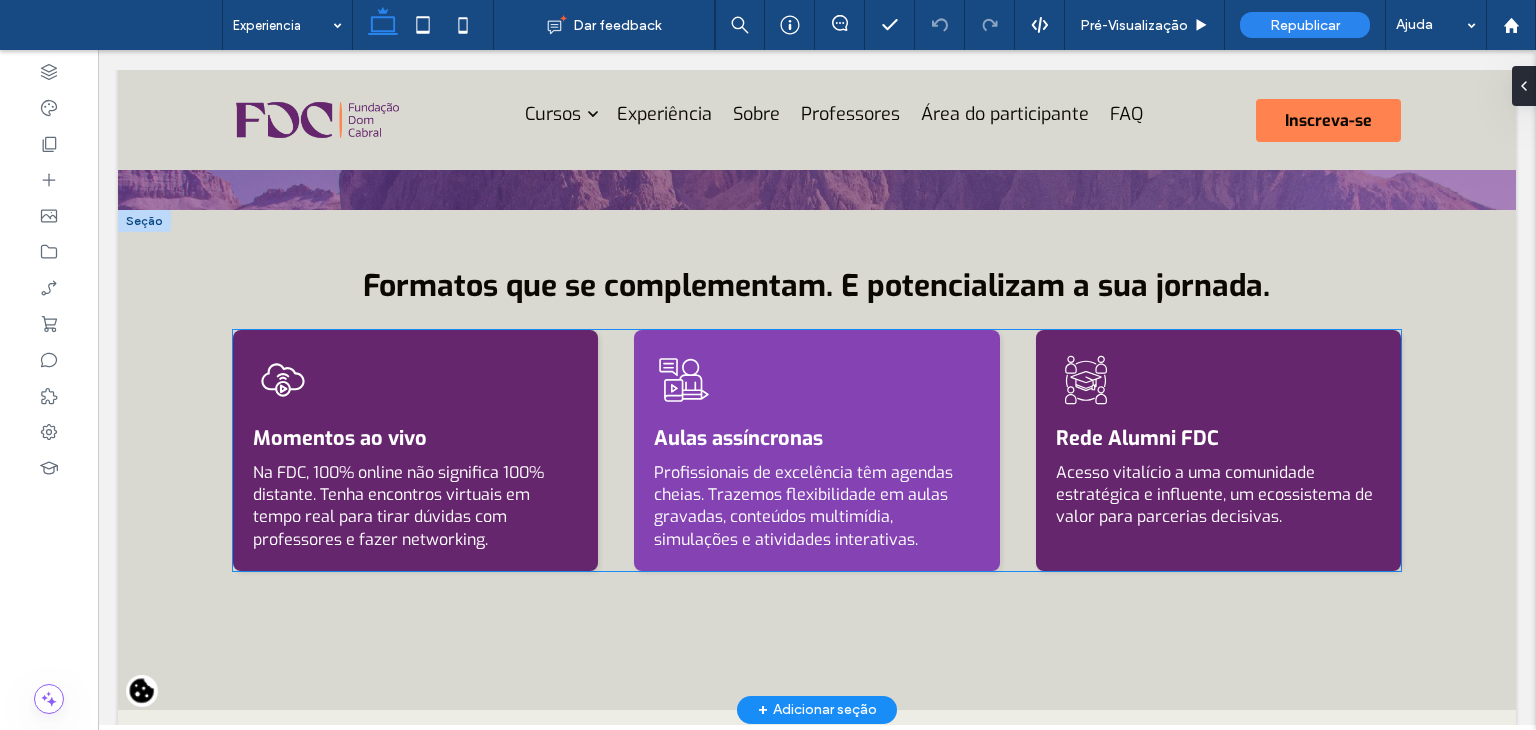 scroll, scrollTop: 300, scrollLeft: 0, axis: vertical 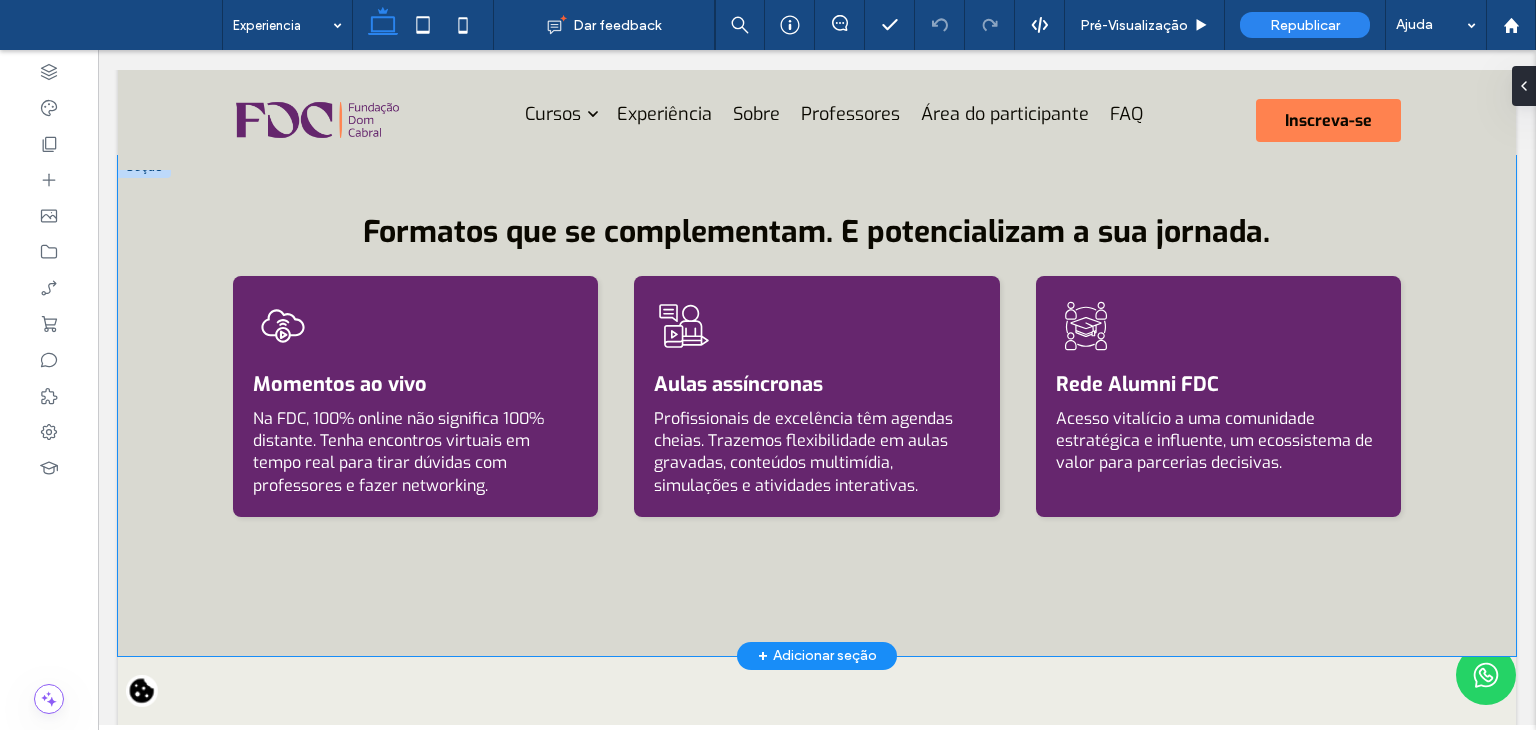 click on "Formatos que se complementam. E potencializam a sua jornada.
Momentos ao vivo
Na FDC, 100% online não significa 100% distante. Tenha encontros virtuais em tempo real para tirar dúvidas com professores e fazer networking.
Aulas assíncronas
Profissionais de excelência têm agendas cheias. Trazemos flexibilidade em aulas gravadas, conteúdos multimídia, simulações e atividades interativas.
Rede Alumni FDC
Acesso vitalício a uma comunidade estratégica e influente, um ecossistema de valor para parcerias decisivas." at bounding box center (817, 406) 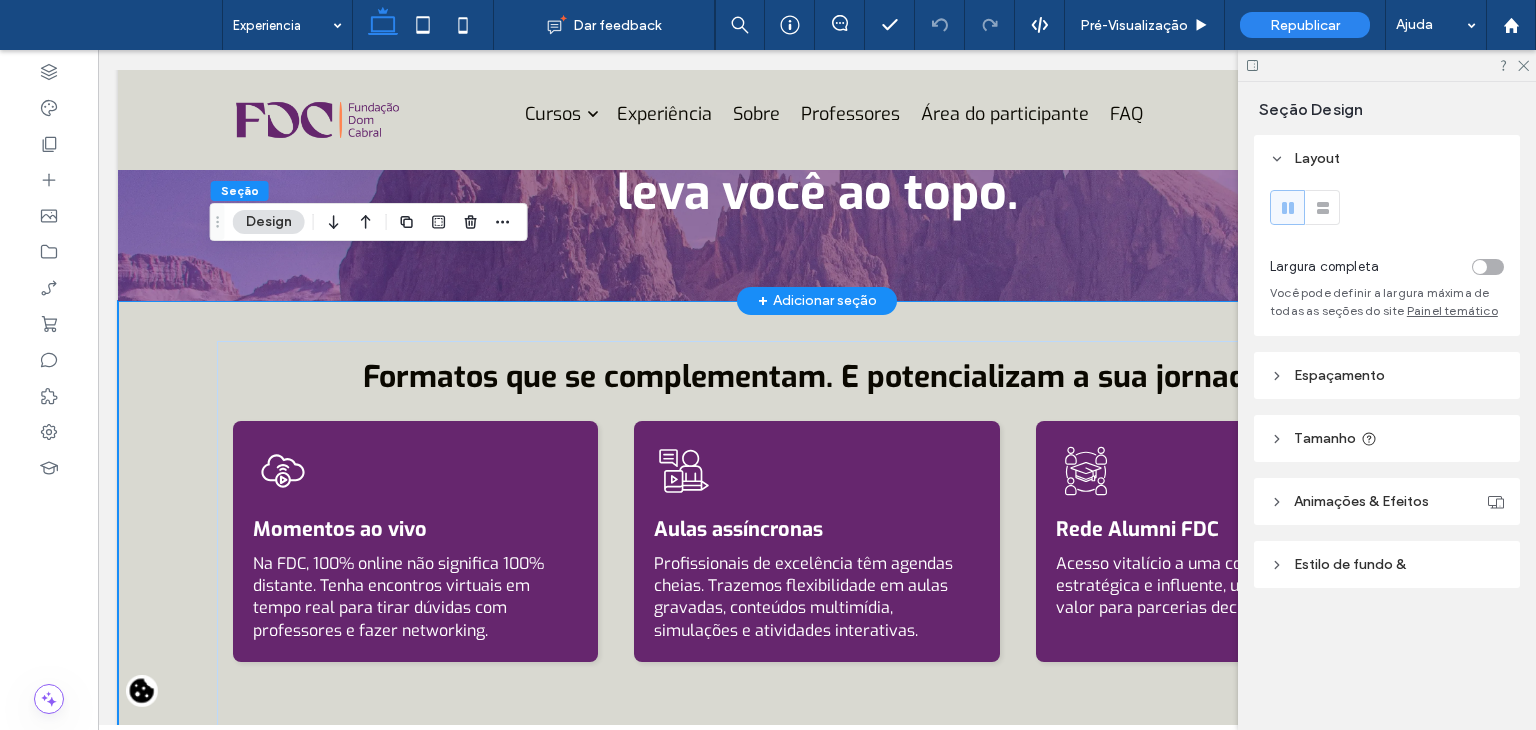 scroll, scrollTop: 100, scrollLeft: 0, axis: vertical 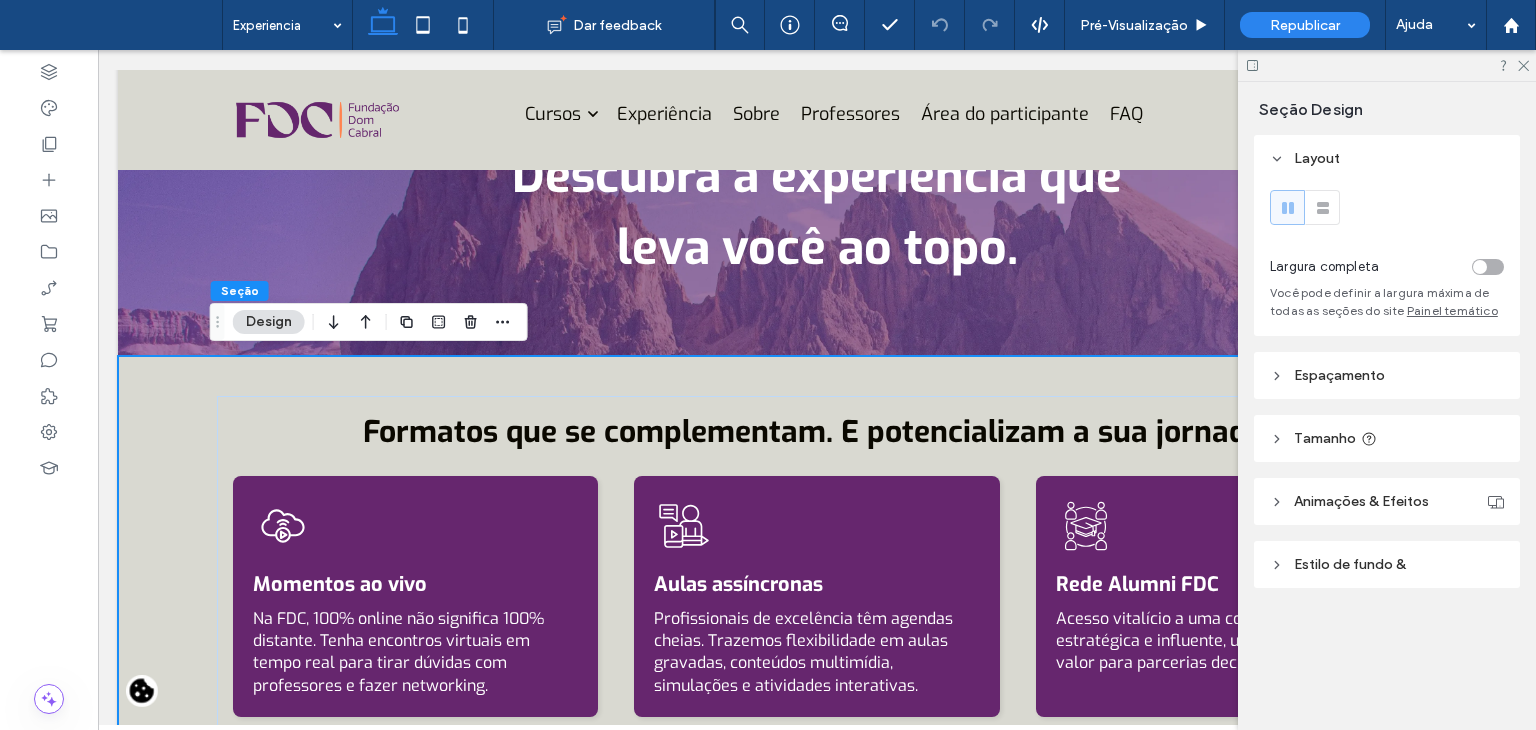 click on "Formatos que se complementam. E potencializam a sua jornada.
Momentos ao vivo
Na FDC, 100% online não significa 100% distante. Tenha encontros virtuais em tempo real para tirar dúvidas com professores e fazer networking.
Aulas assíncronas
Profissionais de excelência têm agendas cheias. Trazemos flexibilidade em aulas gravadas, conteúdos multimídia, simulações e atividades interativas.
Rede Alumni FDC
Acesso vitalício a uma comunidade estratégica e influente, um ecossistema de valor para parcerias decisivas." at bounding box center (817, 606) 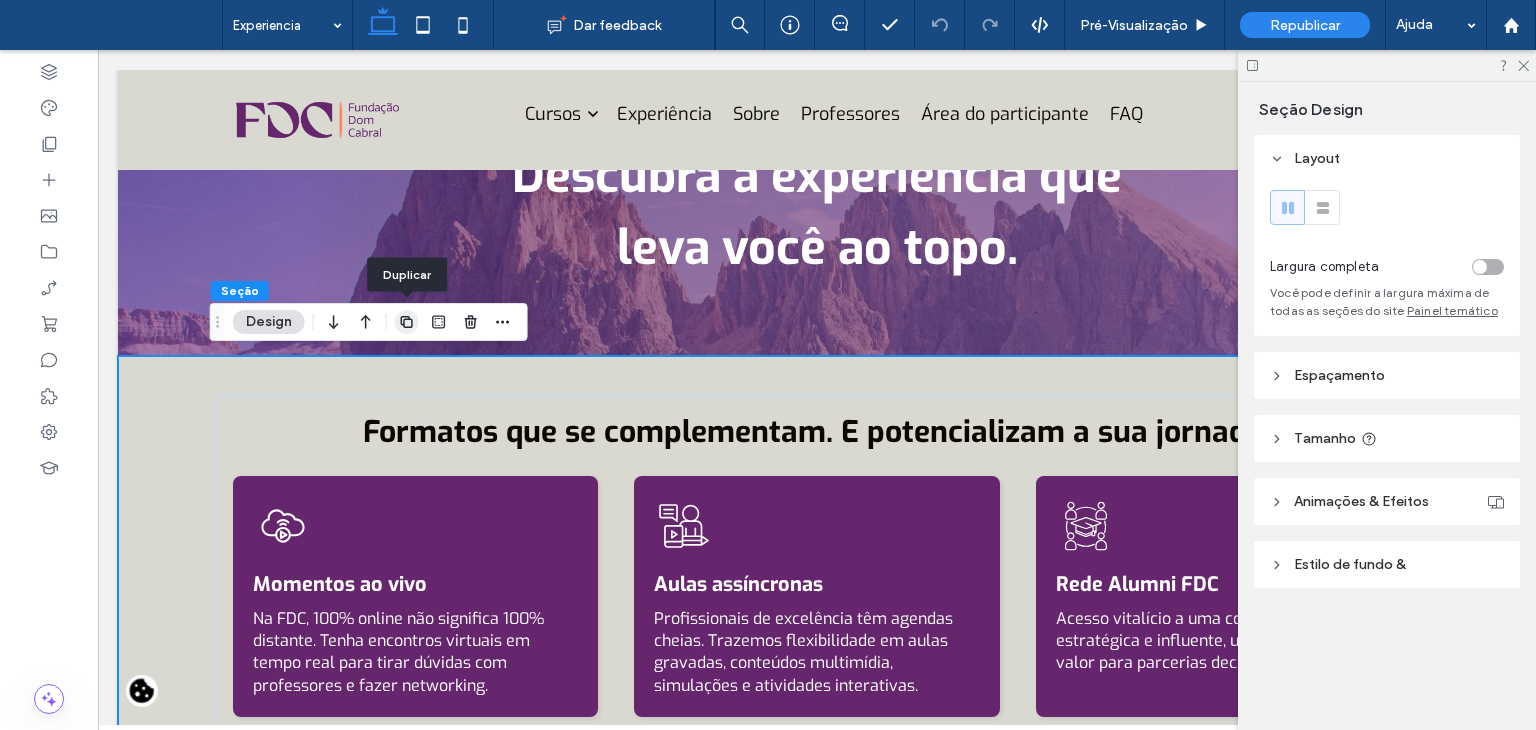 click 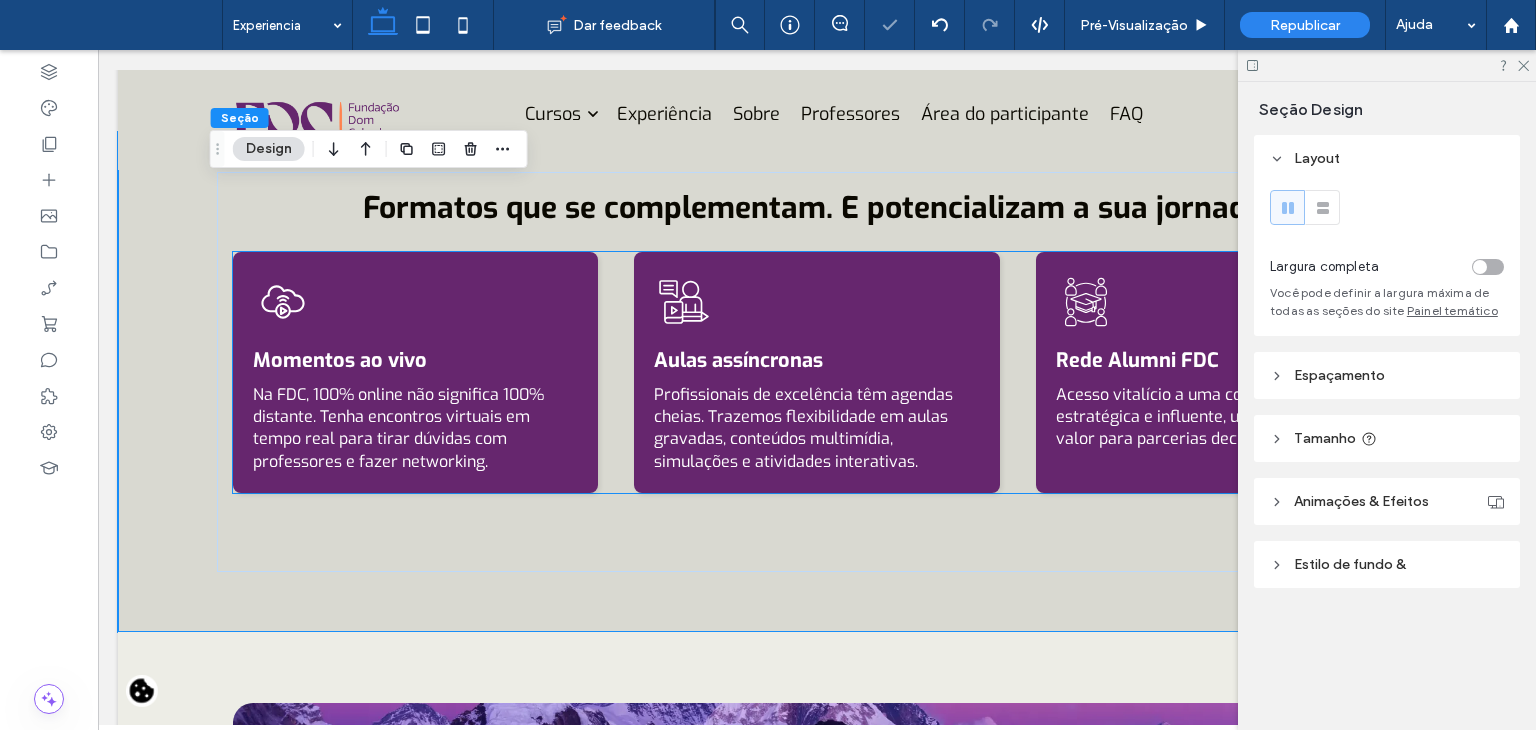 scroll, scrollTop: 825, scrollLeft: 0, axis: vertical 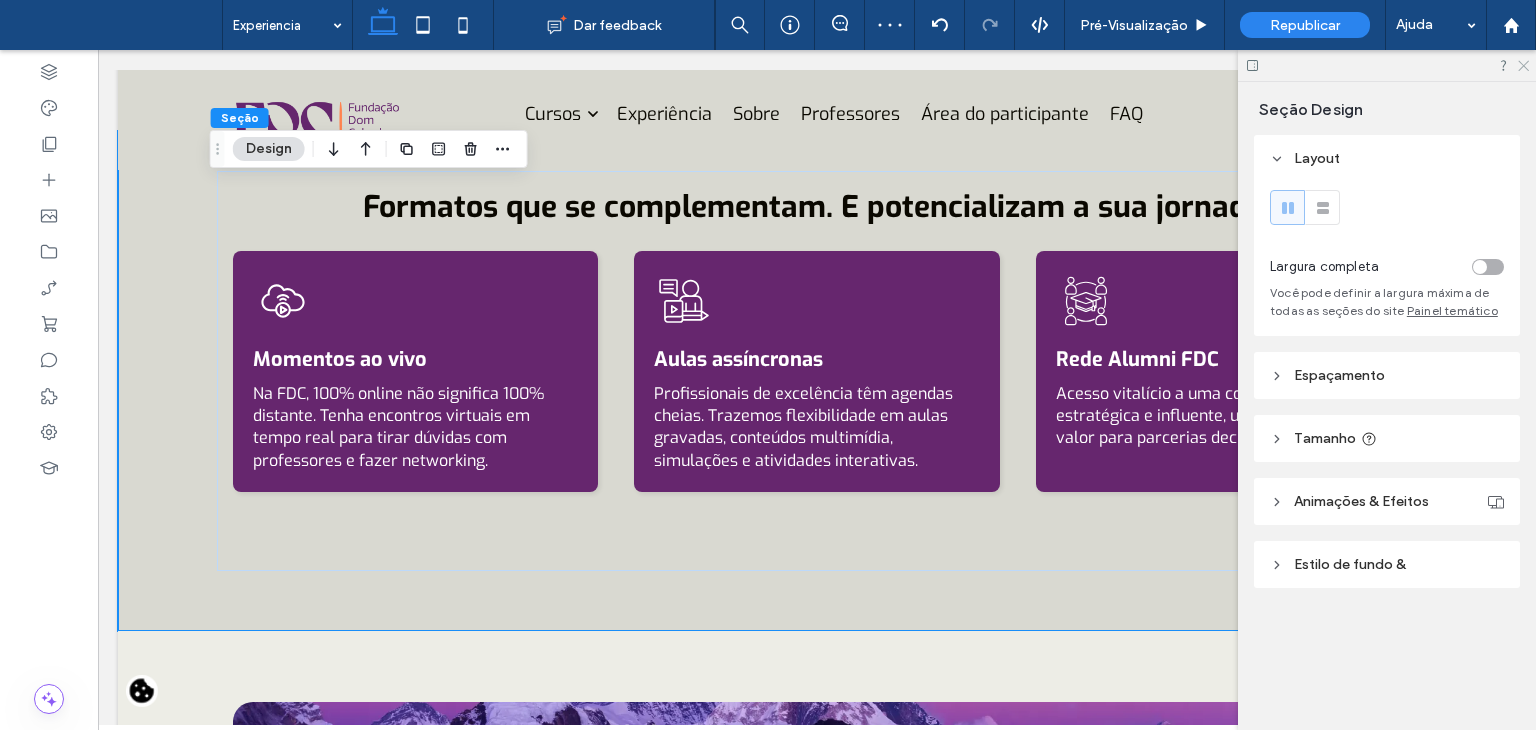 click 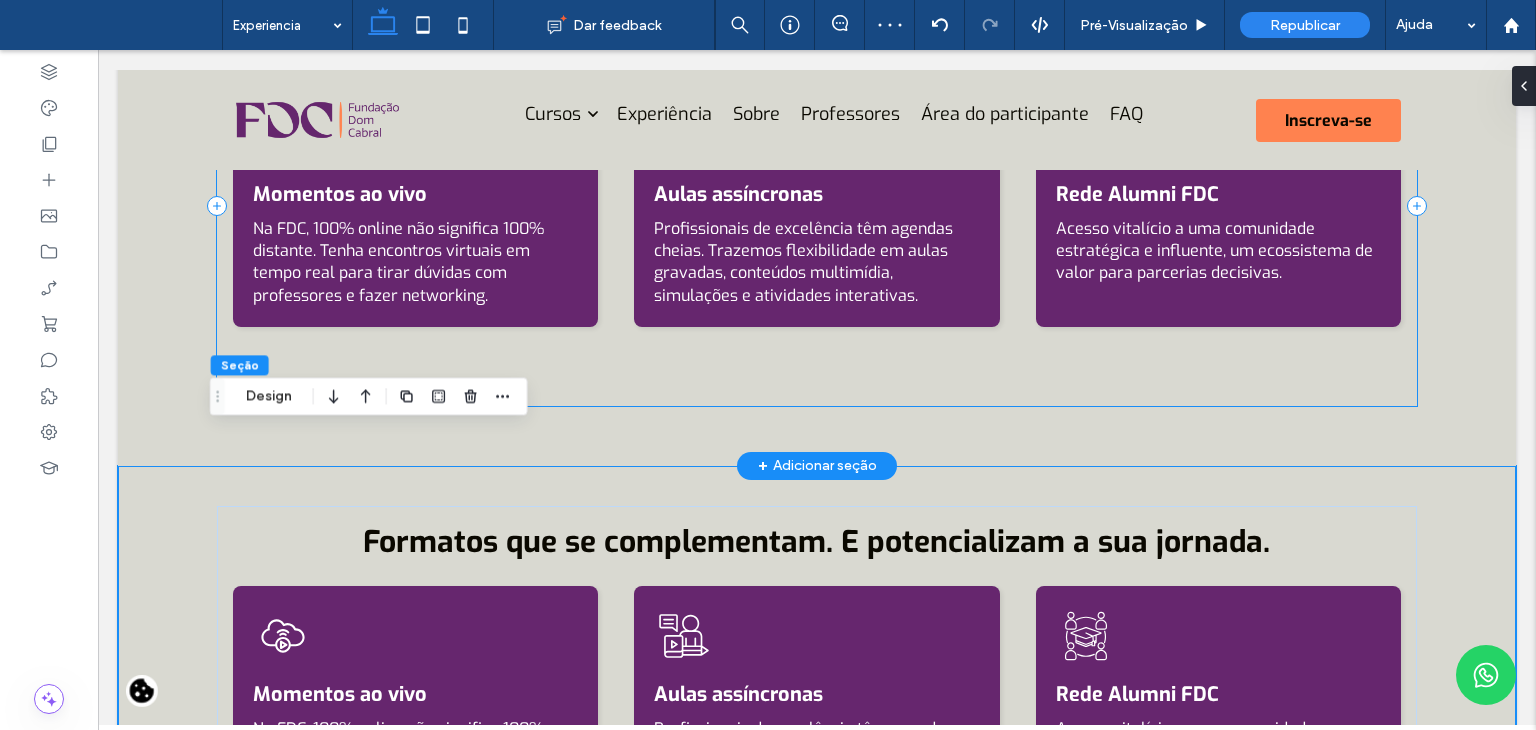 scroll, scrollTop: 525, scrollLeft: 0, axis: vertical 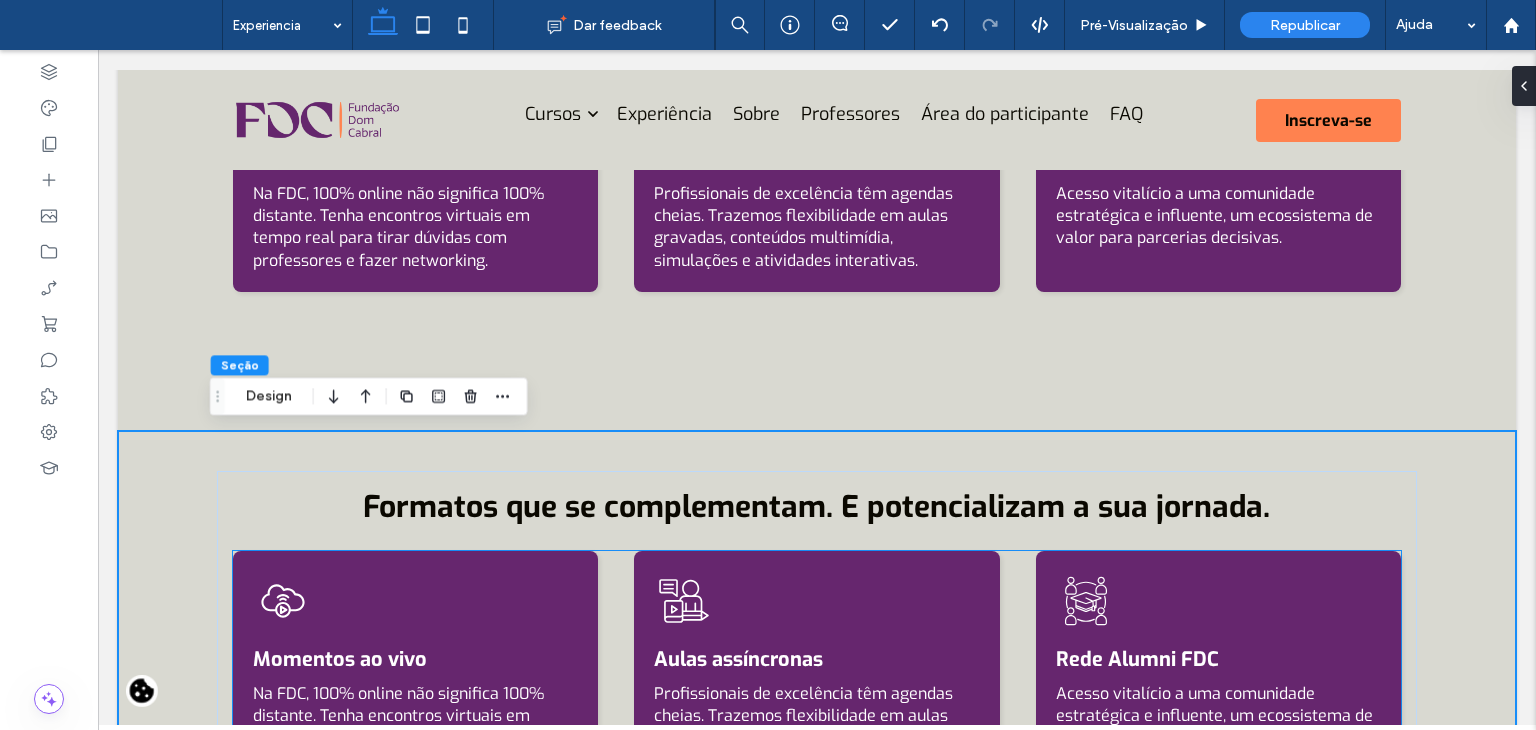 click on "Momentos ao vivo
Na FDC, 100% online não significa 100% distante. Tenha encontros virtuais em tempo real para tirar dúvidas com professores e fazer networking.
Aulas assíncronas
Profissionais de excelência têm agendas cheias. Trazemos flexibilidade em aulas gravadas, conteúdos multimídia, simulações e atividades interativas.
Rede Alumni FDC
Acesso vitalício a uma comunidade estratégica e influente, um ecossistema de valor para parcerias decisivas." at bounding box center [817, 672] 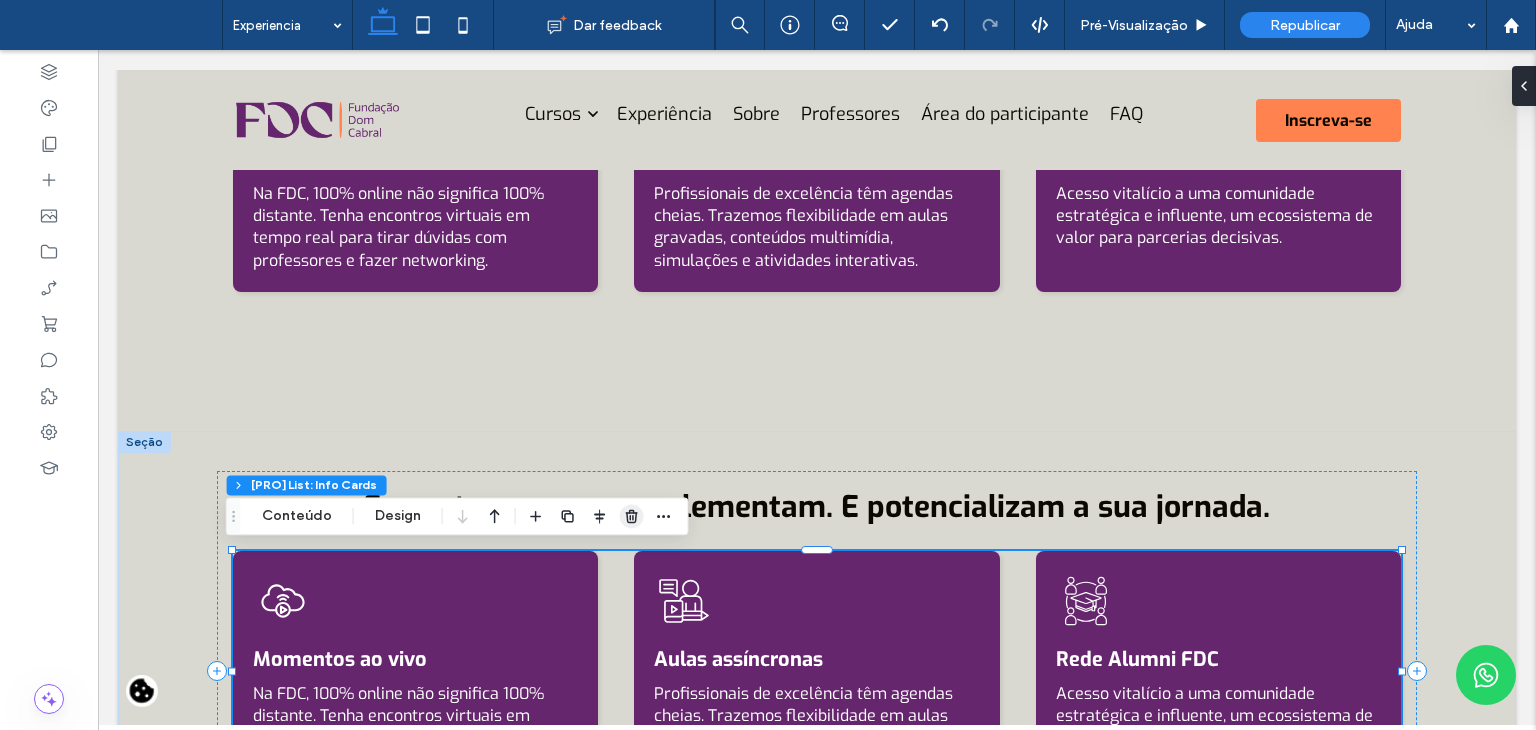 click 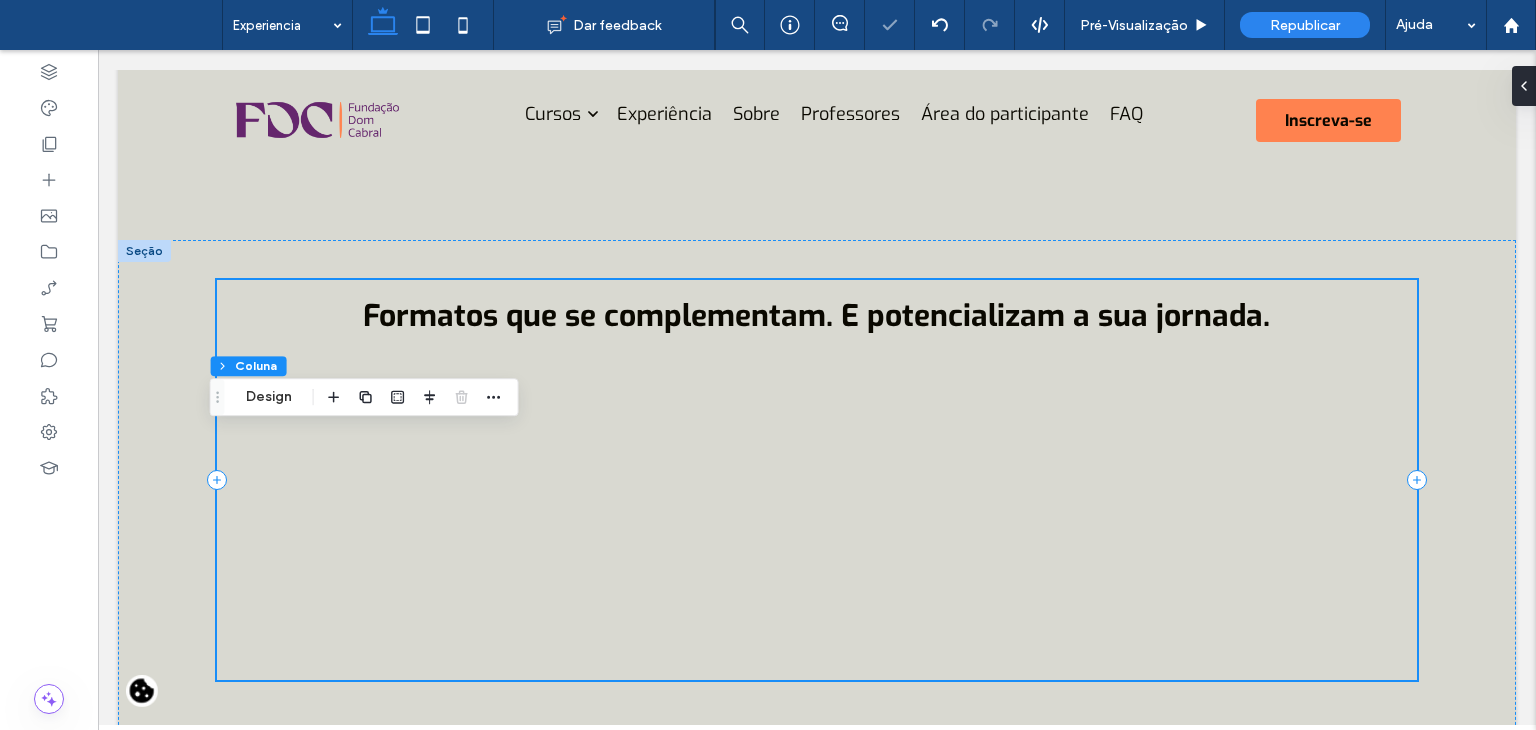 scroll, scrollTop: 725, scrollLeft: 0, axis: vertical 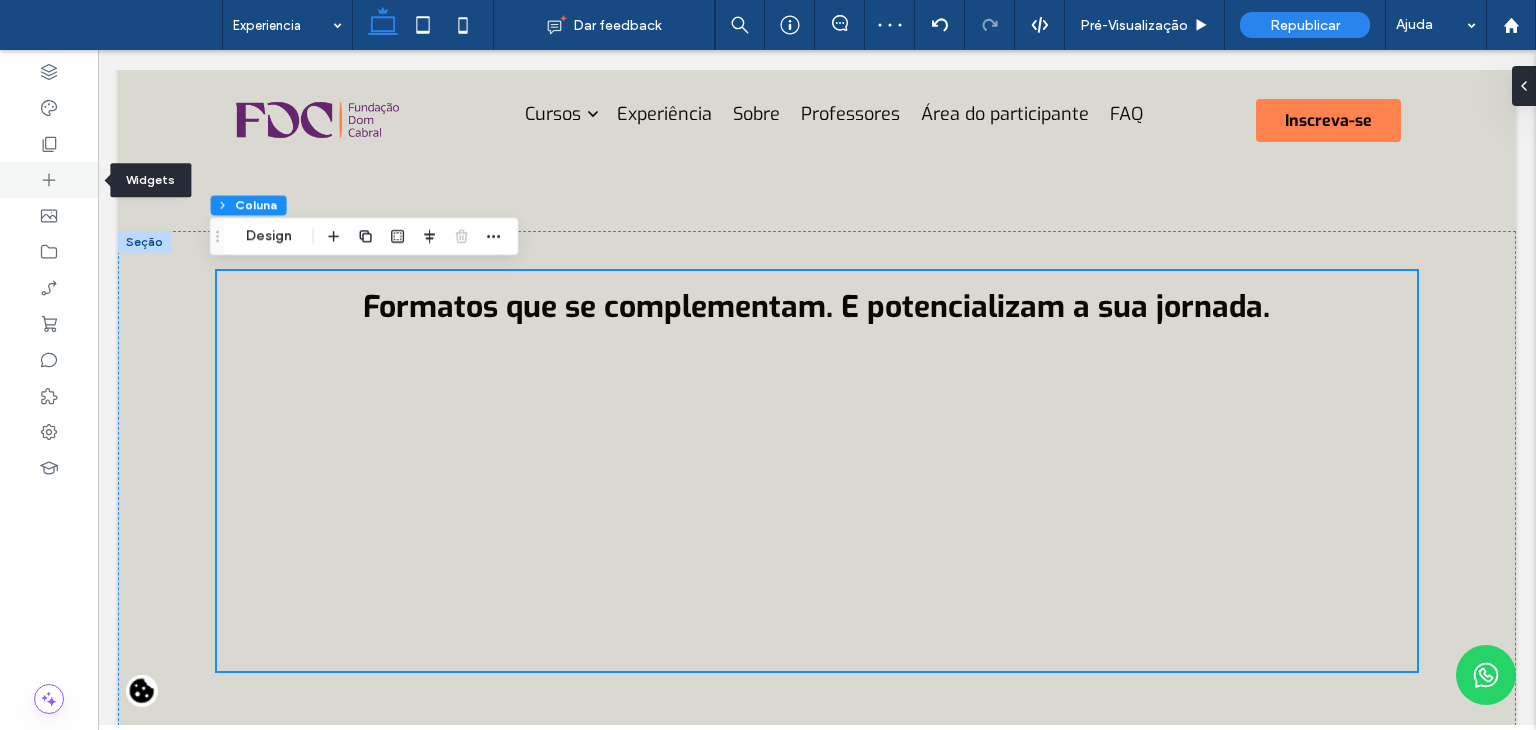 click at bounding box center (49, 180) 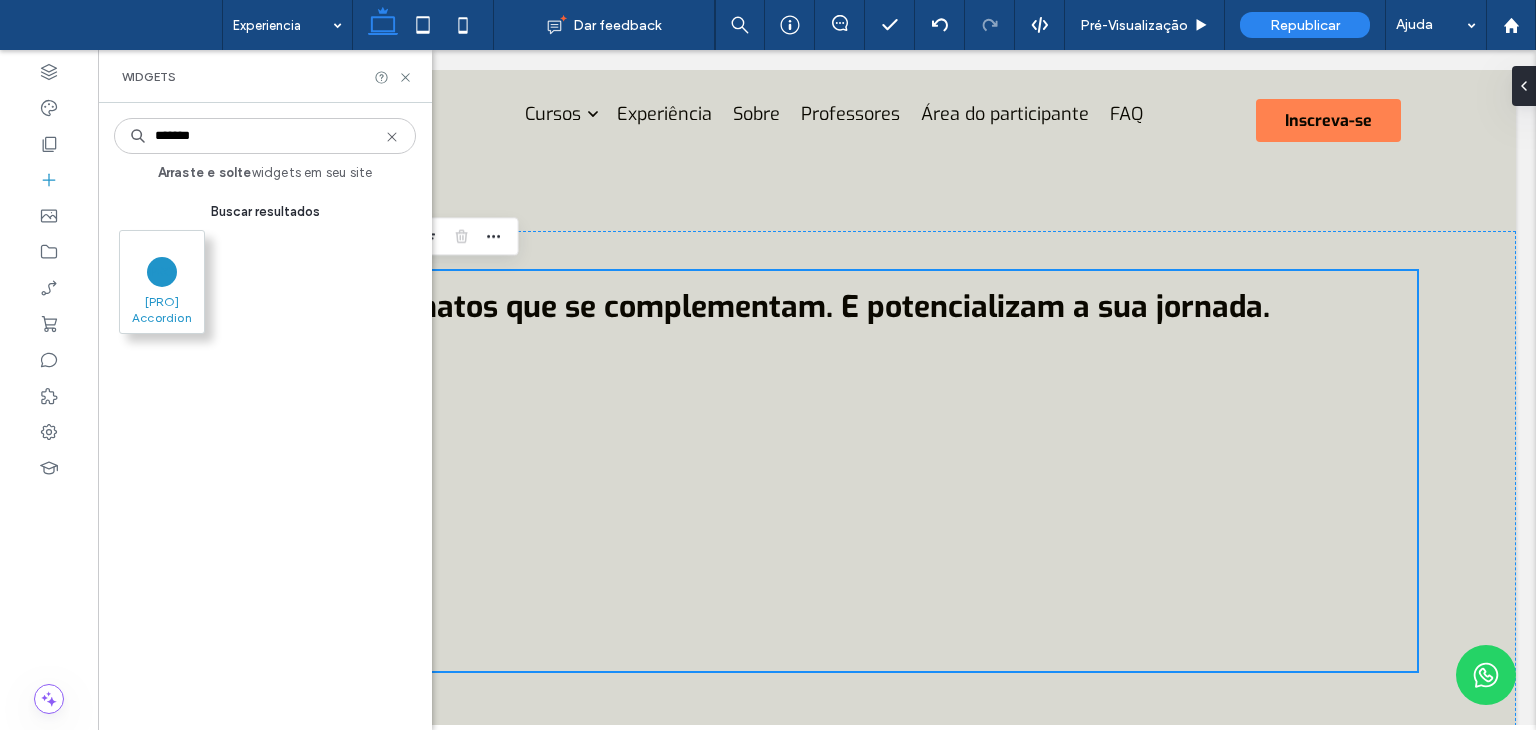 type on "*******" 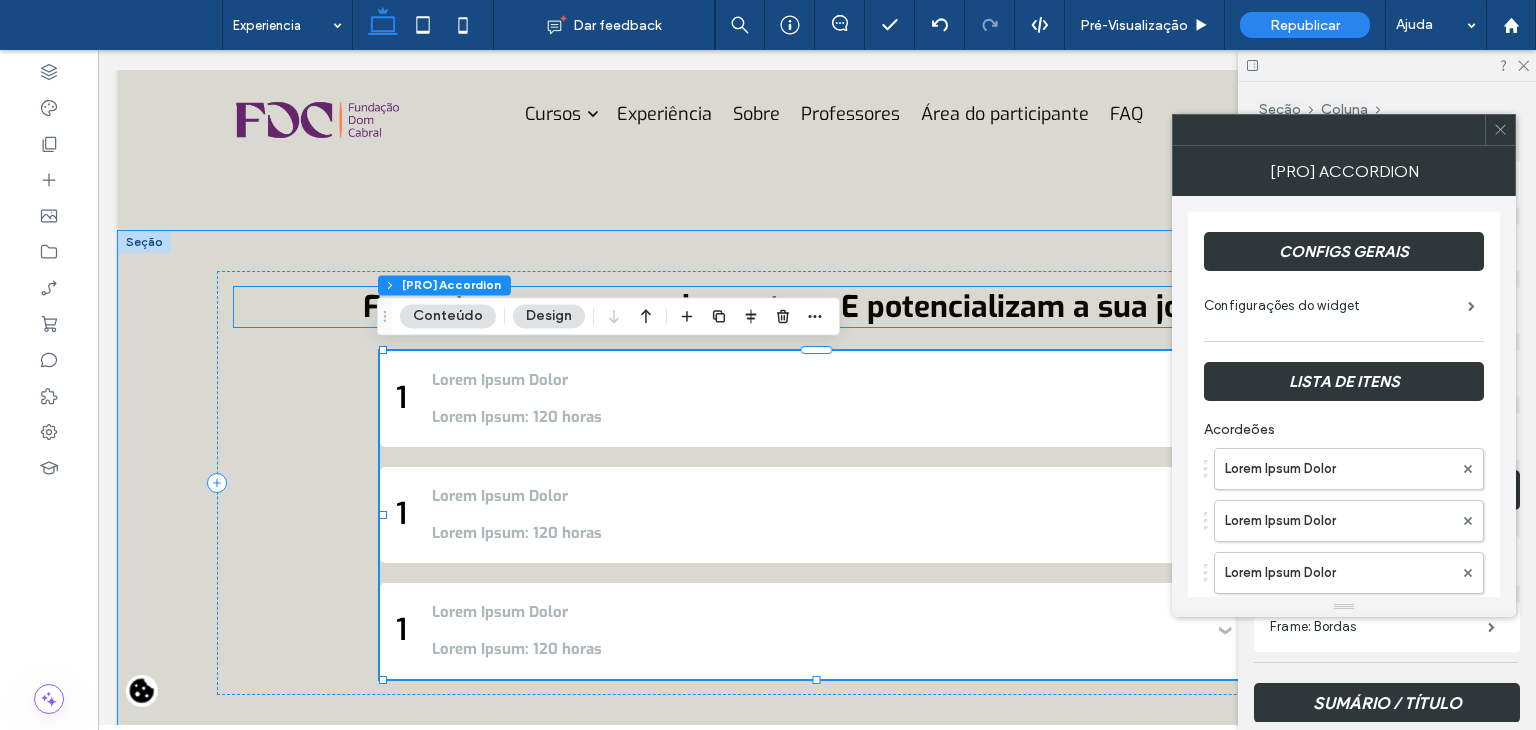 click on "Formatos que se complementam. E potencializam a sua jornada." at bounding box center (816, 307) 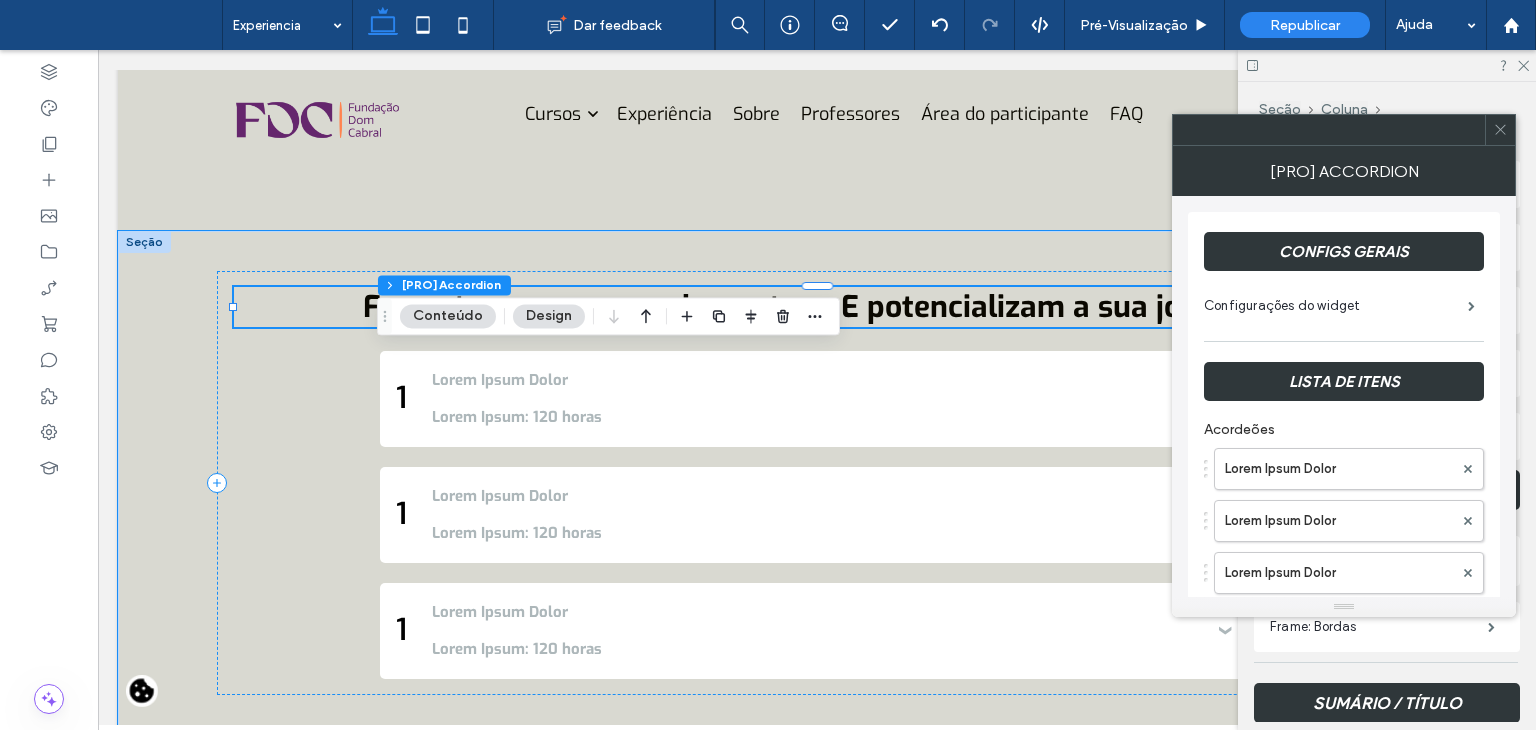 click on "Formatos que se complementam. E potencializam a sua jornada." at bounding box center [817, 307] 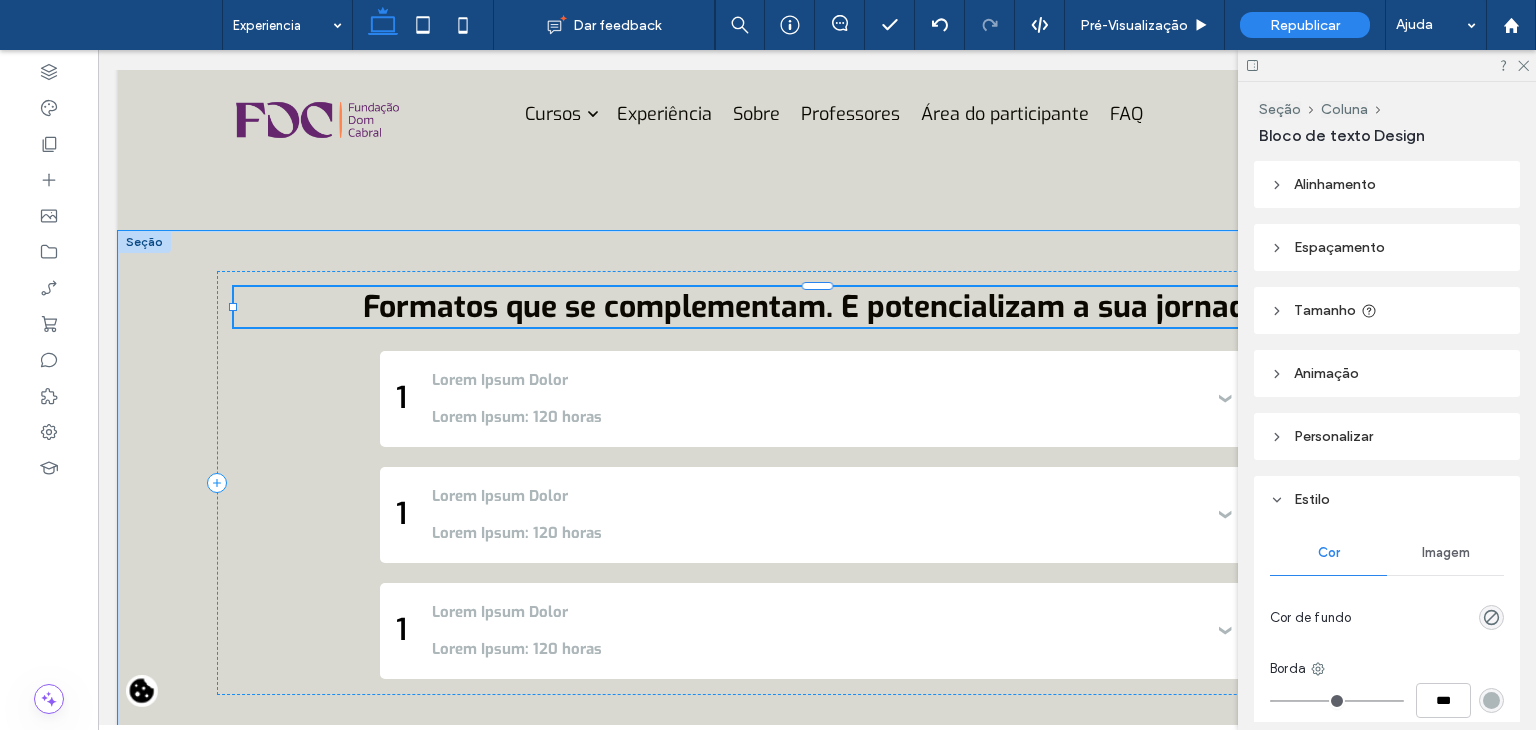 type on "***" 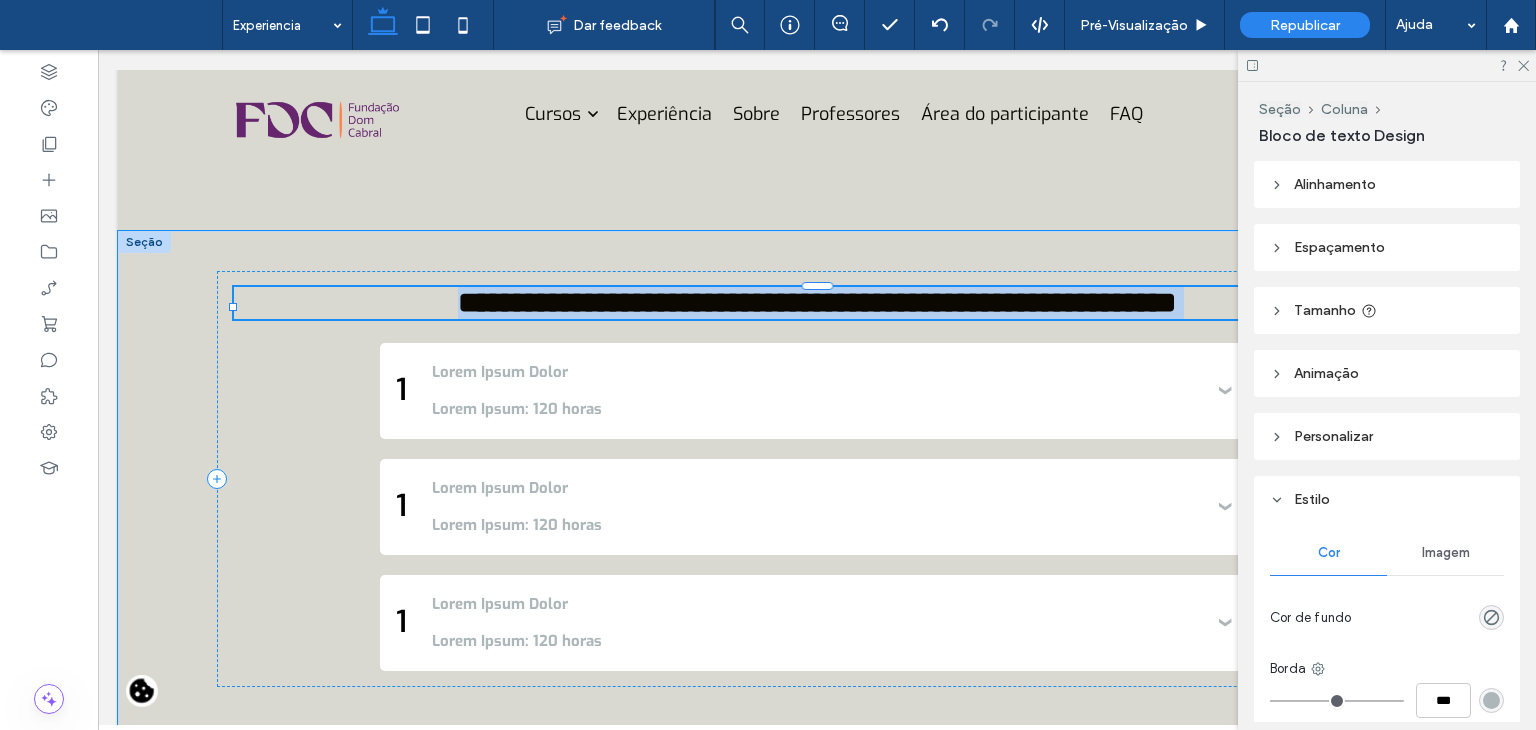 click on "**********" at bounding box center (817, 302) 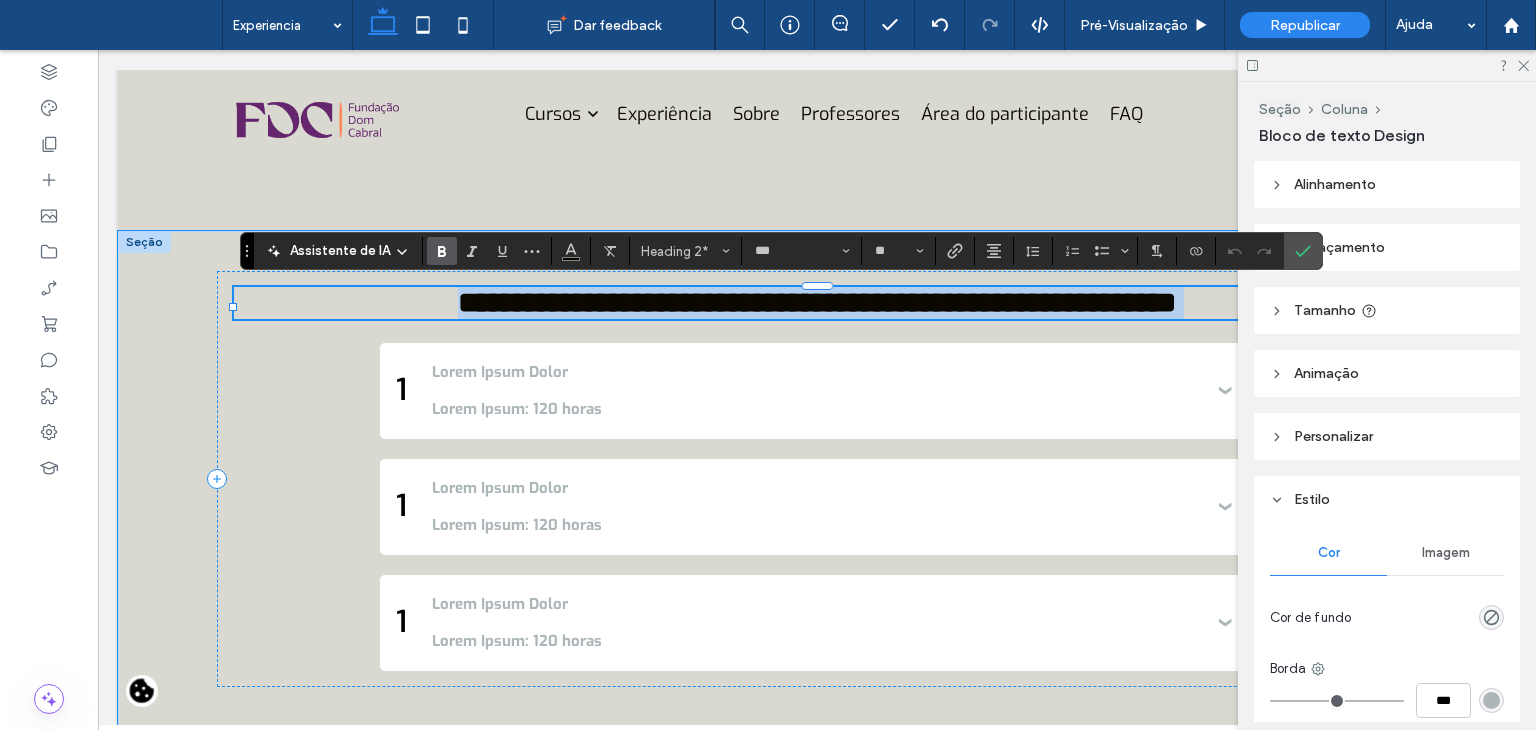 type on "***" 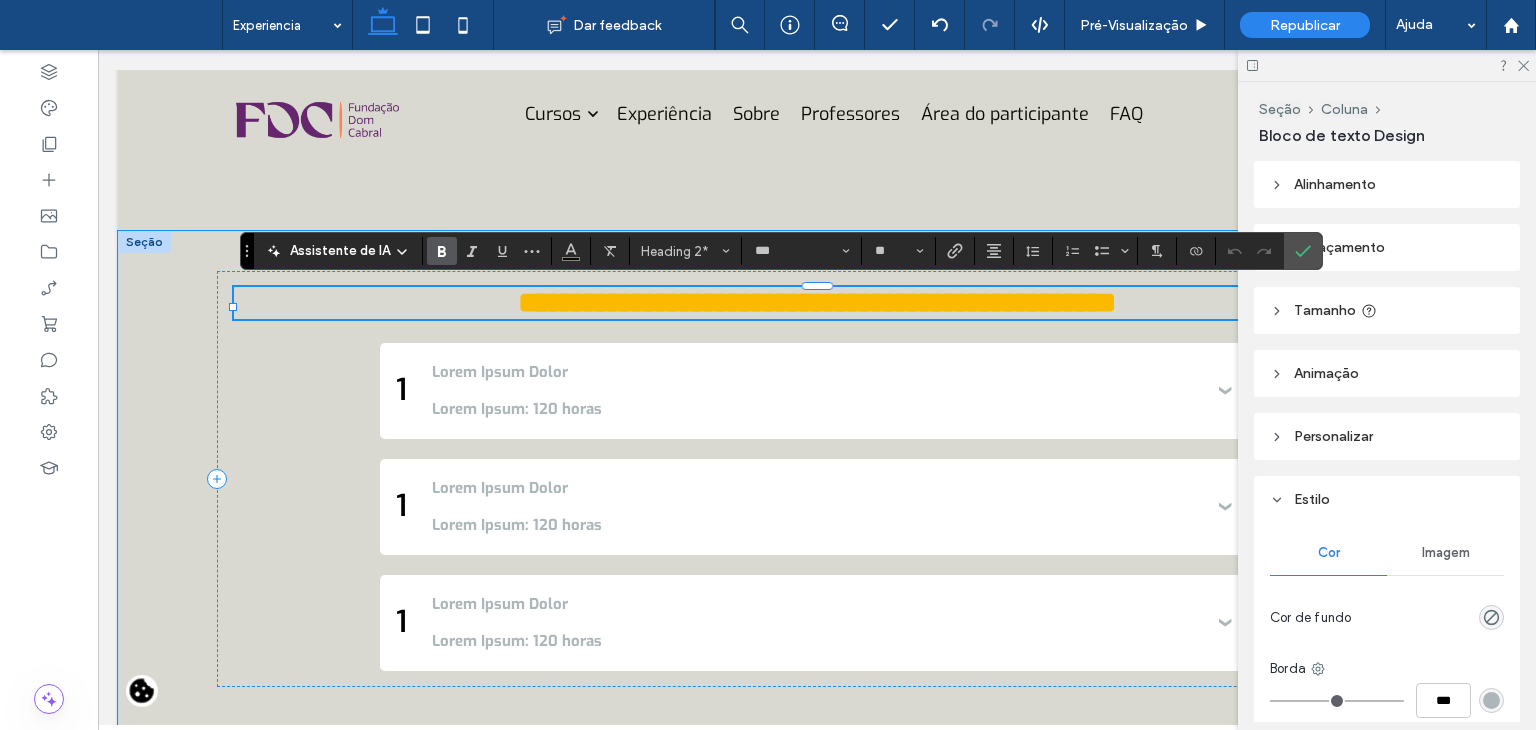 type on "**" 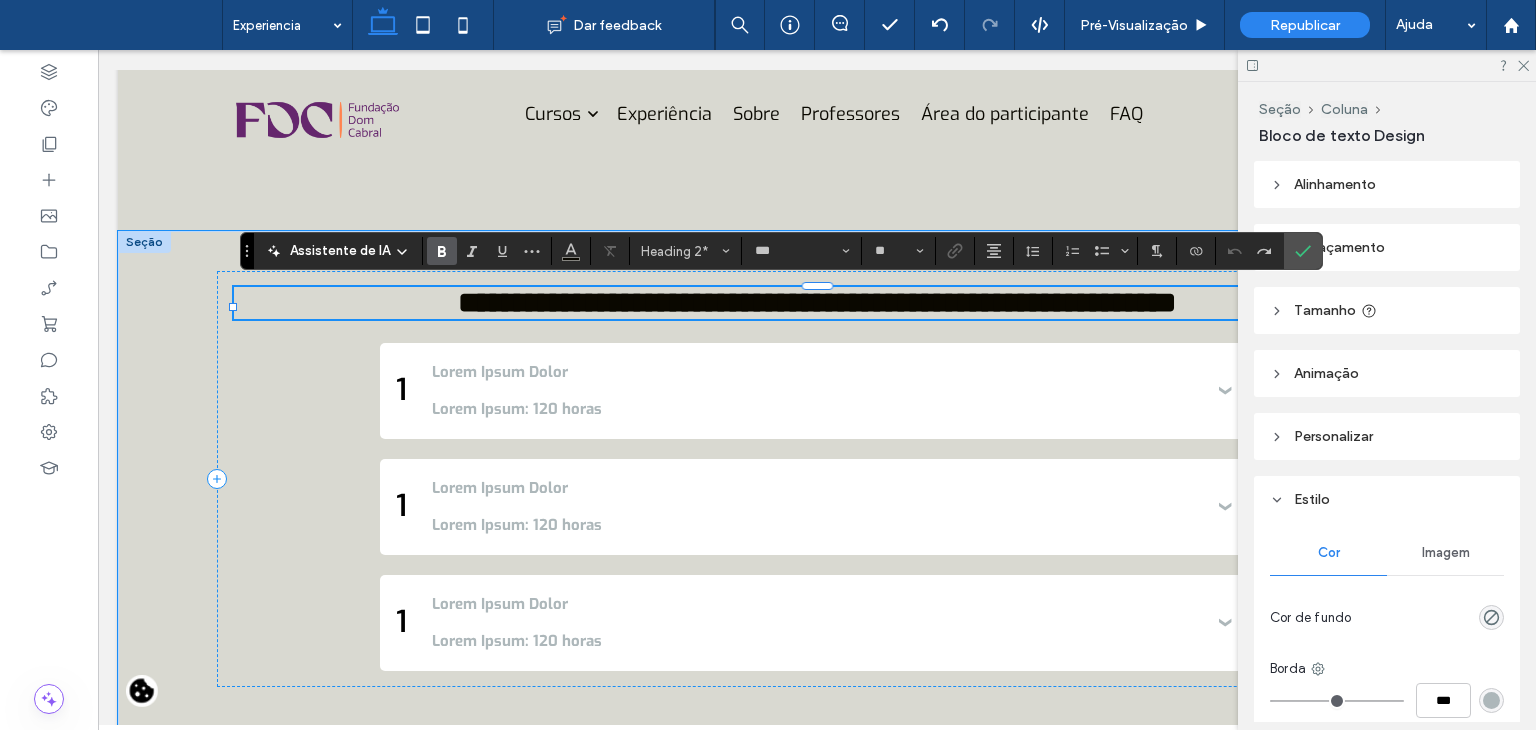 click on "**********" at bounding box center [817, 302] 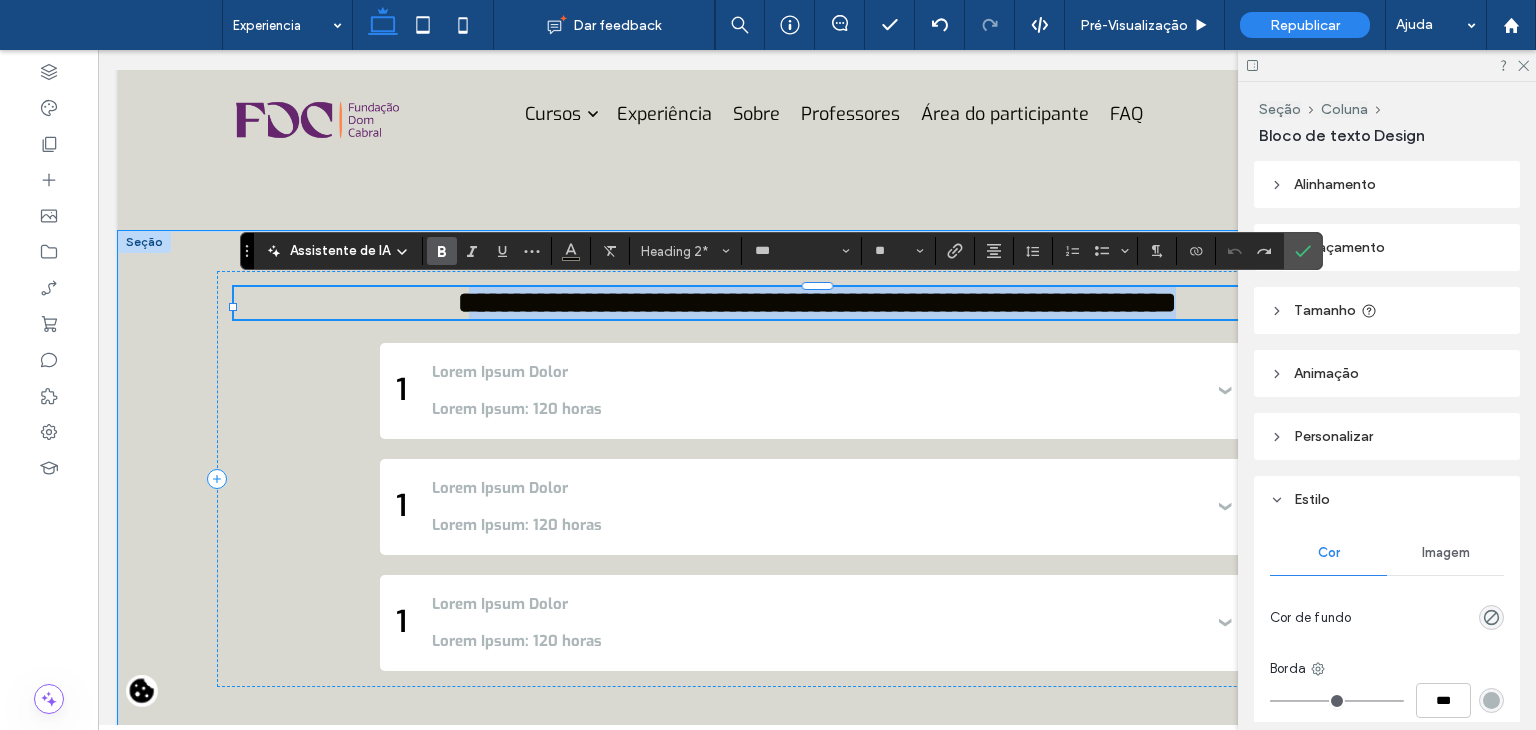 type on "***" 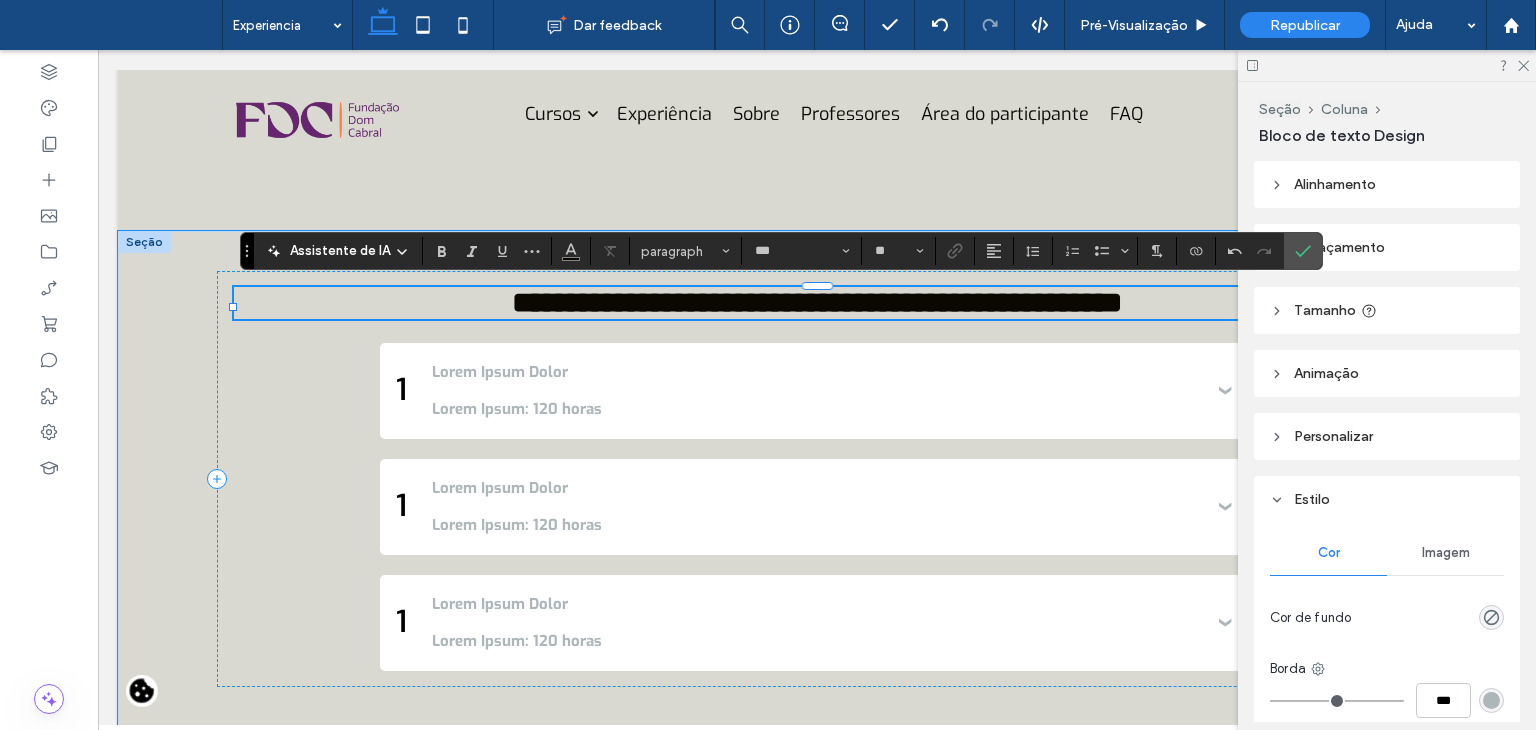 type on "***" 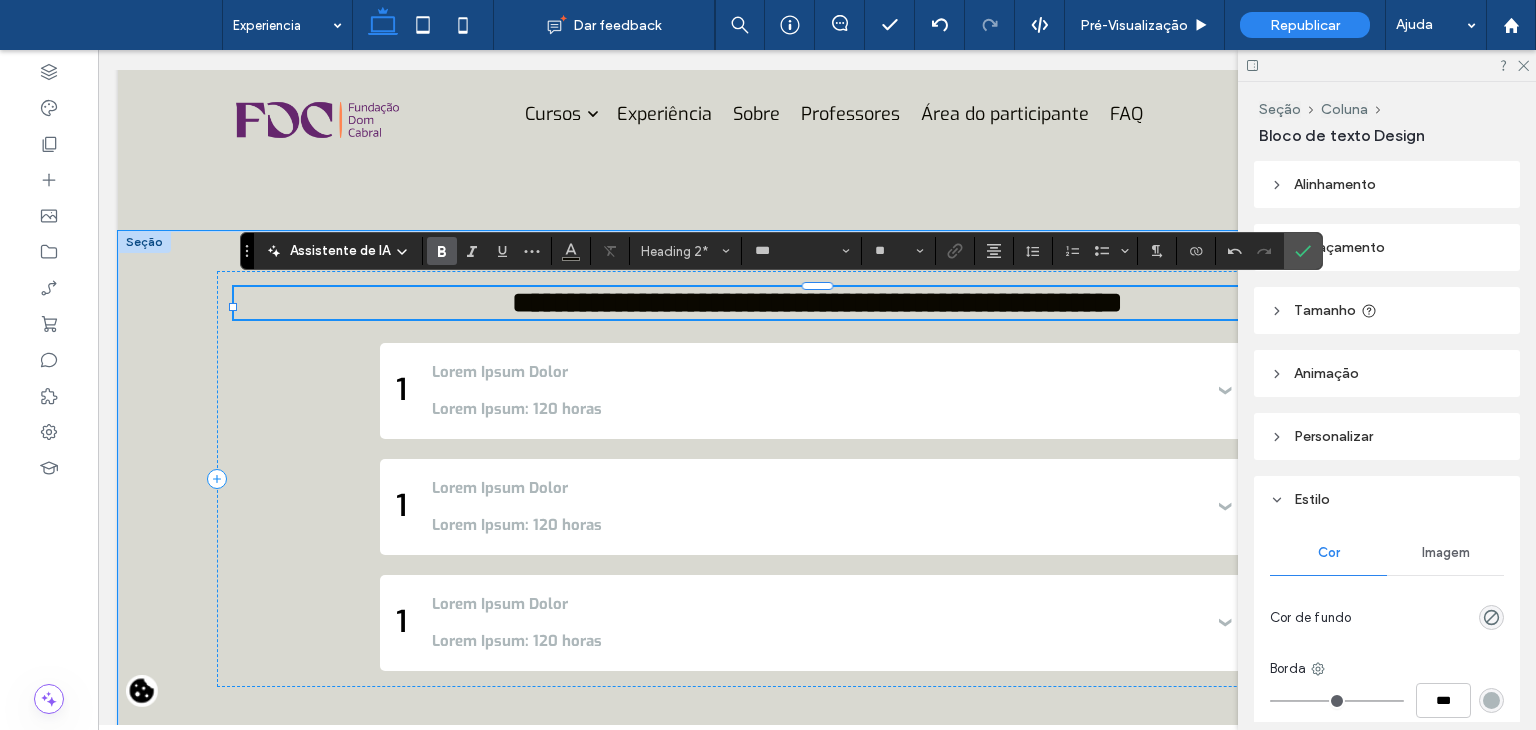 type 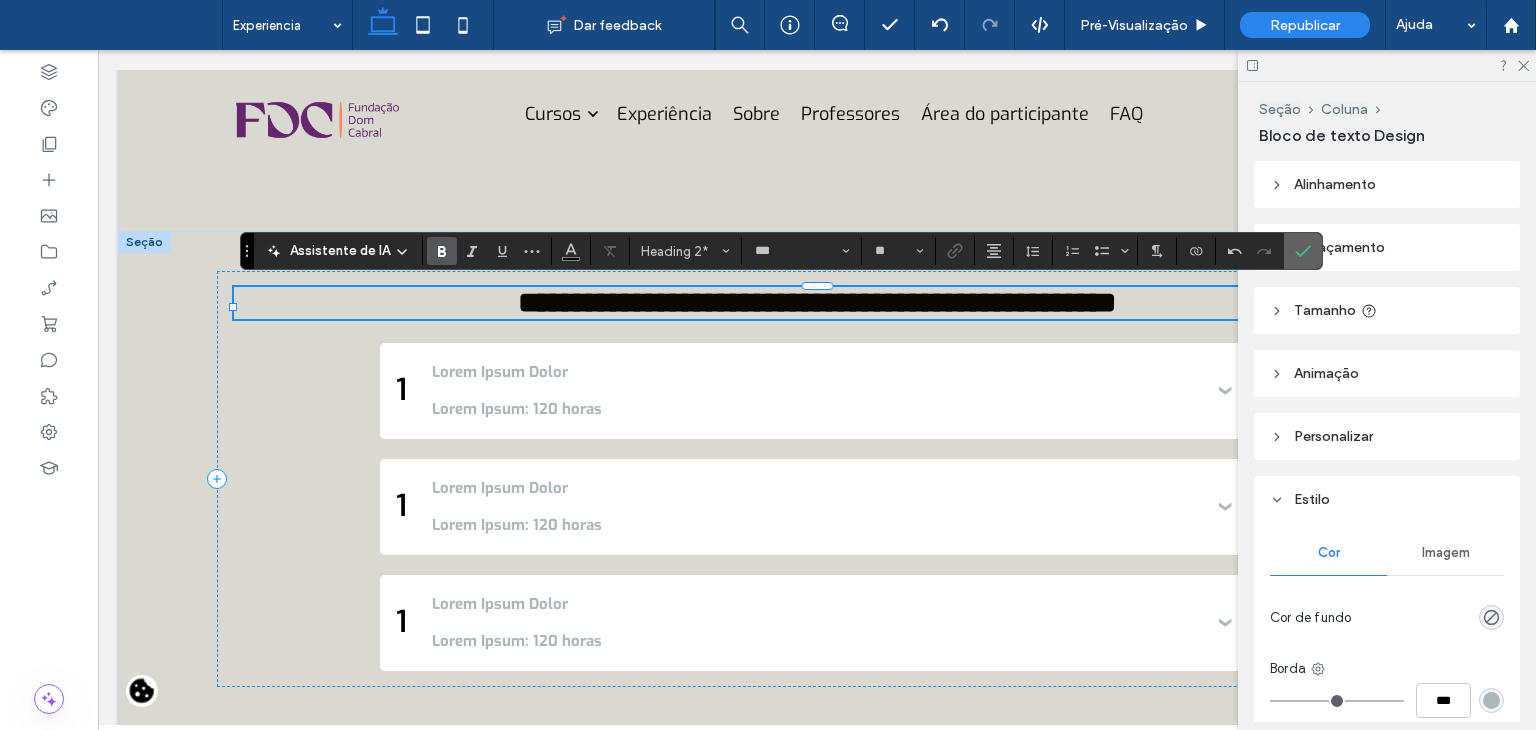 click at bounding box center (1303, 251) 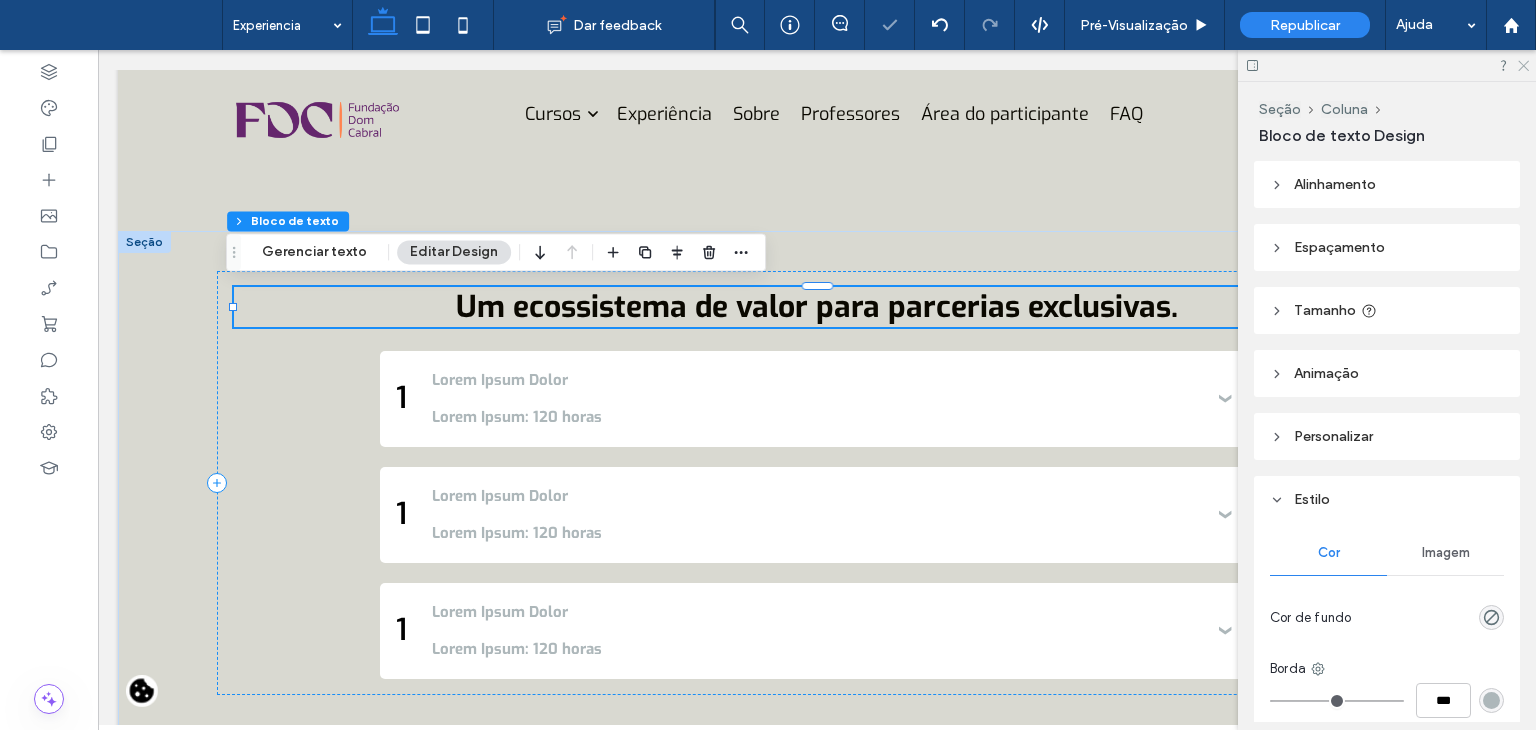 click 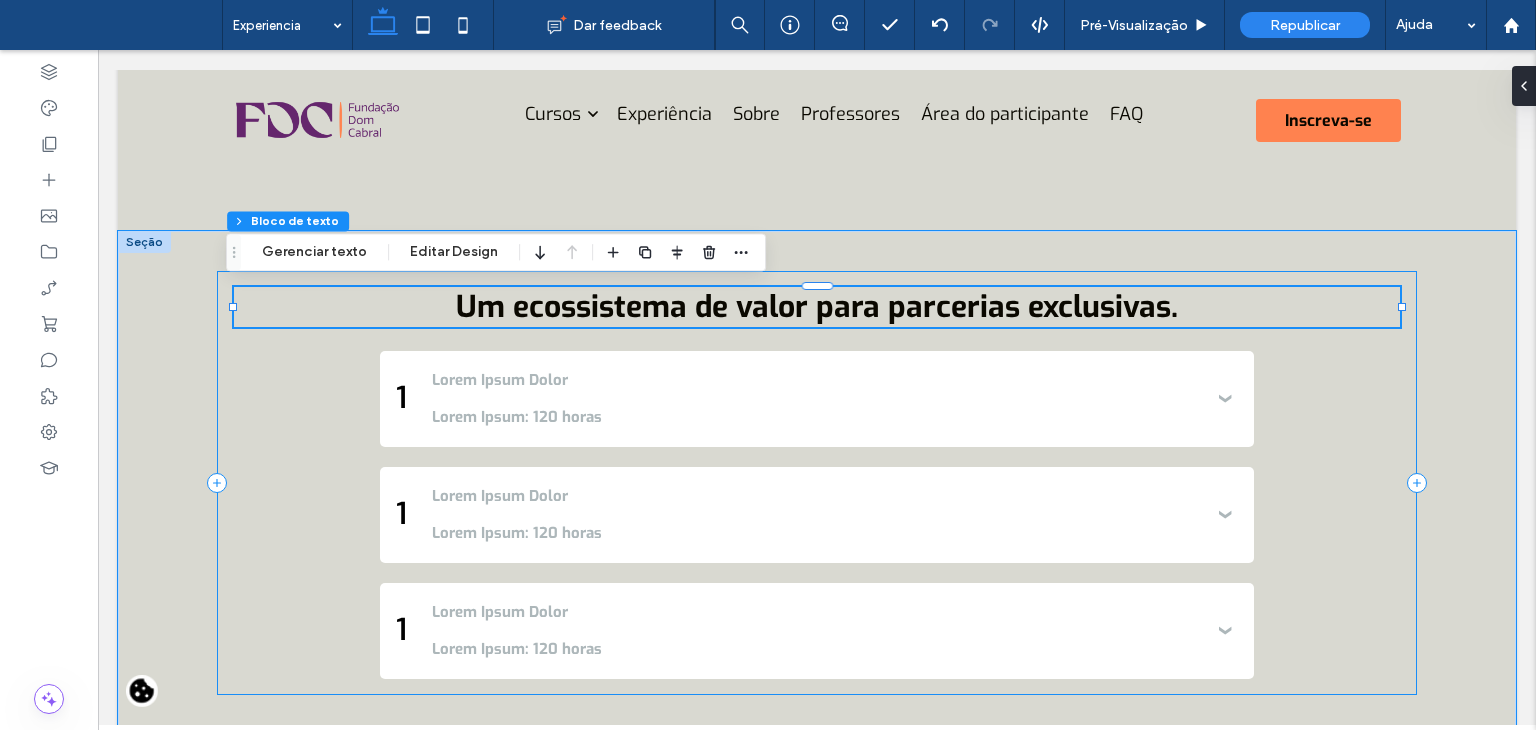 click on "Um ecossistema de valor para parcerias exclusivas.
1
Lorem Ipsum Dolor  Lorem Ipsum: 120 horas
Lorem ipsum dolor sit amet, consectetur adipiscing elit. Morbi finibus ipsum volutpat, consectetur lorem eget, bibendum tortor. Pellentesque est libero, commodo at pulvinar at, aliquam eget velit.
1
Lorem Ipsum Dolor  Lorem Ipsum: 120 horas
Lorem ipsum dolor sit amet, consectetur adipiscing elit. Morbi finibus ipsum volutpat, consectetur lorem eget, bibendum tortor. Pellentesque est libero, commodo at pulvinar at, aliquam eget velit.
1
Lorem Ipsum Dolor  Lorem Ipsum: 120 horas
Lorem ipsum dolor sit amet, consectetur adipiscing elit. Morbi finibus ipsum volutpat, consectetur lorem eget, bibendum tortor. Pellentesque est libero, commodo at pulvinar at, aliquam eget velit." at bounding box center (817, 483) 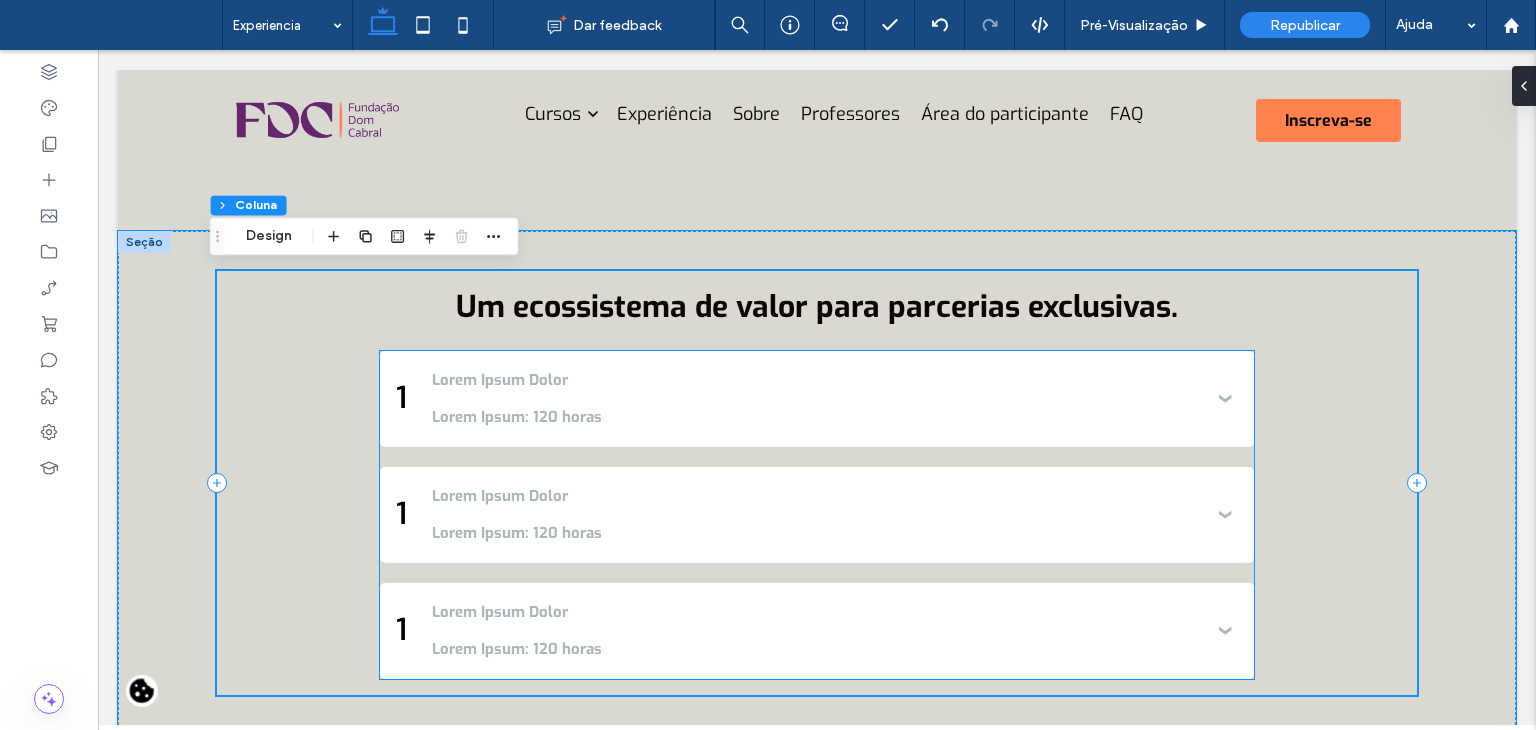 click on "Lorem Ipsum: 120 horas" at bounding box center [816, 417] 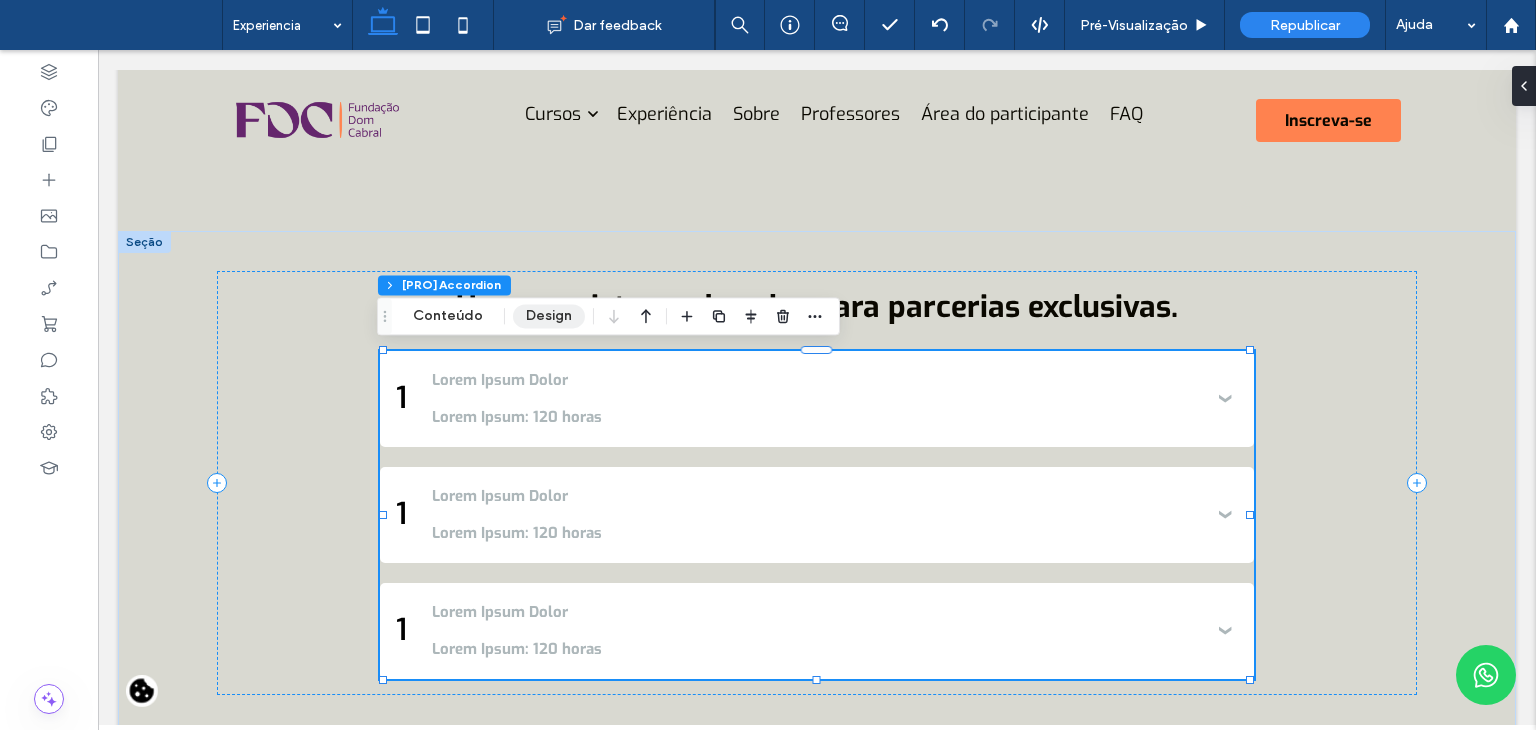 click on "Design" at bounding box center [549, 316] 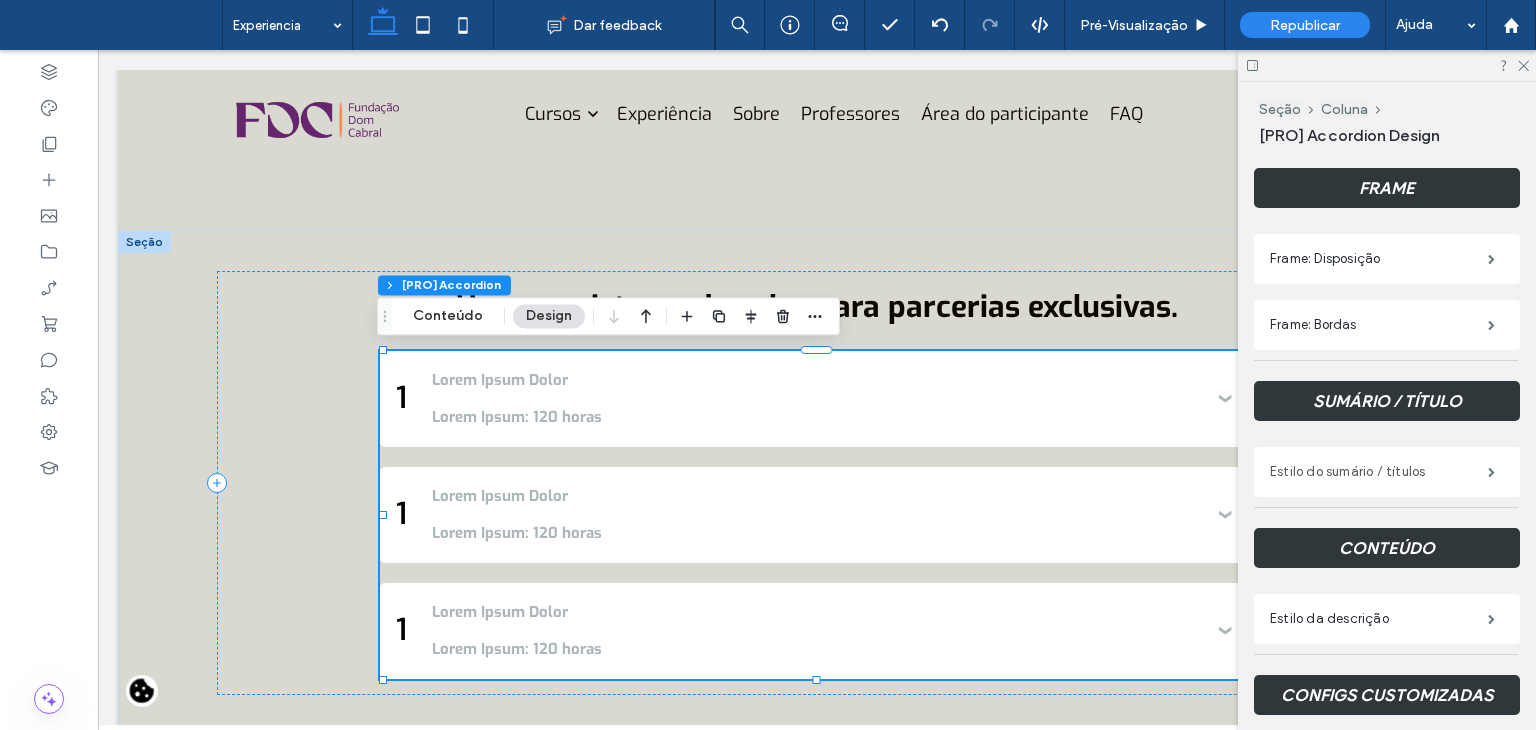 scroll, scrollTop: 300, scrollLeft: 0, axis: vertical 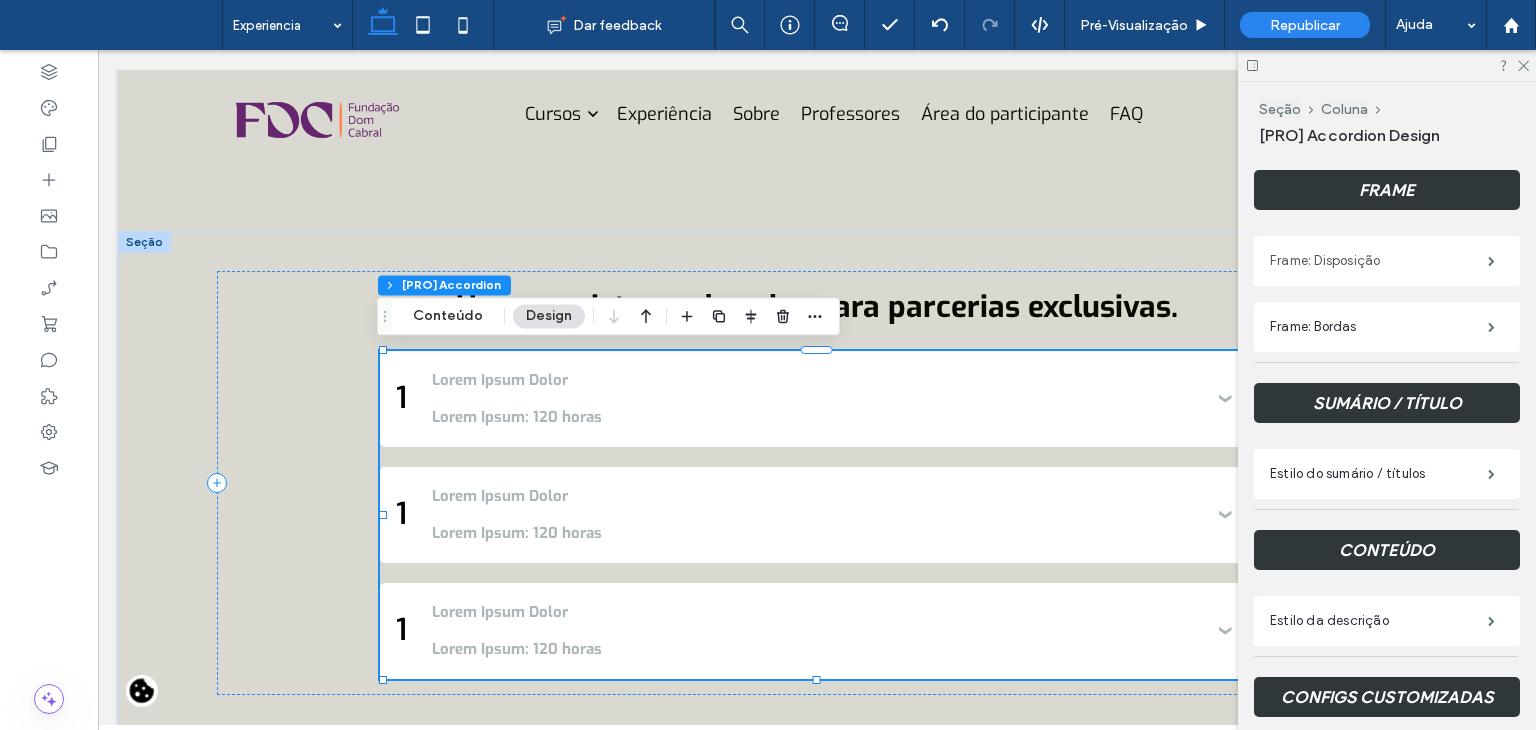 click on "Frame: Disposição" at bounding box center (1379, 261) 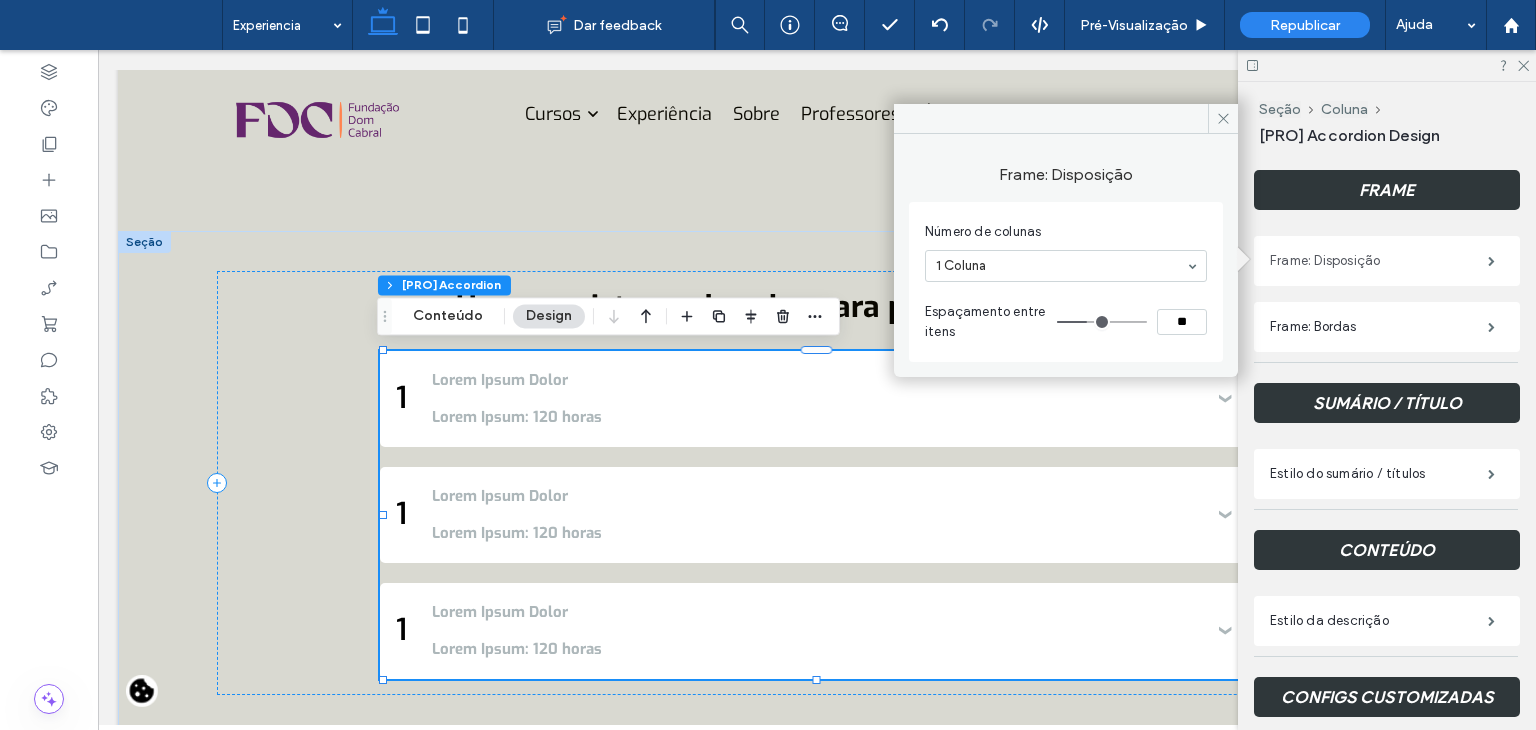 click on "Frame: Disposição" at bounding box center (1379, 261) 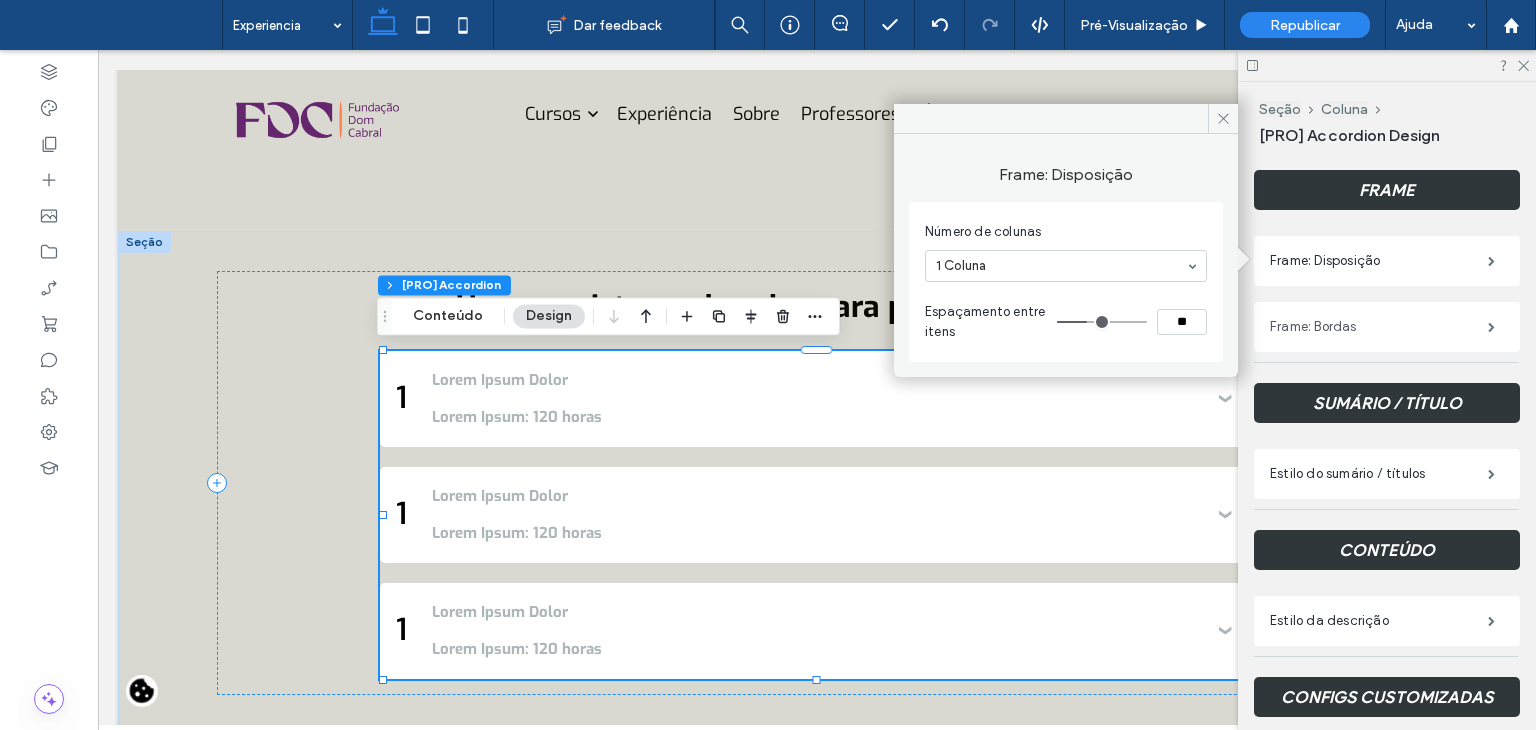 click on "Frame: Bordas" at bounding box center (1379, 327) 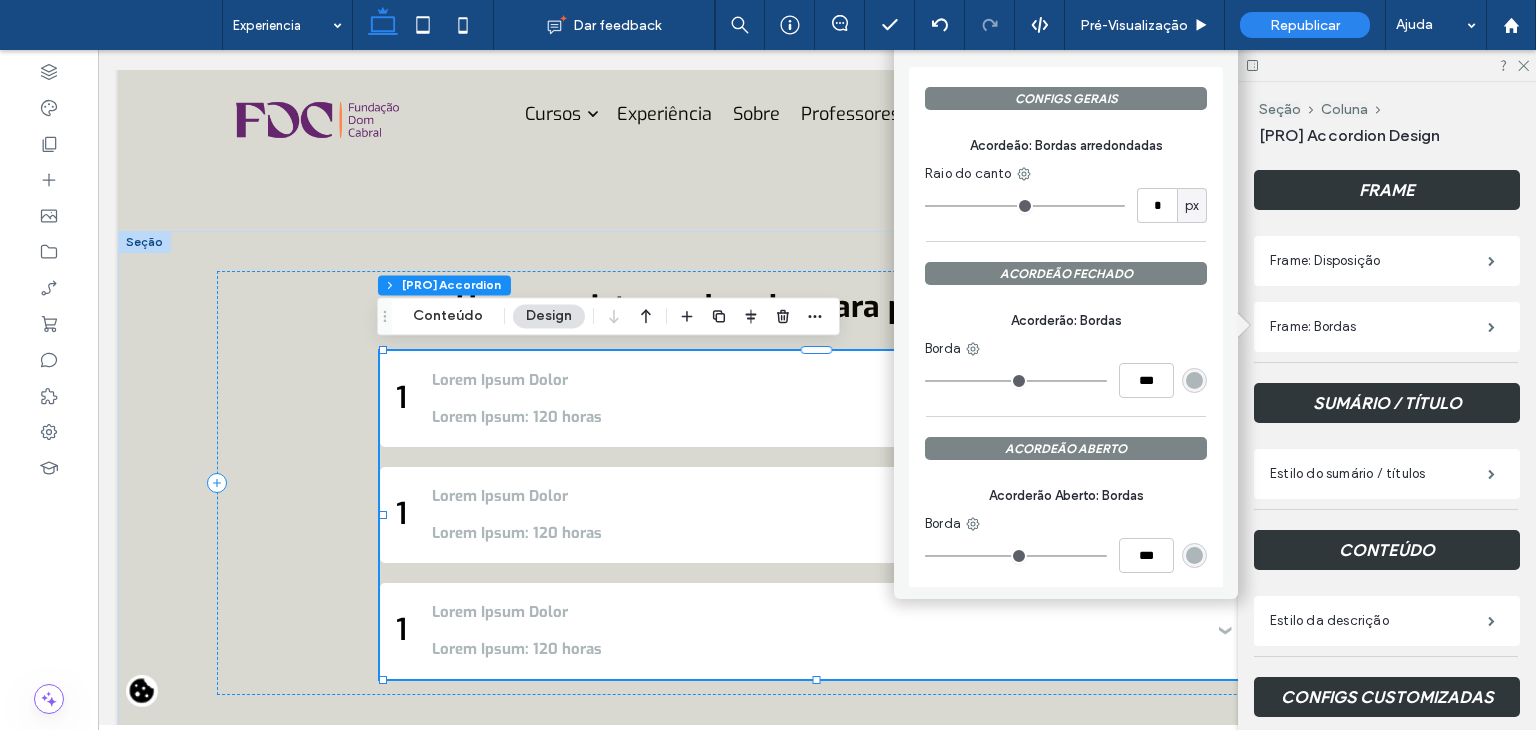 scroll, scrollTop: 45, scrollLeft: 0, axis: vertical 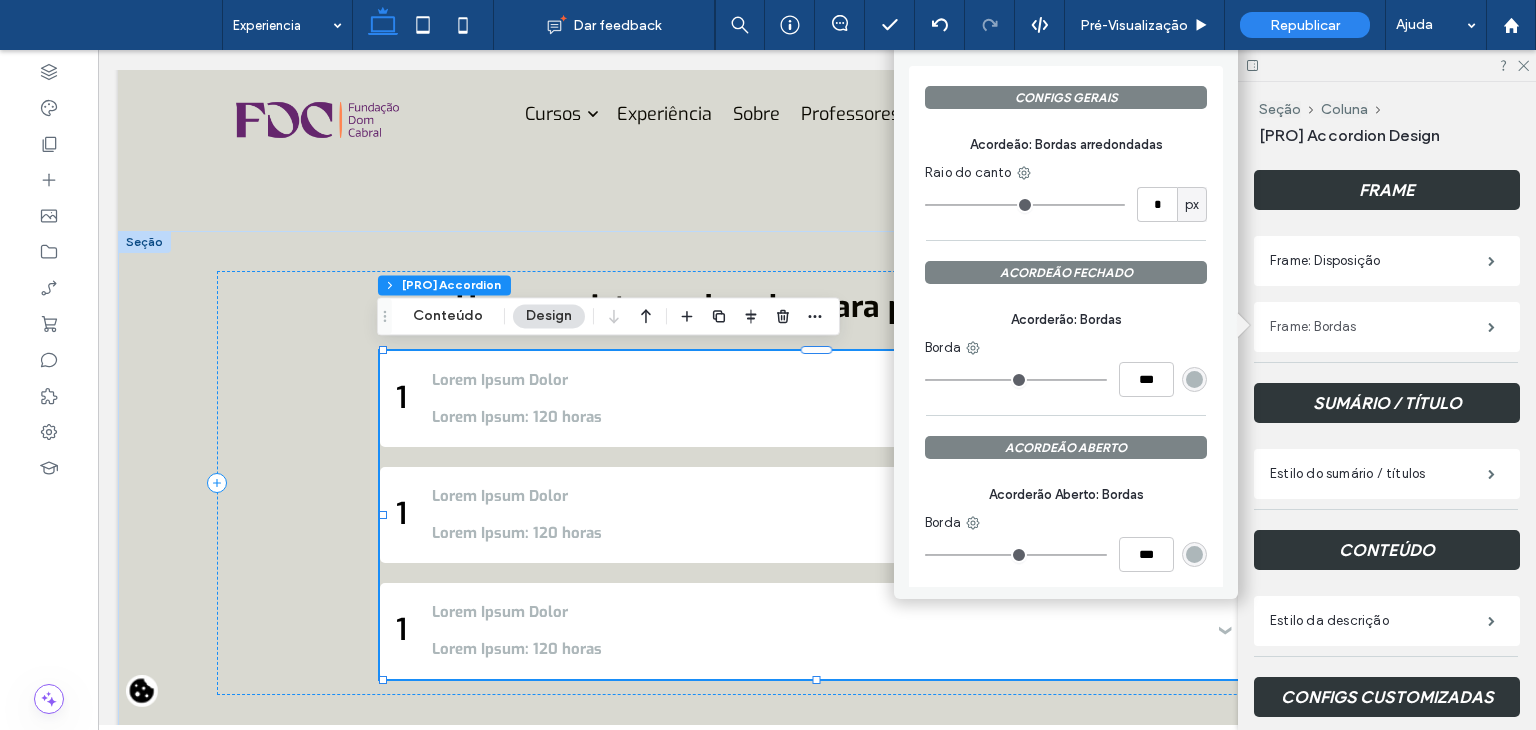 click on "Frame: Bordas" at bounding box center [1379, 327] 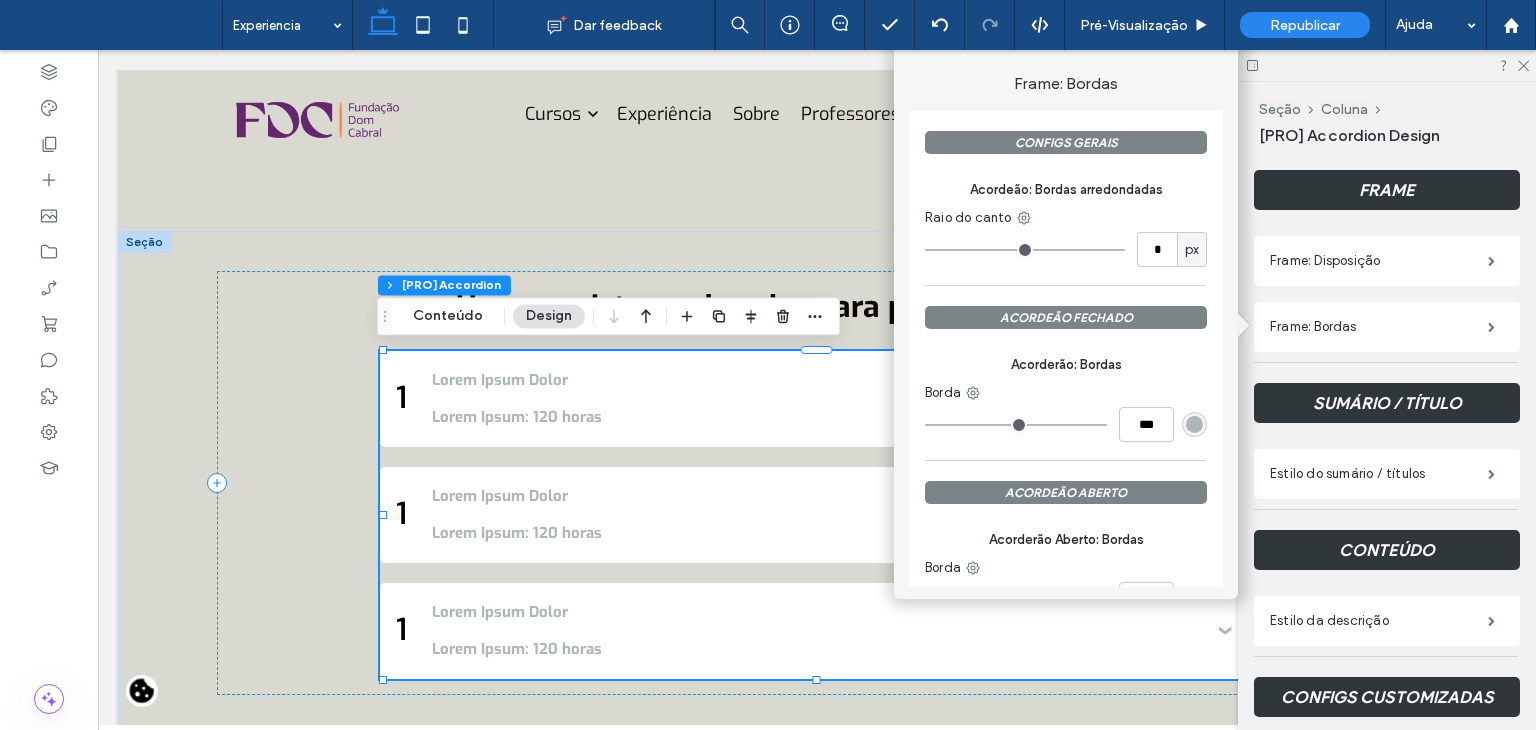 click on "SUMÁRIO / TÍTULO" at bounding box center [1387, 403] 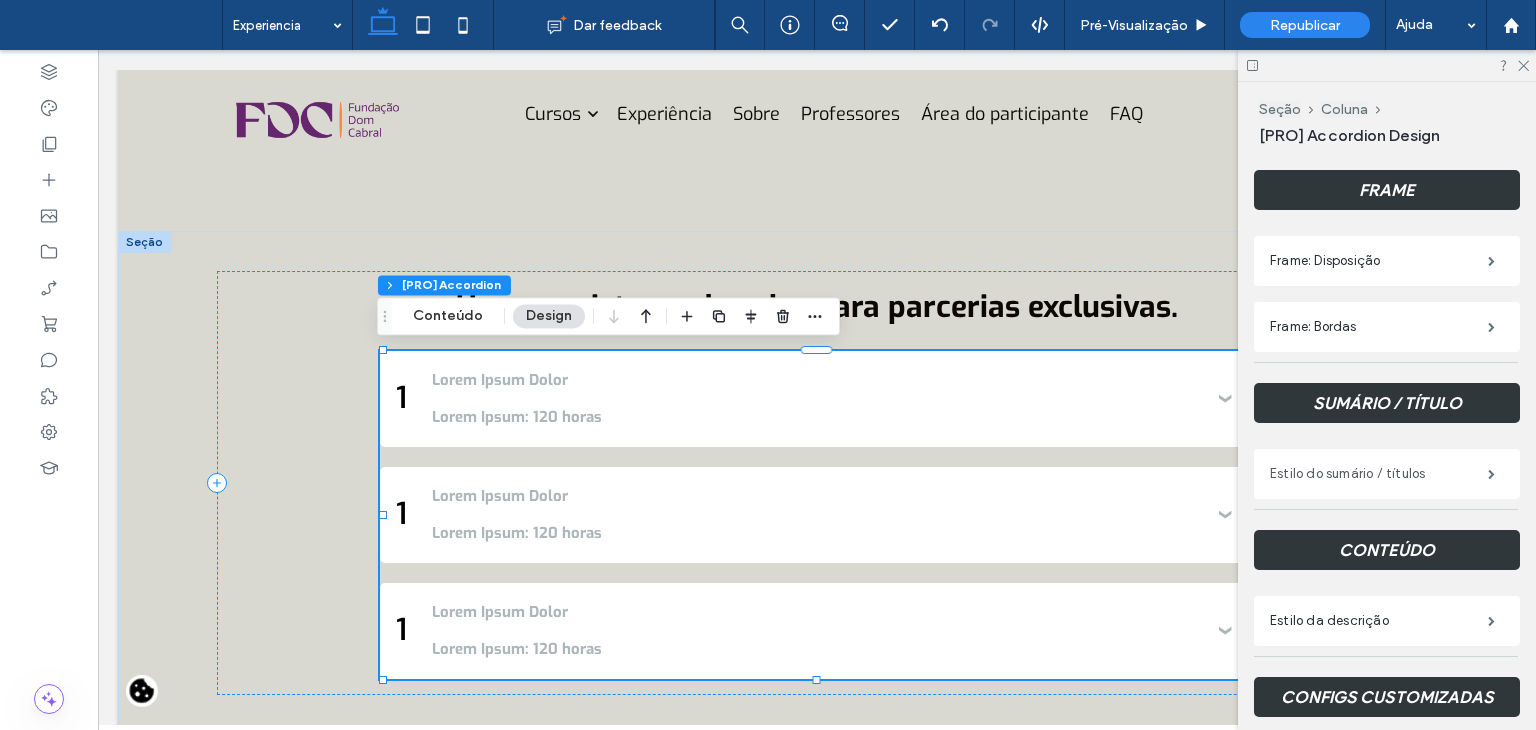 click on "Estilo do sumário / títulos" at bounding box center (1379, 474) 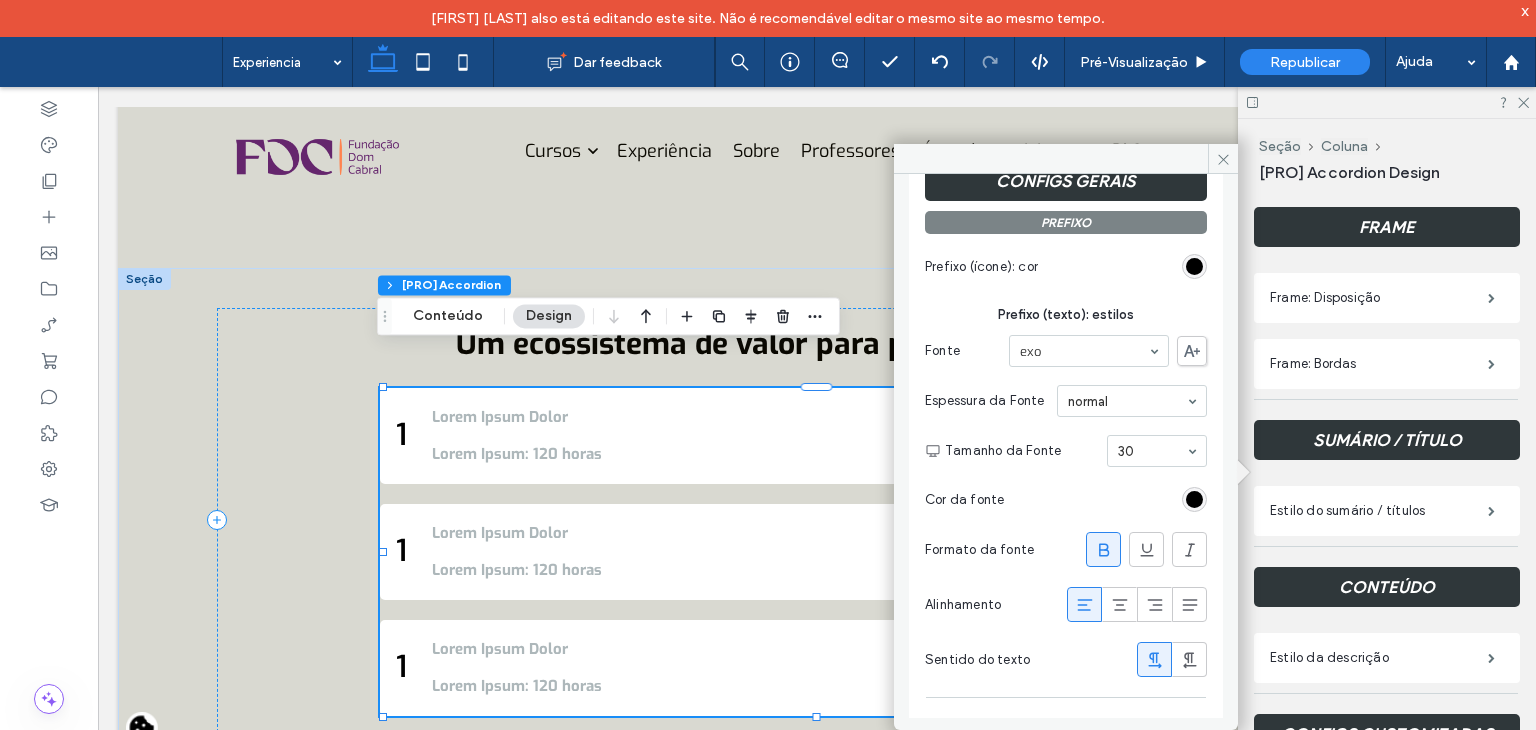 scroll, scrollTop: 100, scrollLeft: 0, axis: vertical 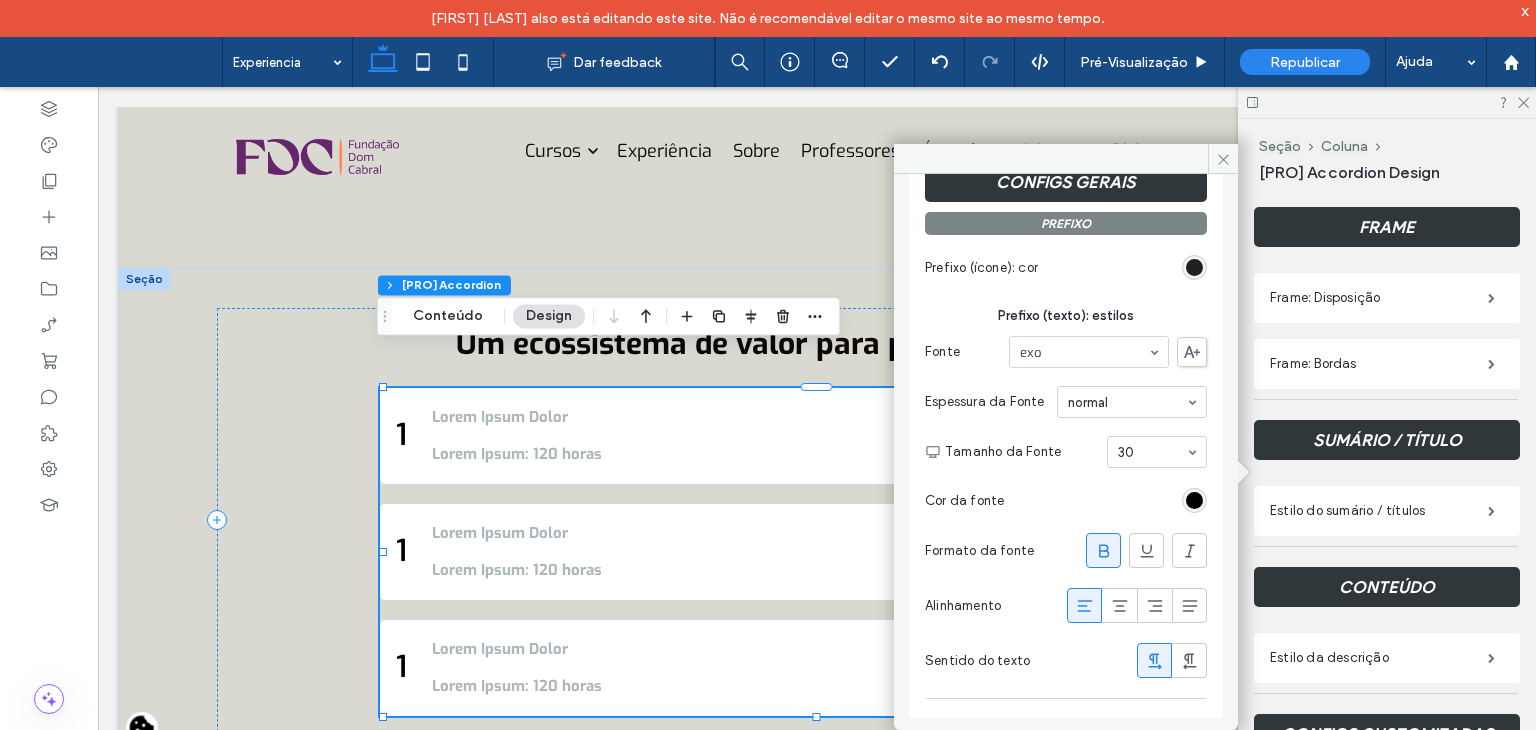 click at bounding box center [1194, 267] 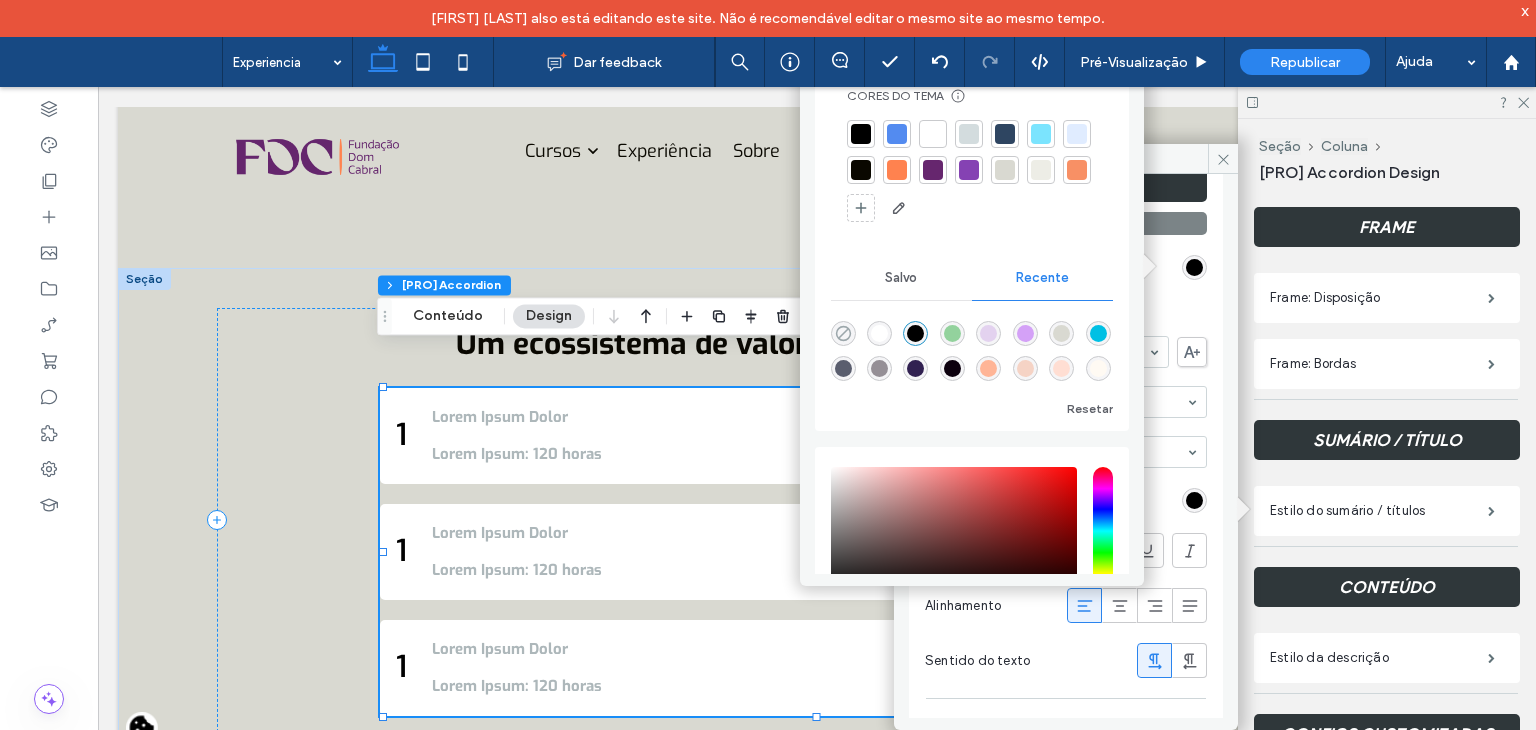 click 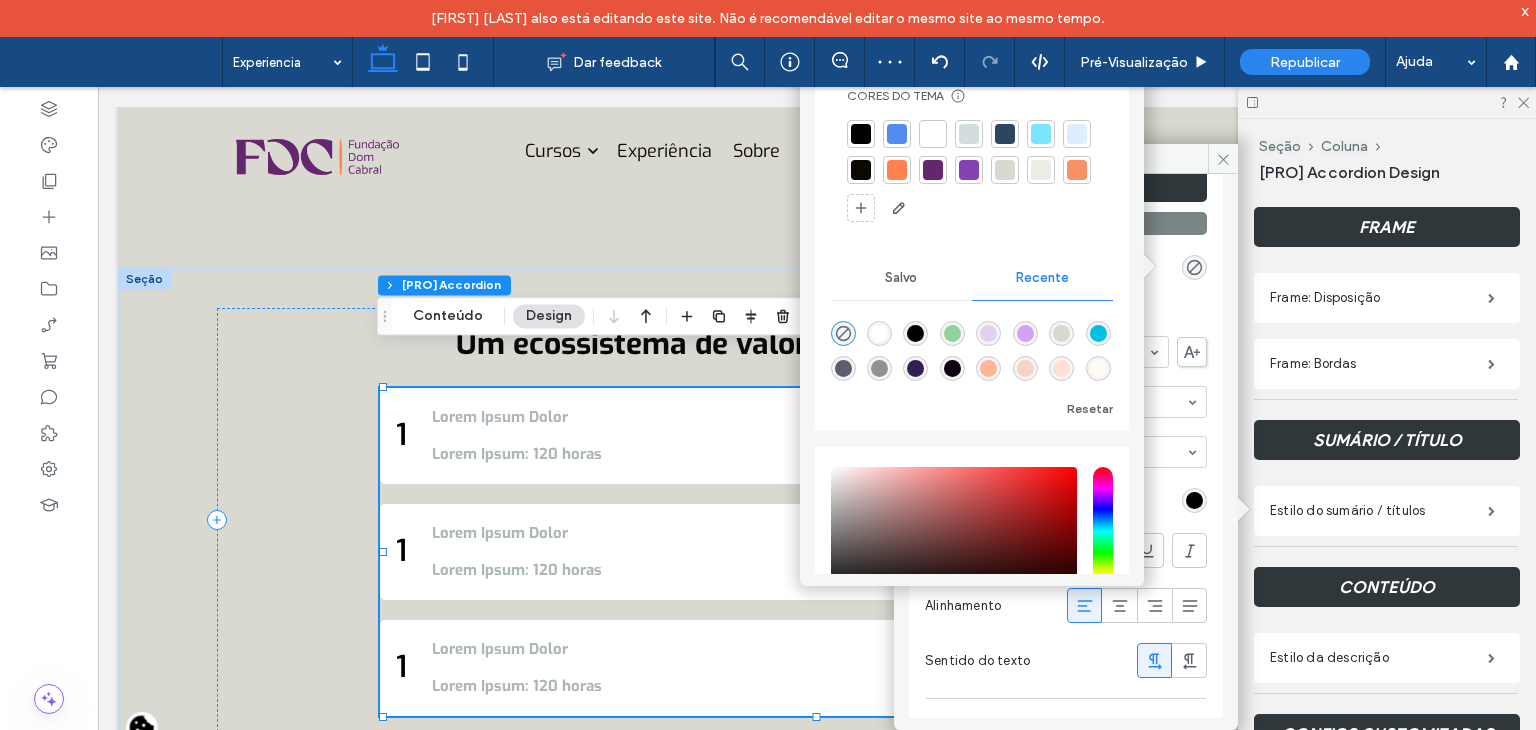 click on "Prefixo (texto): estilos Fonte exo Espessura da Fonte normal Tamanho da Fonte 30 Cor da fonte Formato da fonte Alinhamento Sentido do texto" at bounding box center [1066, 489] 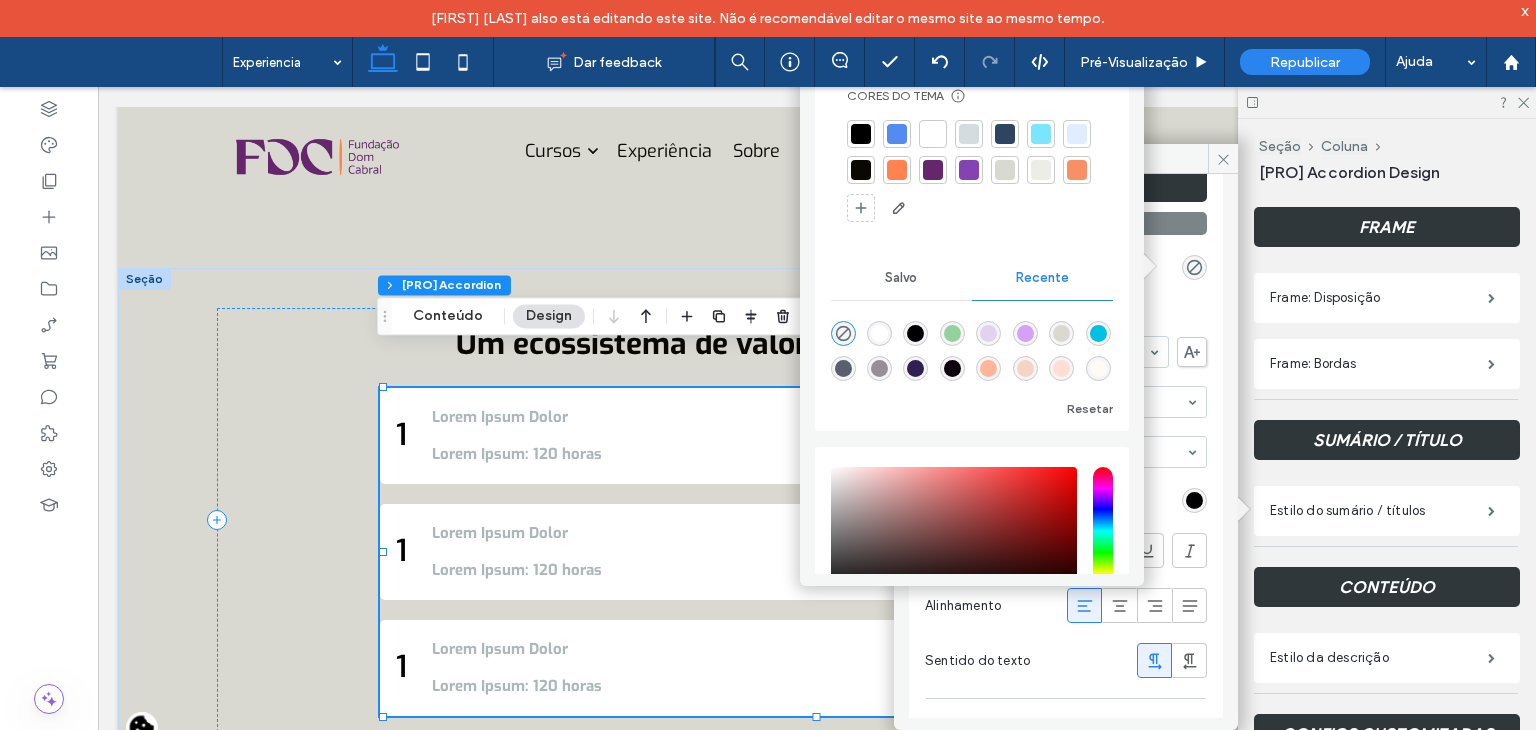 click on "Prefixo (texto): estilos Fonte exo Espessura da Fonte normal Tamanho da Fonte 30 Cor da fonte Formato da fonte Alinhamento Sentido do texto" at bounding box center (1066, 489) 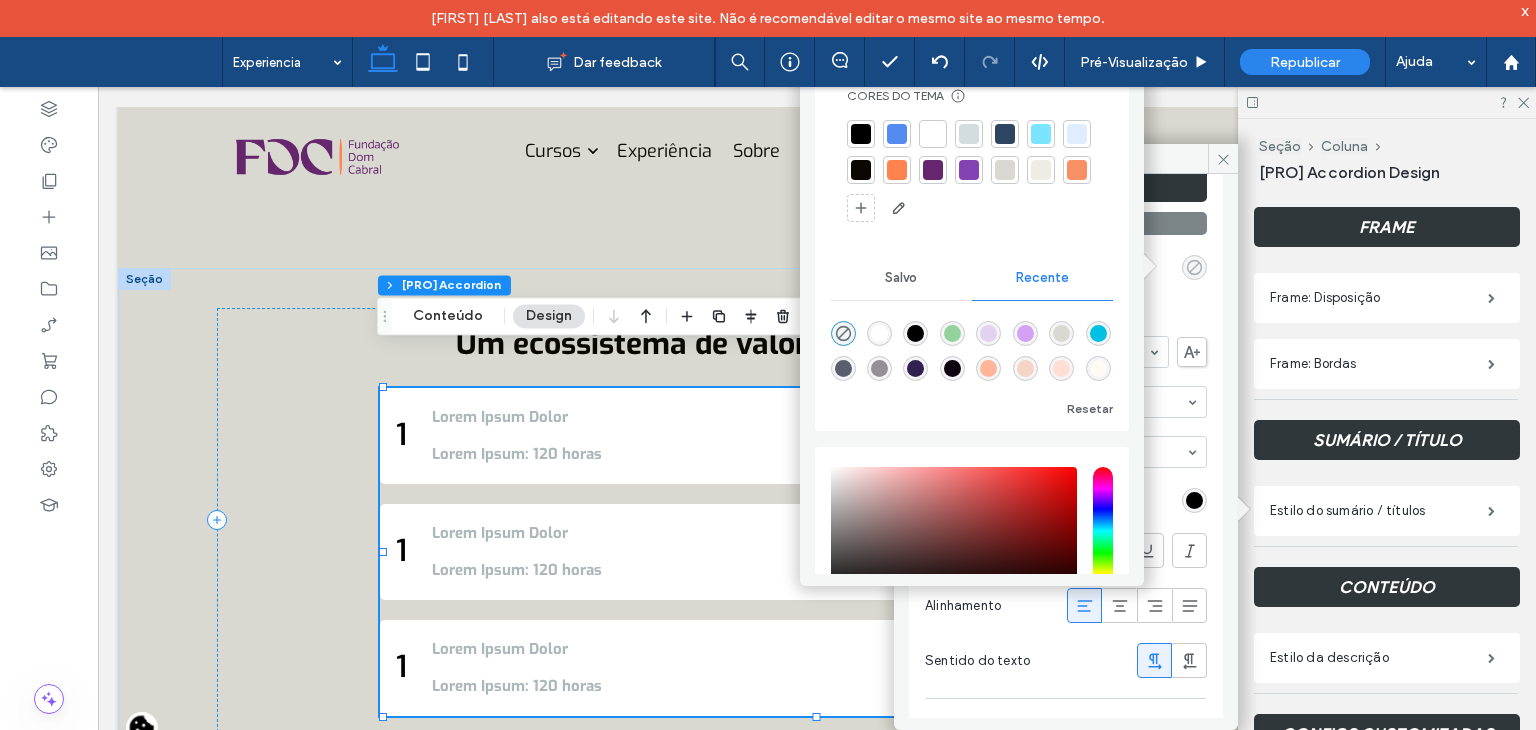 click at bounding box center [1194, 267] 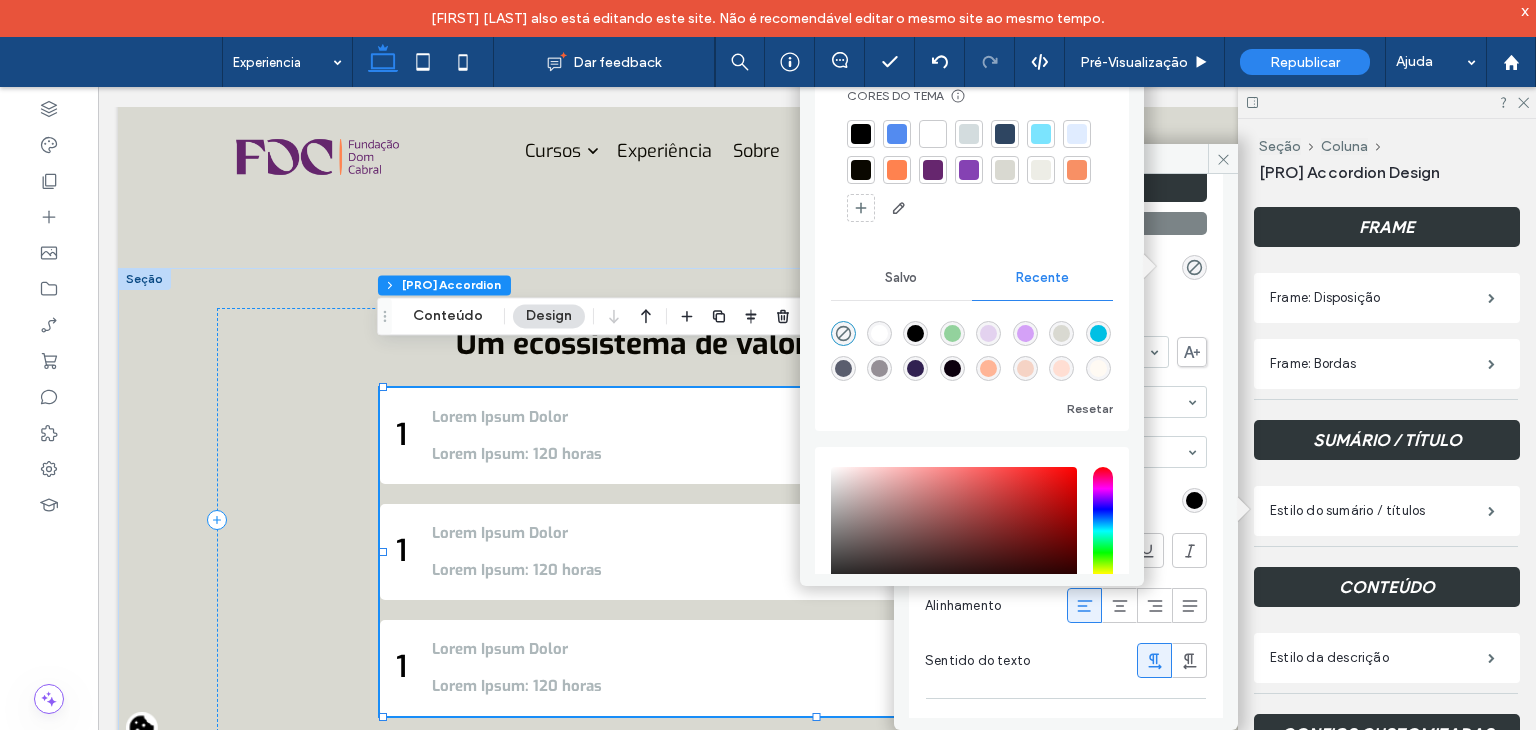 click on "Prefixo (texto): estilos Fonte exo Espessura da Fonte normal Tamanho da Fonte 30 Cor da fonte Formato da fonte Alinhamento Sentido do texto" at bounding box center [1066, 489] 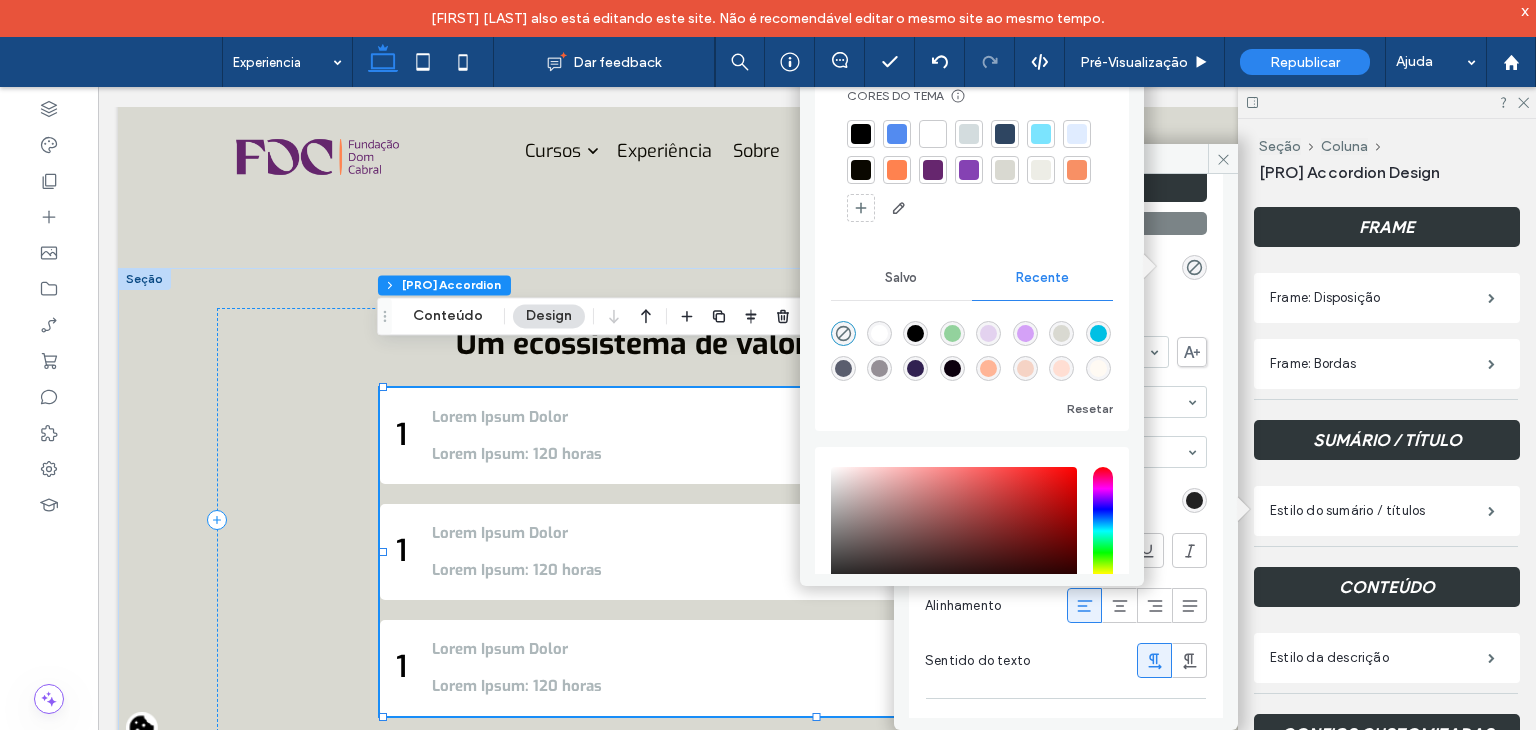 click at bounding box center (1194, 500) 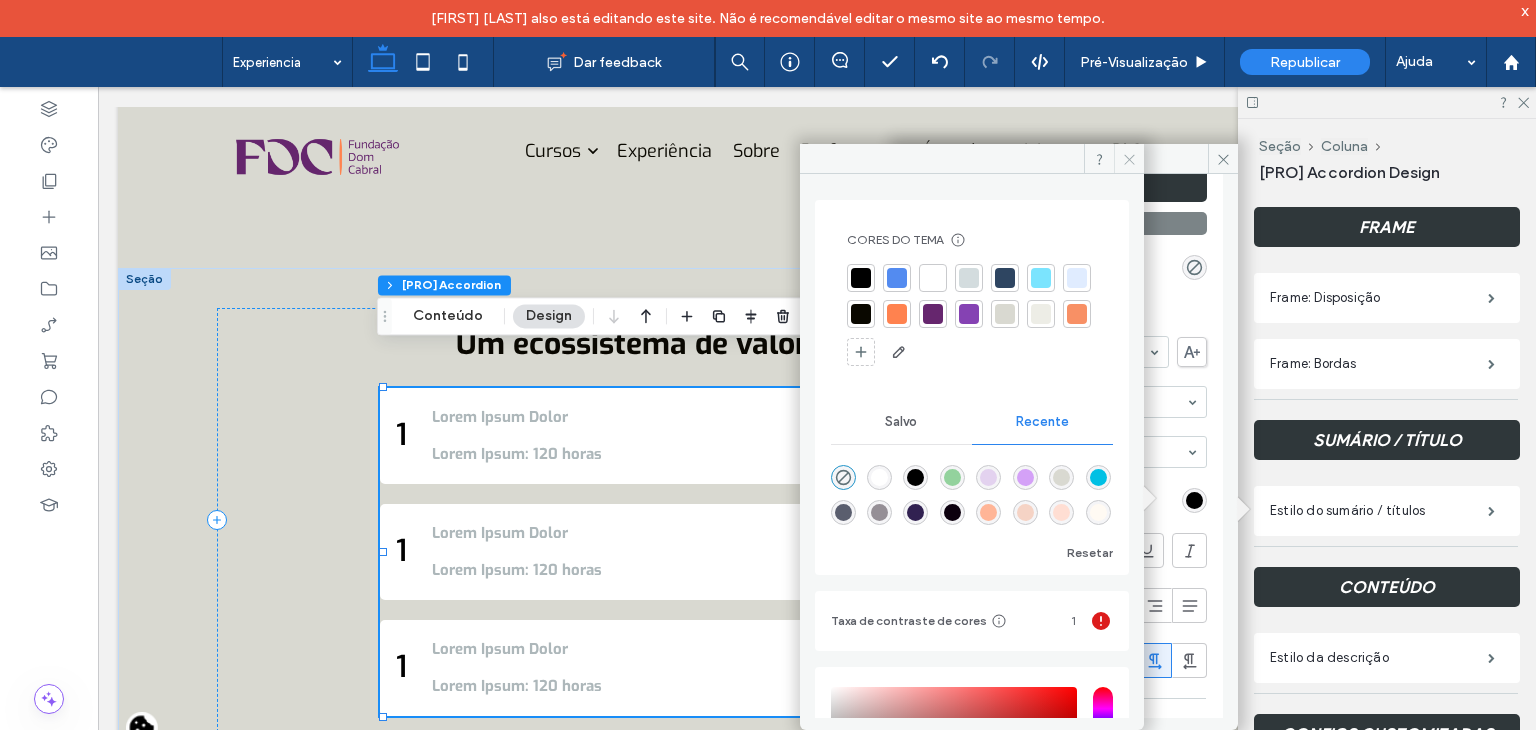 click 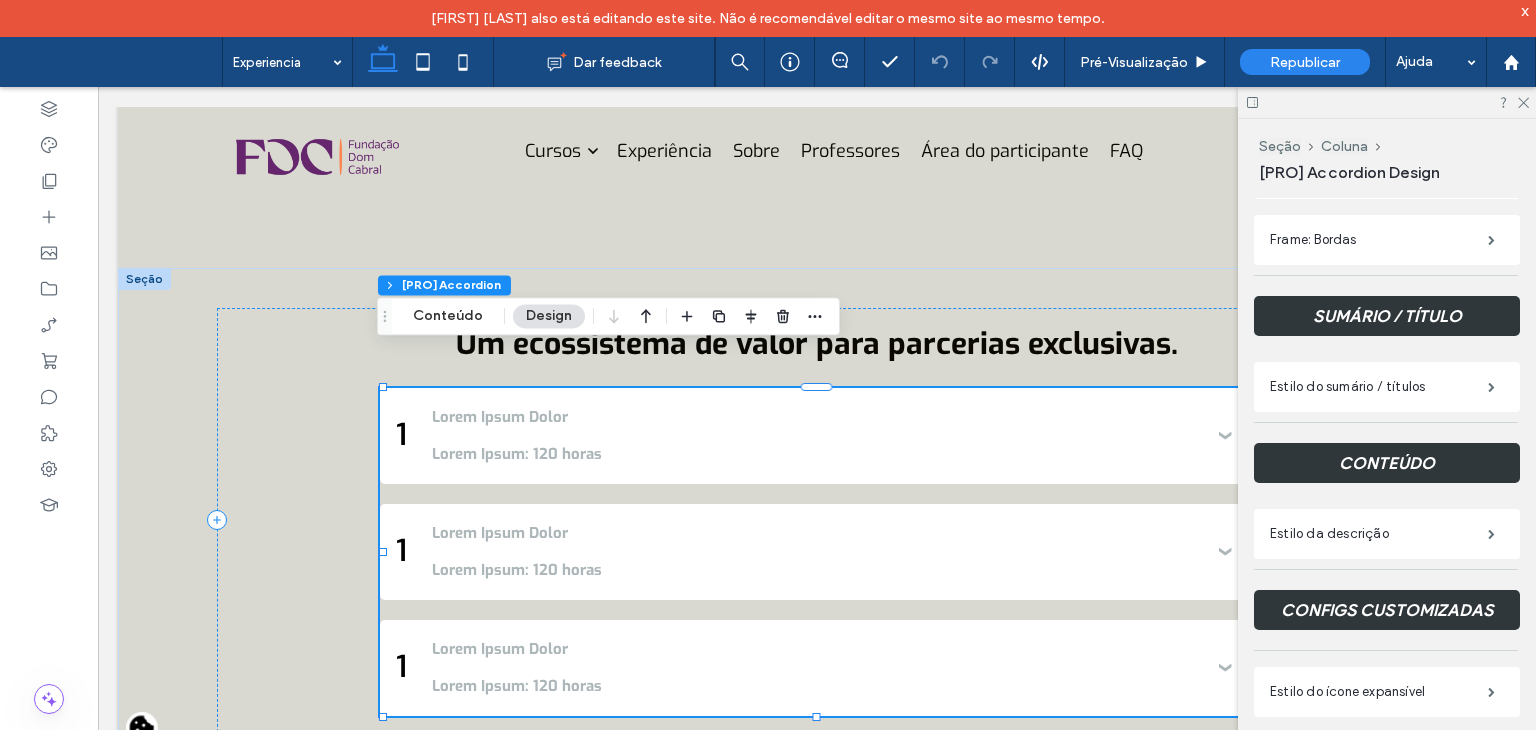 scroll, scrollTop: 470, scrollLeft: 0, axis: vertical 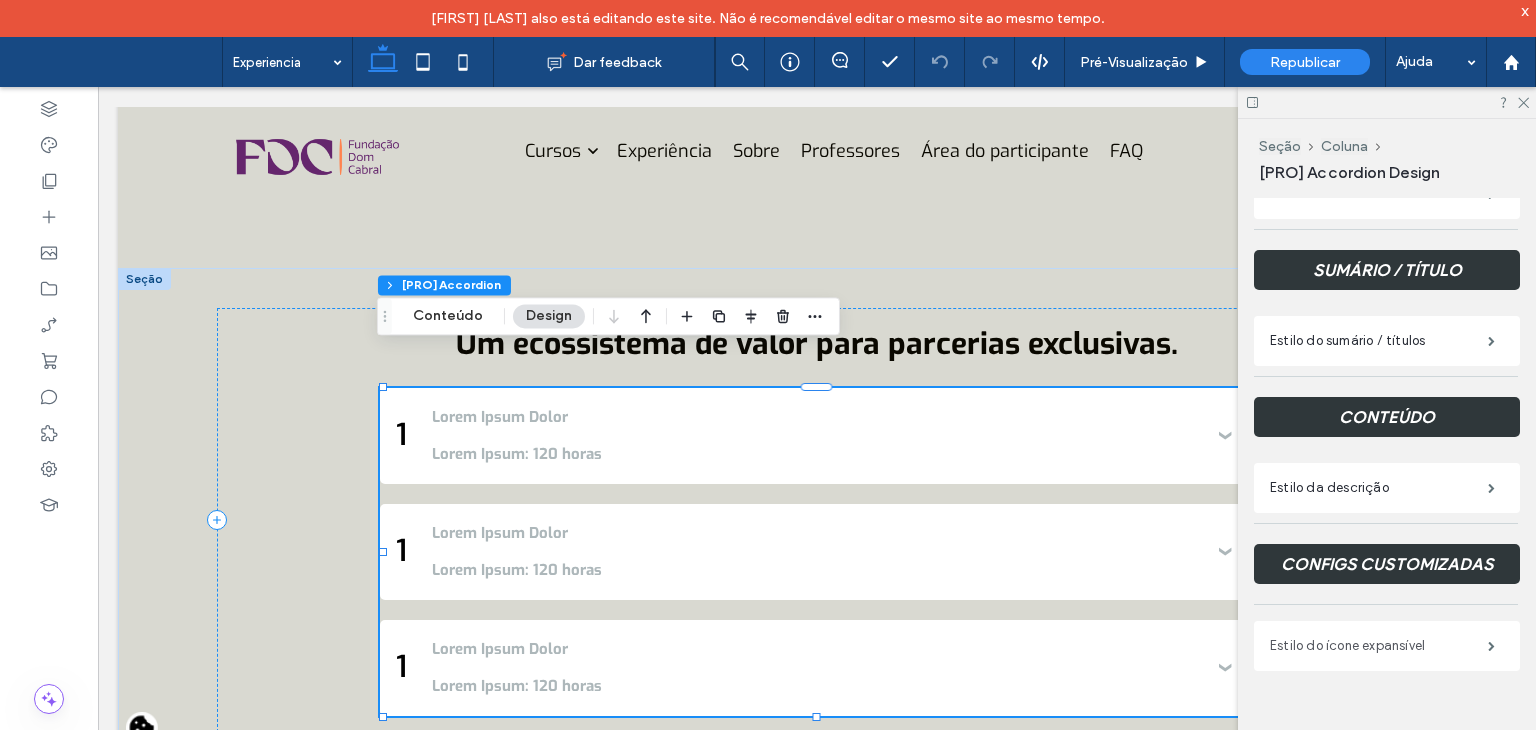 click on "Estilo do ícone expansível" at bounding box center [1379, 646] 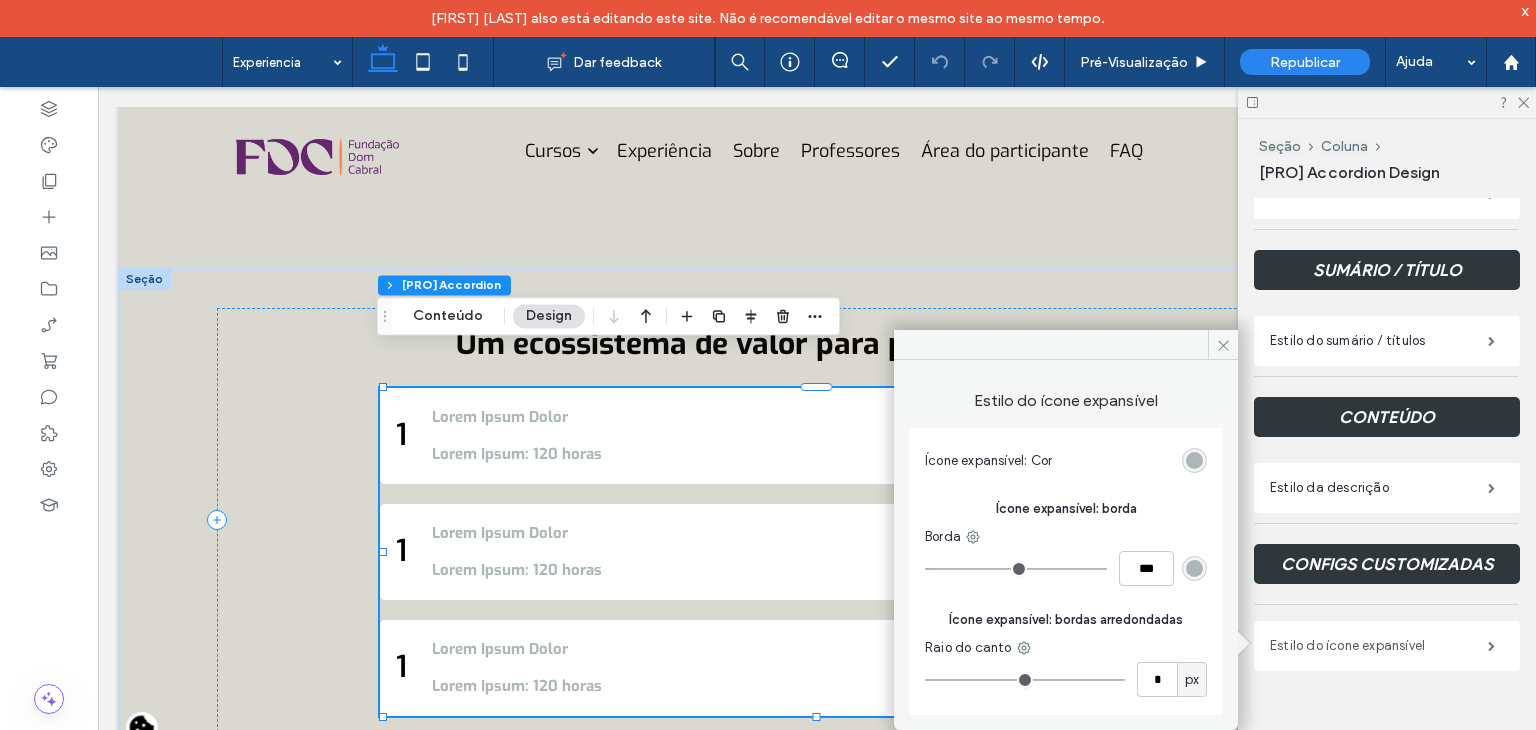 click on "Estilo do ícone expansível" at bounding box center (1379, 646) 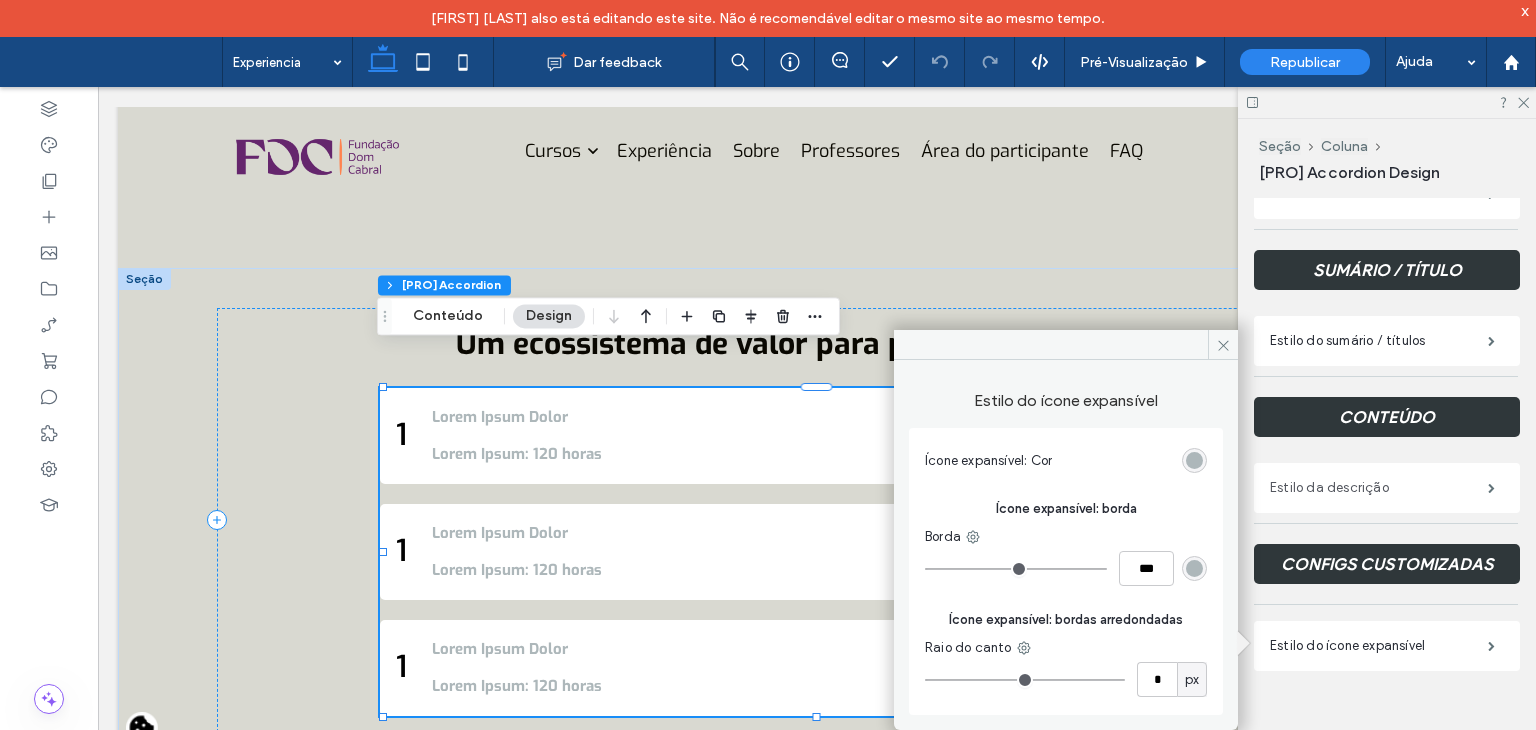 click on "Estilo da descrição" at bounding box center (1379, 488) 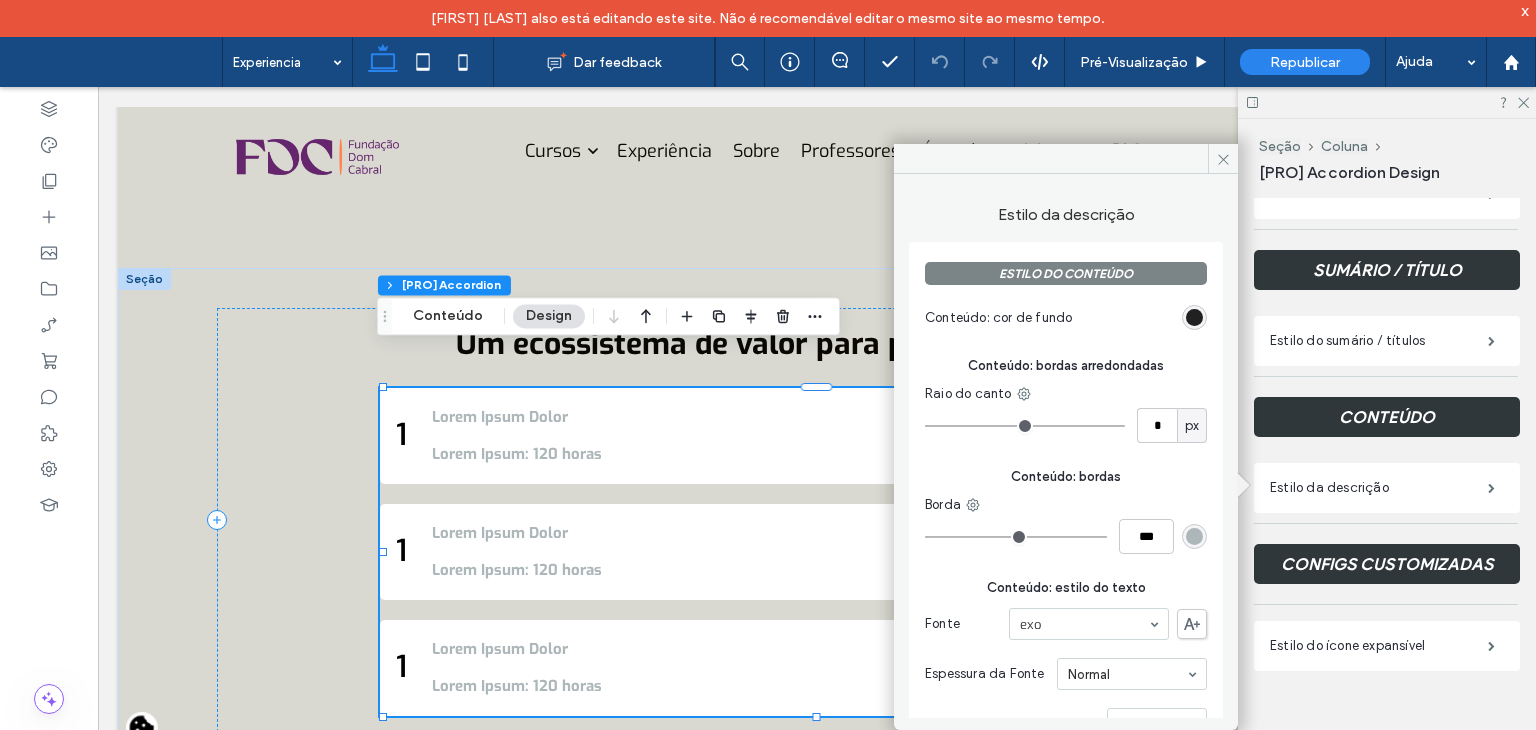 click at bounding box center [1194, 317] 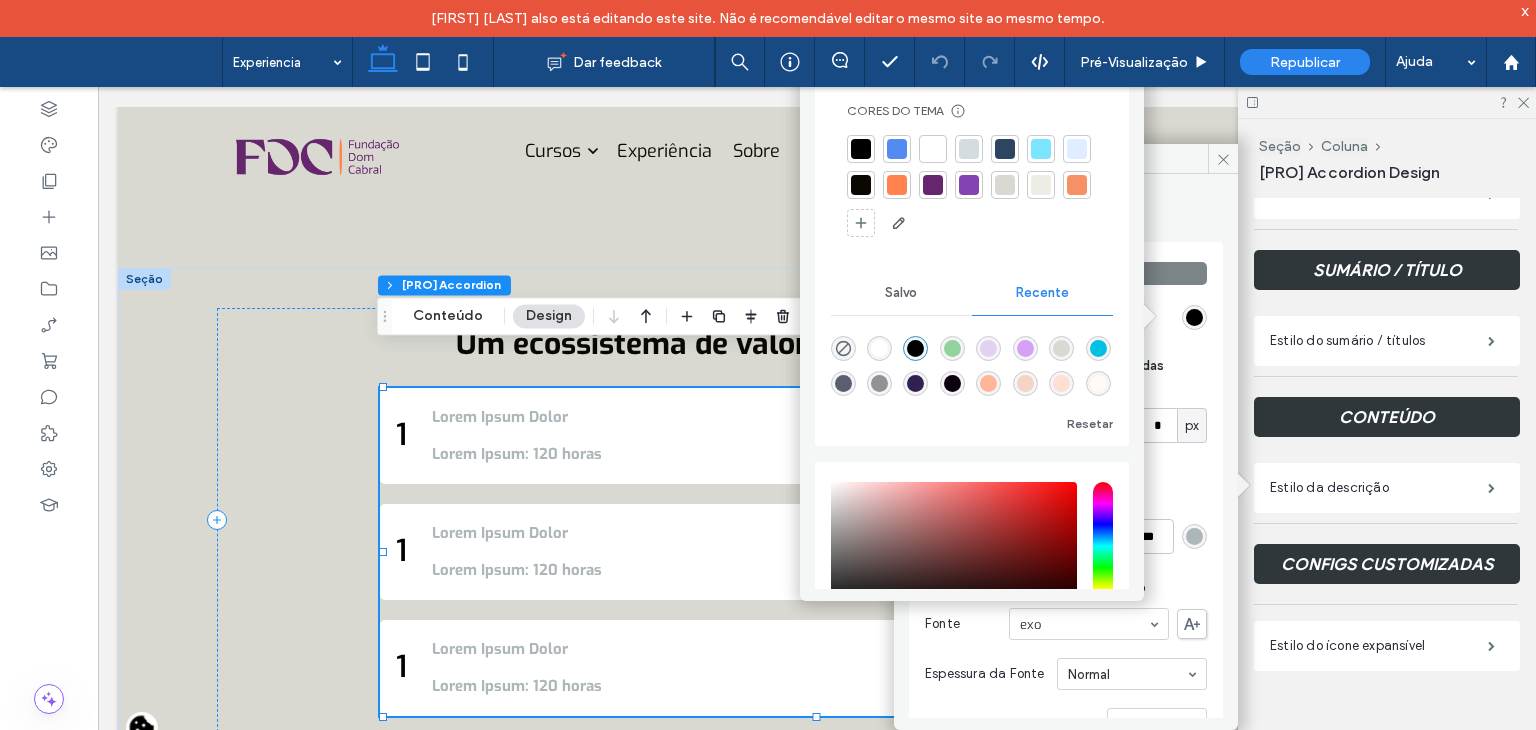 click at bounding box center [1025, 348] 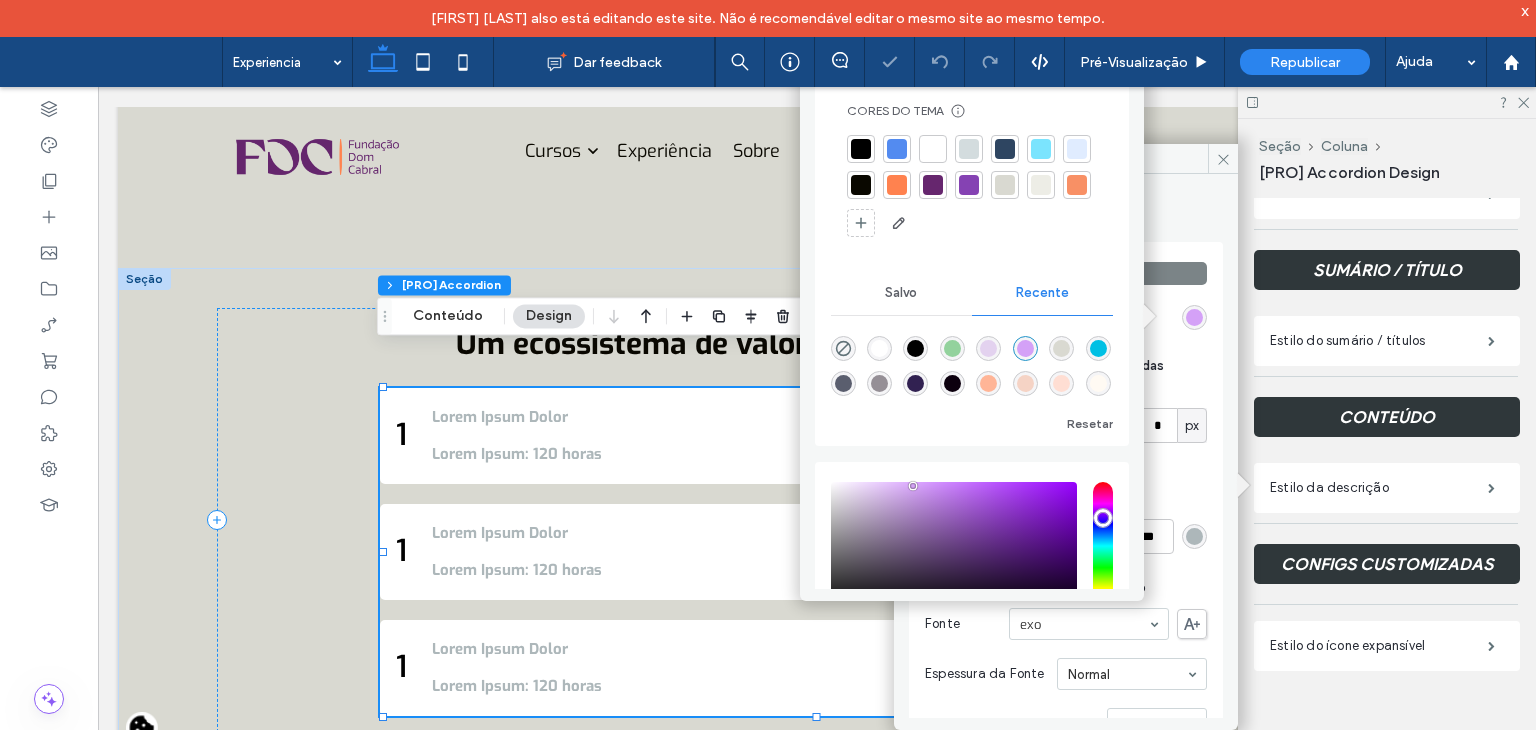 type on "*******" 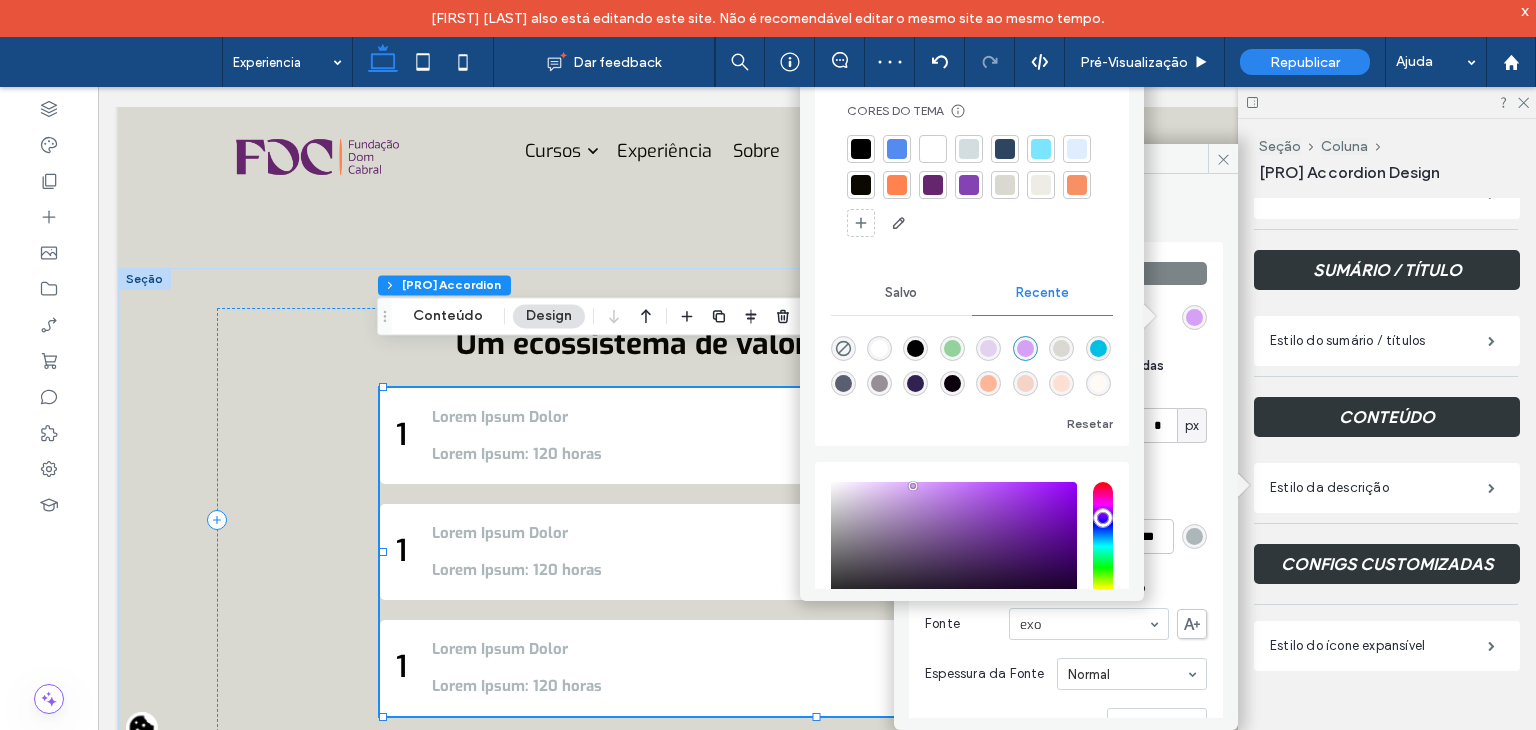 click on "Conteúdo: bordas arredondadas" at bounding box center [1066, 366] 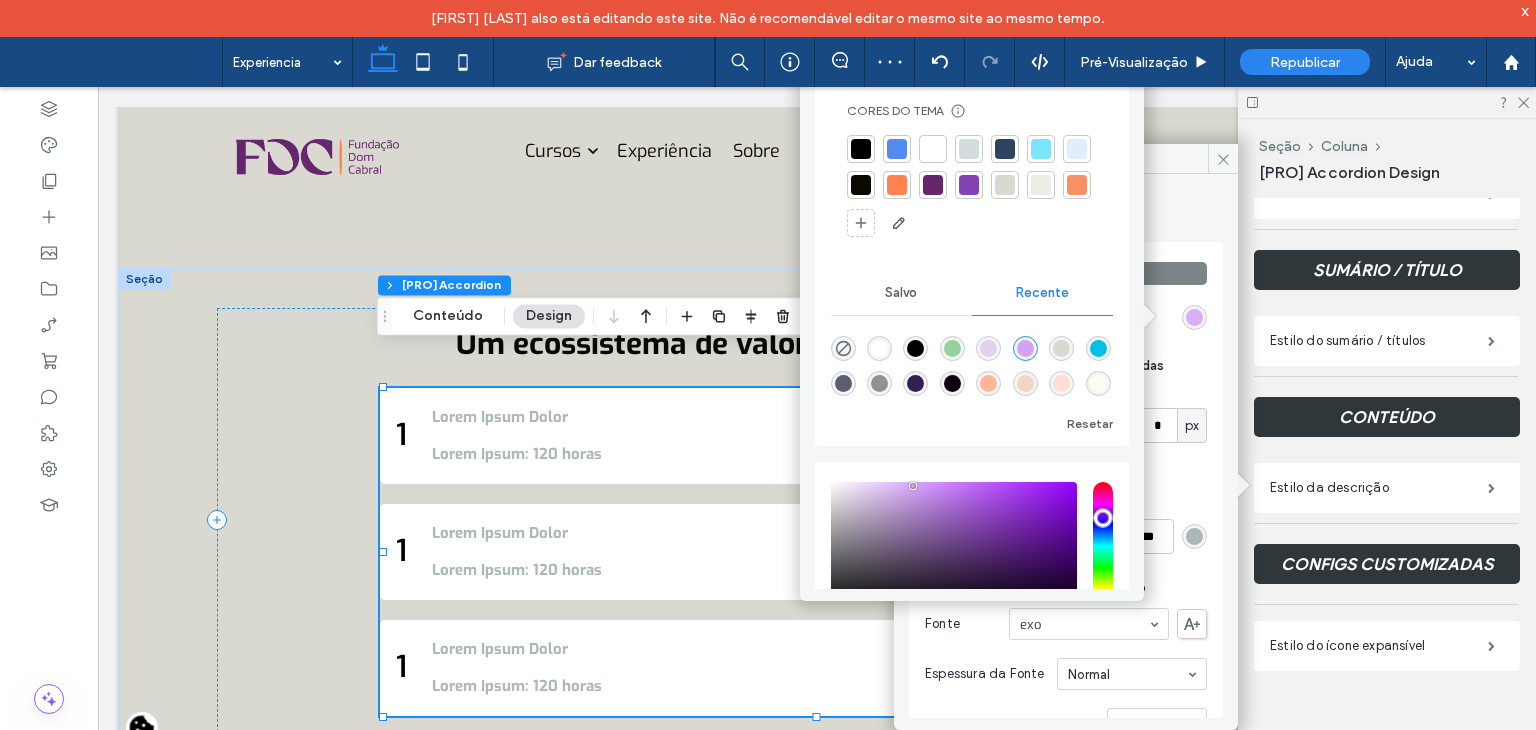 click at bounding box center [1194, 317] 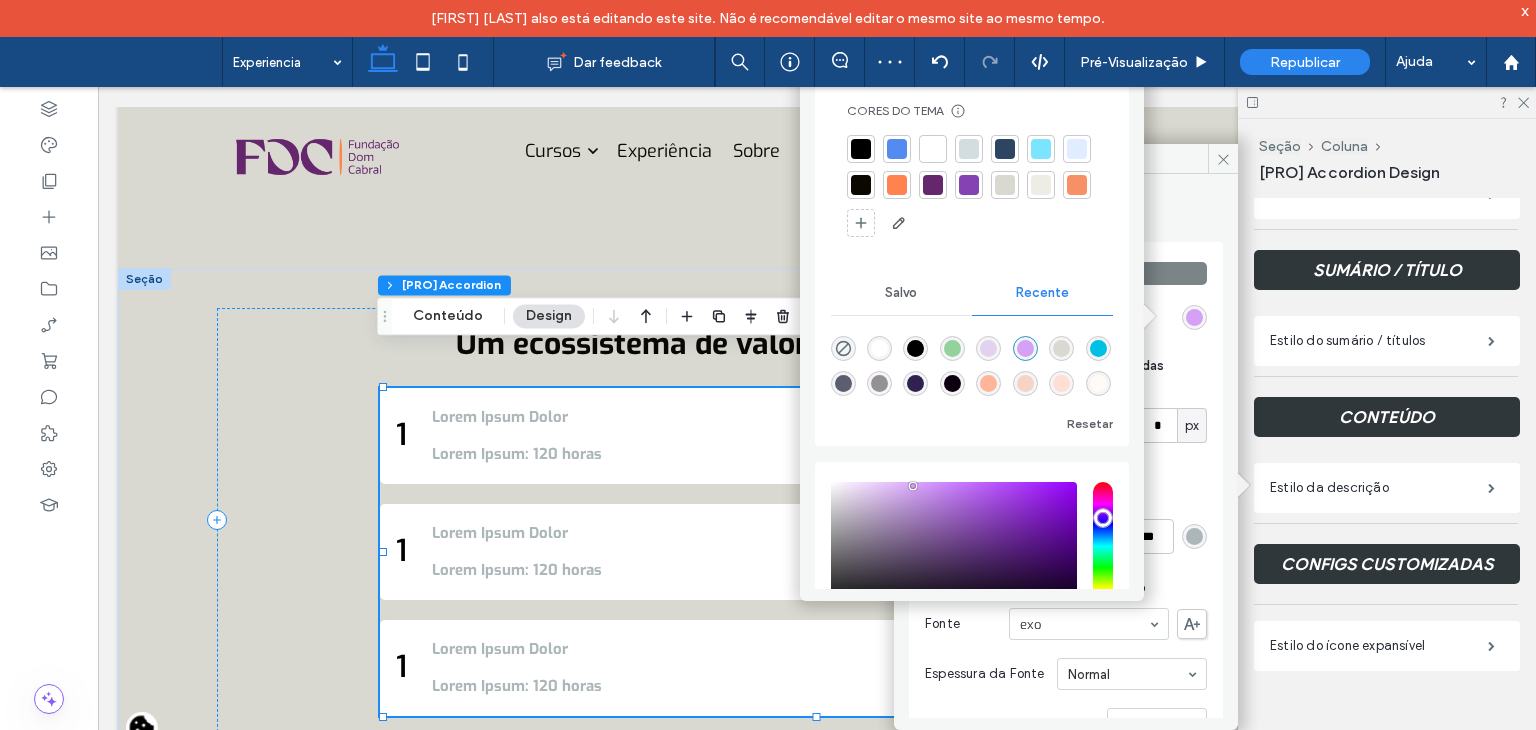 click at bounding box center (1194, 536) 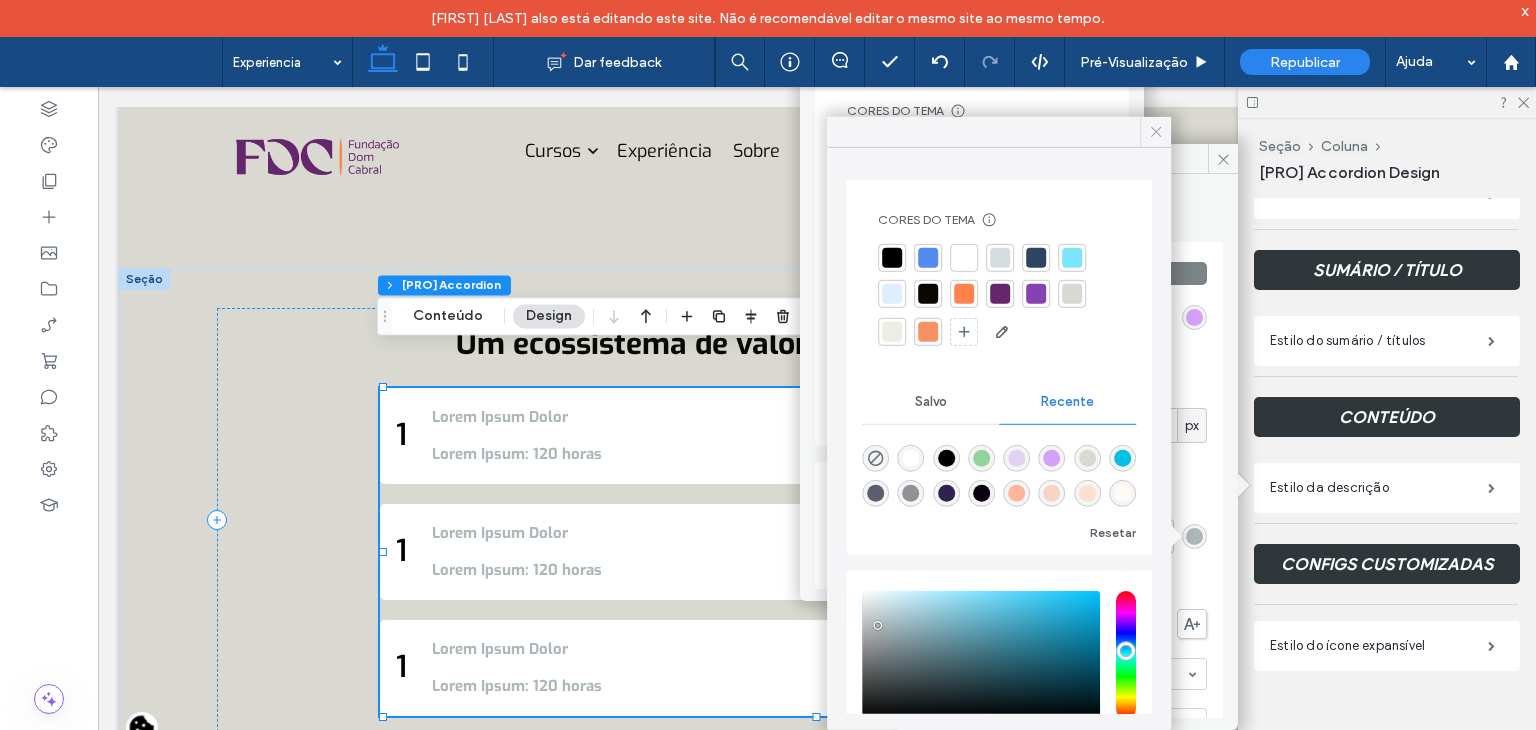 click 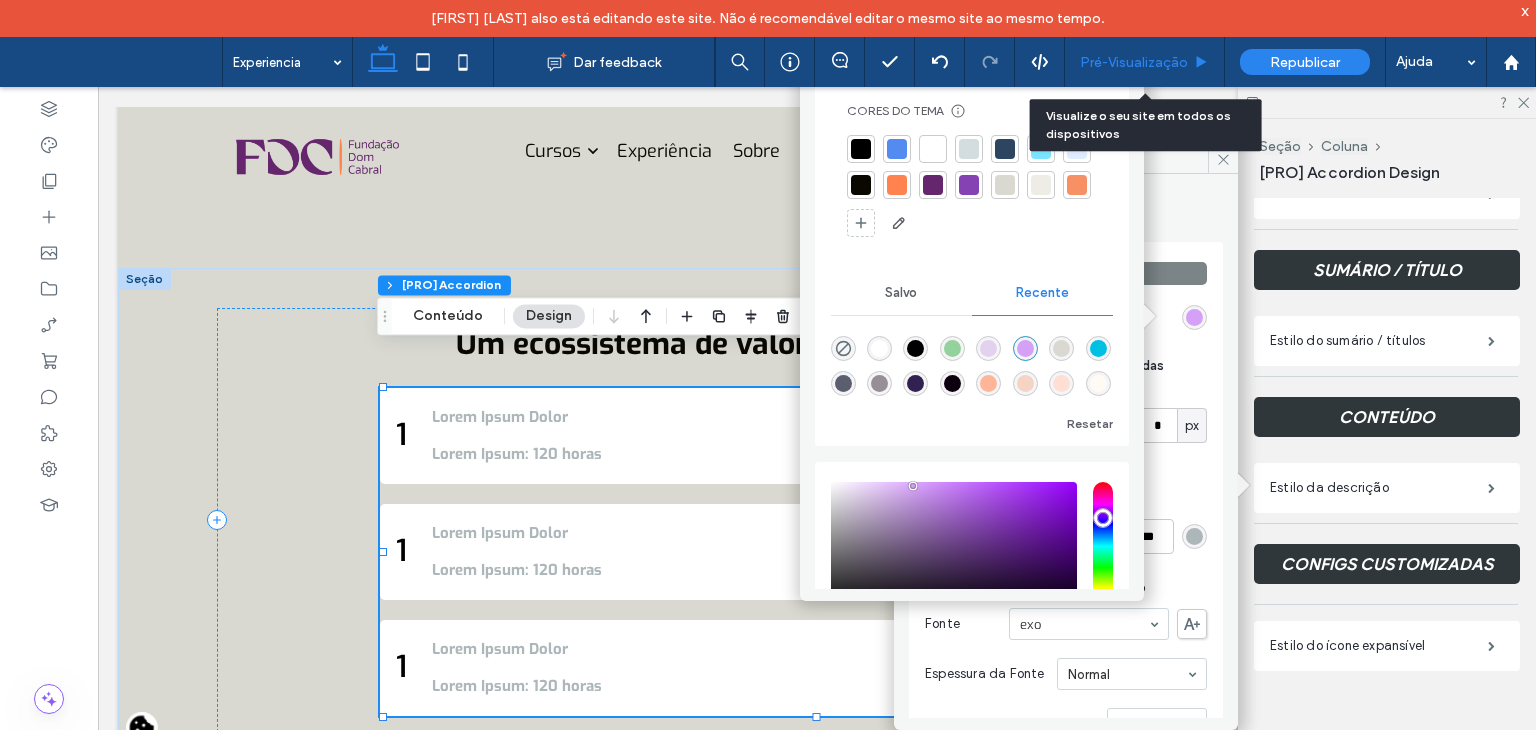 click on "Pré-Visualizaçāo" at bounding box center (1134, 62) 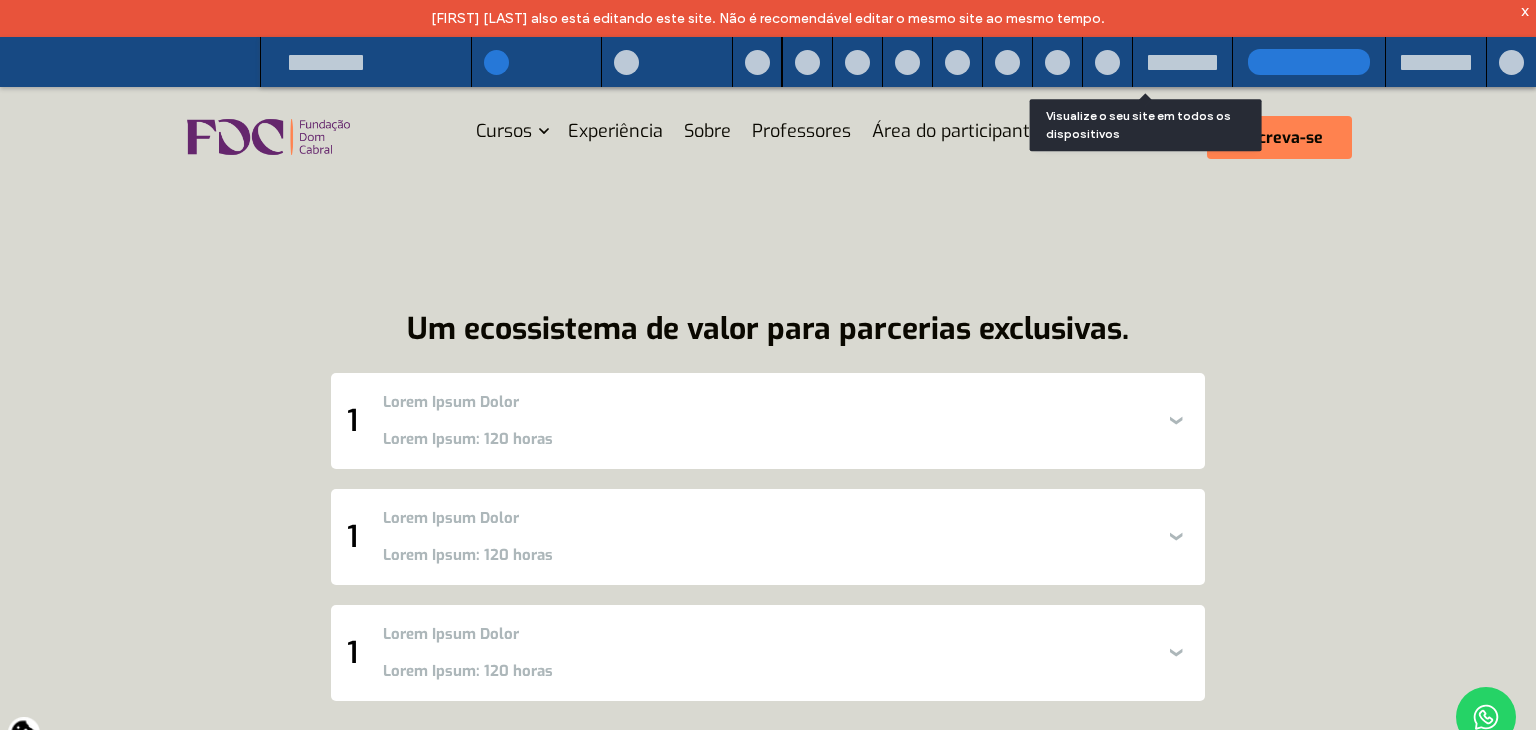 scroll, scrollTop: 729, scrollLeft: 0, axis: vertical 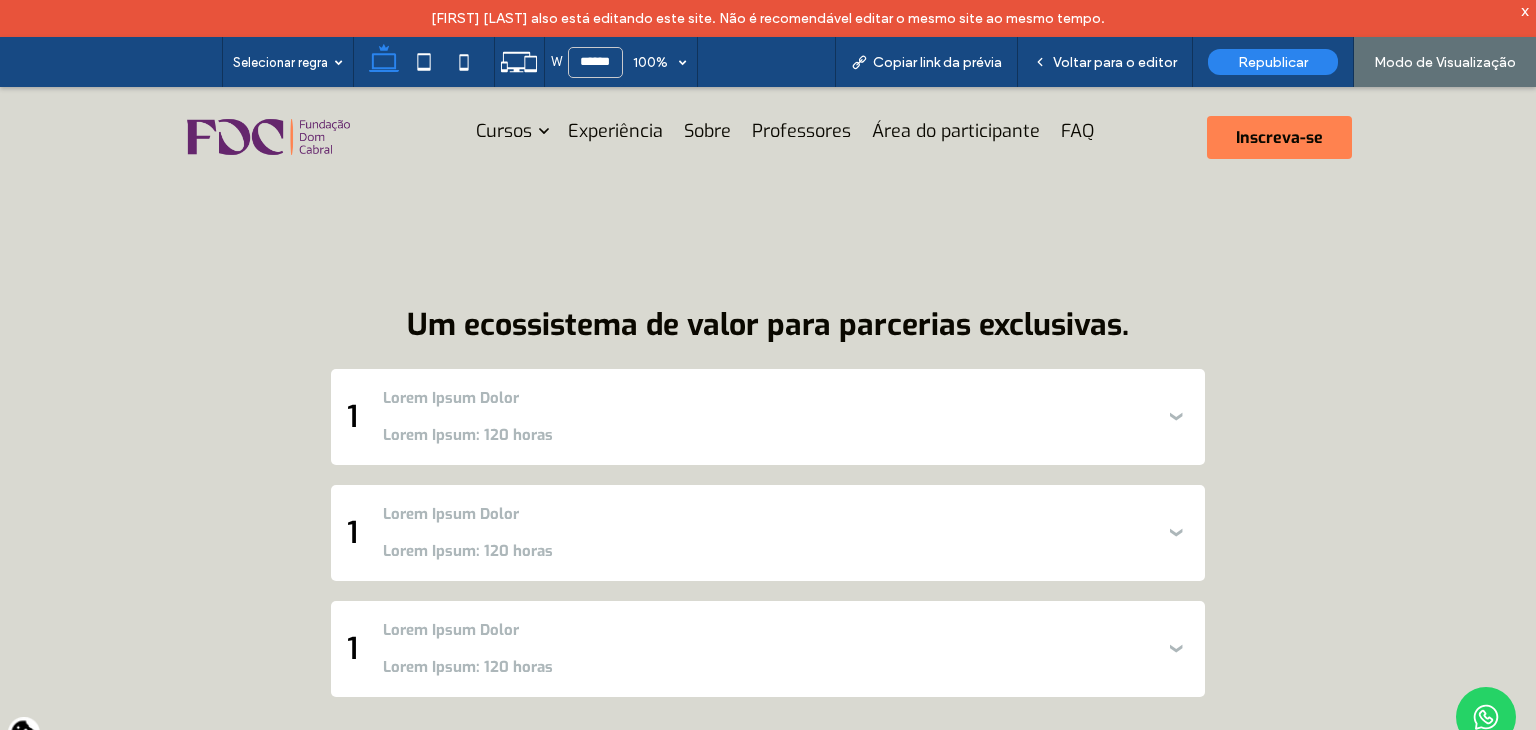 click on "1
Lorem Ipsum Dolor  Lorem Ipsum: 120 horas" at bounding box center [768, 417] 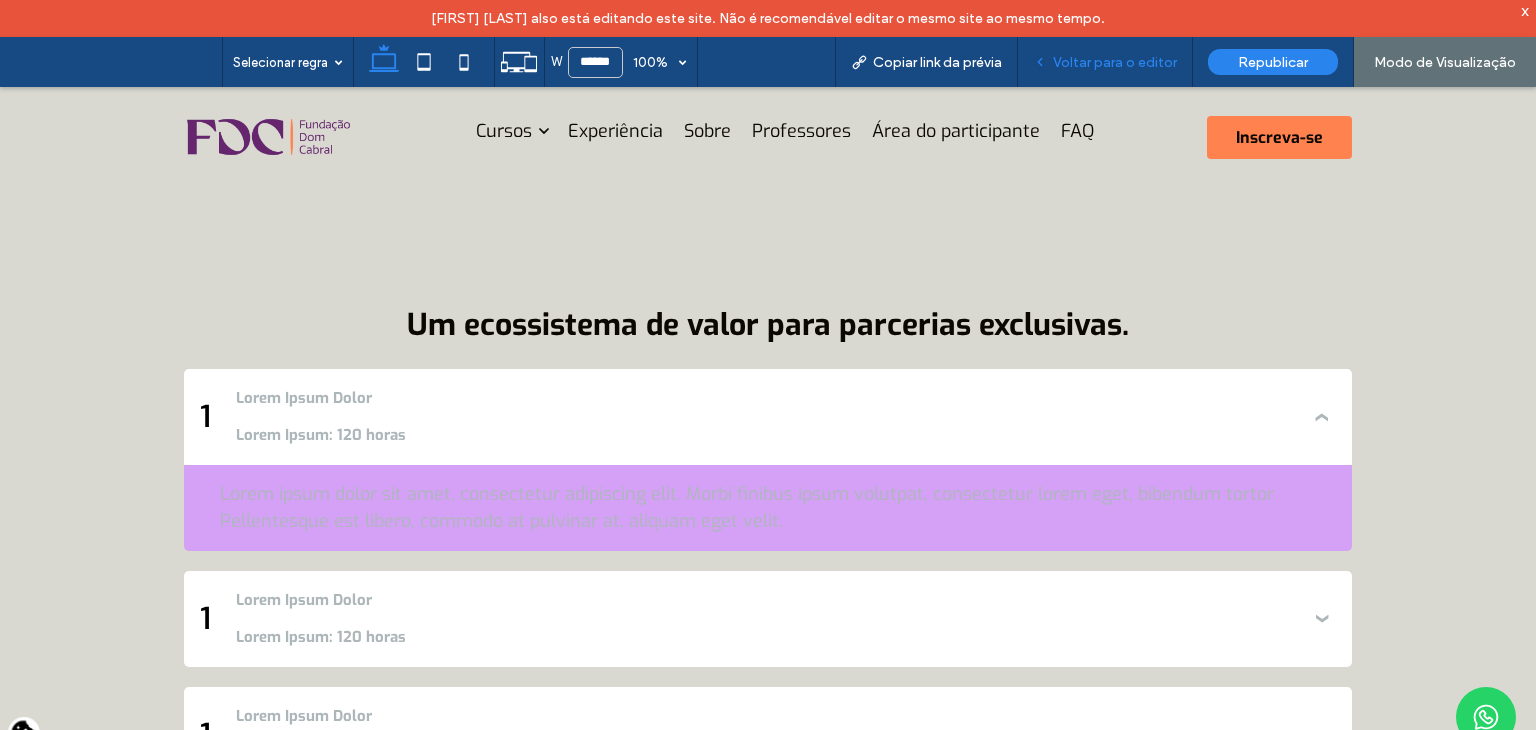 click on "Voltar para o editor" at bounding box center [1105, 62] 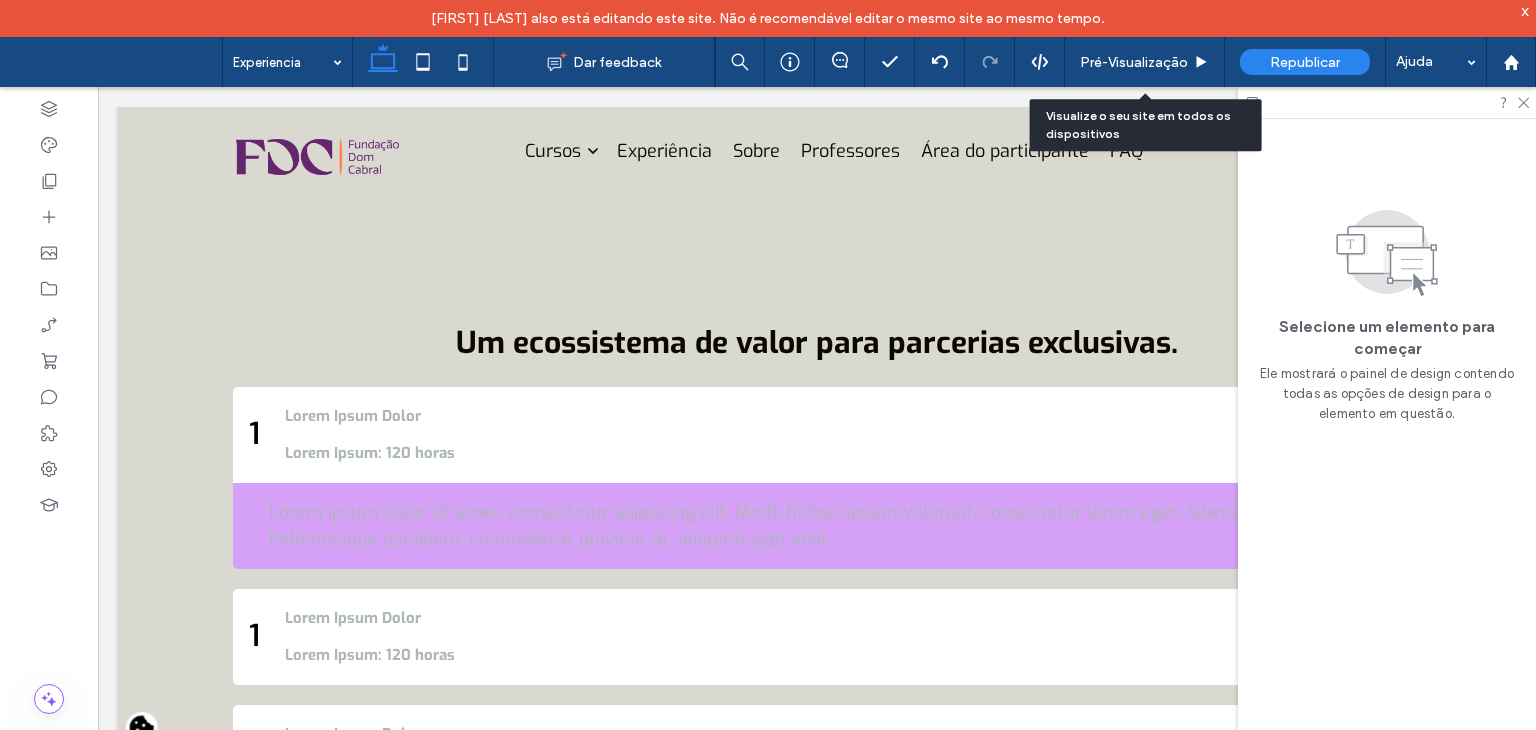 scroll, scrollTop: 725, scrollLeft: 0, axis: vertical 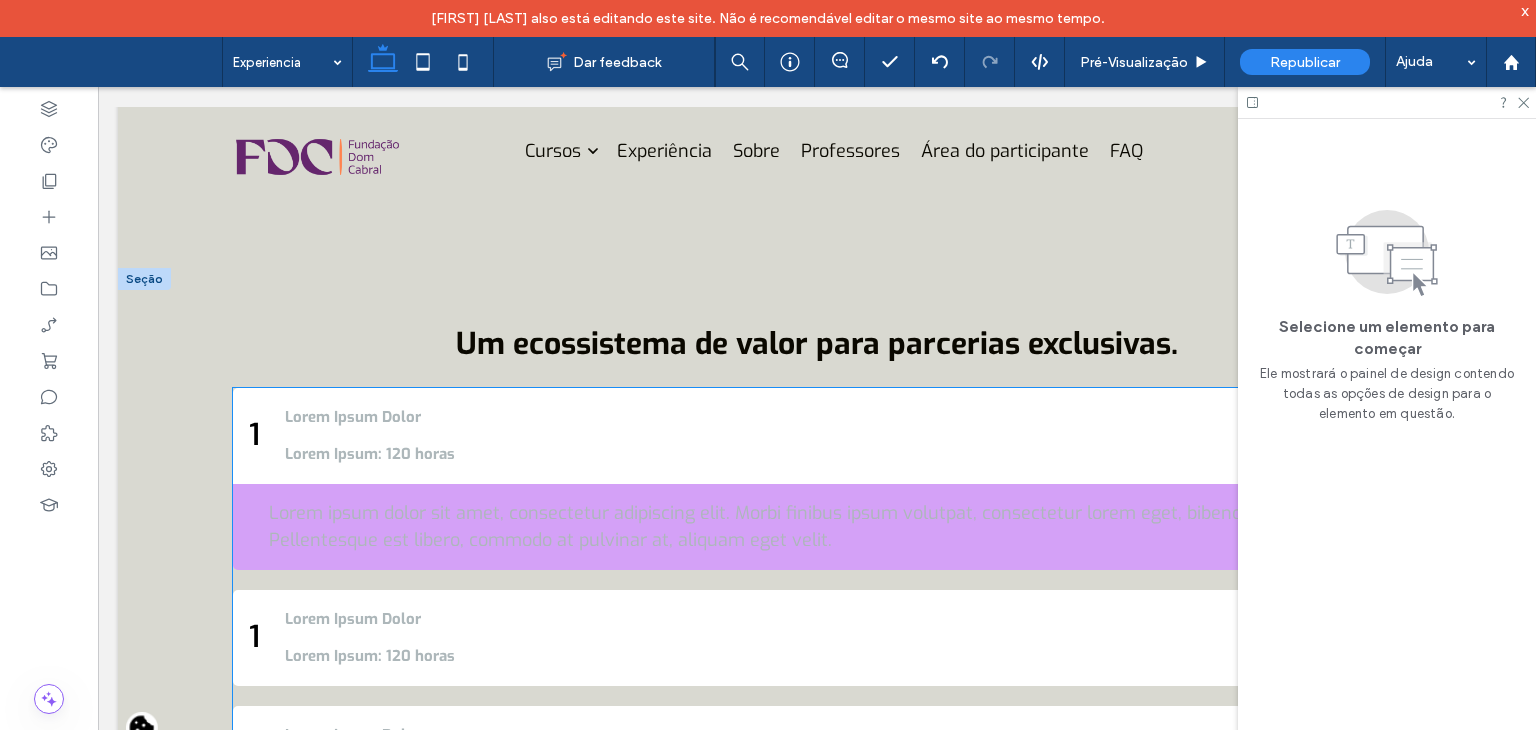 click on "Lorem Ipsum Dolor  Lorem Ipsum: 120 horas" at bounding box center (816, 436) 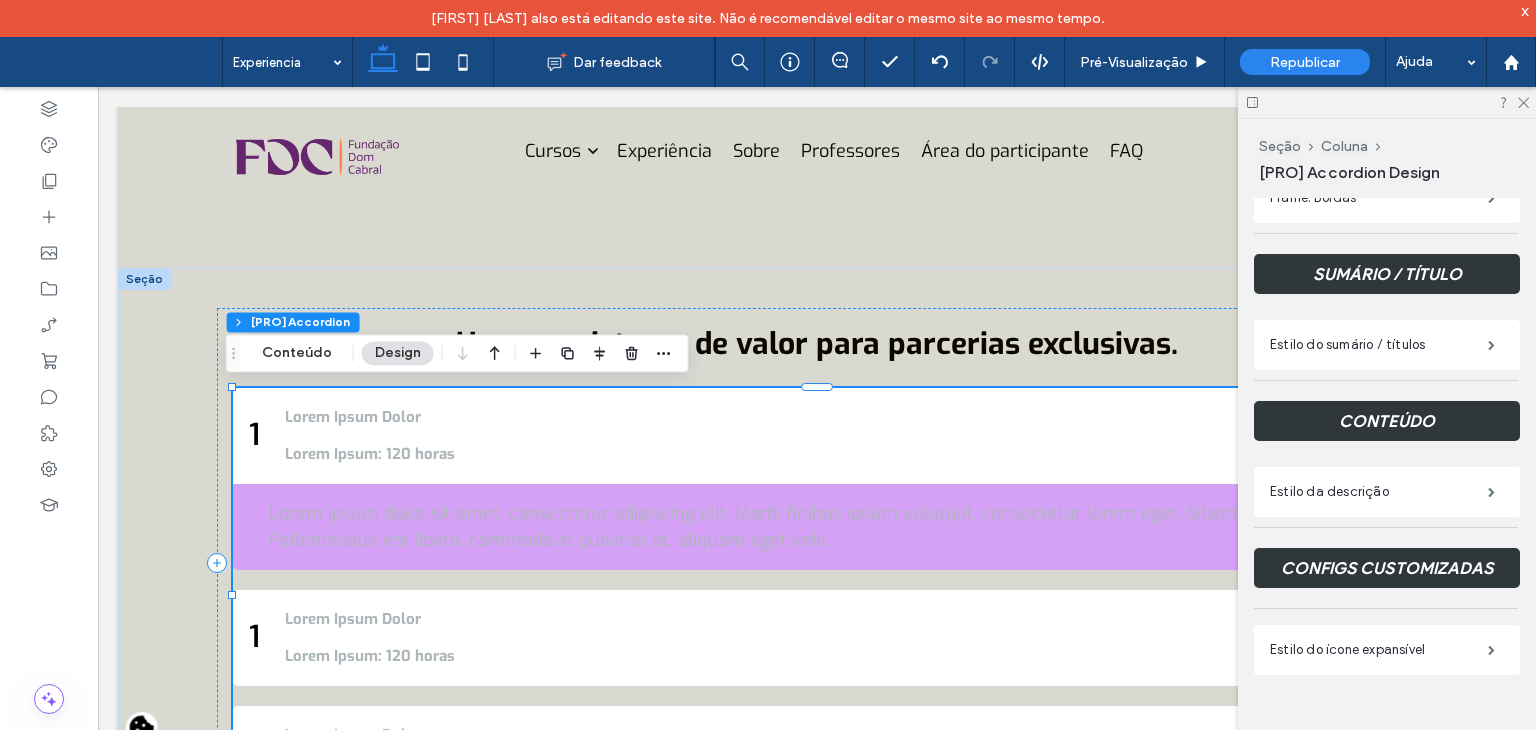 scroll, scrollTop: 470, scrollLeft: 0, axis: vertical 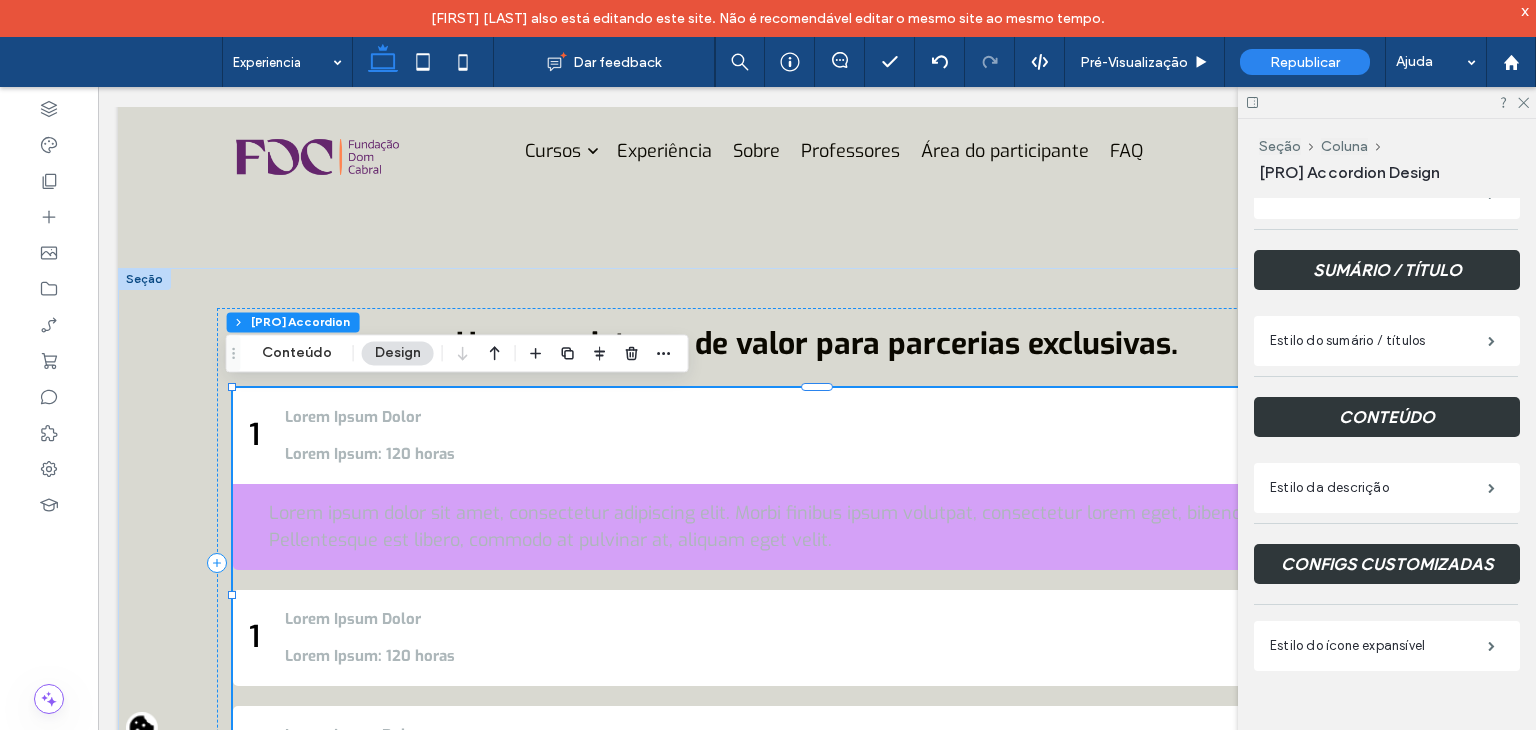 click on "Estilo da descrição" at bounding box center [1379, 488] 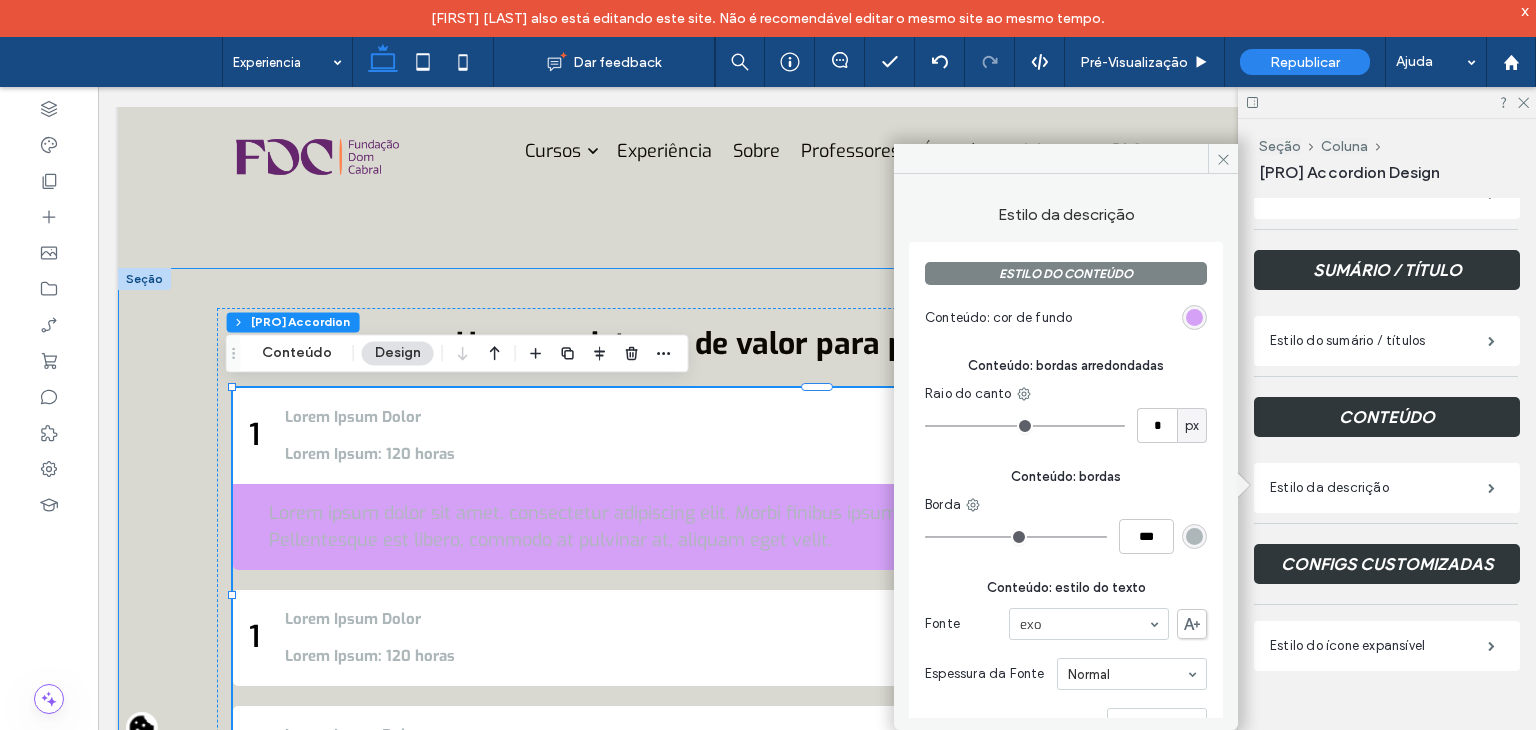 click on "Um ecossistema de valor para parcerias exclusivas.
1
Lorem Ipsum Dolor  Lorem Ipsum: 120 horas
Lorem ipsum dolor sit amet, consectetur adipiscing elit. Morbi finibus ipsum volutpat, consectetur lorem eget, bibendum tortor. Pellentesque est libero, commodo at pulvinar at, aliquam eget velit.
1
Lorem Ipsum Dolor  Lorem Ipsum: 120 horas
Lorem ipsum dolor sit amet, consectetur adipiscing elit. Morbi finibus ipsum volutpat, consectetur lorem eget, bibendum tortor. Pellentesque est libero, commodo at pulvinar at, aliquam eget velit.
1
Lorem Ipsum Dolor  Lorem Ipsum: 120 horas
Lorem ipsum dolor sit amet, consectetur adipiscing elit. Morbi finibus ipsum volutpat, consectetur lorem eget, bibendum tortor. Pellentesque est libero, commodo at pulvinar at, aliquam eget velit." at bounding box center (817, 573) 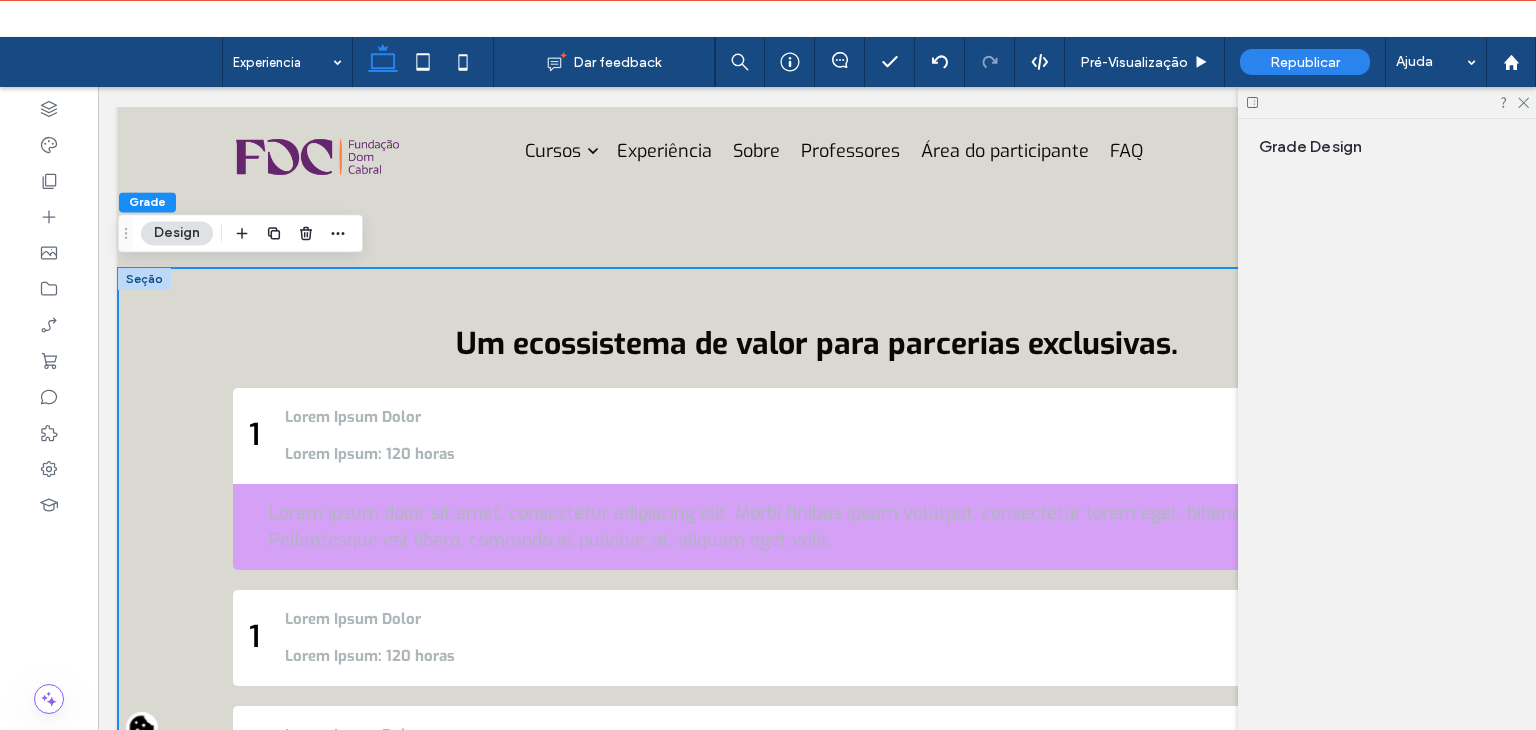click on "Um ecossistema de valor para parcerias exclusivas.
1
Lorem Ipsum Dolor  Lorem Ipsum: 120 horas
Lorem ipsum dolor sit amet, consectetur adipiscing elit. Morbi finibus ipsum volutpat, consectetur lorem eget, bibendum tortor. Pellentesque est libero, commodo at pulvinar at, aliquam eget velit.
1
Lorem Ipsum Dolor  Lorem Ipsum: 120 horas
Lorem ipsum dolor sit amet, consectetur adipiscing elit. Morbi finibus ipsum volutpat, consectetur lorem eget, bibendum tortor. Pellentesque est libero, commodo at pulvinar at, aliquam eget velit.
1
Lorem Ipsum Dolor  Lorem Ipsum: 120 horas
Lorem ipsum dolor sit amet, consectetur adipiscing elit. Morbi finibus ipsum volutpat, consectetur lorem eget, bibendum tortor. Pellentesque est libero, commodo at pulvinar at, aliquam eget velit." at bounding box center (817, 573) 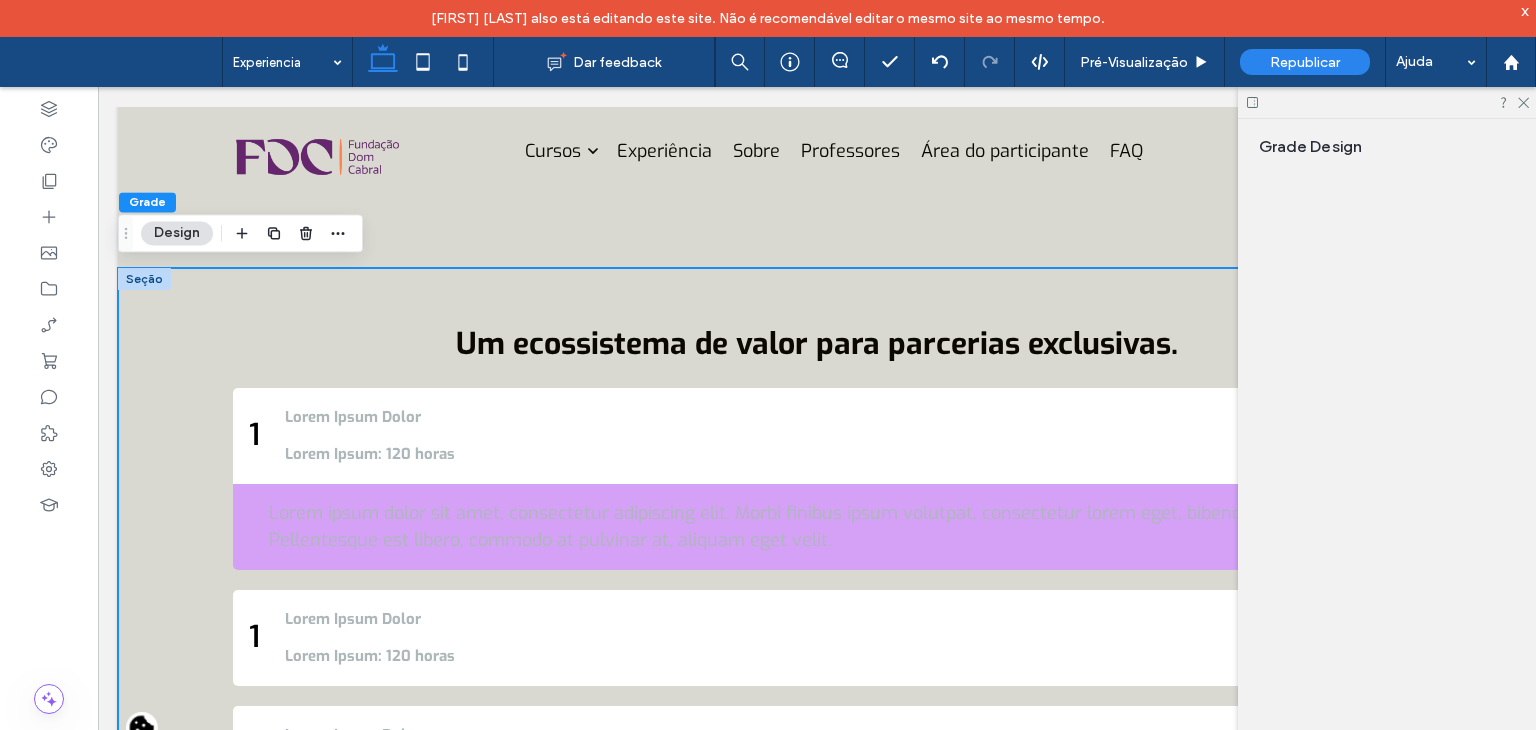 click on "Um ecossistema de valor para parcerias exclusivas.
1
Lorem Ipsum Dolor  Lorem Ipsum: 120 horas
Lorem ipsum dolor sit amet, consectetur adipiscing elit. Morbi finibus ipsum volutpat, consectetur lorem eget, bibendum tortor. Pellentesque est libero, commodo at pulvinar at, aliquam eget velit.
1
Lorem Ipsum Dolor  Lorem Ipsum: 120 horas
Lorem ipsum dolor sit amet, consectetur adipiscing elit. Morbi finibus ipsum volutpat, consectetur lorem eget, bibendum tortor. Pellentesque est libero, commodo at pulvinar at, aliquam eget velit.
1
Lorem Ipsum Dolor  Lorem Ipsum: 120 horas
Lorem ipsum dolor sit amet, consectetur adipiscing elit. Morbi finibus ipsum volutpat, consectetur lorem eget, bibendum tortor. Pellentesque est libero, commodo at pulvinar at, aliquam eget velit." at bounding box center [817, 573] 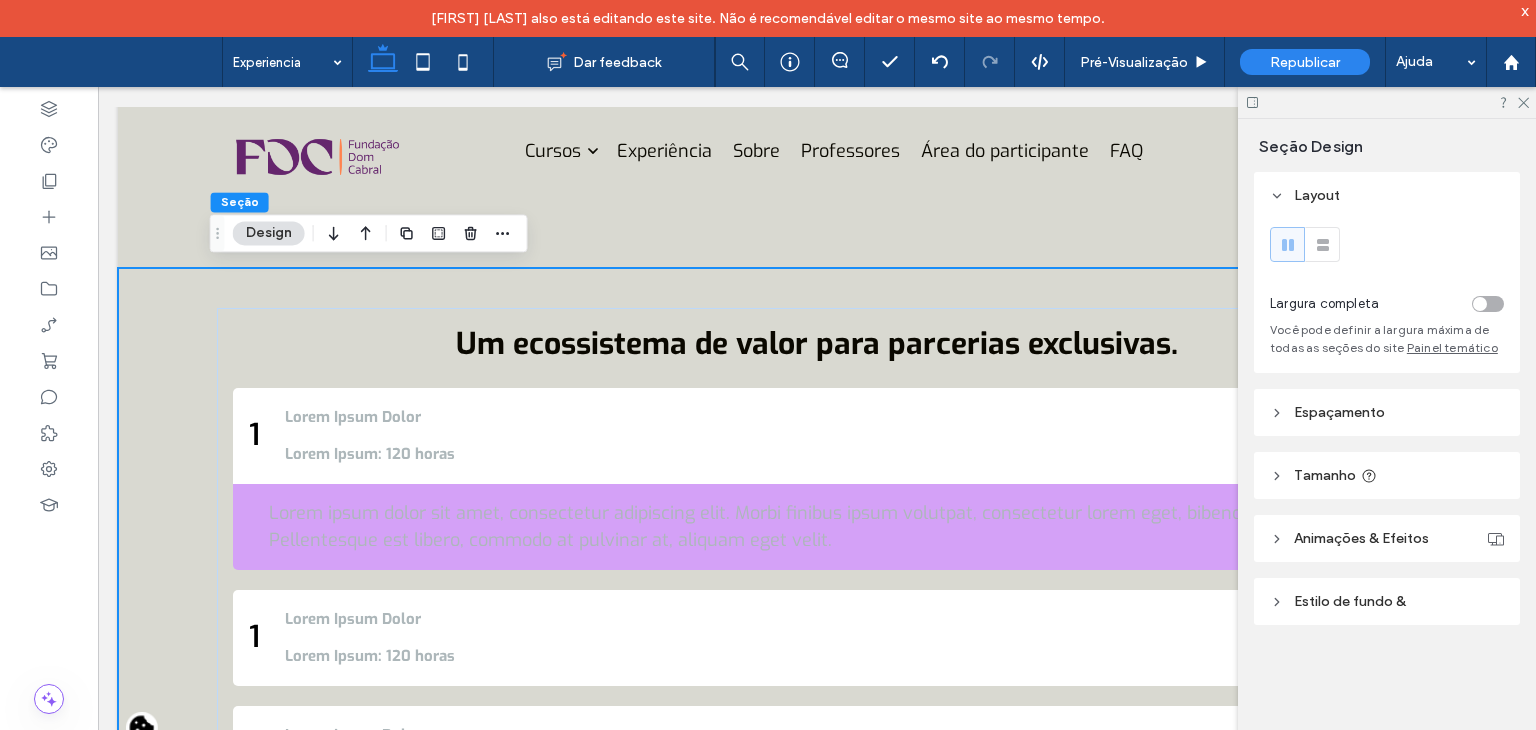 click on "Estilo de fundo &" at bounding box center (1350, 601) 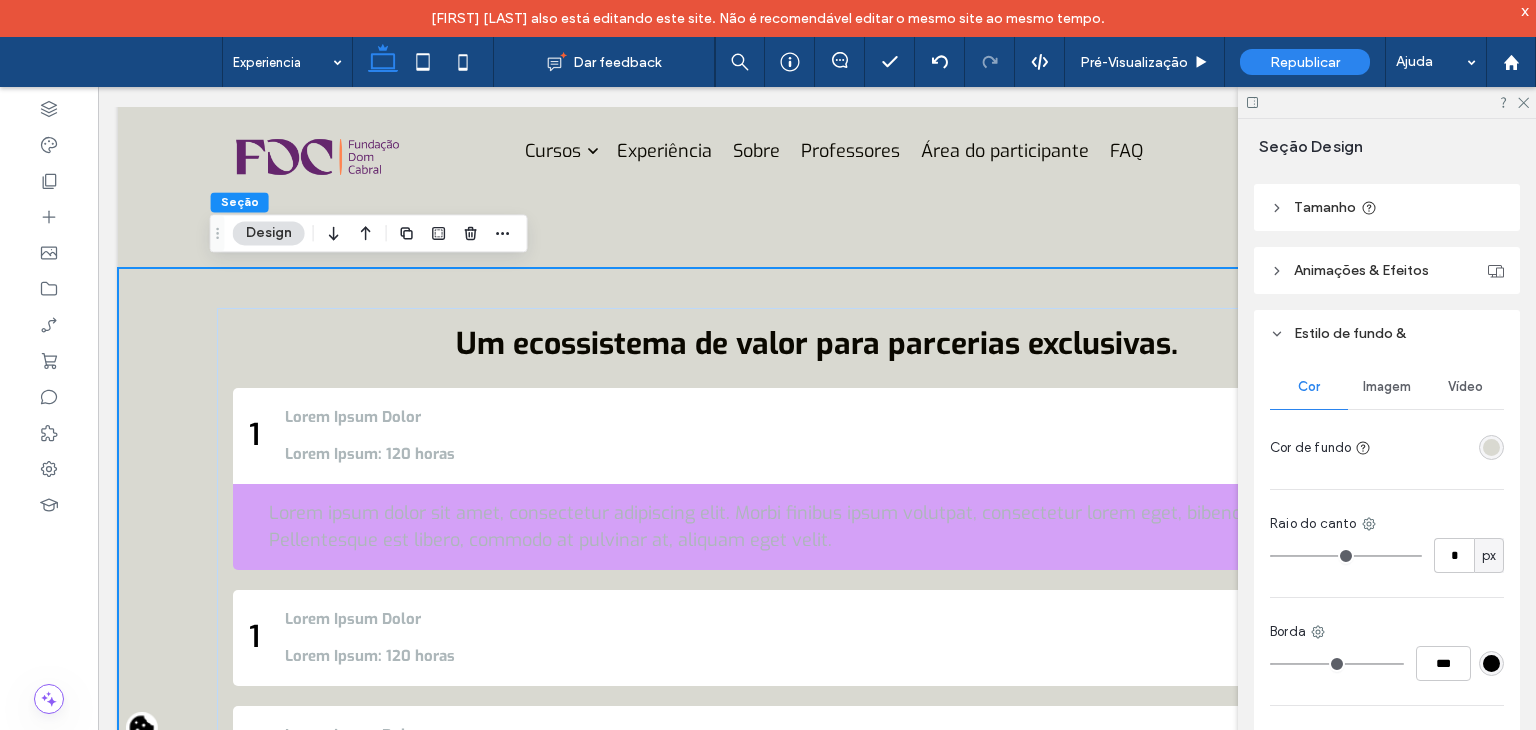 scroll, scrollTop: 300, scrollLeft: 0, axis: vertical 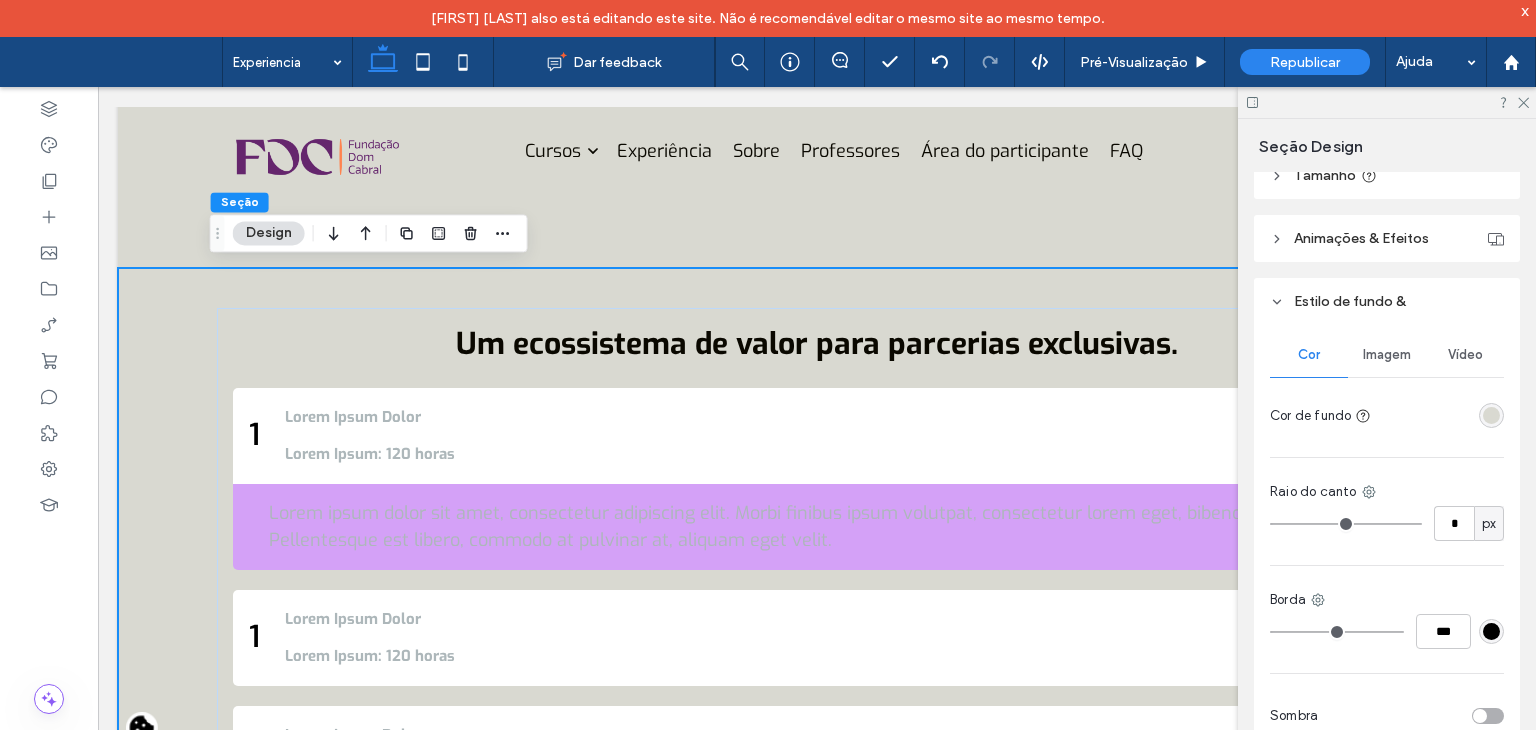 click at bounding box center [1491, 415] 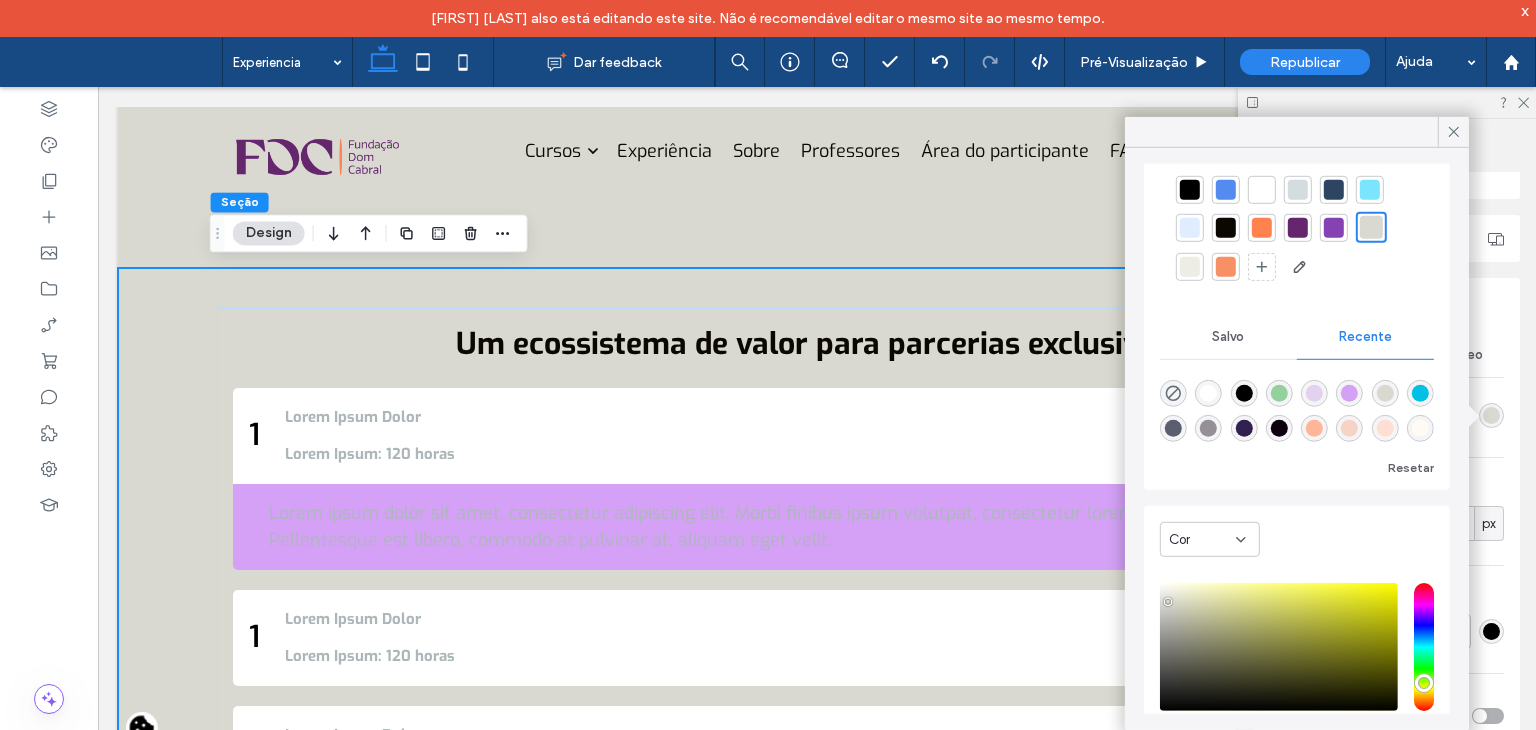 scroll, scrollTop: 192, scrollLeft: 0, axis: vertical 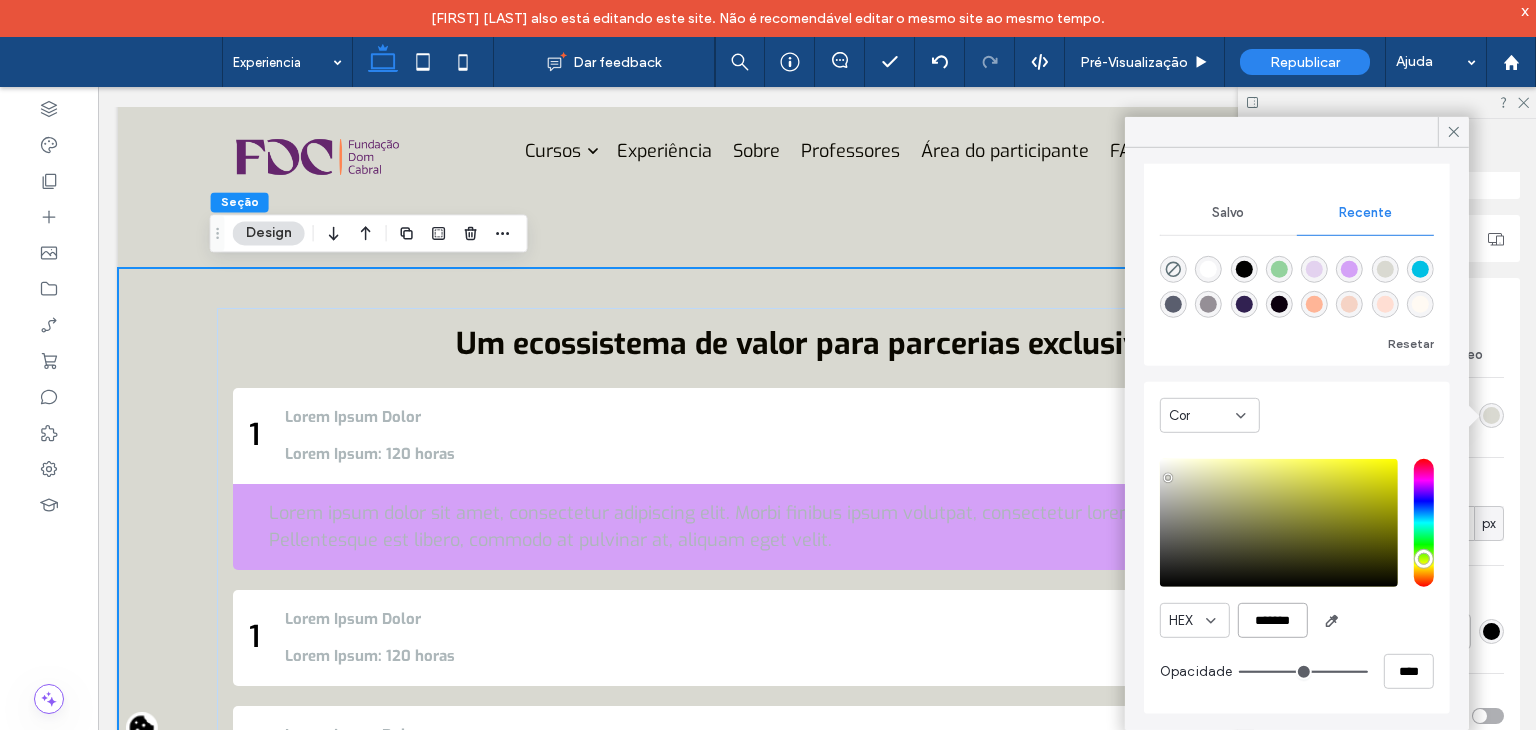 click on "*******" at bounding box center [1273, 620] 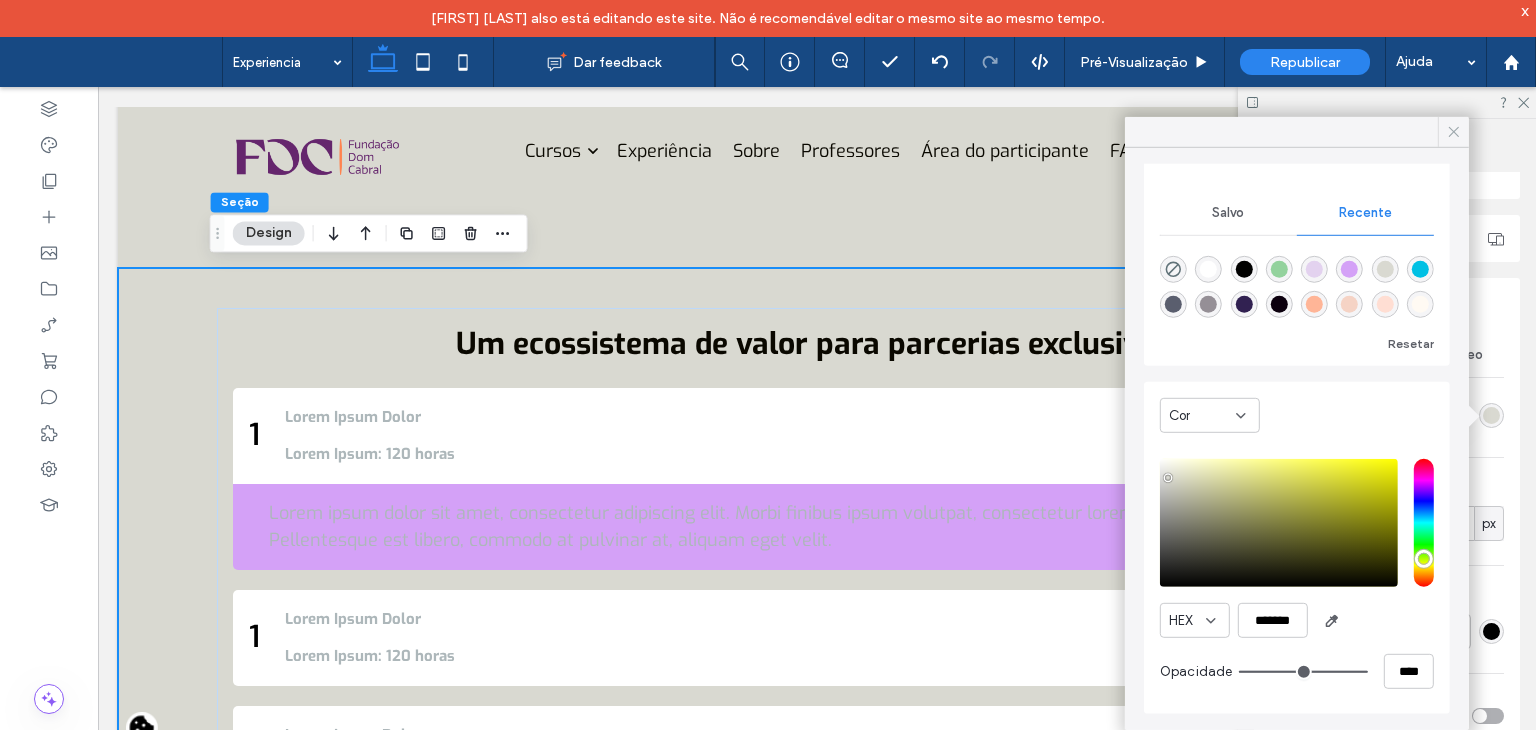 click 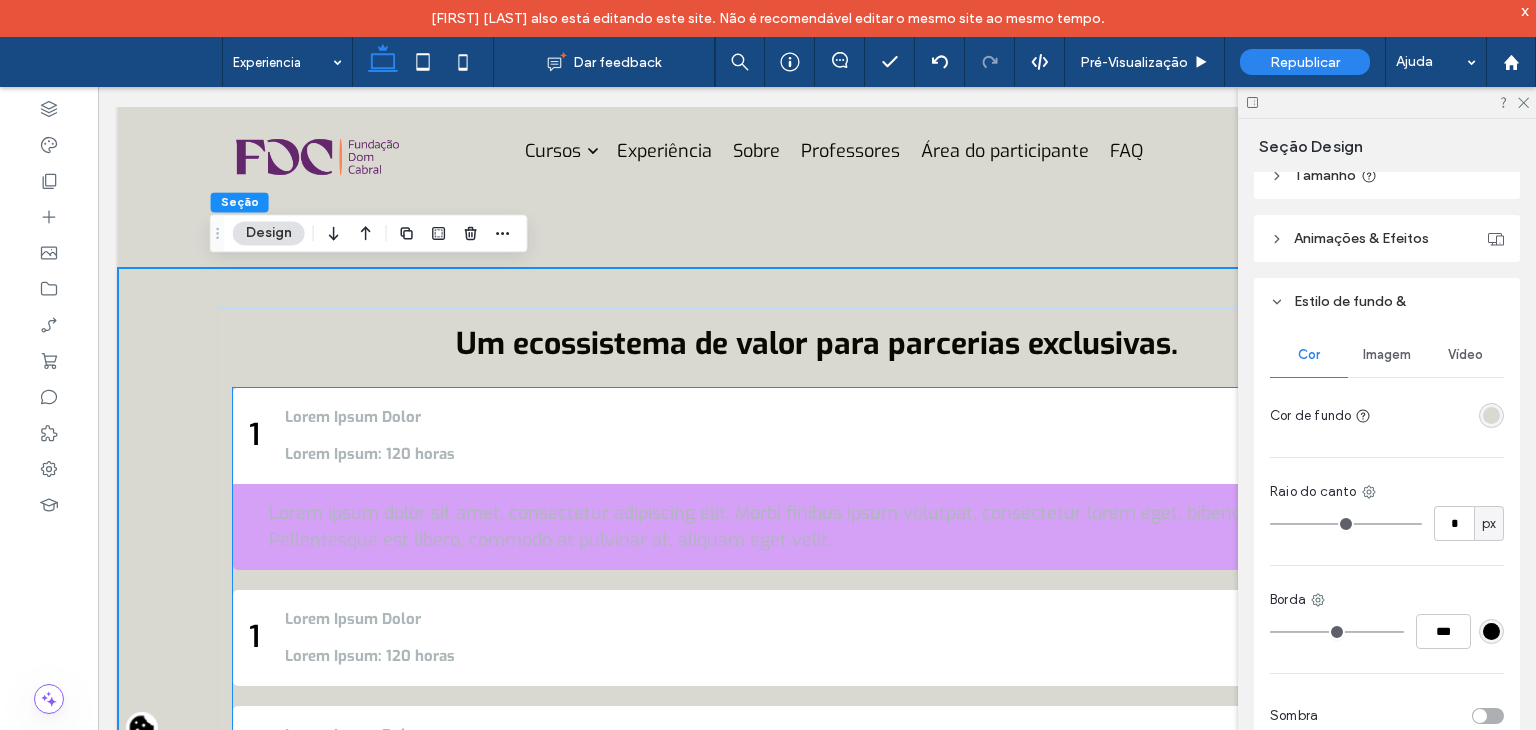 click on "Lorem Ipsum: 120 horas" at bounding box center (816, 454) 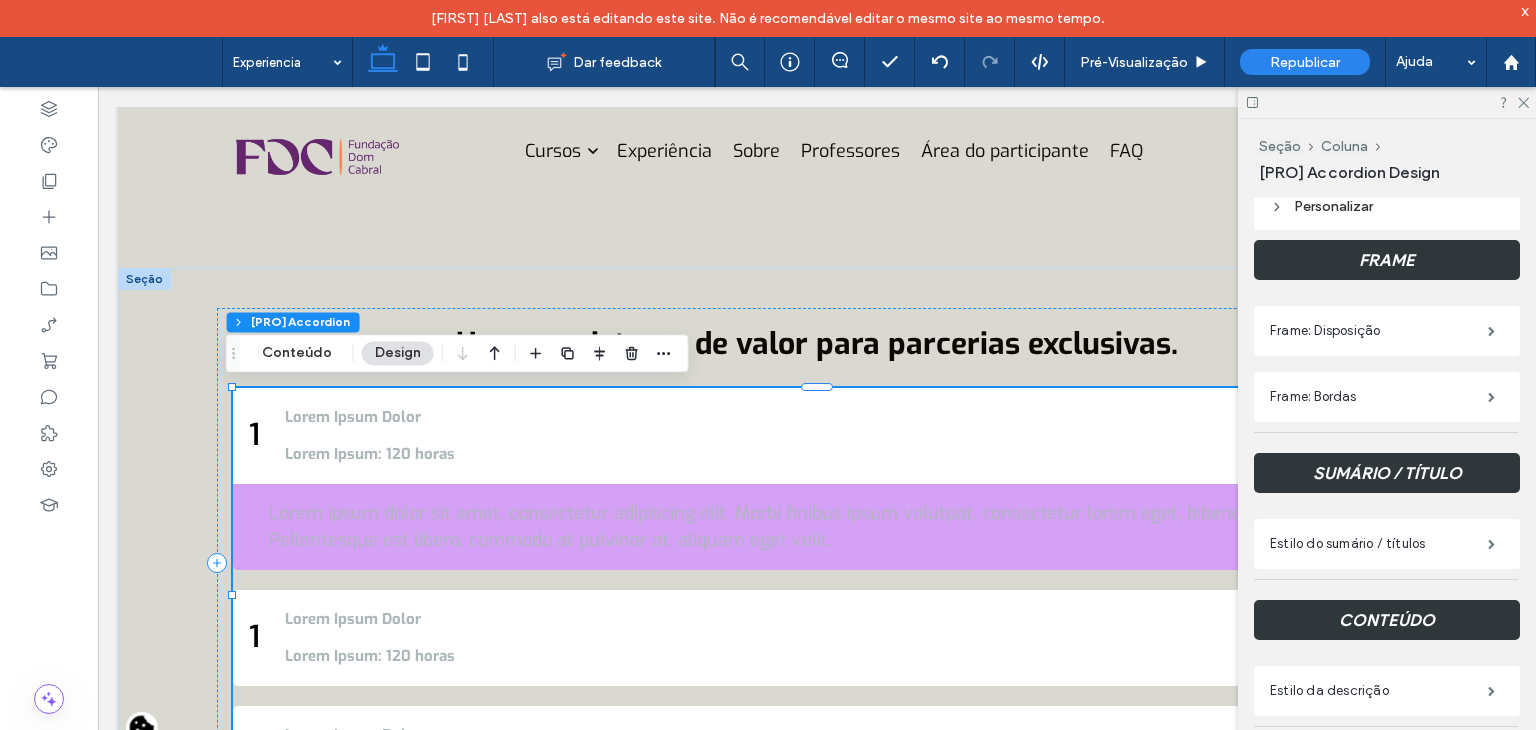 scroll, scrollTop: 470, scrollLeft: 0, axis: vertical 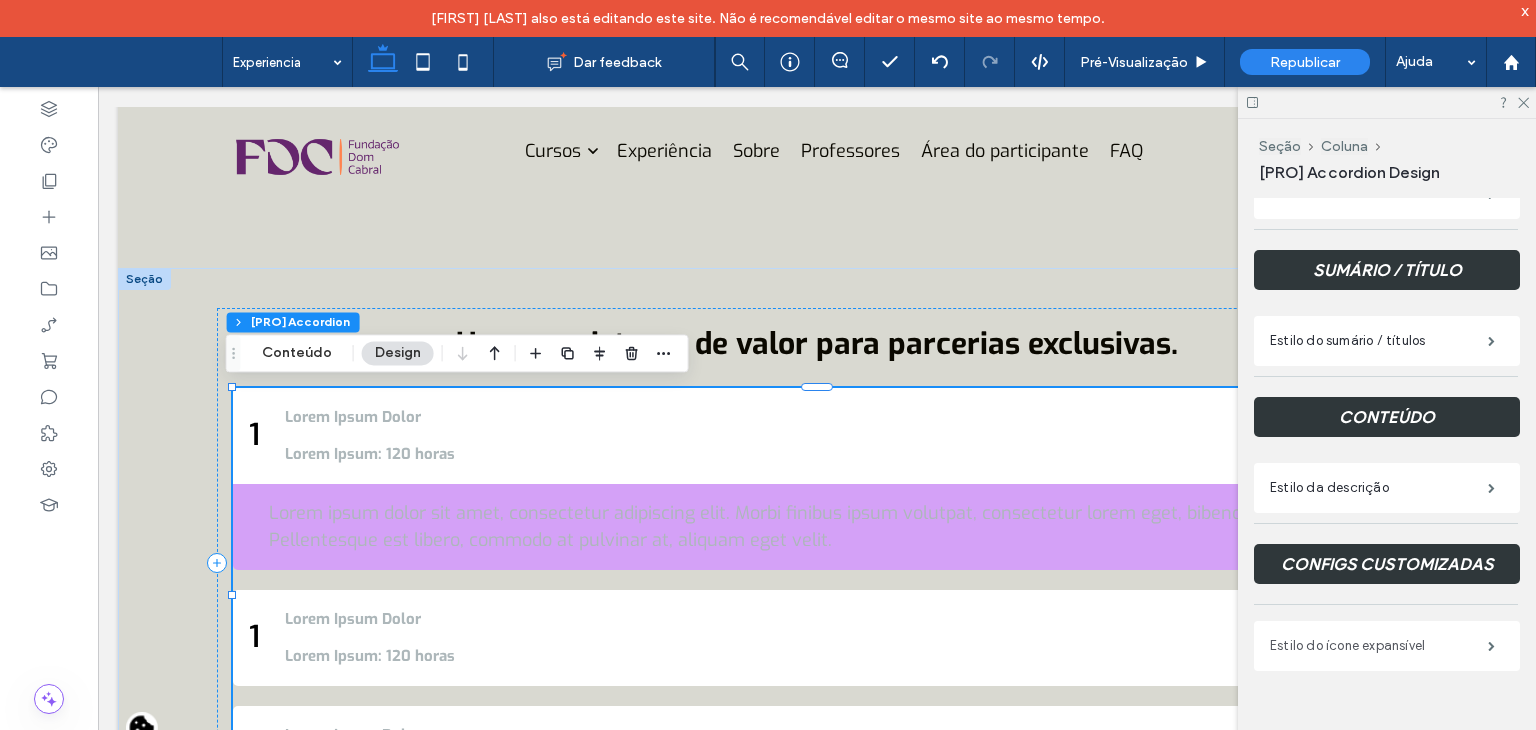 click on "Estilo do ícone expansível" at bounding box center (1379, 646) 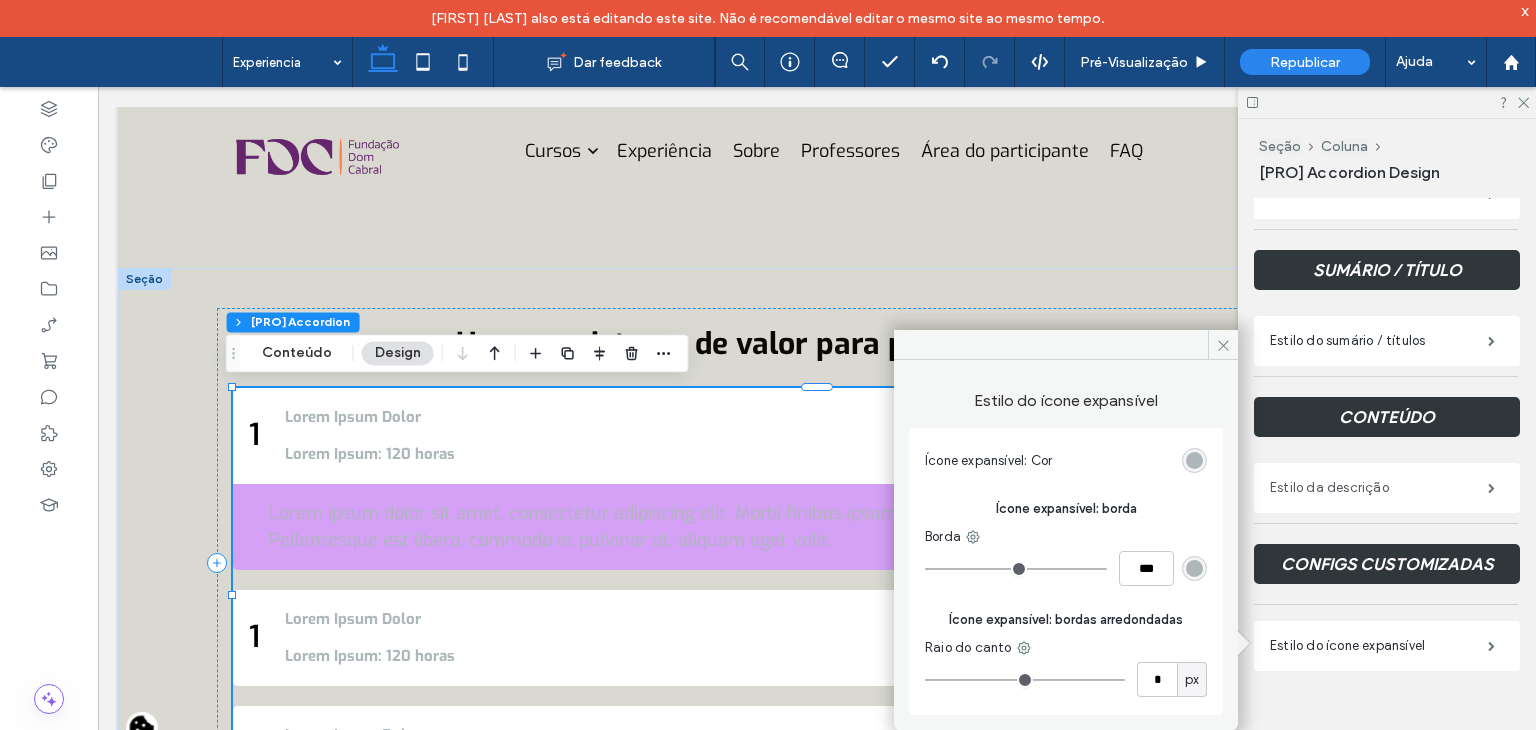 click on "Estilo da descrição" at bounding box center [1379, 488] 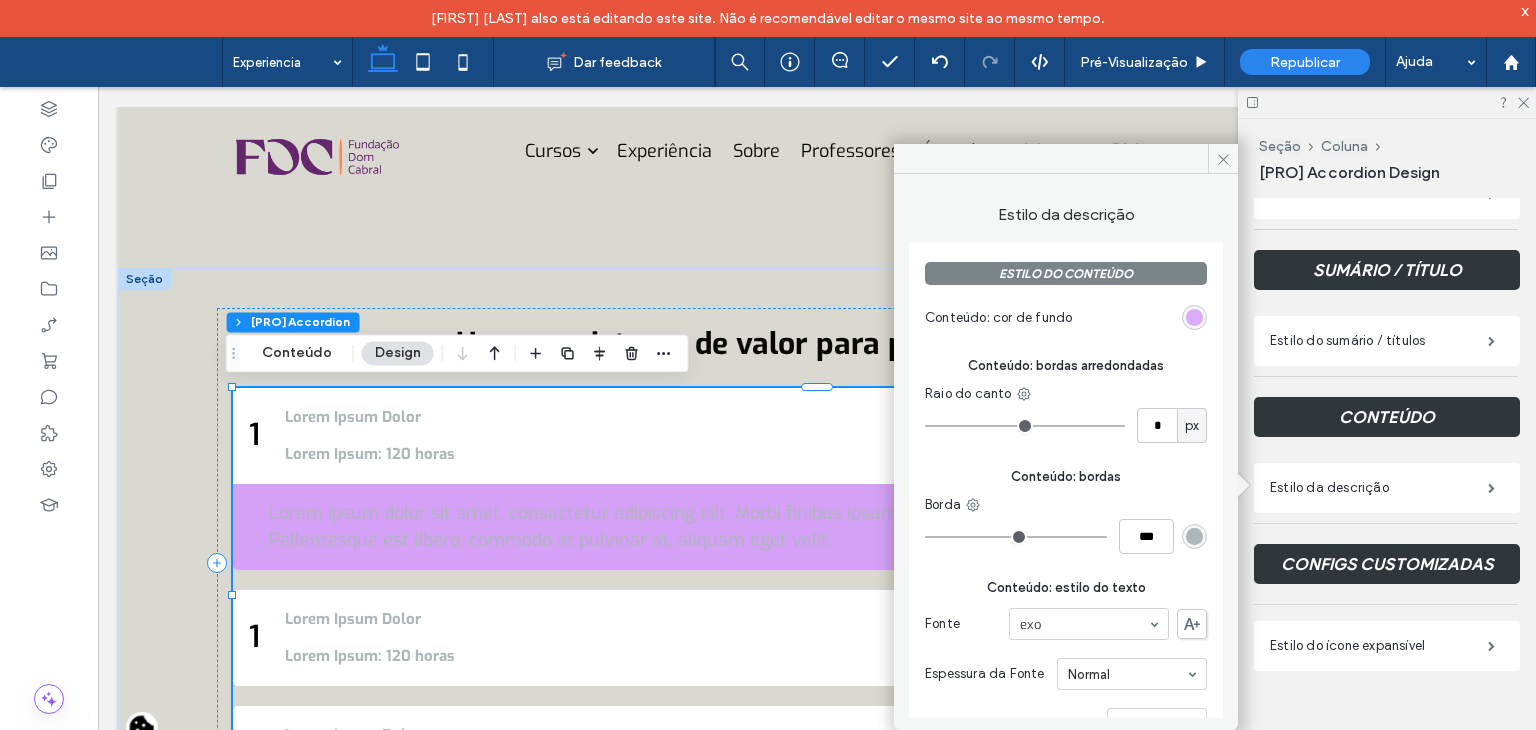click at bounding box center (1194, 317) 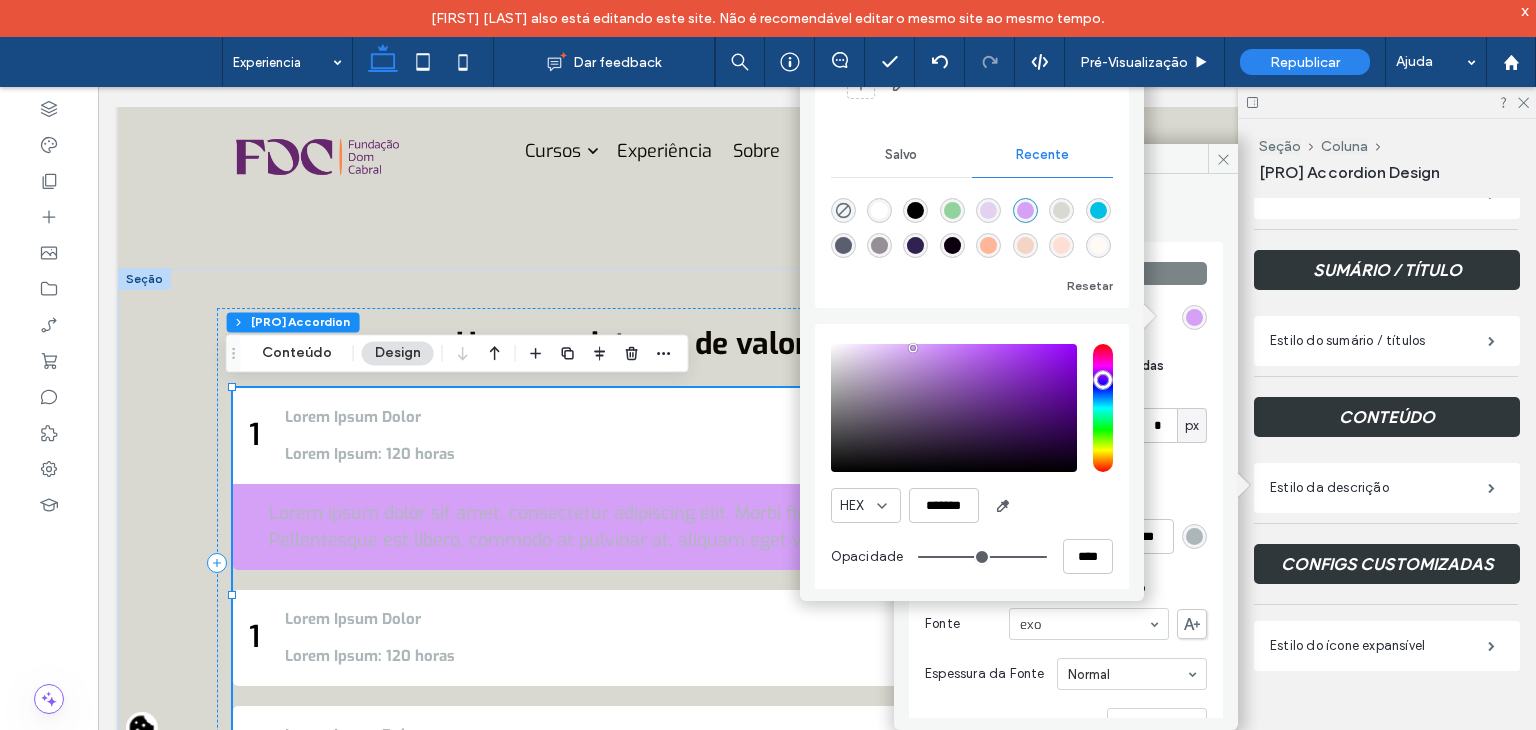 scroll, scrollTop: 147, scrollLeft: 0, axis: vertical 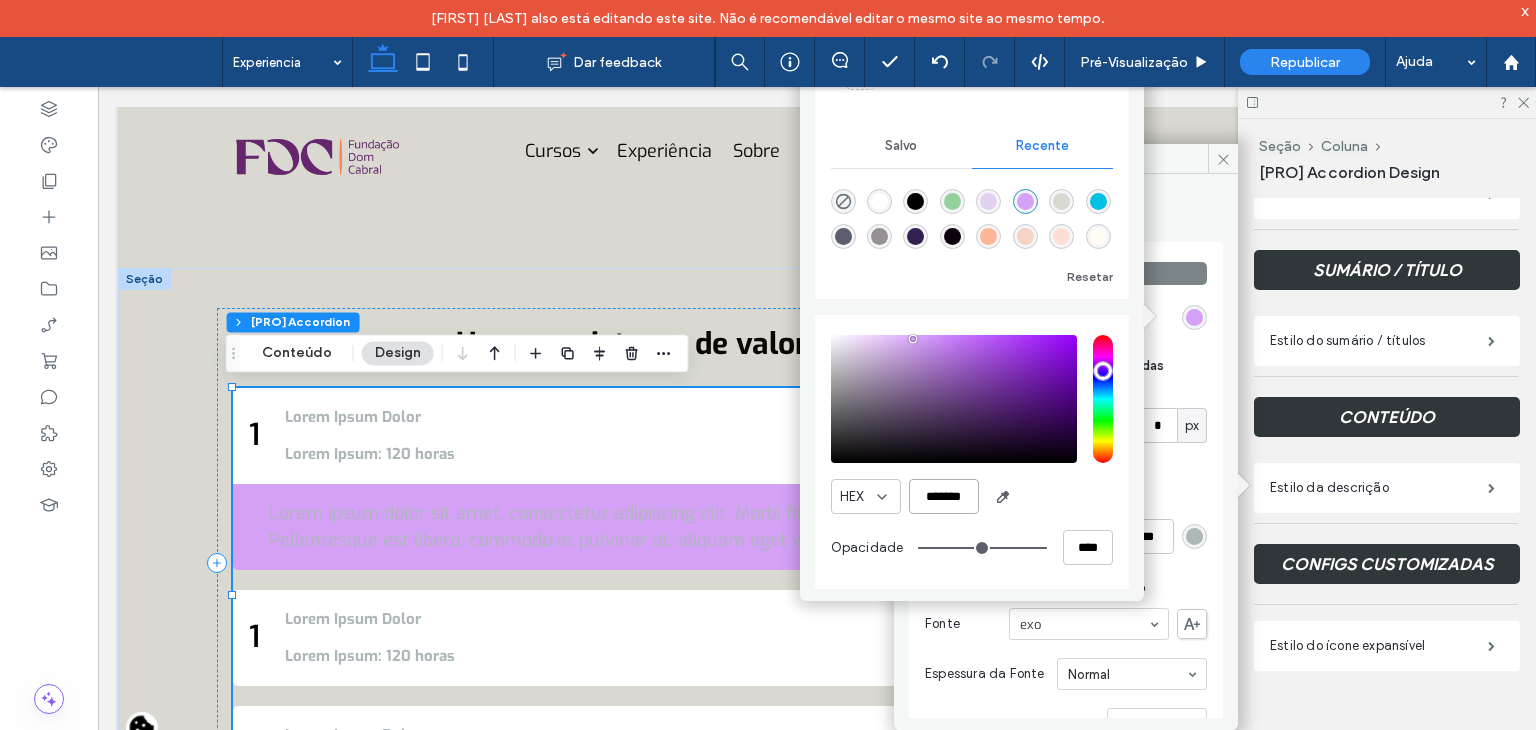 click on "*******" at bounding box center [944, 496] 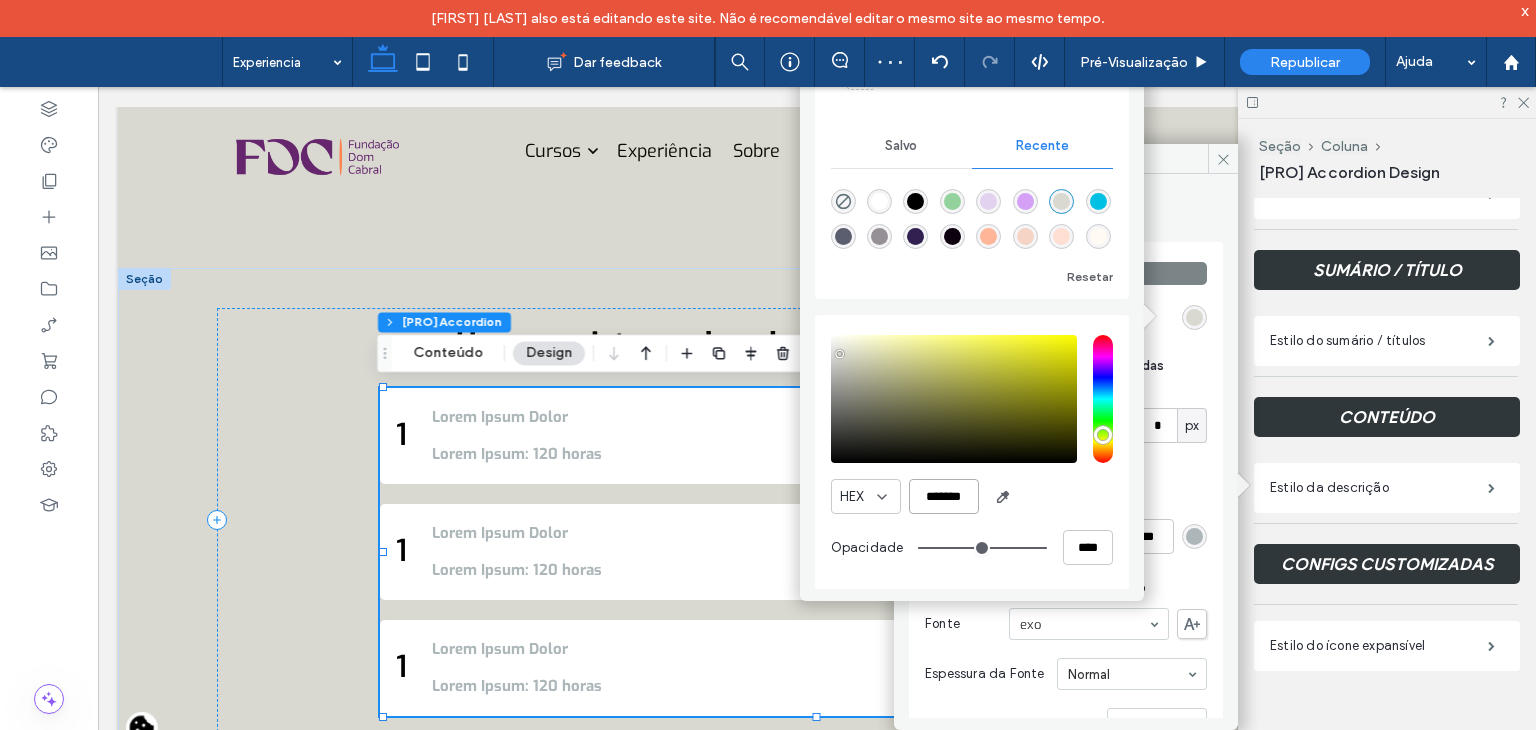 type on "*******" 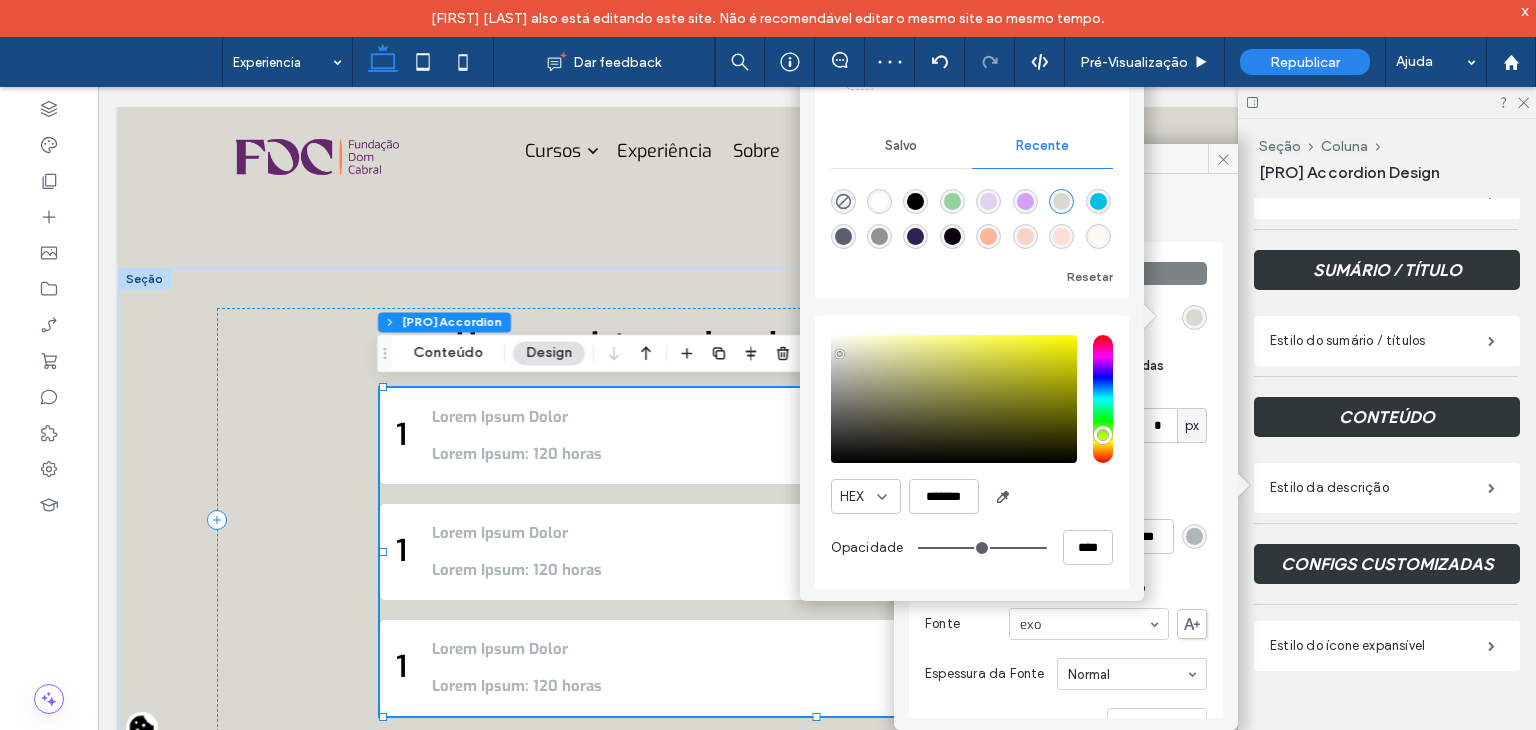 click on "Estilo da descrição" at bounding box center [1066, 205] 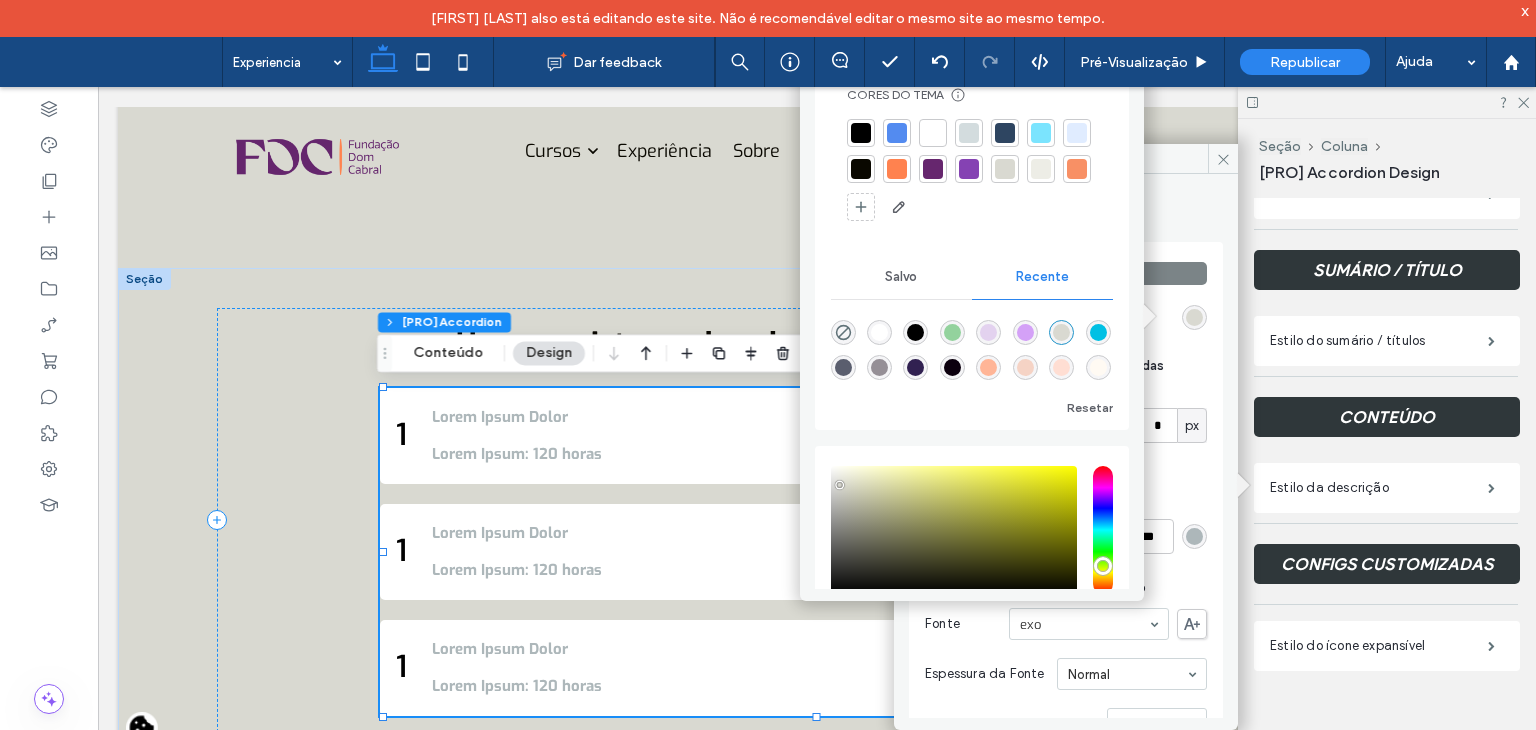 scroll, scrollTop: 0, scrollLeft: 0, axis: both 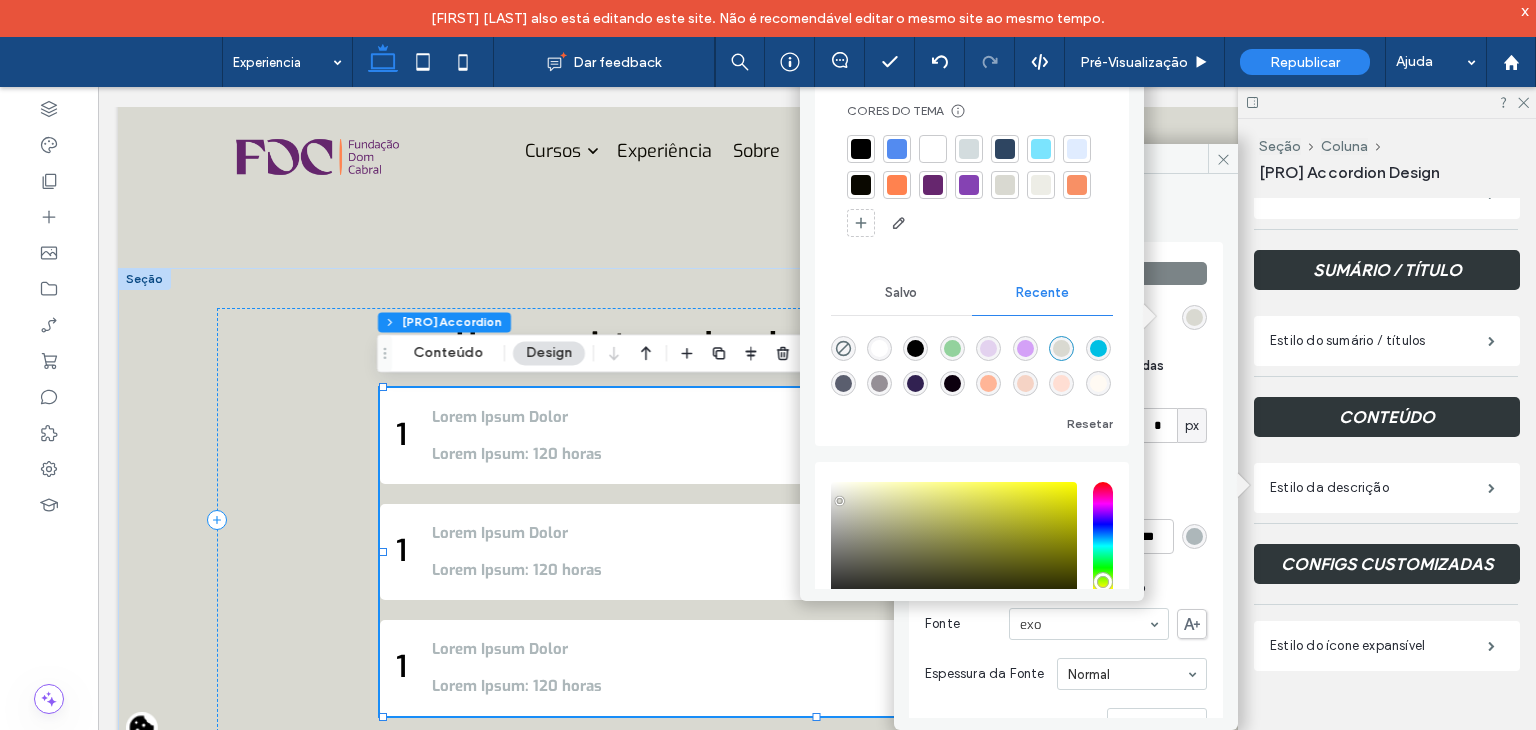 click at bounding box center (1194, 536) 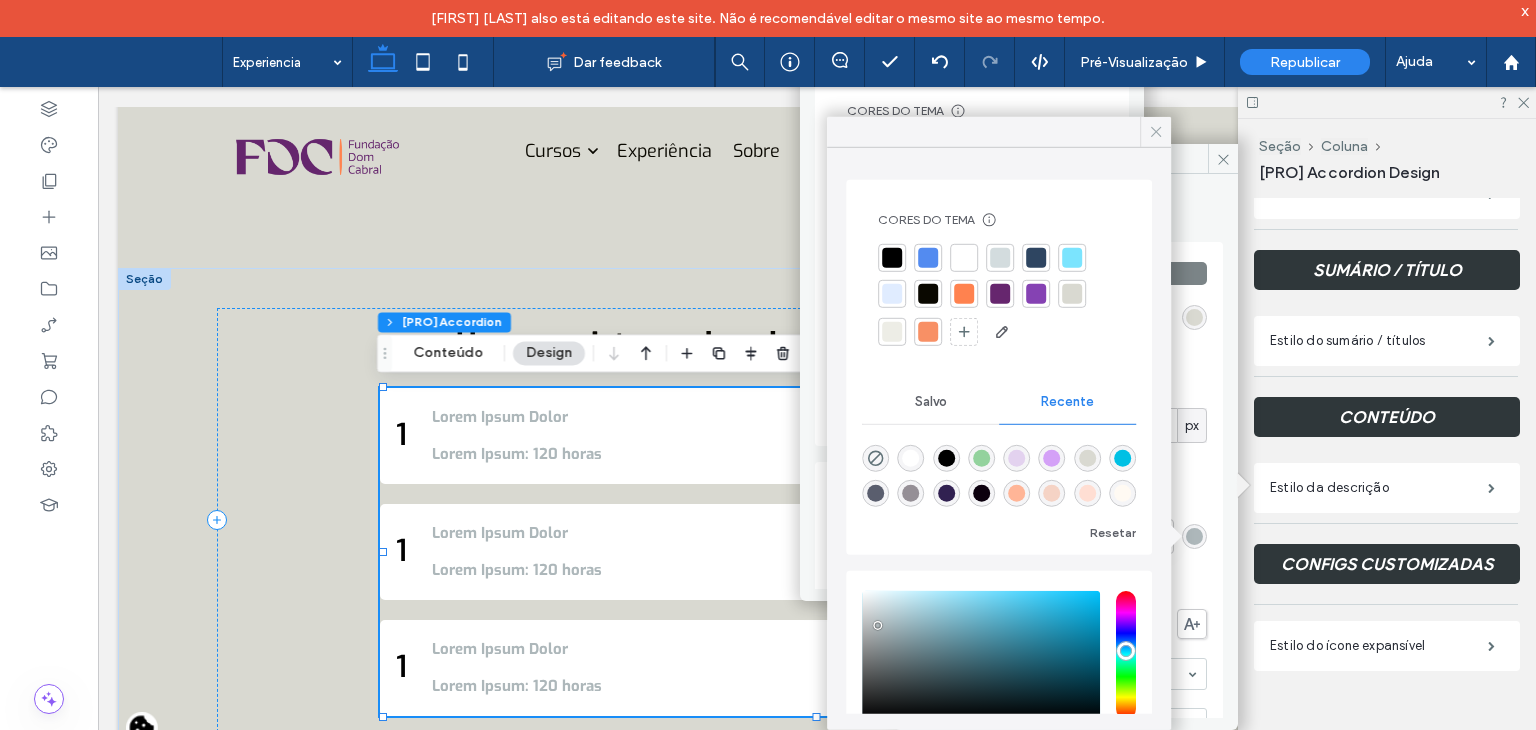 click 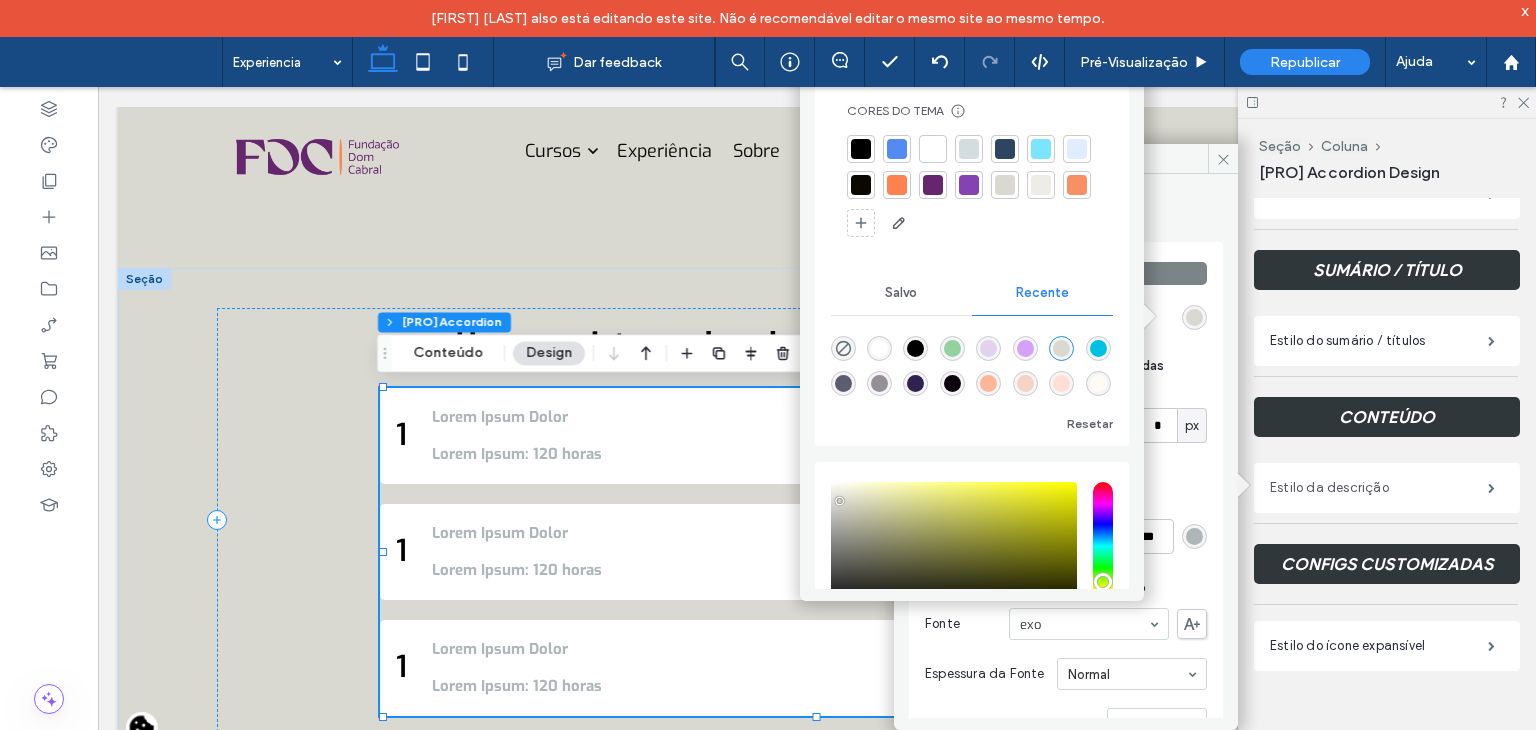 click on "Estilo da descrição" at bounding box center (1379, 488) 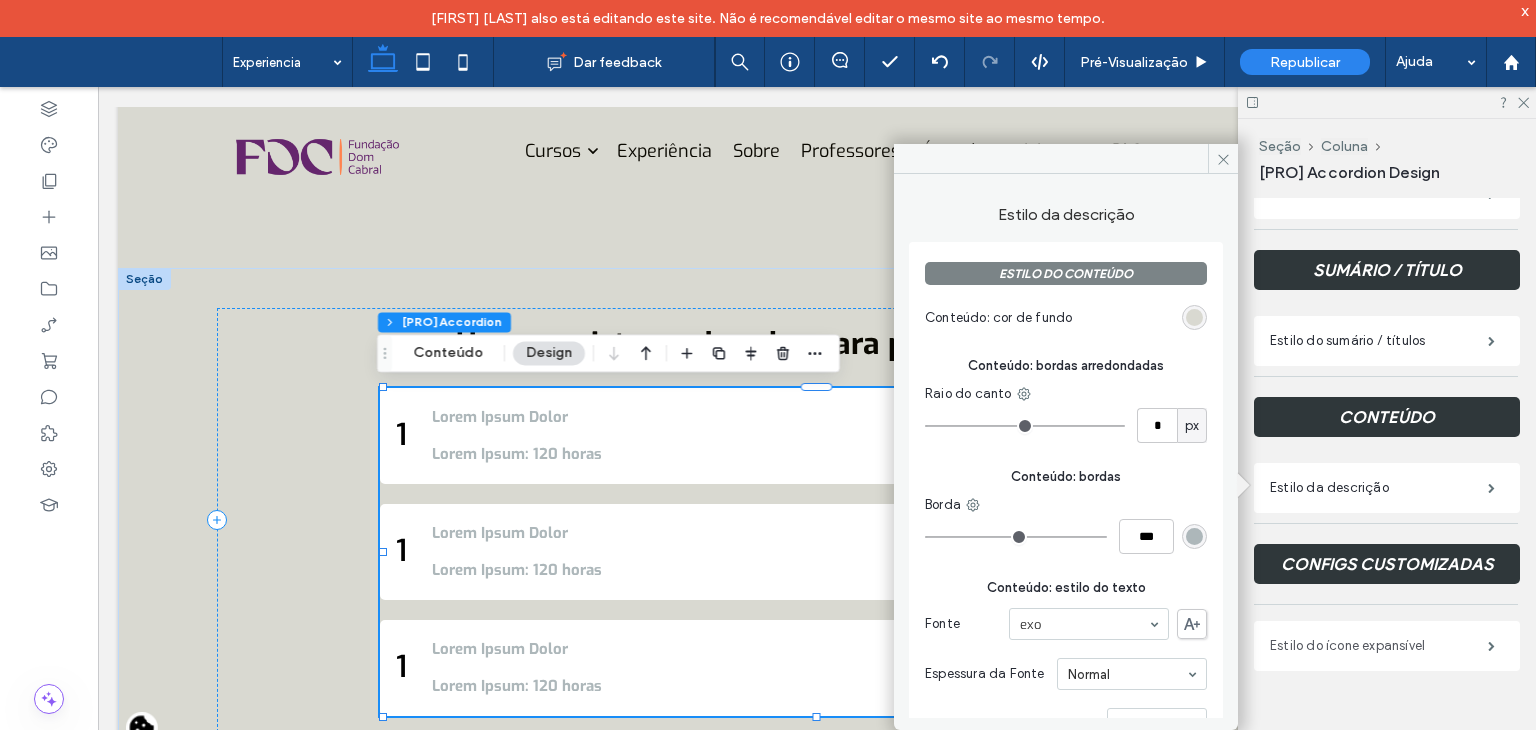 click on "Estilo do ícone expansível" at bounding box center (1379, 646) 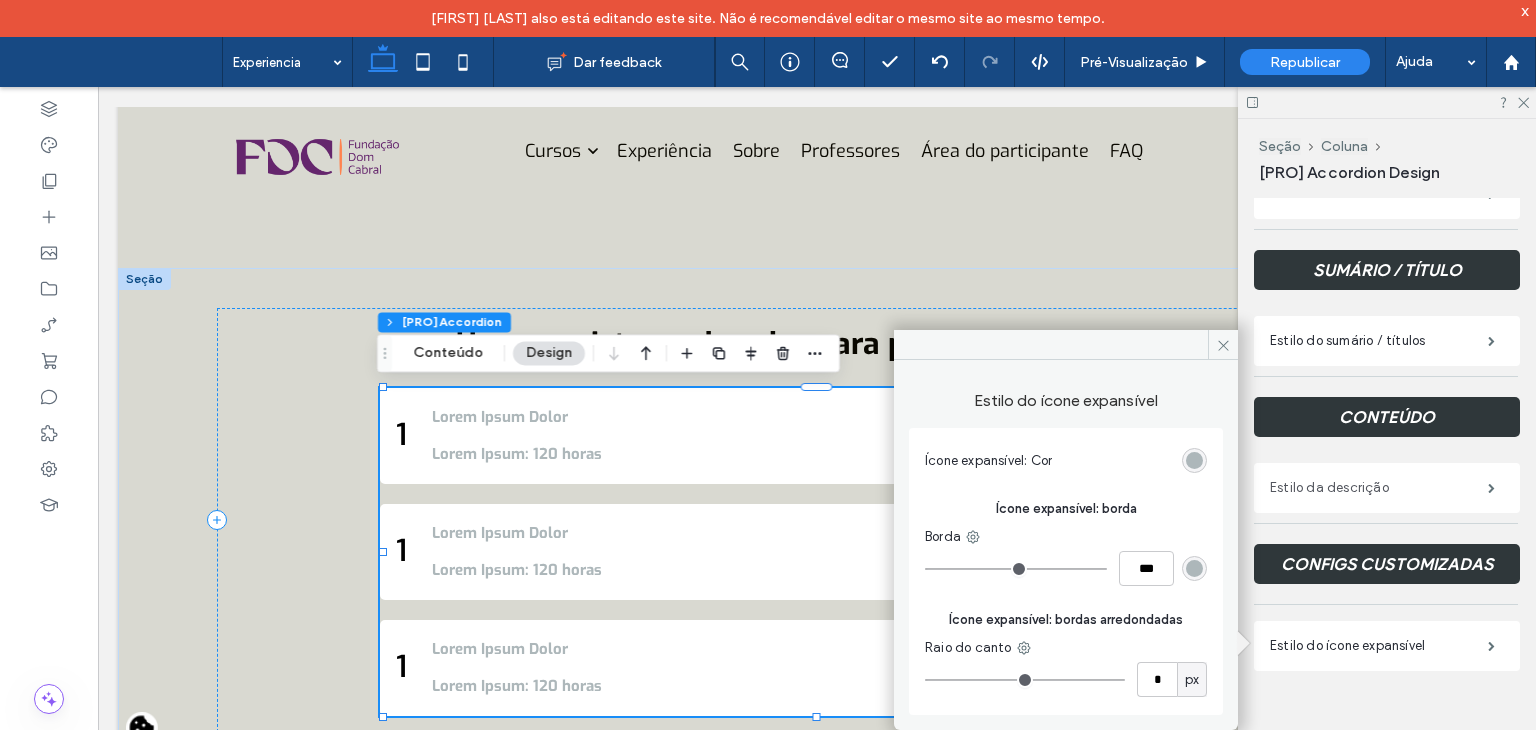 click on "Estilo da descrição" at bounding box center [1379, 488] 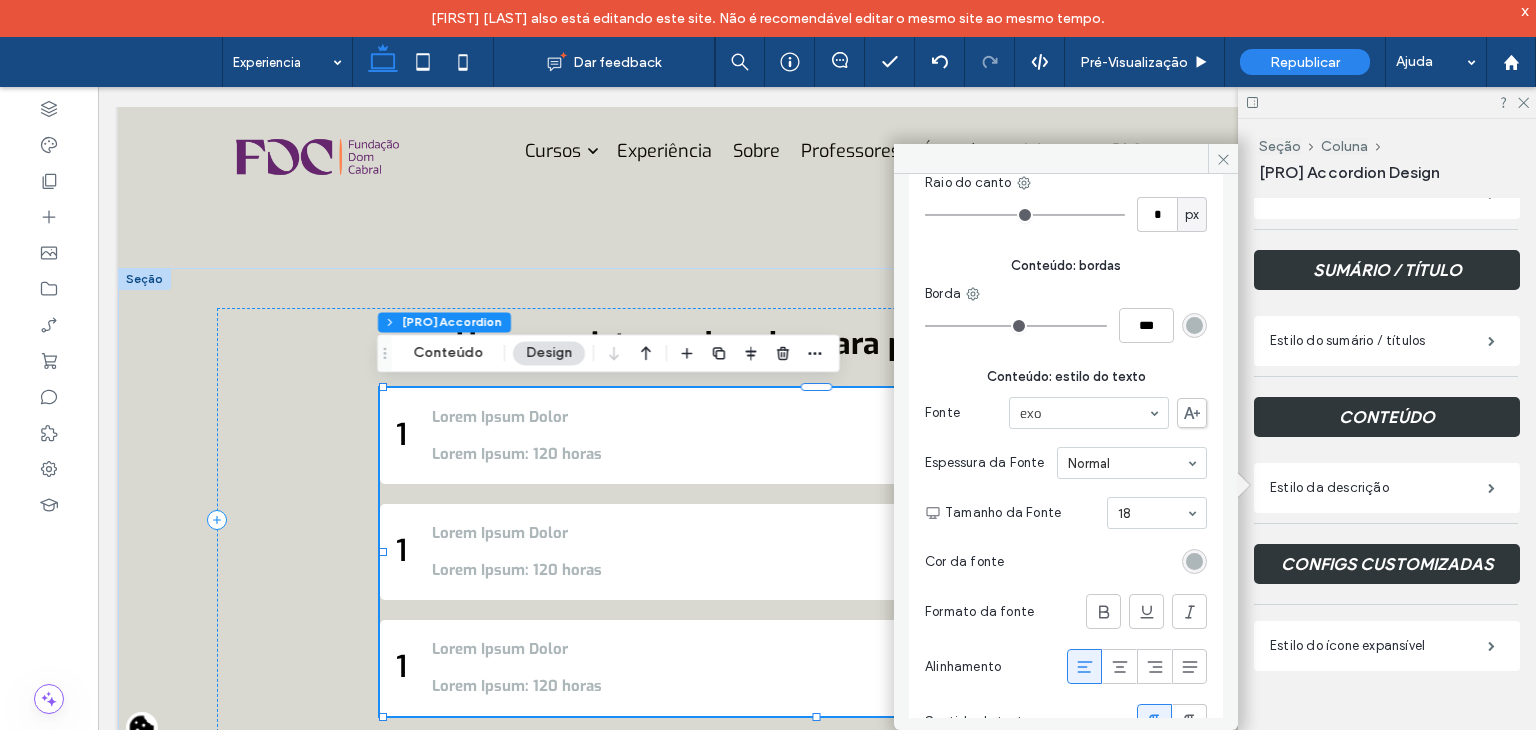 scroll, scrollTop: 174, scrollLeft: 0, axis: vertical 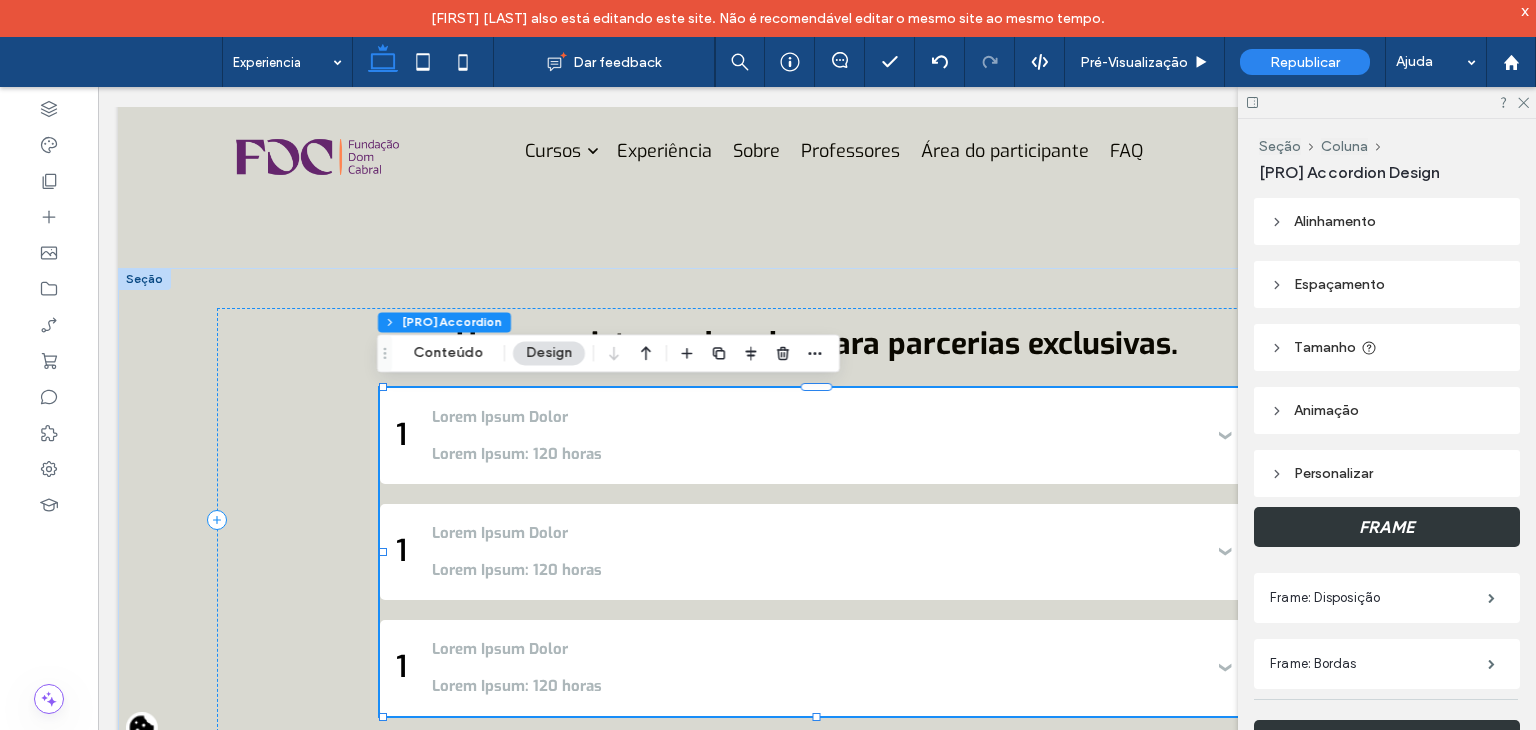 click on "Personalizar" at bounding box center [1387, 473] 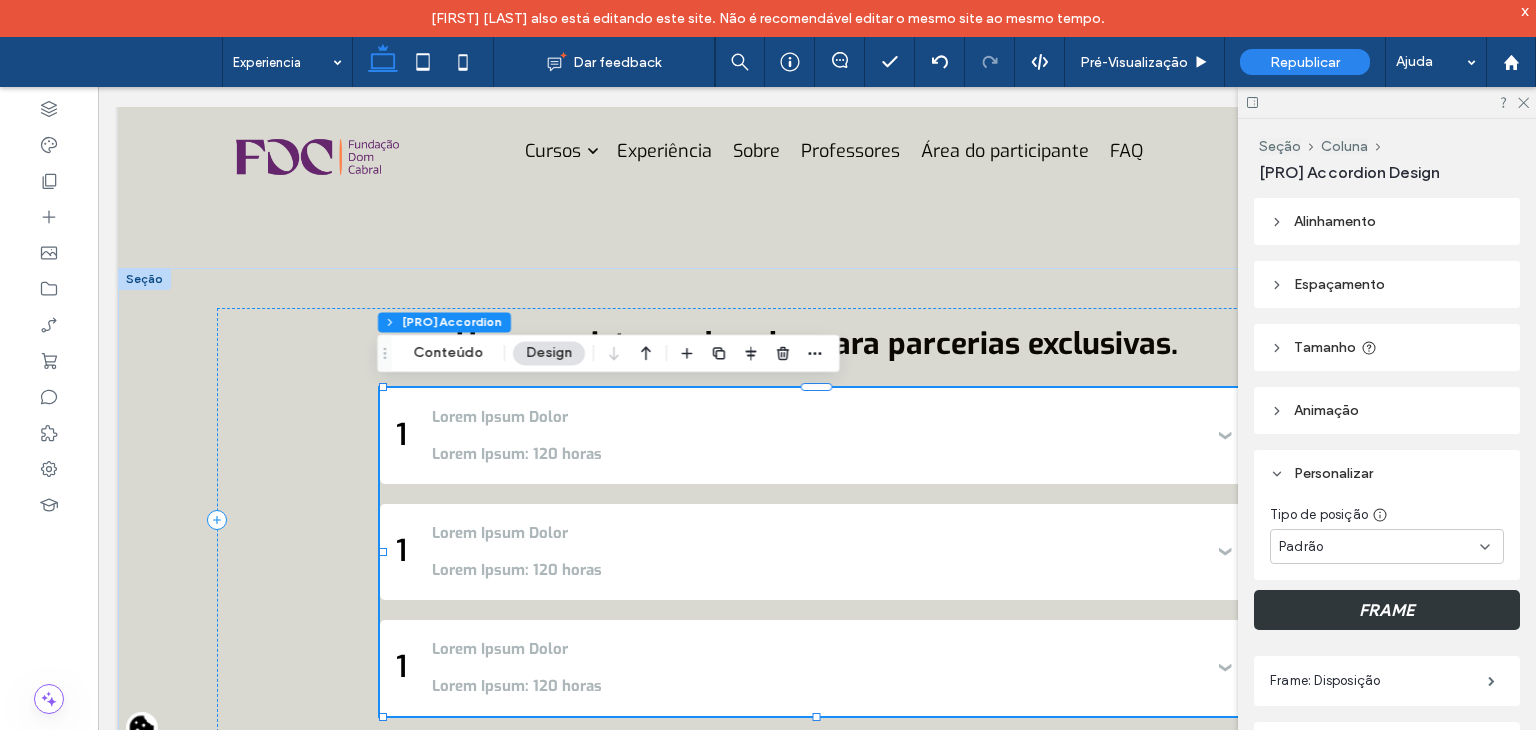 click on "Personalizar" at bounding box center [1387, 473] 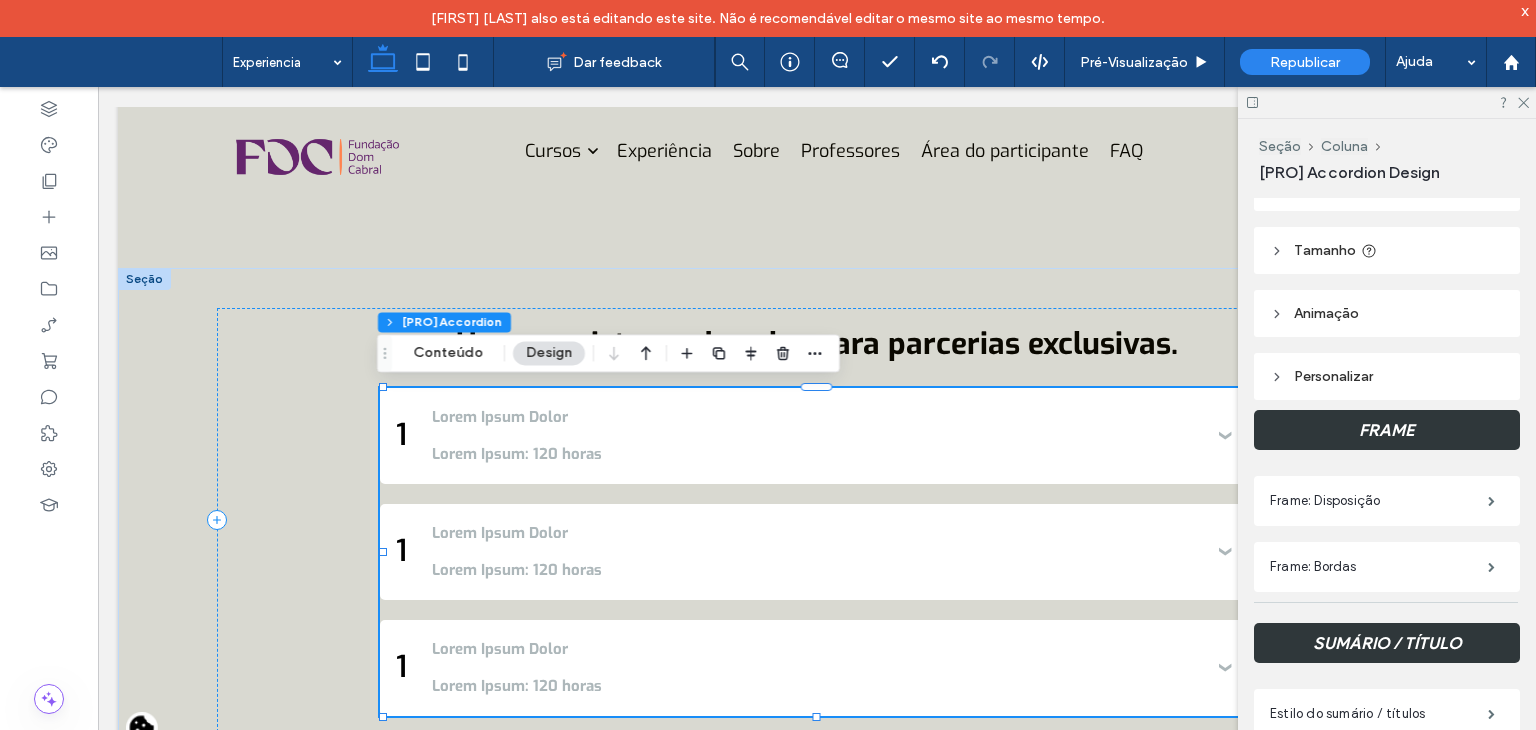 scroll, scrollTop: 100, scrollLeft: 0, axis: vertical 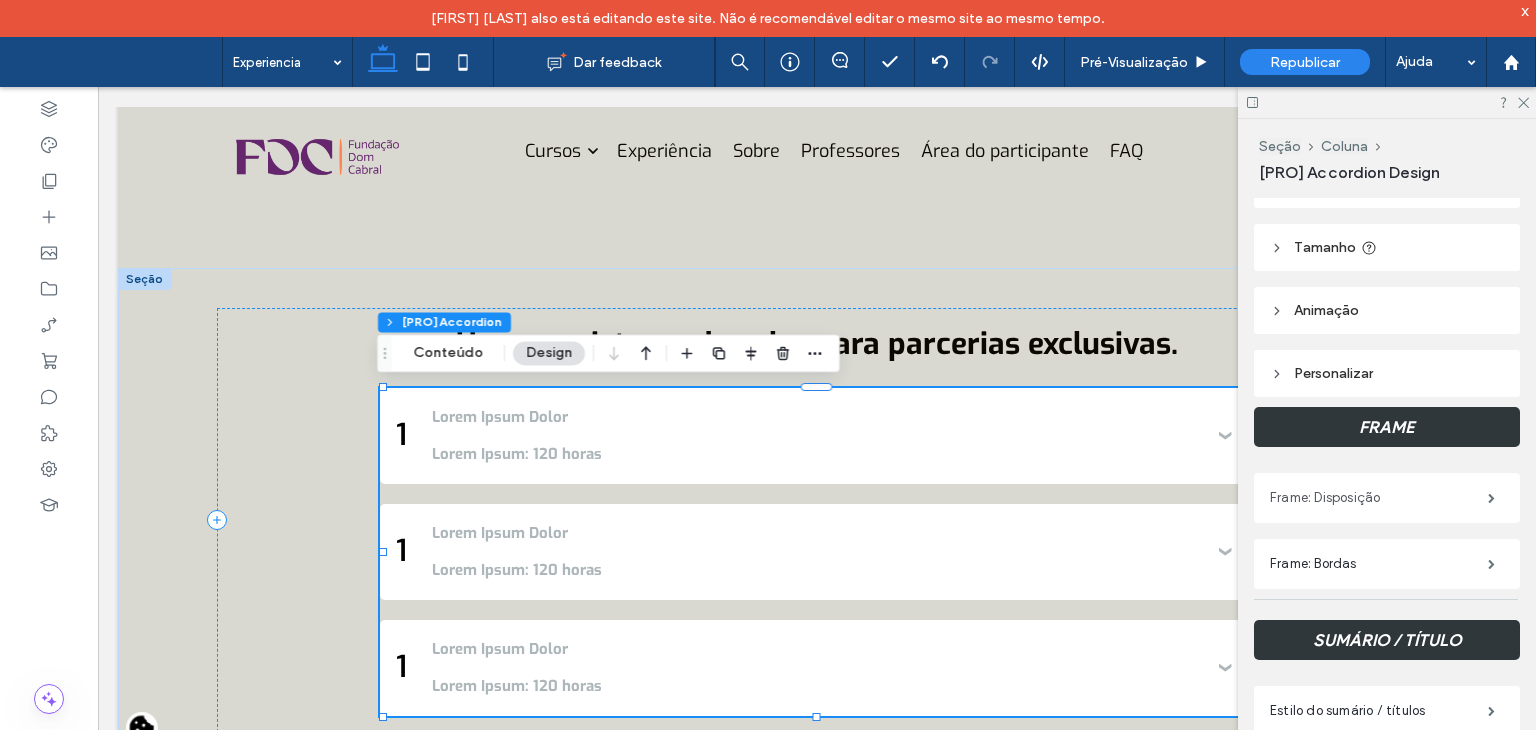 click on "Frame: Disposição" at bounding box center [1379, 498] 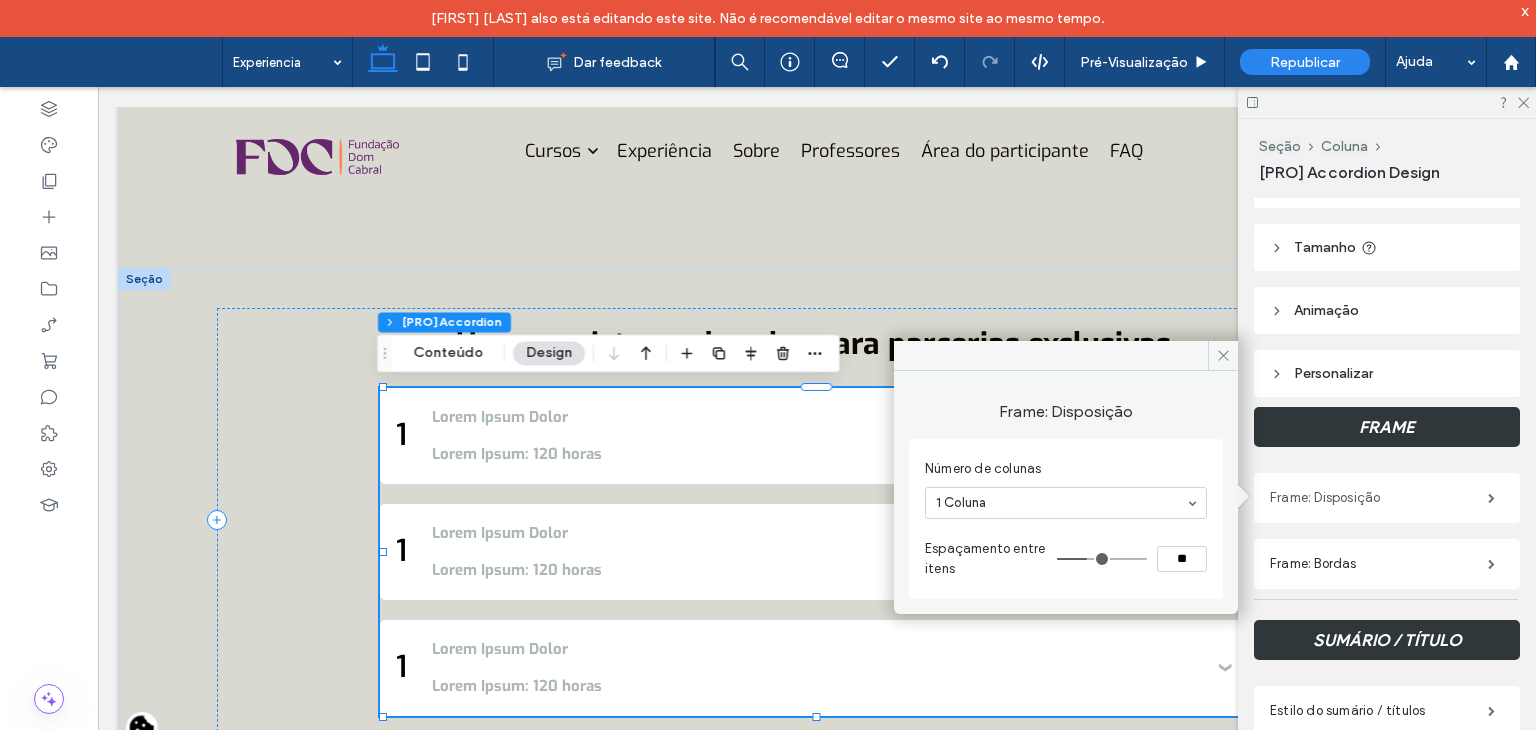 click on "Frame: Disposição" at bounding box center (1379, 498) 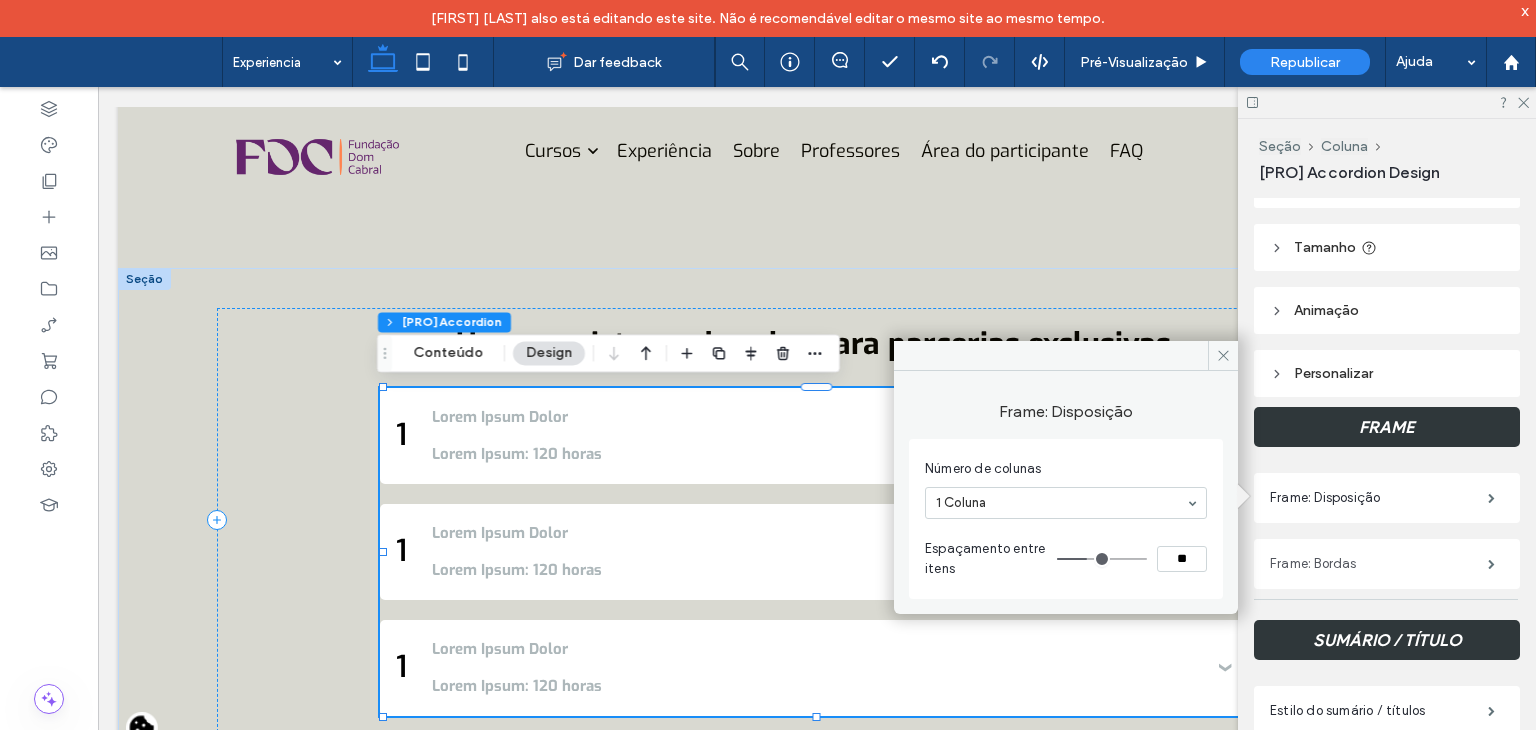 click on "Frame: Bordas" at bounding box center [1379, 564] 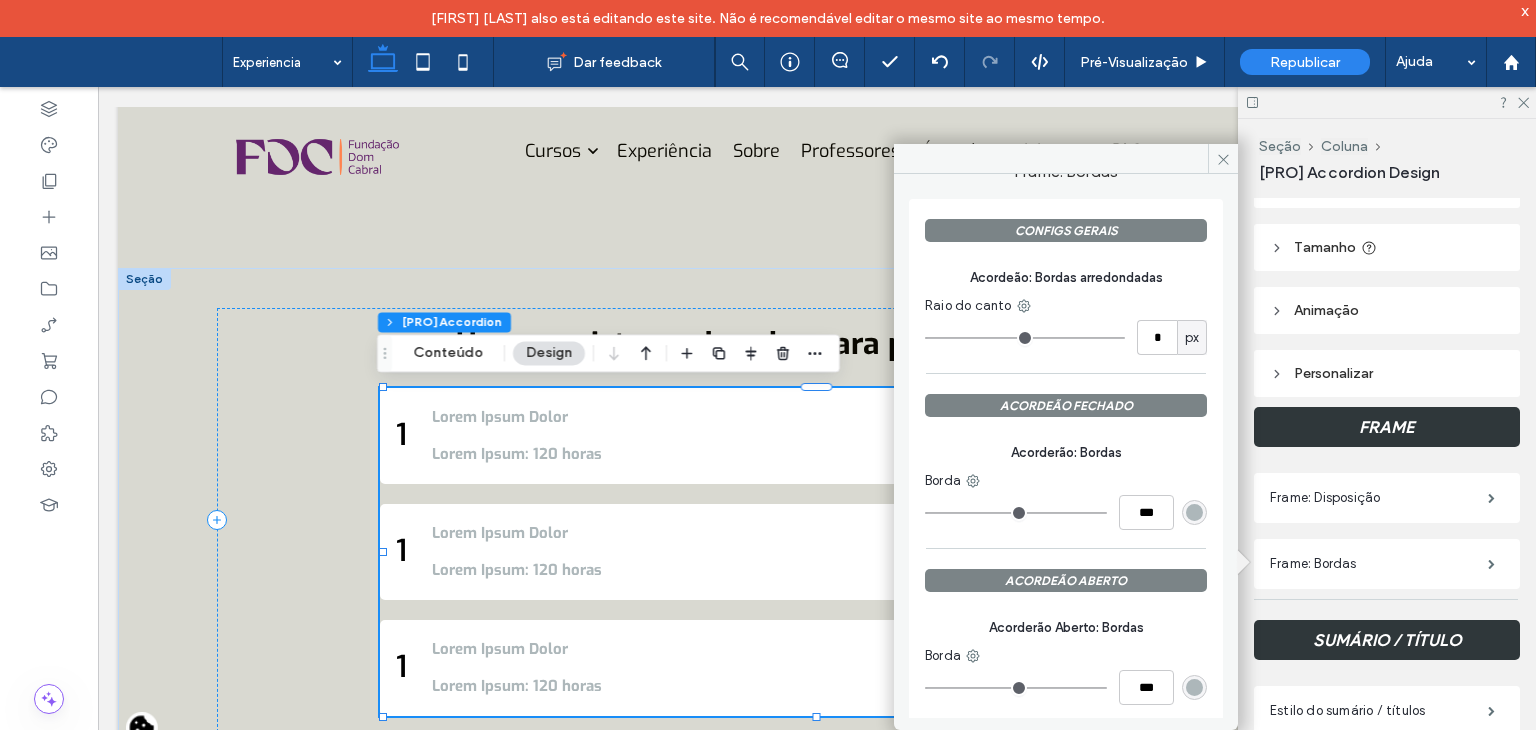 scroll, scrollTop: 45, scrollLeft: 0, axis: vertical 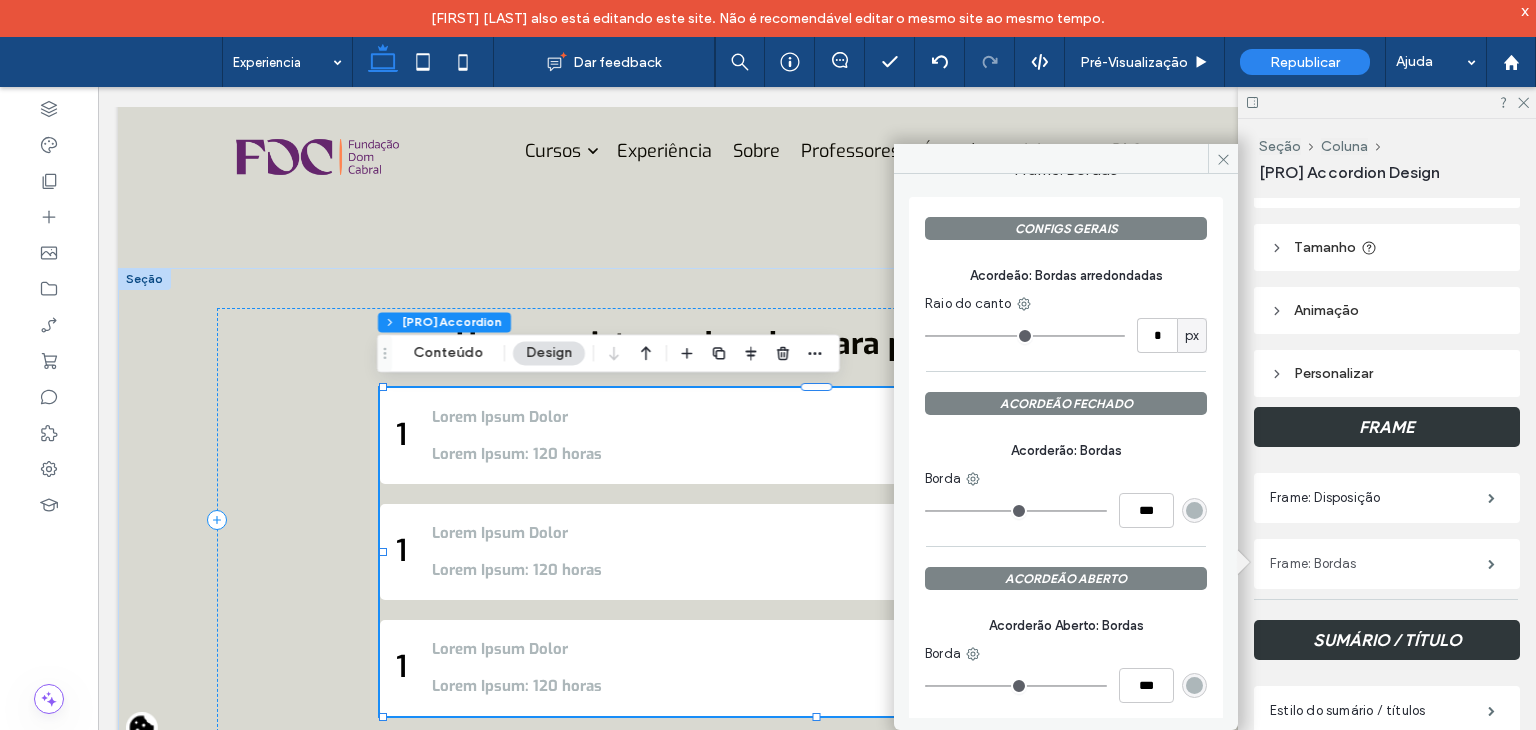 click on "Frame: Bordas" at bounding box center [1379, 564] 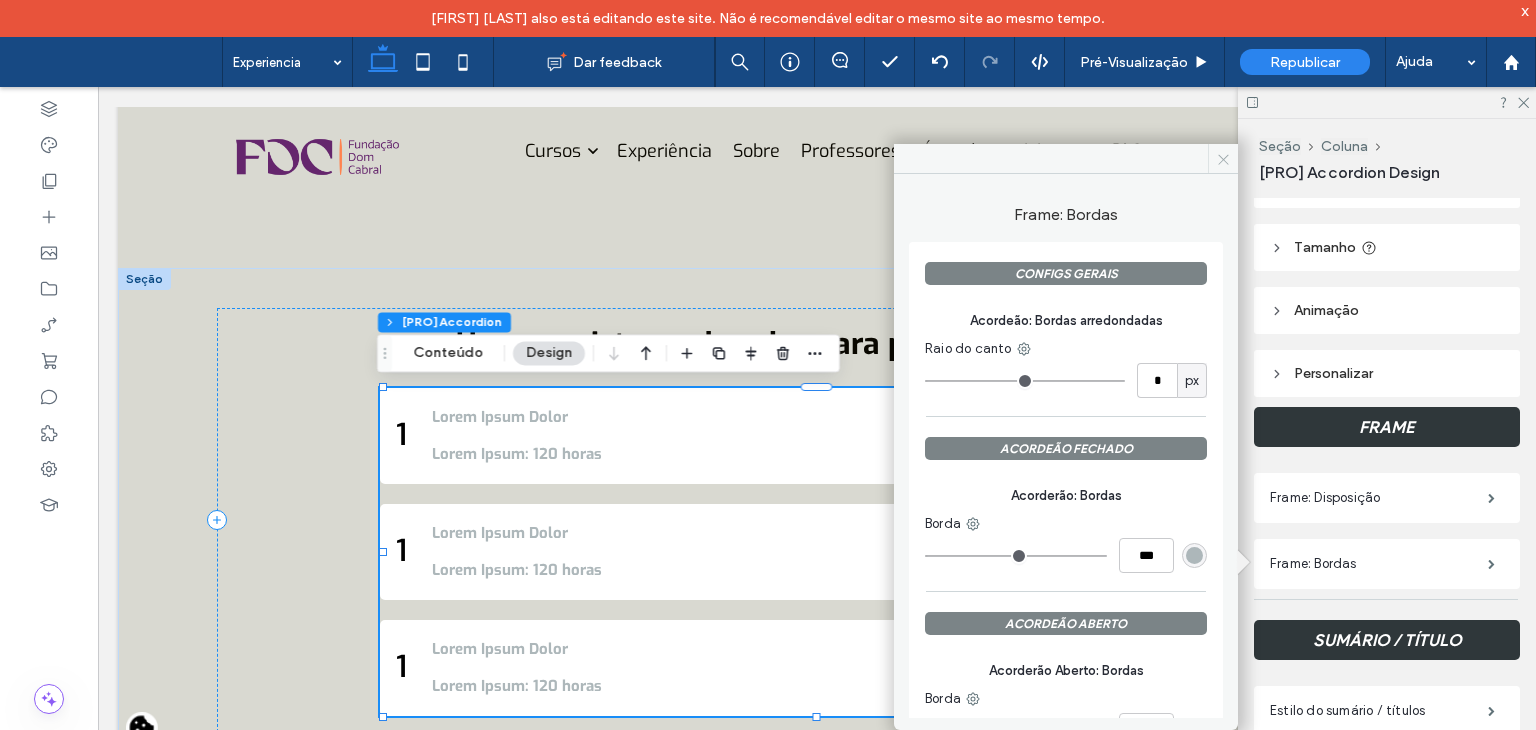 click at bounding box center (1223, 159) 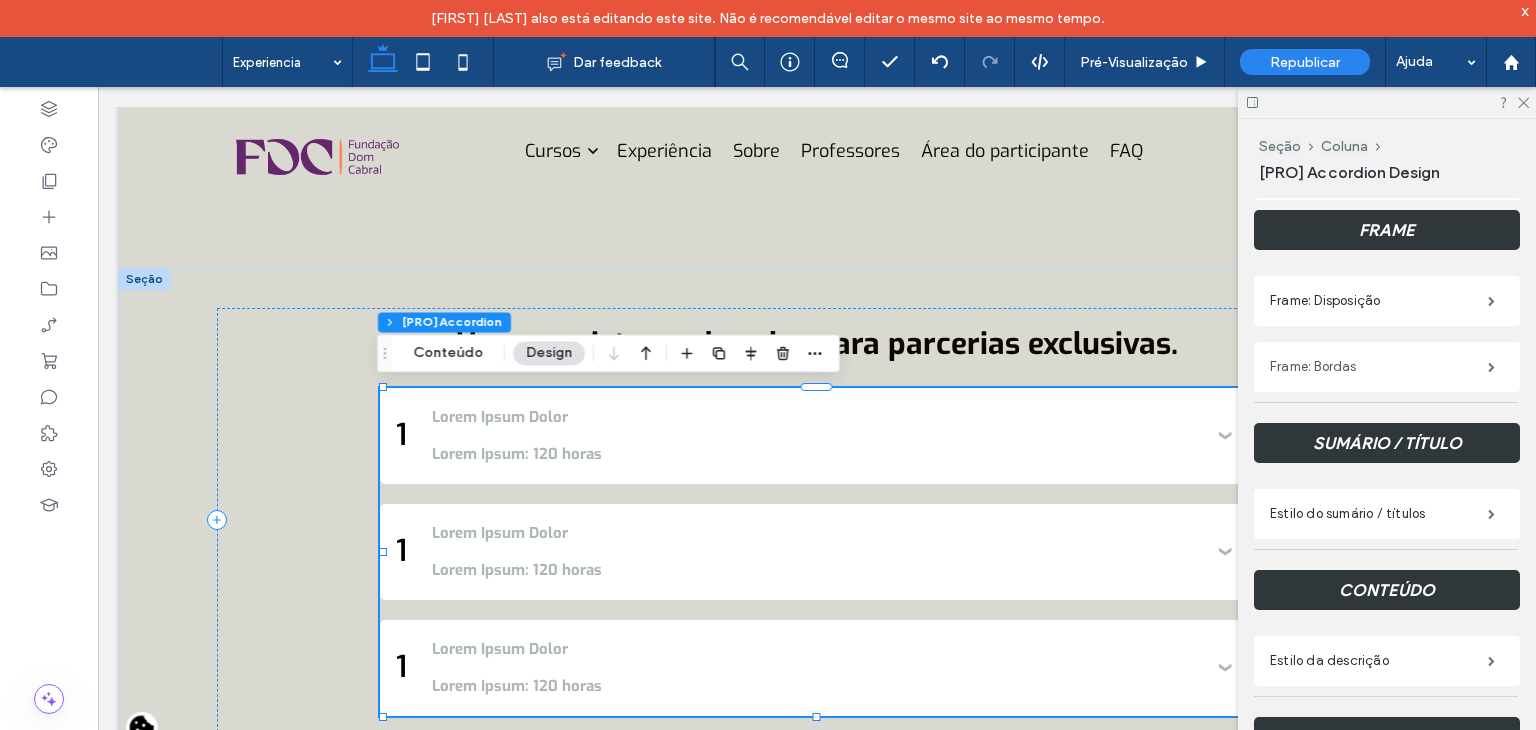 scroll, scrollTop: 300, scrollLeft: 0, axis: vertical 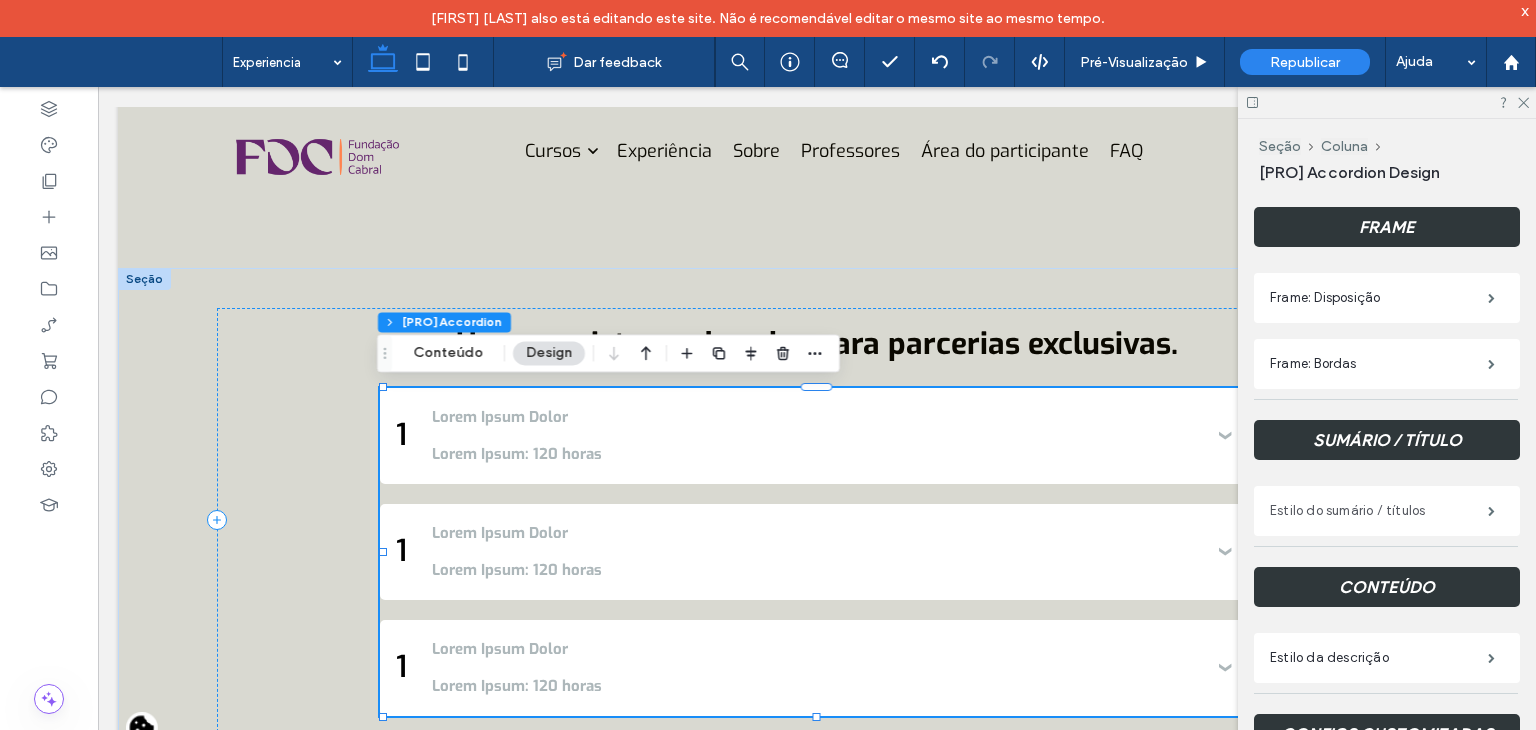 click on "Estilo do sumário / títulos" at bounding box center (1379, 511) 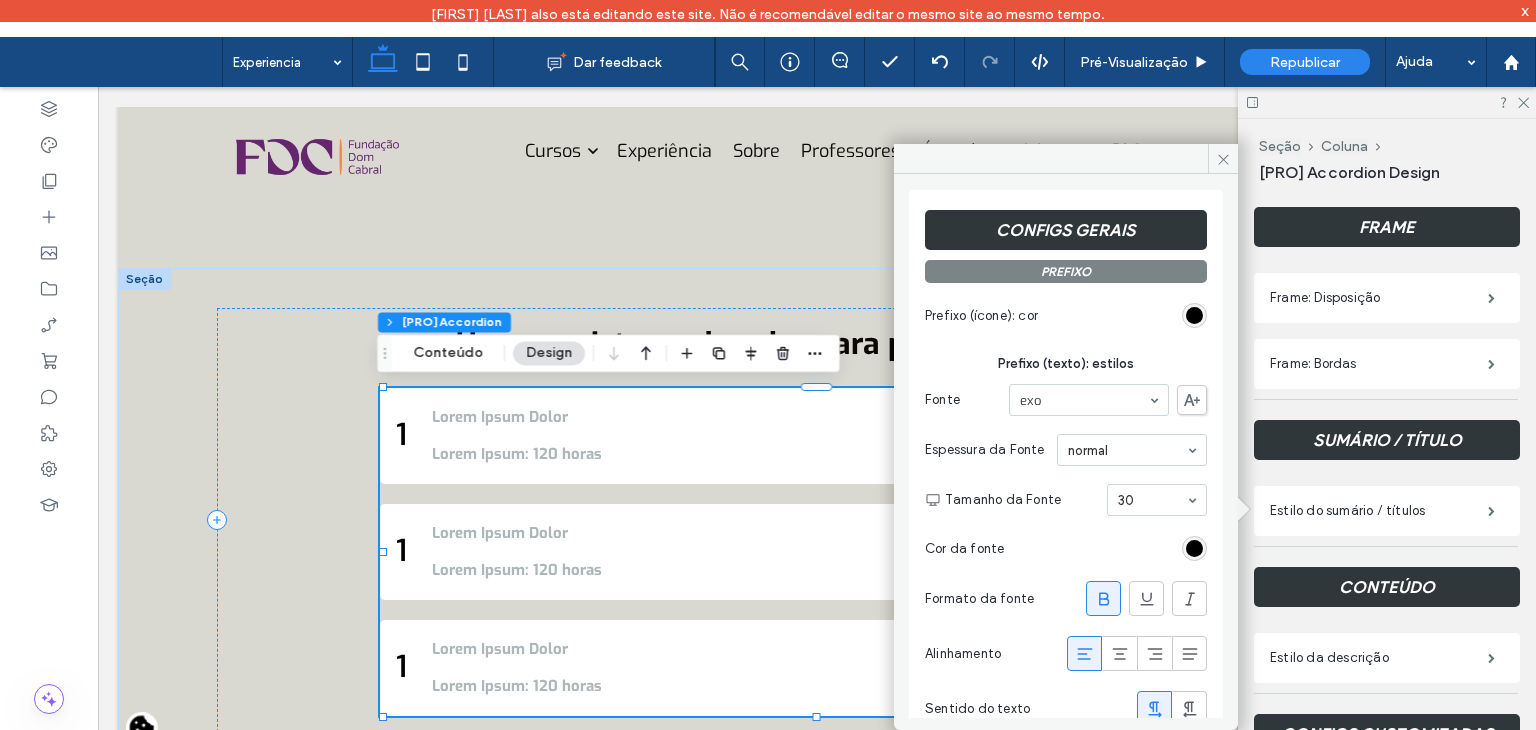 scroll, scrollTop: 100, scrollLeft: 0, axis: vertical 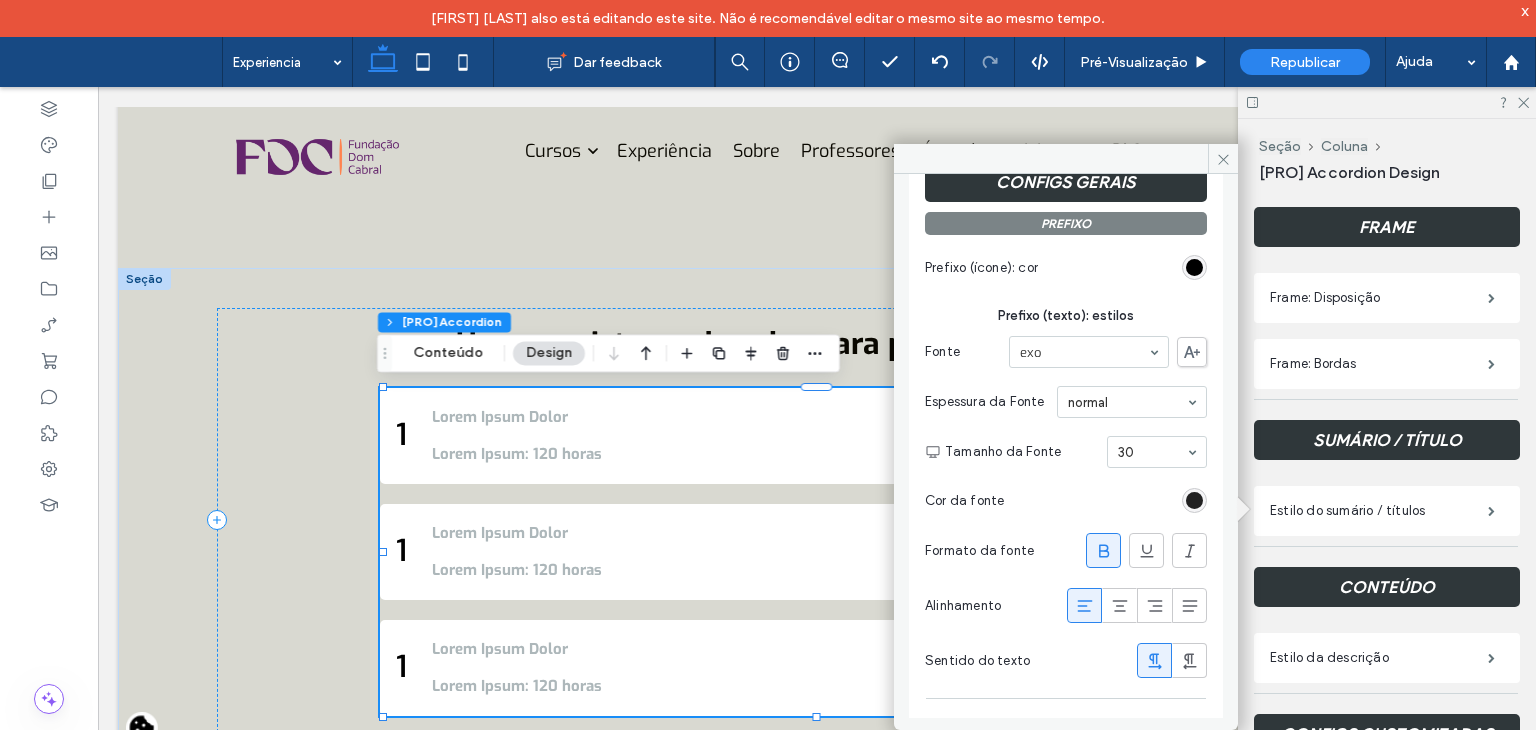 click at bounding box center [1194, 500] 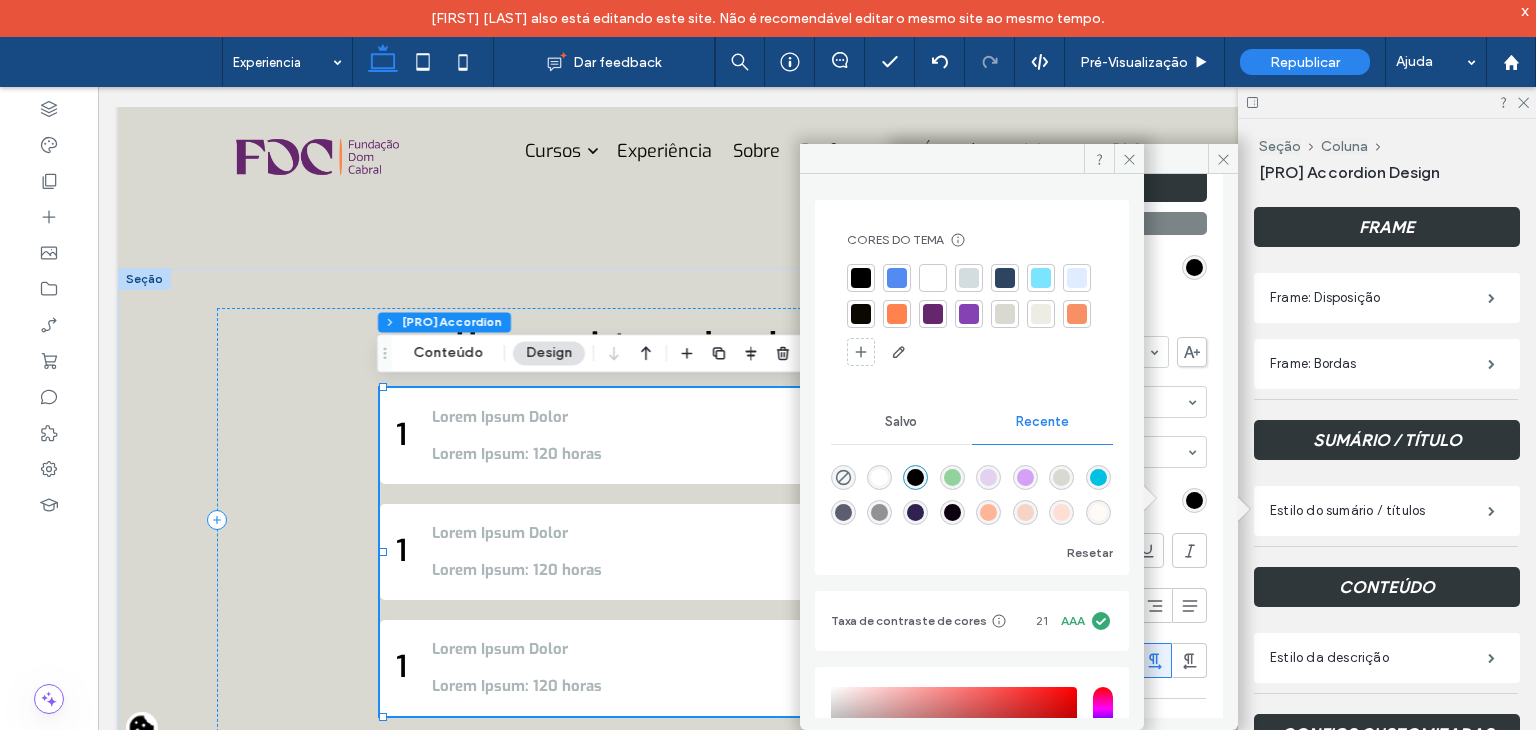 click at bounding box center (861, 278) 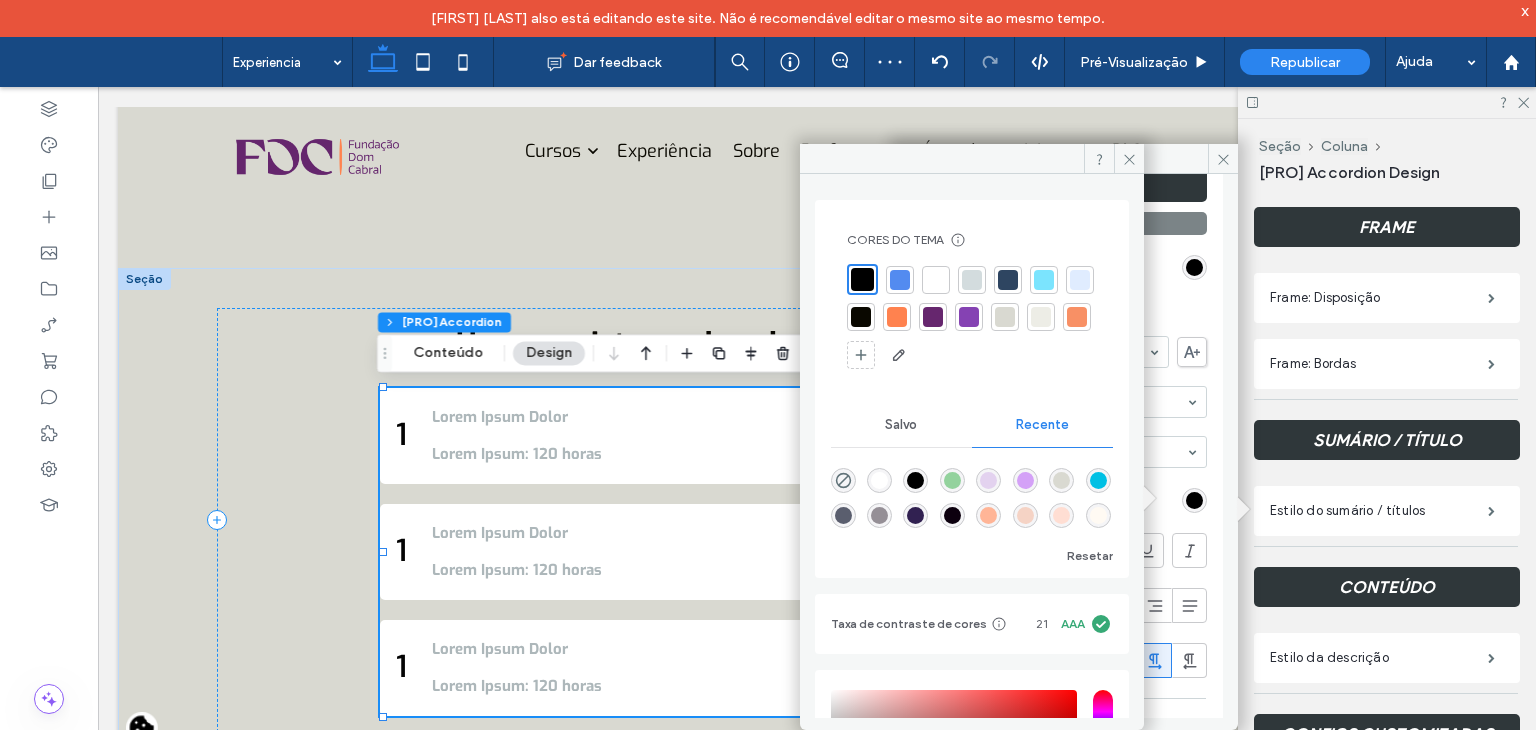click on "Tamanho da Fonte 30" at bounding box center [1076, 452] 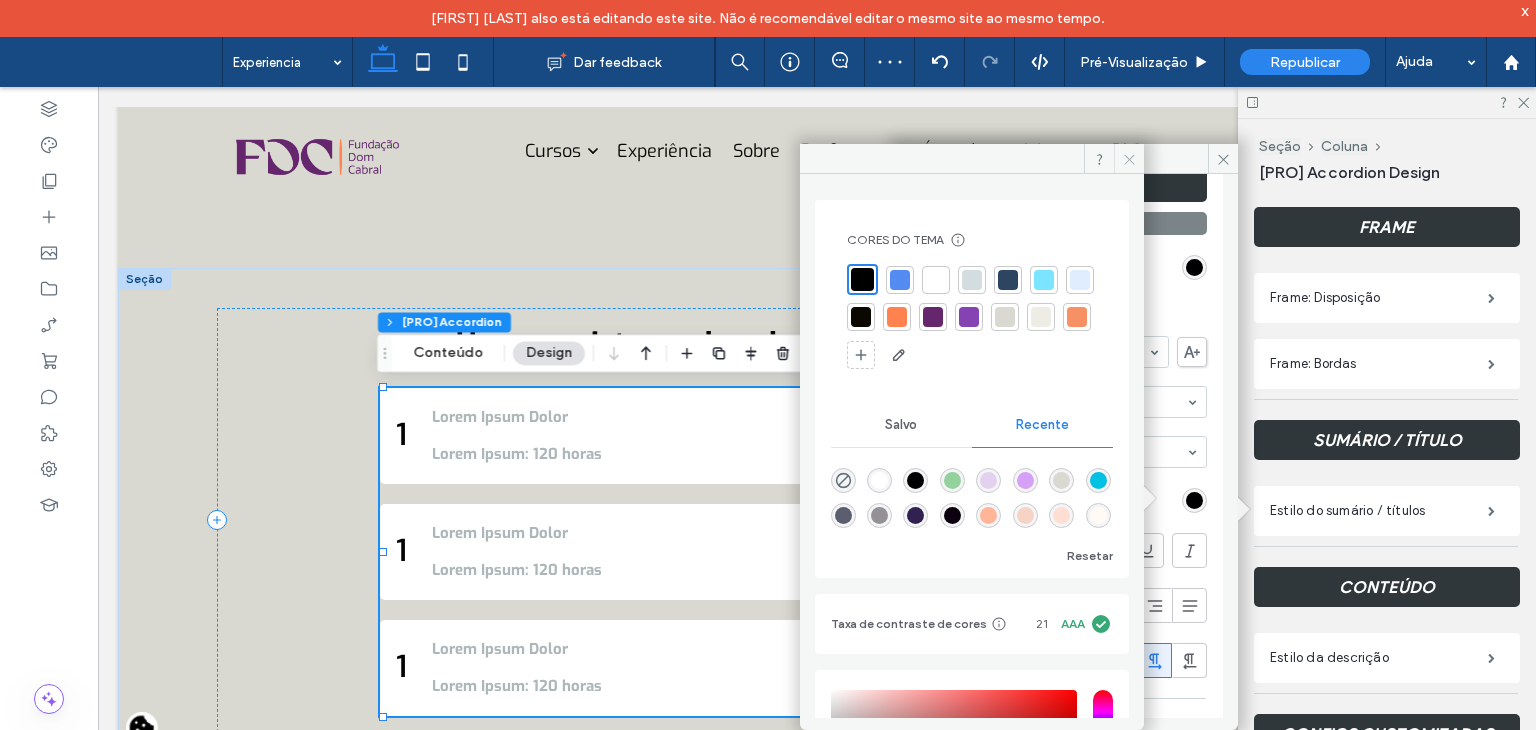 click 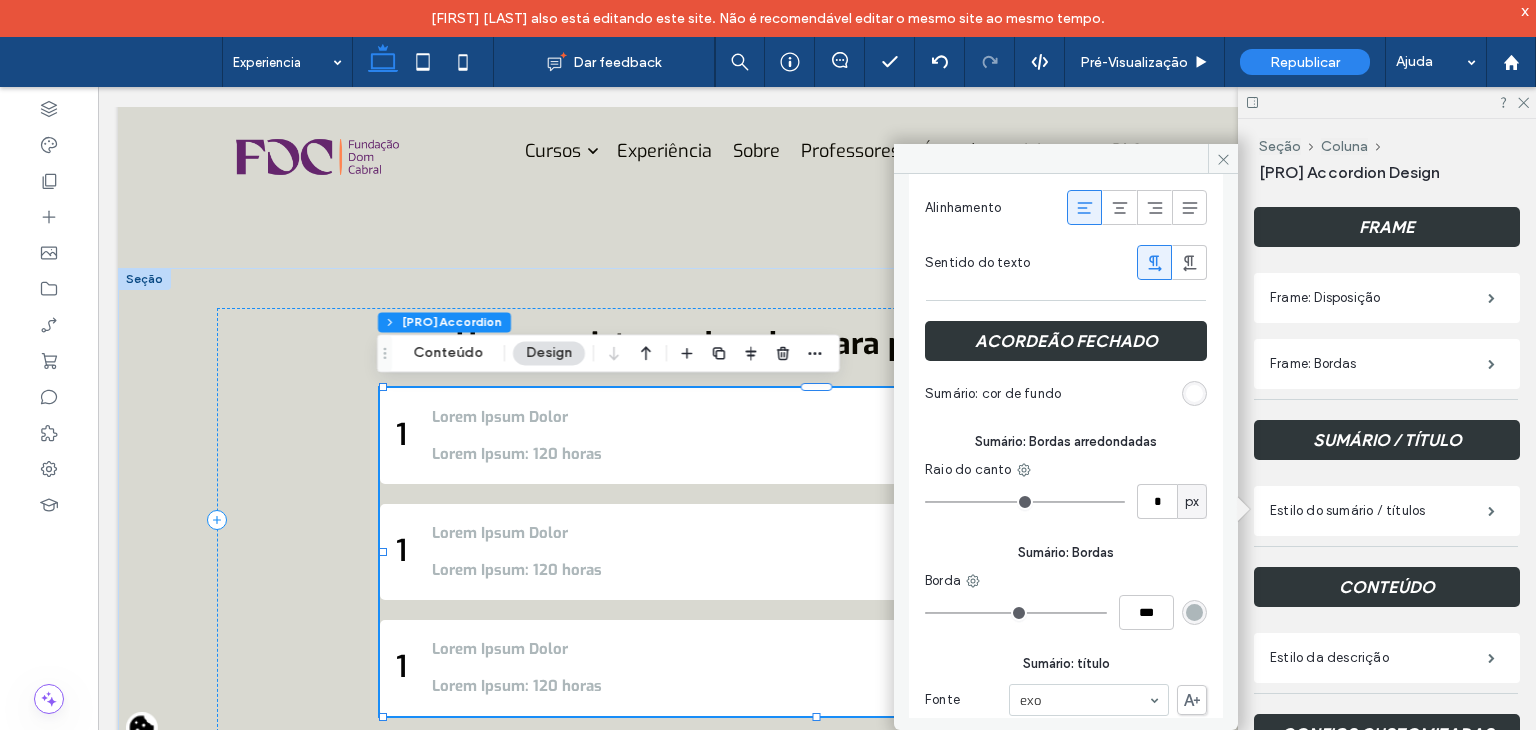 scroll, scrollTop: 500, scrollLeft: 0, axis: vertical 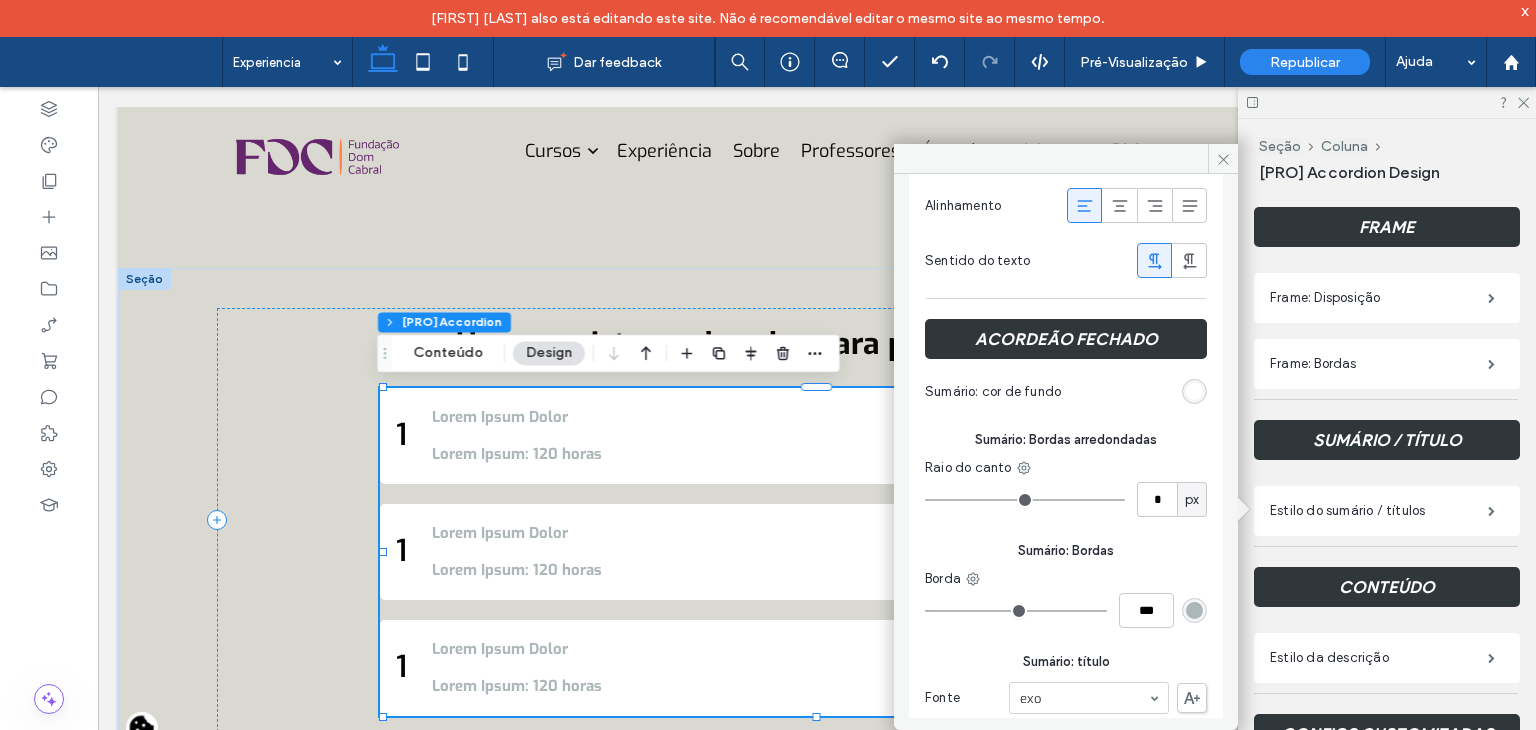 click at bounding box center [1194, 391] 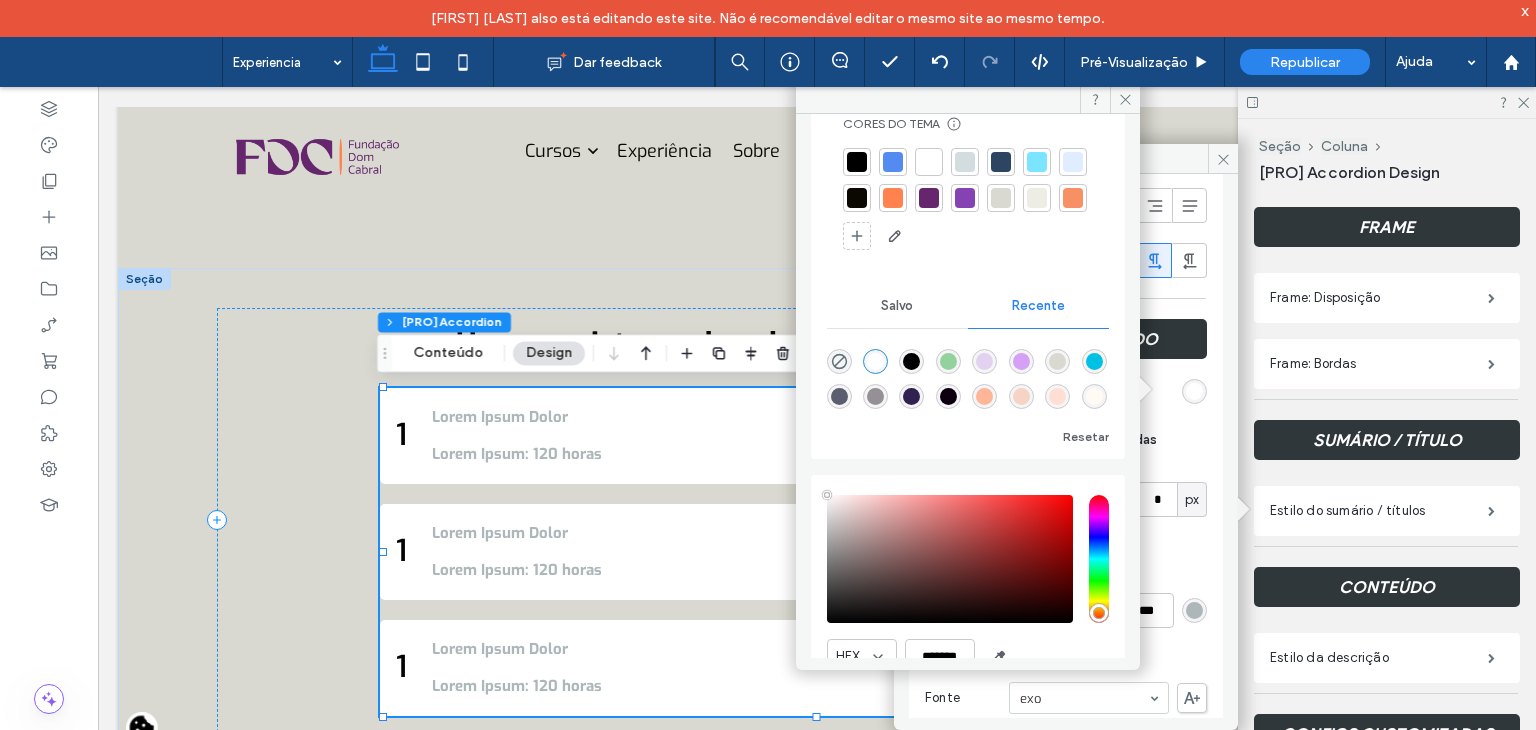 scroll, scrollTop: 147, scrollLeft: 0, axis: vertical 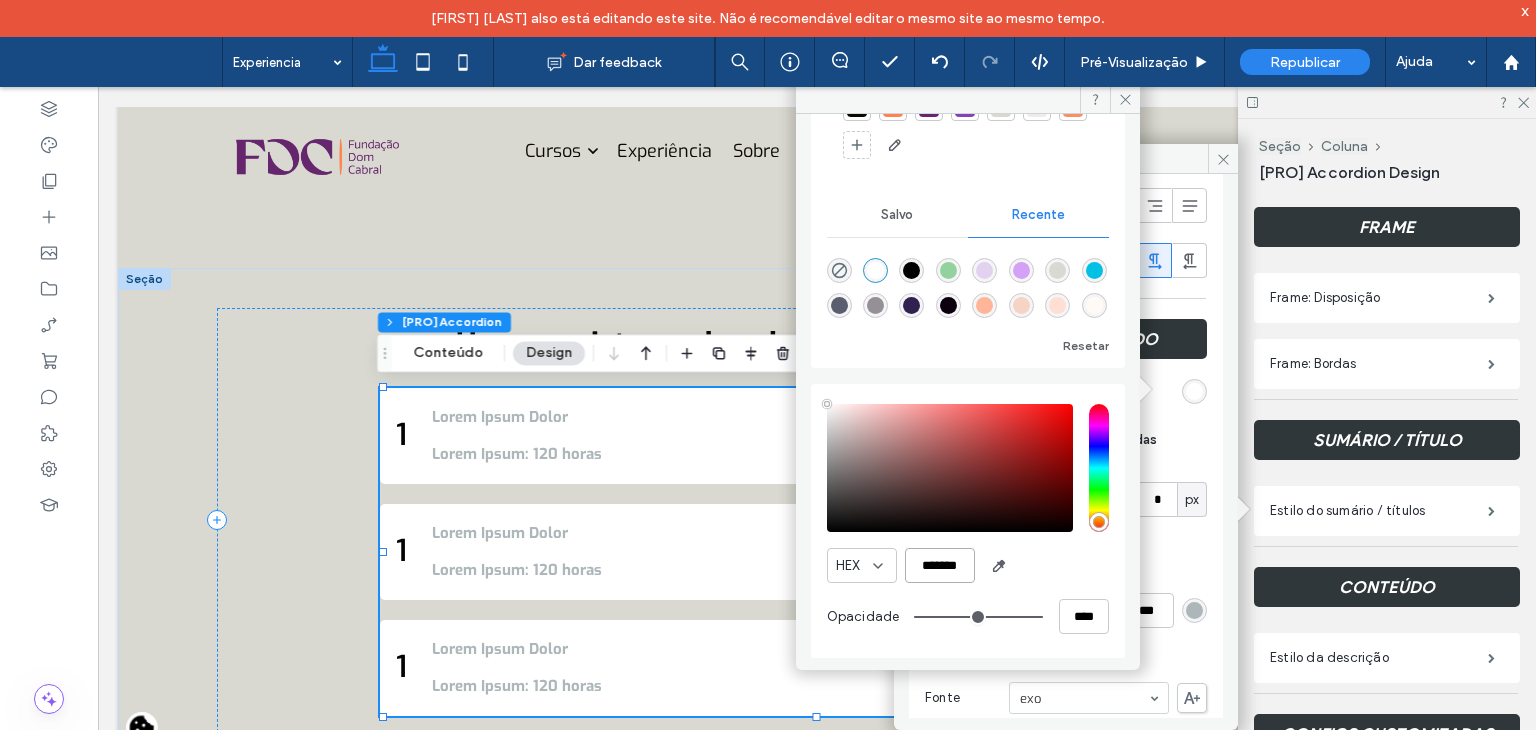 click on "*******" at bounding box center (940, 565) 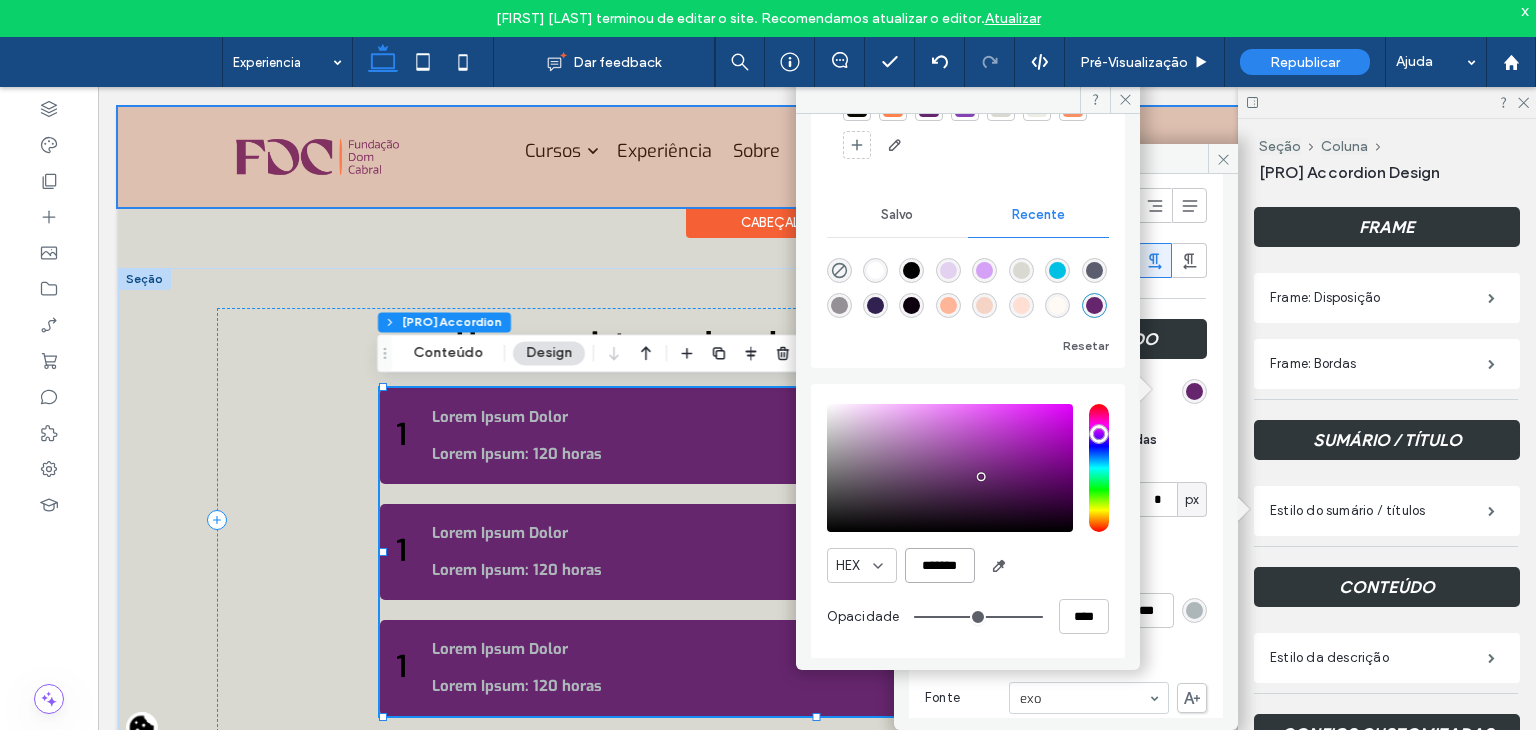 type on "*******" 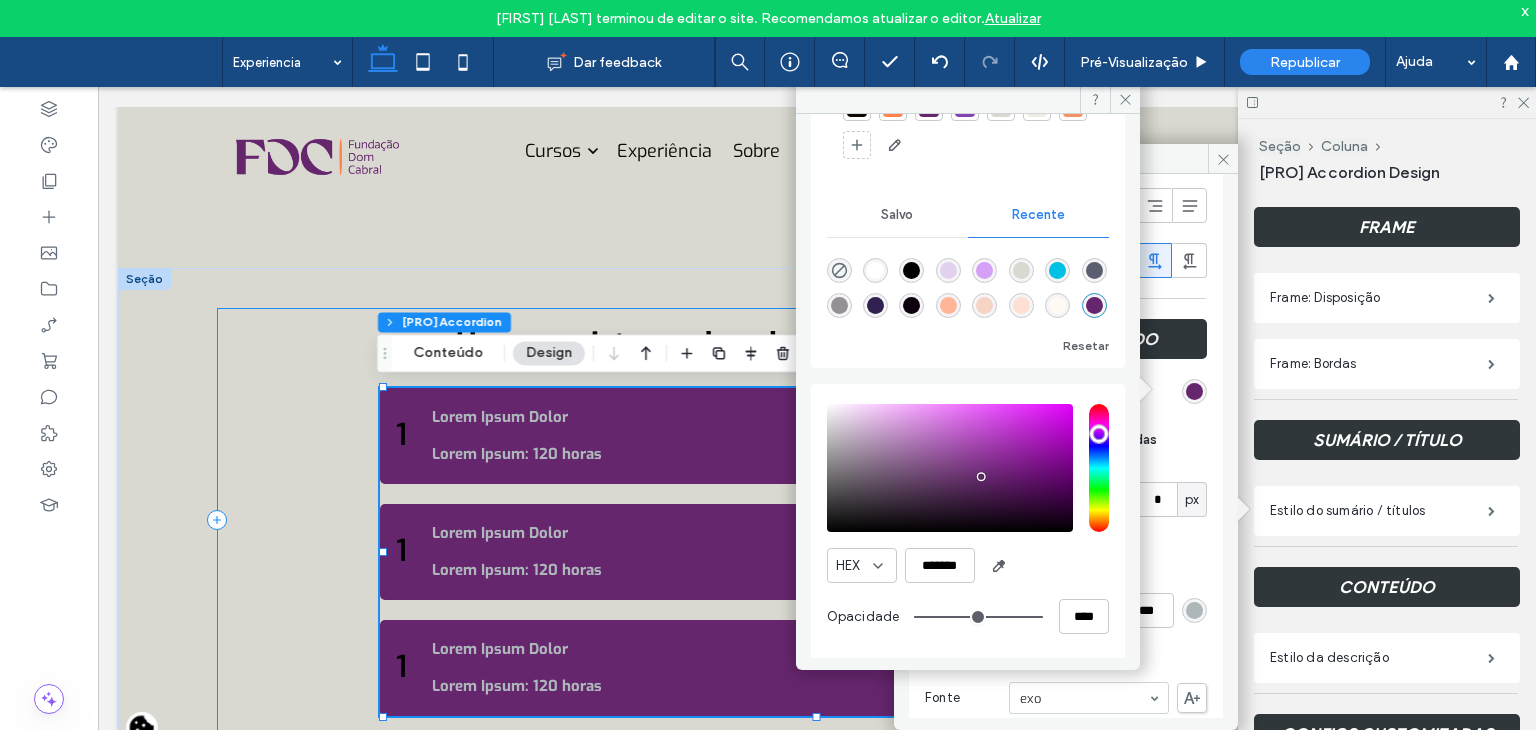 click on "Um ecossistema de valor para parcerias exclusivas.
1
Lorem Ipsum Dolor  Lorem Ipsum: 120 horas
Lorem ipsum dolor sit amet, consectetur adipiscing elit. Morbi finibus ipsum volutpat, consectetur lorem eget, bibendum tortor. Pellentesque est libero, commodo at pulvinar at, aliquam eget velit.
1
Lorem Ipsum Dolor  Lorem Ipsum: 120 horas
Lorem ipsum dolor sit amet, consectetur adipiscing elit. Morbi finibus ipsum volutpat, consectetur lorem eget, bibendum tortor. Pellentesque est libero, commodo at pulvinar at, aliquam eget velit.
1
Lorem Ipsum Dolor  Lorem Ipsum: 120 horas
Lorem ipsum dolor sit amet, consectetur adipiscing elit. Morbi finibus ipsum volutpat, consectetur lorem eget, bibendum tortor. Pellentesque est libero, commodo at pulvinar at, aliquam eget velit." at bounding box center (817, 520) 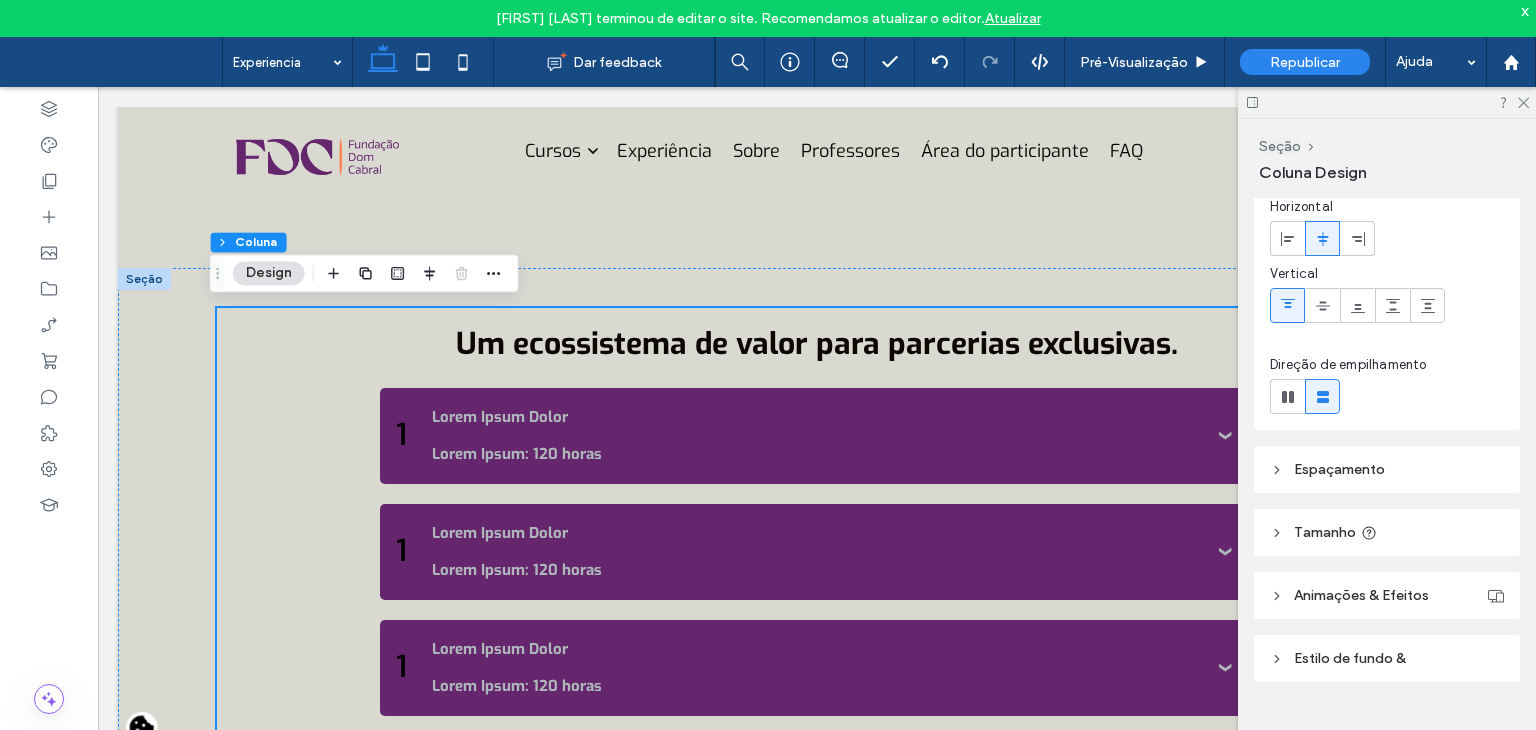 scroll, scrollTop: 86, scrollLeft: 0, axis: vertical 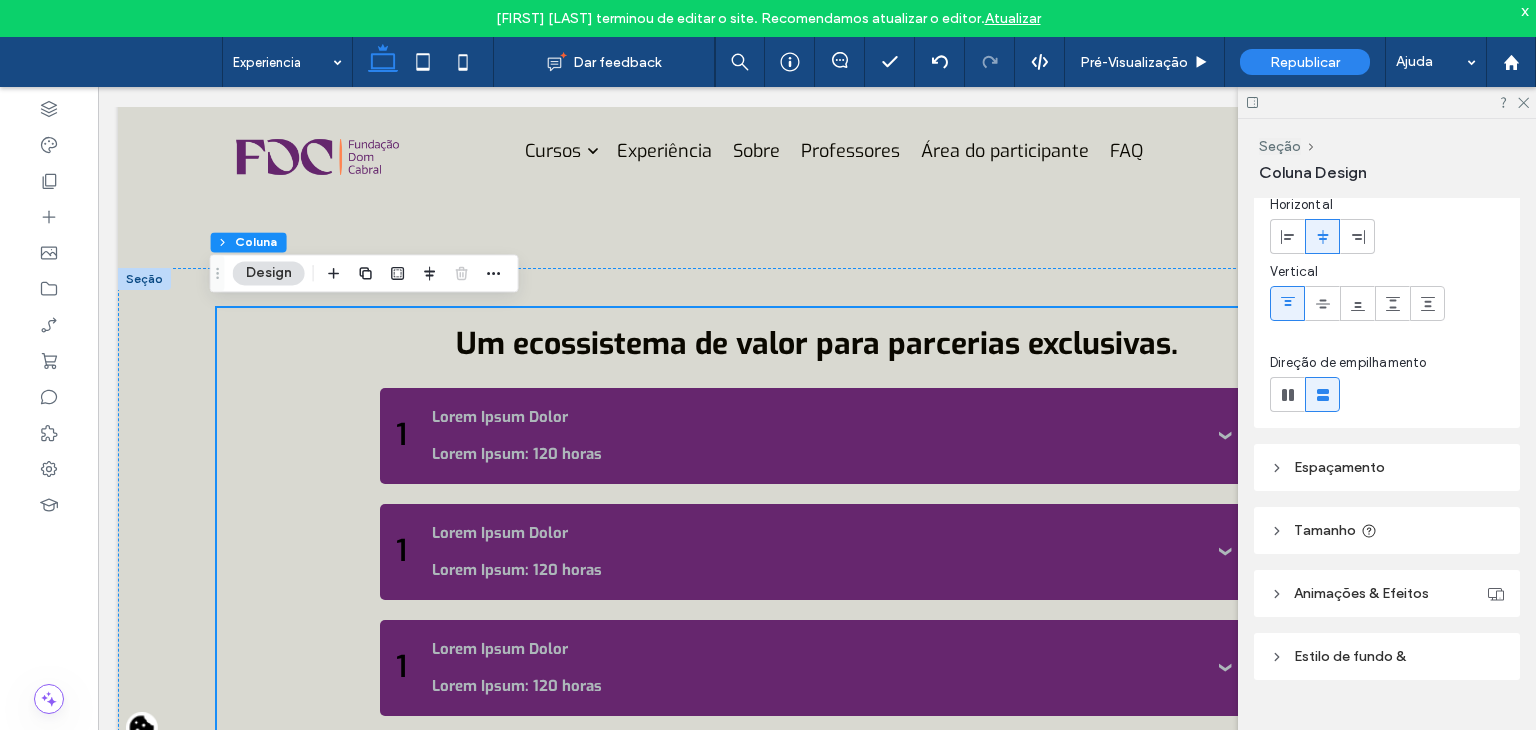 click on "Tamanho" at bounding box center (1387, 530) 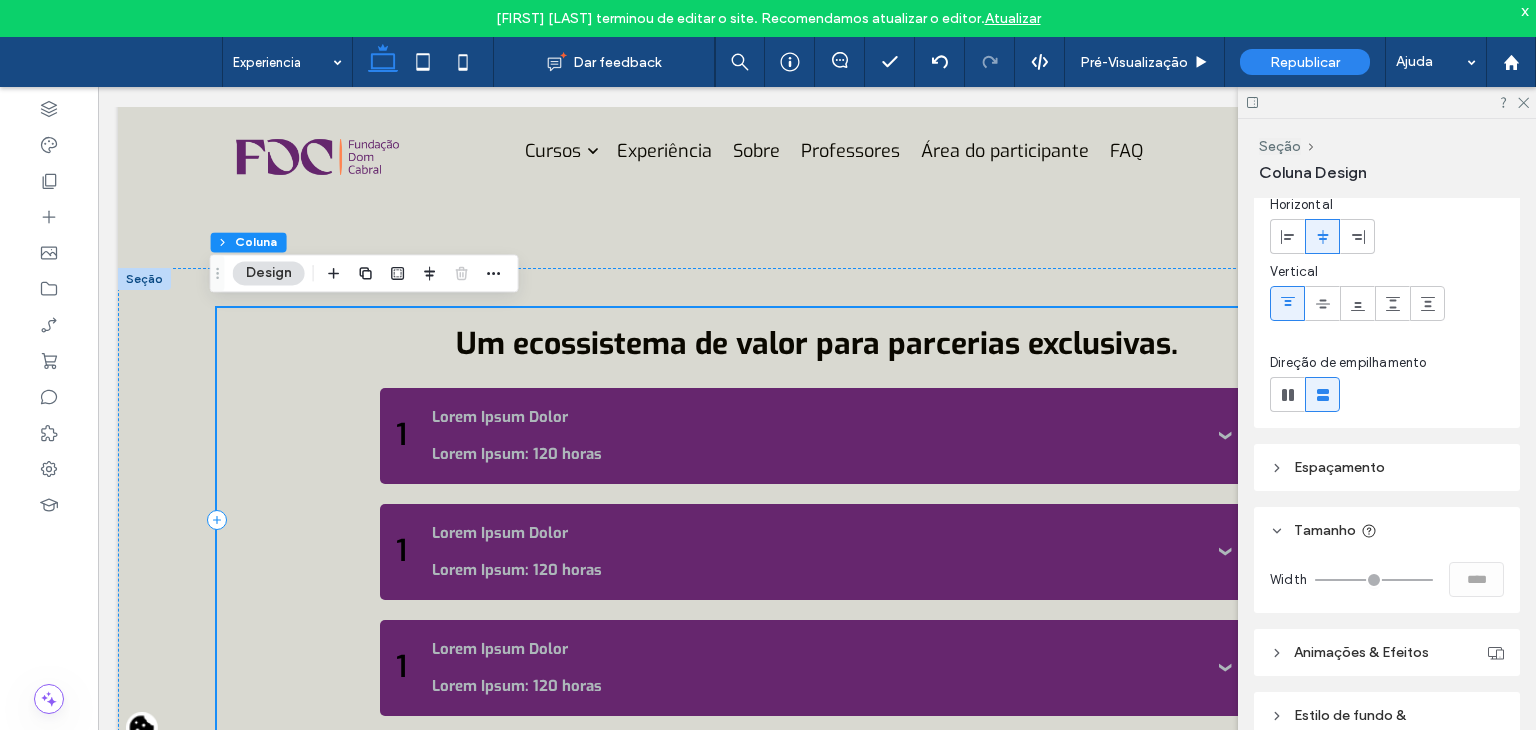 click on "Um ecossistema de valor para parcerias exclusivas.
1
Lorem Ipsum Dolor  Lorem Ipsum: 120 horas
Lorem ipsum dolor sit amet, consectetur adipiscing elit. Morbi finibus ipsum volutpat, consectetur lorem eget, bibendum tortor. Pellentesque est libero, commodo at pulvinar at, aliquam eget velit.
1
Lorem Ipsum Dolor  Lorem Ipsum: 120 horas
Lorem ipsum dolor sit amet, consectetur adipiscing elit. Morbi finibus ipsum volutpat, consectetur lorem eget, bibendum tortor. Pellentesque est libero, commodo at pulvinar at, aliquam eget velit.
1
Lorem Ipsum Dolor  Lorem Ipsum: 120 horas
Lorem ipsum dolor sit amet, consectetur adipiscing elit. Morbi finibus ipsum volutpat, consectetur lorem eget, bibendum tortor. Pellentesque est libero, commodo at pulvinar at, aliquam eget velit." at bounding box center [817, 520] 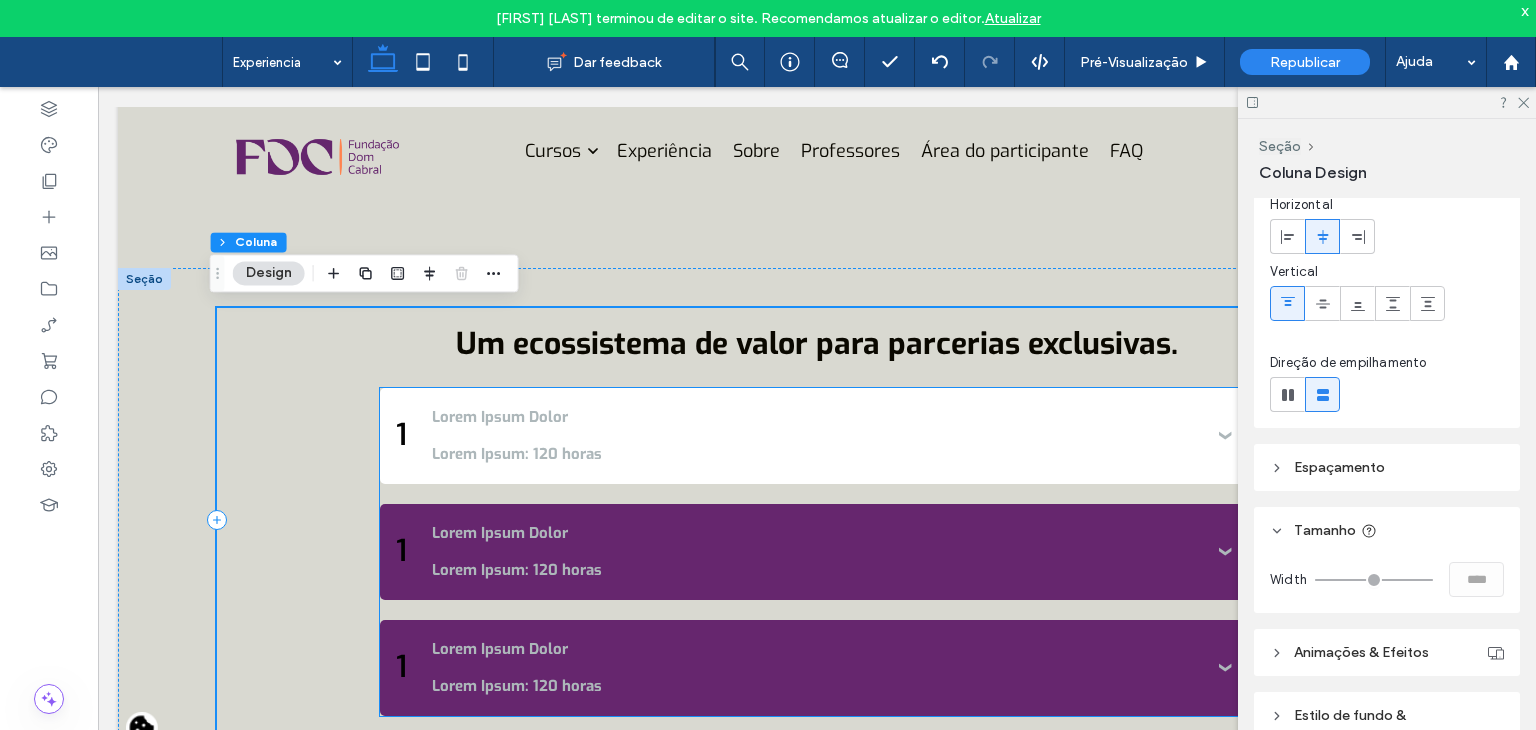 click on "Lorem Ipsum: 120 horas" at bounding box center [816, 454] 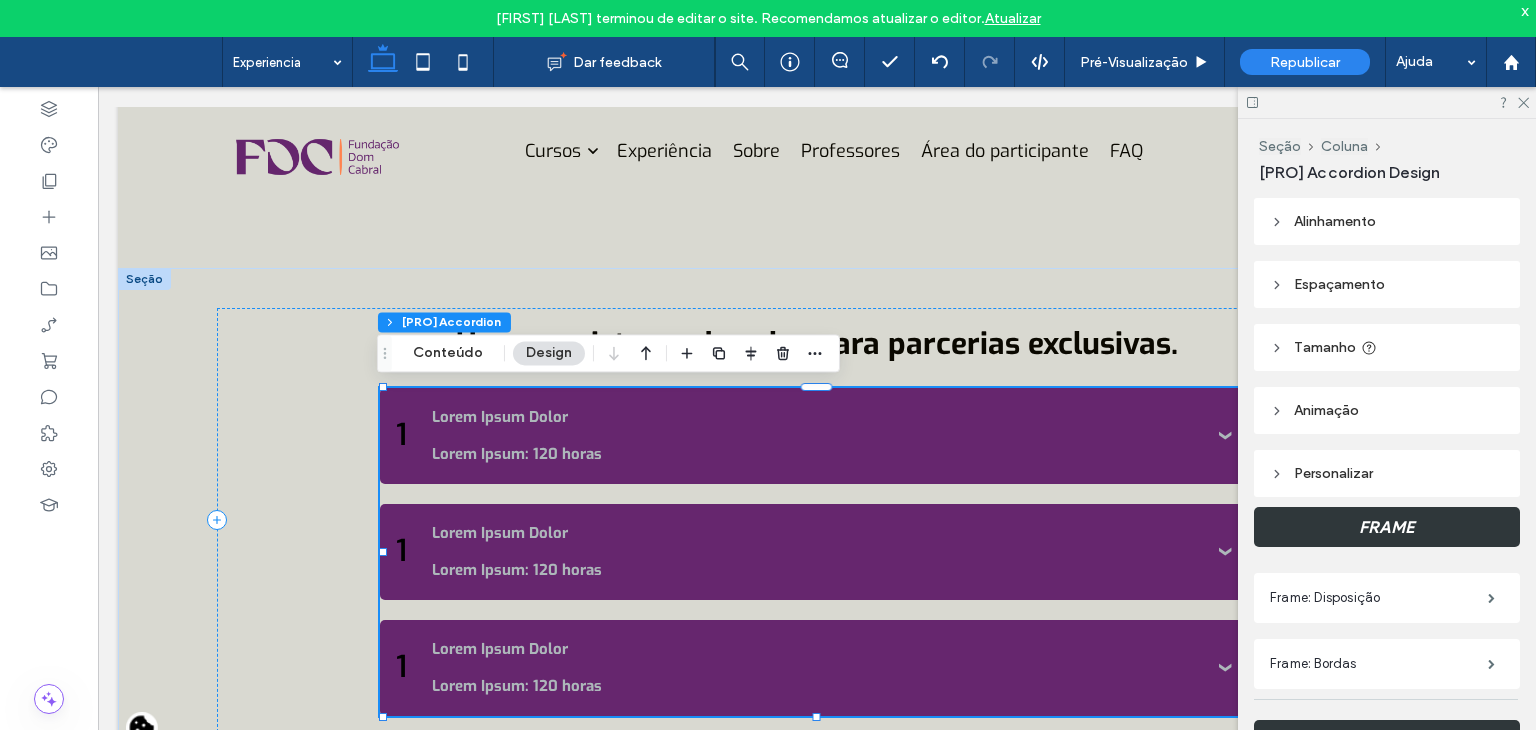 click on "Tamanho" at bounding box center (1325, 347) 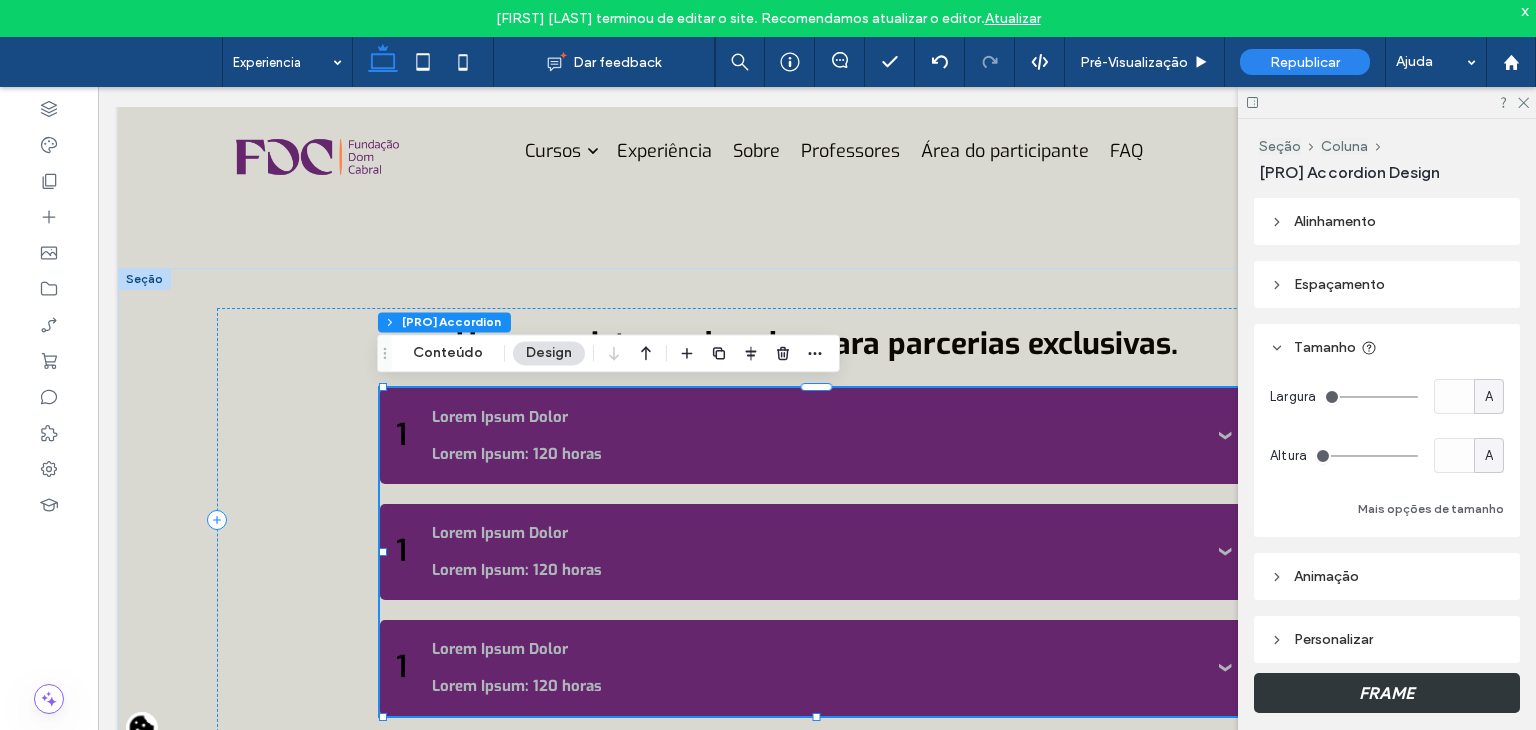 click on "A" at bounding box center [1489, 397] 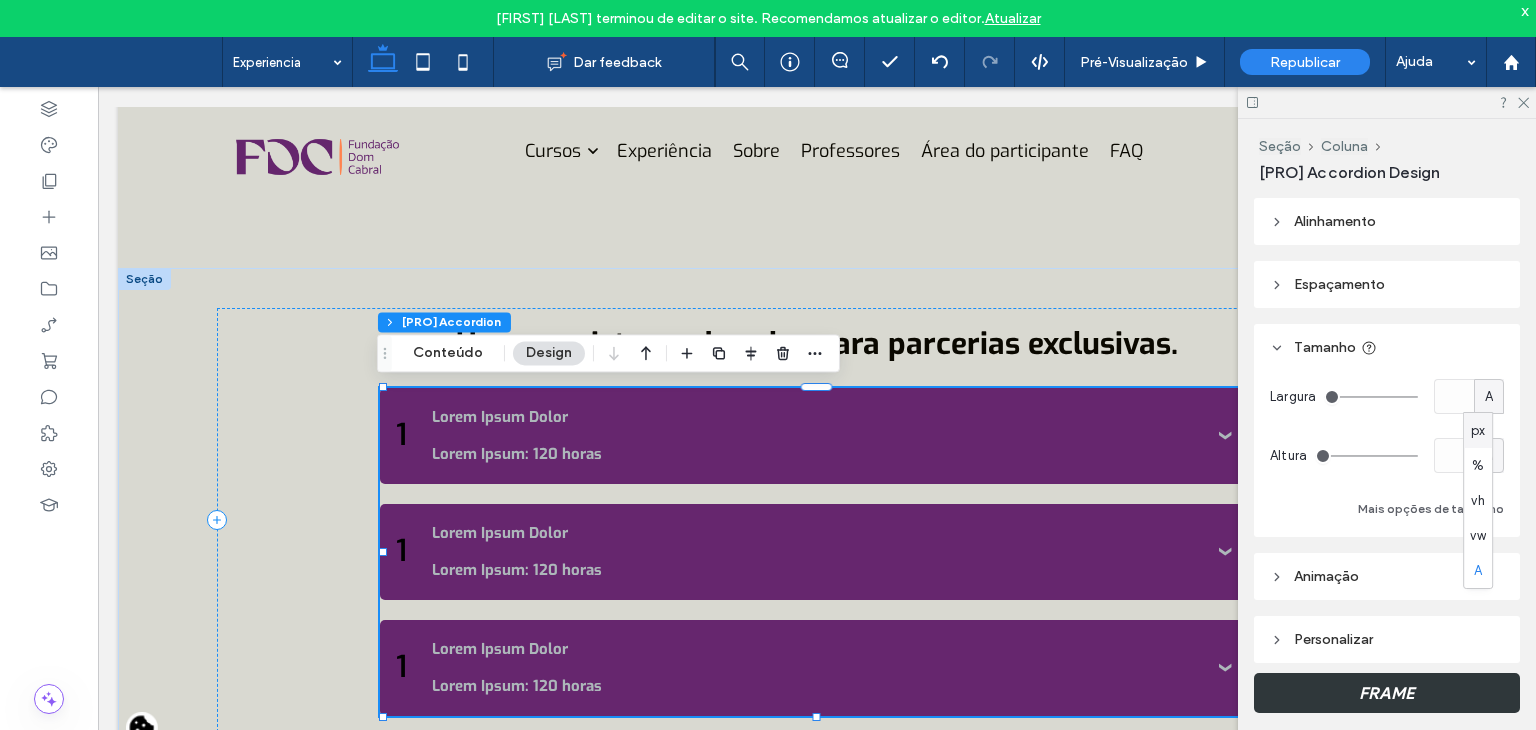 click on "px" at bounding box center (1478, 431) 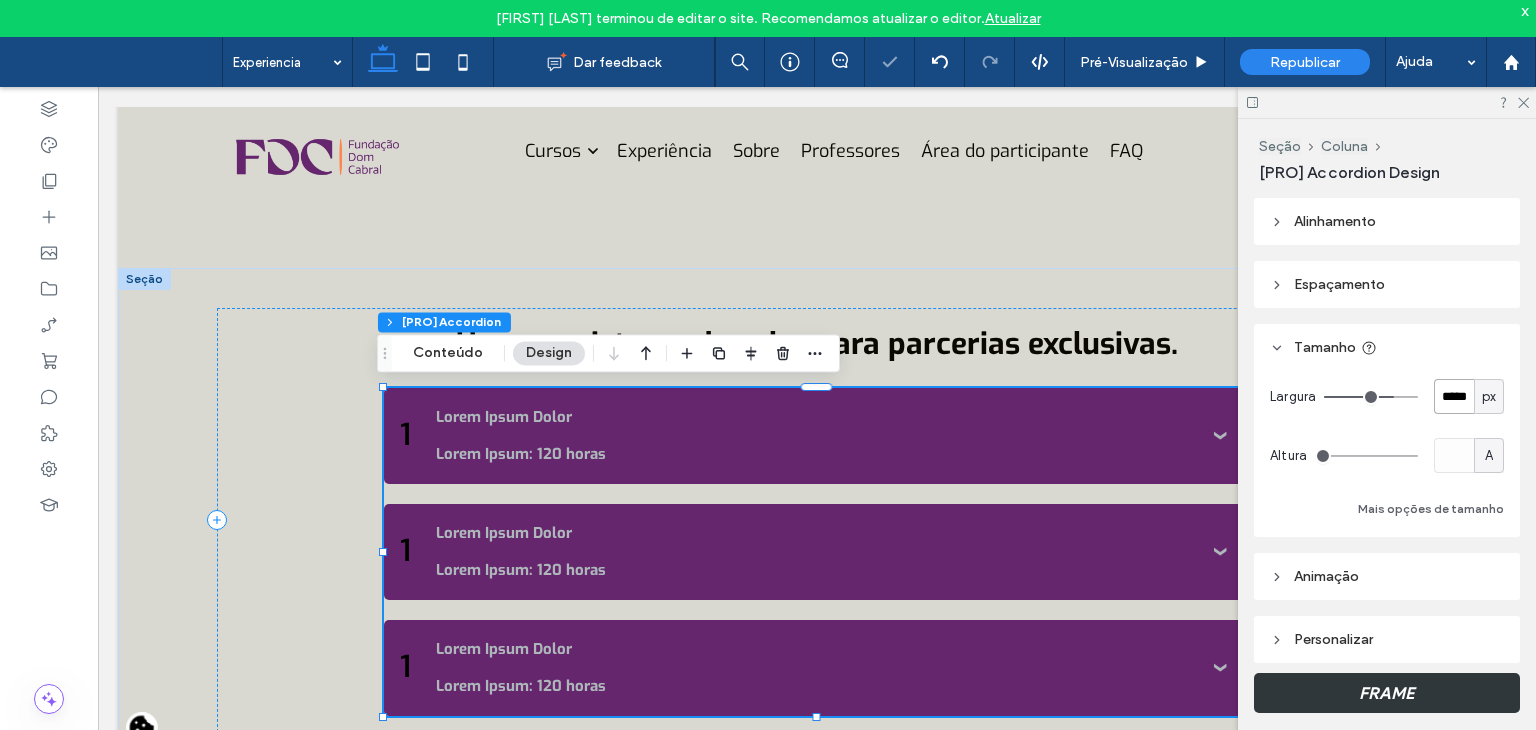 drag, startPoint x: 1447, startPoint y: 398, endPoint x: 1405, endPoint y: 398, distance: 42 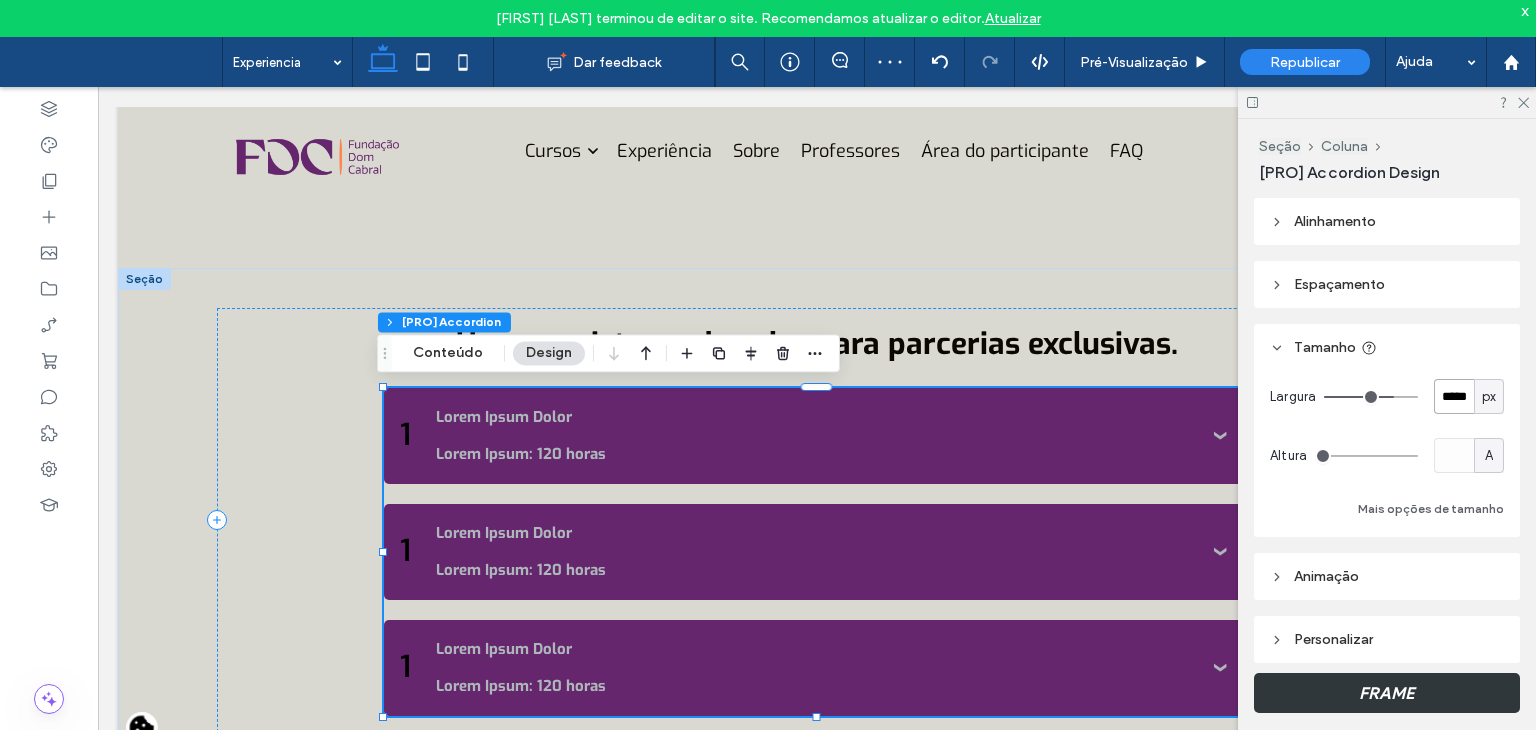 type on "*****" 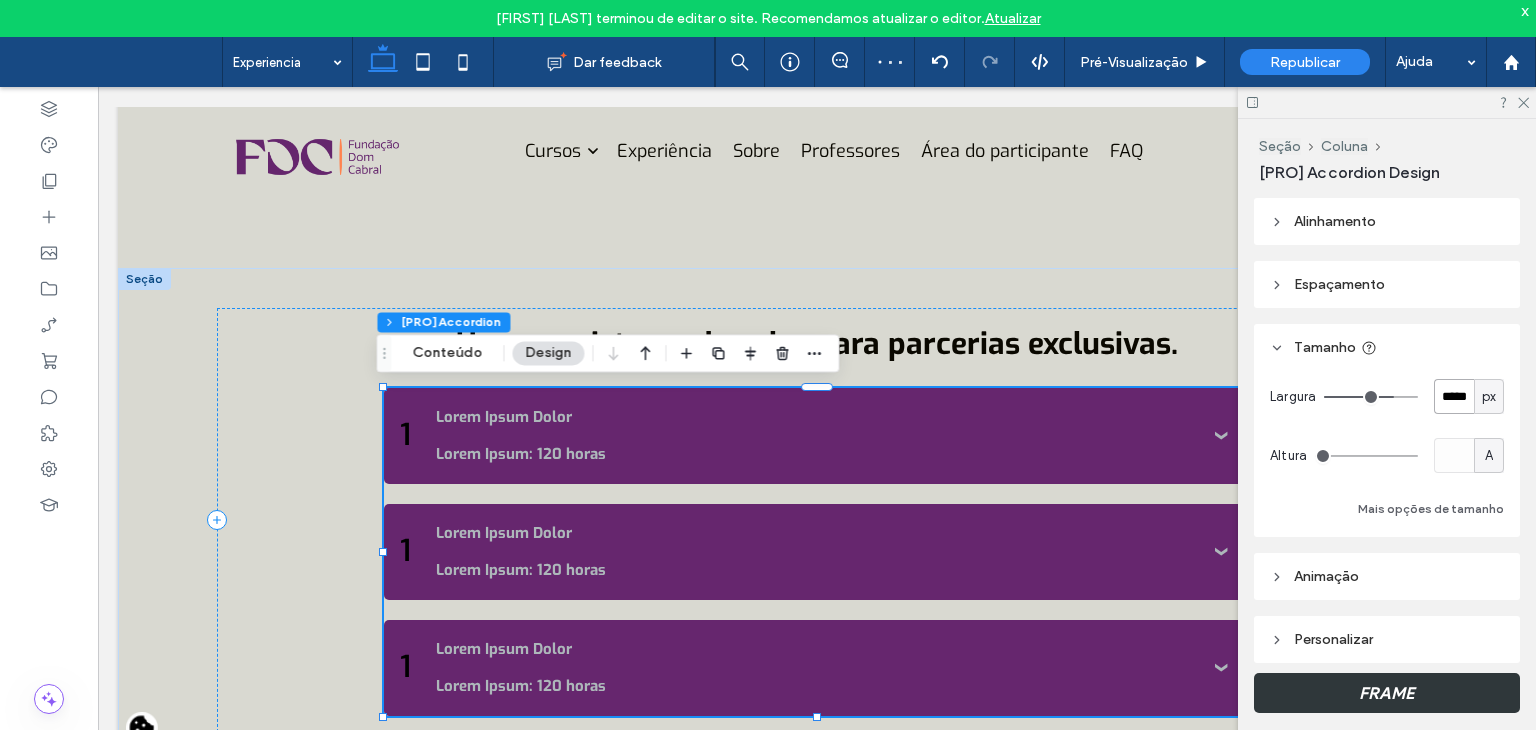 type on "*****" 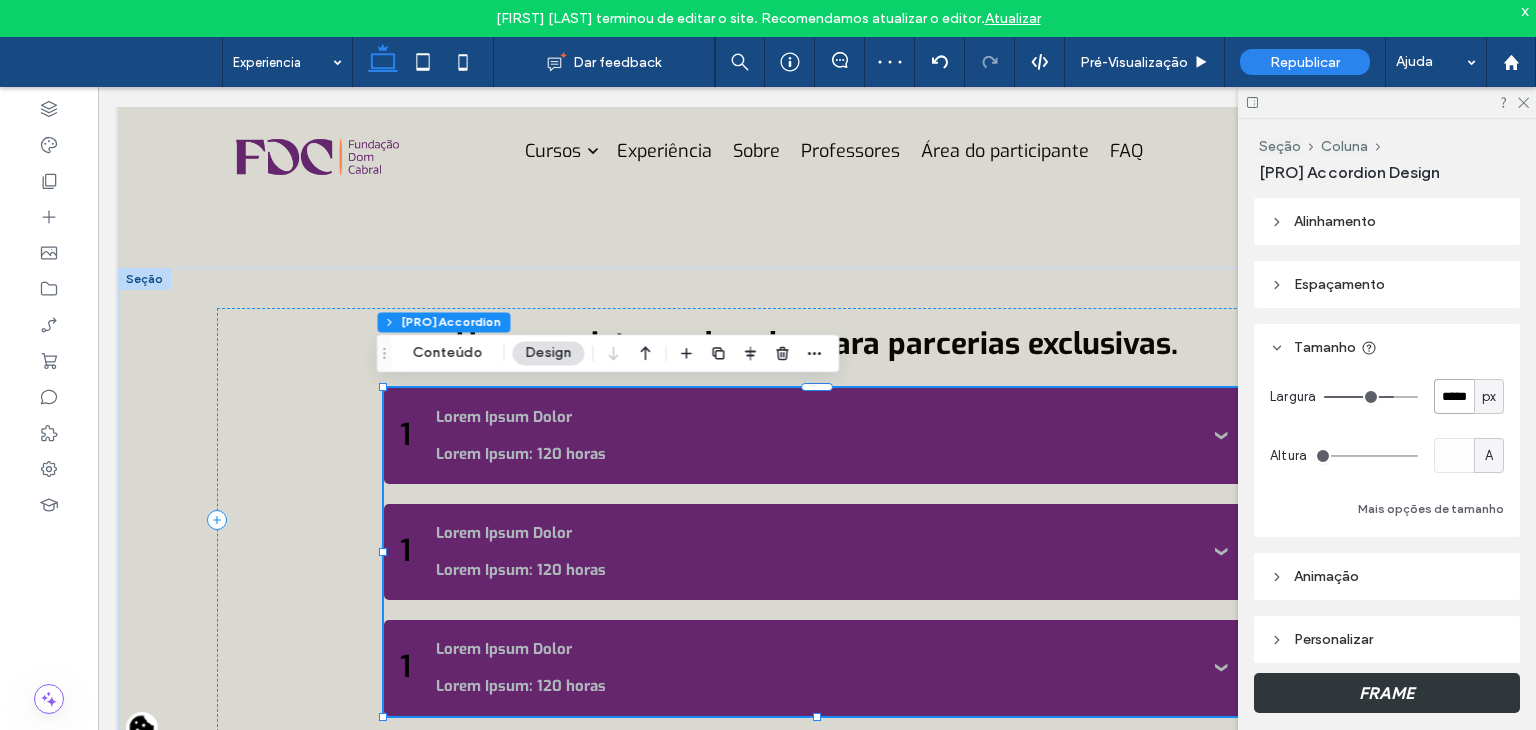 type on "***" 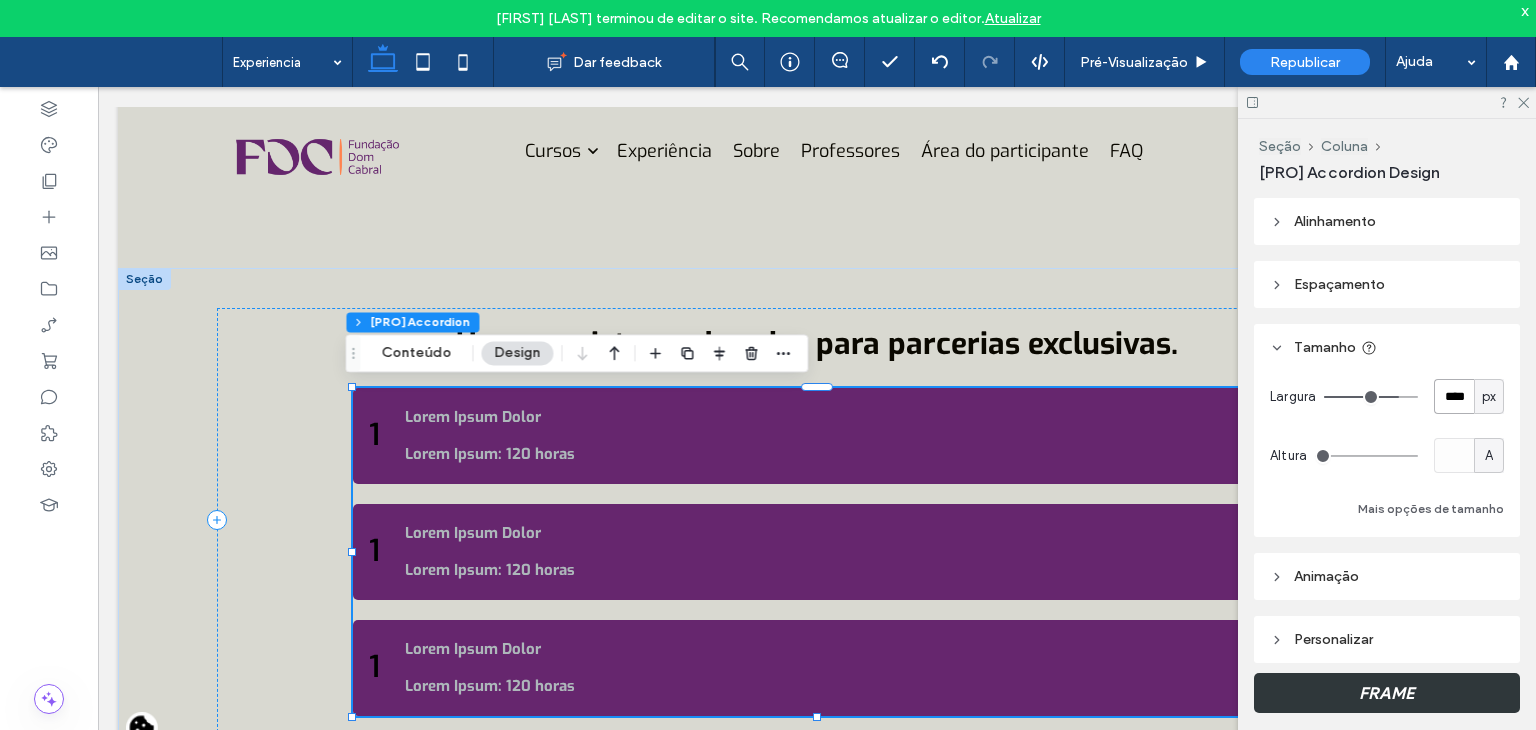 type on "****" 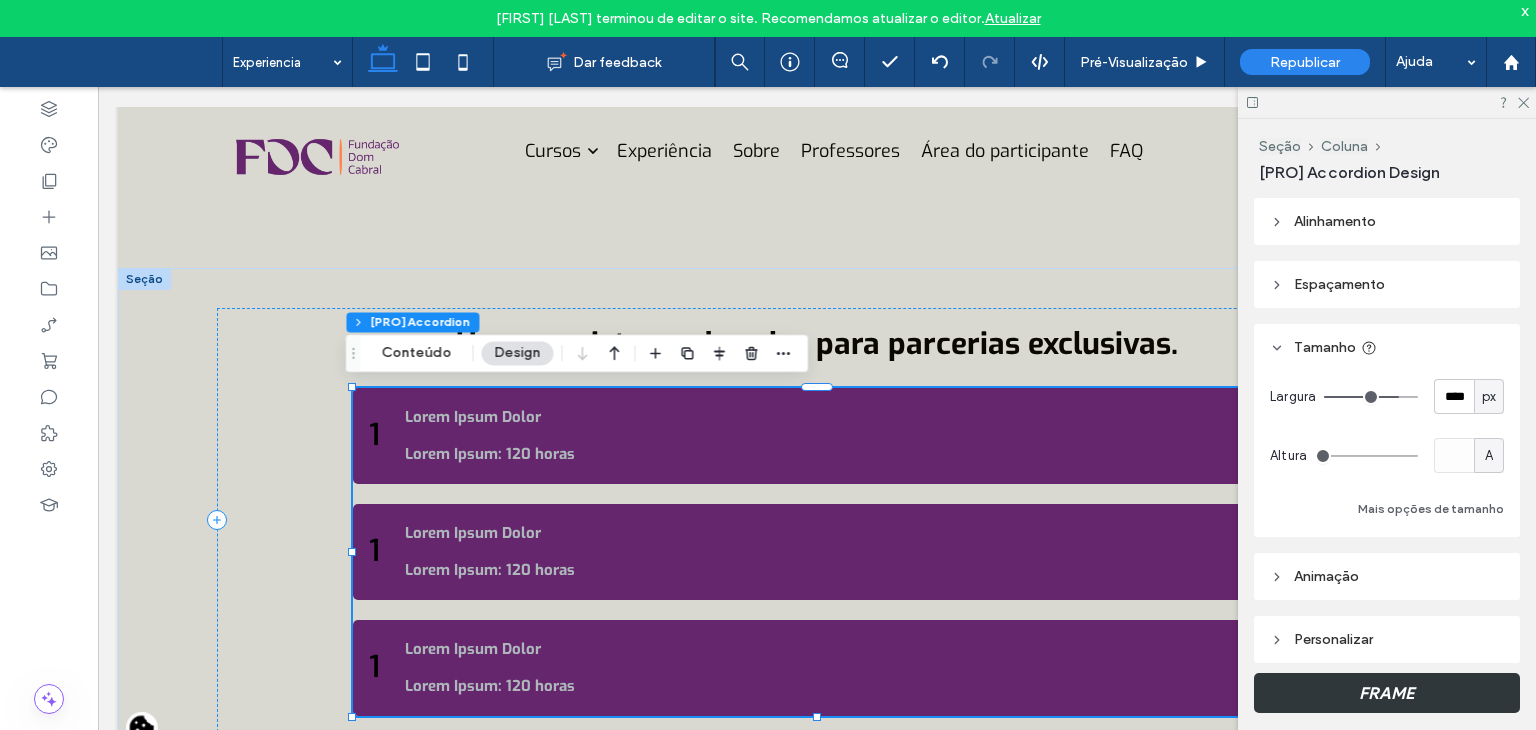 type on "****" 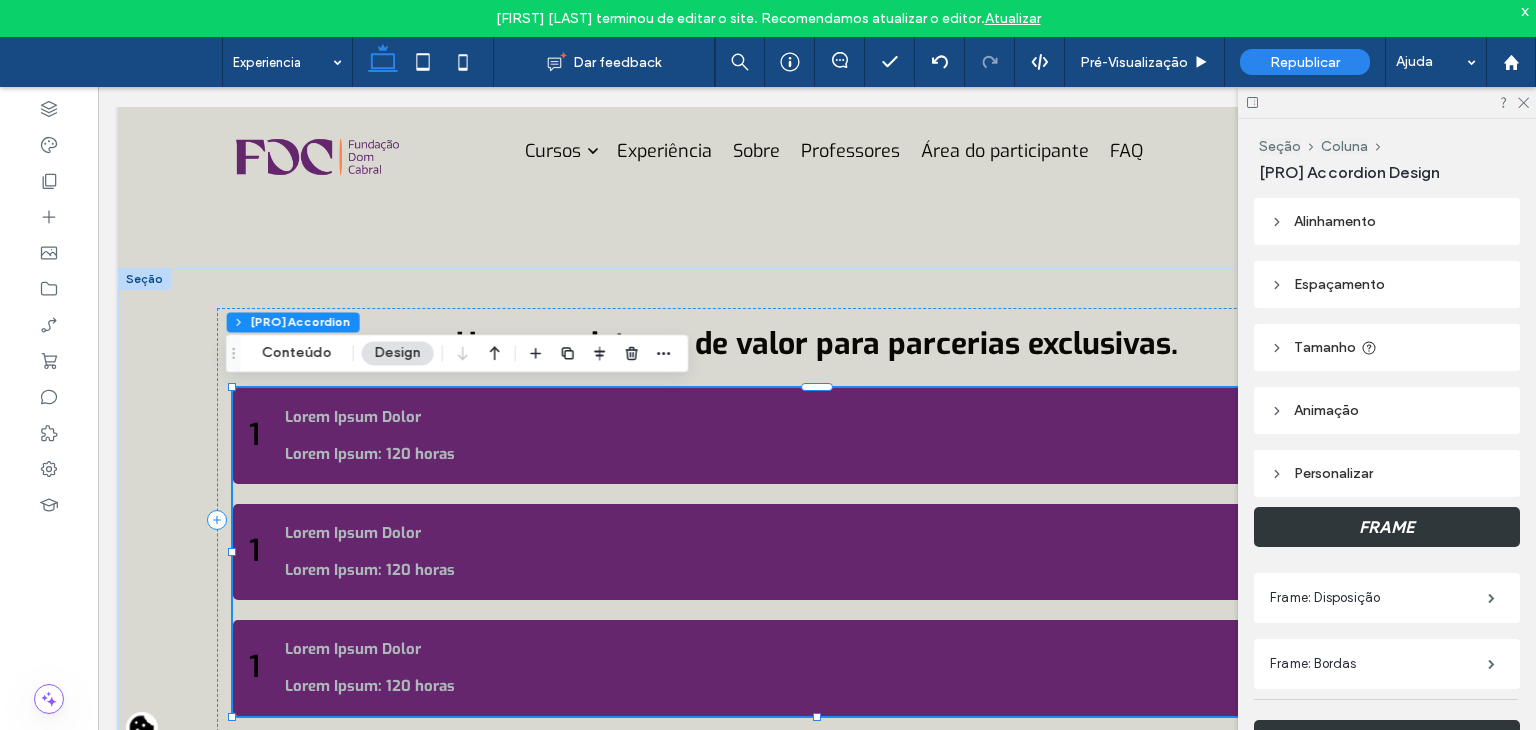 click at bounding box center (1387, 102) 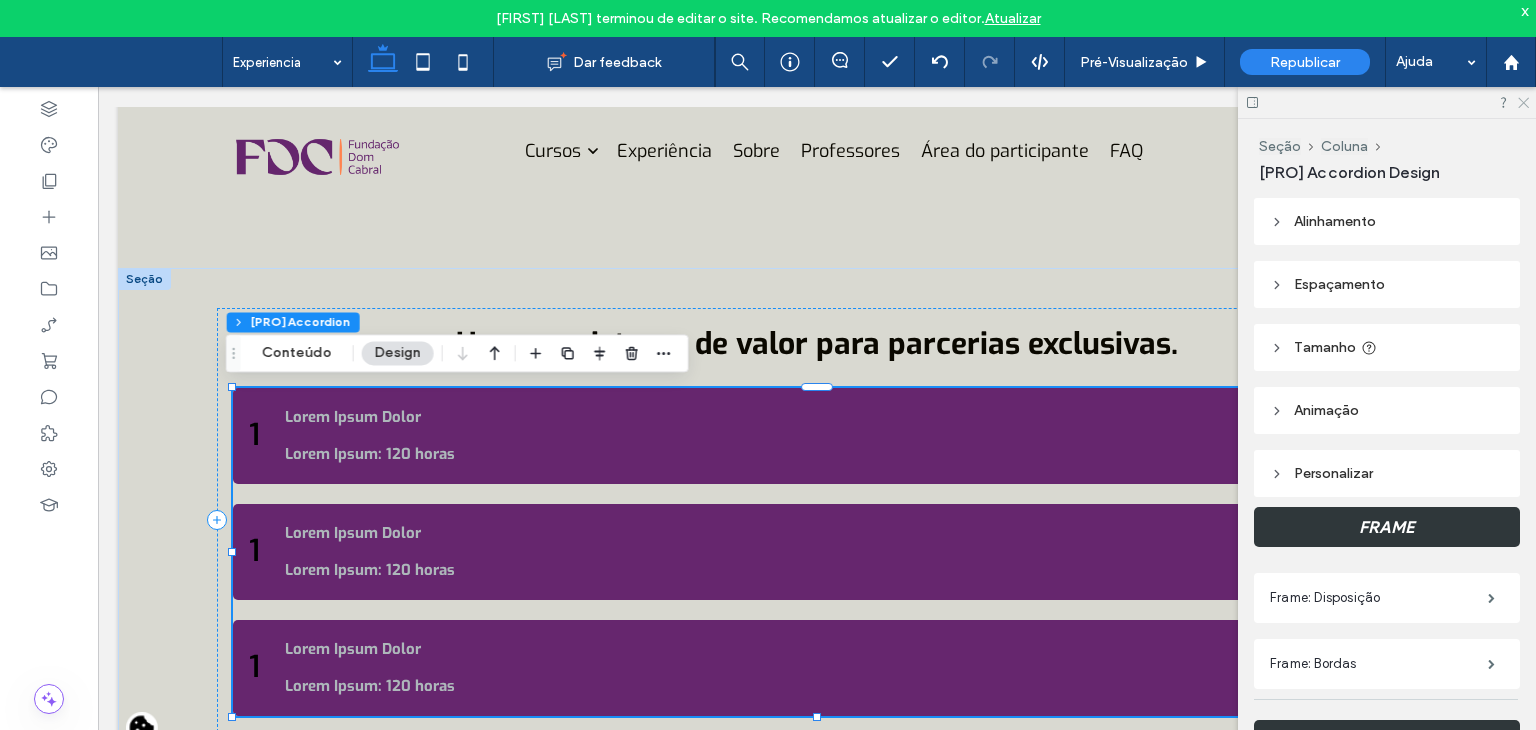 click 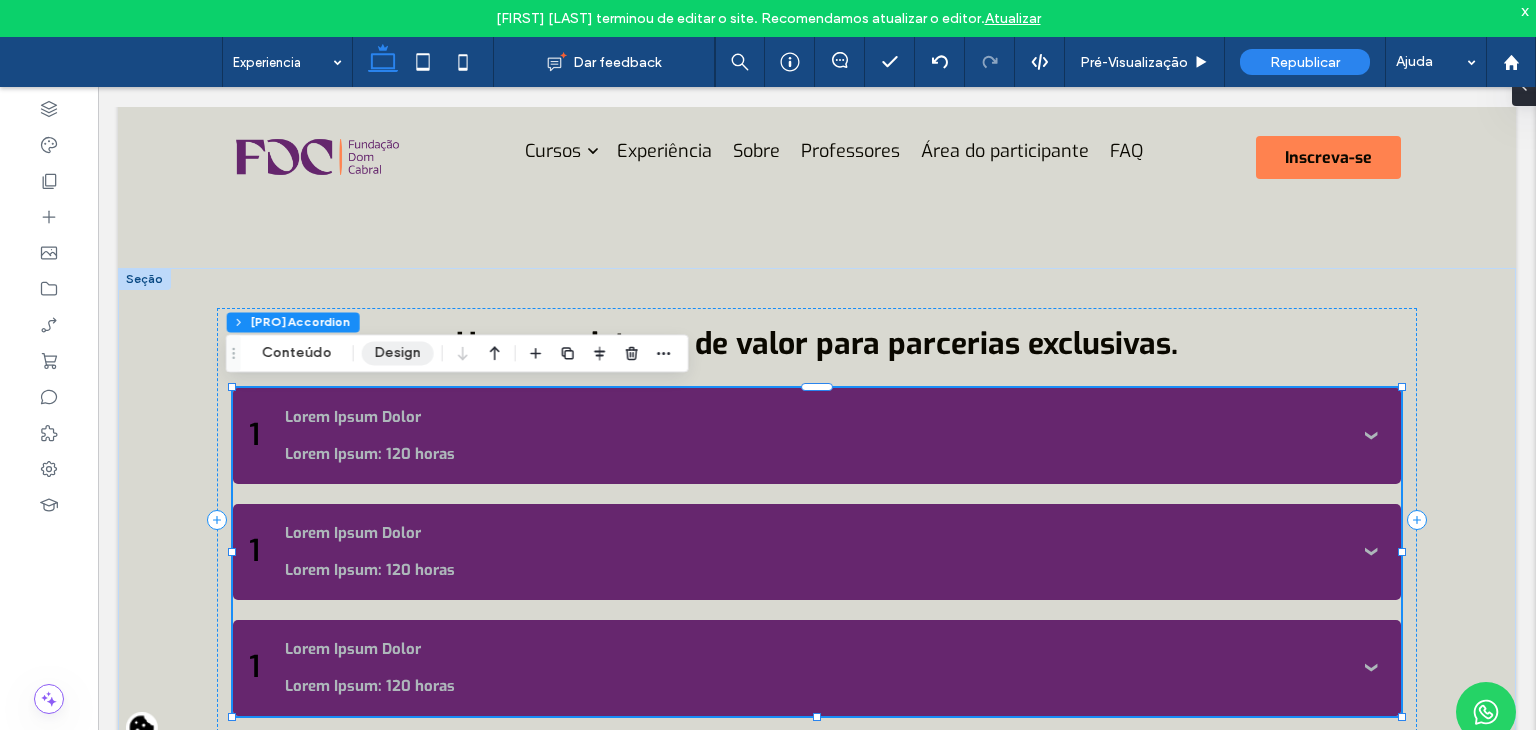 click on "Design" at bounding box center [398, 353] 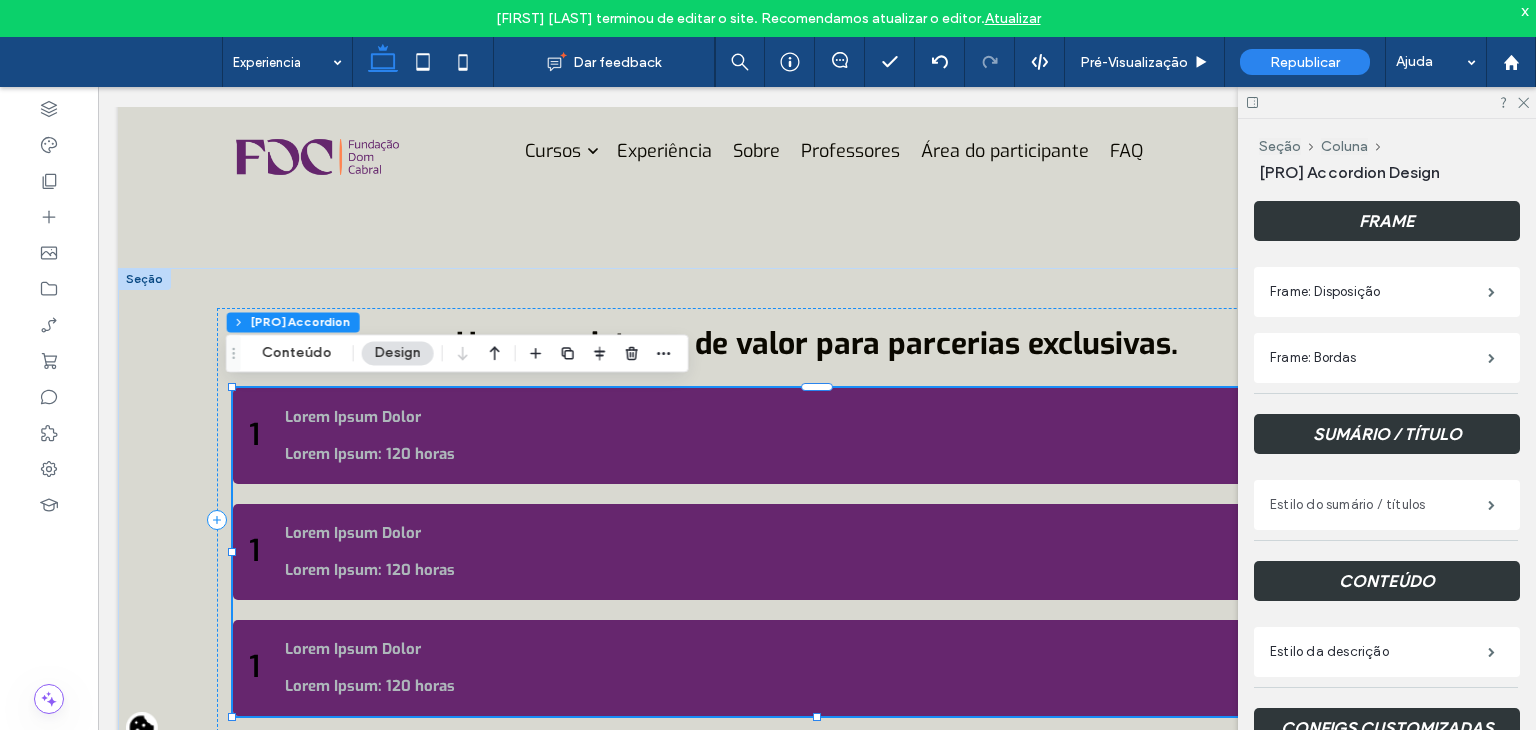 scroll, scrollTop: 270, scrollLeft: 0, axis: vertical 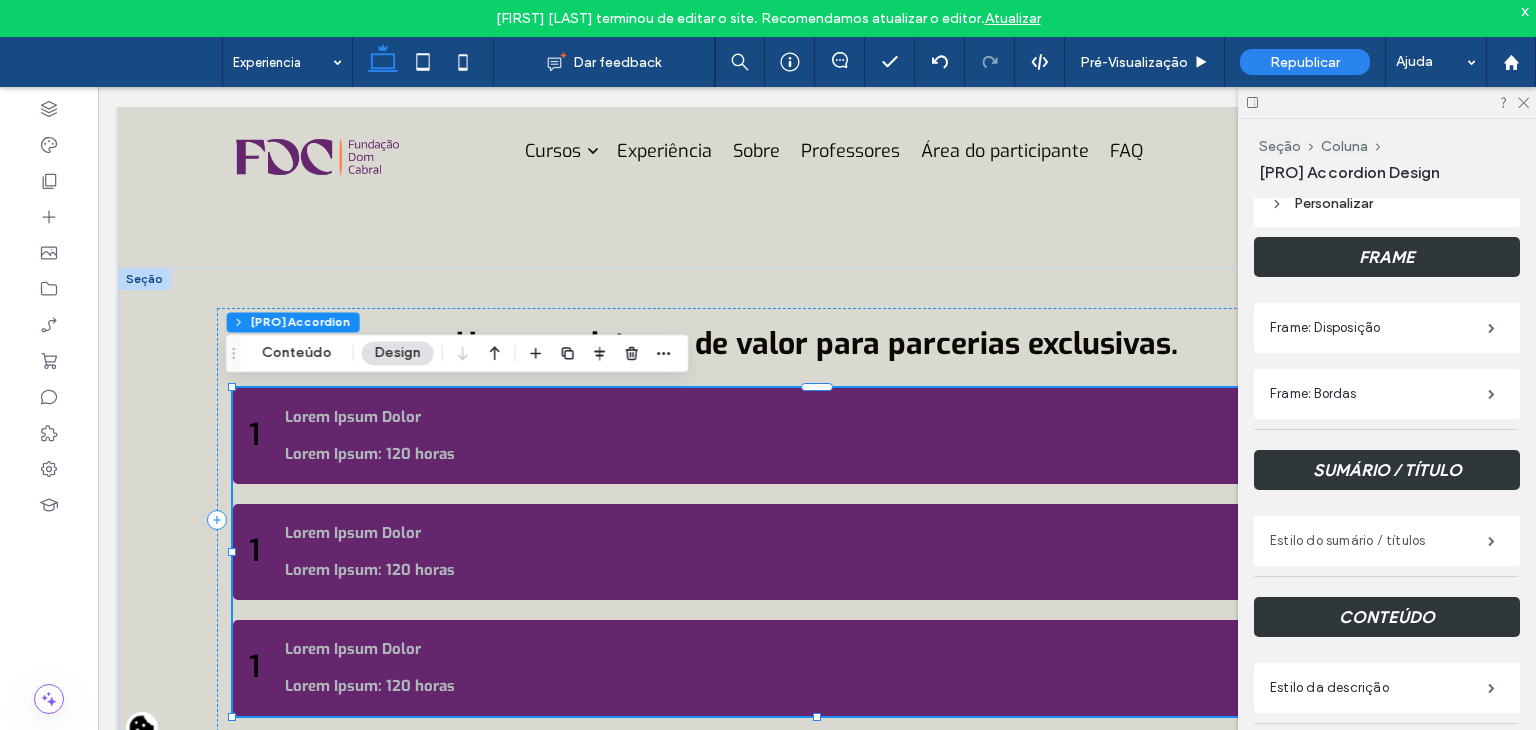 click on "Estilo do sumário / títulos" at bounding box center (1379, 541) 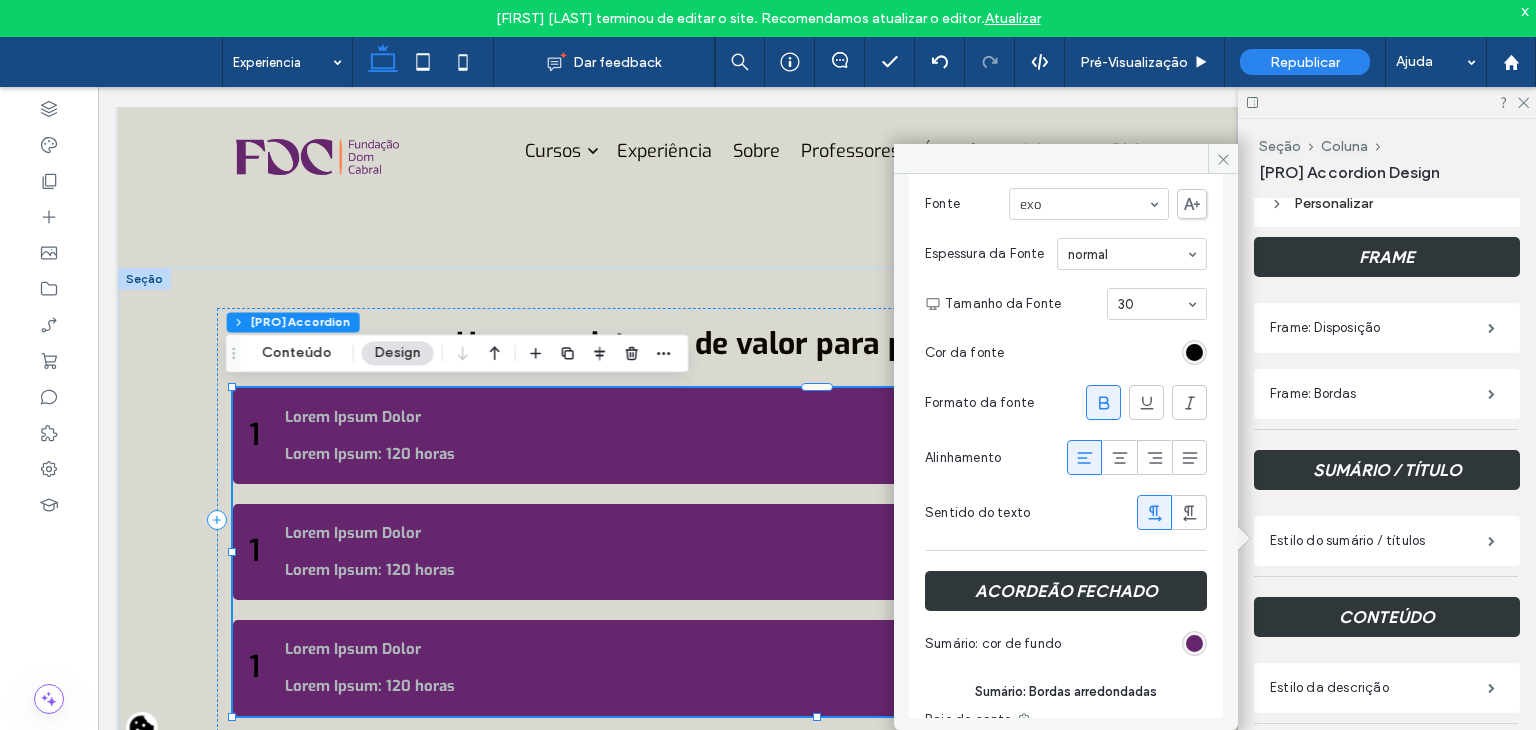 scroll, scrollTop: 300, scrollLeft: 0, axis: vertical 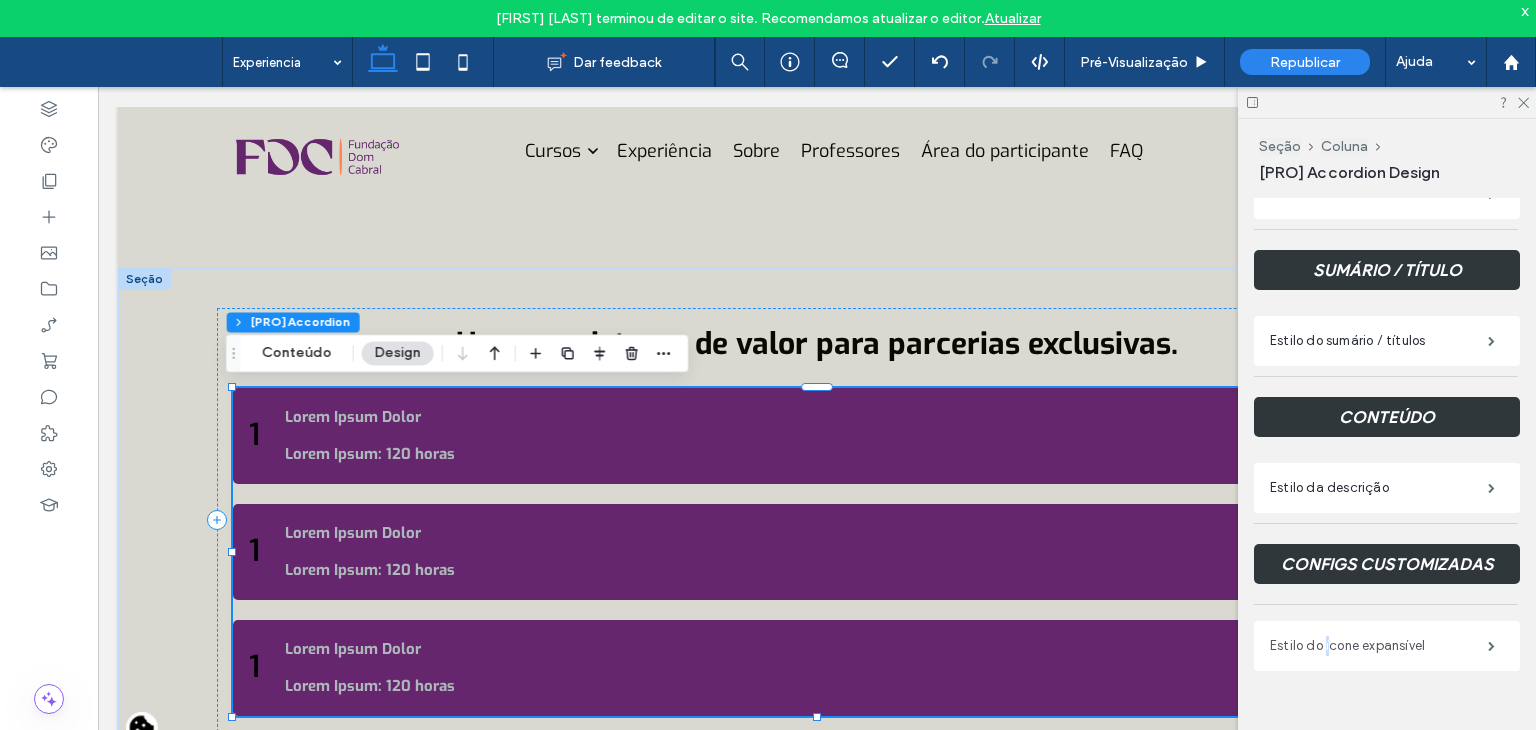 click on "Estilo do ícone expansível" at bounding box center (1379, 646) 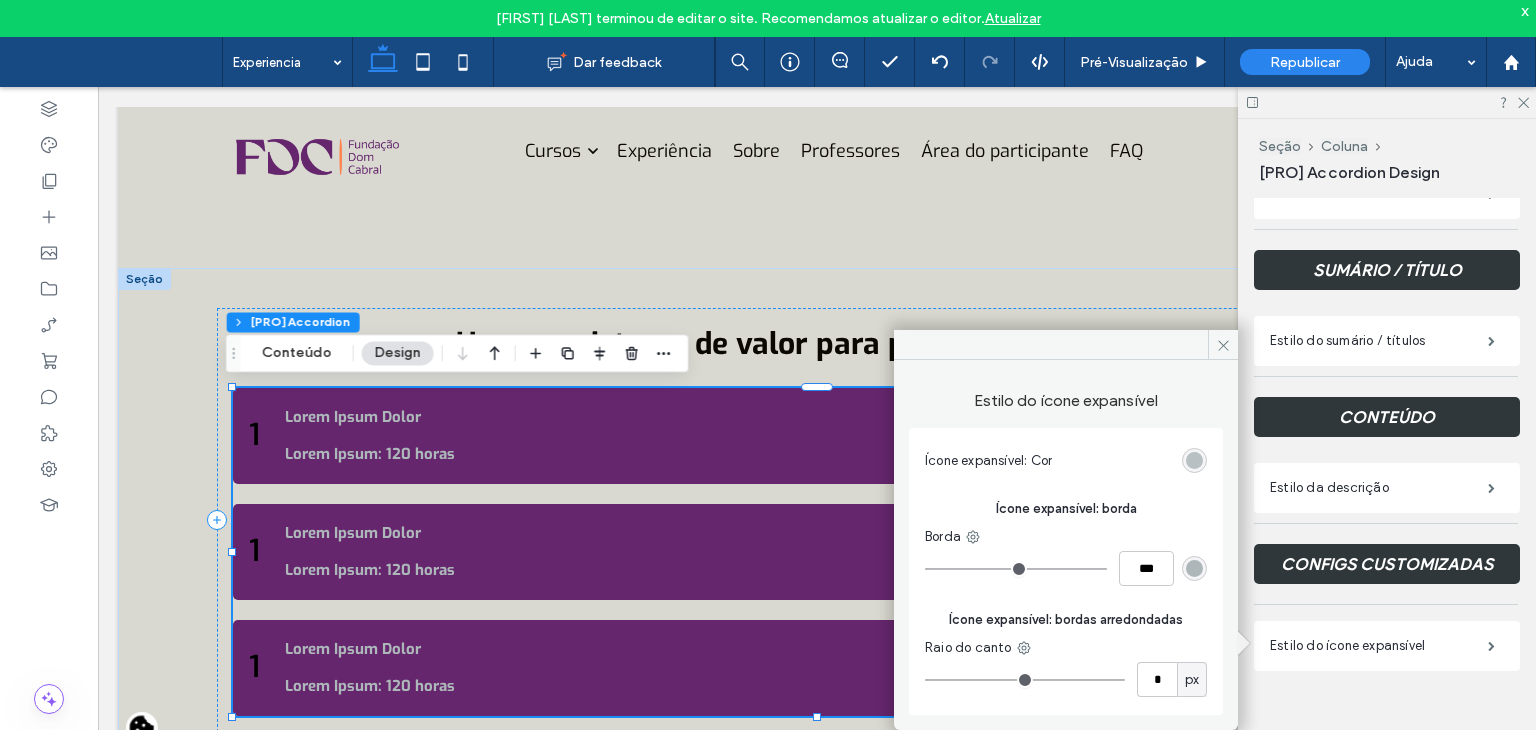 click at bounding box center [1194, 460] 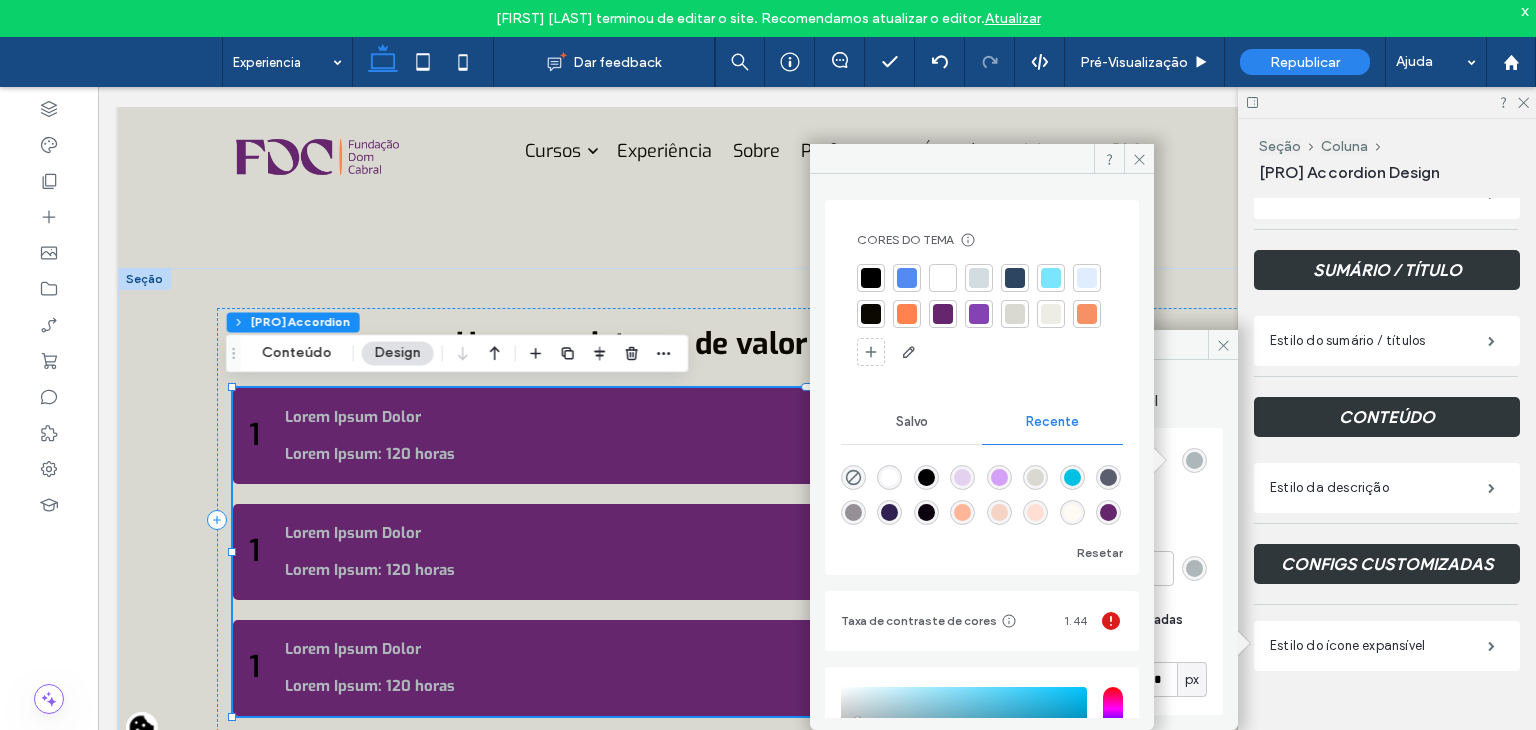 click at bounding box center [907, 314] 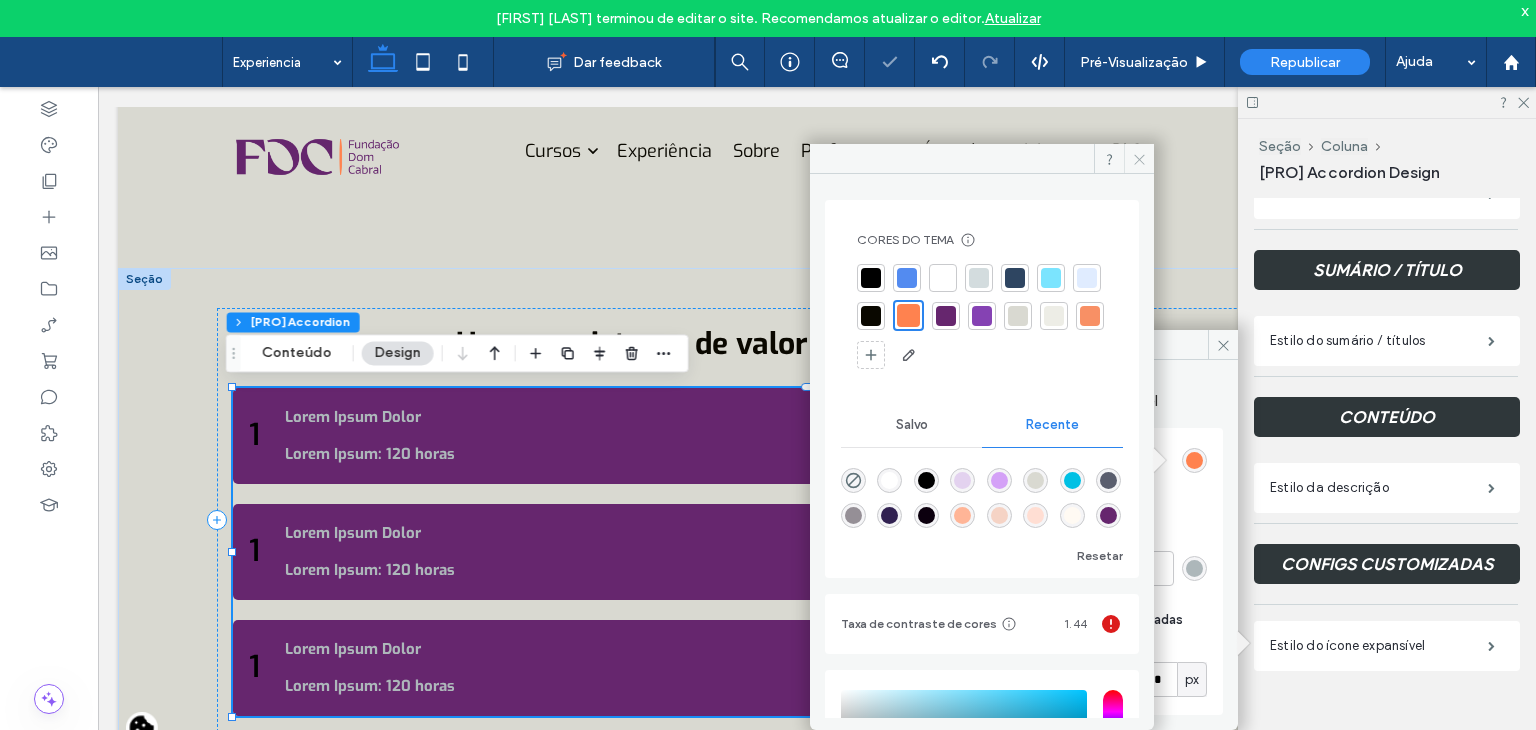 click 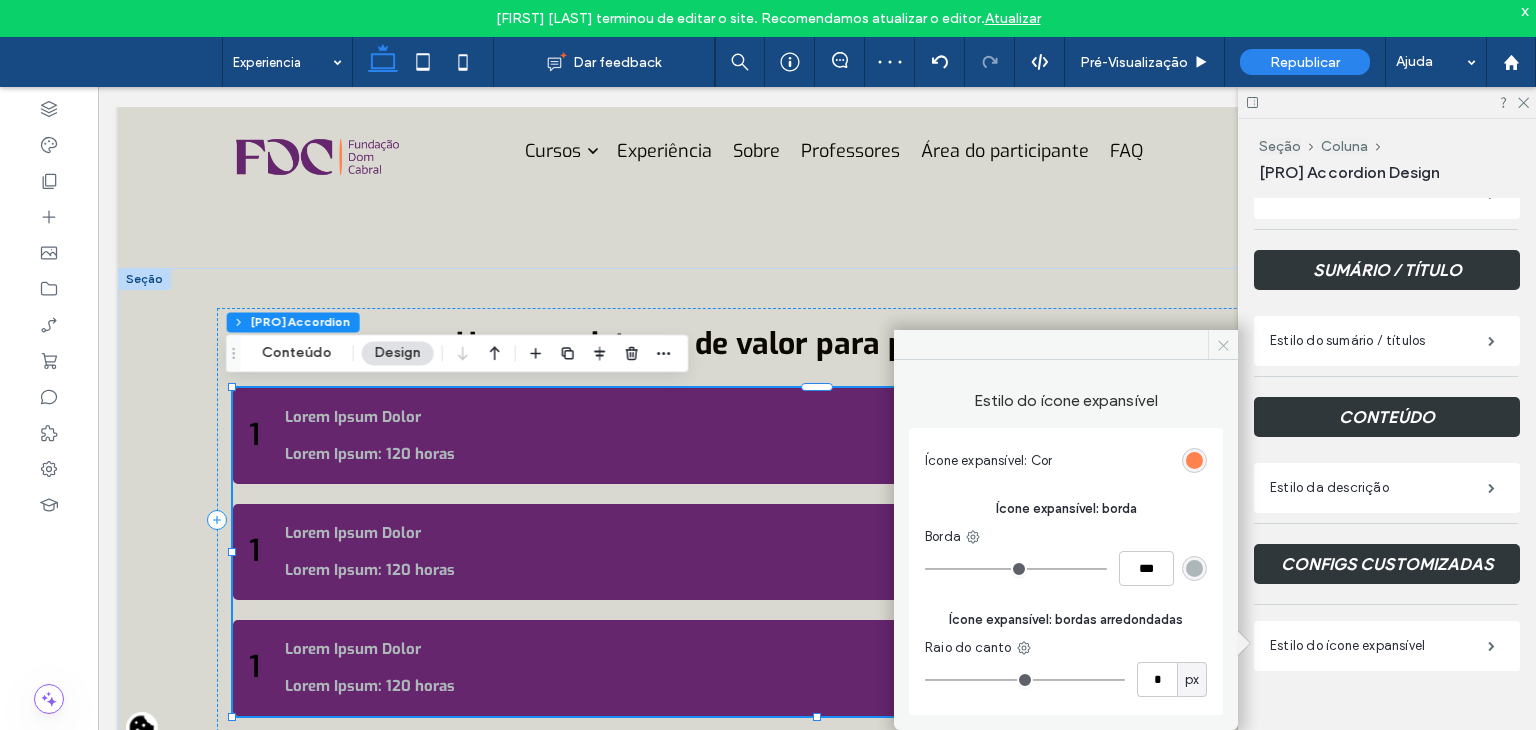 click 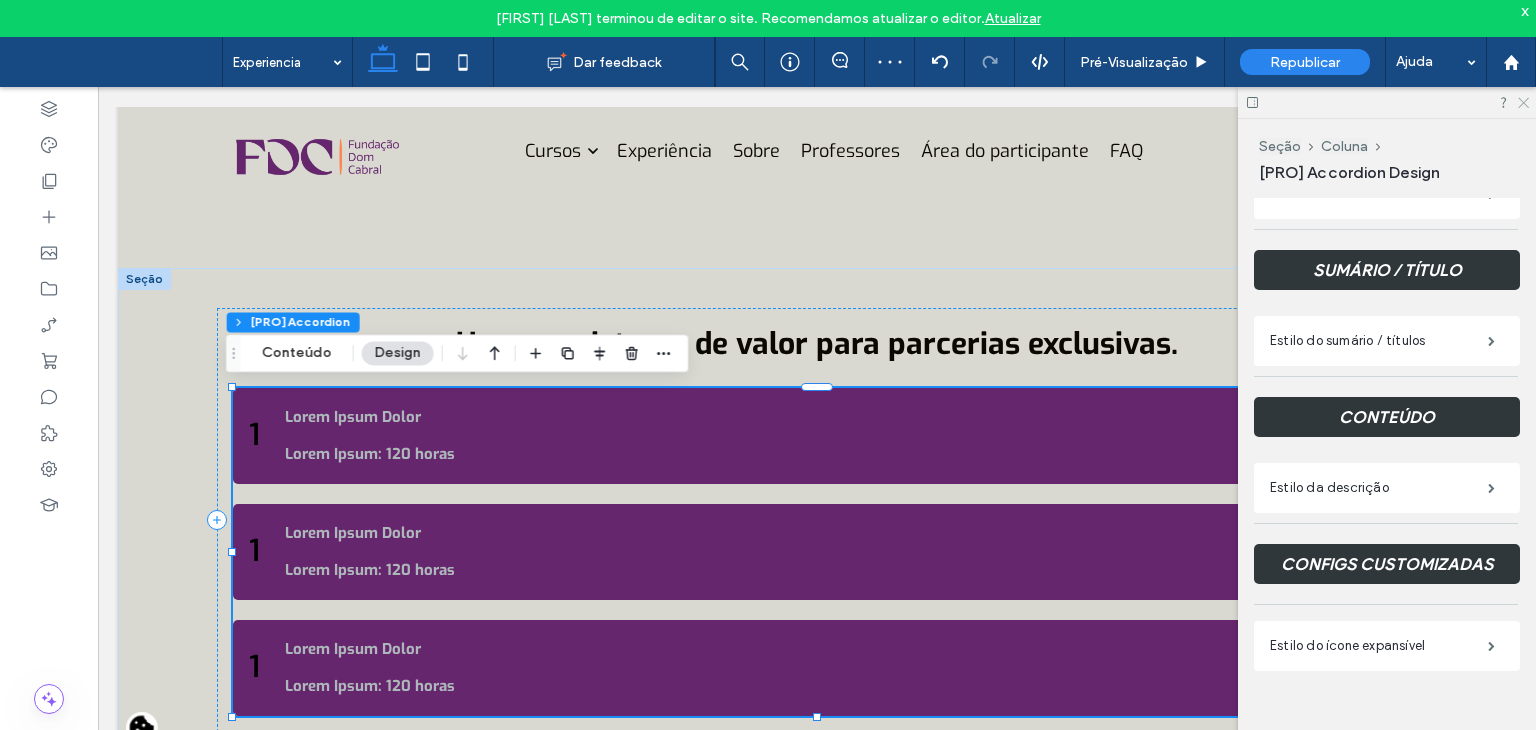 click 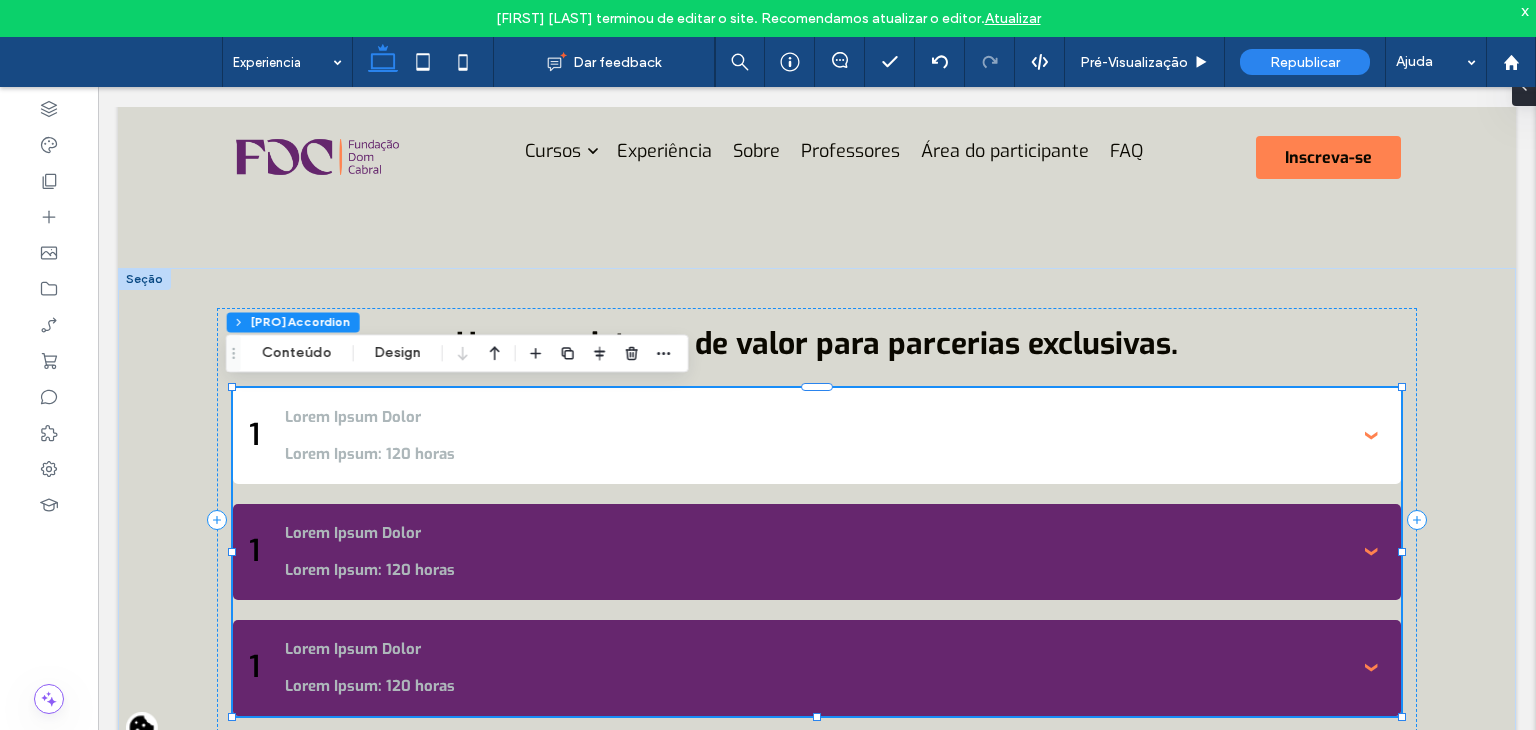 click on "Lorem Ipsum Dolor  Lorem Ipsum: 120 horas" at bounding box center (816, 436) 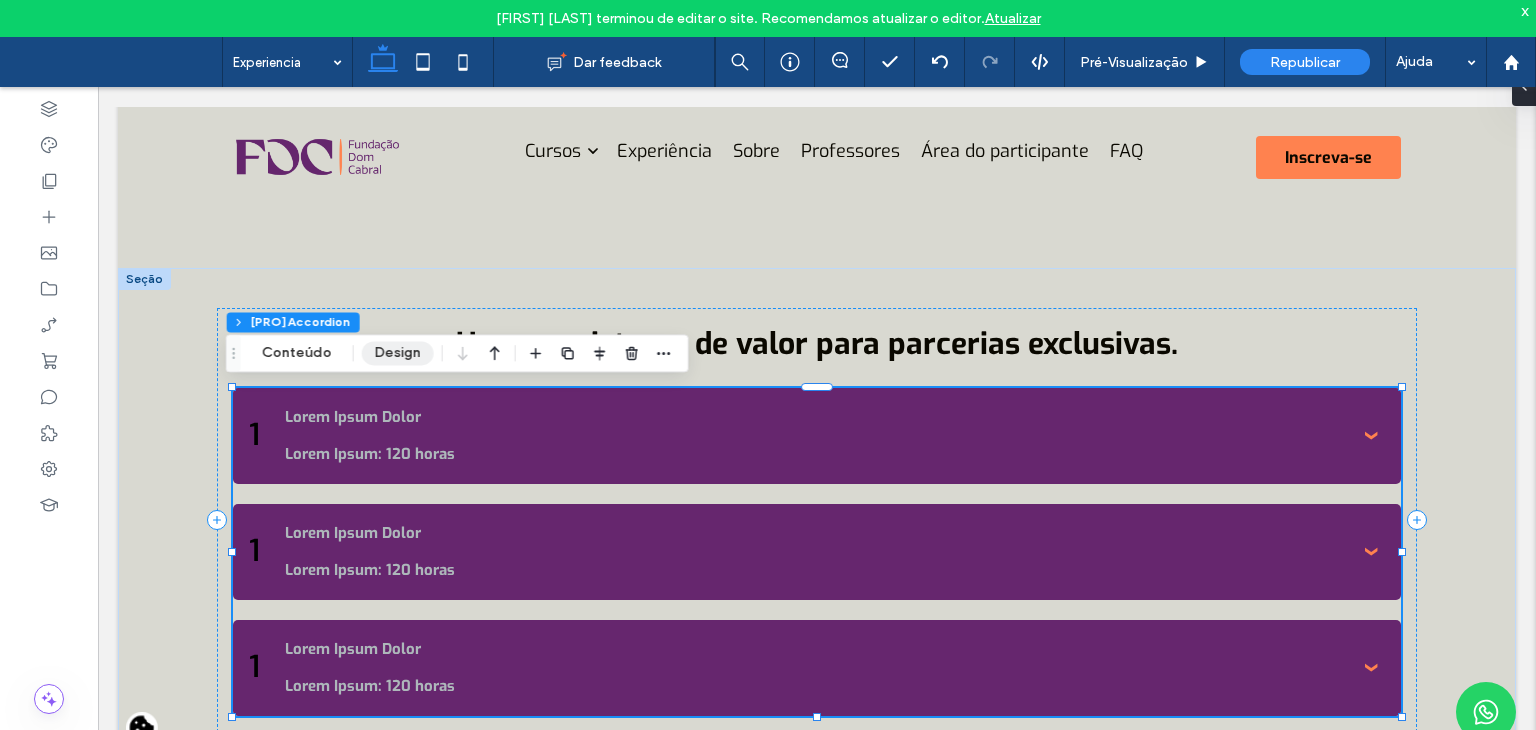 click on "Design" at bounding box center [398, 353] 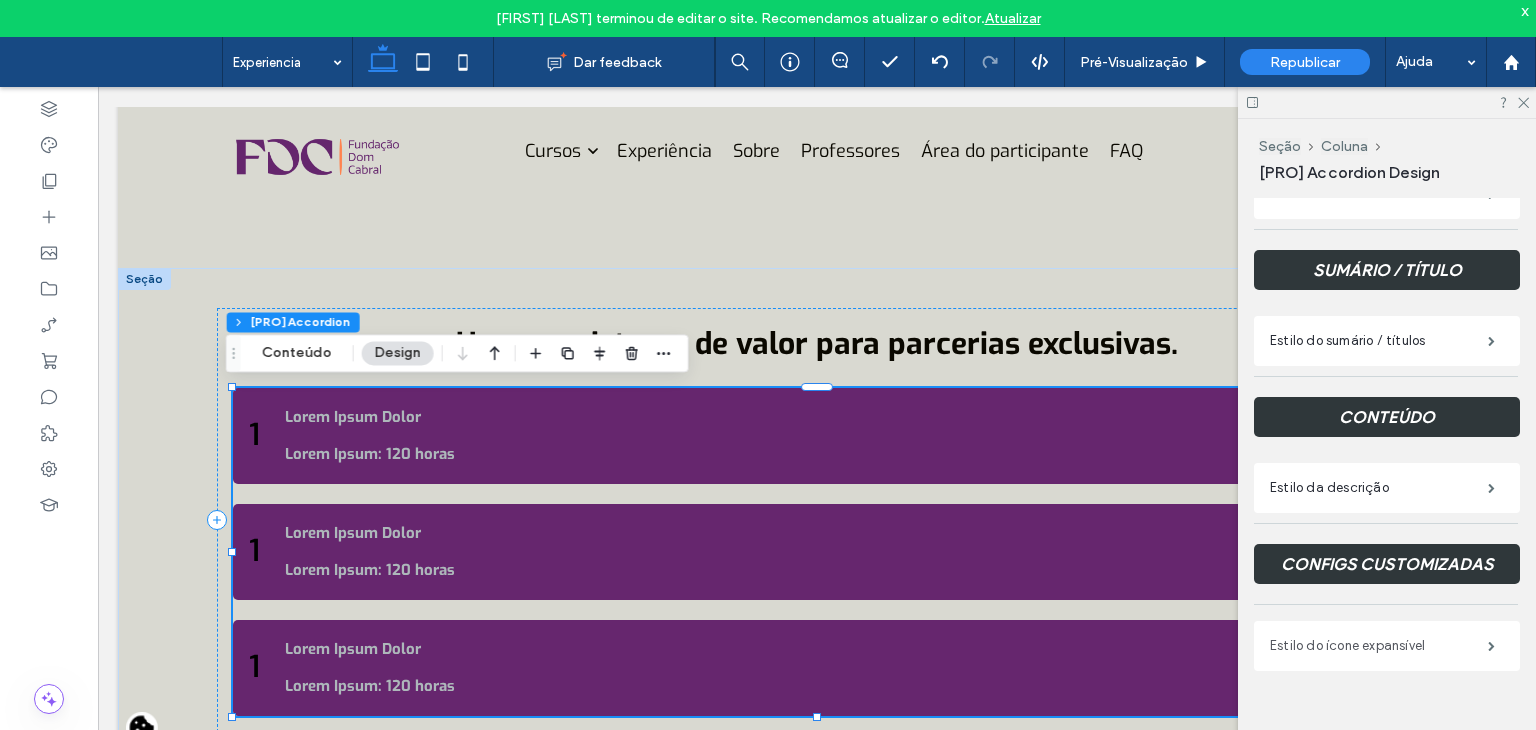 click on "Estilo do ícone expansível" at bounding box center [1379, 646] 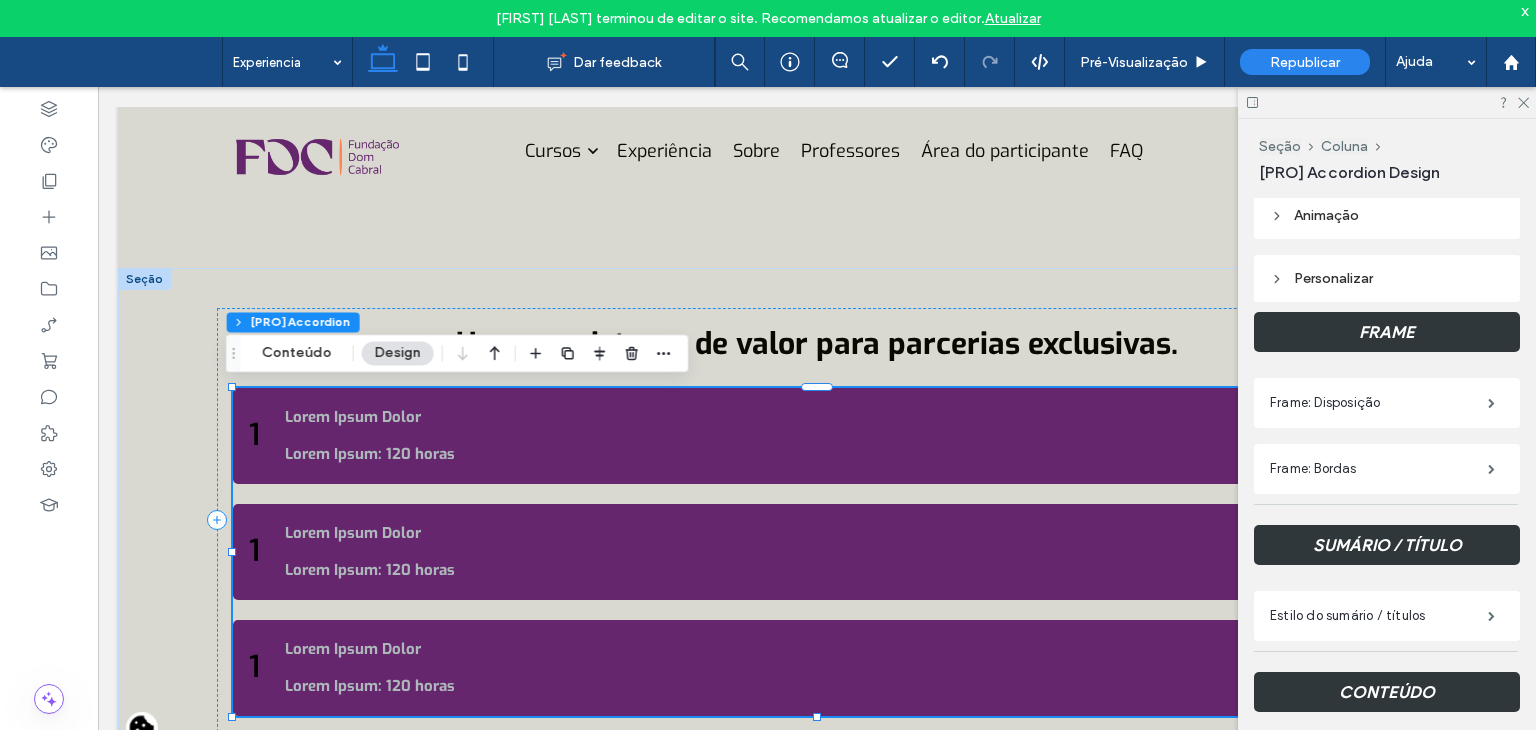scroll, scrollTop: 200, scrollLeft: 0, axis: vertical 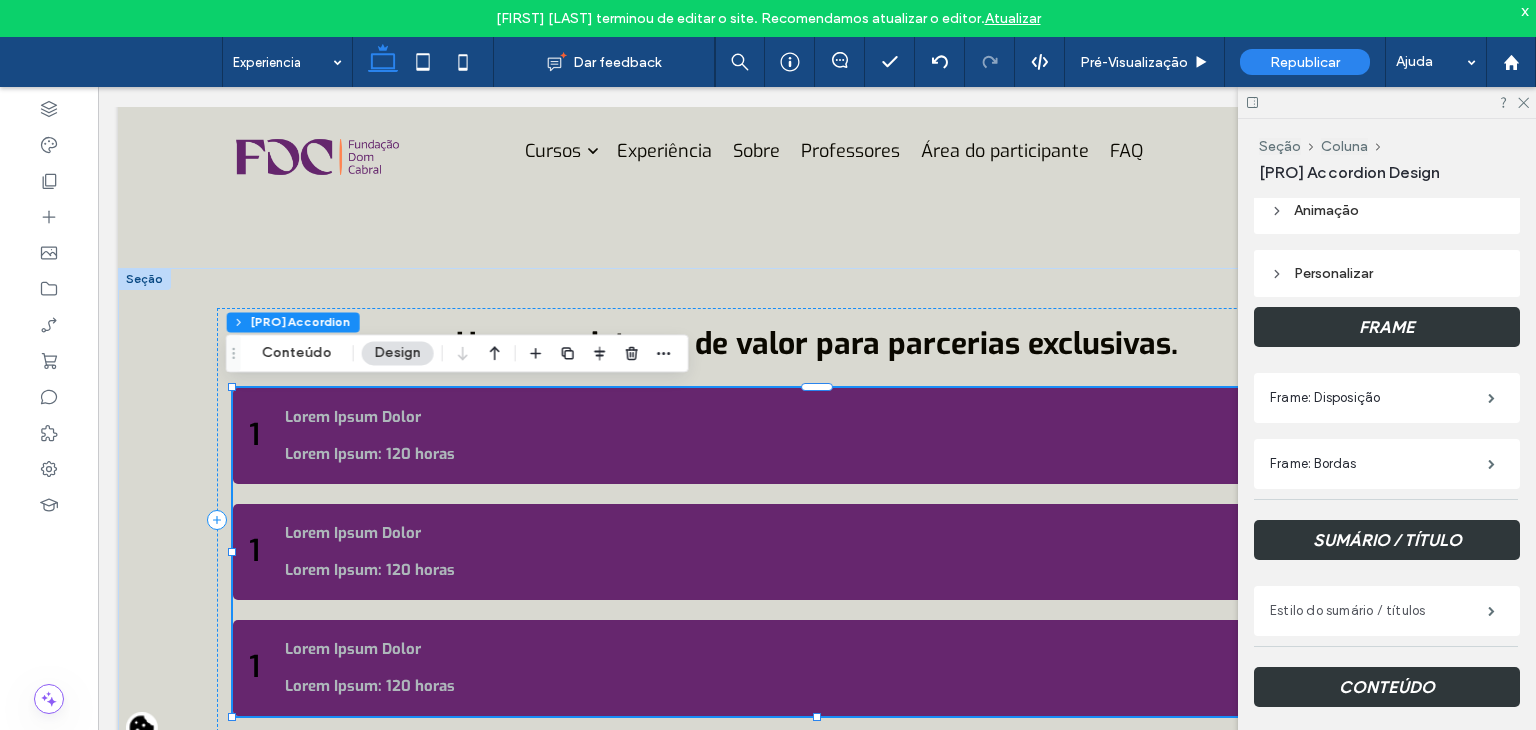 click on "Estilo do sumário / títulos" at bounding box center (1379, 611) 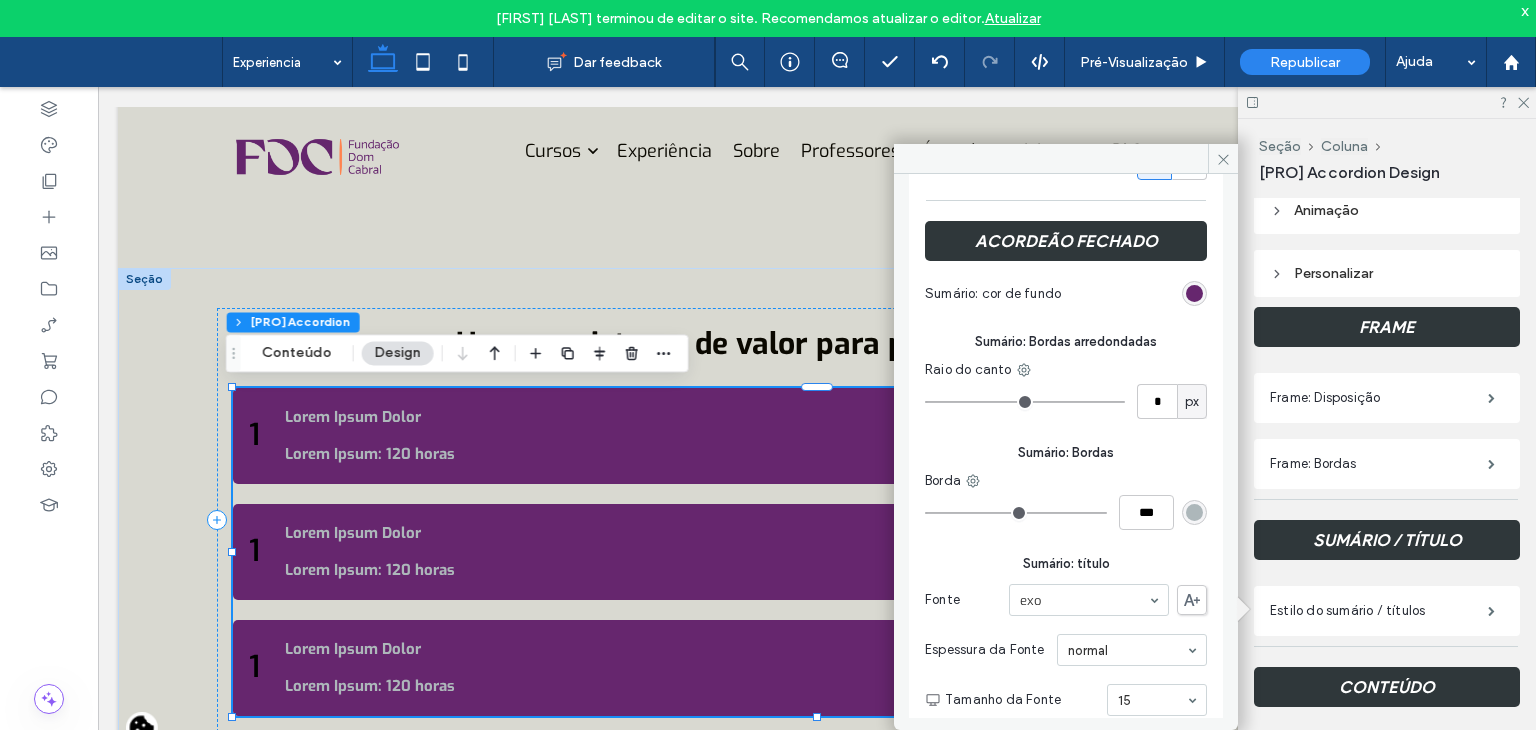 scroll, scrollTop: 600, scrollLeft: 0, axis: vertical 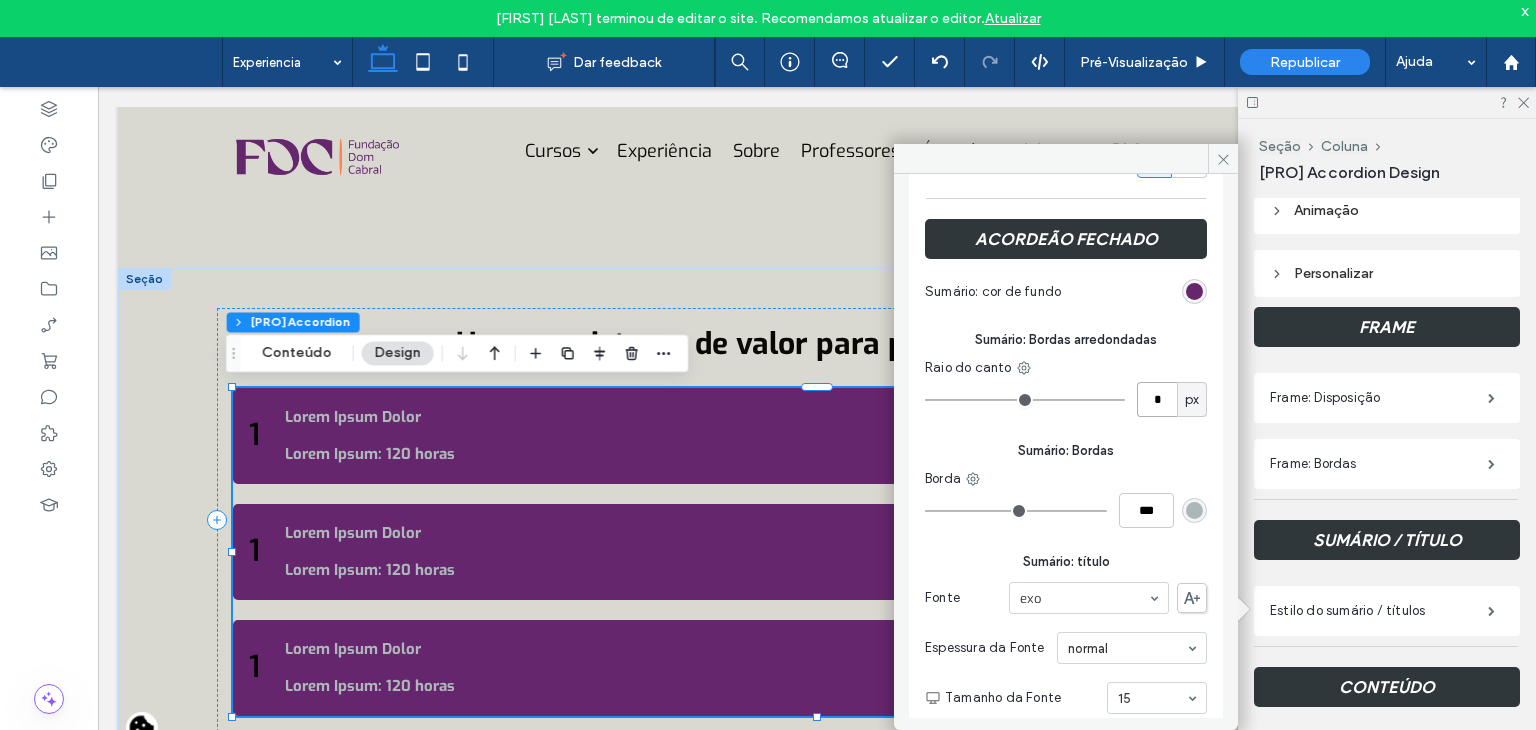 click on "*" at bounding box center (1157, 399) 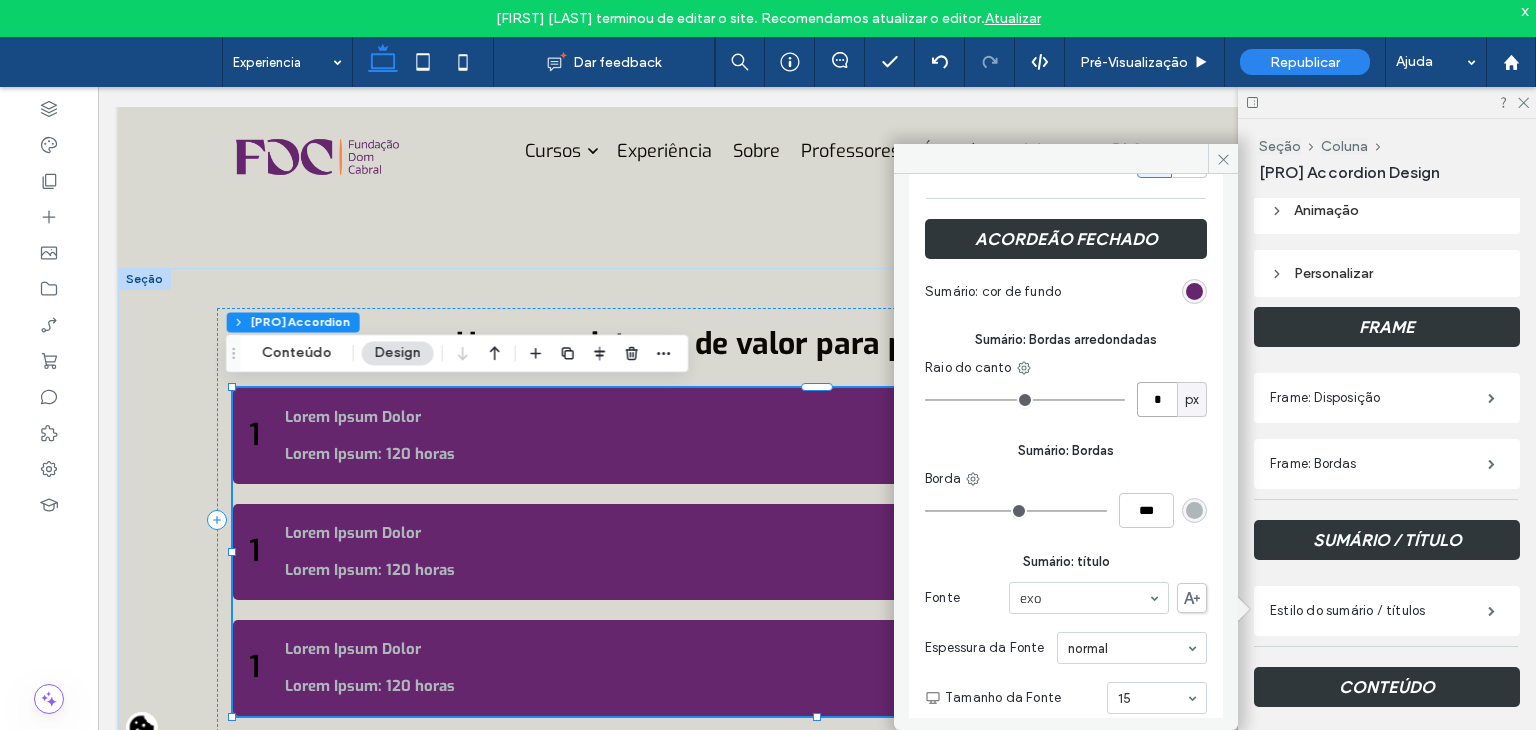 type on "*" 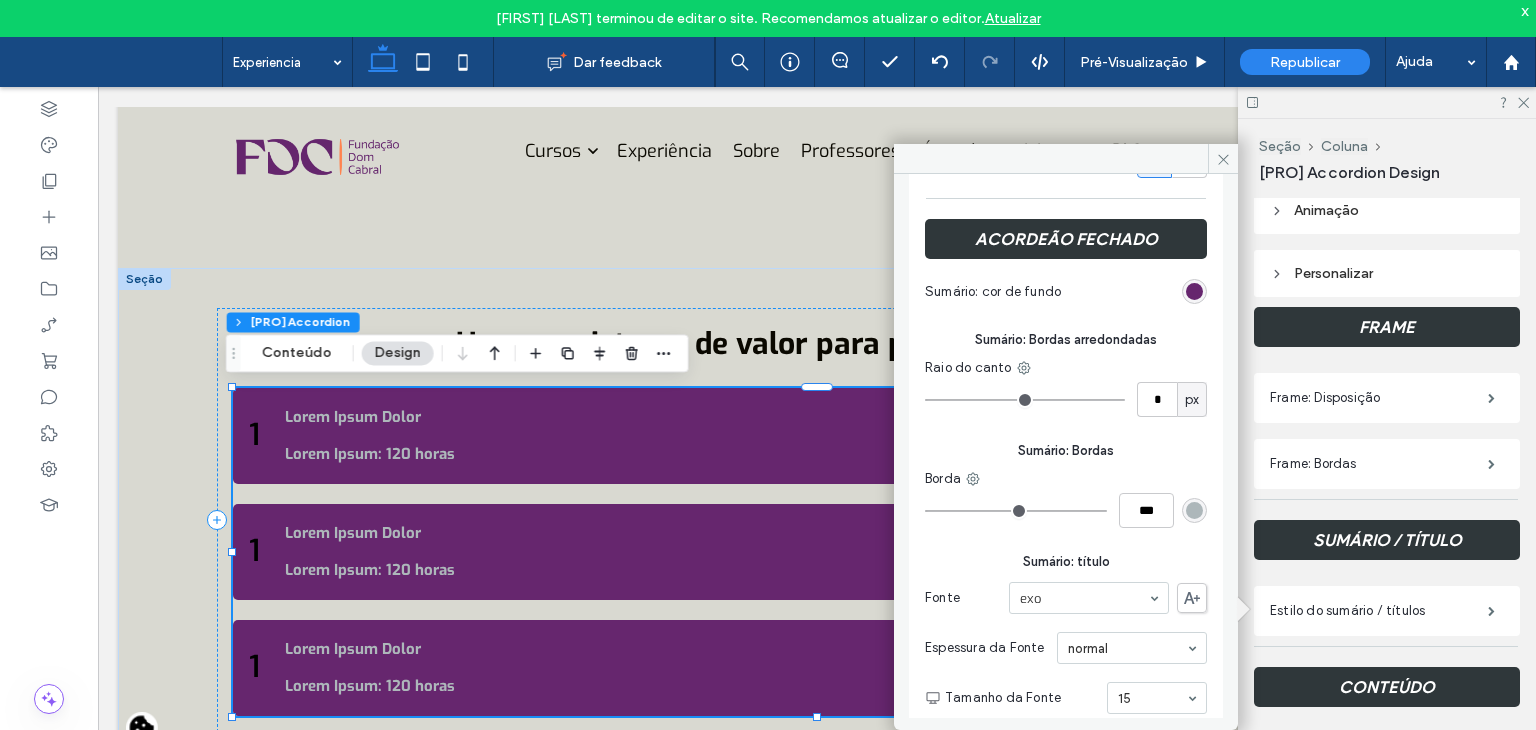 type on "*" 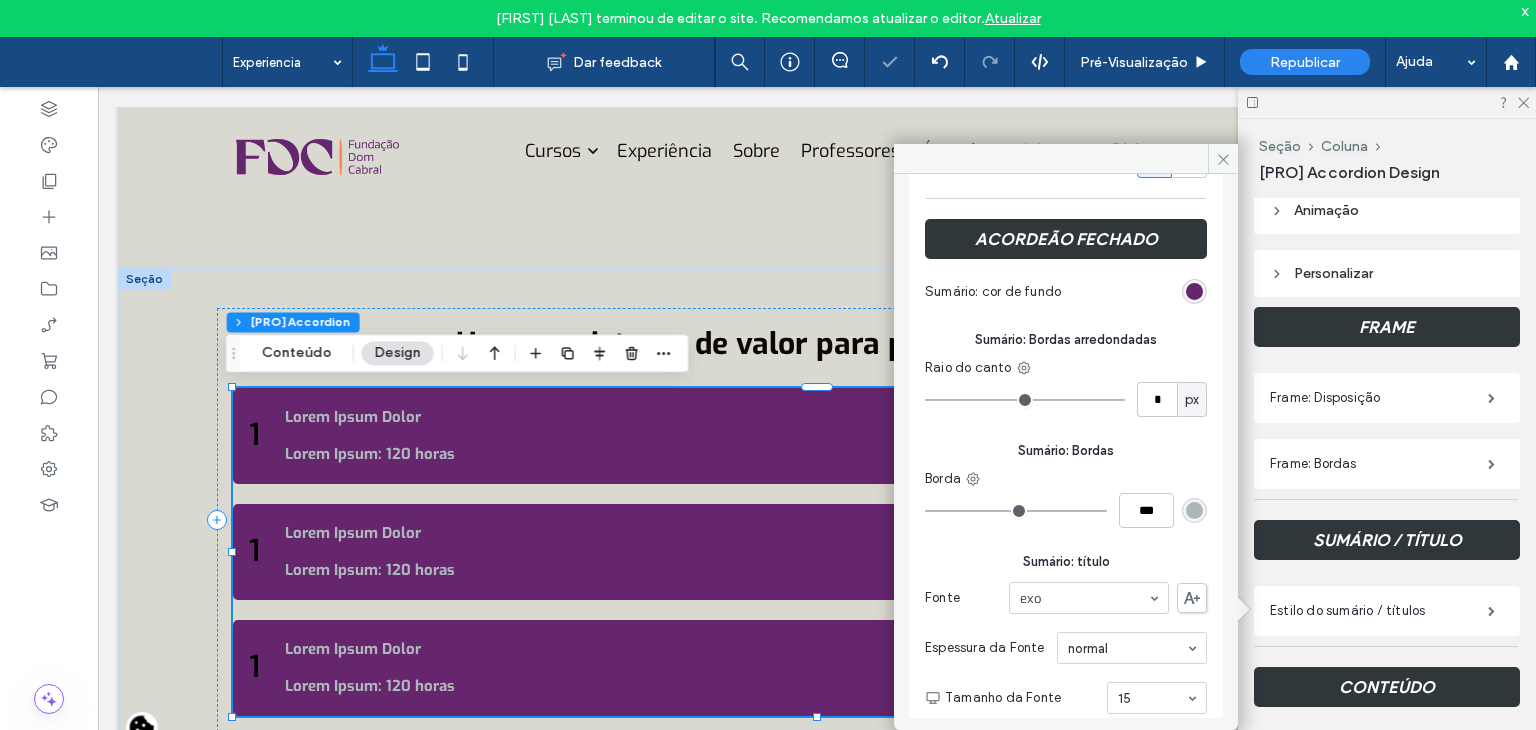 click on "Sumário: Bordas" at bounding box center [1066, 451] 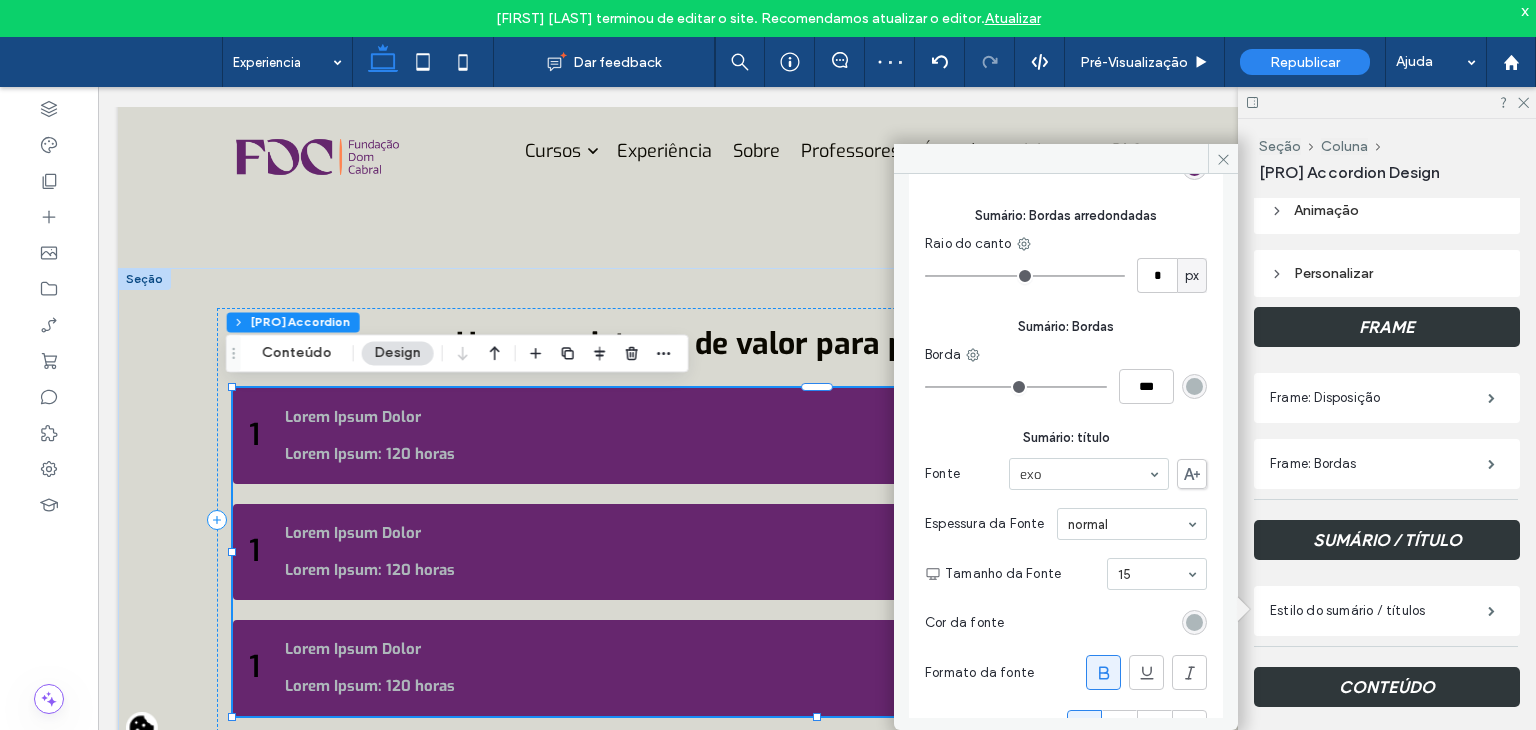 scroll, scrollTop: 800, scrollLeft: 0, axis: vertical 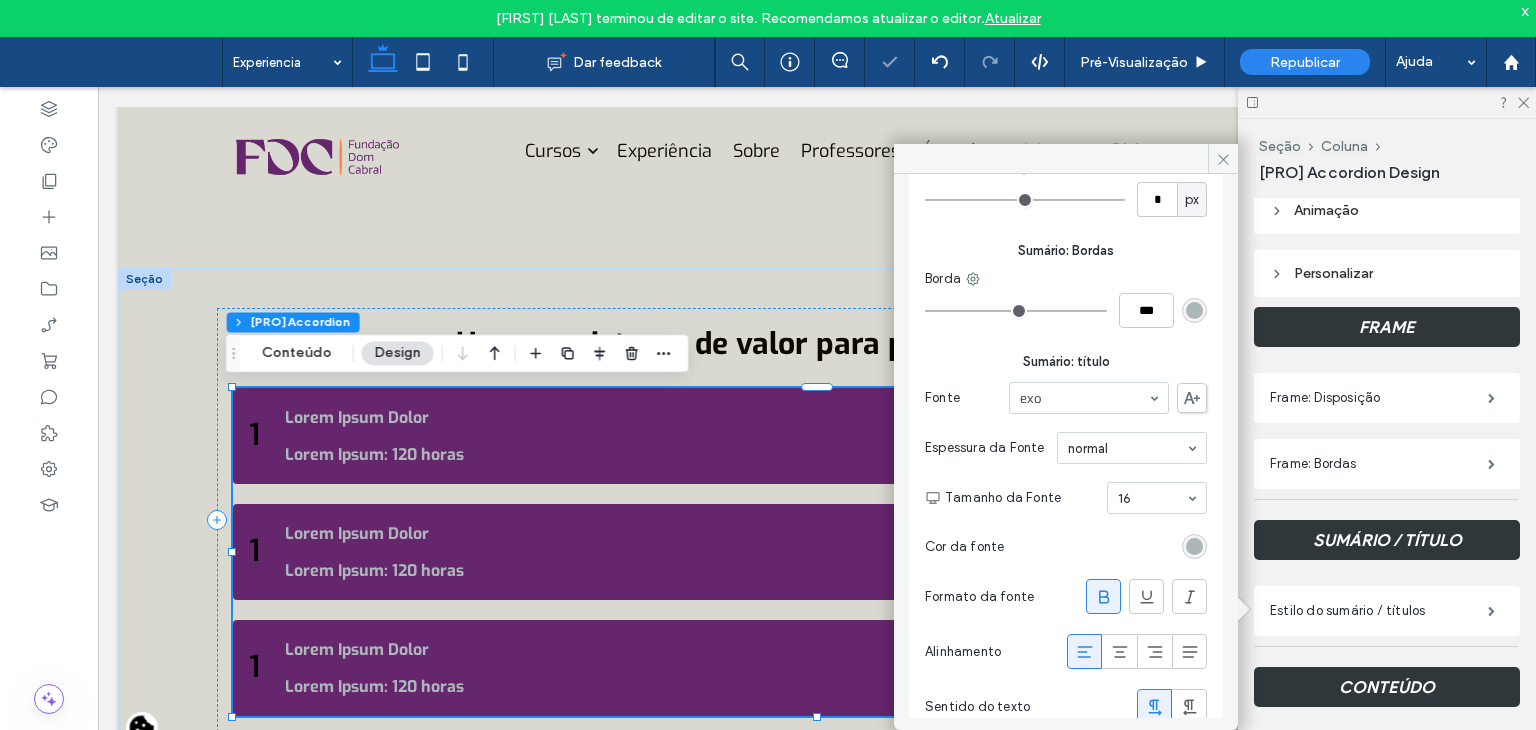 click on "Tamanho da Fonte 16" at bounding box center (1076, 498) 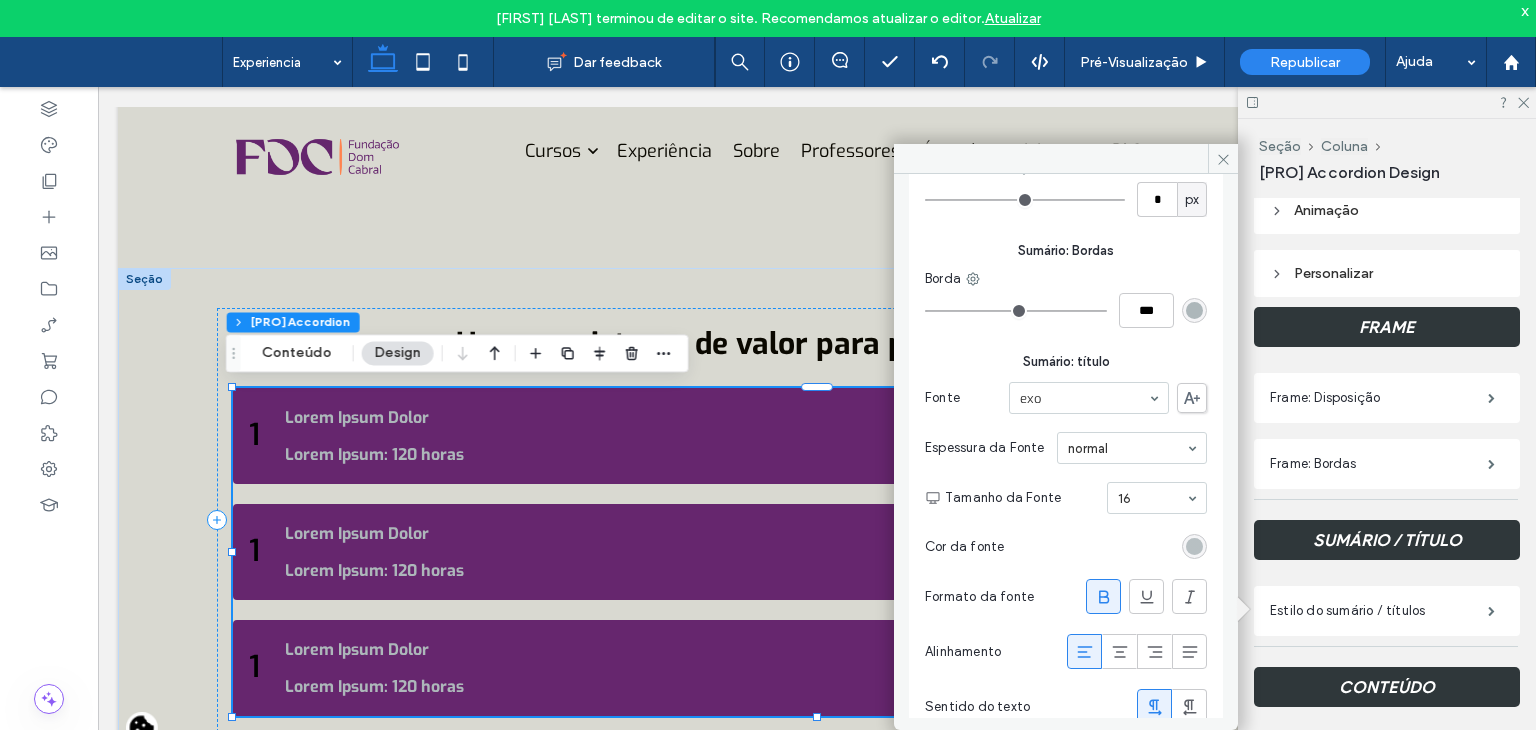 click at bounding box center (1194, 546) 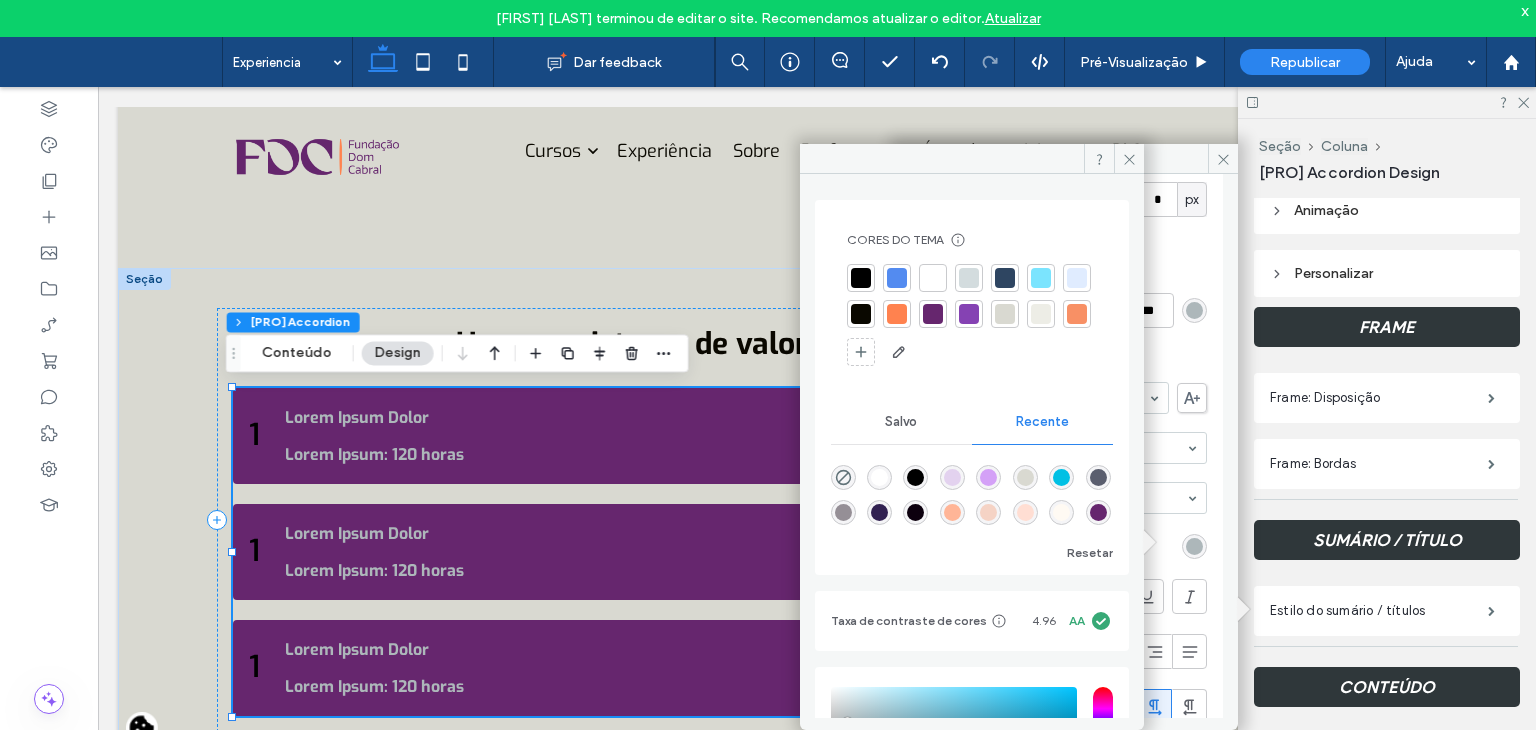 click at bounding box center [933, 278] 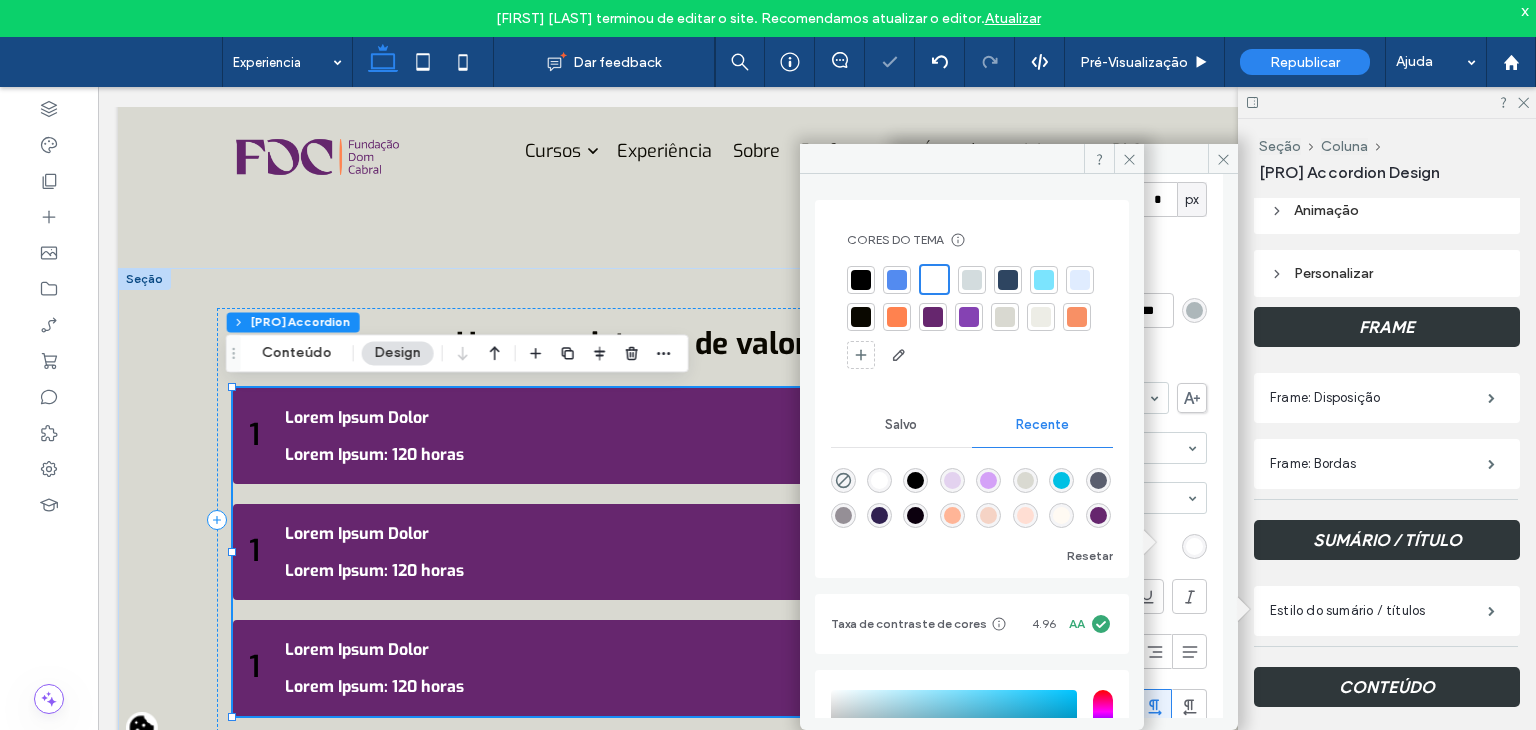 click on "Cor da fonte" at bounding box center [1066, 546] 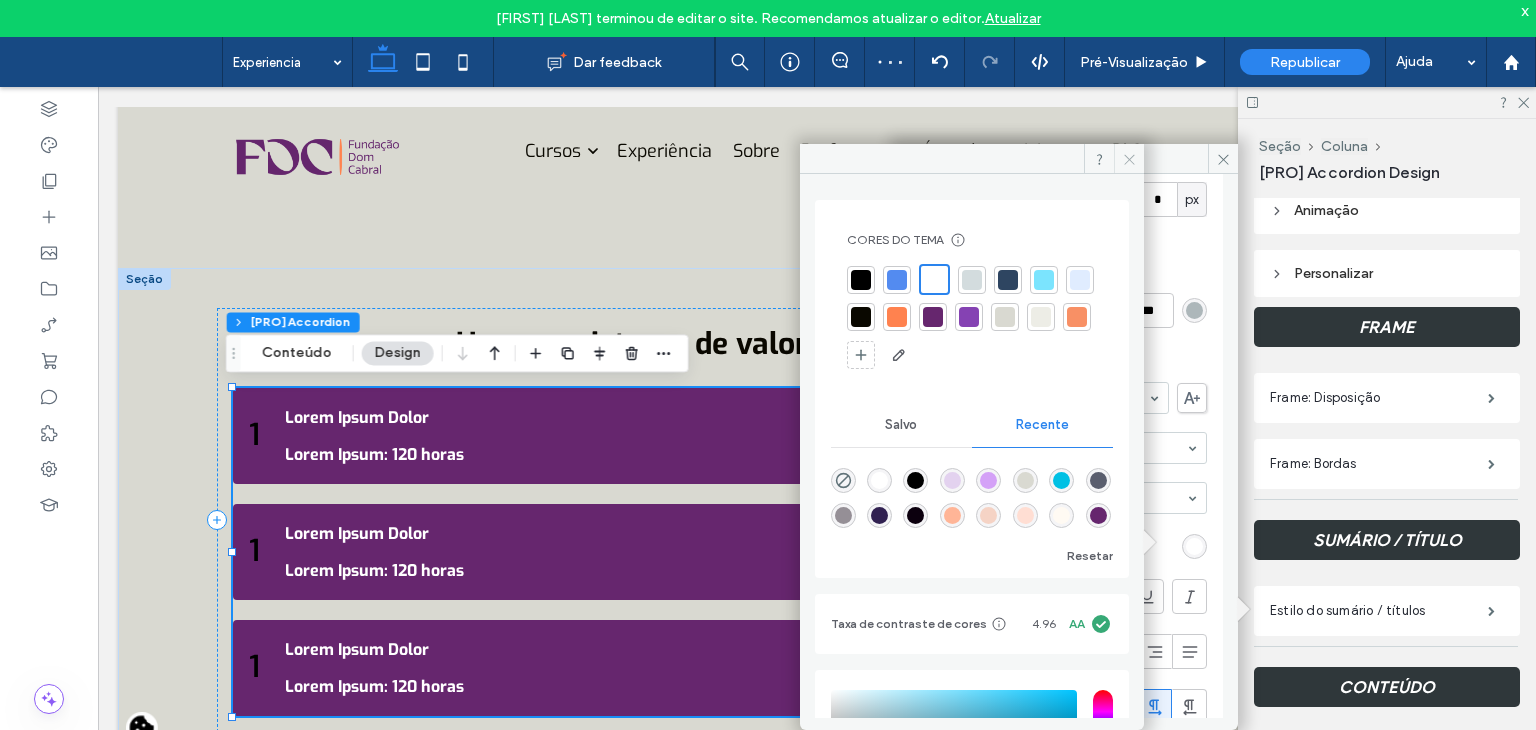 click at bounding box center (1129, 159) 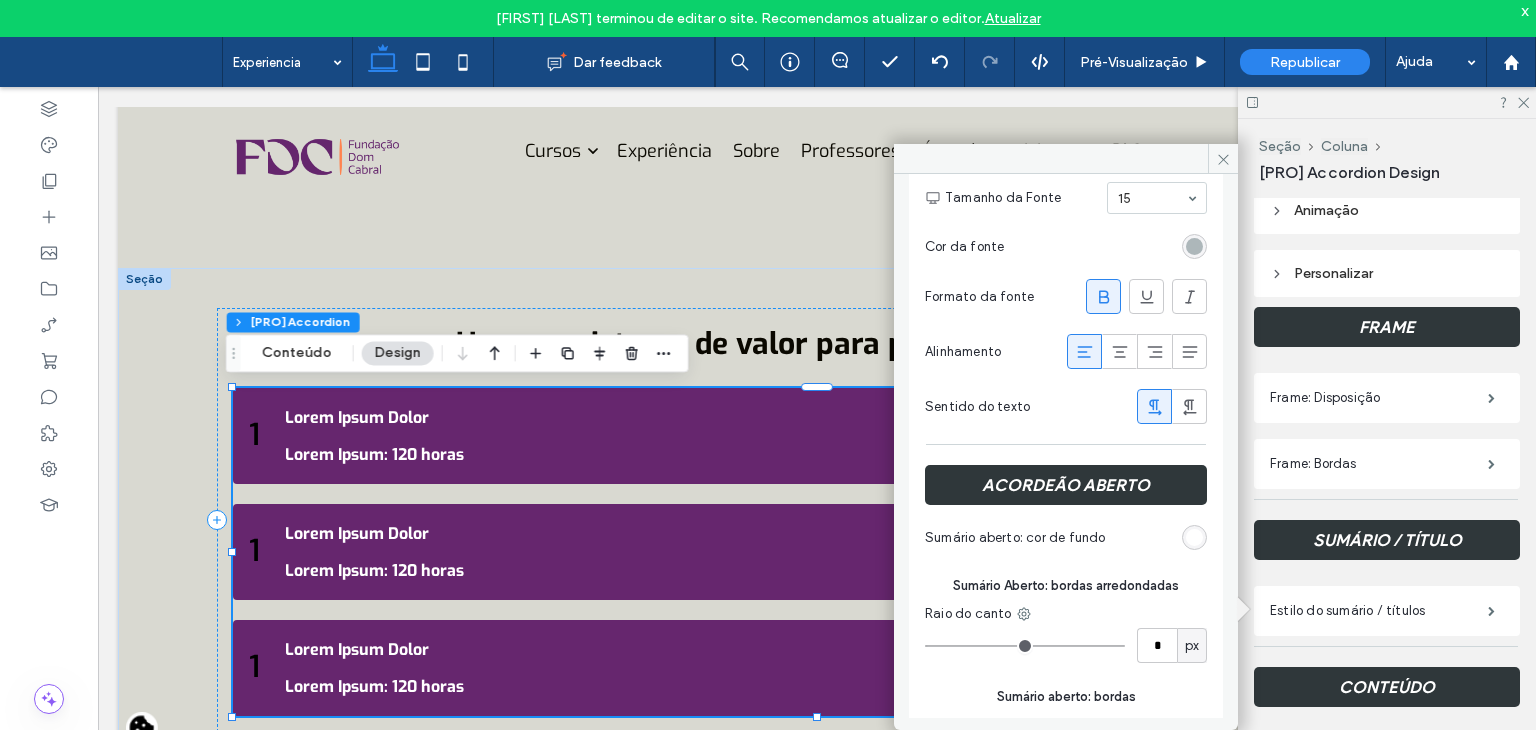 scroll, scrollTop: 1500, scrollLeft: 0, axis: vertical 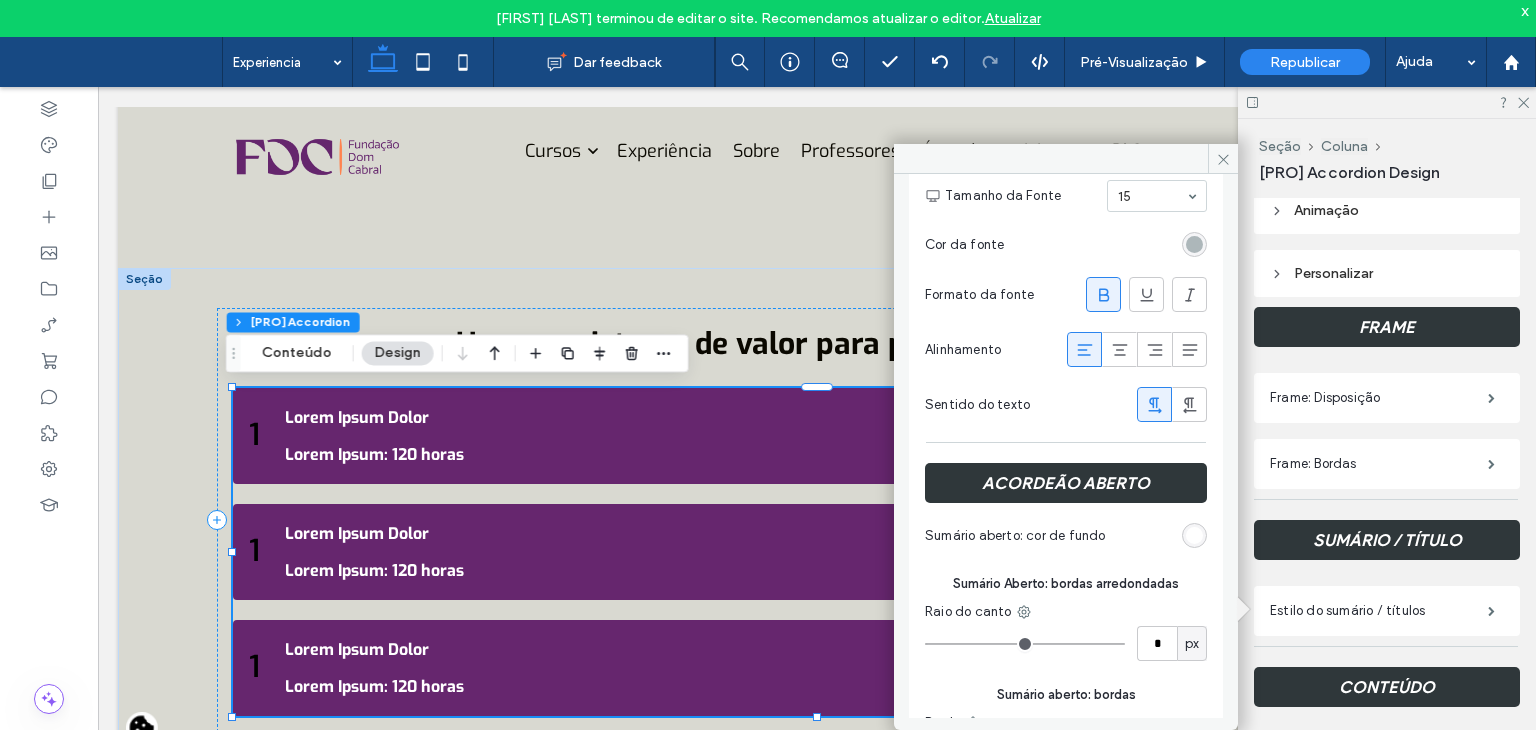 click at bounding box center [1194, 535] 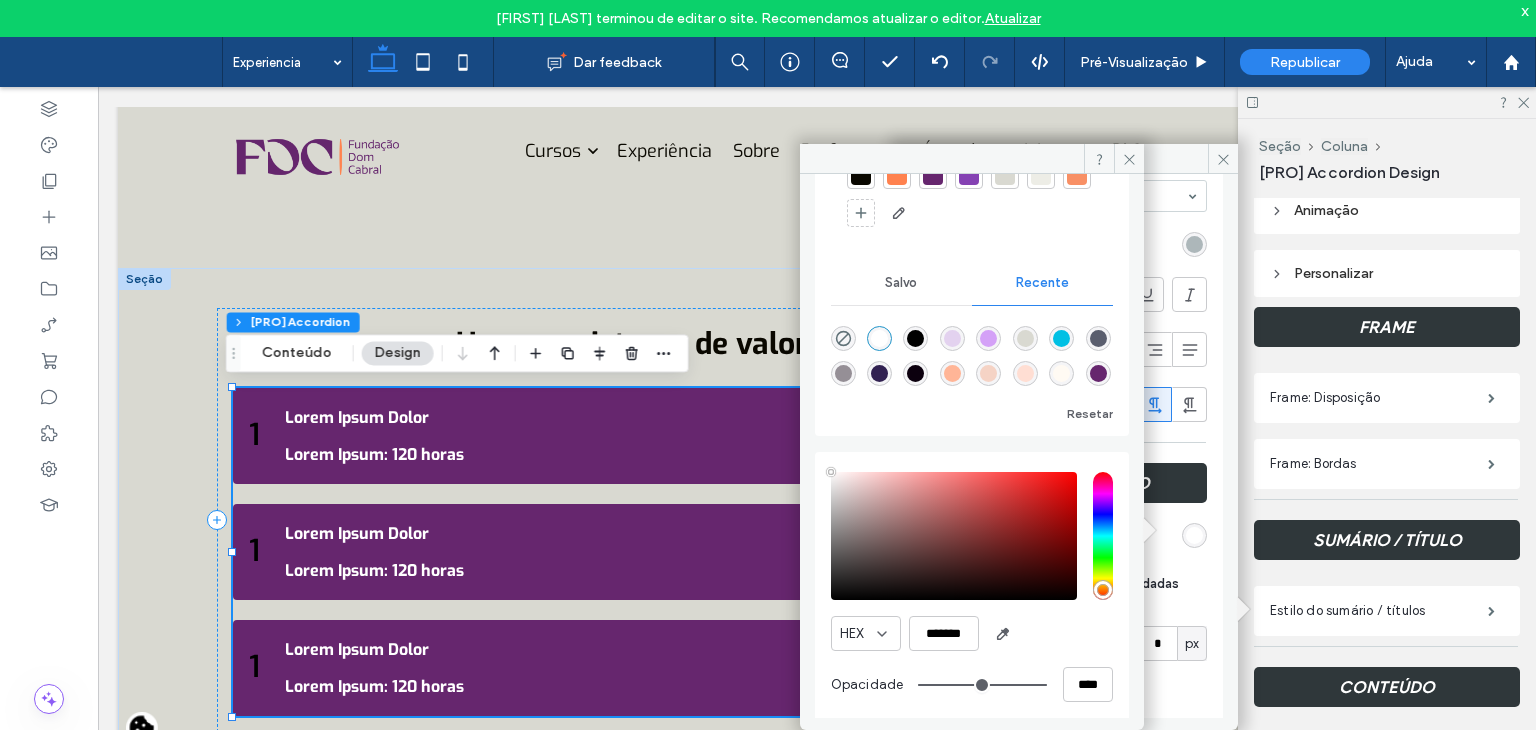 scroll, scrollTop: 147, scrollLeft: 0, axis: vertical 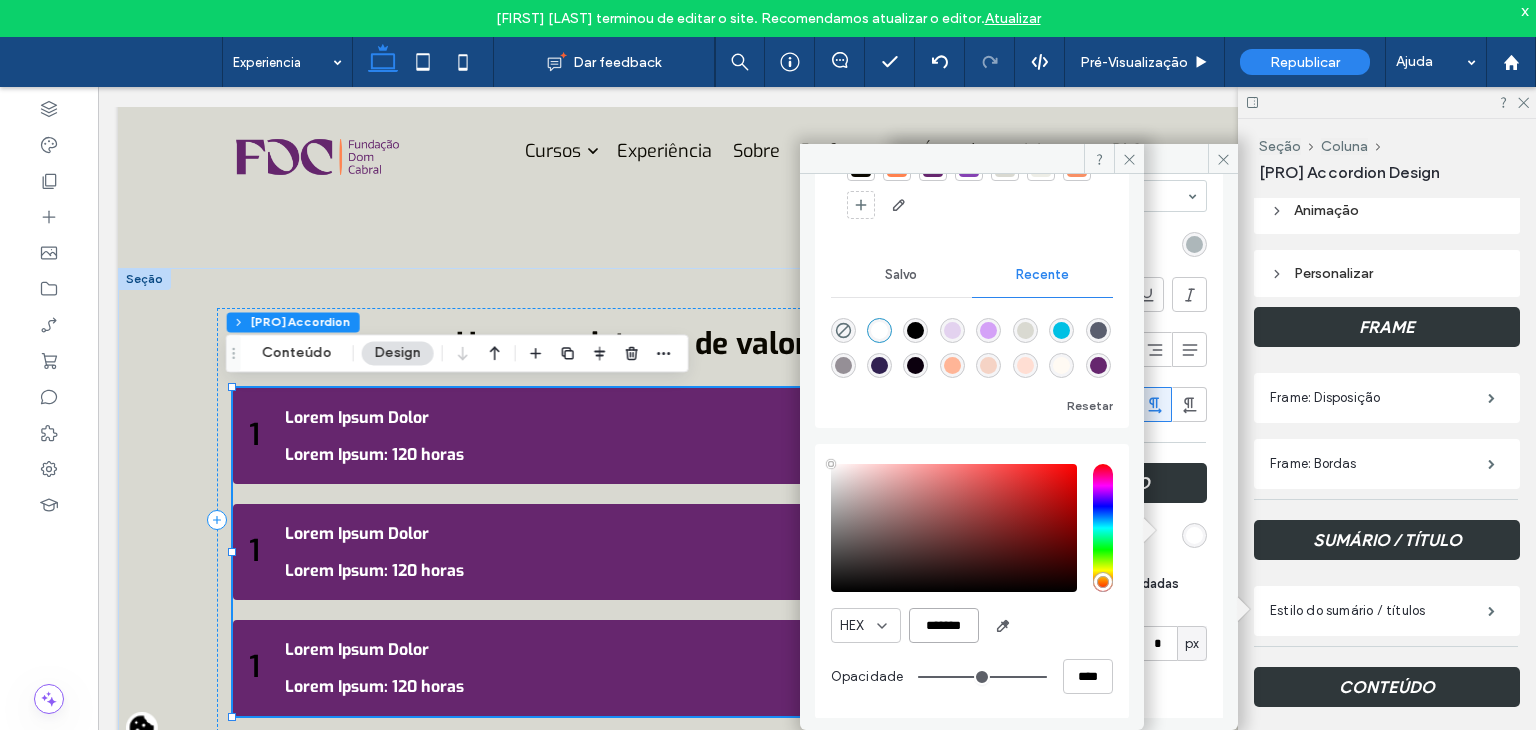 click on "*******" at bounding box center (944, 625) 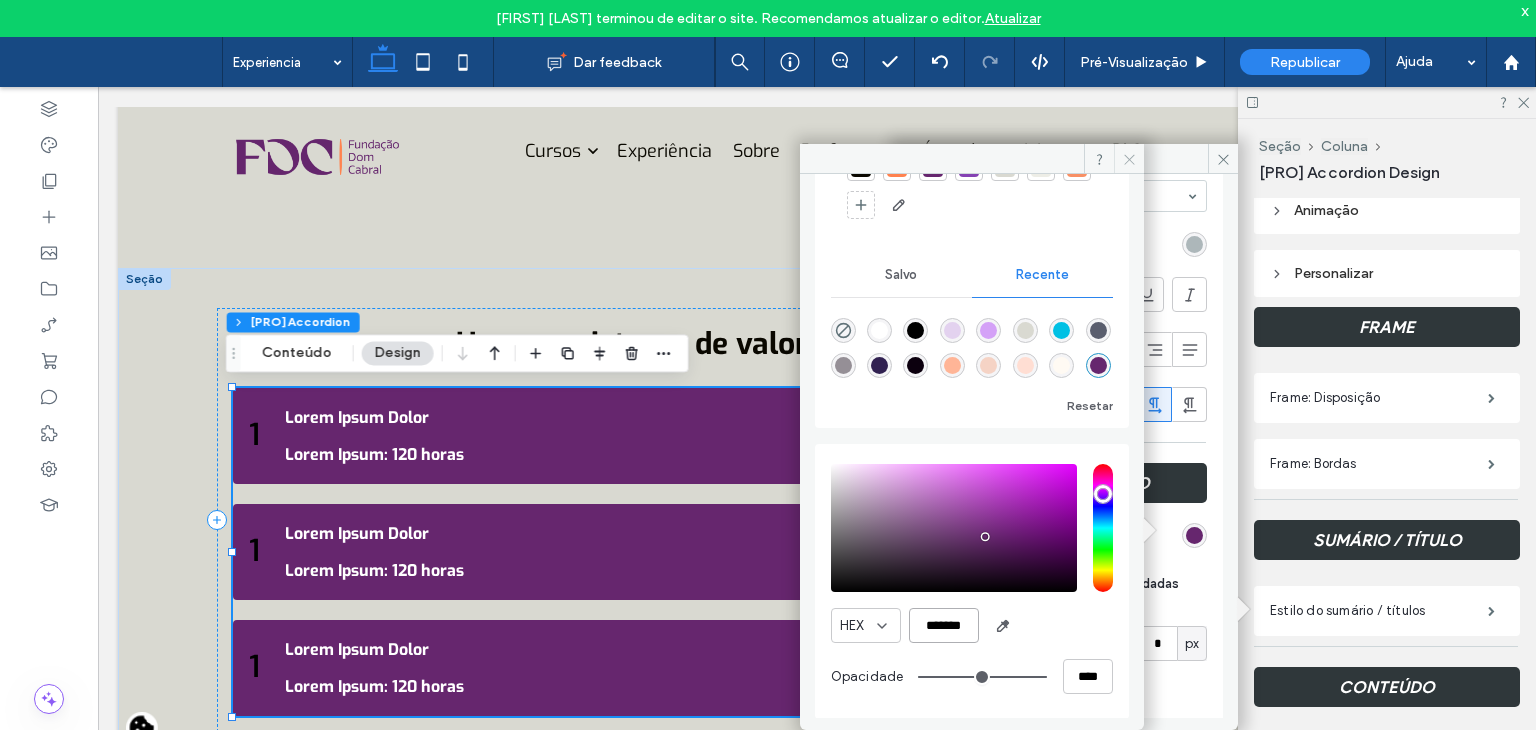 type on "*******" 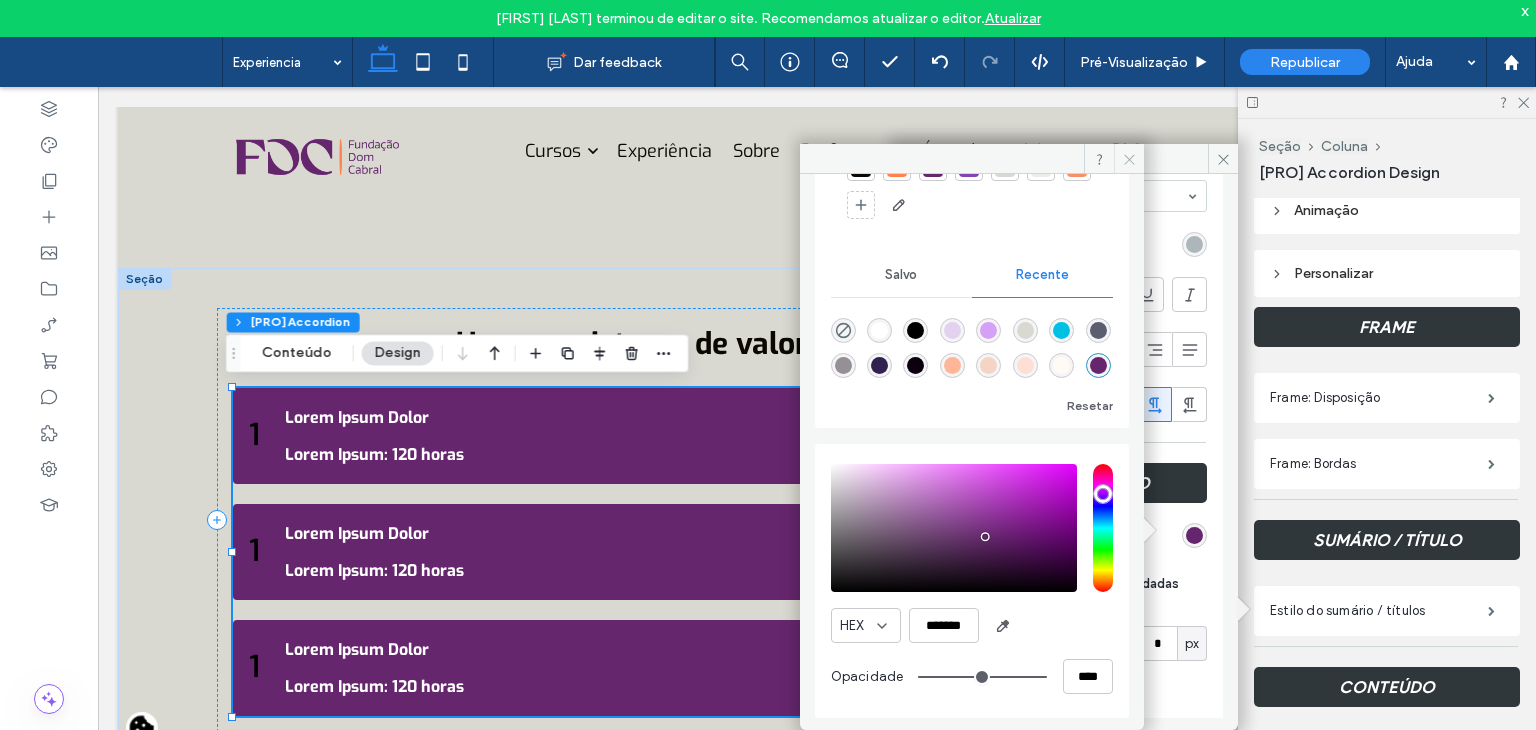 click 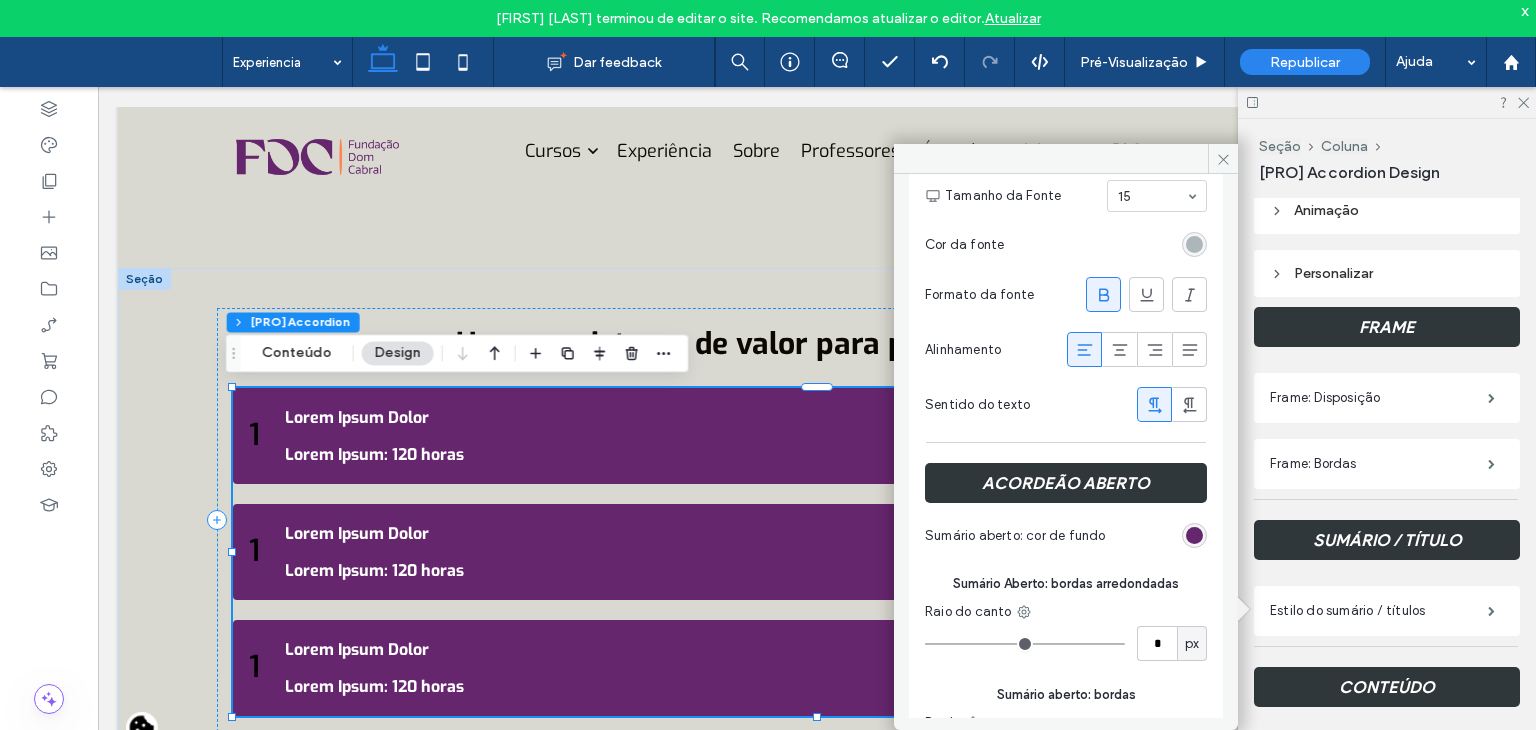 click on "Lorem Ipsum: 120 horas" at bounding box center (816, 454) 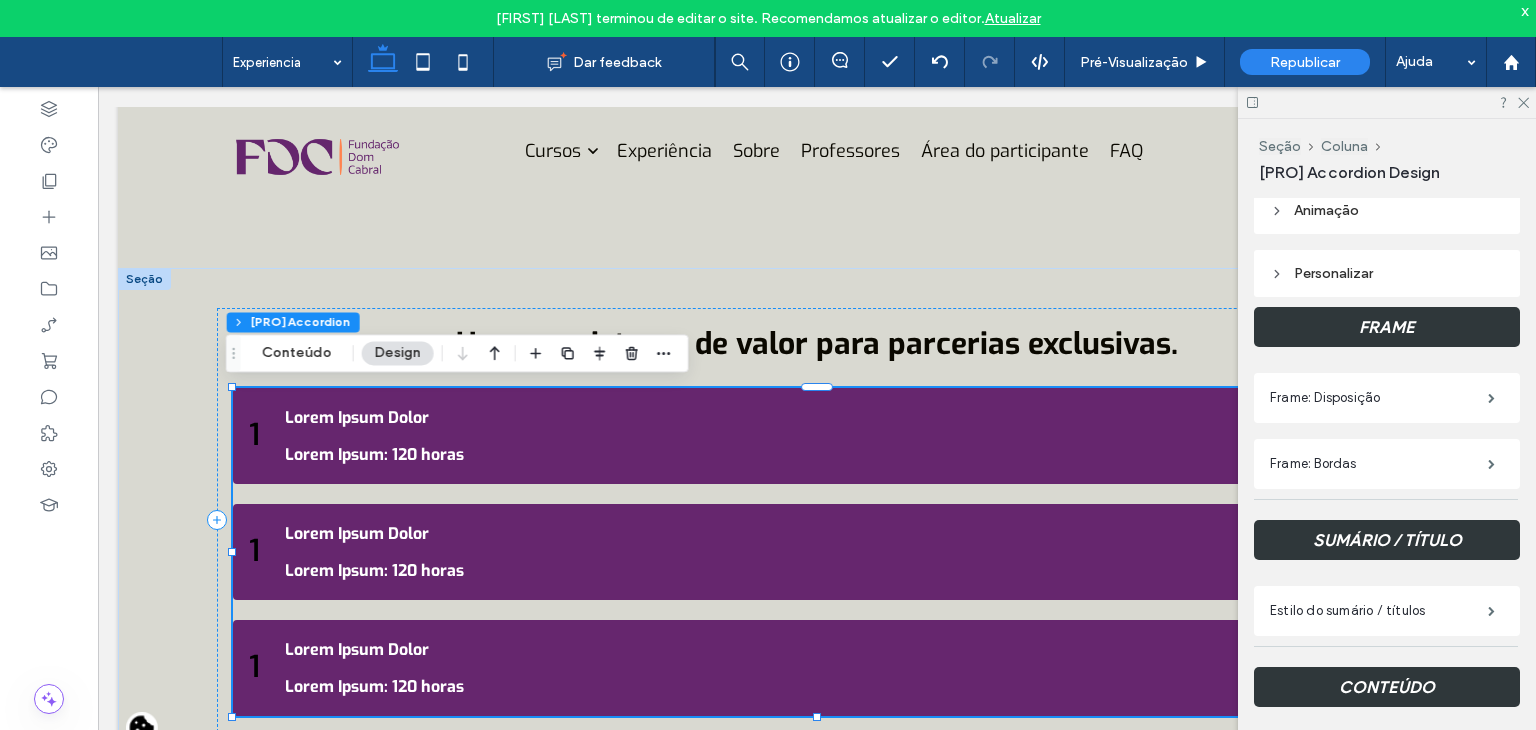 click on "Lorem Ipsum Dolor  Lorem Ipsum: 120 horas" at bounding box center [816, 436] 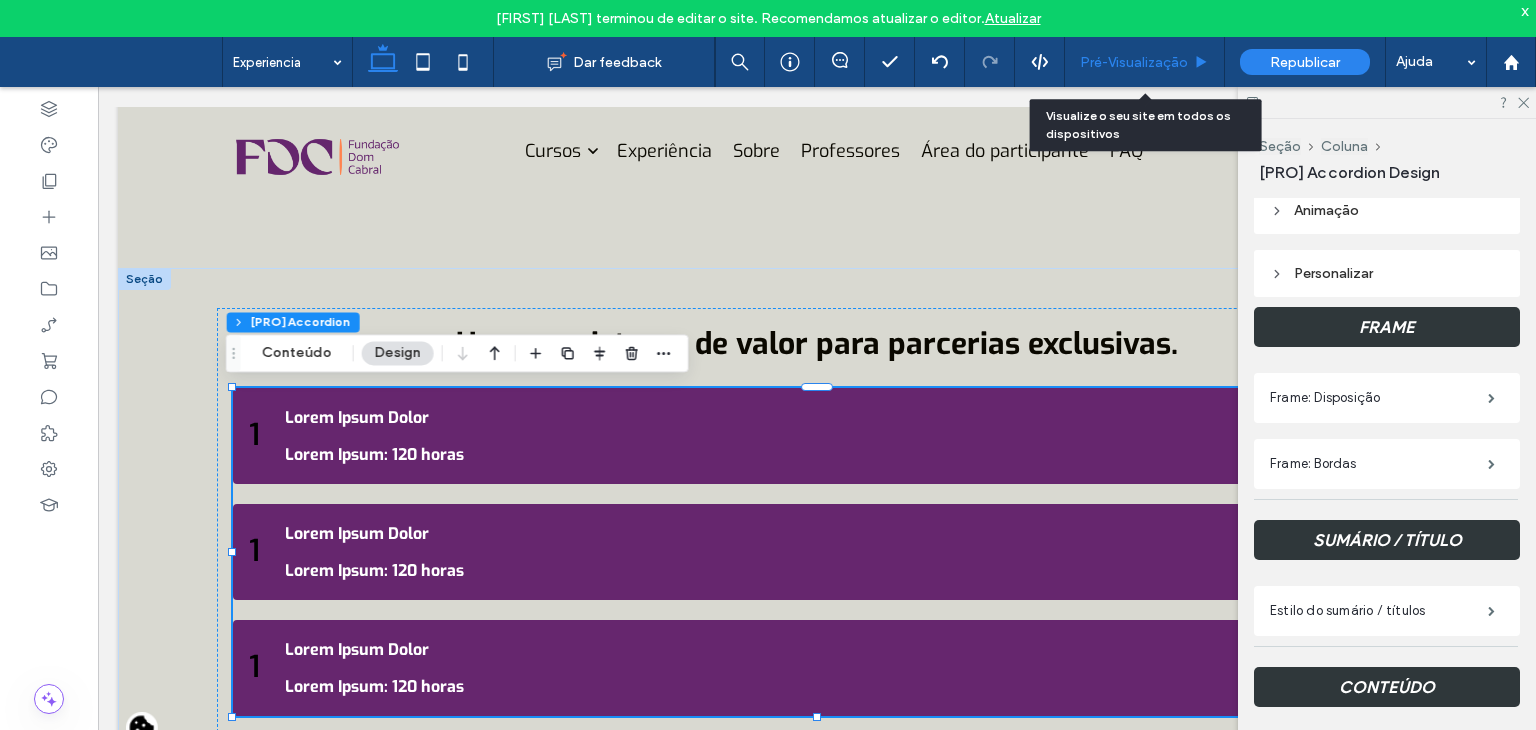 click on "Pré-Visualizaçāo" at bounding box center [1145, 62] 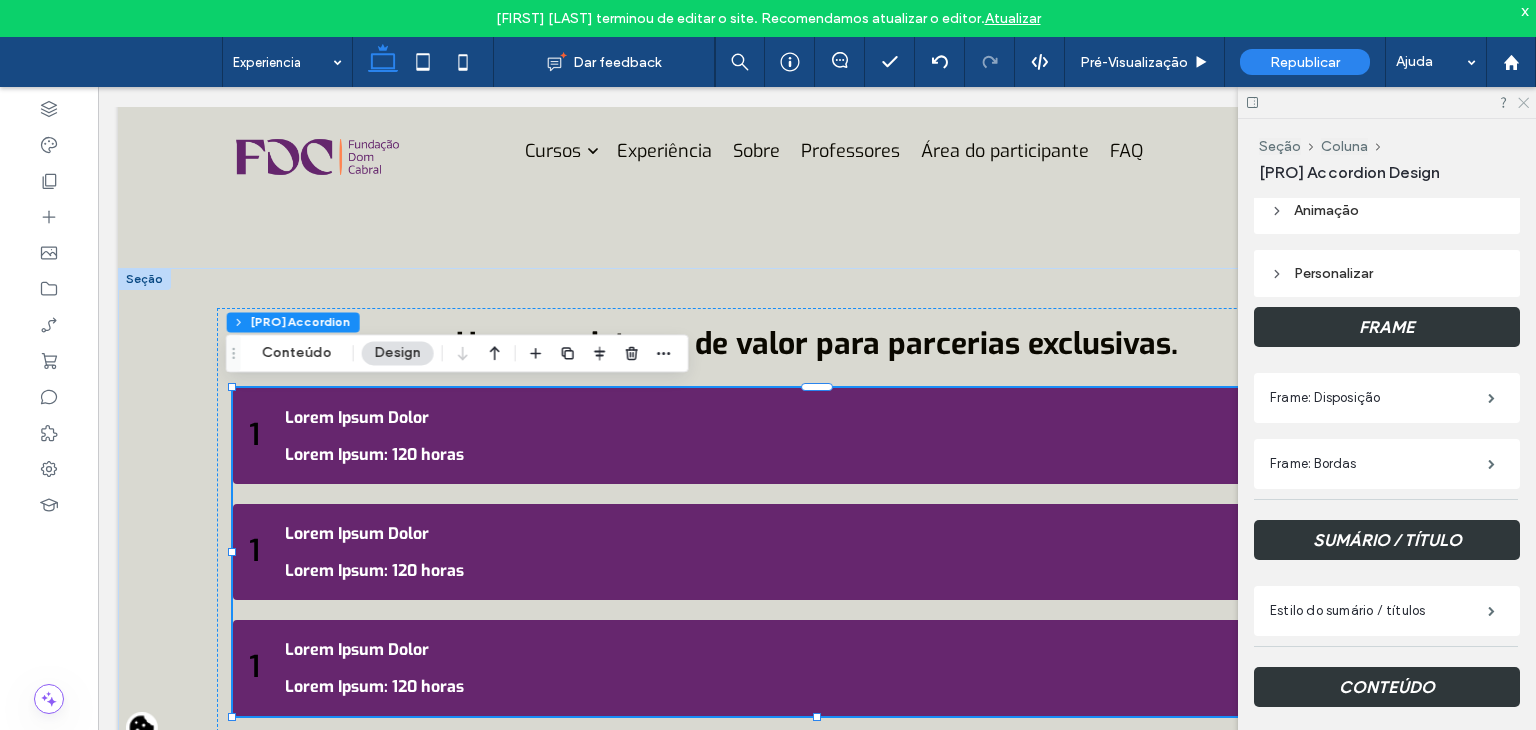 click 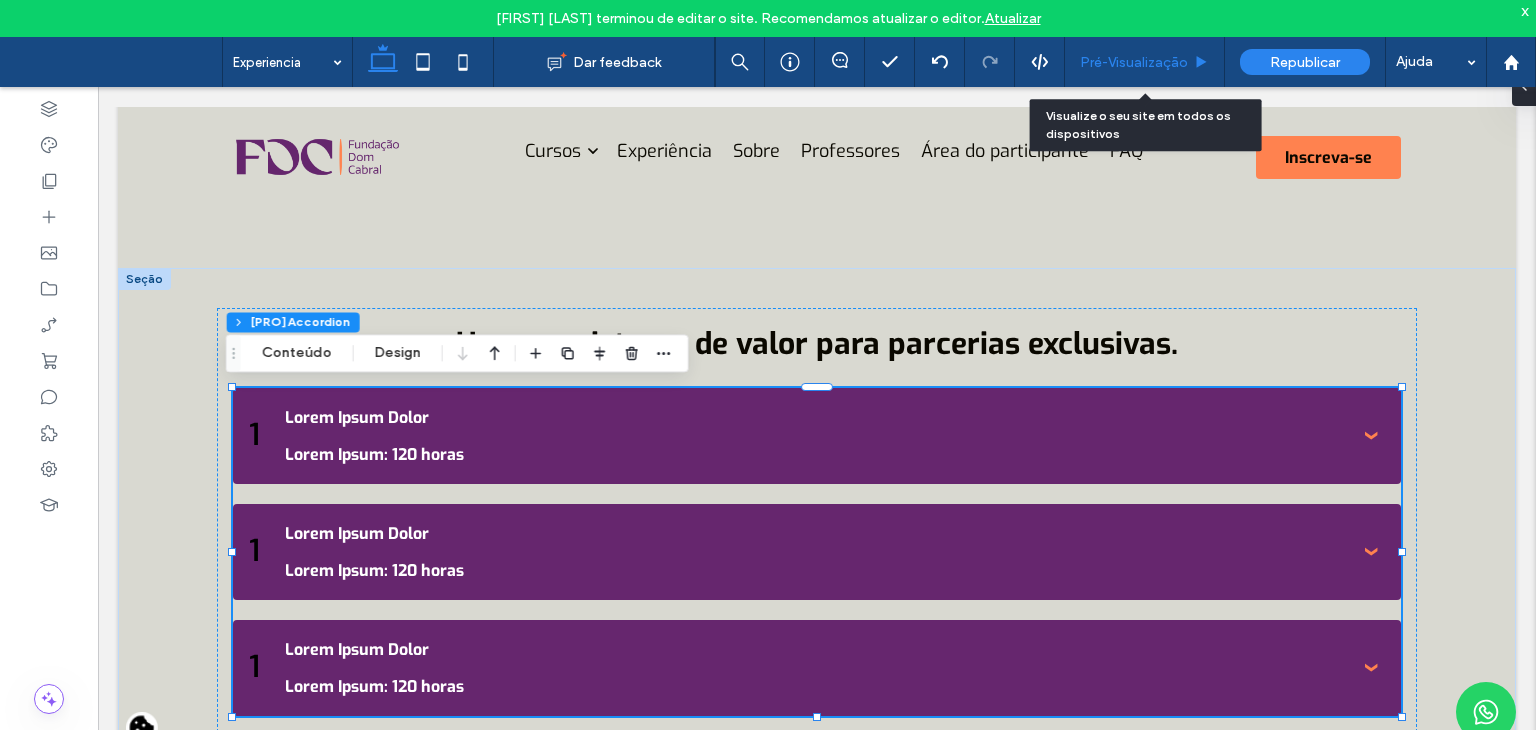 click 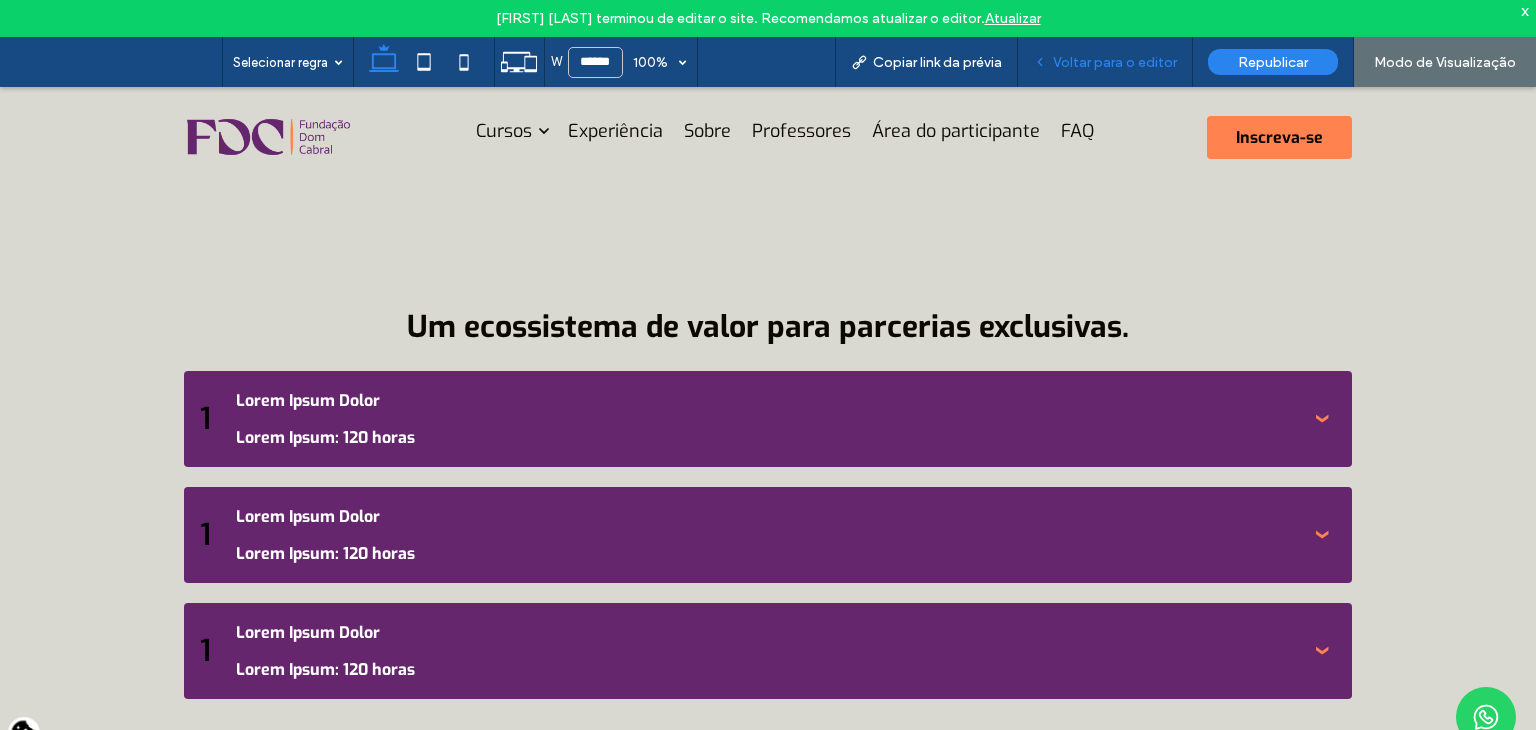 scroll, scrollTop: 729, scrollLeft: 0, axis: vertical 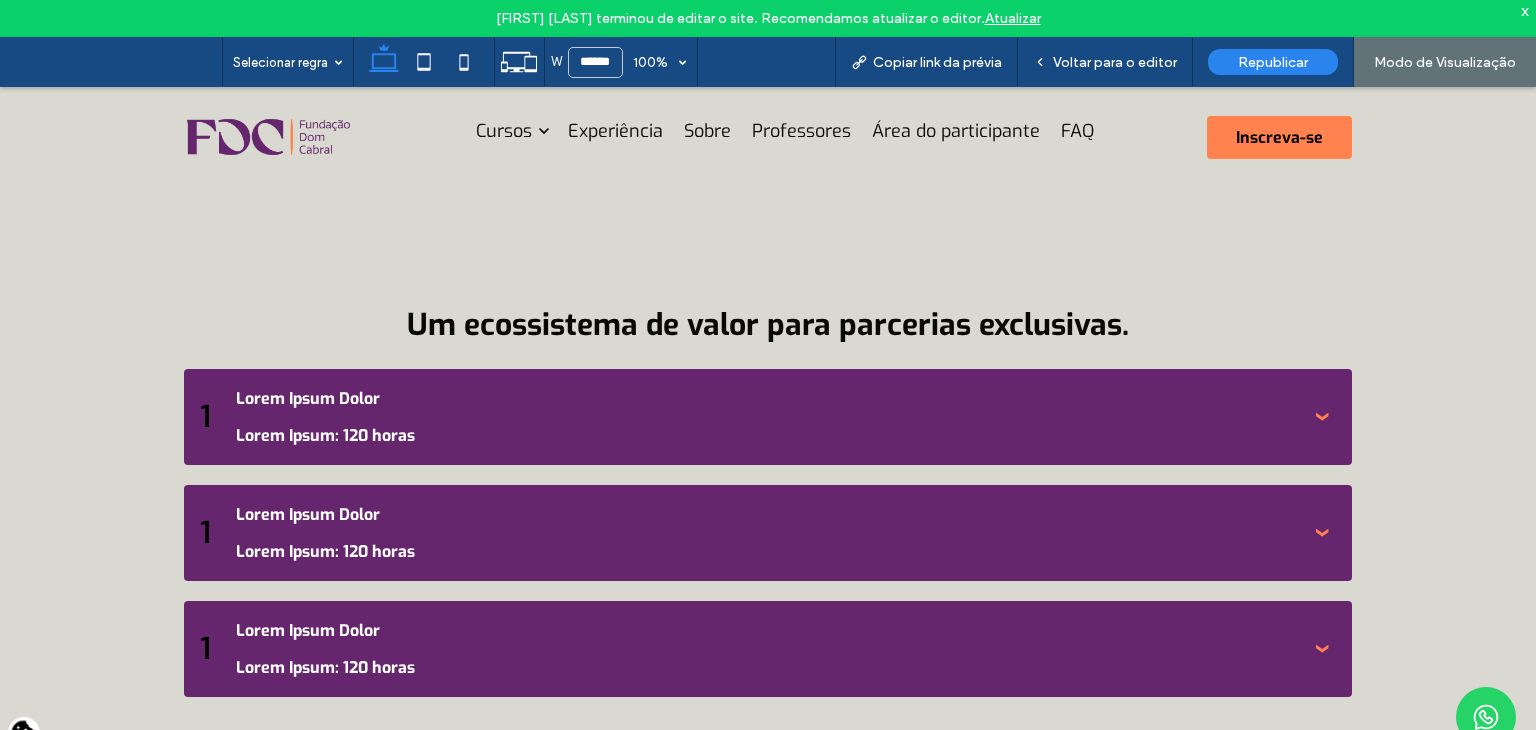 click on "Lorem Ipsum Dolor  Lorem Ipsum: 120 horas" at bounding box center [767, 417] 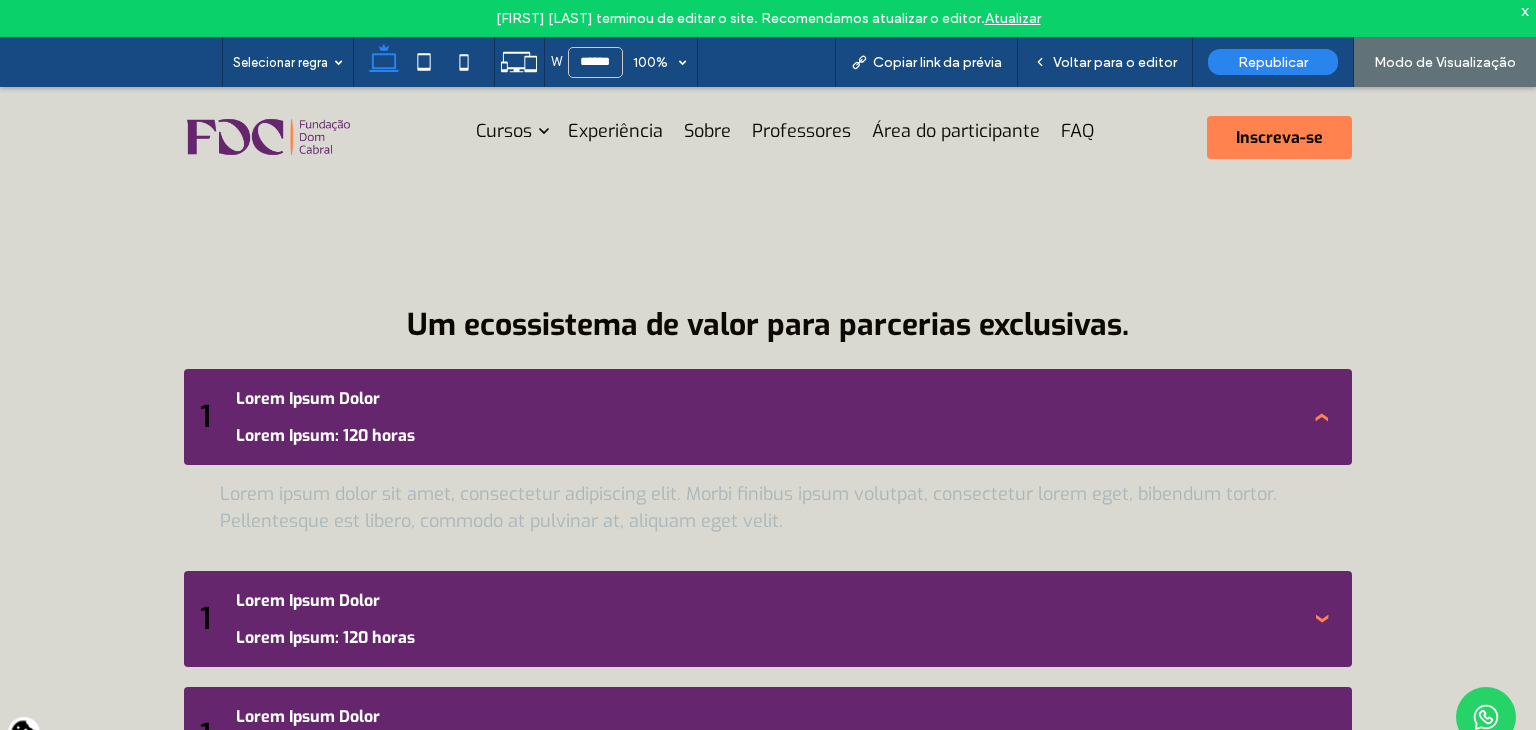 click on "Lorem Ipsum Dolor  Lorem Ipsum: 120 horas" at bounding box center [767, 417] 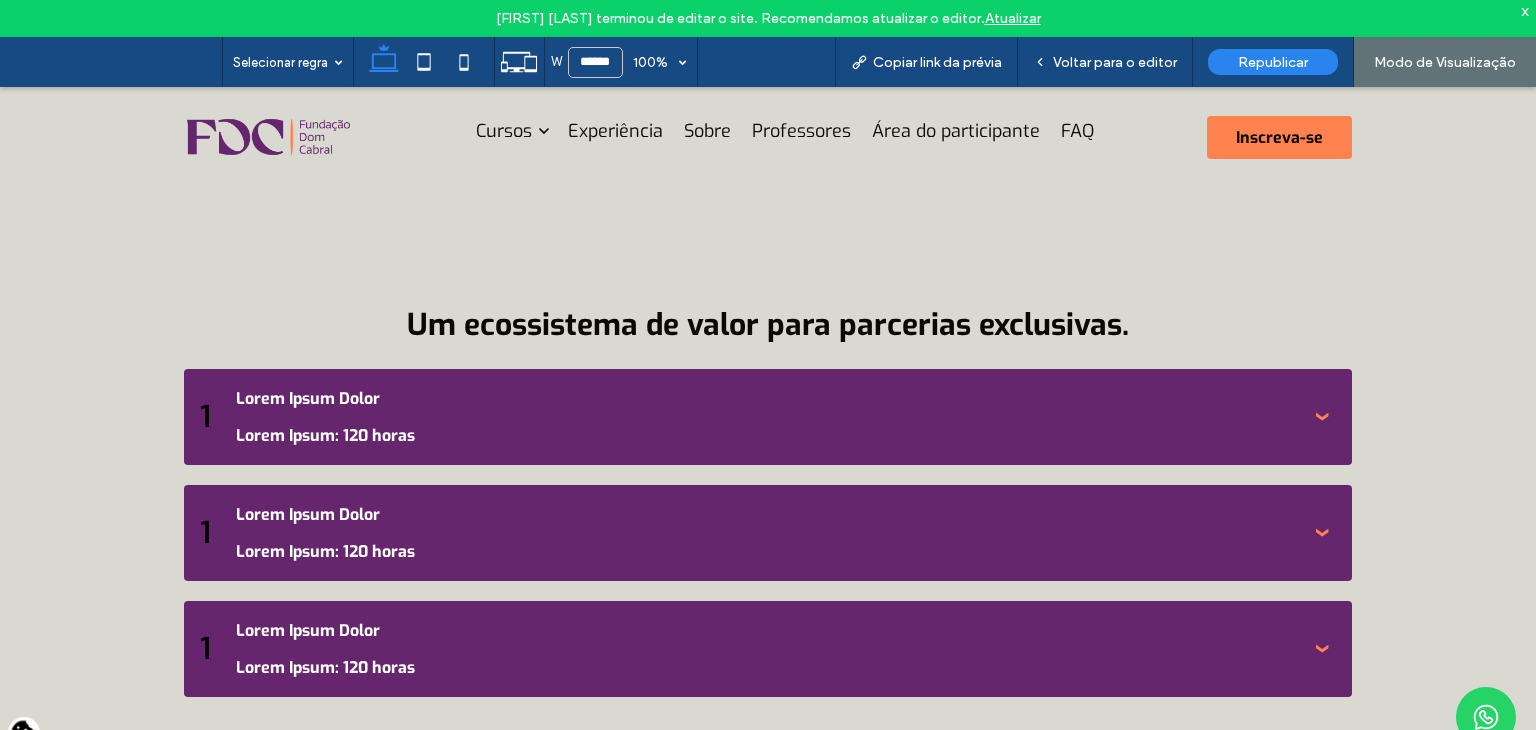 click on "Lorem Ipsum Dolor  Lorem Ipsum: 120 horas" at bounding box center (767, 417) 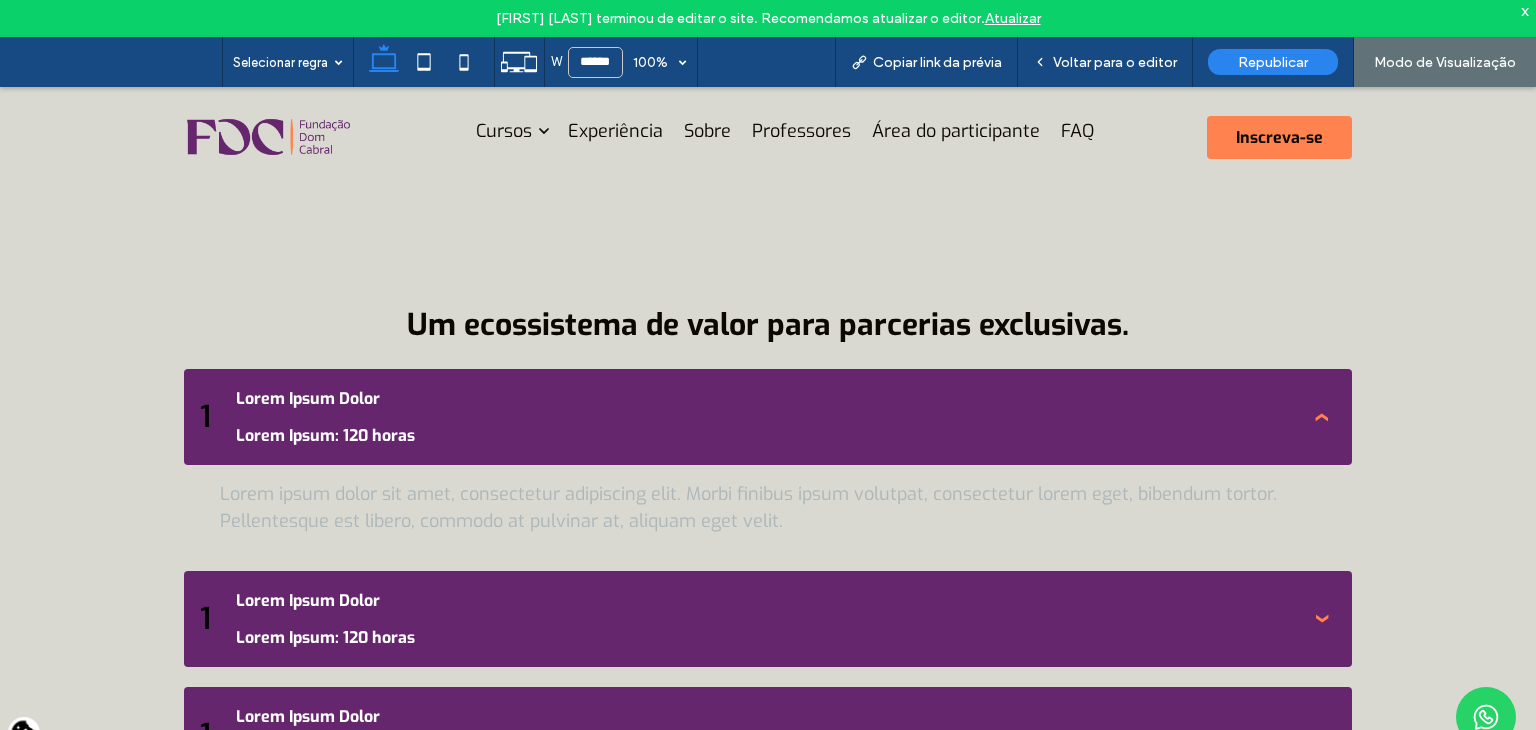 click on "Lorem Ipsum Dolor  Lorem Ipsum: 120 horas" at bounding box center [767, 417] 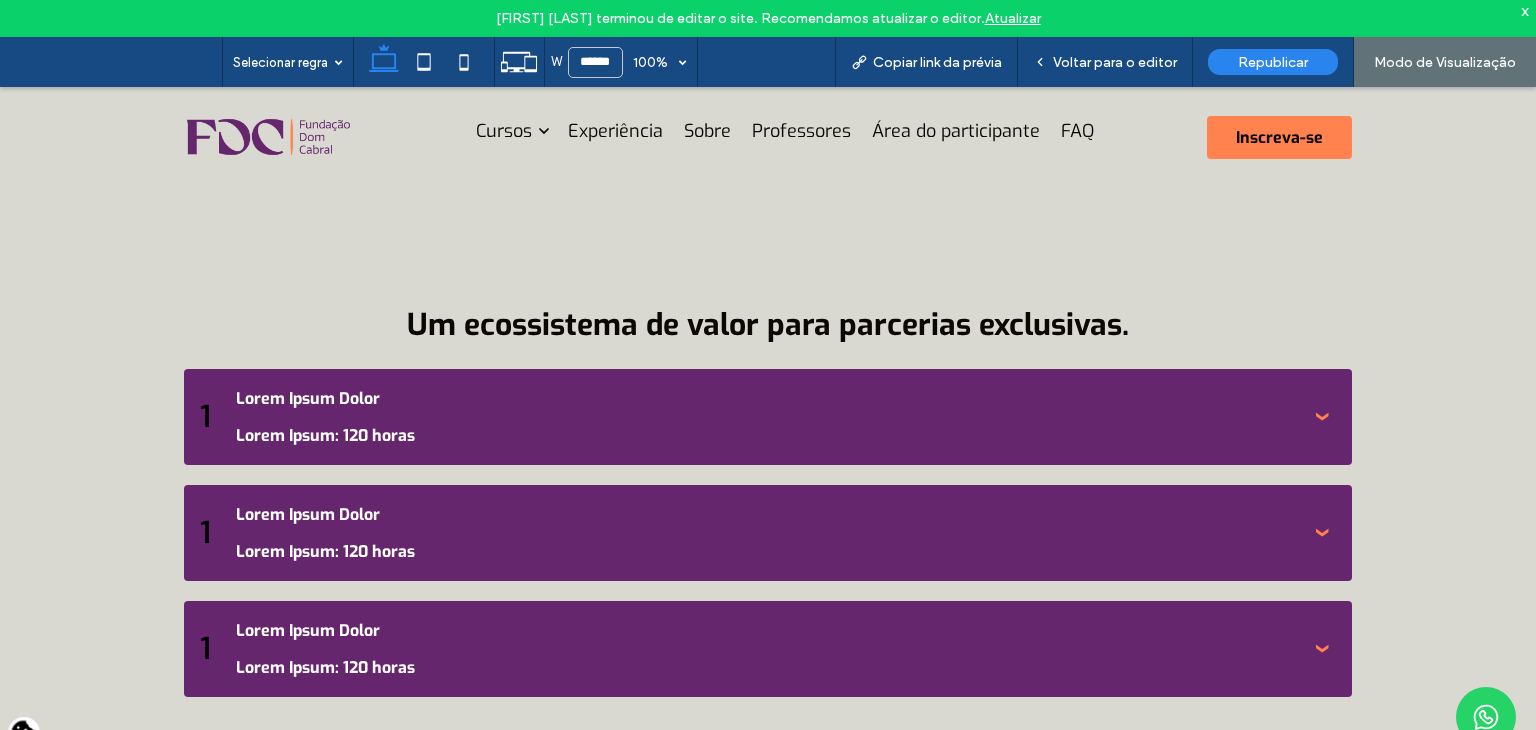 click on "Lorem Ipsum Dolor  Lorem Ipsum: 120 horas" at bounding box center (767, 417) 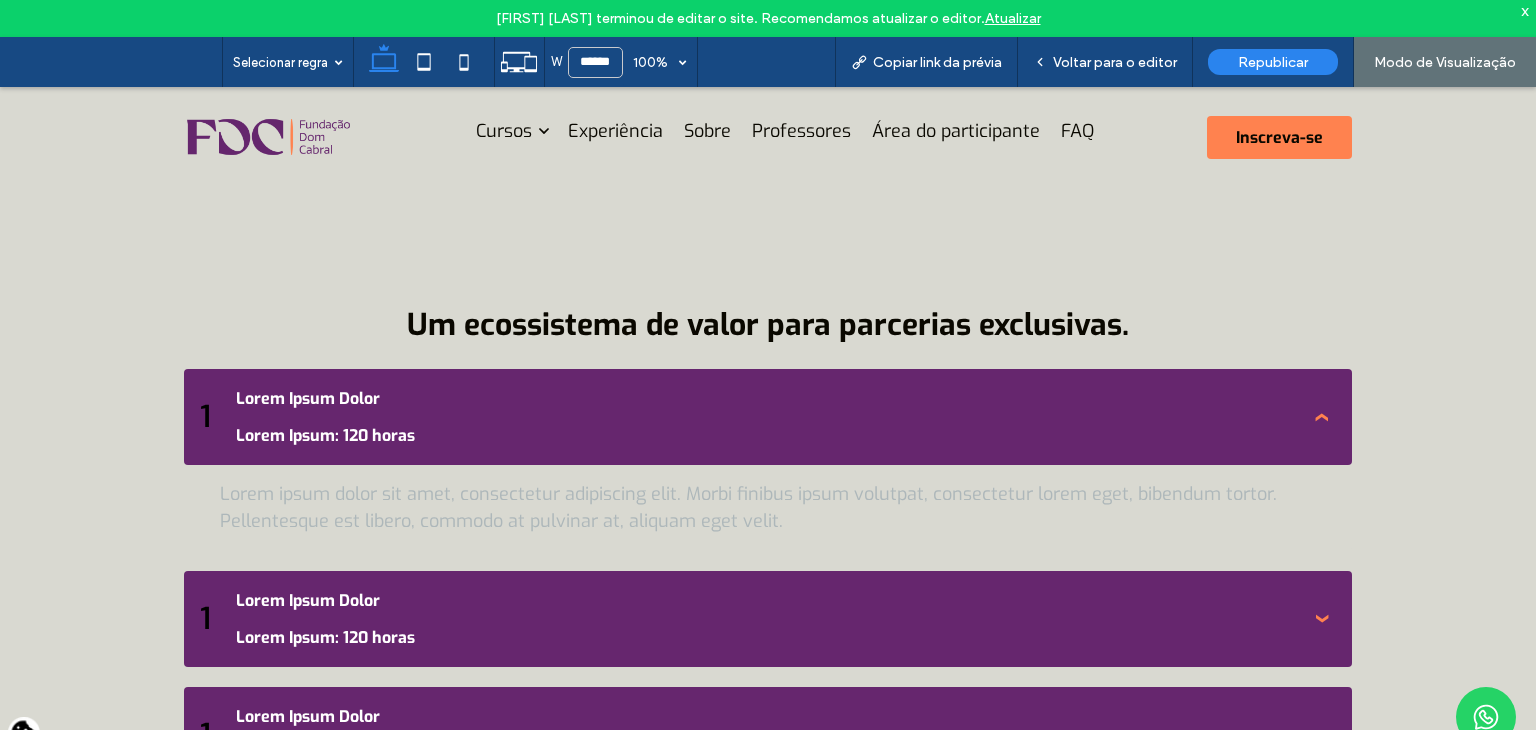 click on "Lorem Ipsum Dolor  Lorem Ipsum: 120 horas" at bounding box center [767, 417] 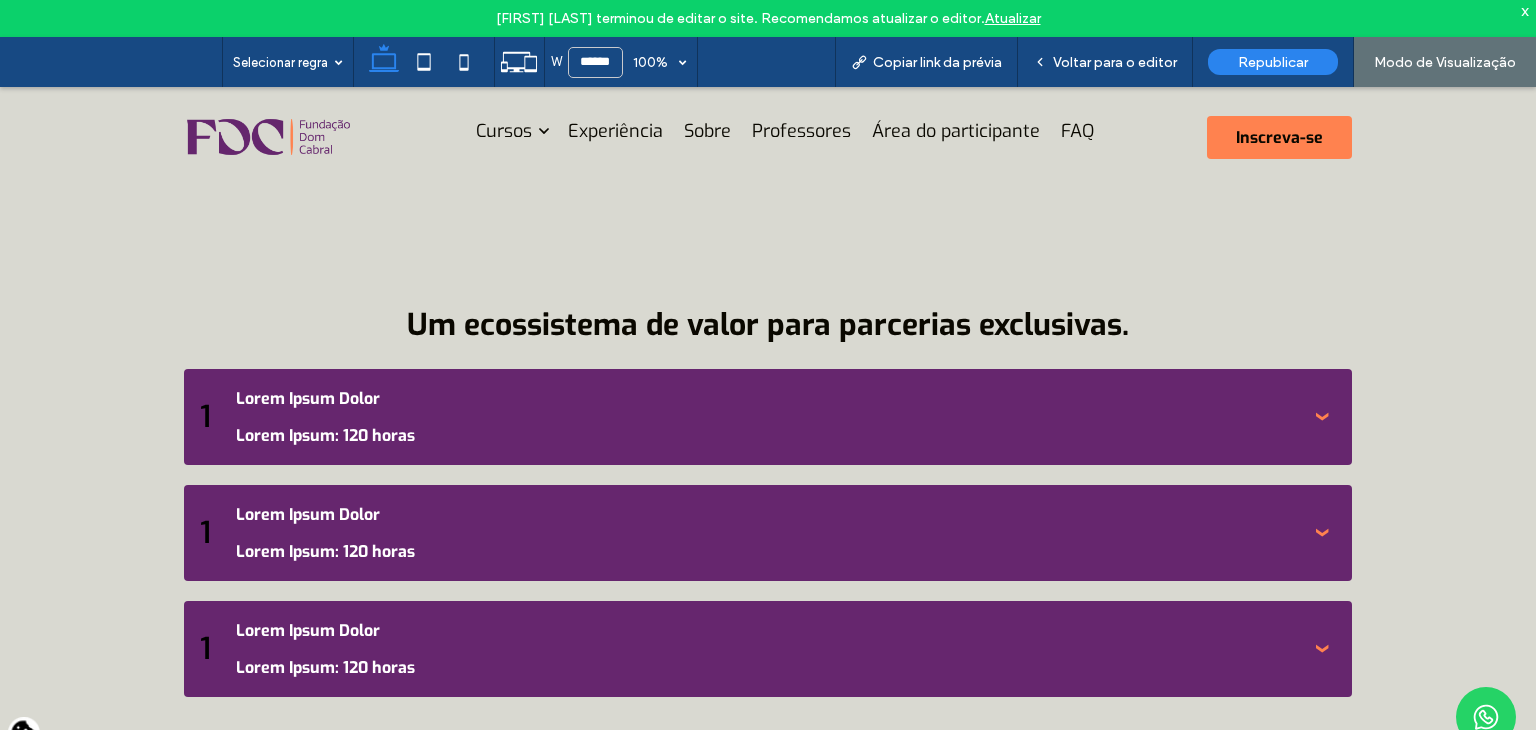 click on "Lorem Ipsum Dolor  Lorem Ipsum: 120 horas" at bounding box center (767, 533) 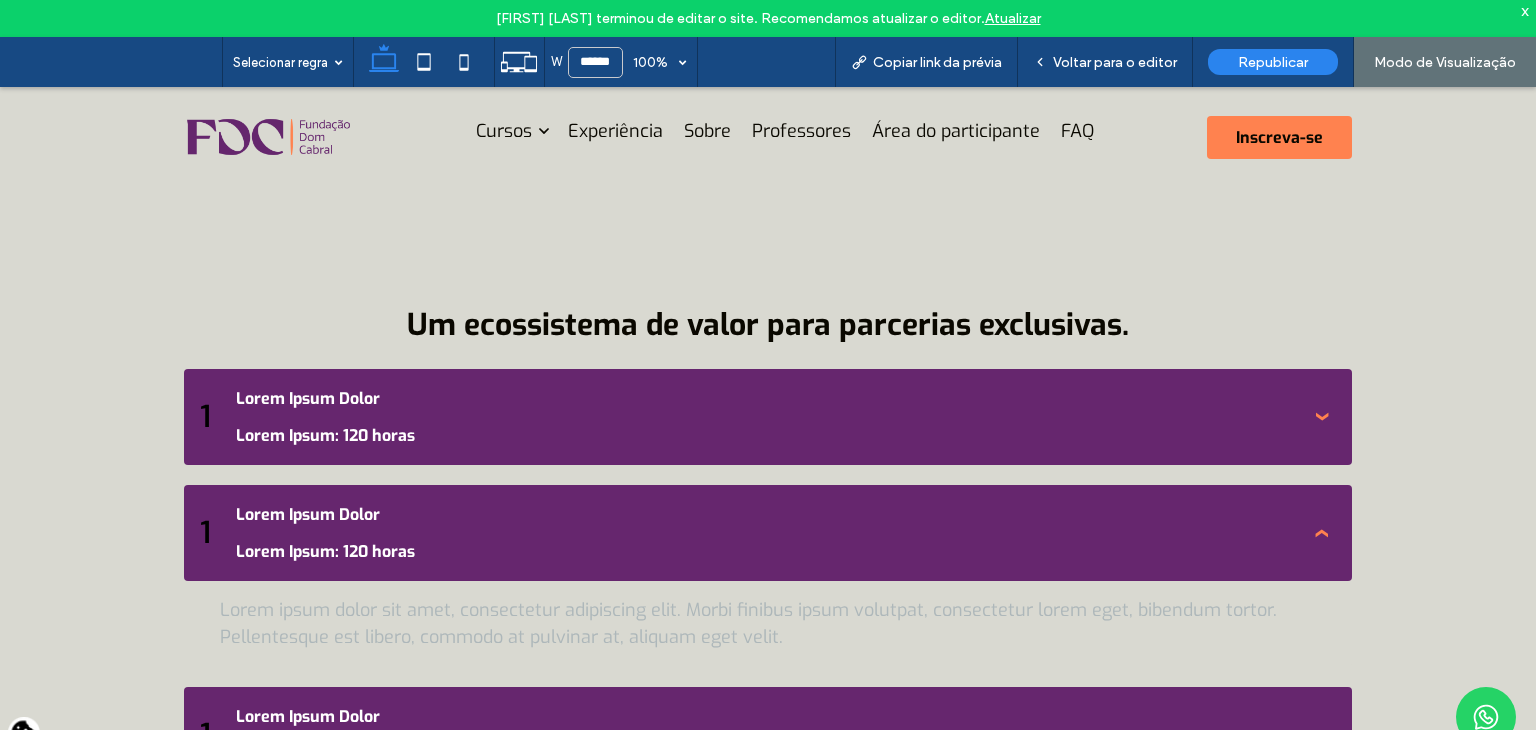 click on "Lorem Ipsum Dolor  Lorem Ipsum: 120 horas" at bounding box center [767, 533] 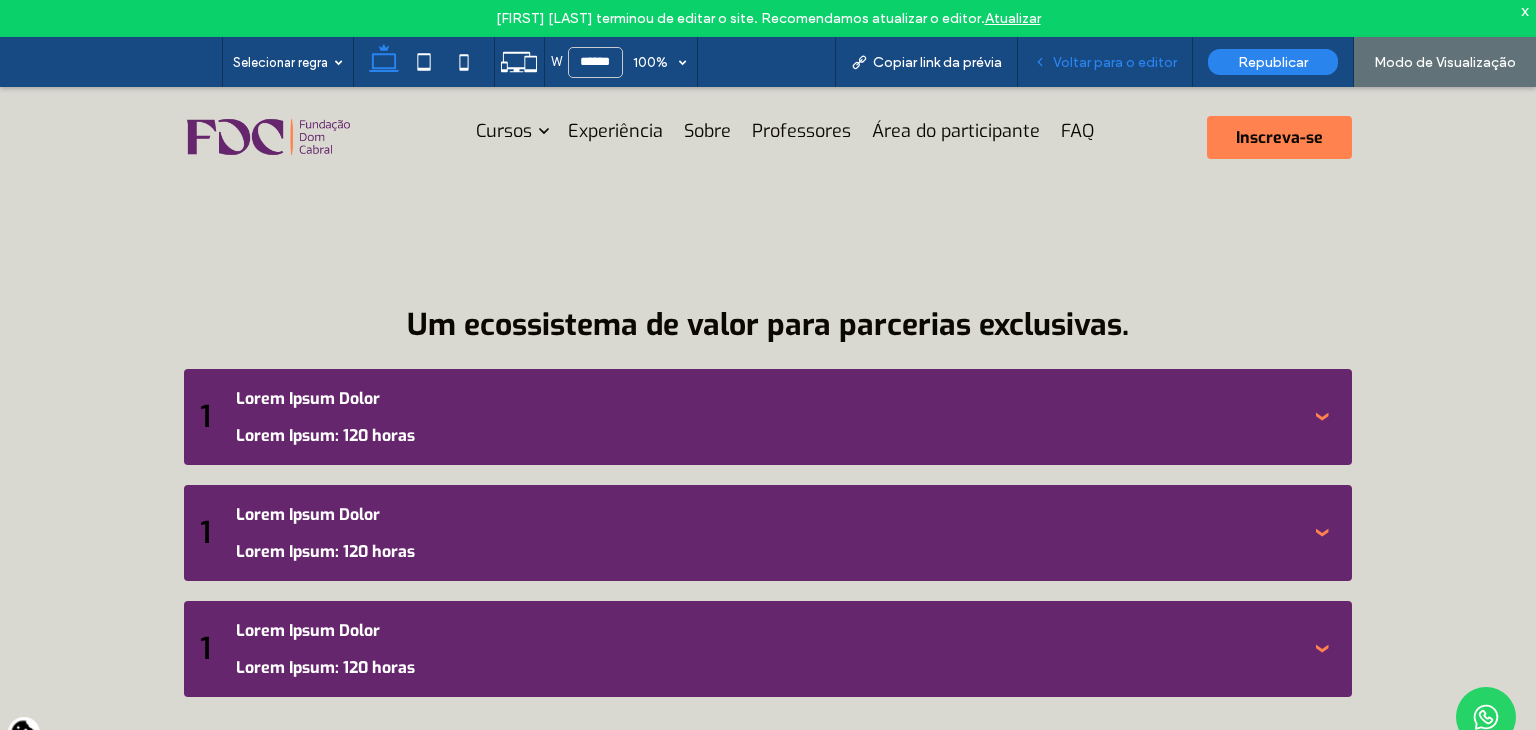 click on "Voltar para o editor" at bounding box center [1115, 62] 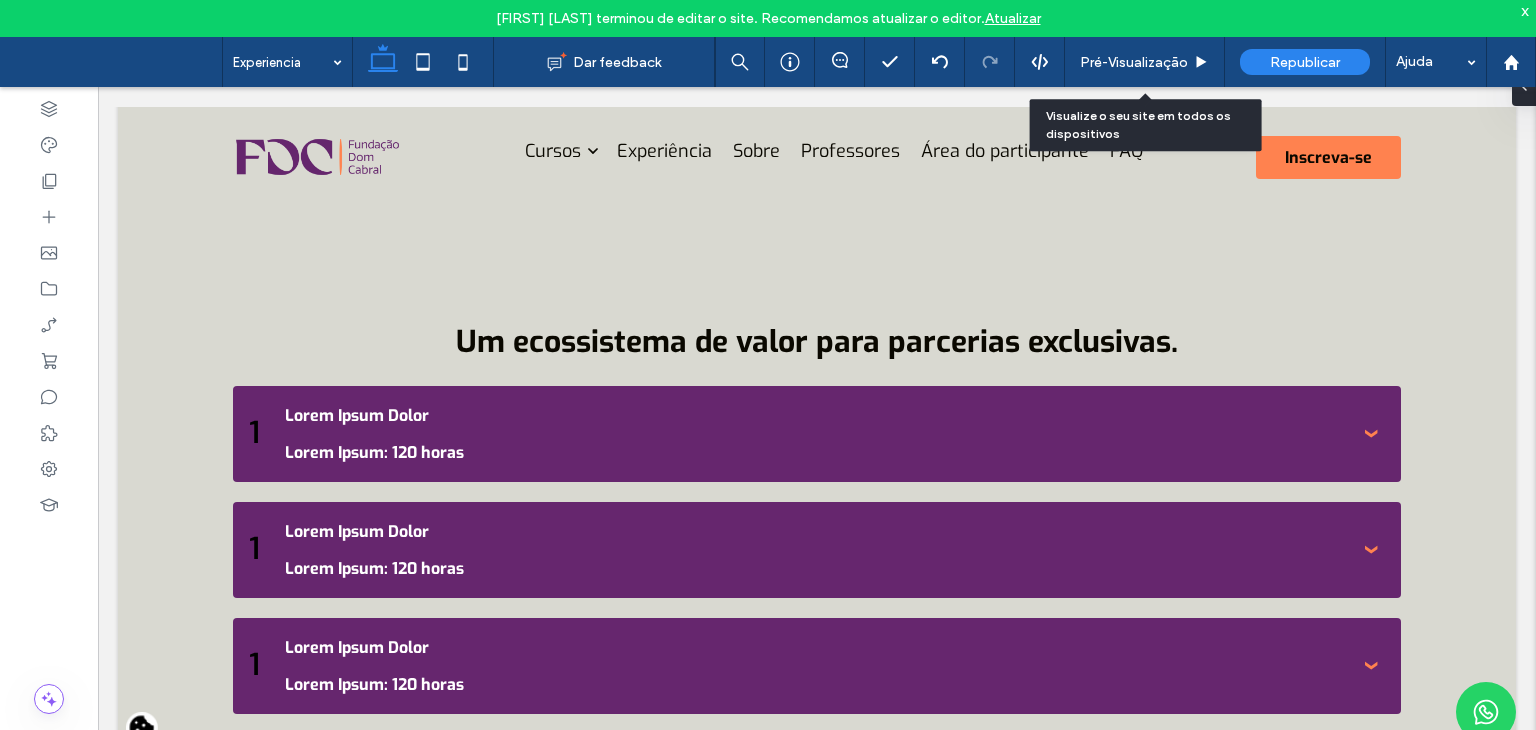 scroll, scrollTop: 725, scrollLeft: 0, axis: vertical 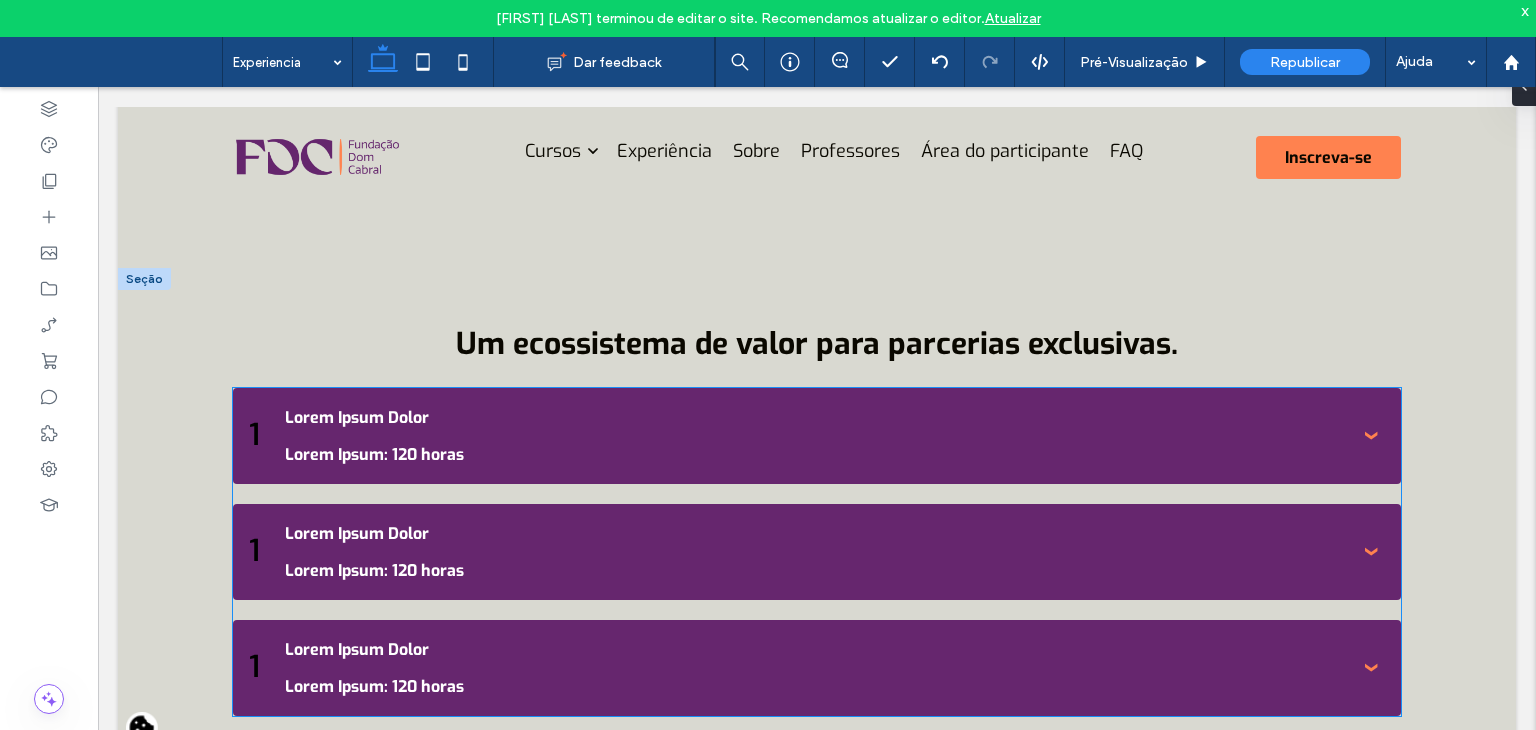click on "Lorem Ipsum Dolor  Lorem Ipsum: 120 horas" at bounding box center (816, 436) 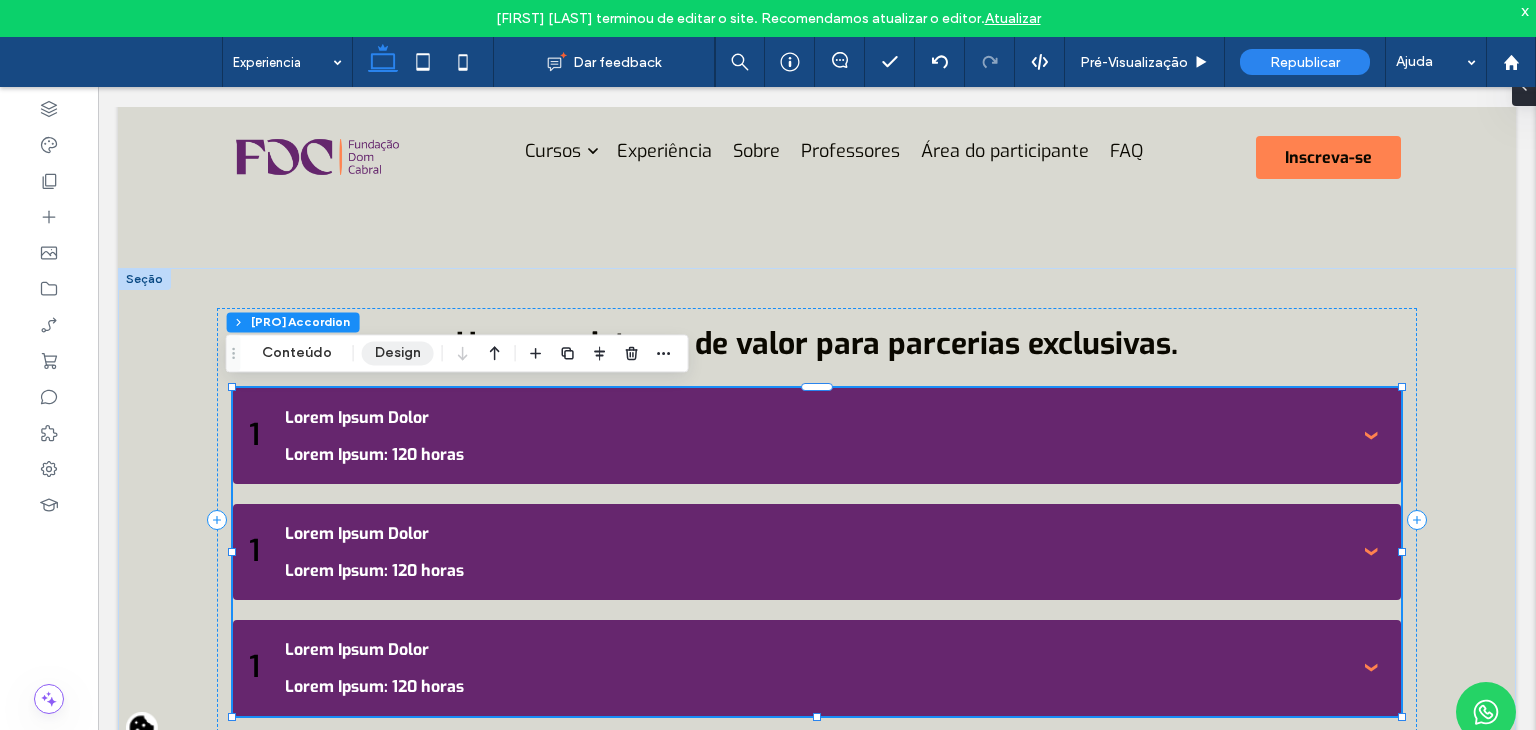 click on "Design" at bounding box center (398, 353) 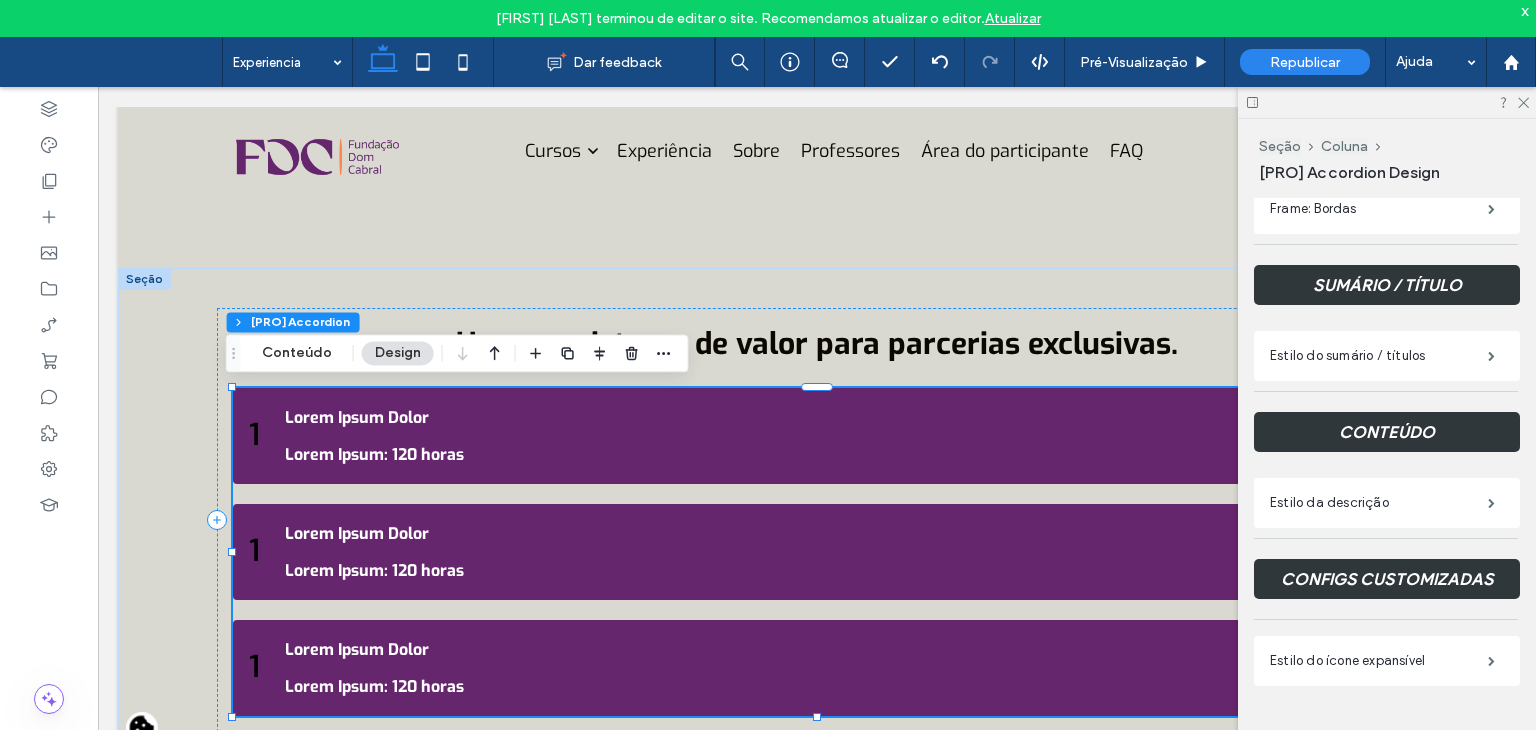 scroll, scrollTop: 470, scrollLeft: 0, axis: vertical 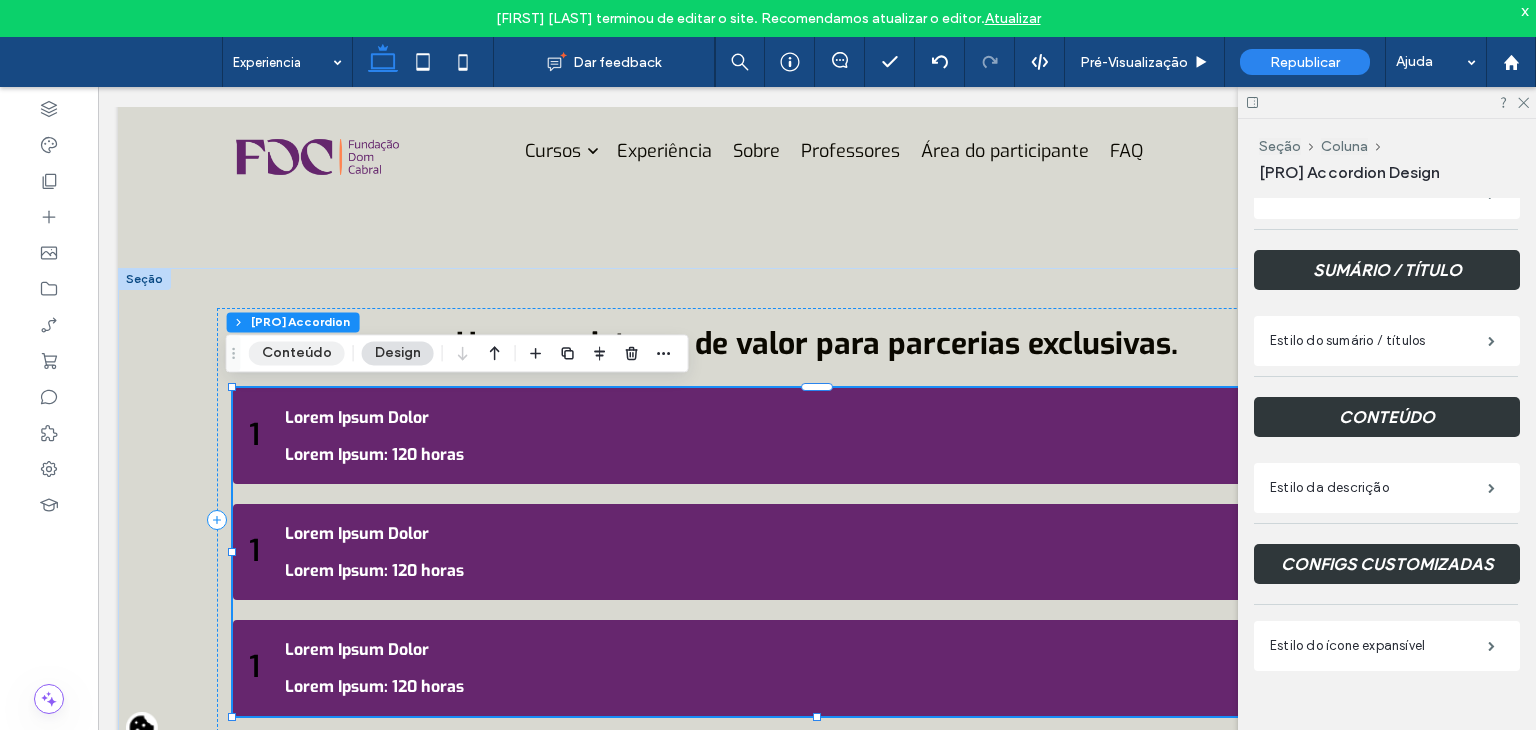 click on "Conteúdo" at bounding box center [297, 353] 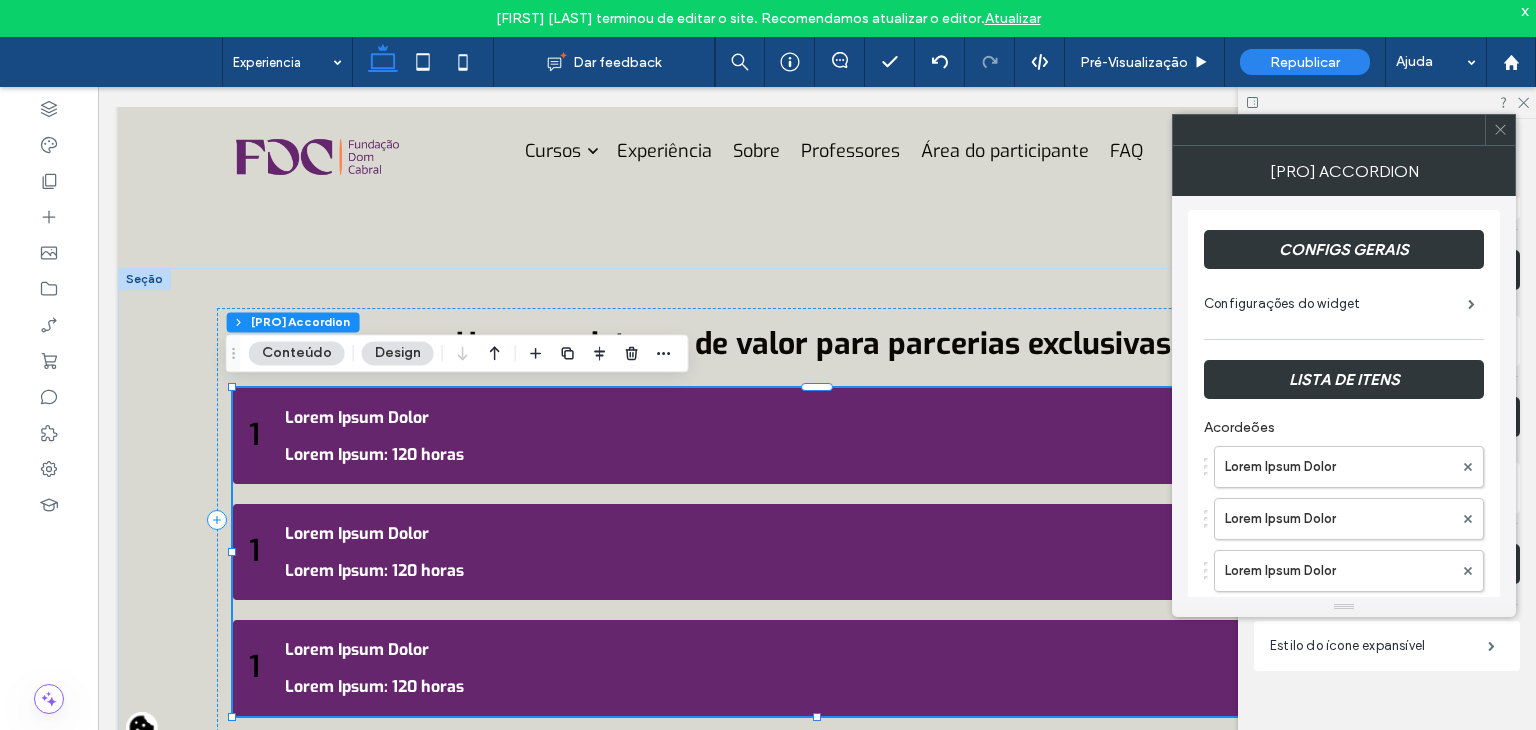 scroll, scrollTop: 0, scrollLeft: 0, axis: both 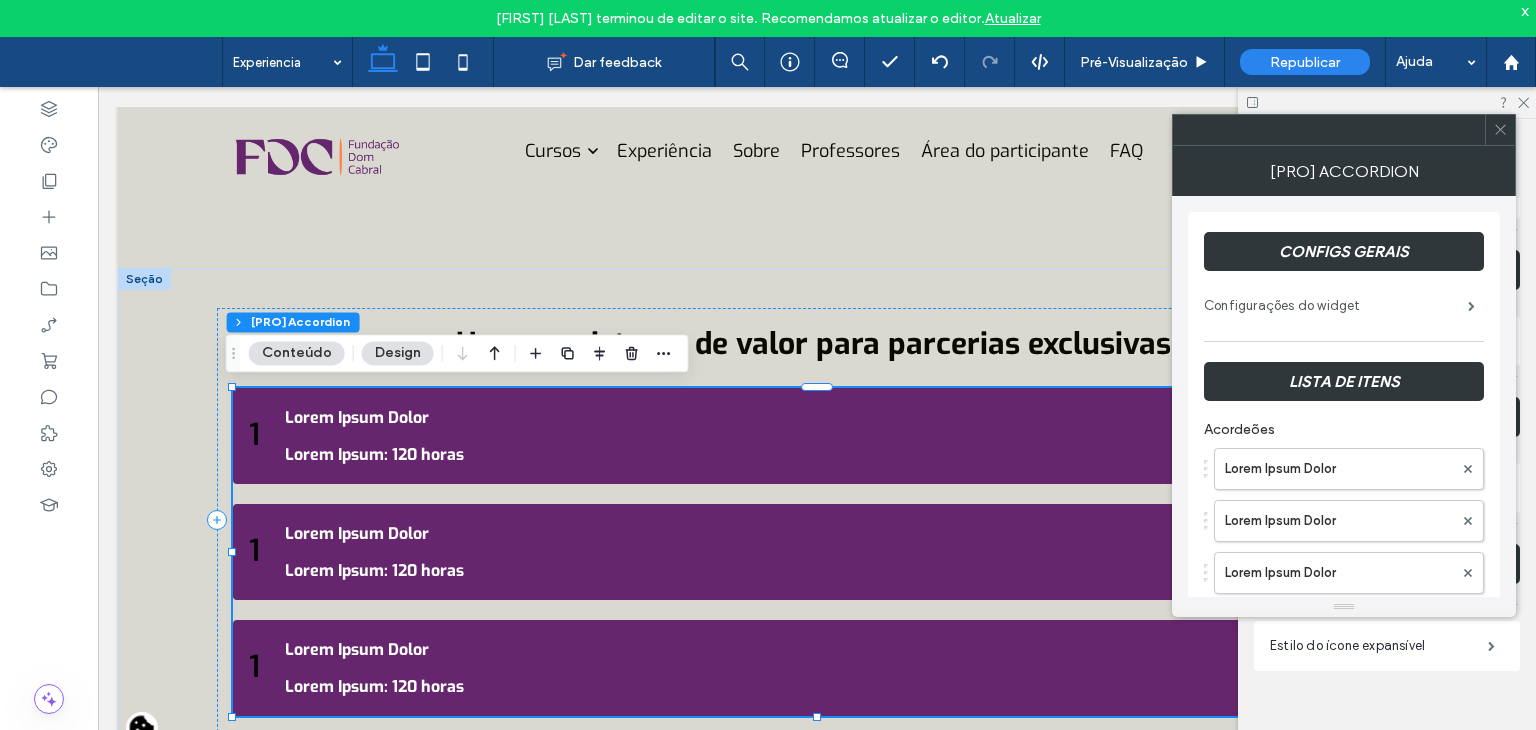 click on "Configurações do widget" at bounding box center (1336, 306) 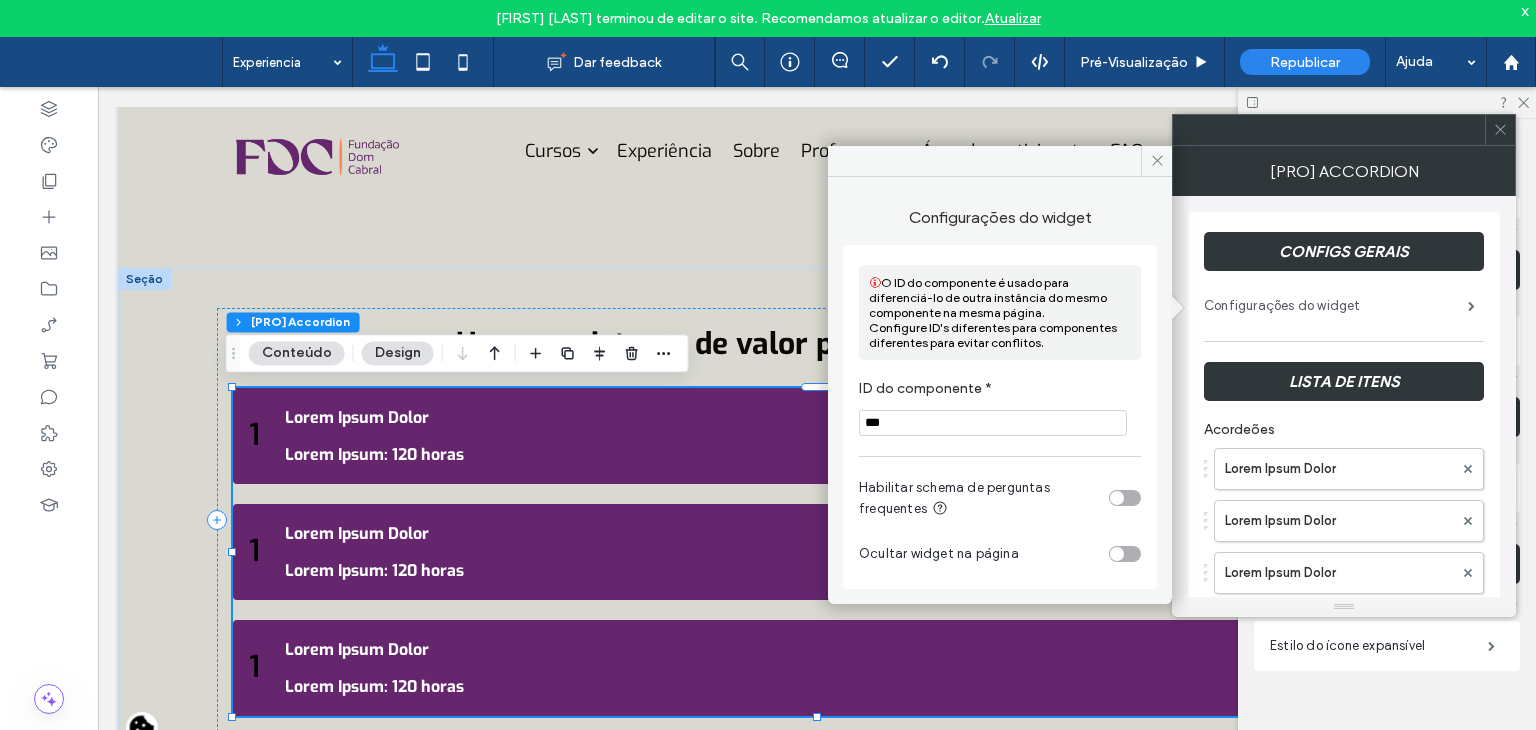 click on "Configurações do widget" at bounding box center [1336, 306] 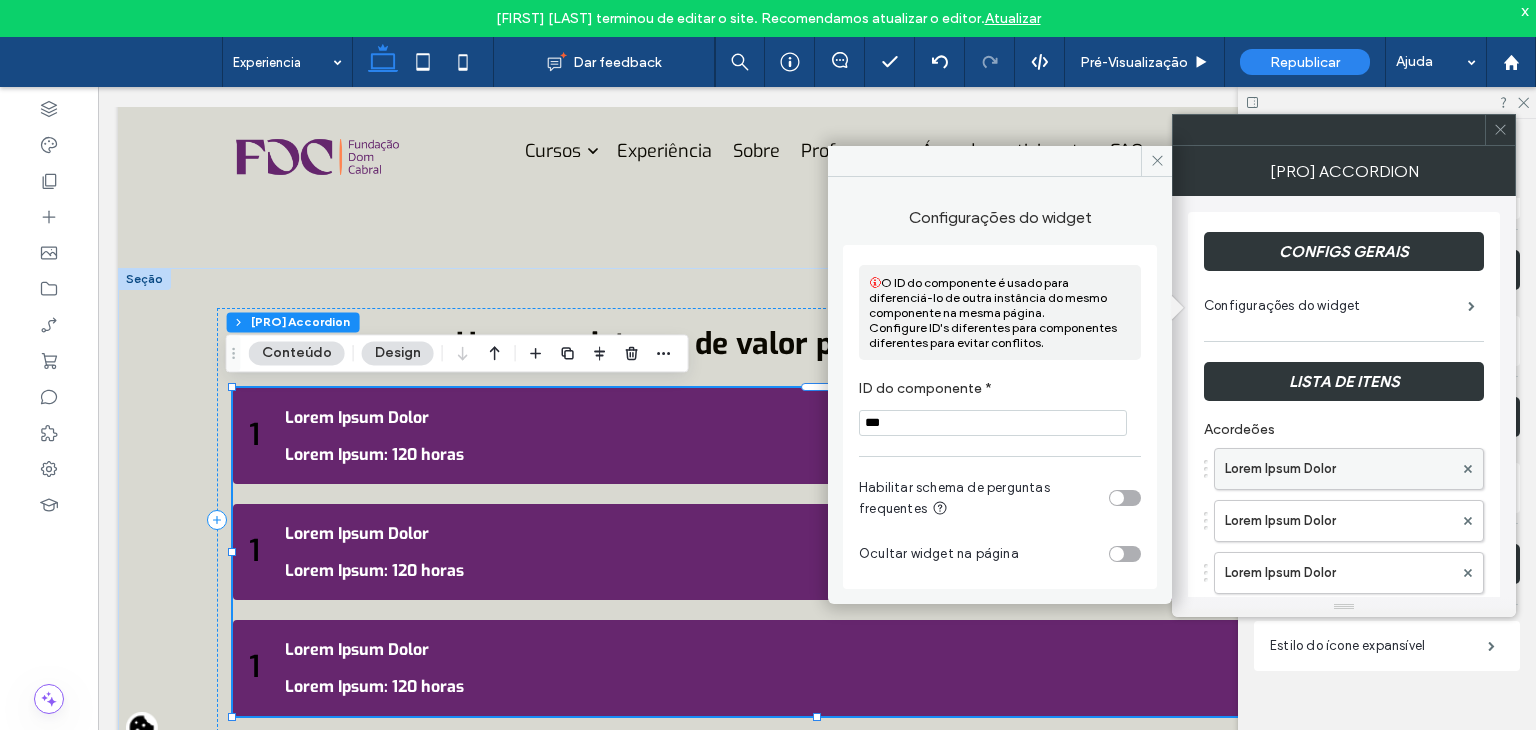 click on "Lorem Ipsum Dolor" at bounding box center (1339, 469) 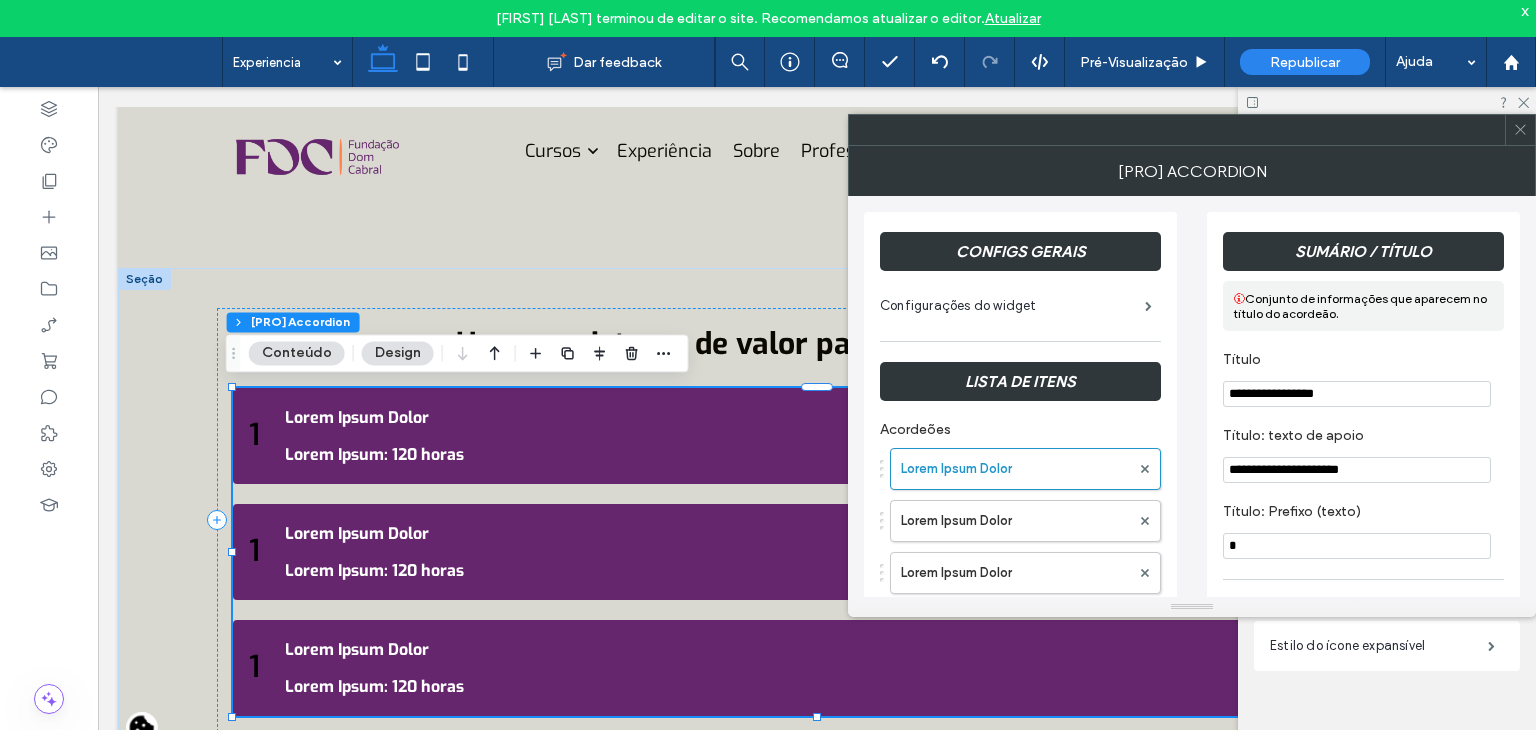 click on "*" at bounding box center [1357, 546] 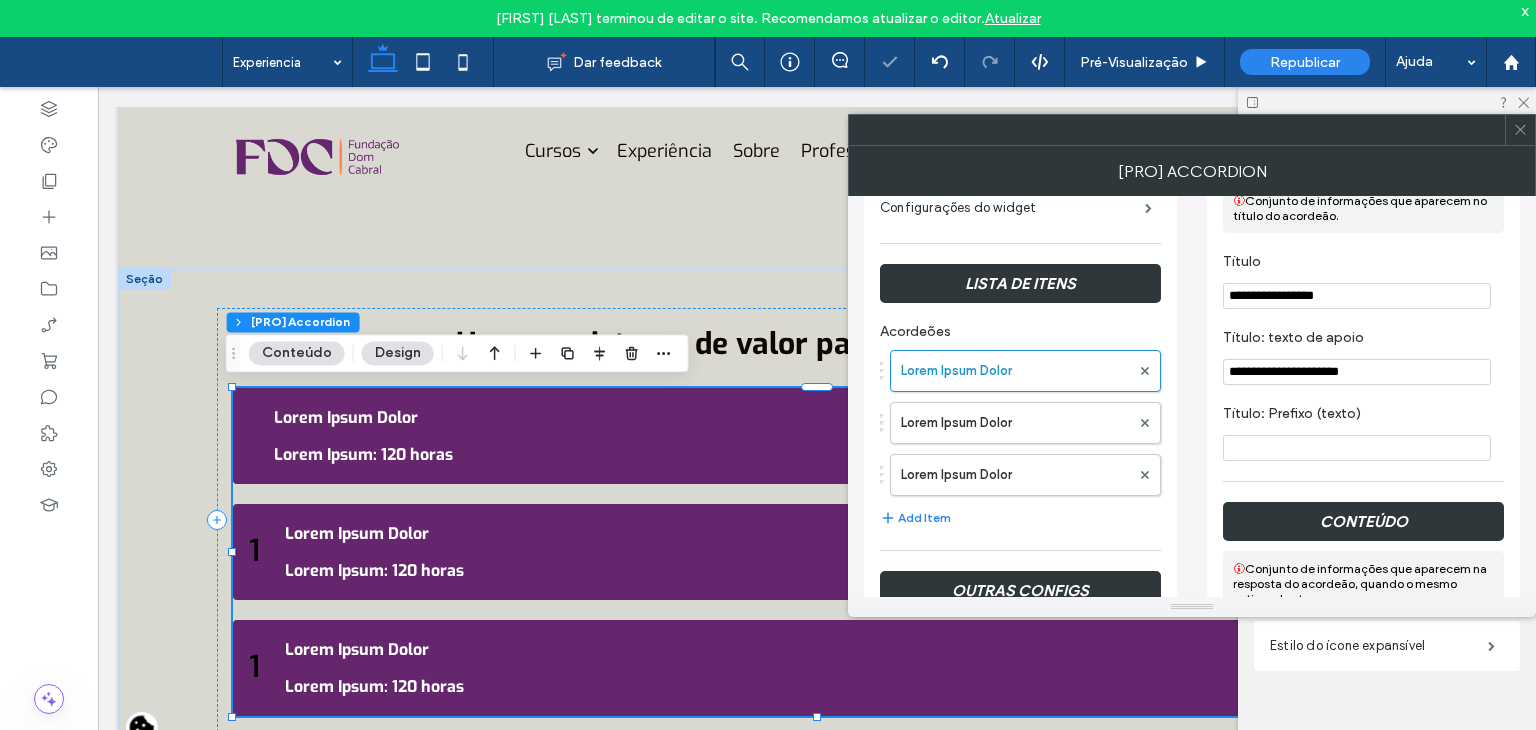scroll, scrollTop: 100, scrollLeft: 0, axis: vertical 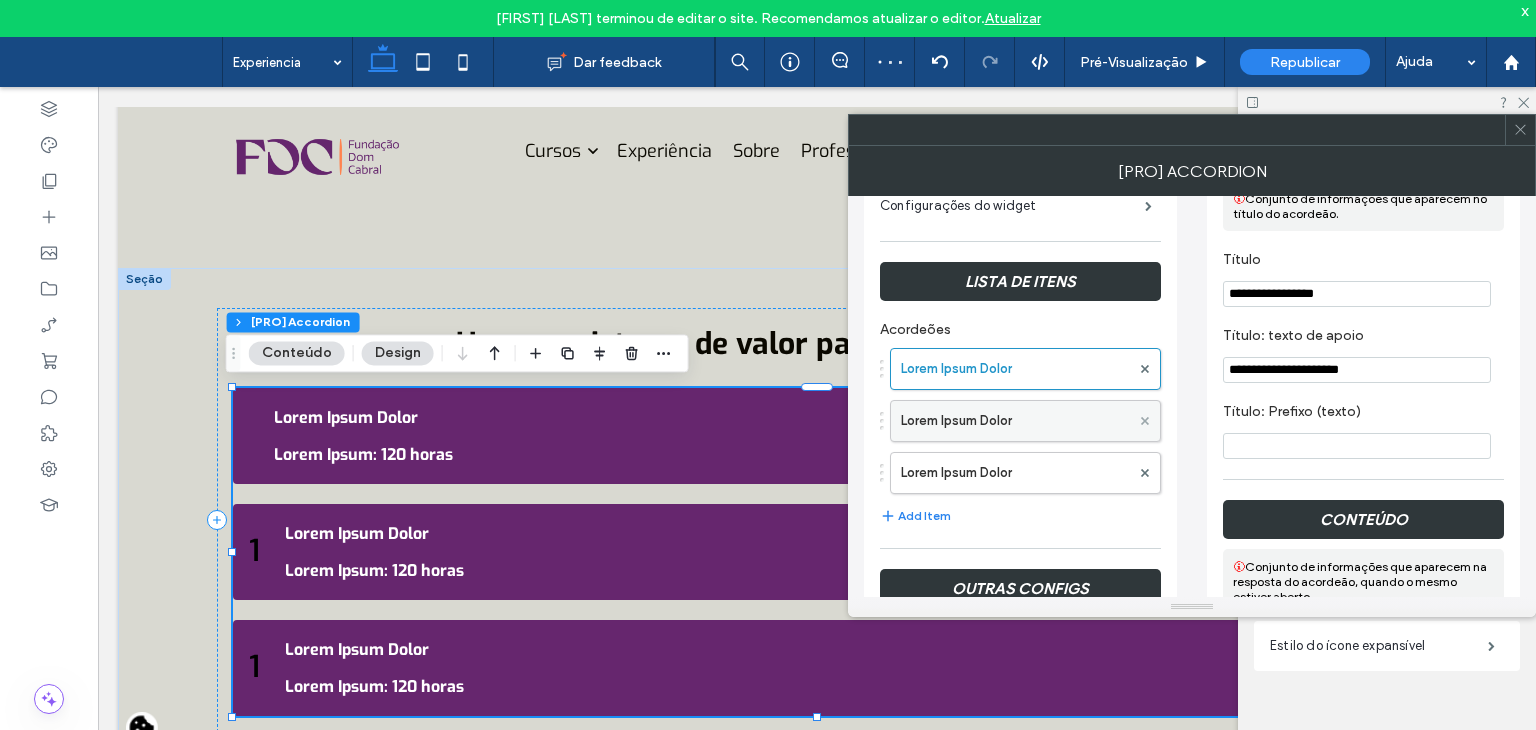 type 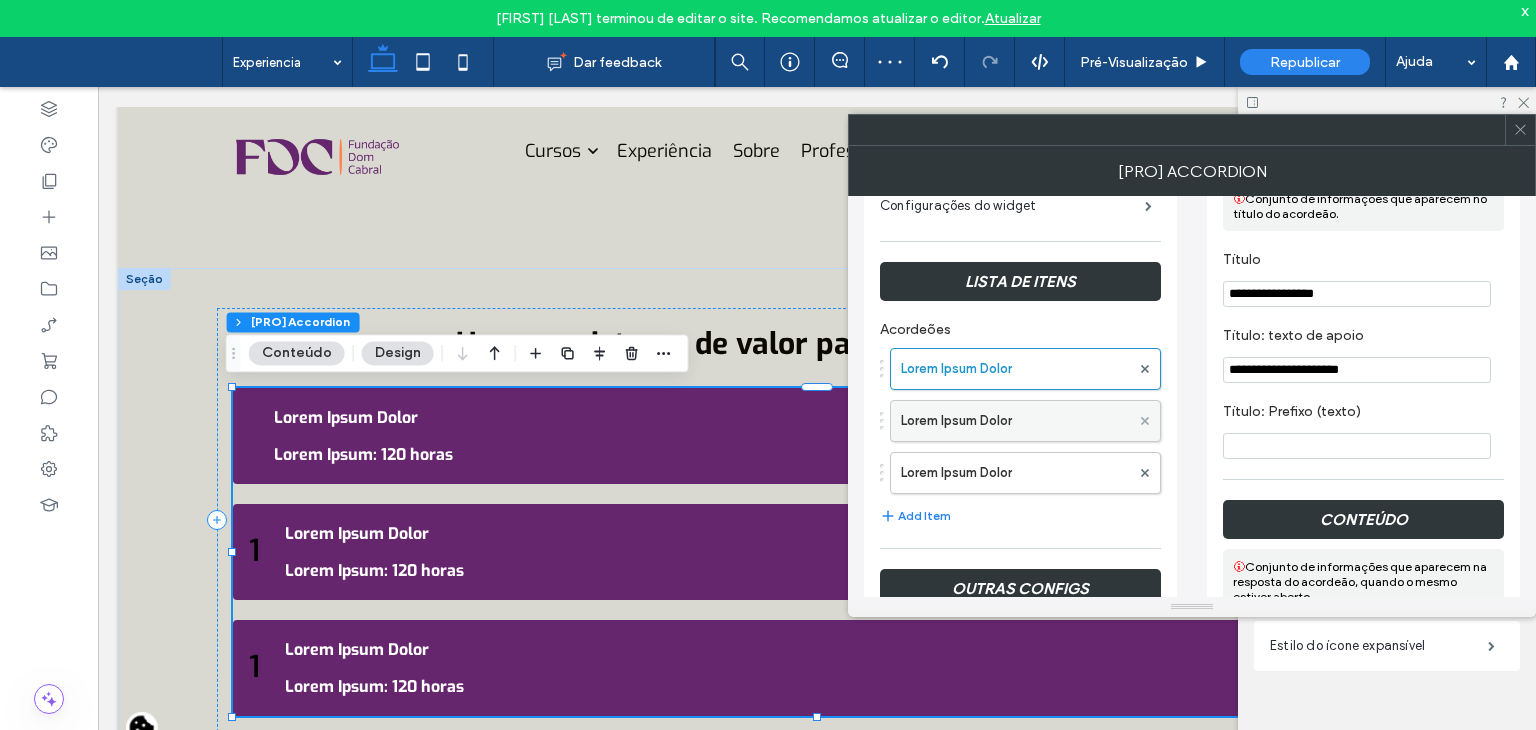 click 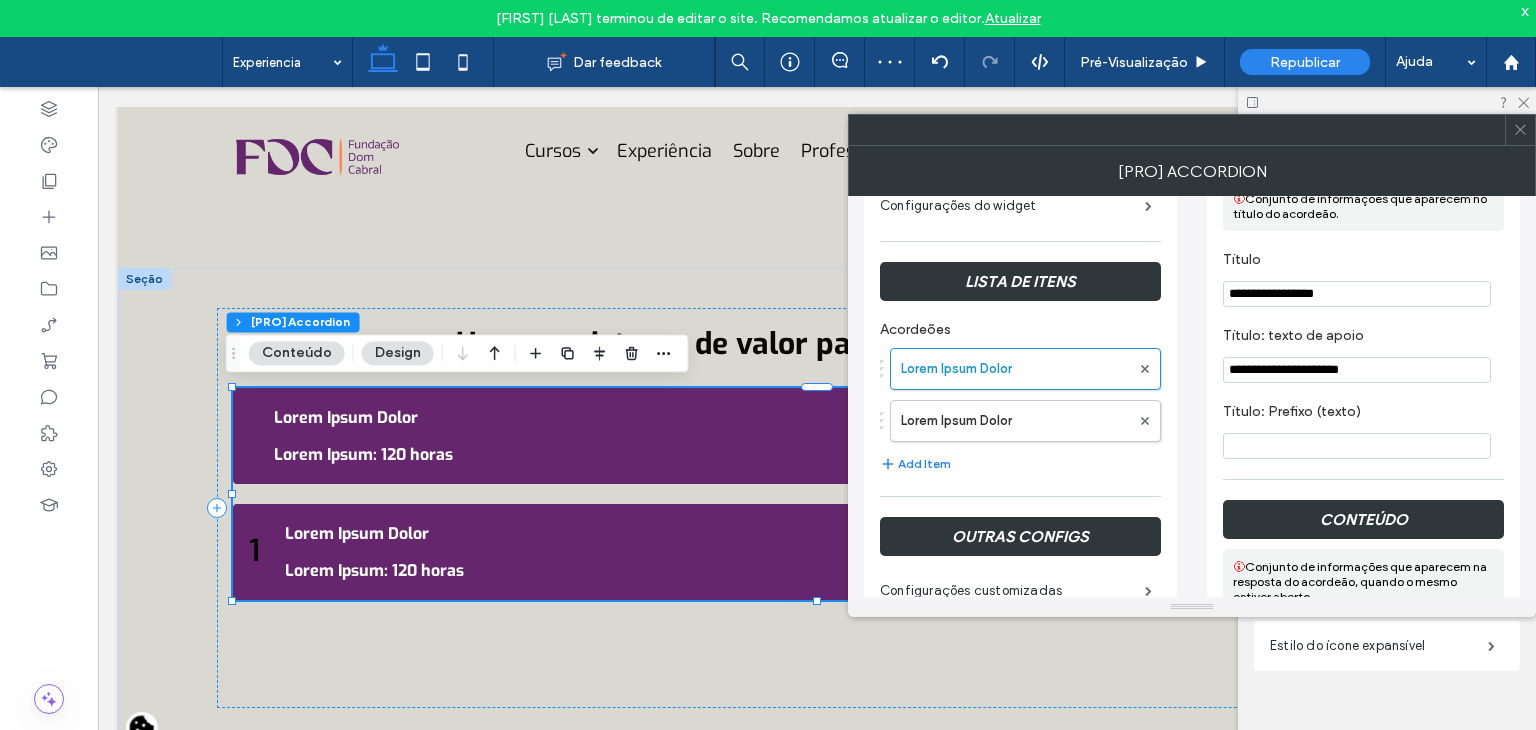 click 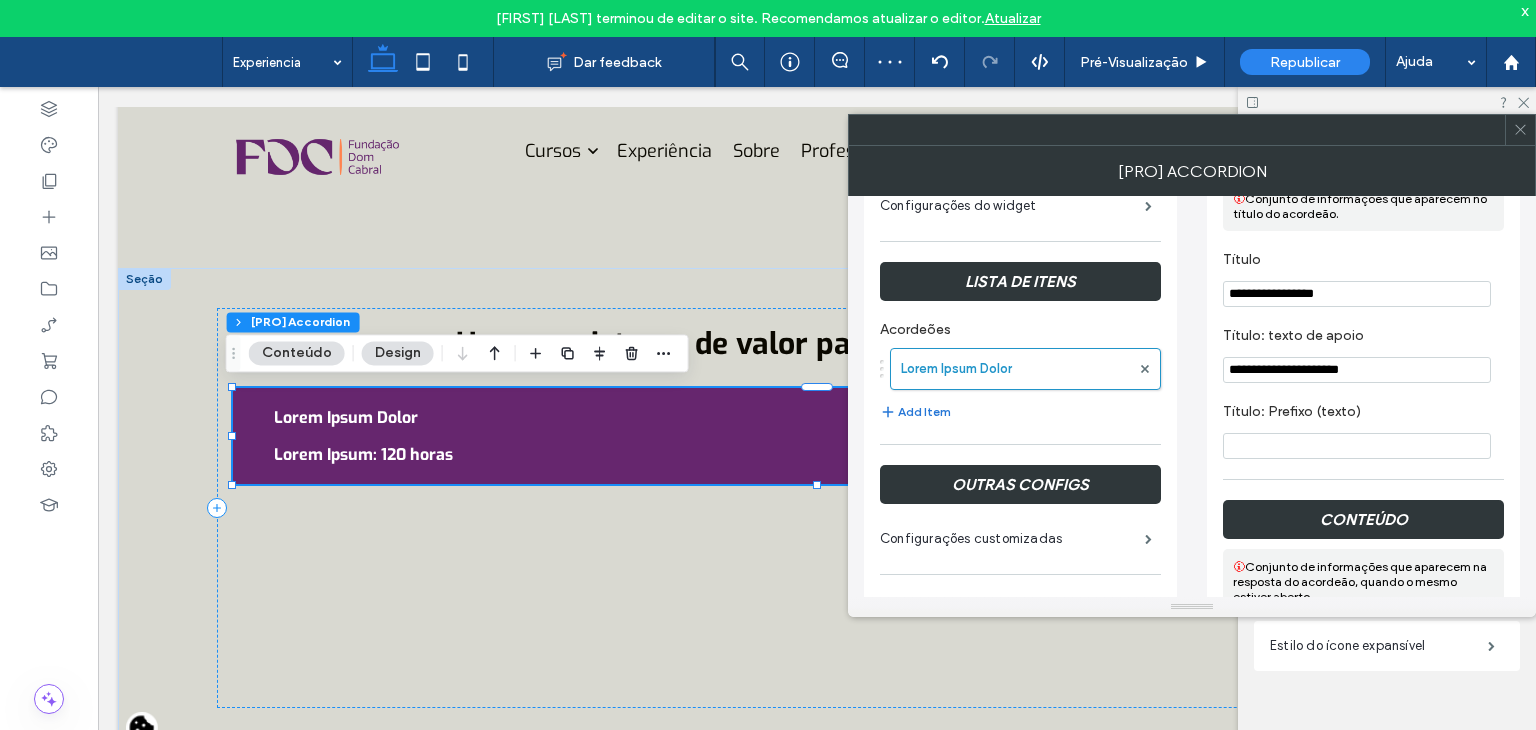 click on "Add Item" at bounding box center [915, 412] 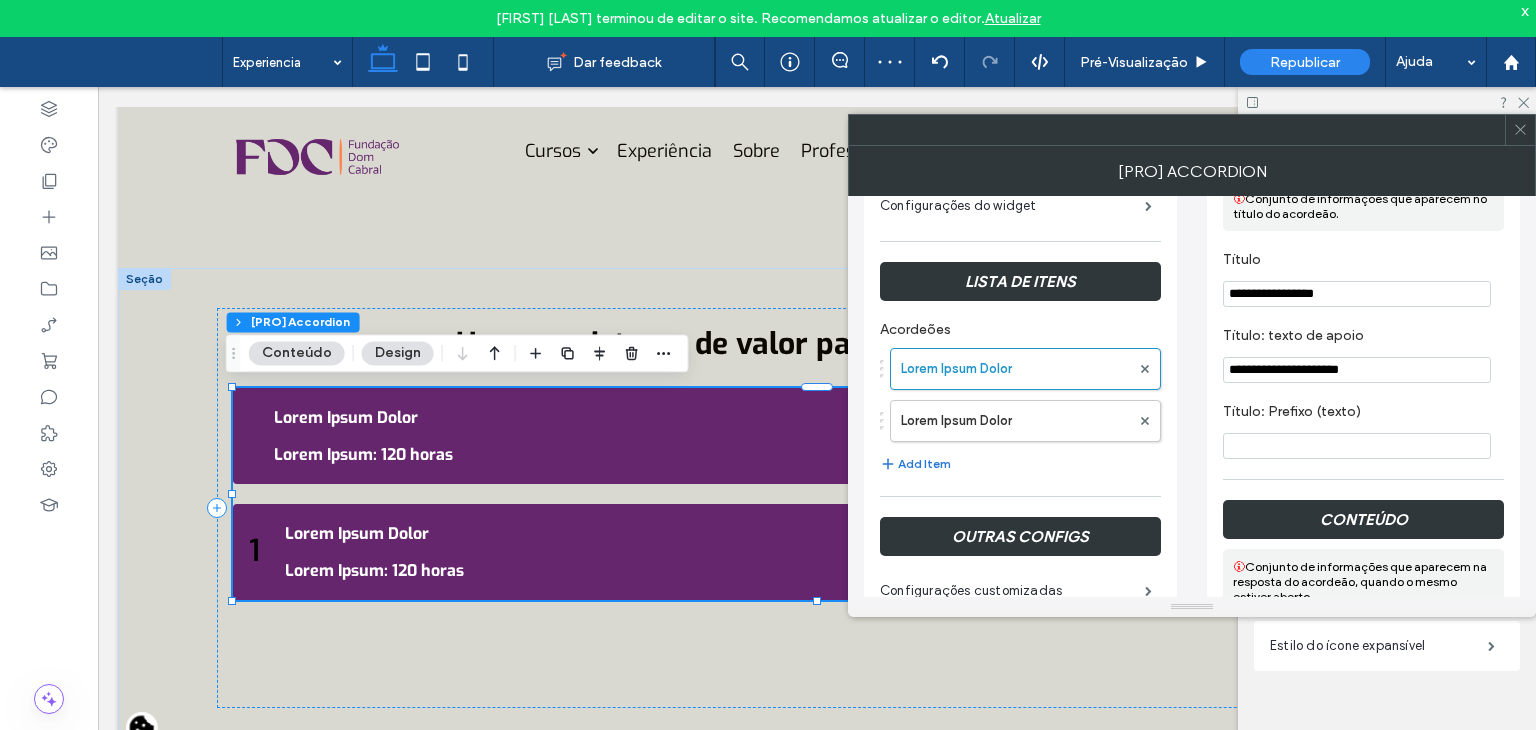click on "Lorem Ipsum Dolor" at bounding box center (1015, 421) 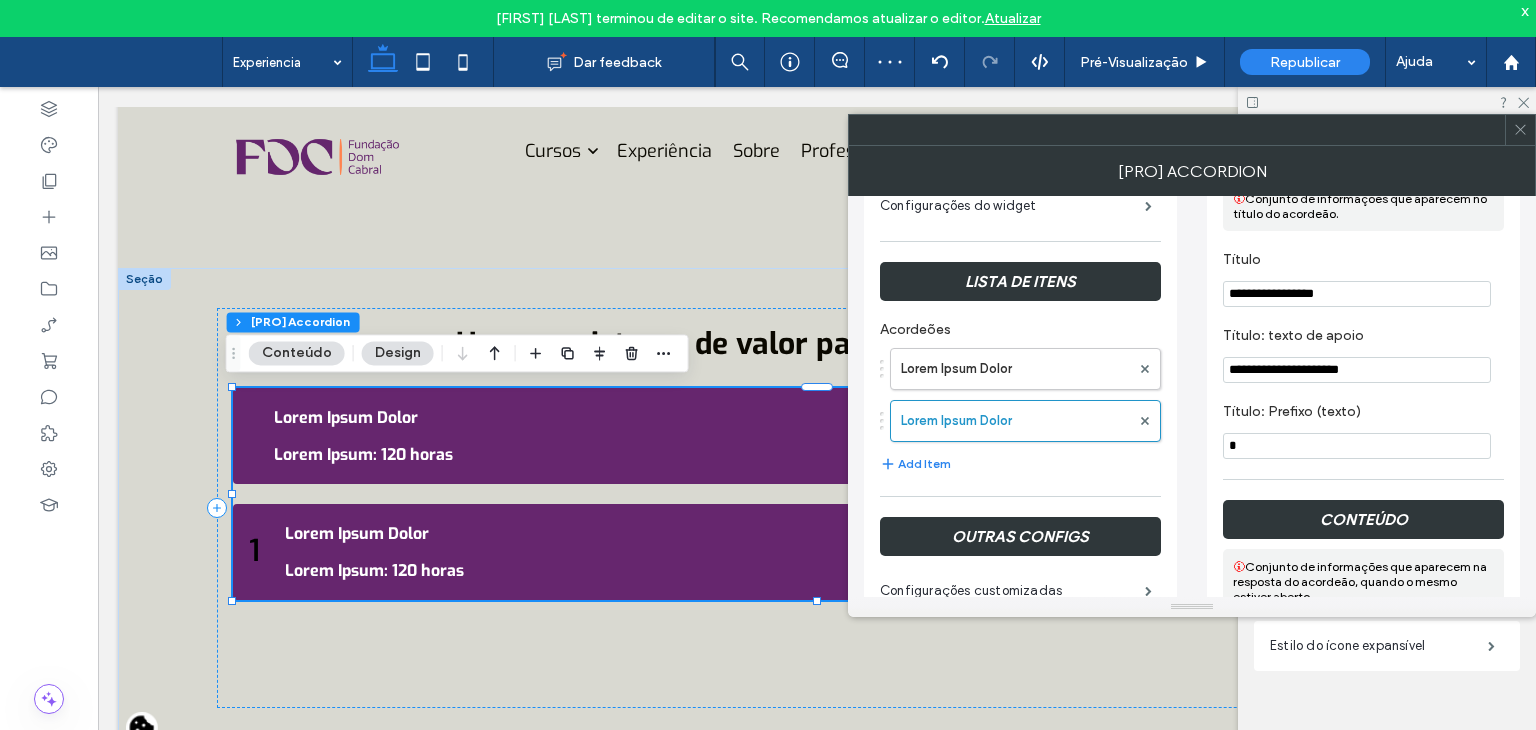 click on "*" at bounding box center (1357, 446) 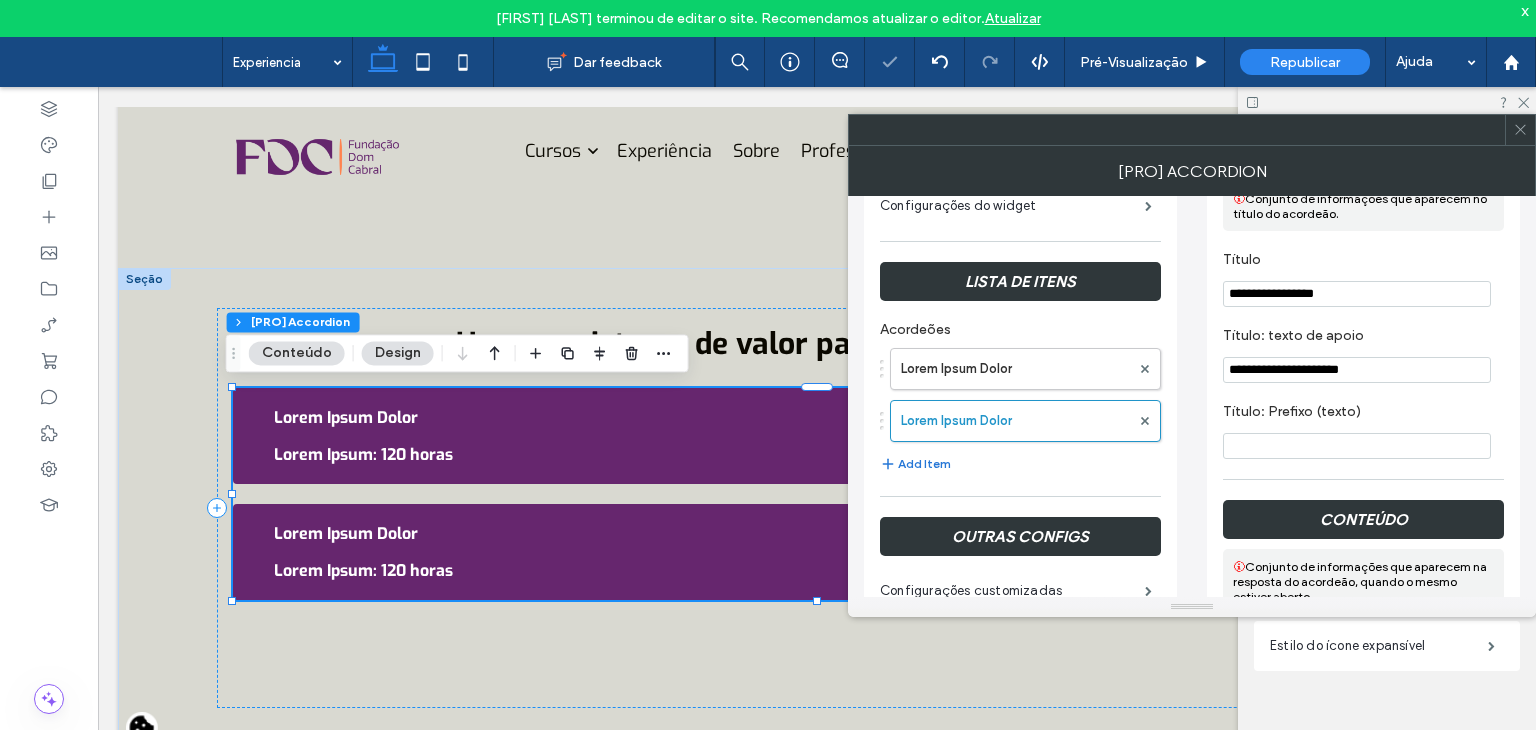type 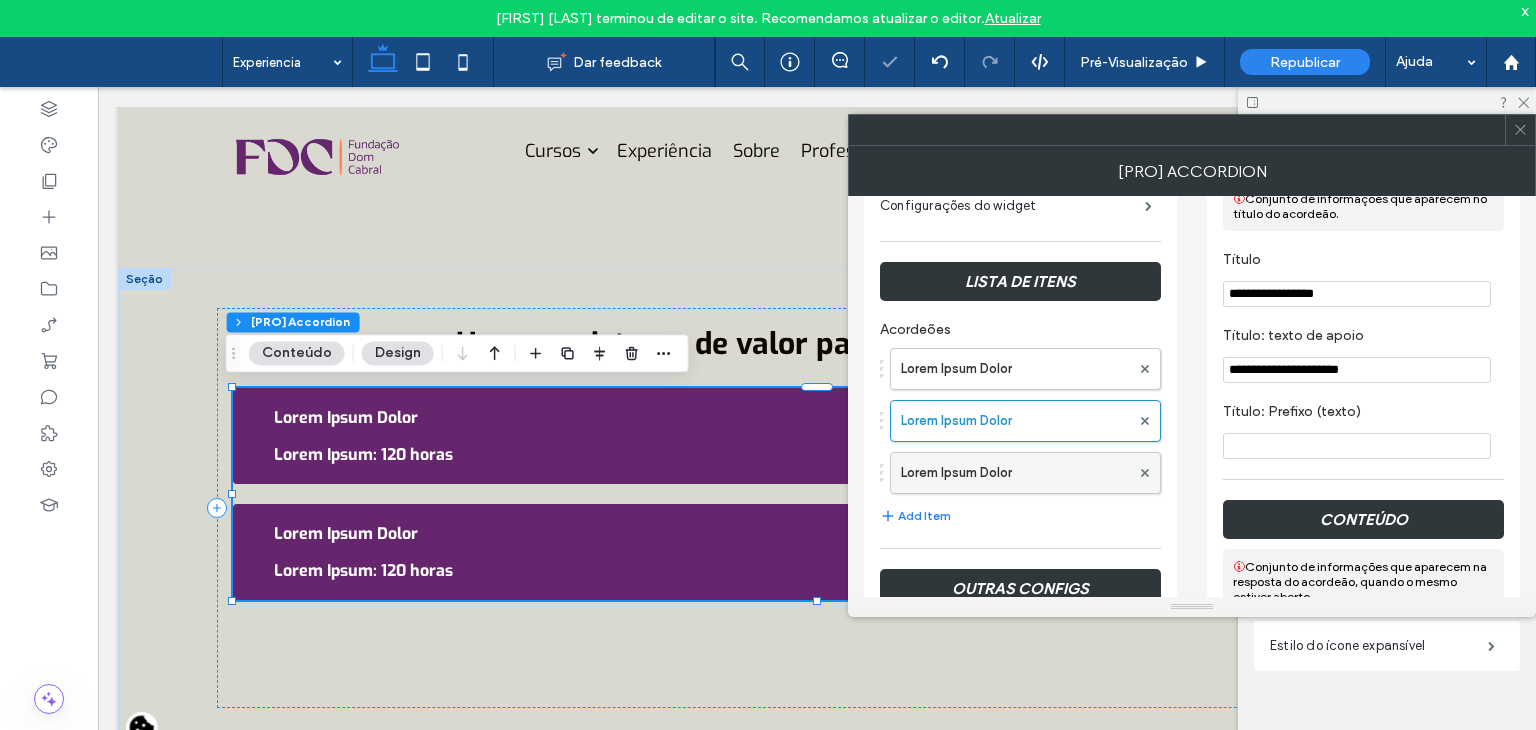 click on "Lorem Ipsum Dolor" at bounding box center [1015, 473] 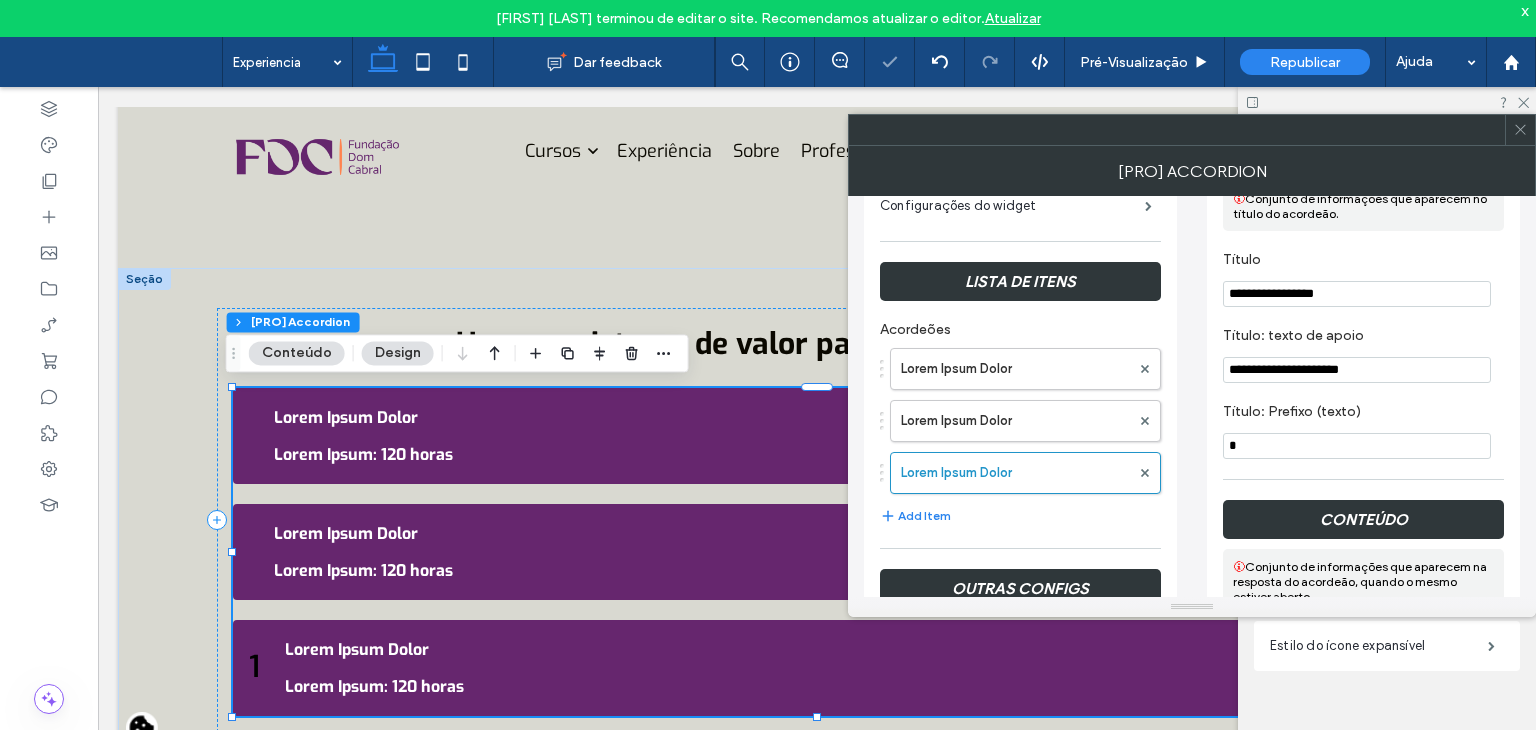 click on "*" at bounding box center [1357, 446] 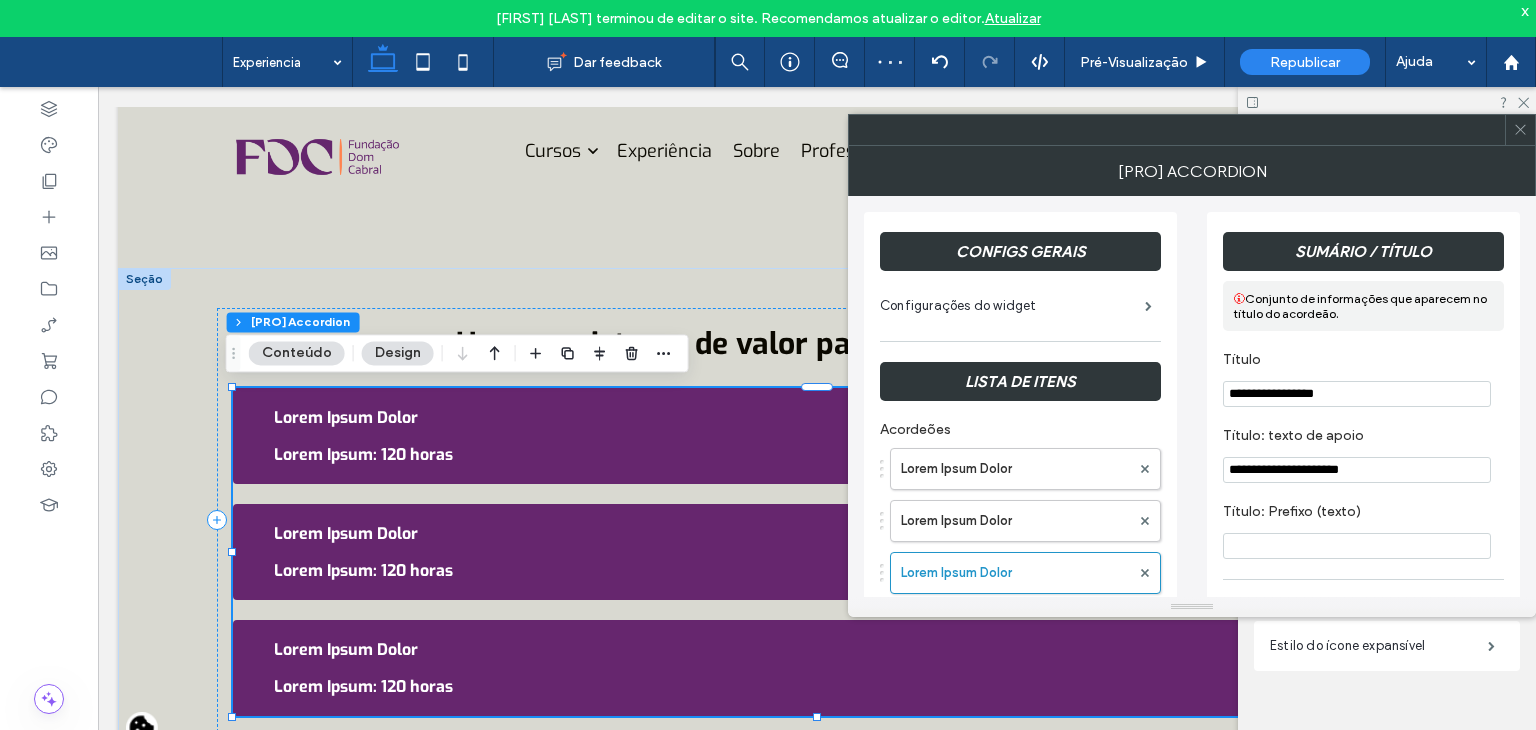 scroll, scrollTop: 0, scrollLeft: 0, axis: both 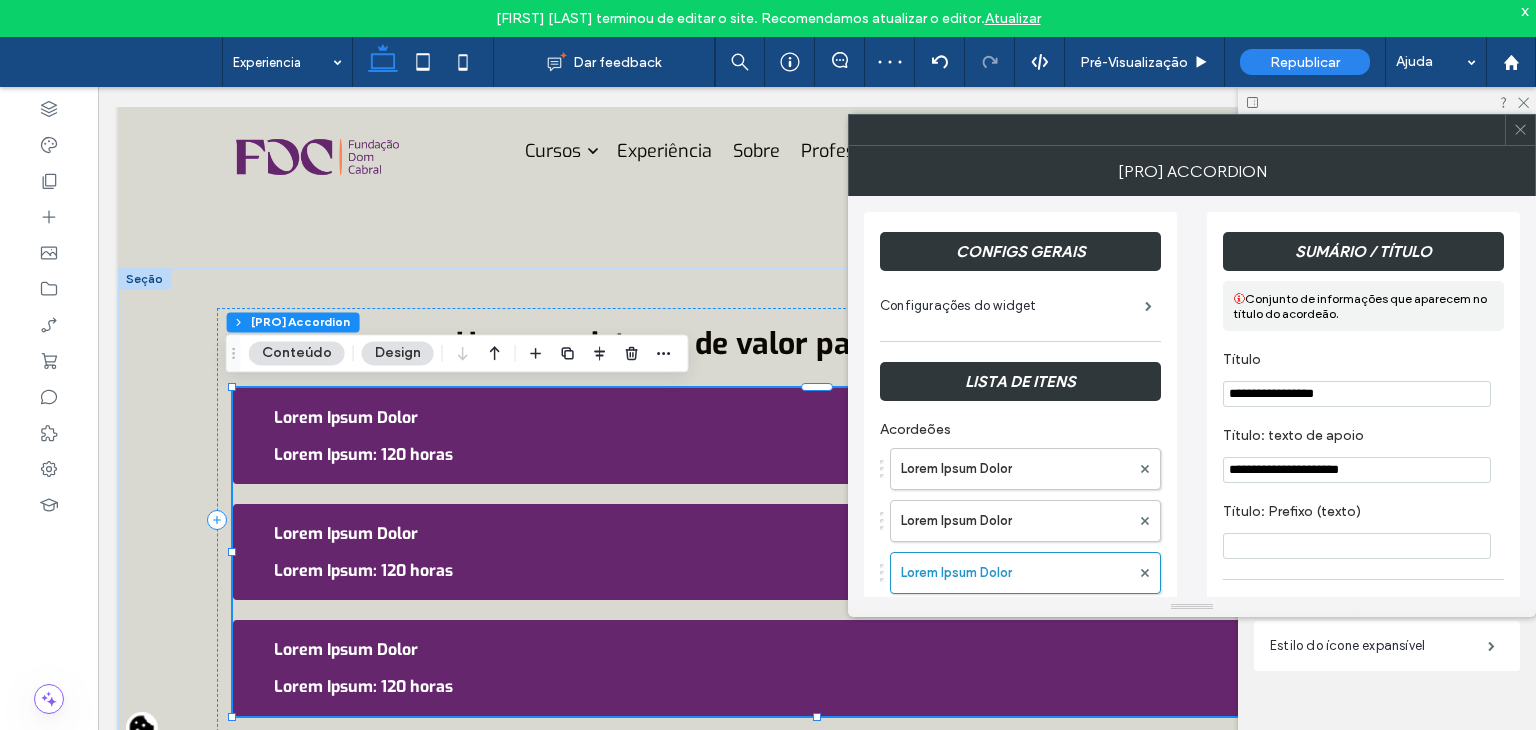 type 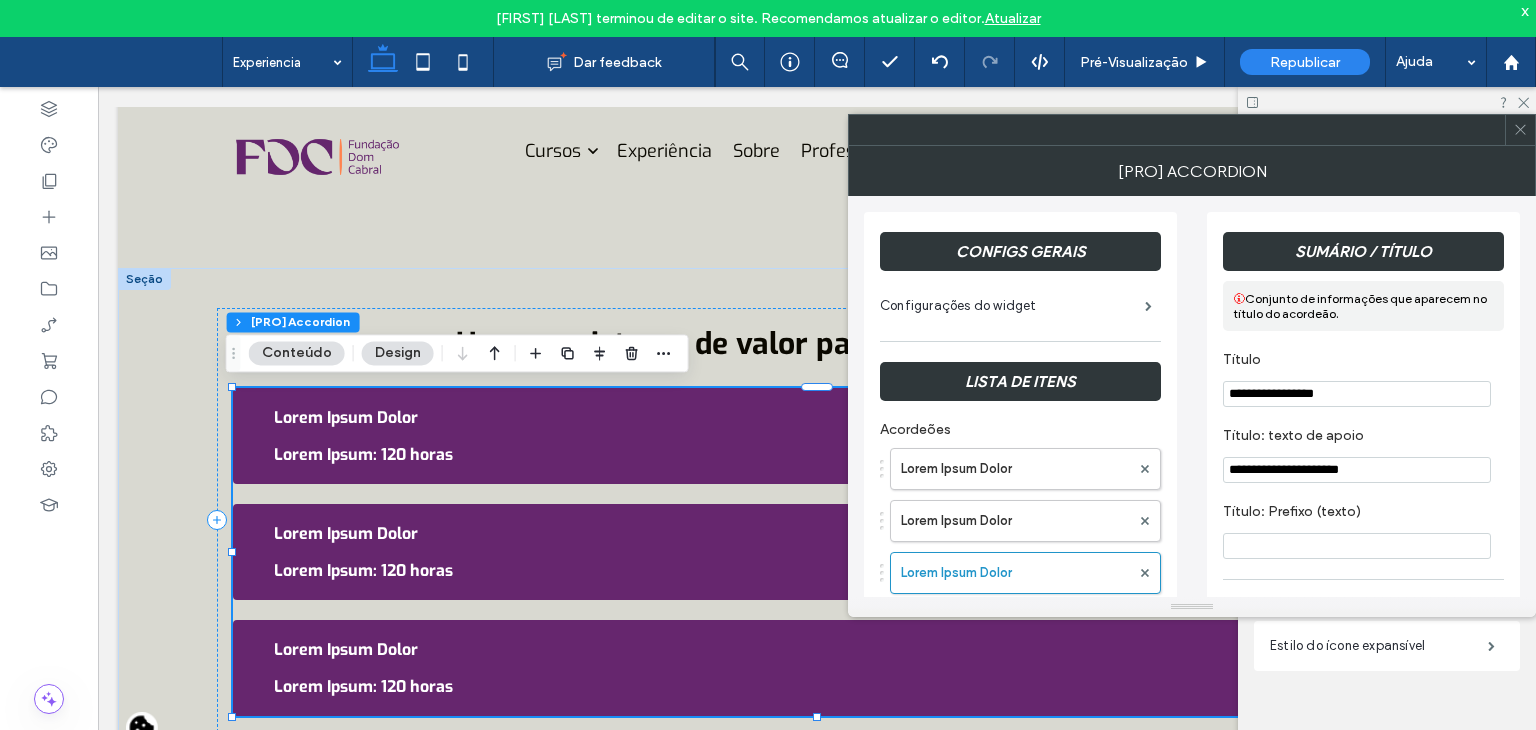 drag, startPoint x: 1382, startPoint y: 468, endPoint x: 1194, endPoint y: 469, distance: 188.00266 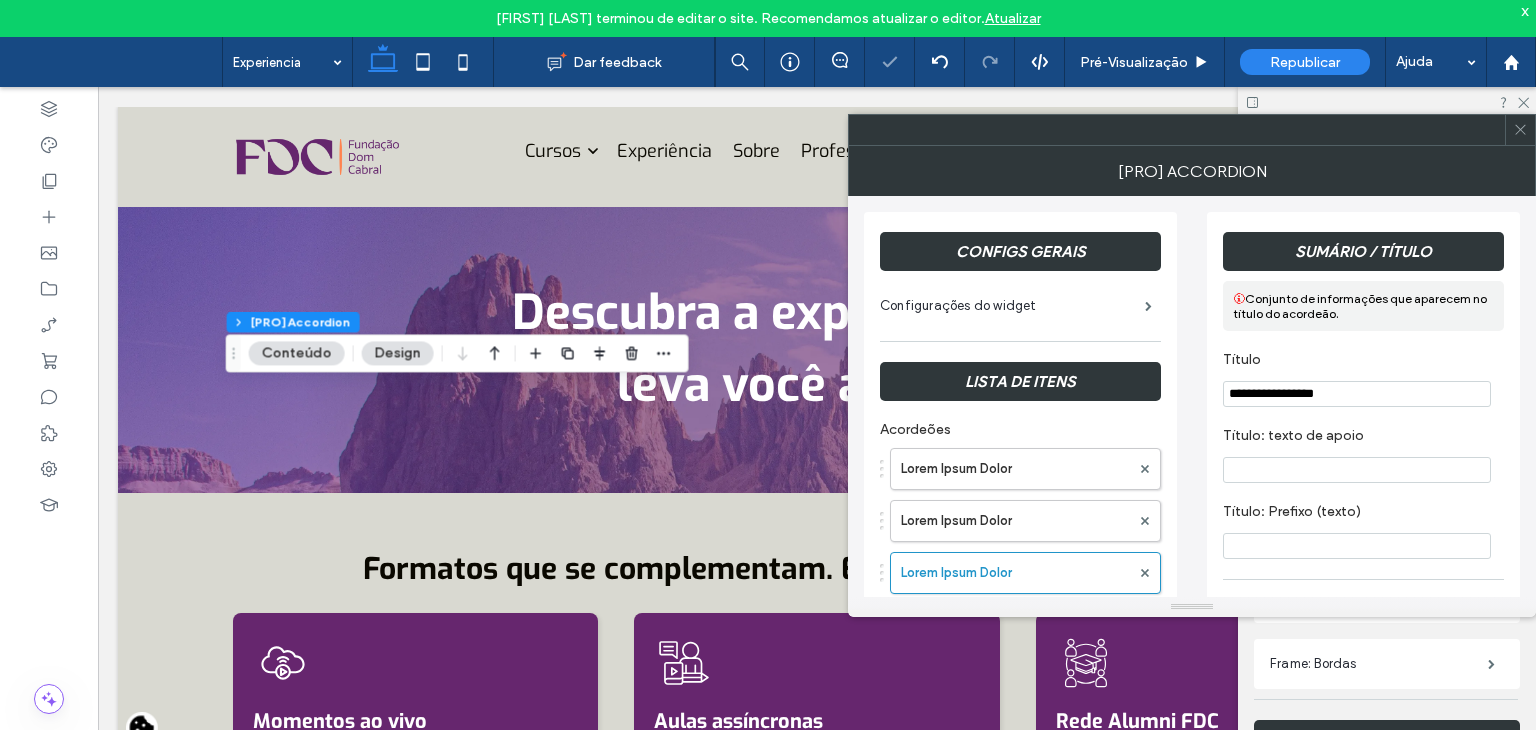 scroll, scrollTop: 725, scrollLeft: 0, axis: vertical 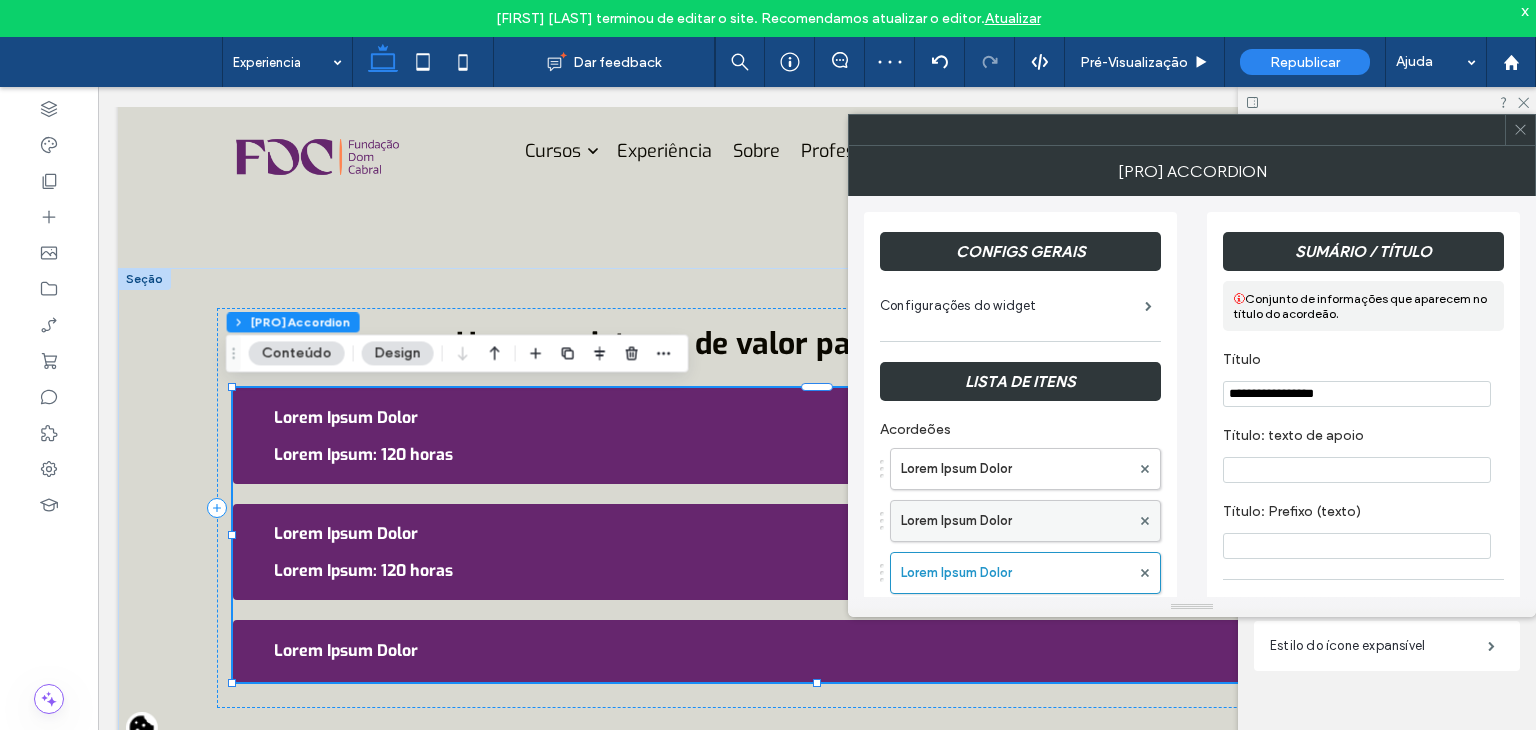 type 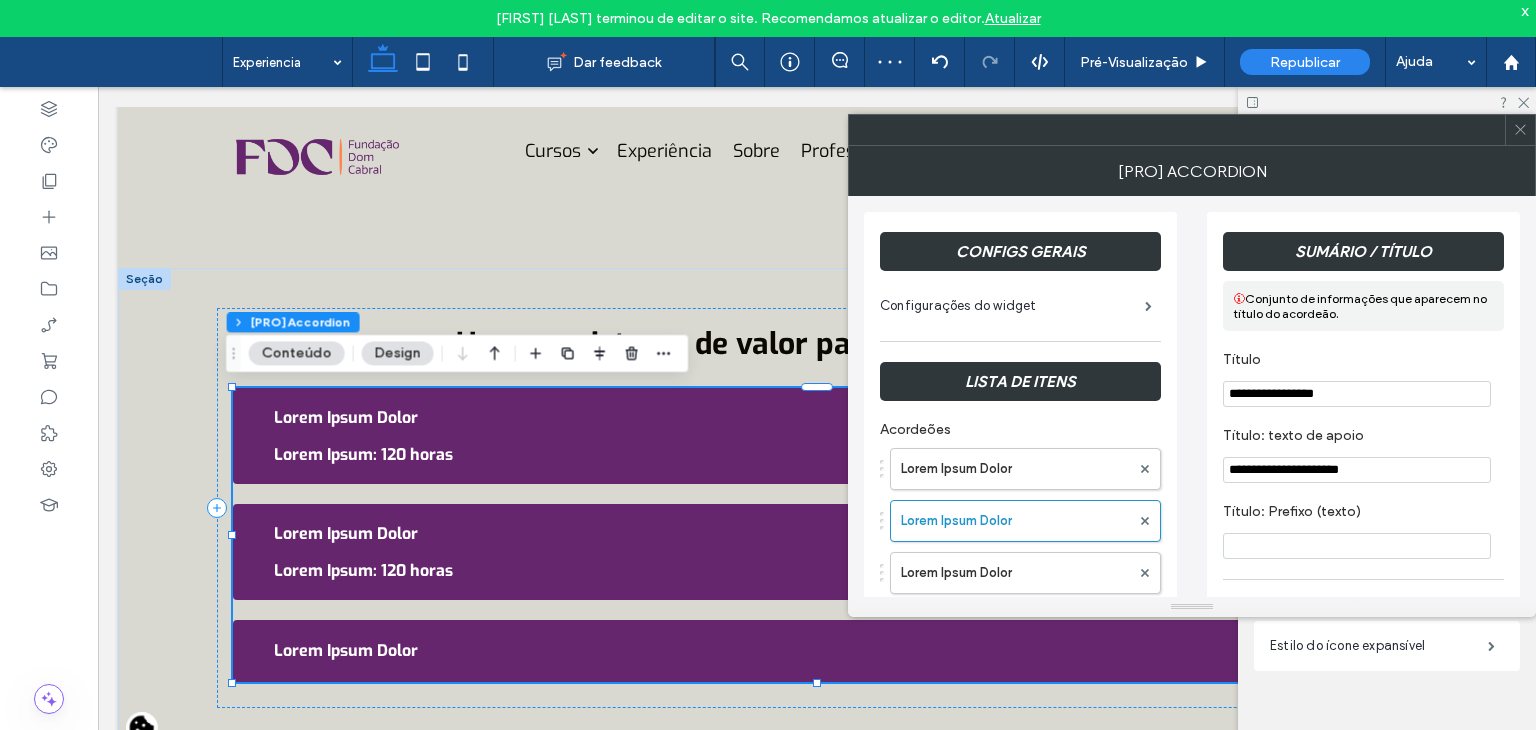 drag, startPoint x: 1390, startPoint y: 465, endPoint x: 1167, endPoint y: 466, distance: 223.00224 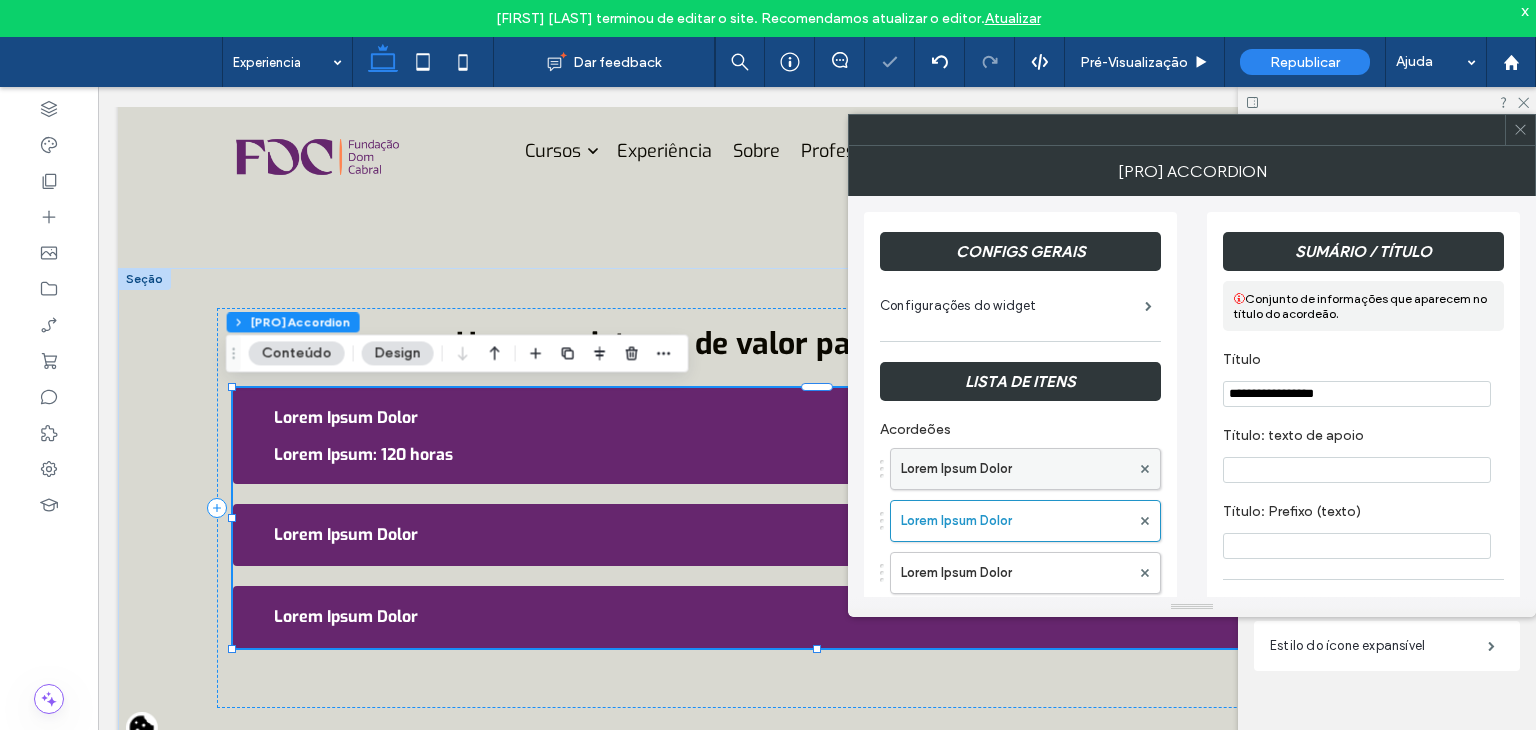 type 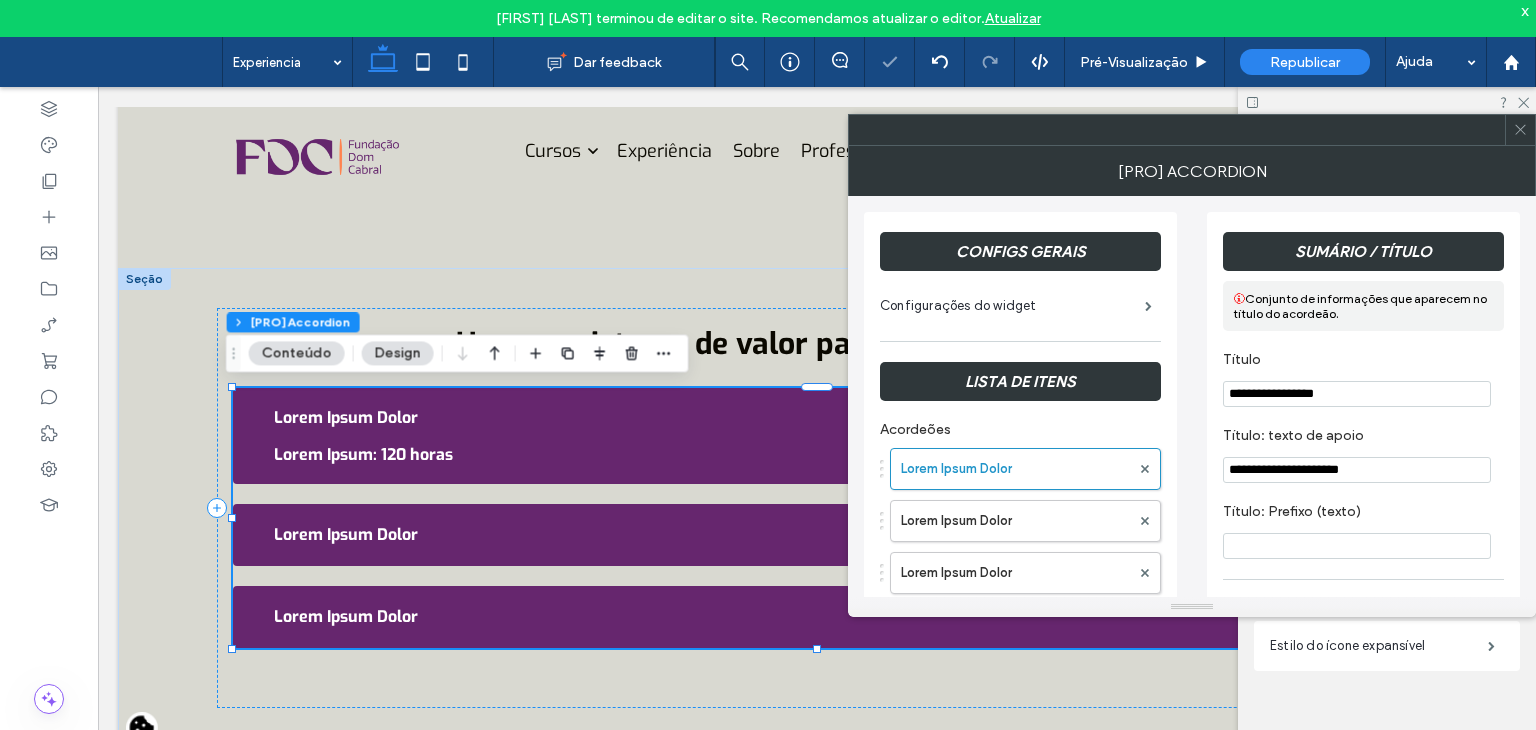 drag, startPoint x: 1386, startPoint y: 468, endPoint x: 1211, endPoint y: 465, distance: 175.02571 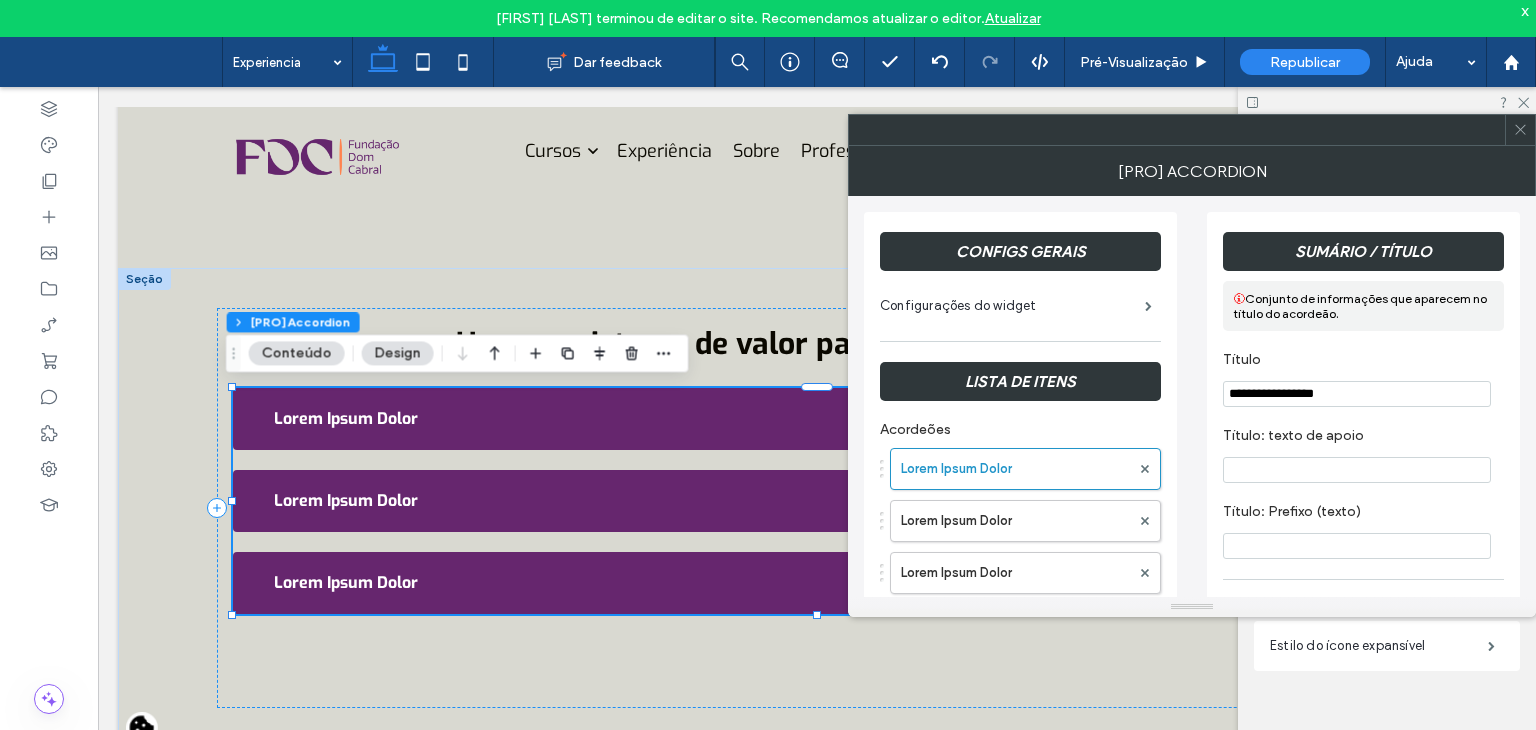 type 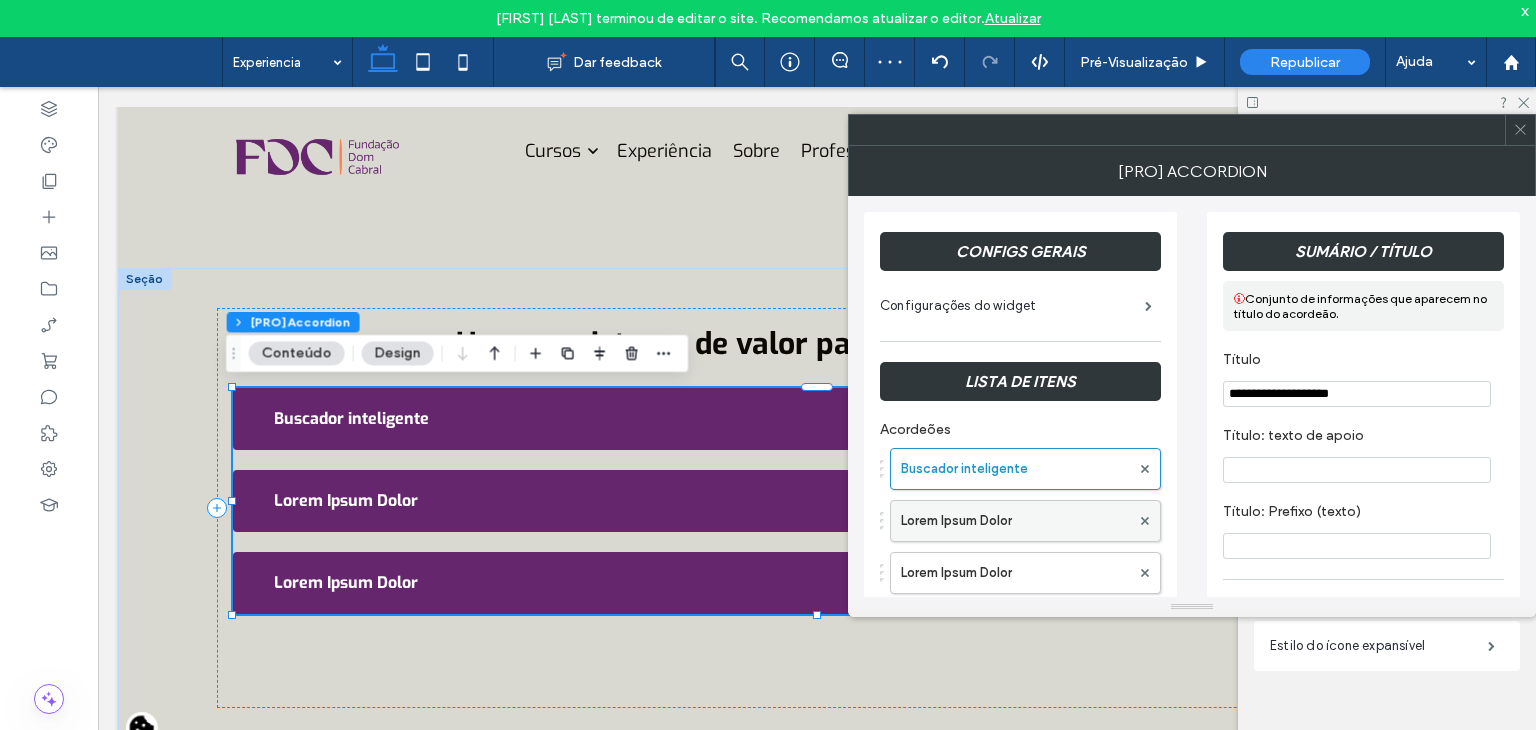 type on "**********" 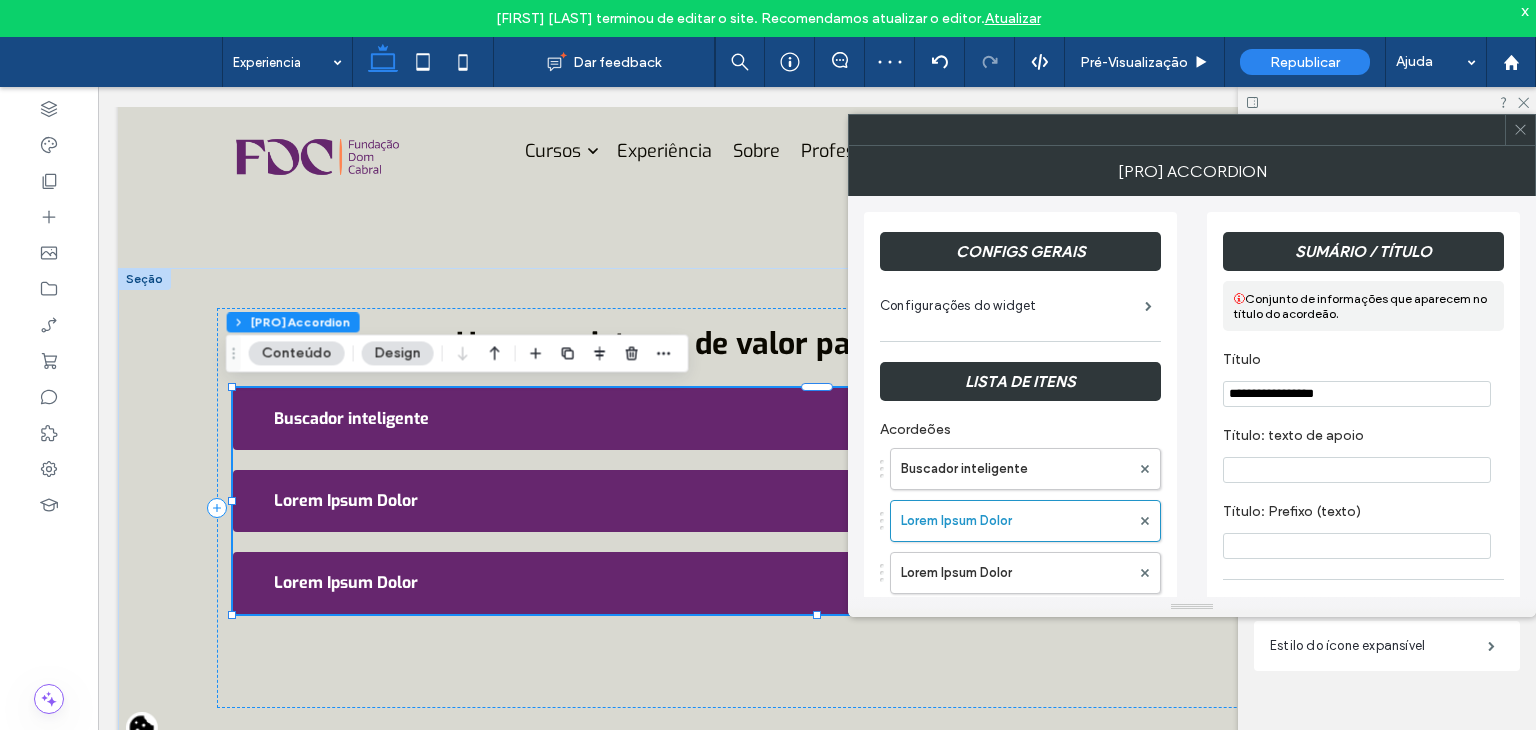 click on "**********" at bounding box center (1357, 394) 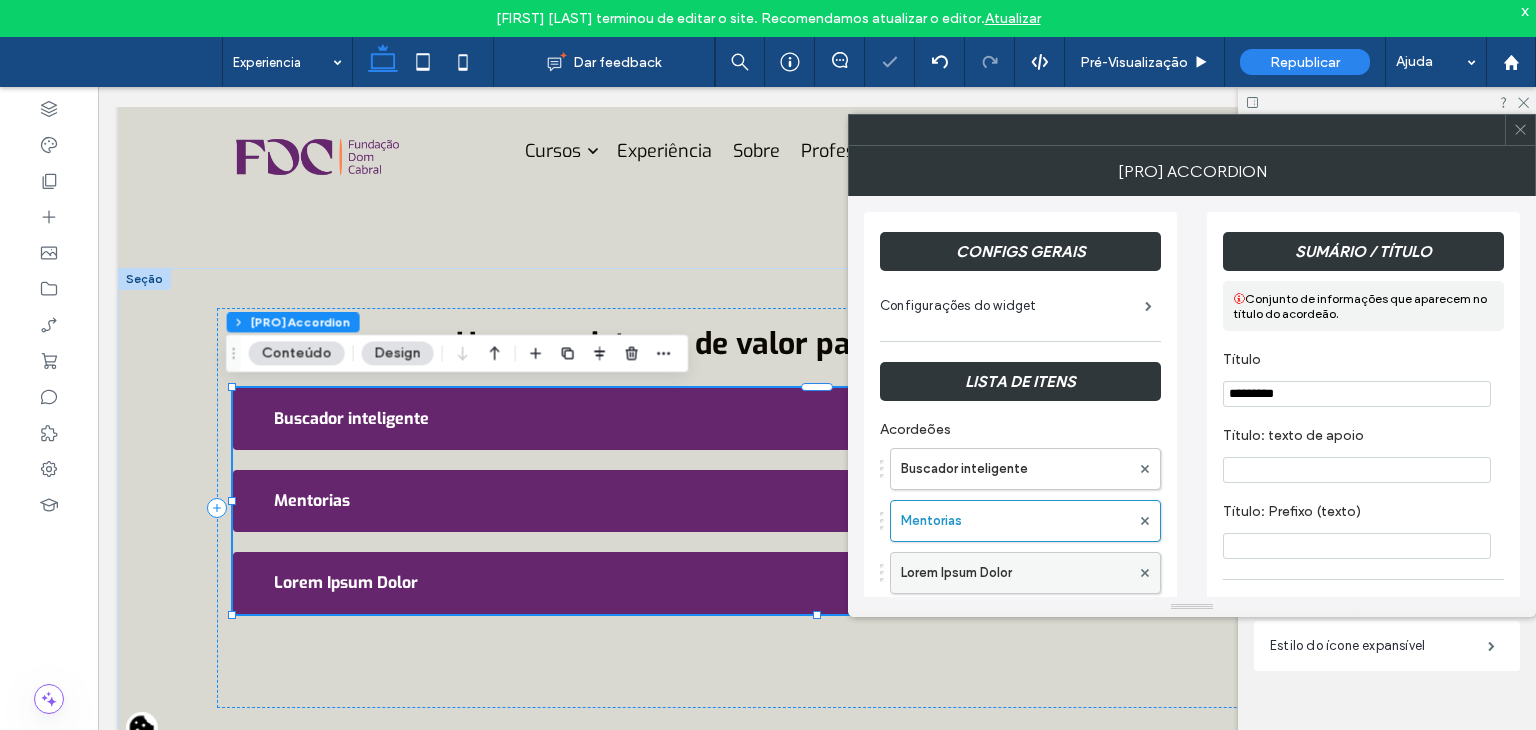 type on "*********" 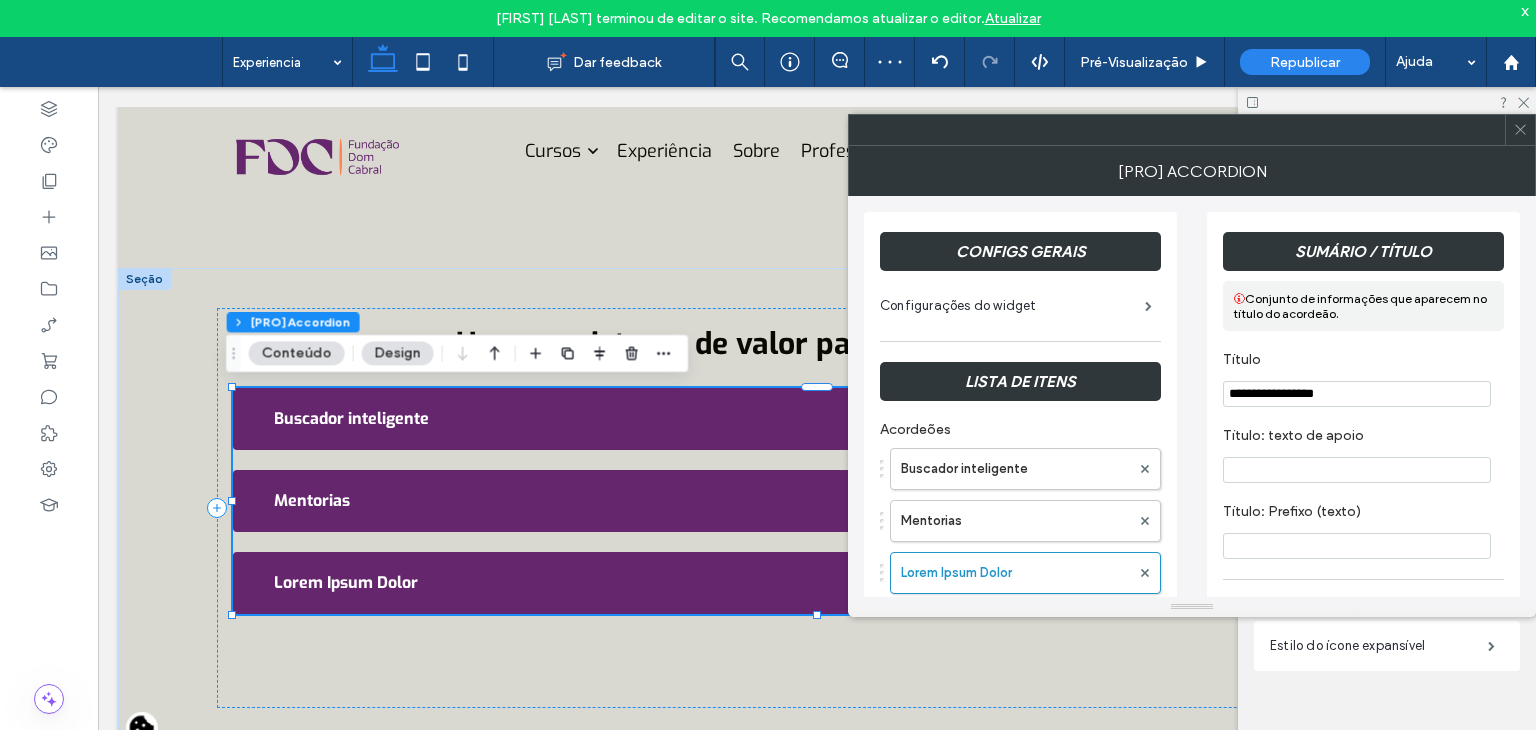 click on "**********" at bounding box center [1357, 394] 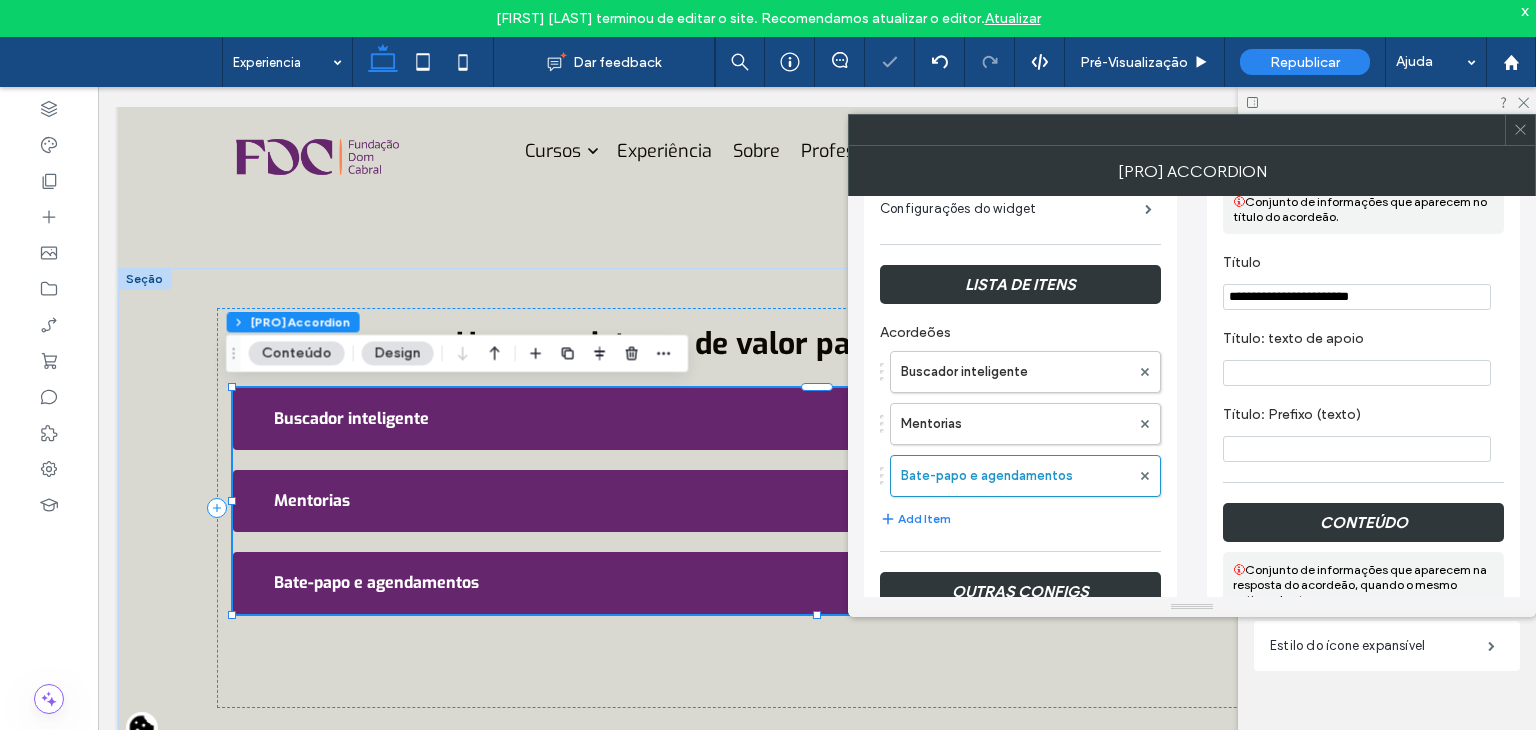 scroll, scrollTop: 100, scrollLeft: 0, axis: vertical 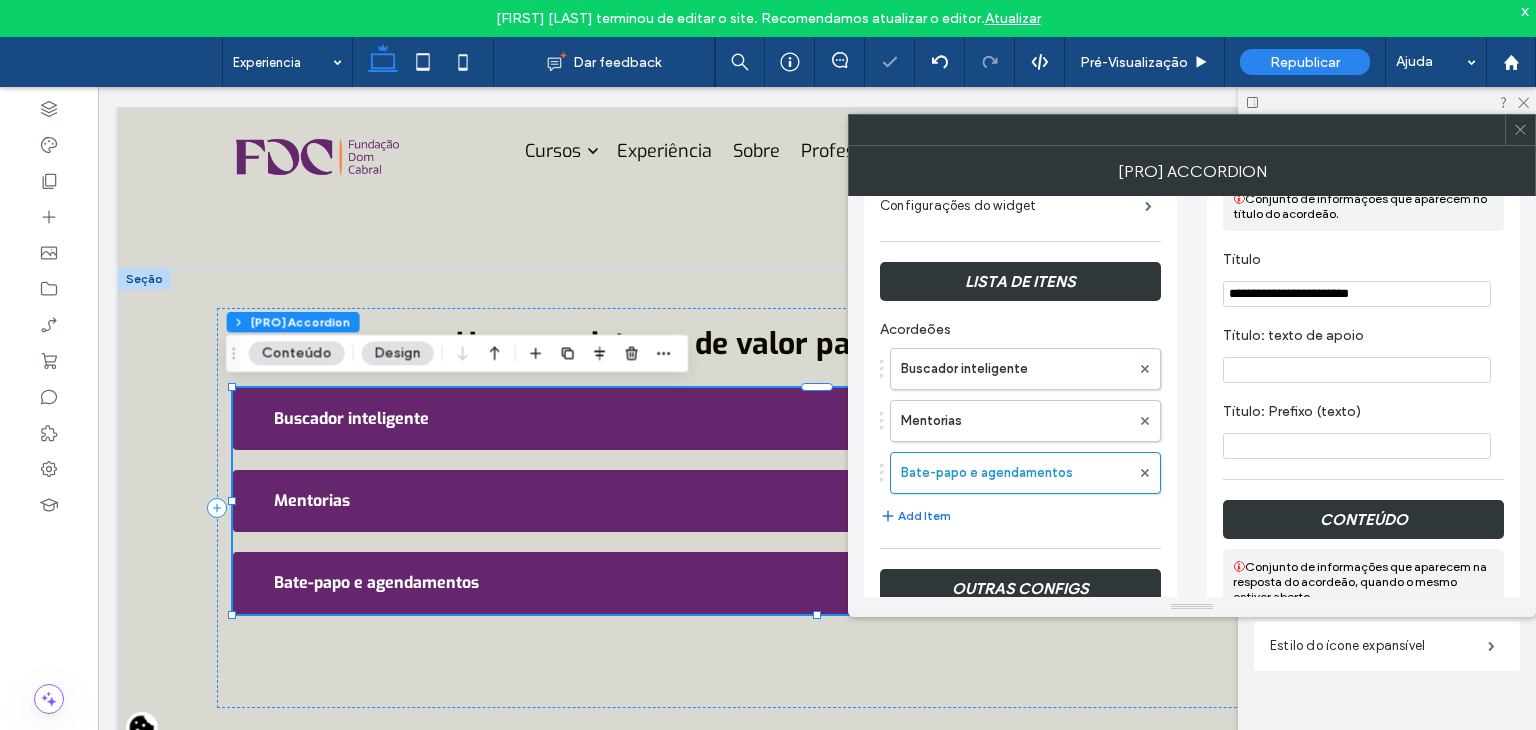 type on "**********" 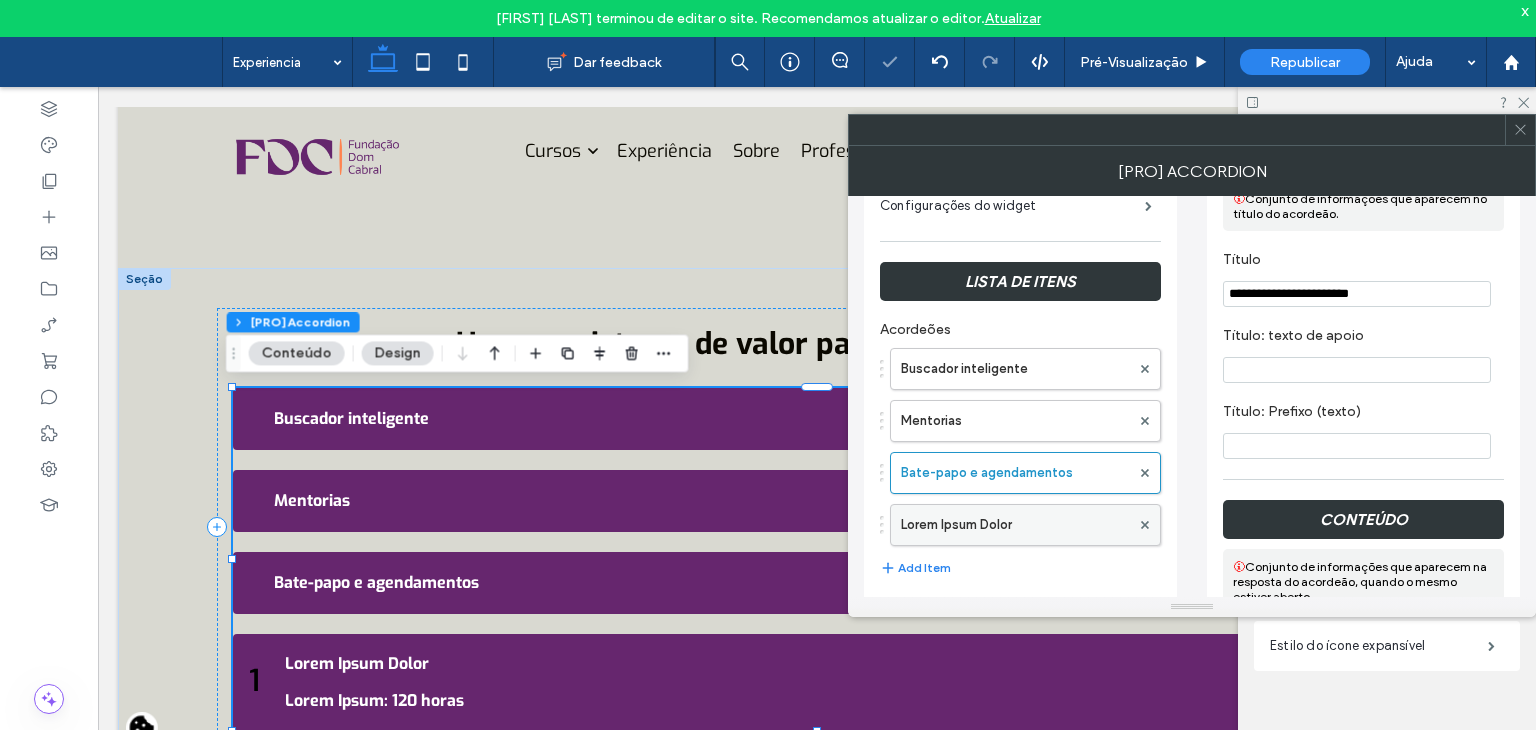 click on "Lorem Ipsum Dolor" at bounding box center [1015, 525] 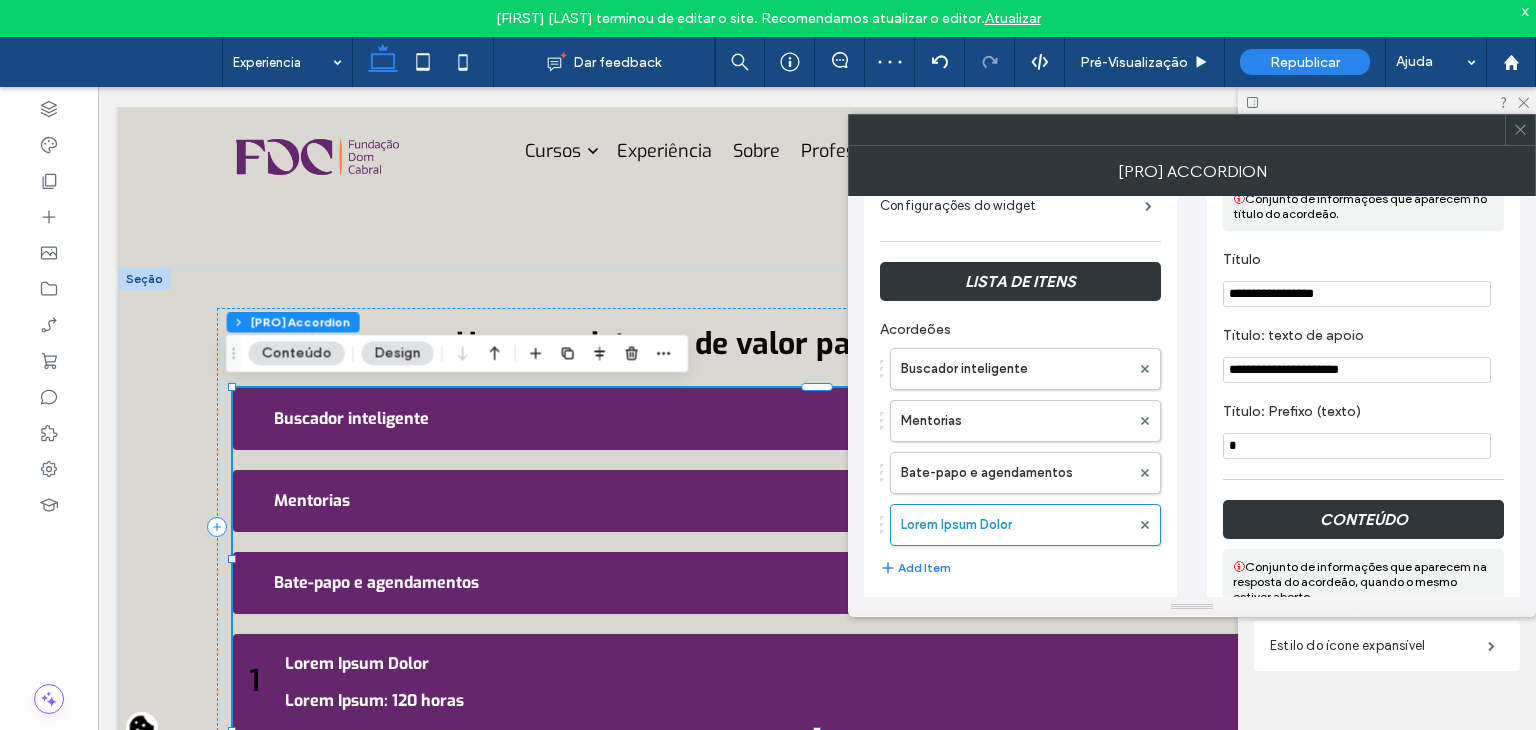 click on "*" at bounding box center [1357, 446] 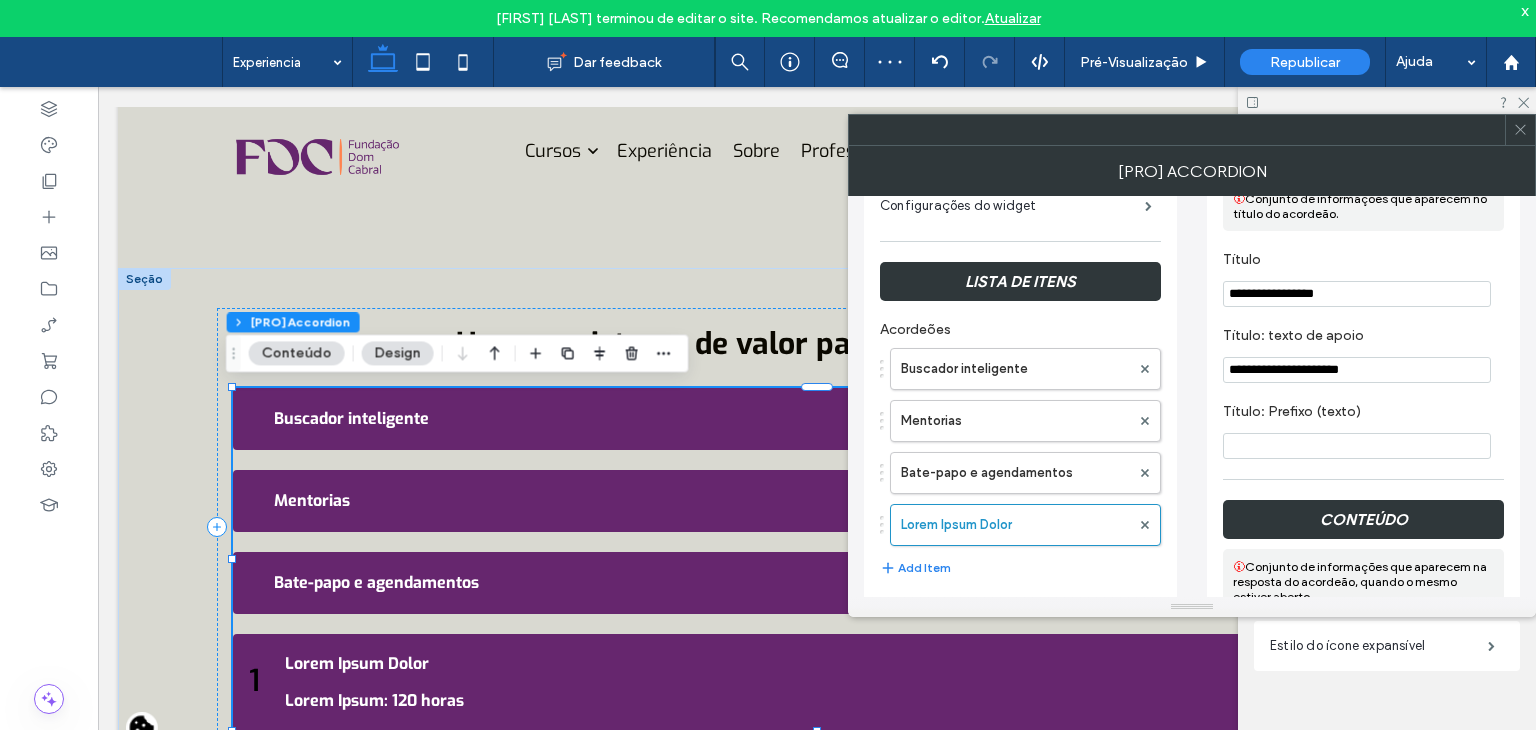 type 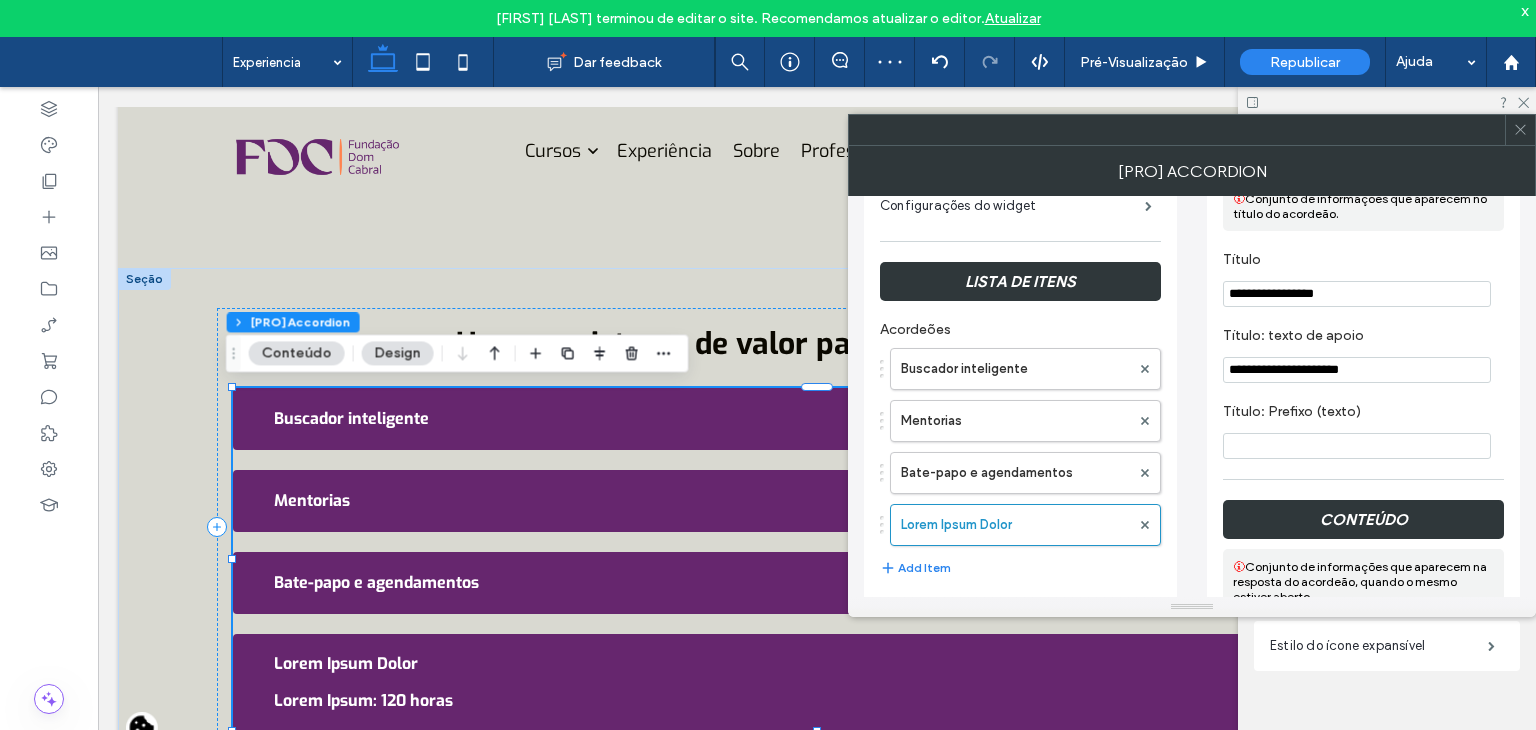 drag, startPoint x: 1381, startPoint y: 364, endPoint x: 1198, endPoint y: 369, distance: 183.0683 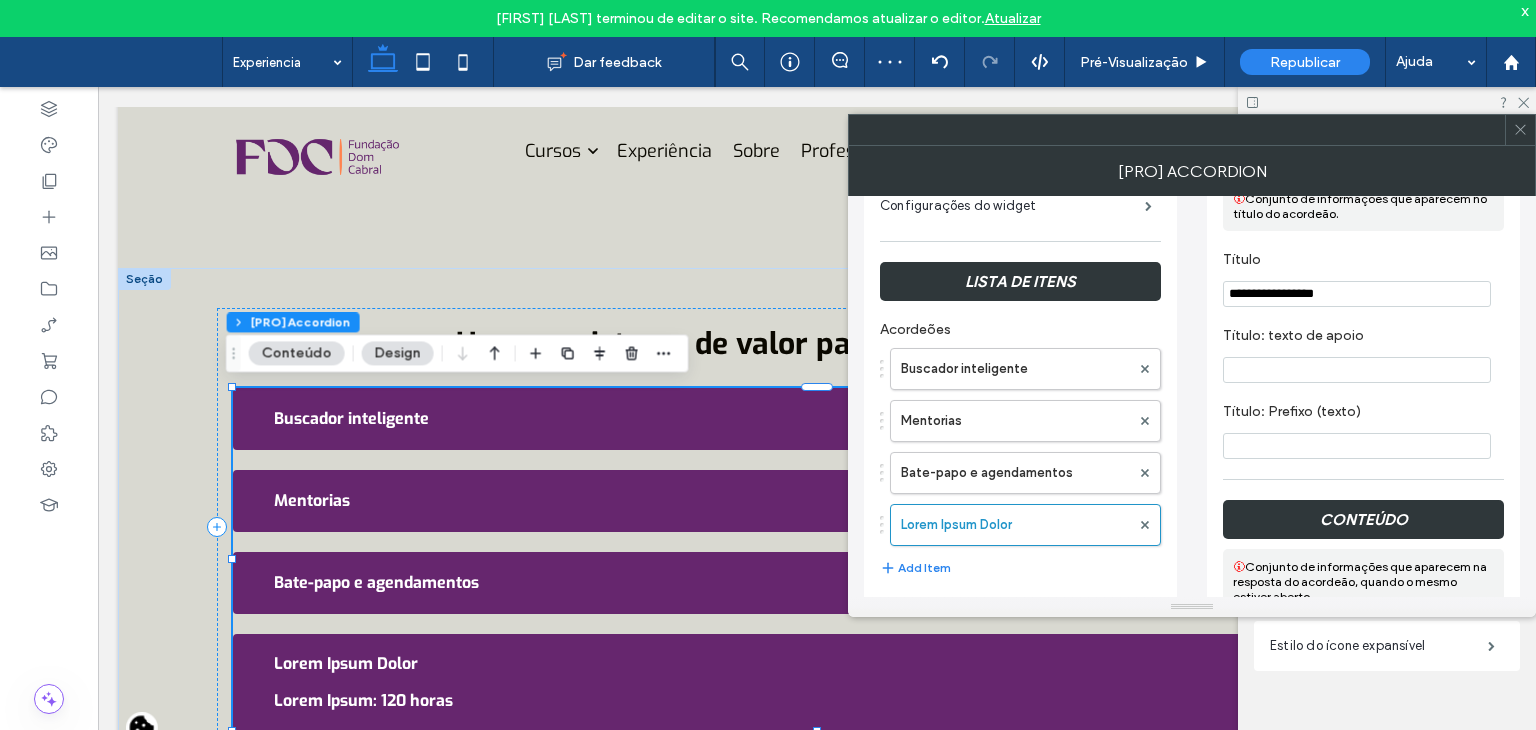 type 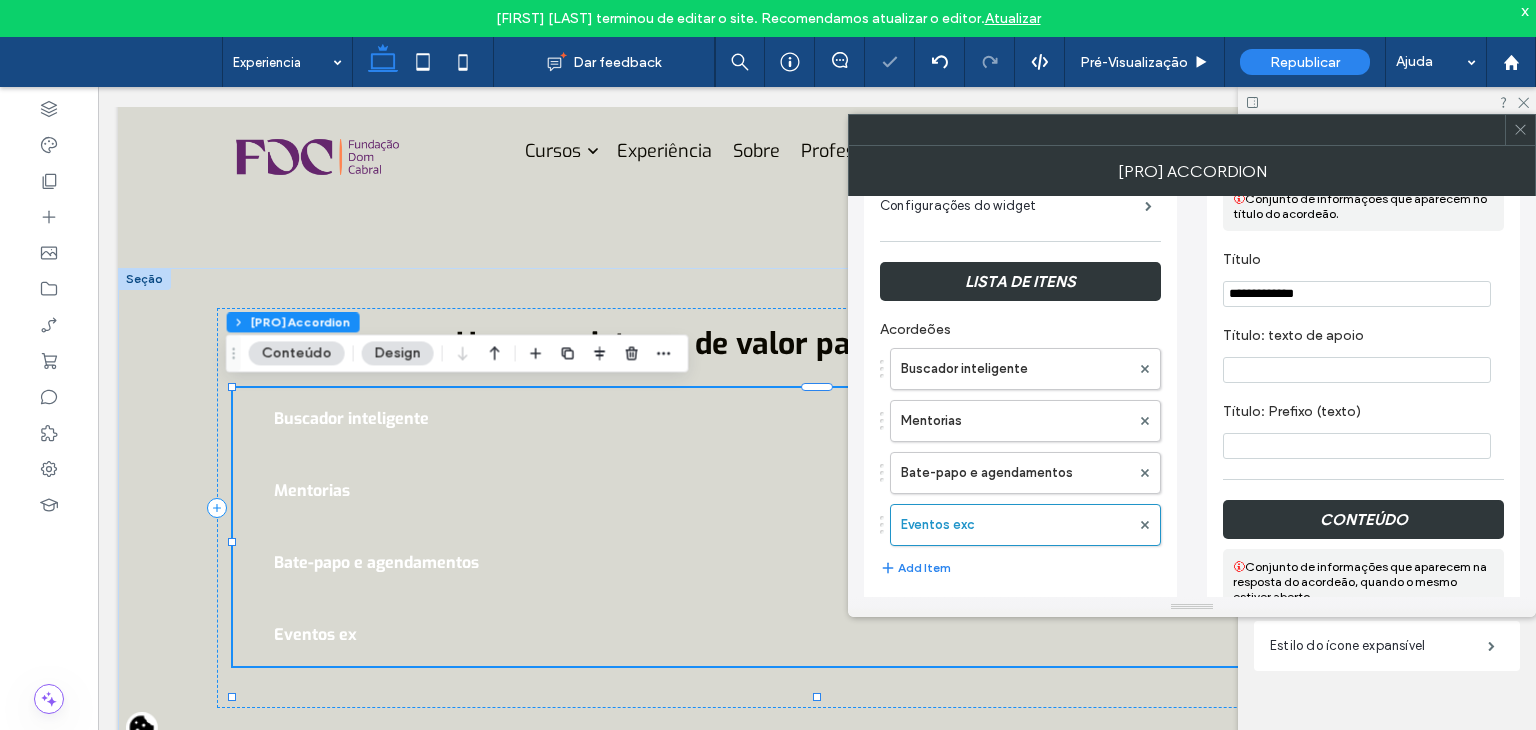 type on "**********" 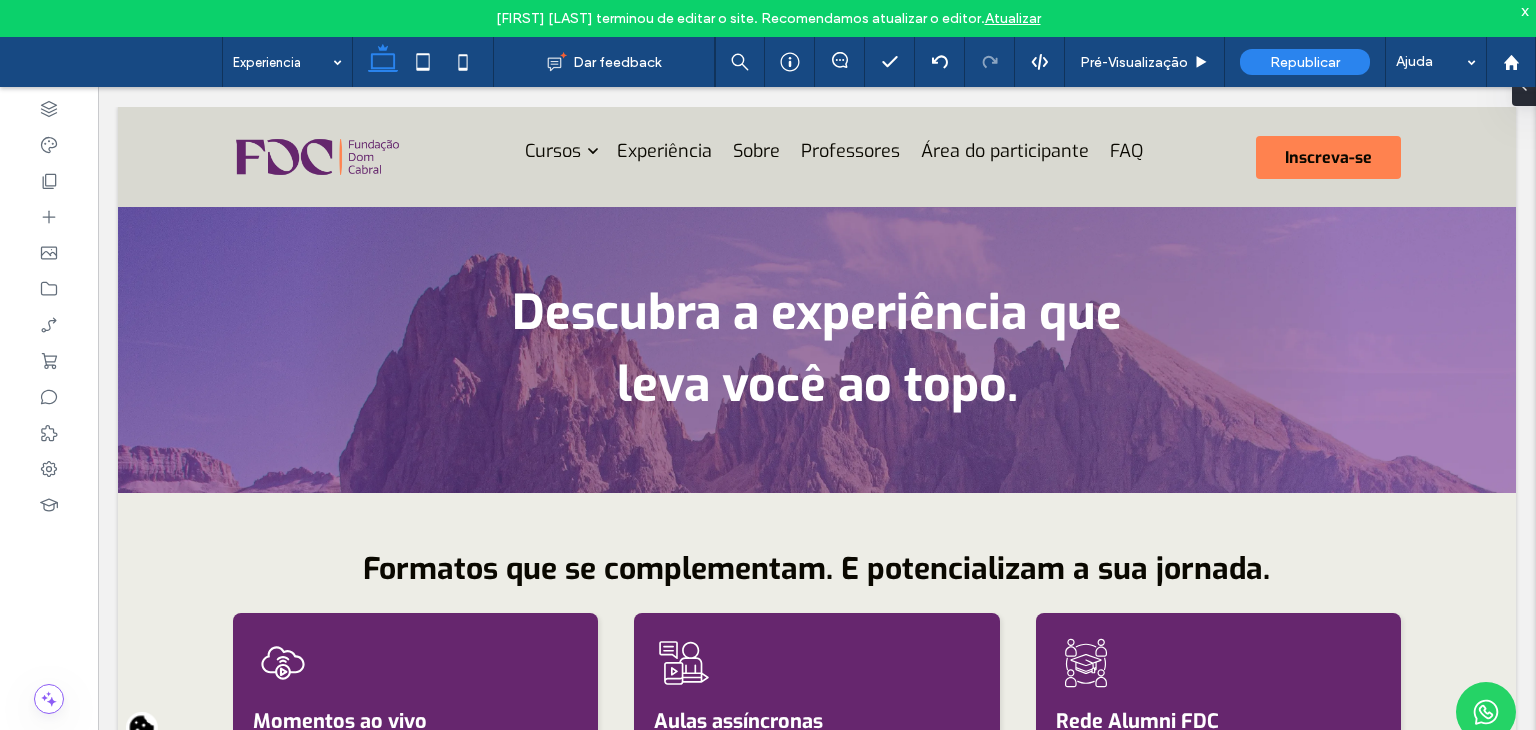 scroll, scrollTop: 1700, scrollLeft: 0, axis: vertical 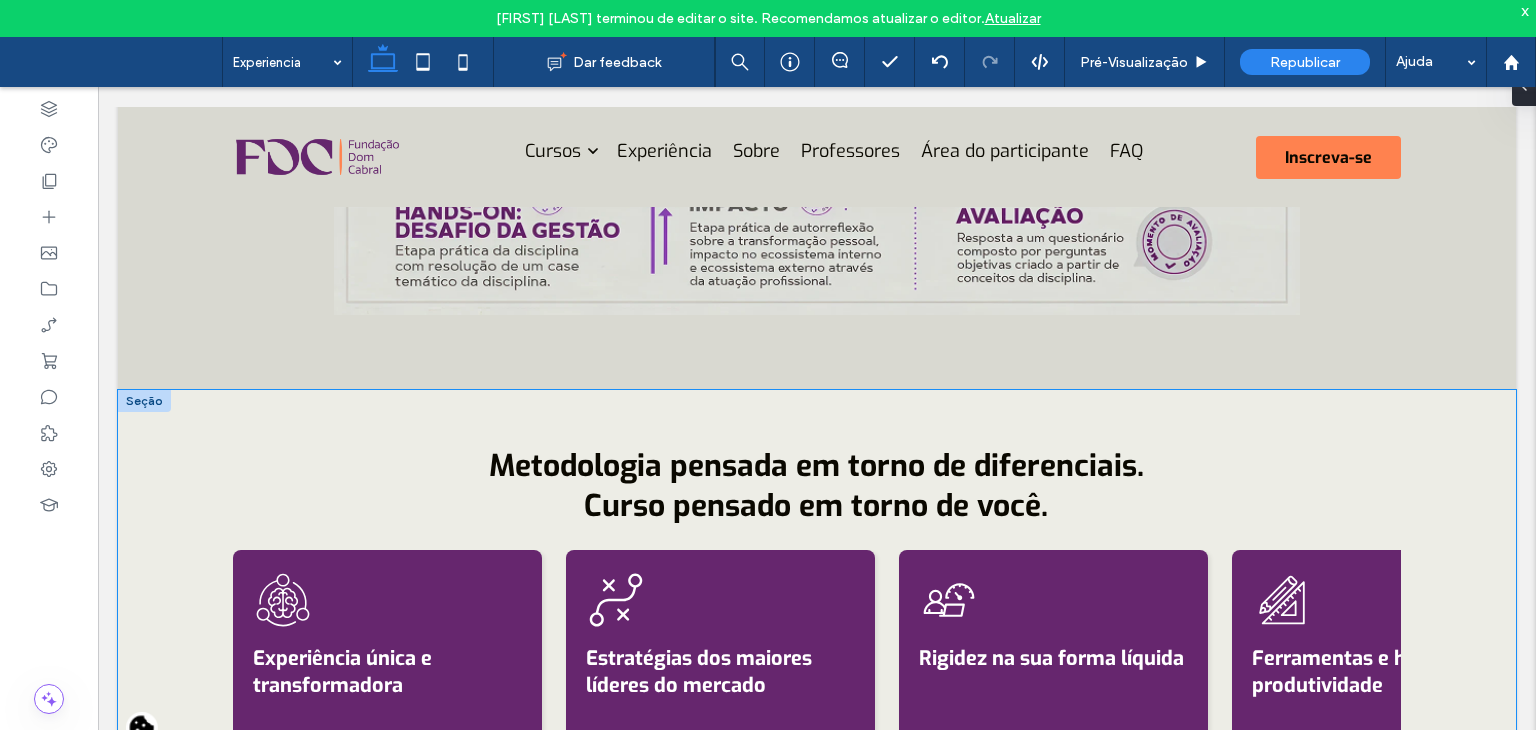 click on "Metodologia pensada em torno de diferenciais.
Curso pensado em torno de você.
Experiência única e transformadora
Estratégias dos maiores líderes do mercado
Rigidez na sua forma líquida
Ferramentas e hacks de produtividade
Formação sólida de hard e soft skills
Campus digital e plataforma intuitiva
Bootcamps imersivos para exercícios práticos
Formação em T: profundidade em gestão
❮
❯
❮
❯
❮
❯
❮
❯
❮
❯
❮
❯
❮
❯
❮
❯" at bounding box center (817, 617) 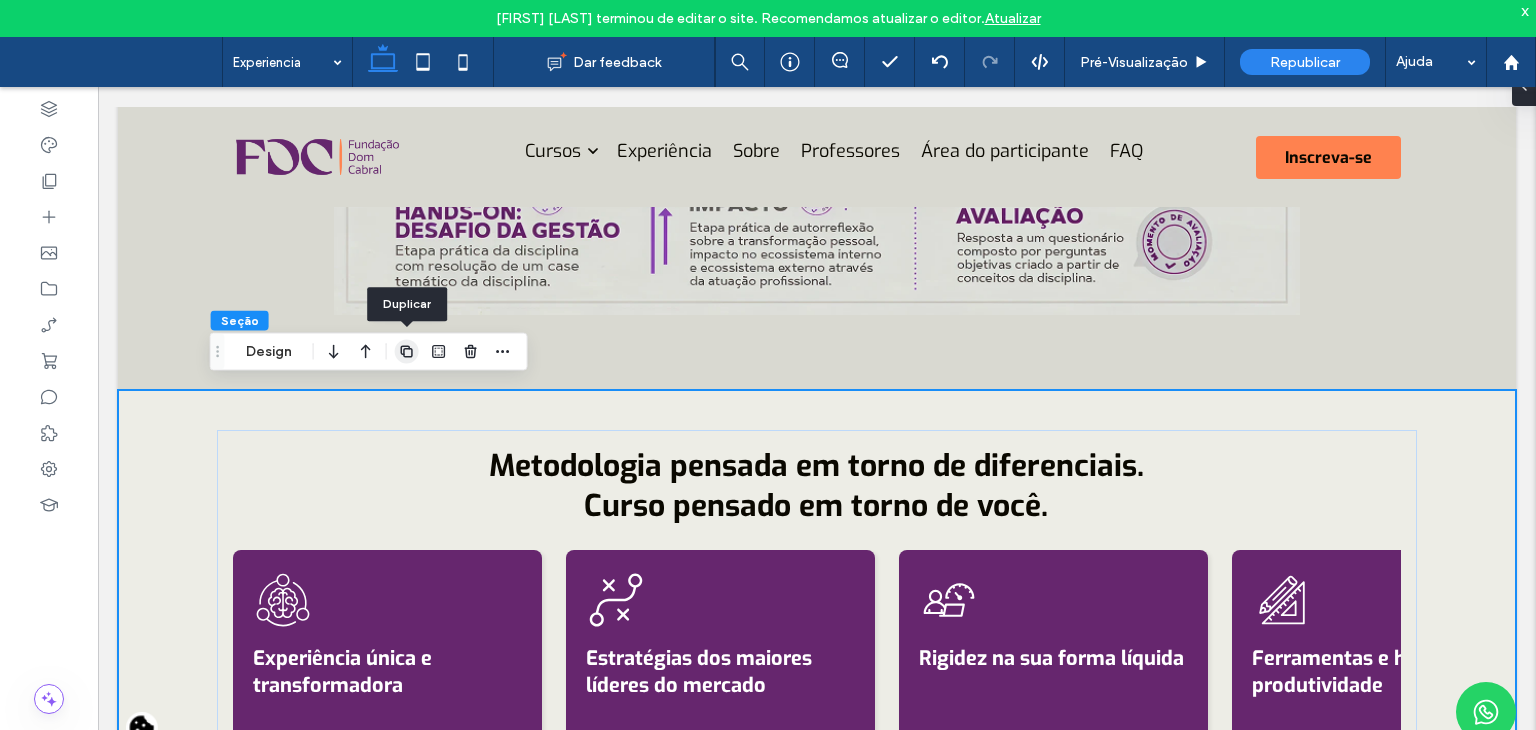 click 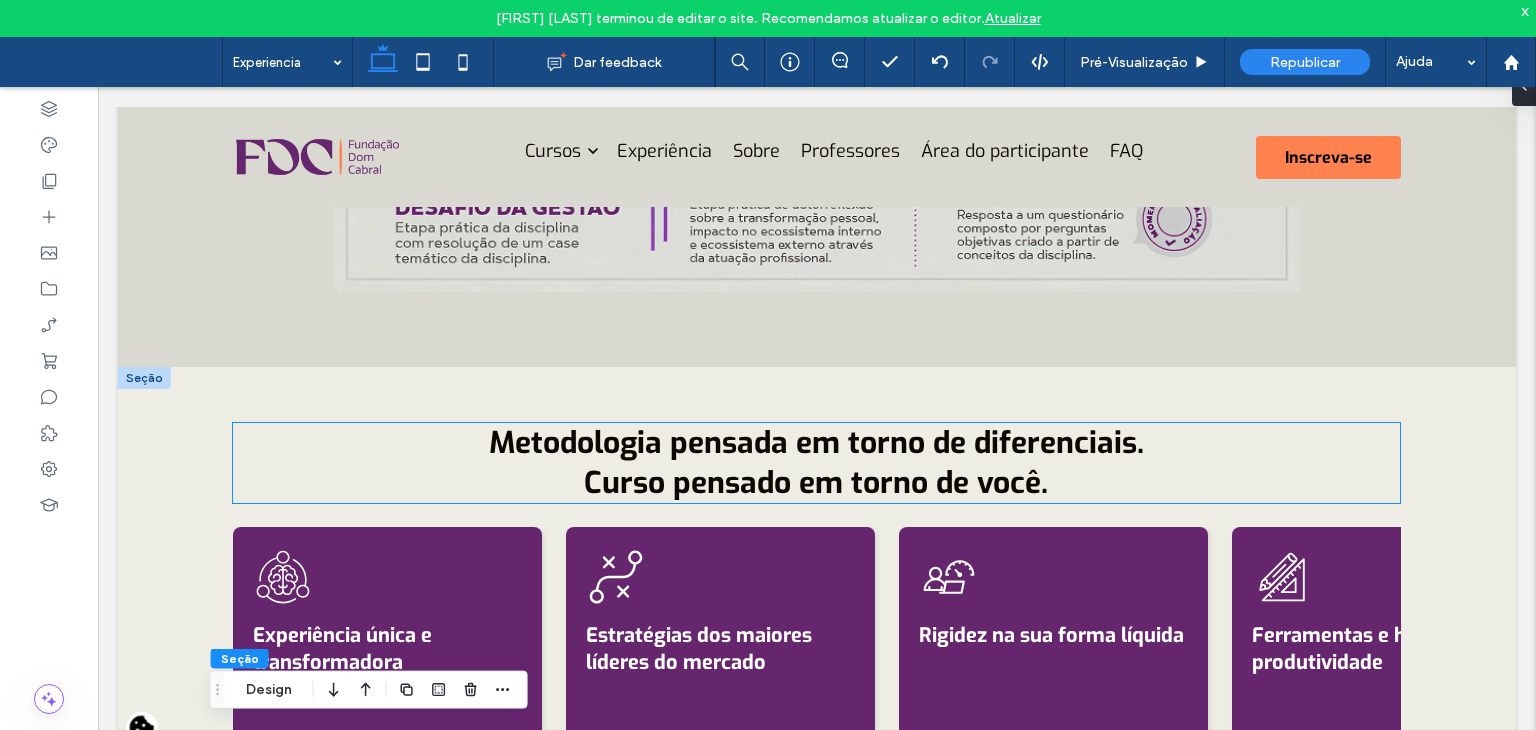 scroll, scrollTop: 3343, scrollLeft: 0, axis: vertical 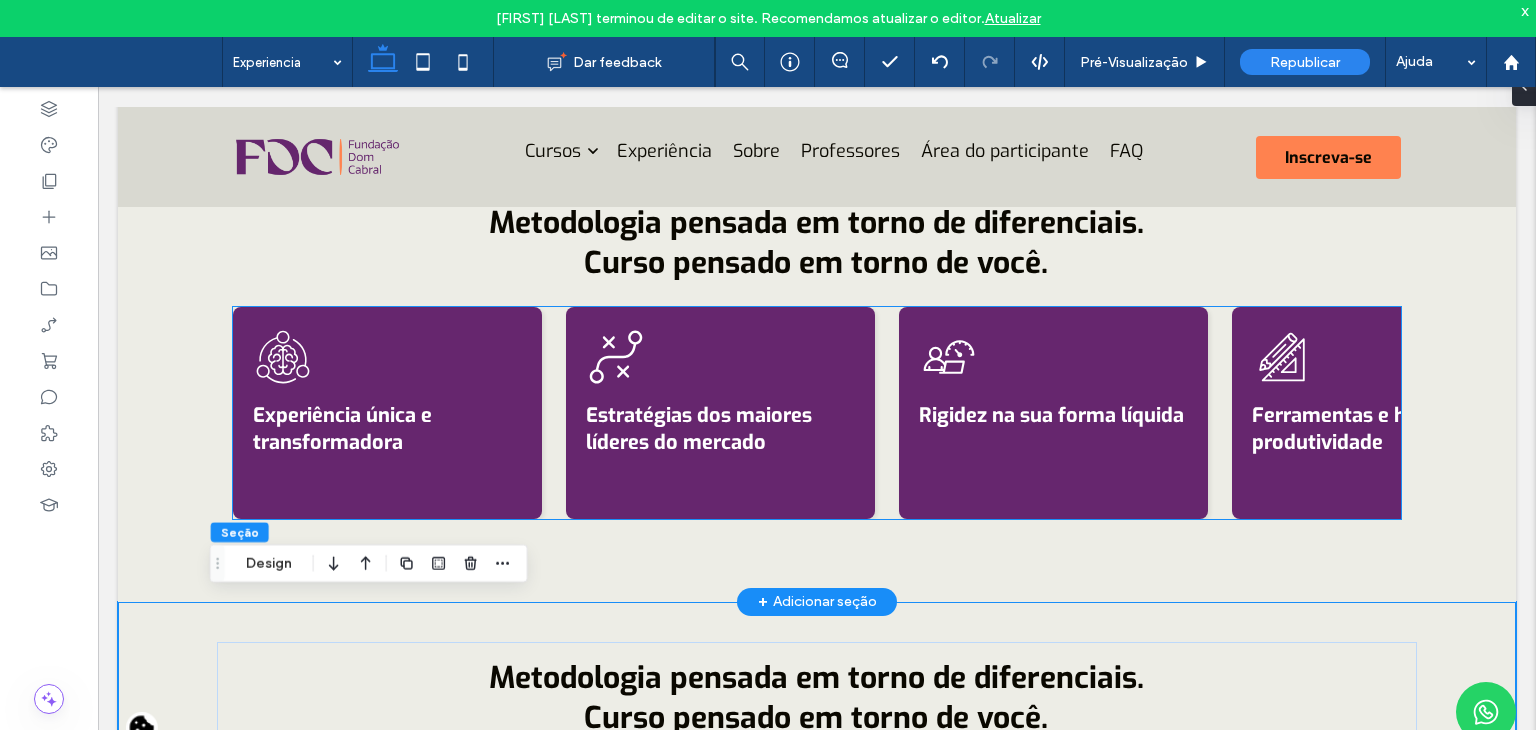click on "Experiência única e transformadora
Estratégias dos maiores líderes do mercado
Rigidez na sua forma líquida
Ferramentas e hacks de produtividade
Formação sólida de hard e soft skills
Campus digital e plataforma intuitiva
Bootcamps imersivos para exercícios práticos
Formação em T: profundidade em gestão" at bounding box center (817, 413) 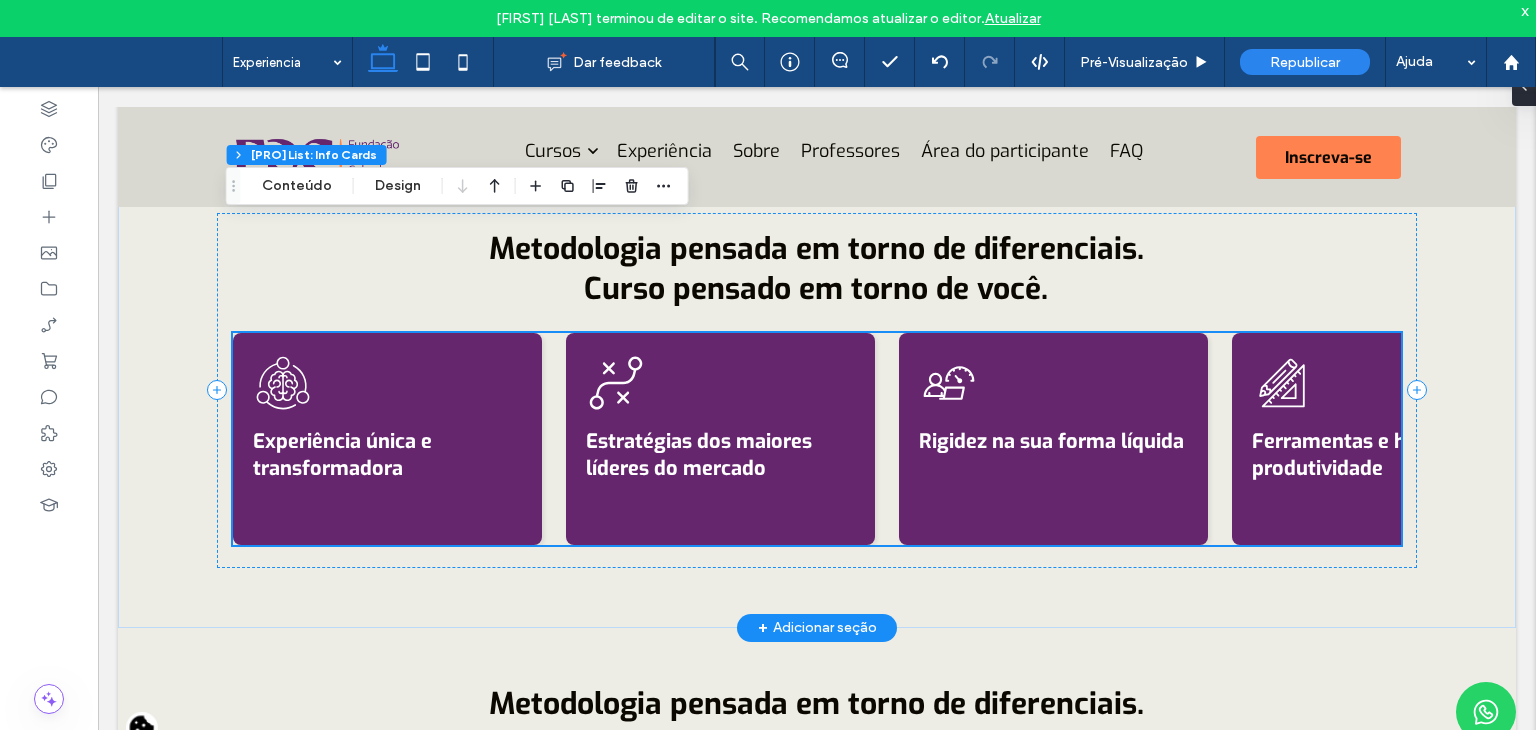 scroll, scrollTop: 3243, scrollLeft: 0, axis: vertical 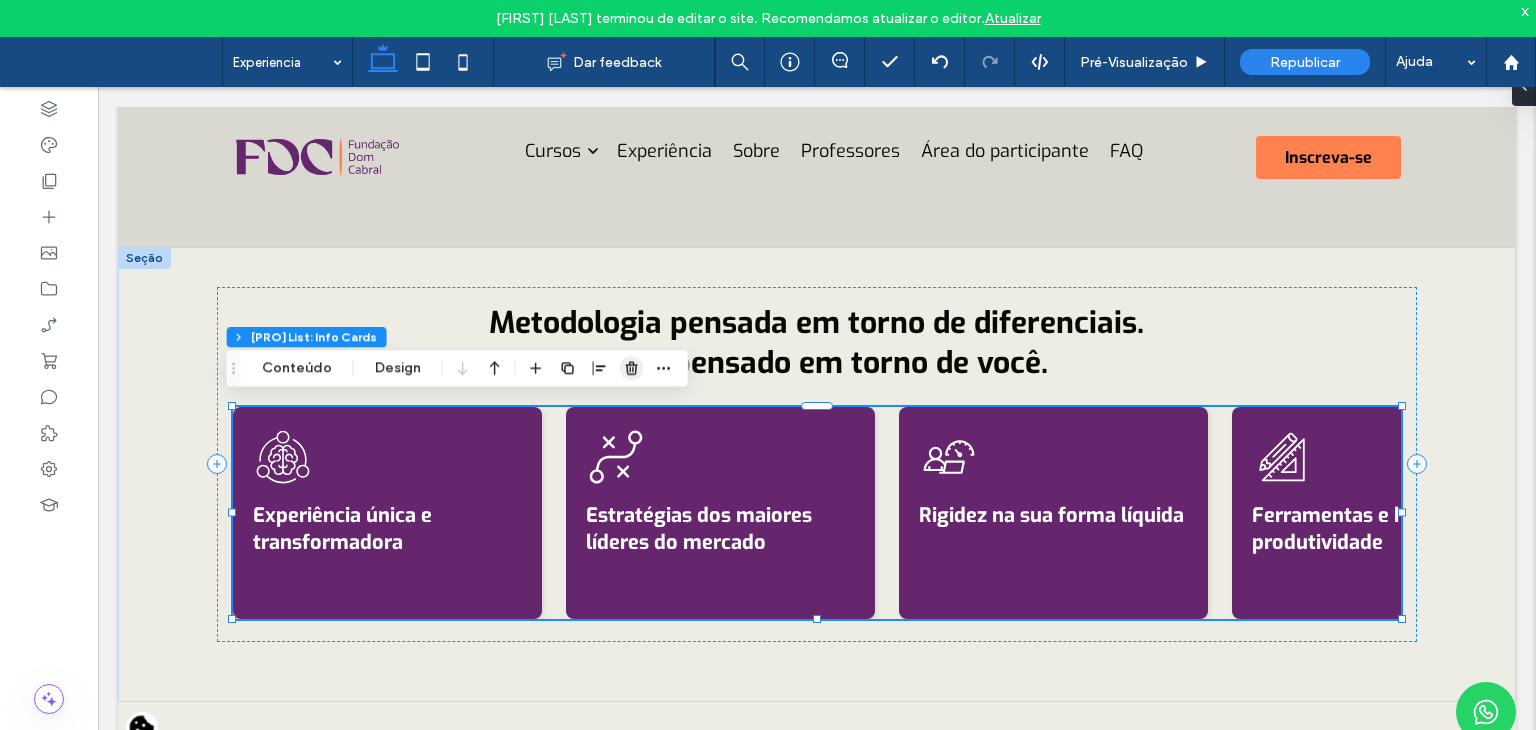 click 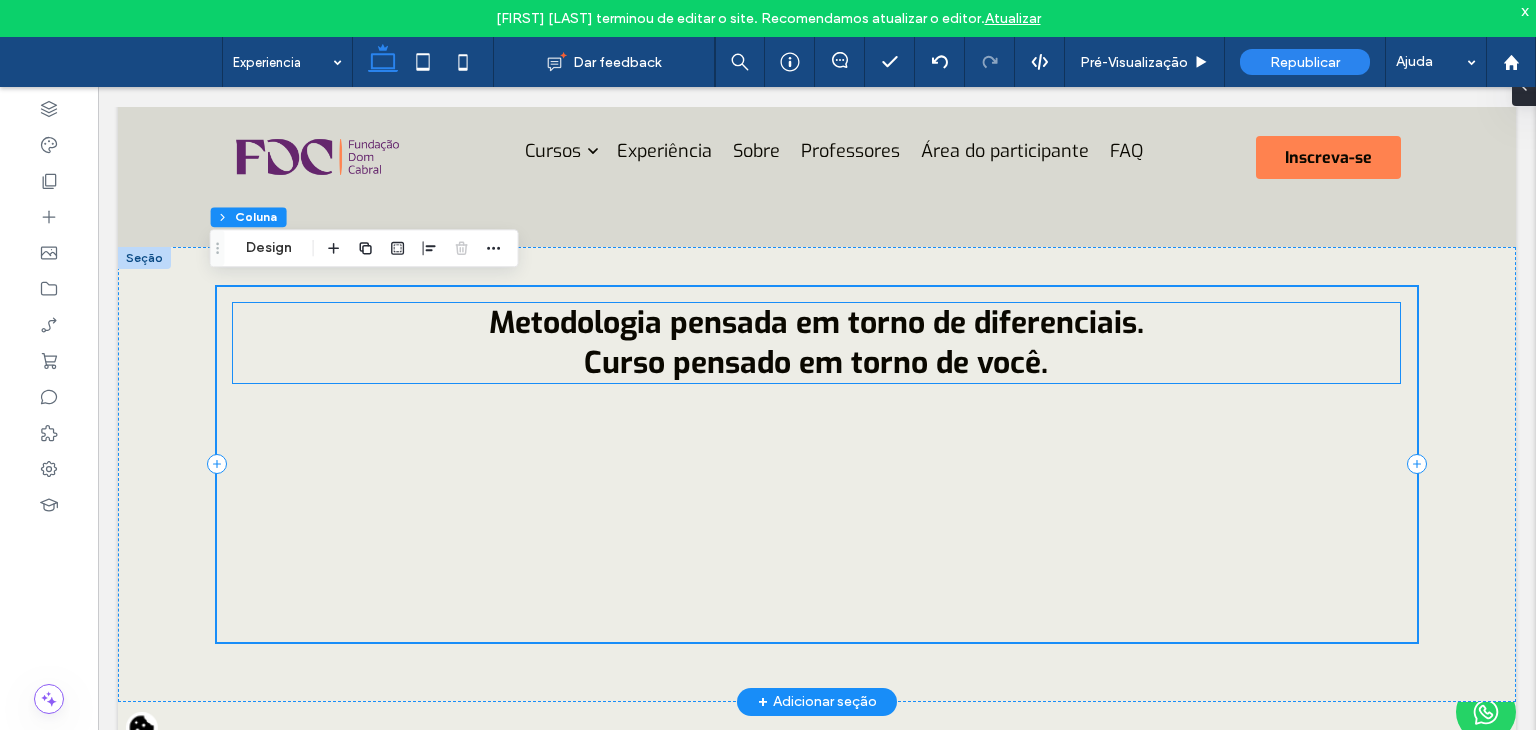click on "Metodologia pensada em torno de diferenciais." at bounding box center [816, 323] 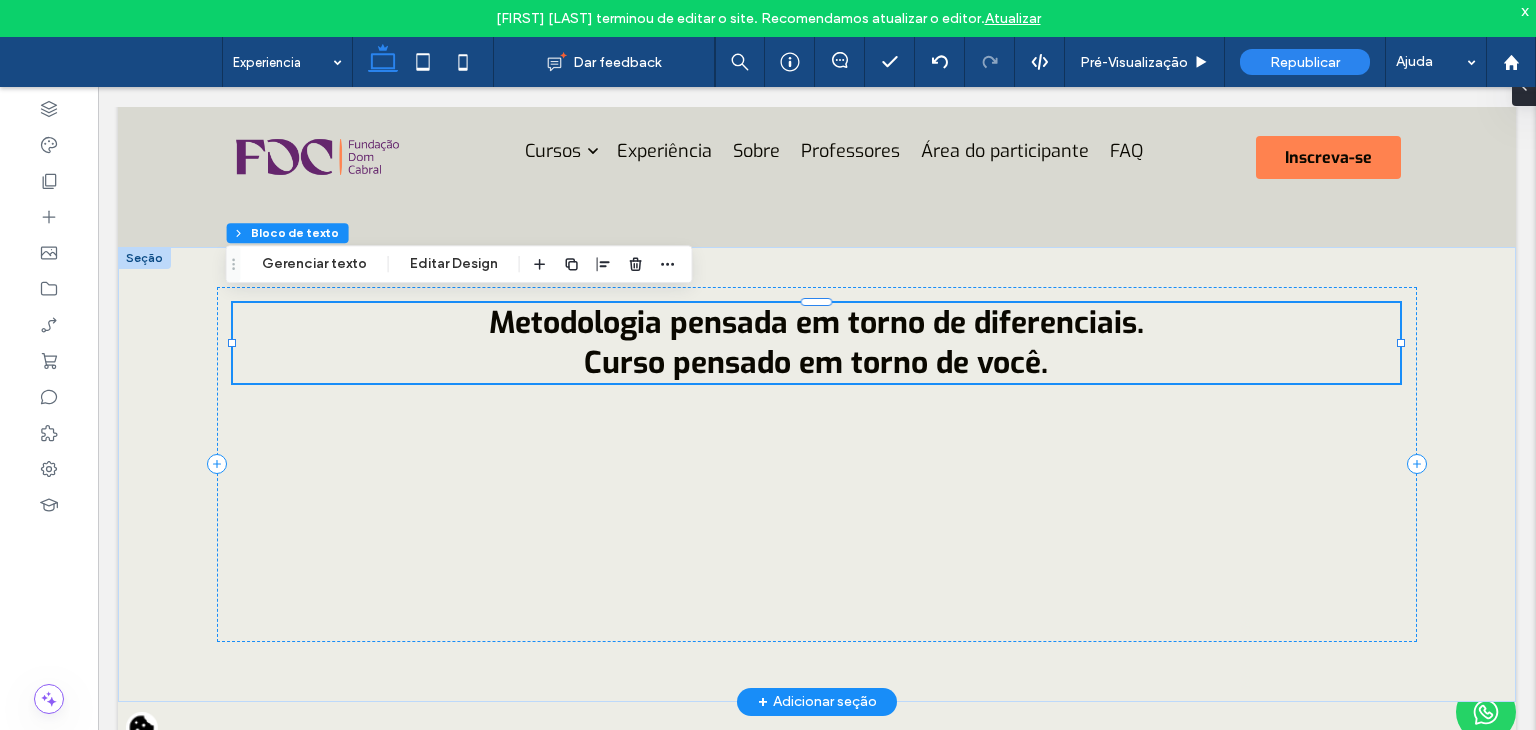 click on "Metodologia pensada em torno de diferenciais." at bounding box center (816, 323) 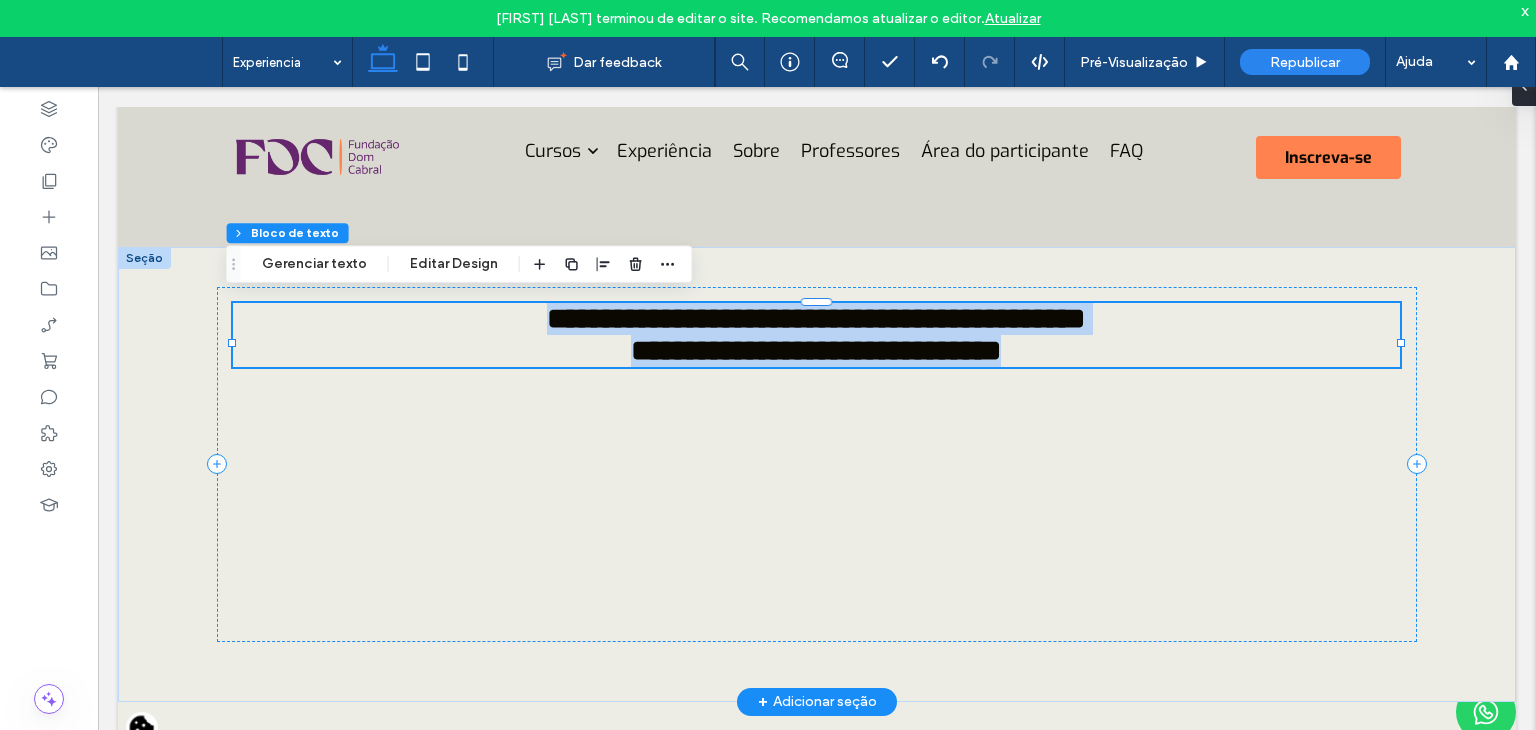 click on "**********" at bounding box center [816, 318] 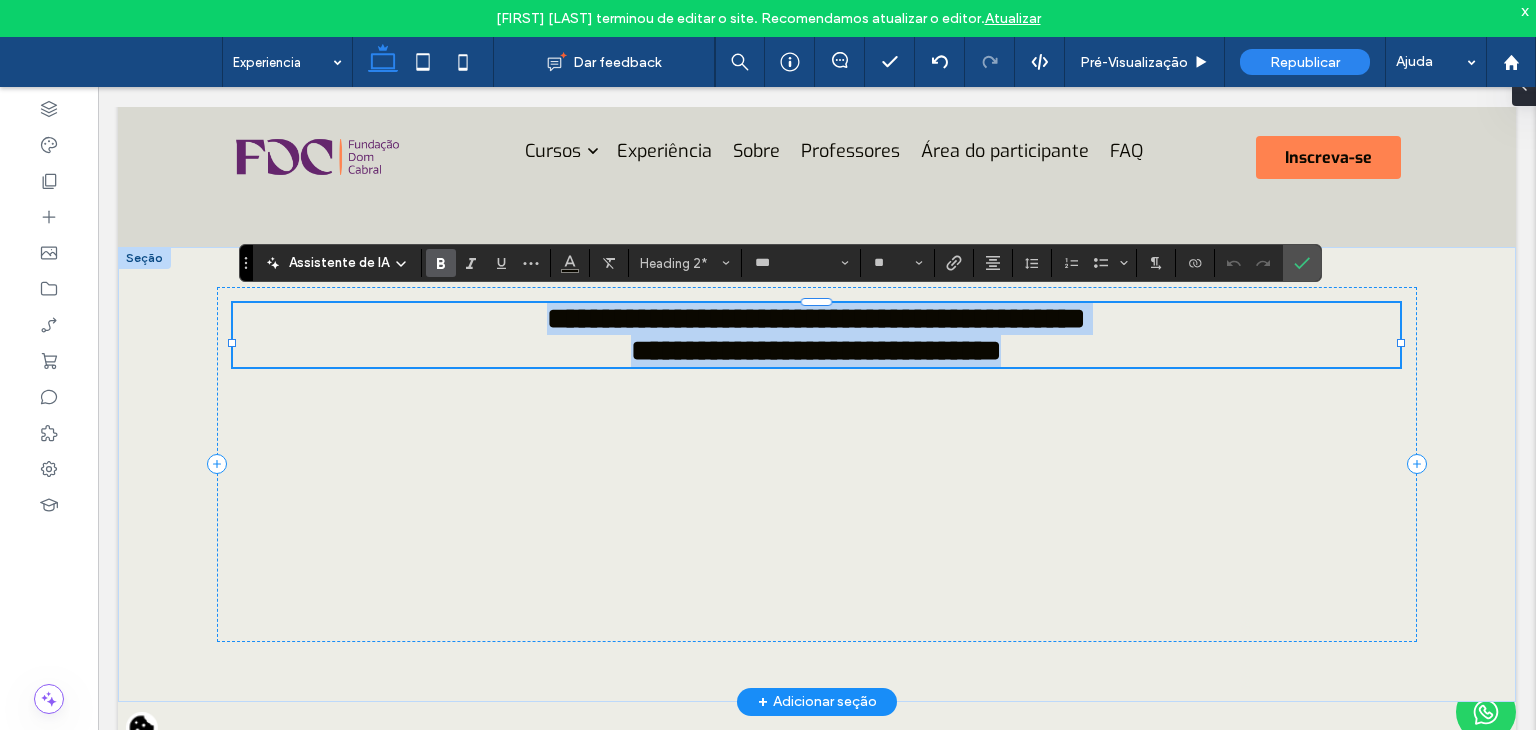 click on "**********" at bounding box center (816, 318) 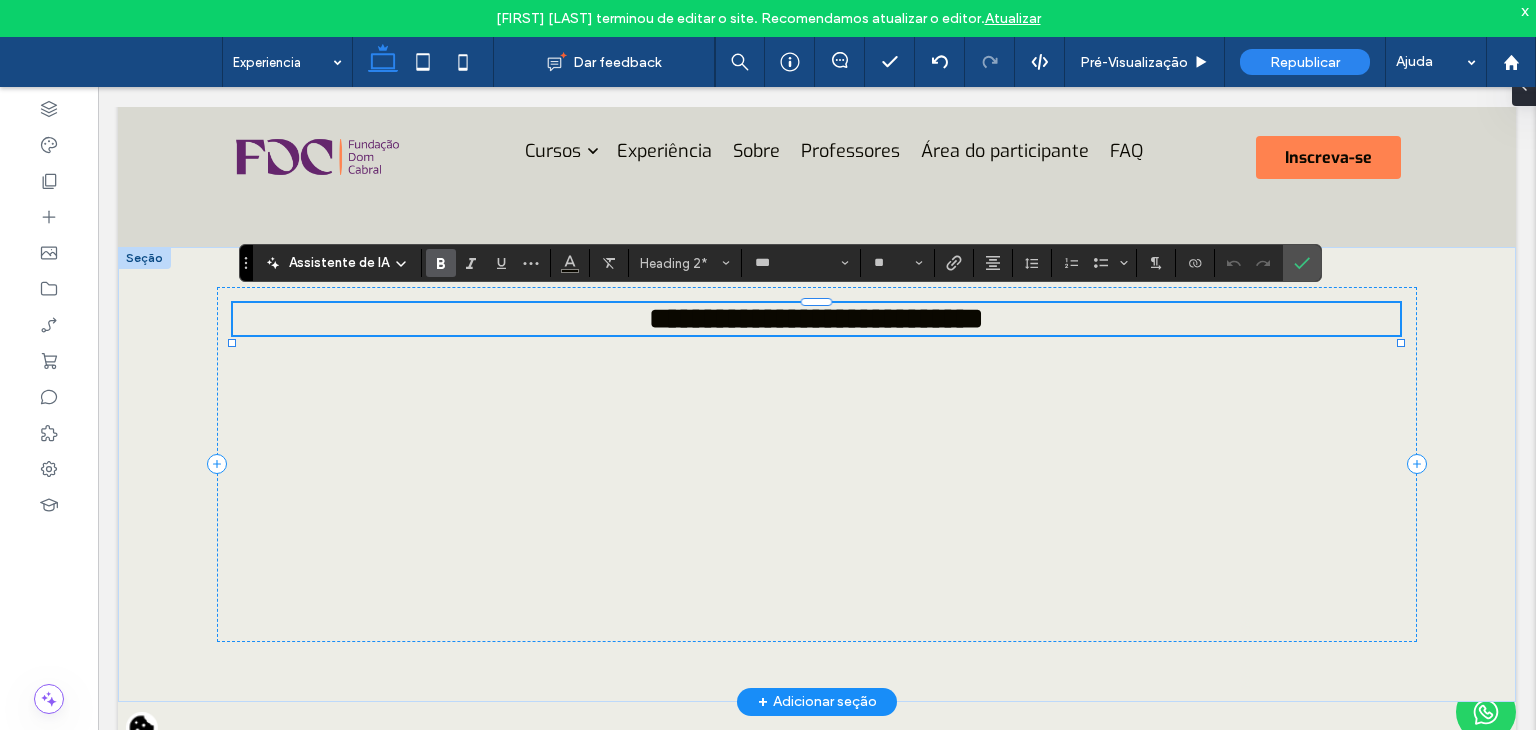 type on "***" 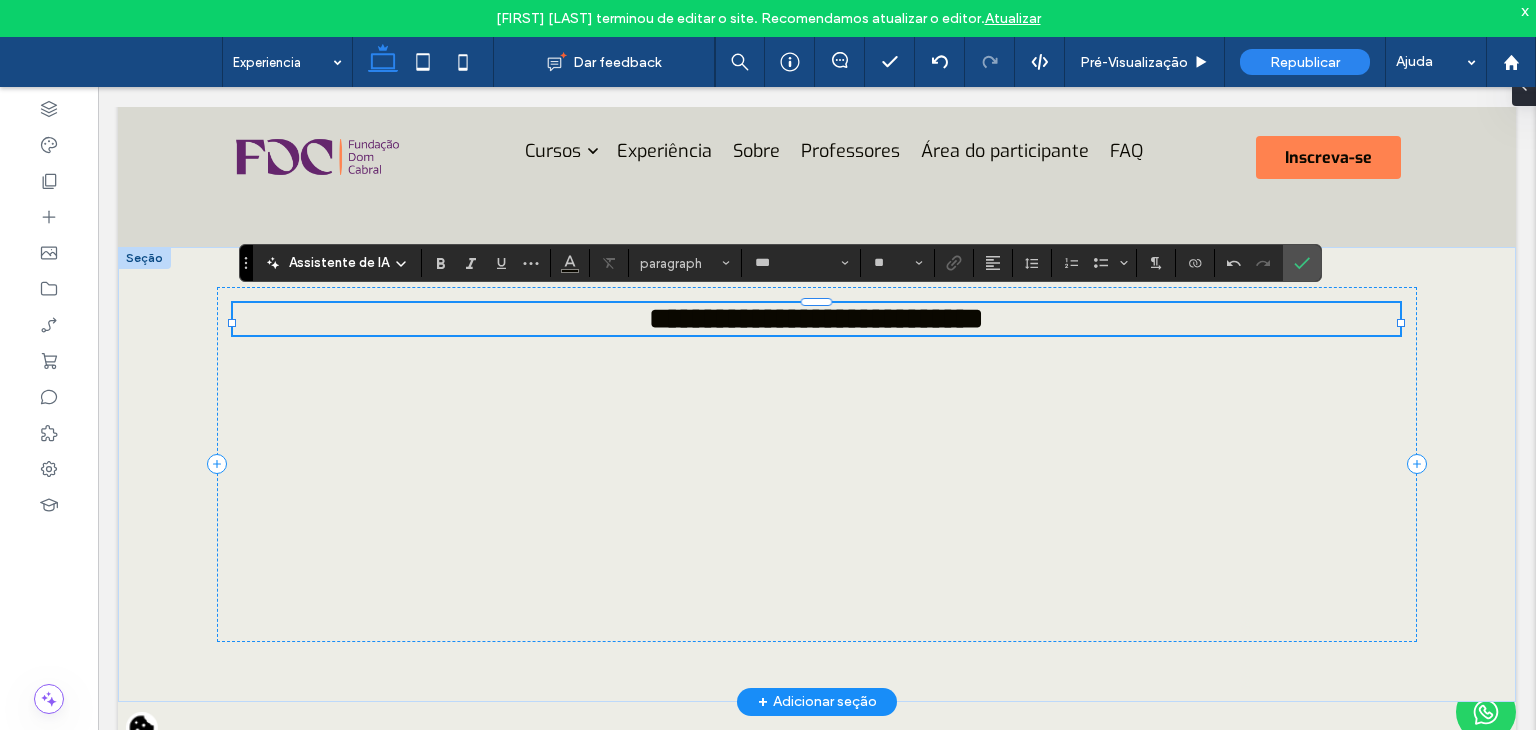 type on "***" 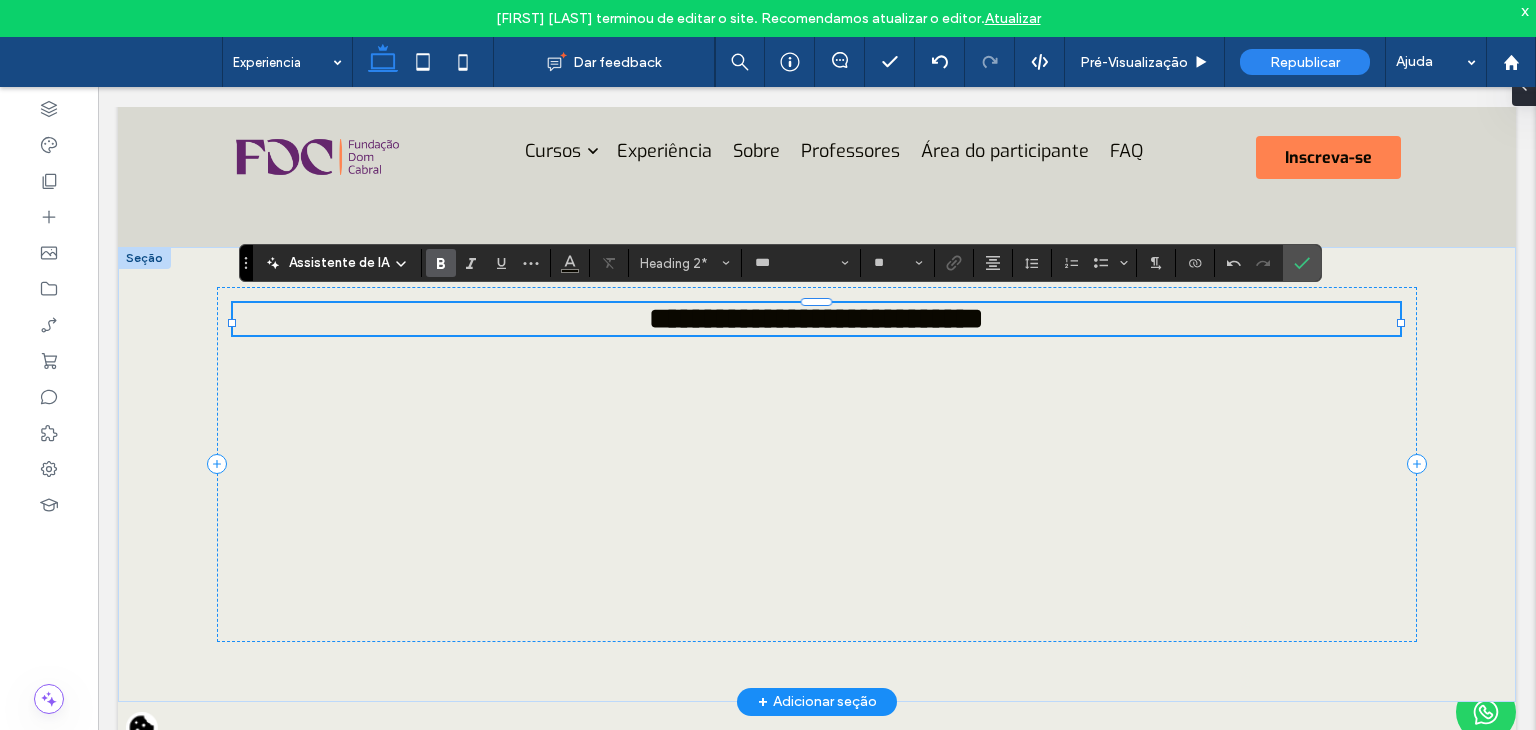 type 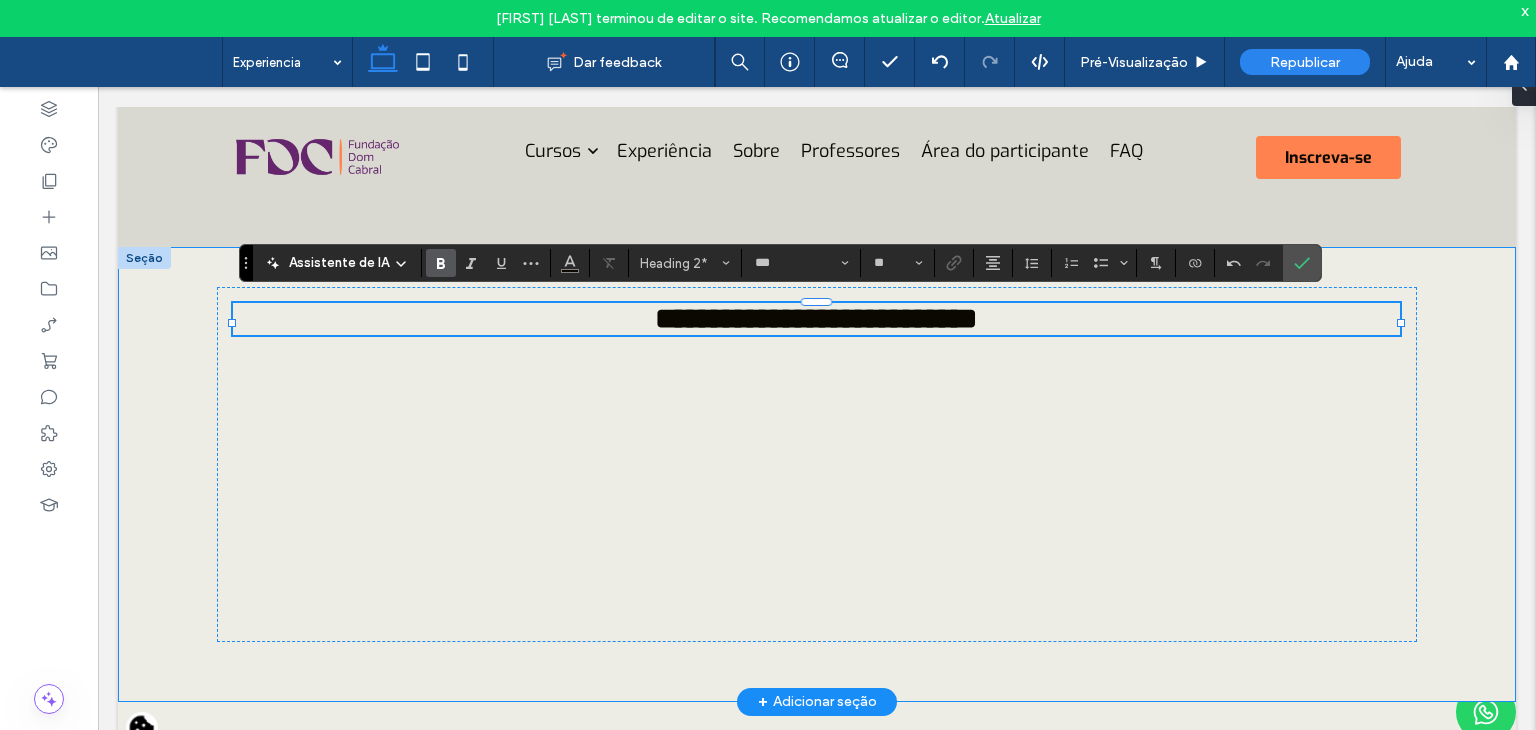 click on "**********" at bounding box center (817, 474) 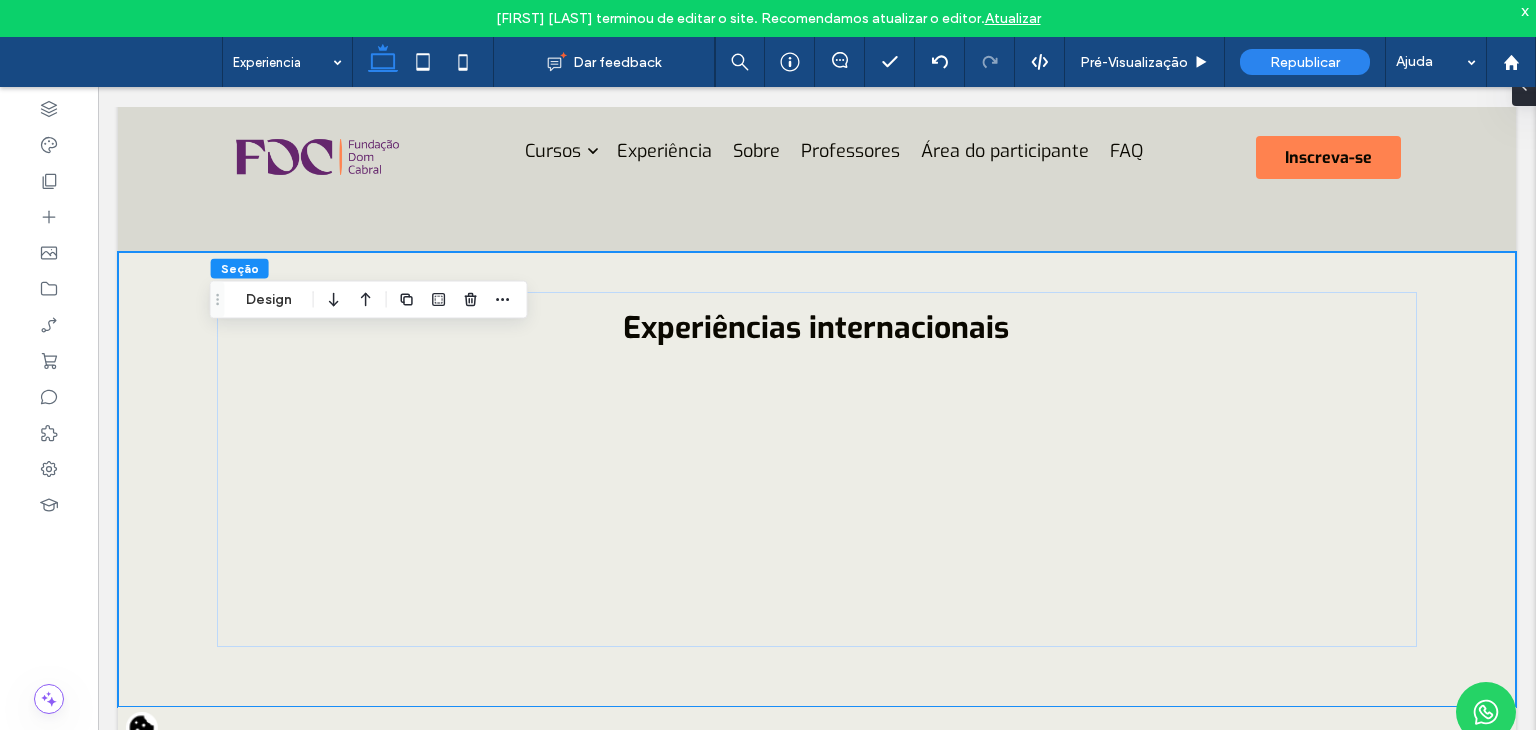 scroll, scrollTop: 3243, scrollLeft: 0, axis: vertical 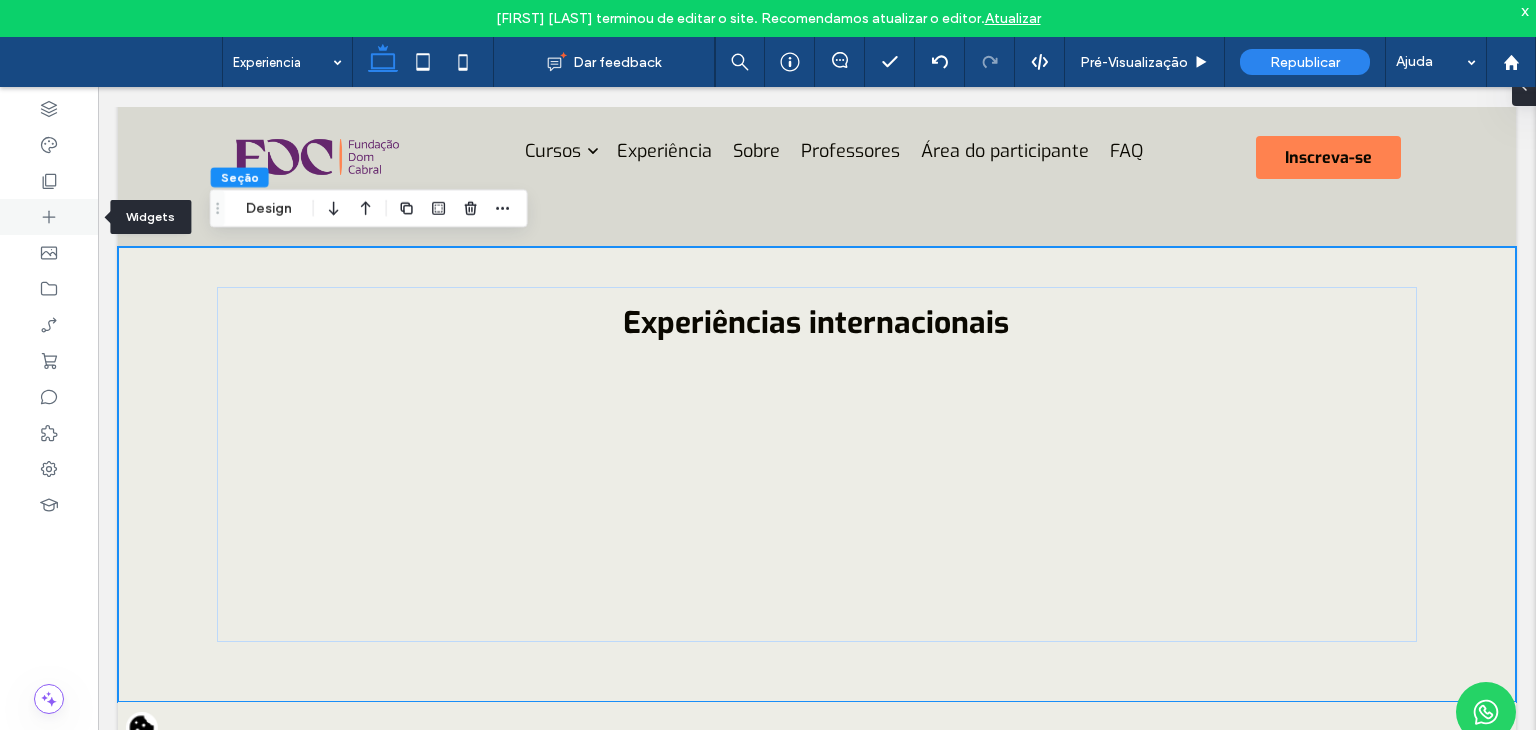 click 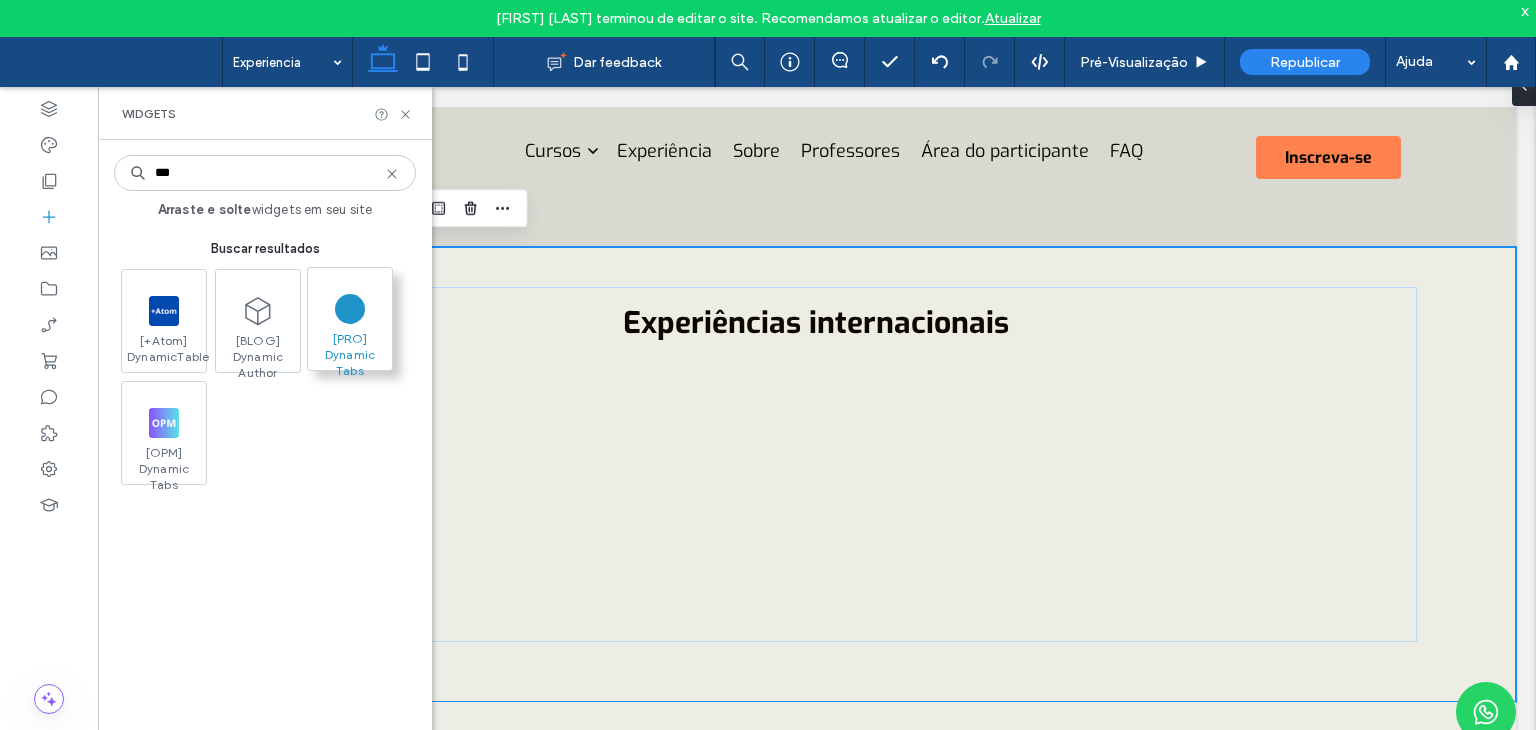 type on "***" 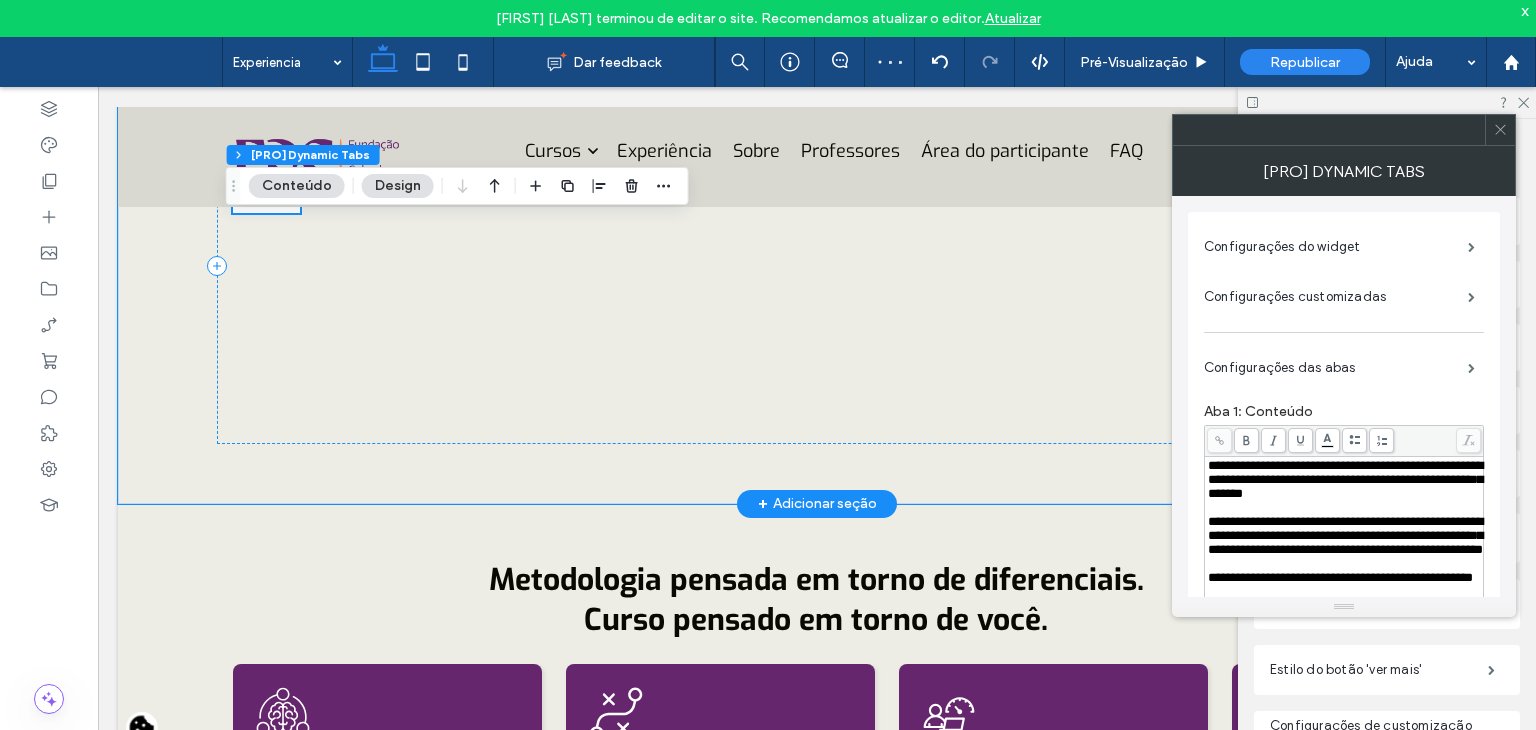 scroll, scrollTop: 3443, scrollLeft: 0, axis: vertical 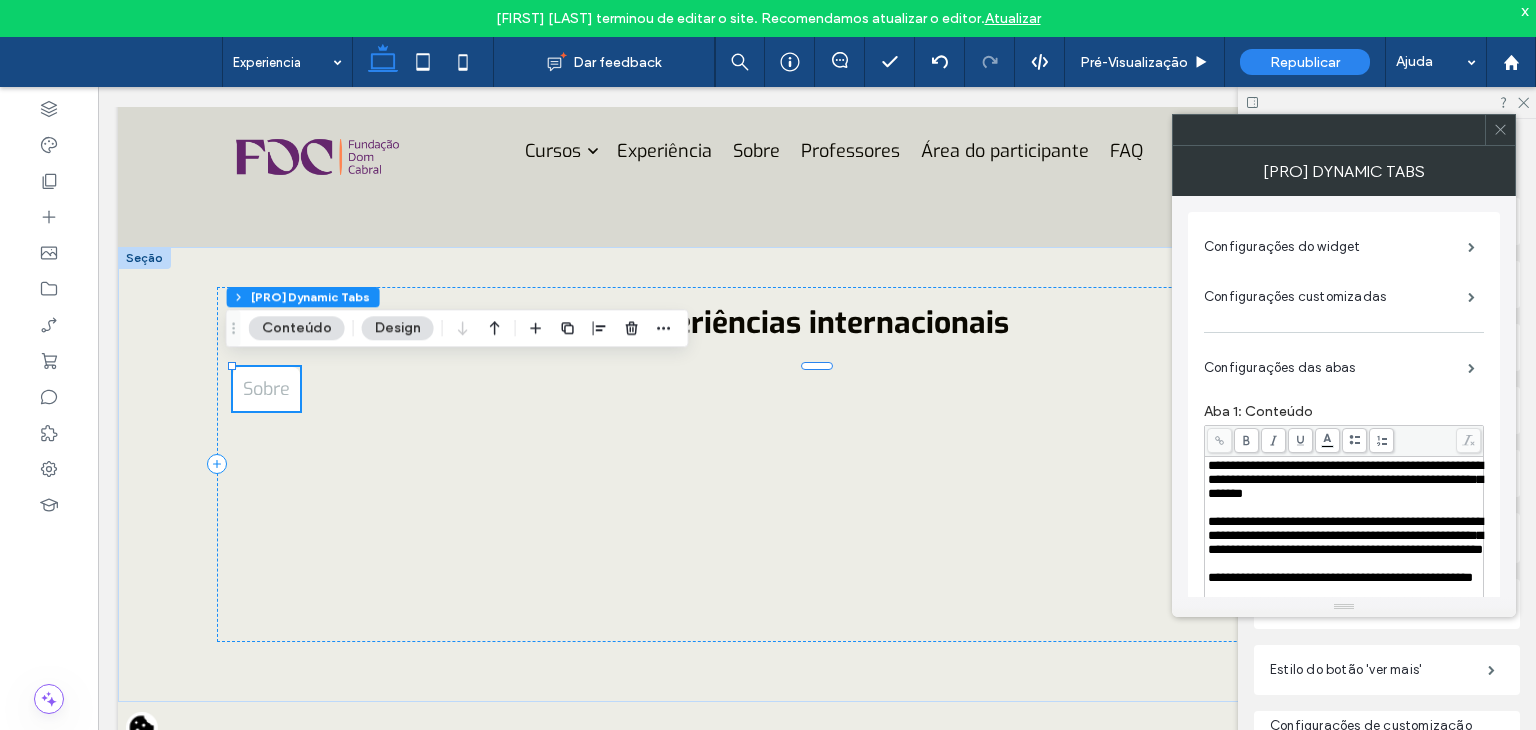 click on "**********" at bounding box center (1345, 479) 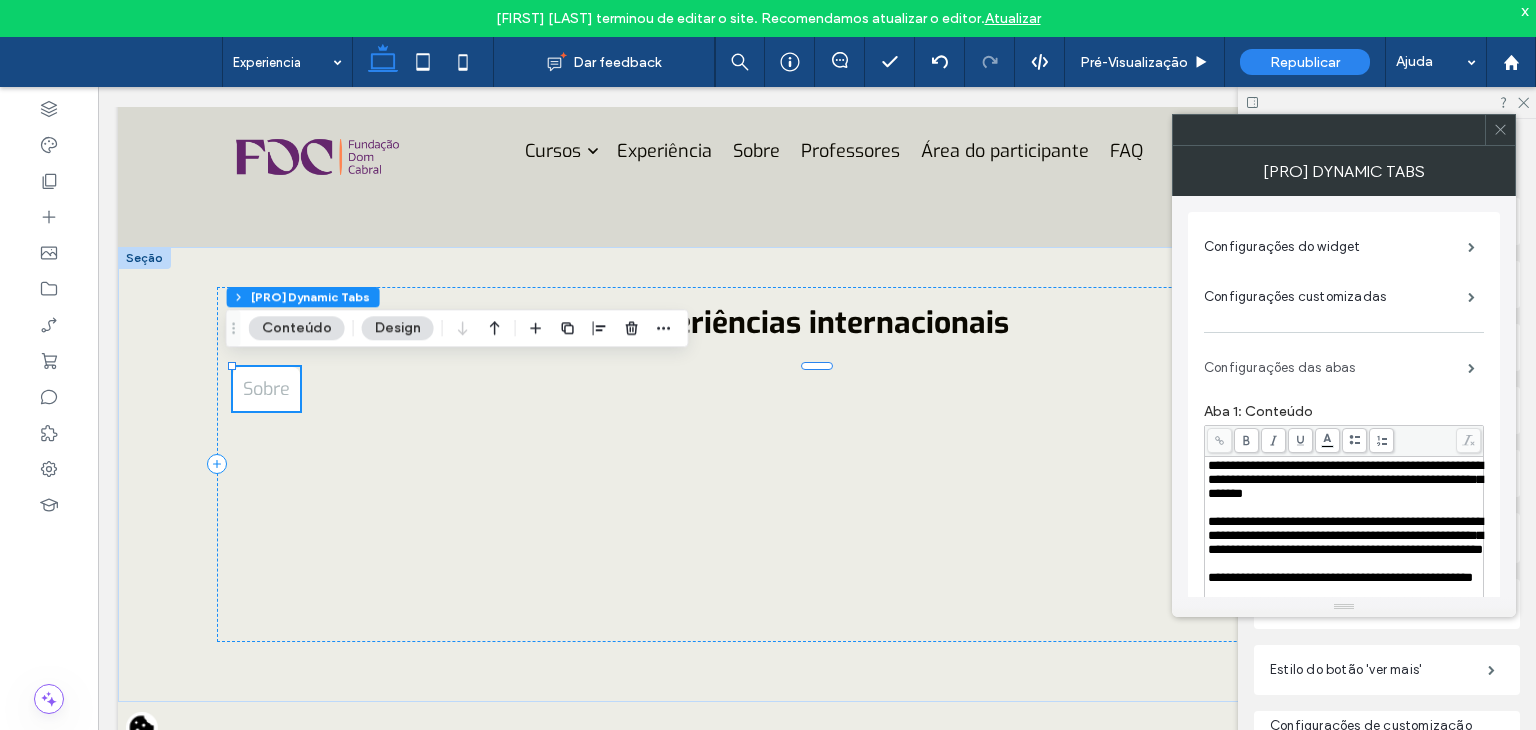 click on "Configurações das abas" at bounding box center (1336, 368) 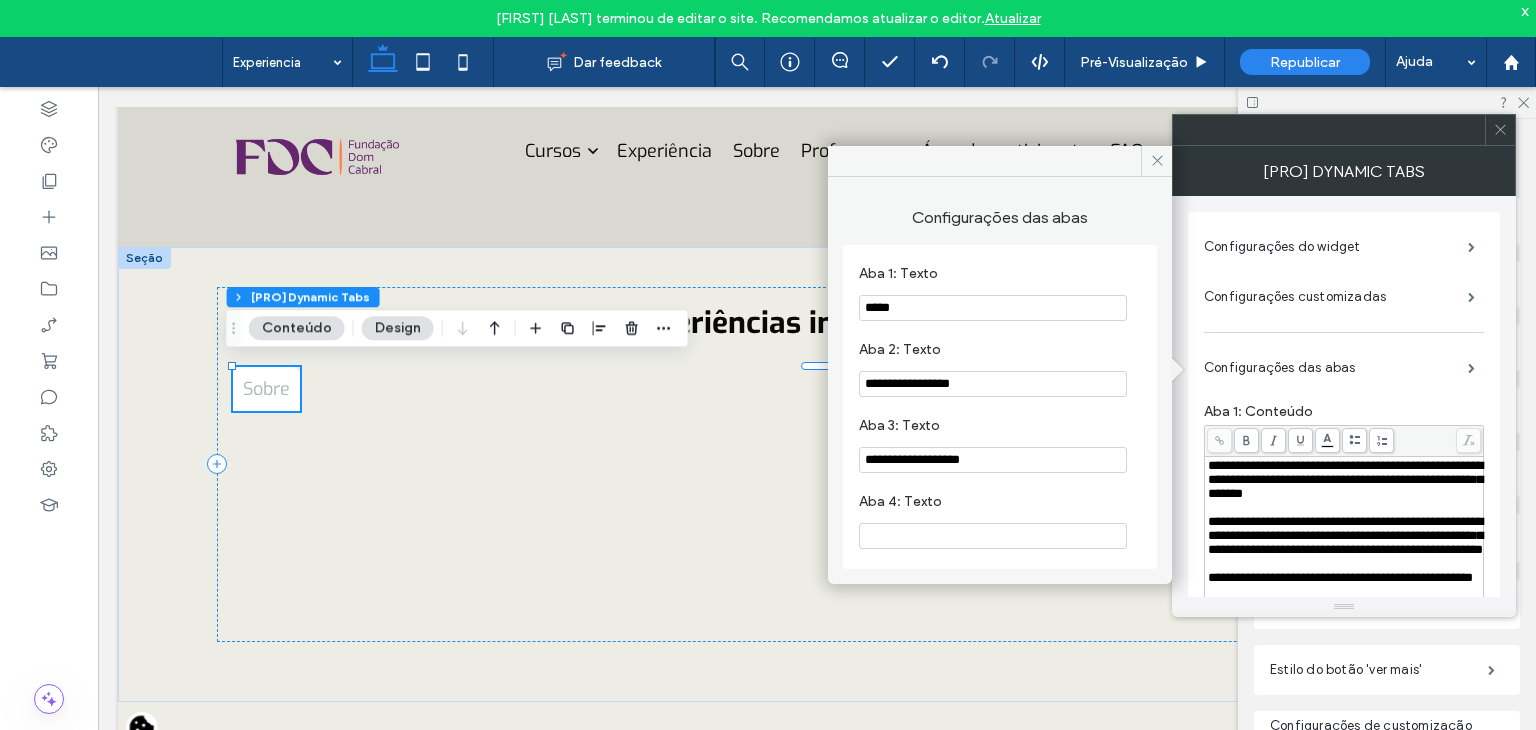 click on "*****" at bounding box center [993, 308] 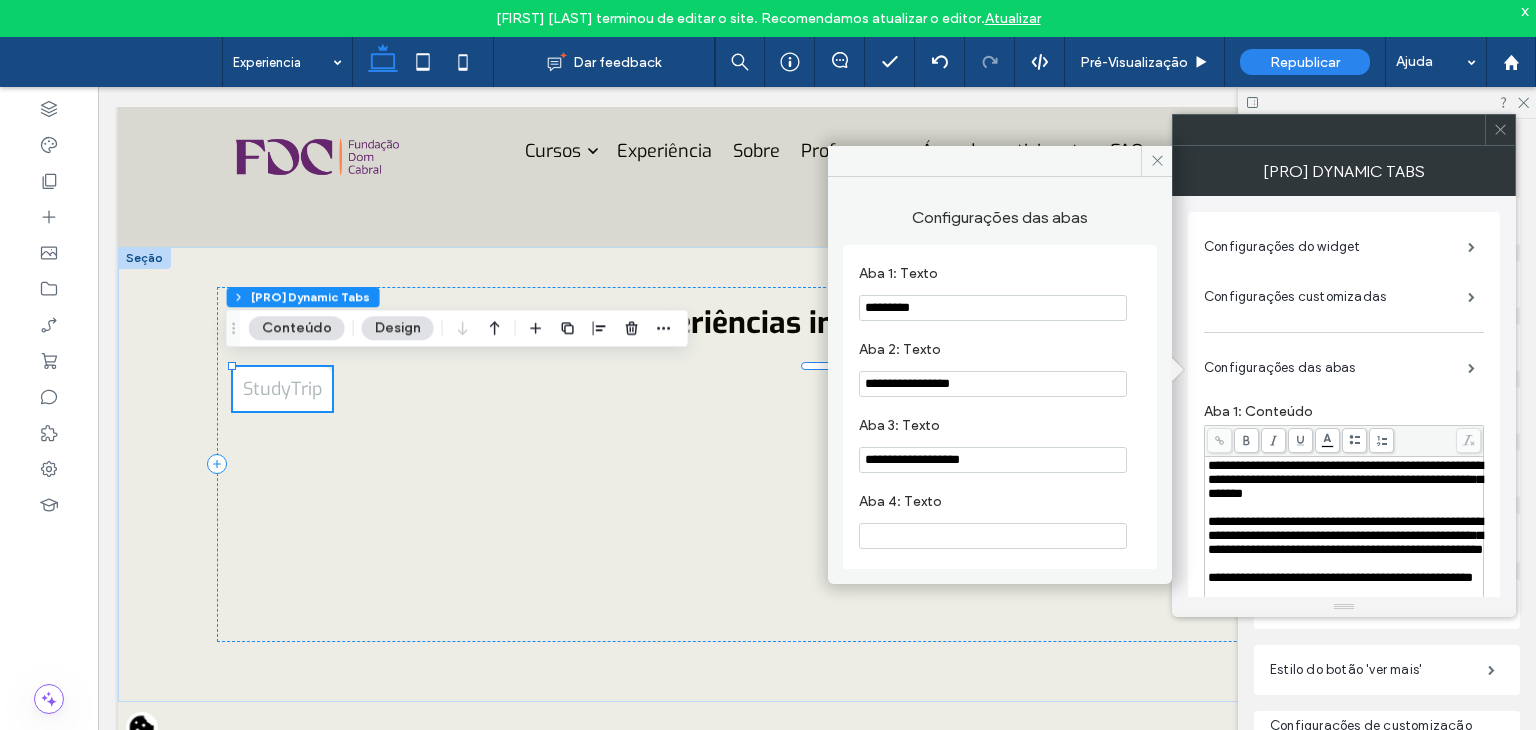 type on "*********" 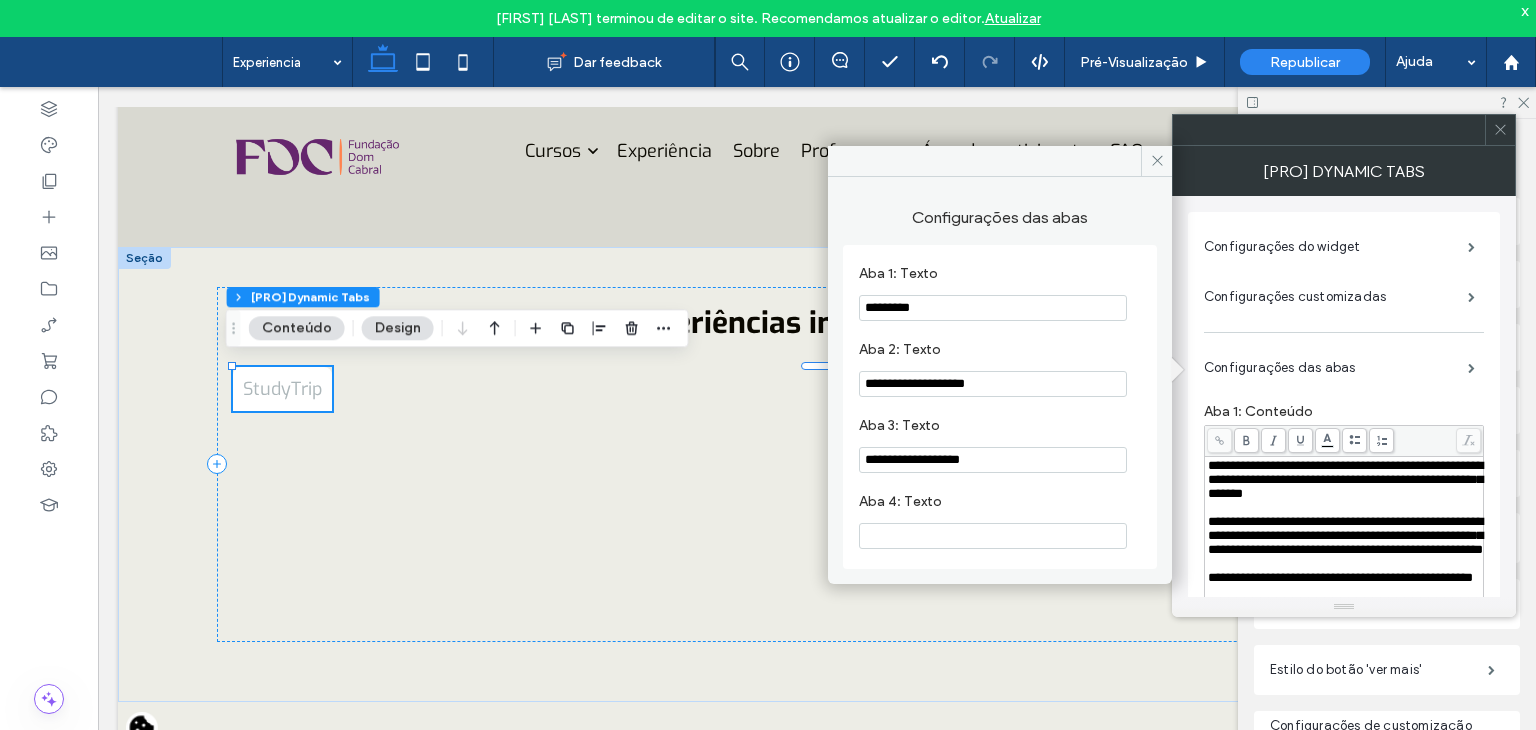 type on "**********" 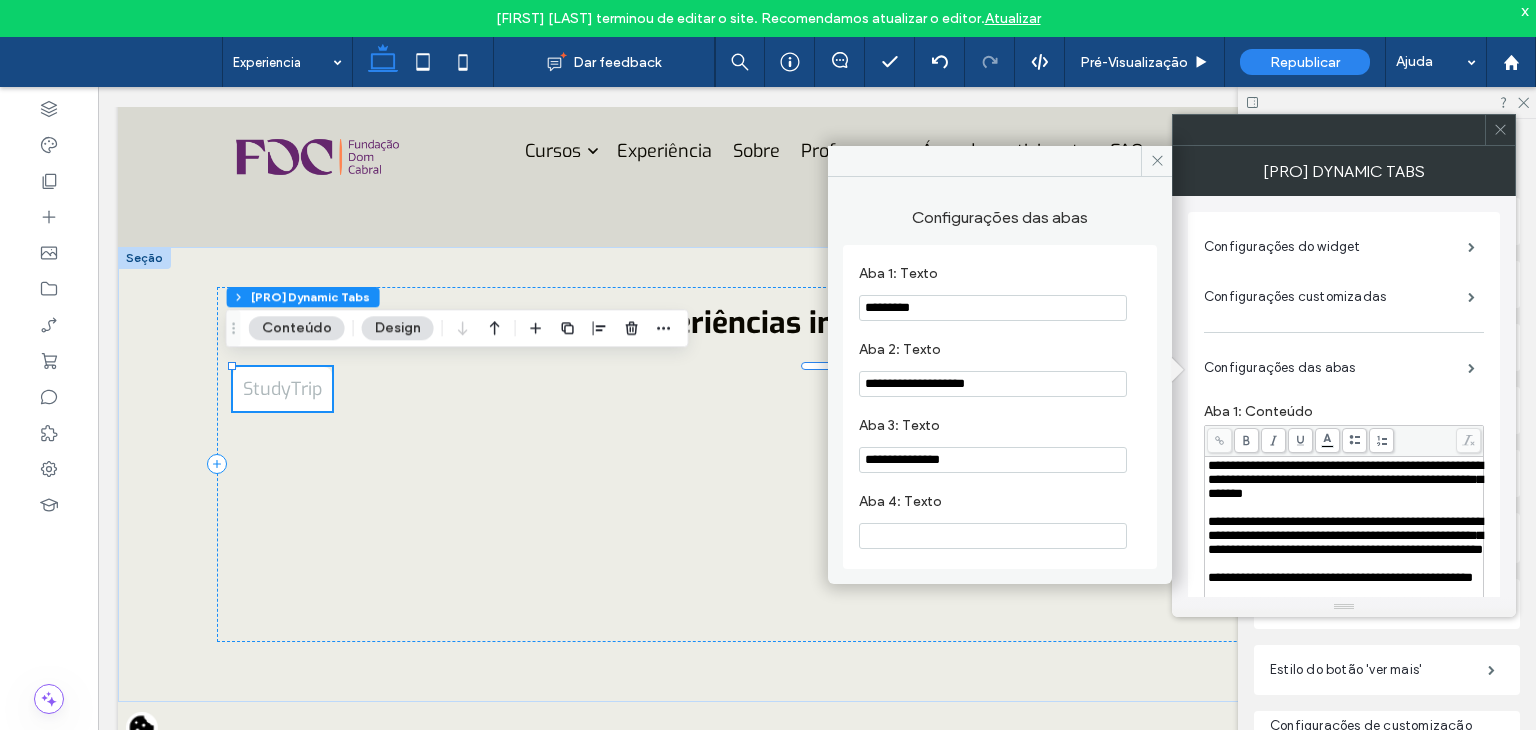 type on "**********" 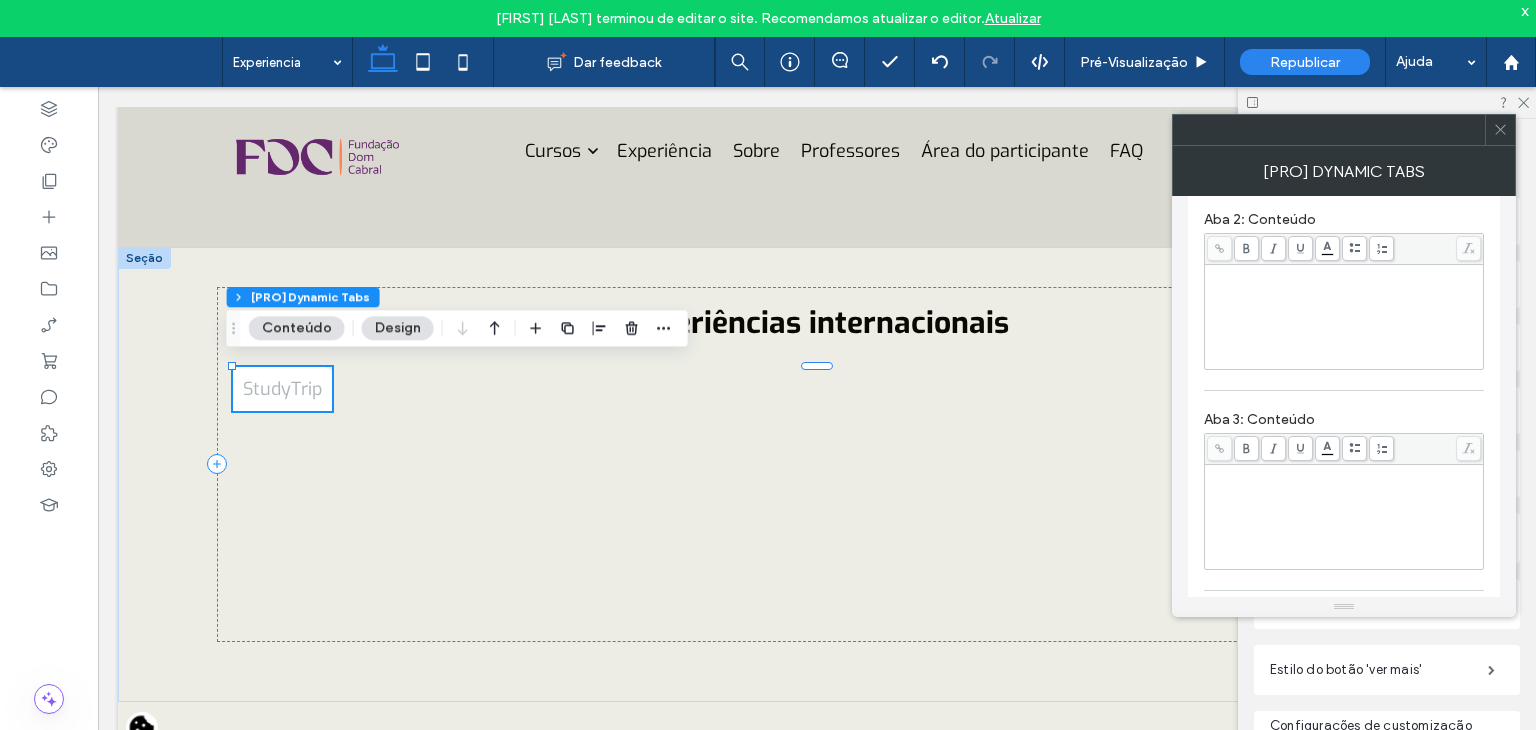scroll, scrollTop: 600, scrollLeft: 0, axis: vertical 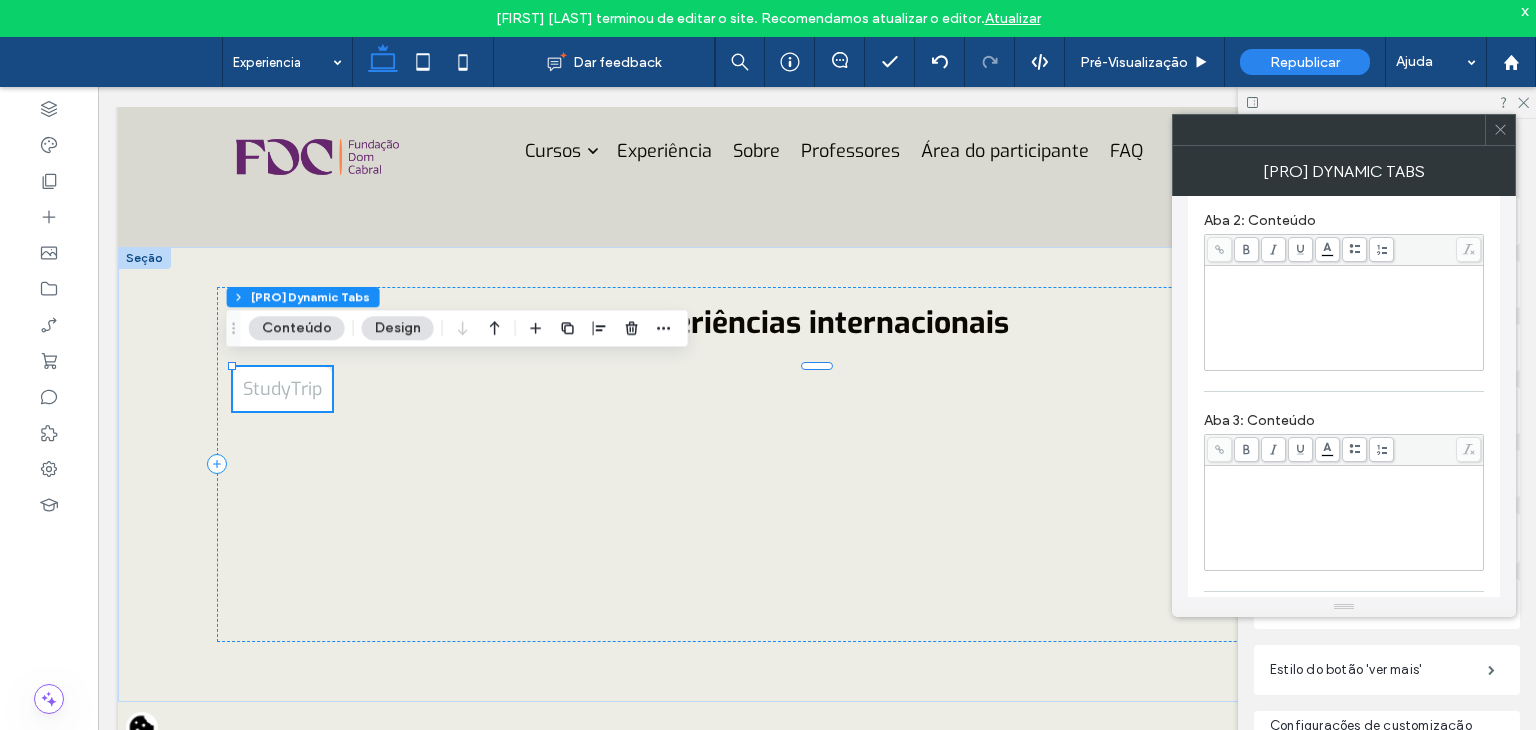 click at bounding box center (1344, 318) 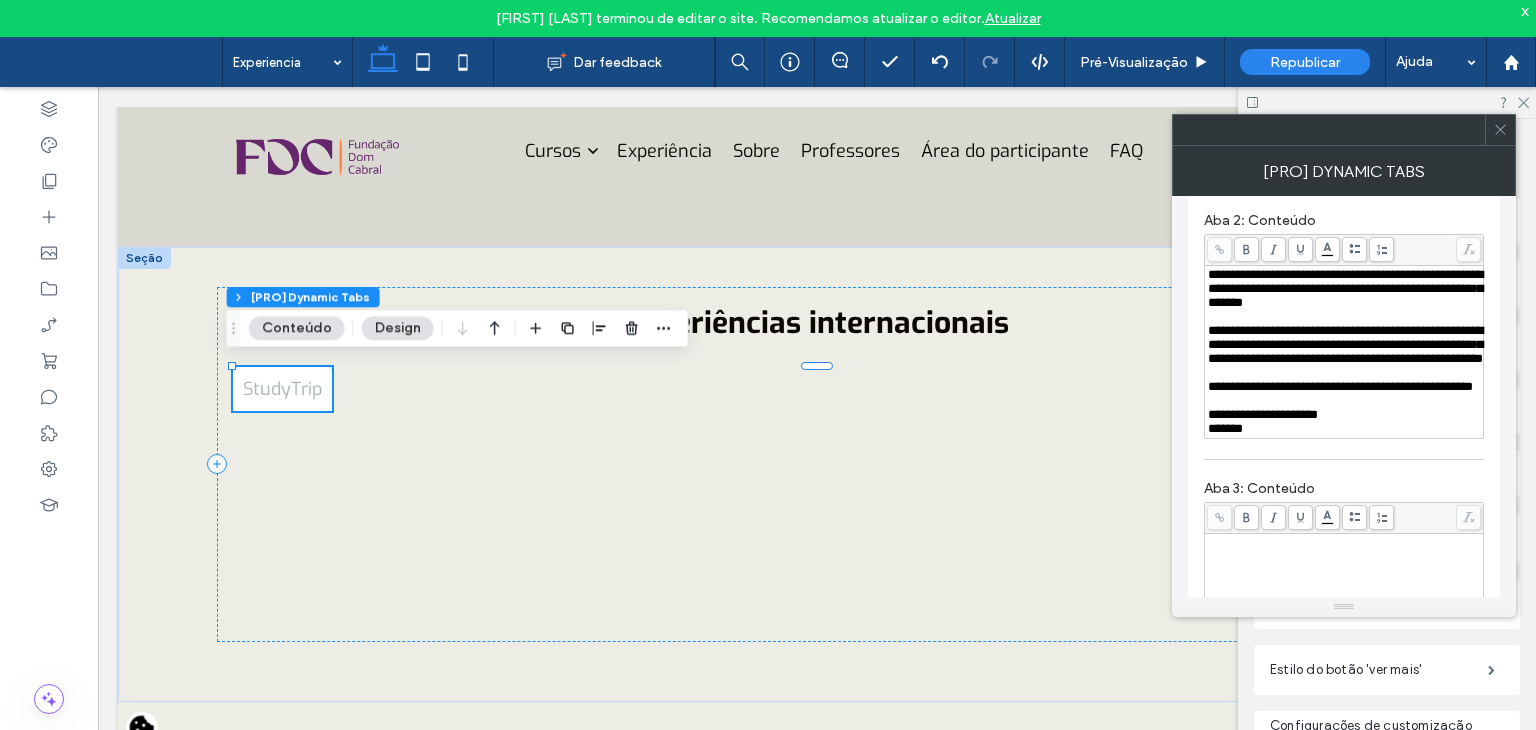 click on "**********" at bounding box center (1344, 325) 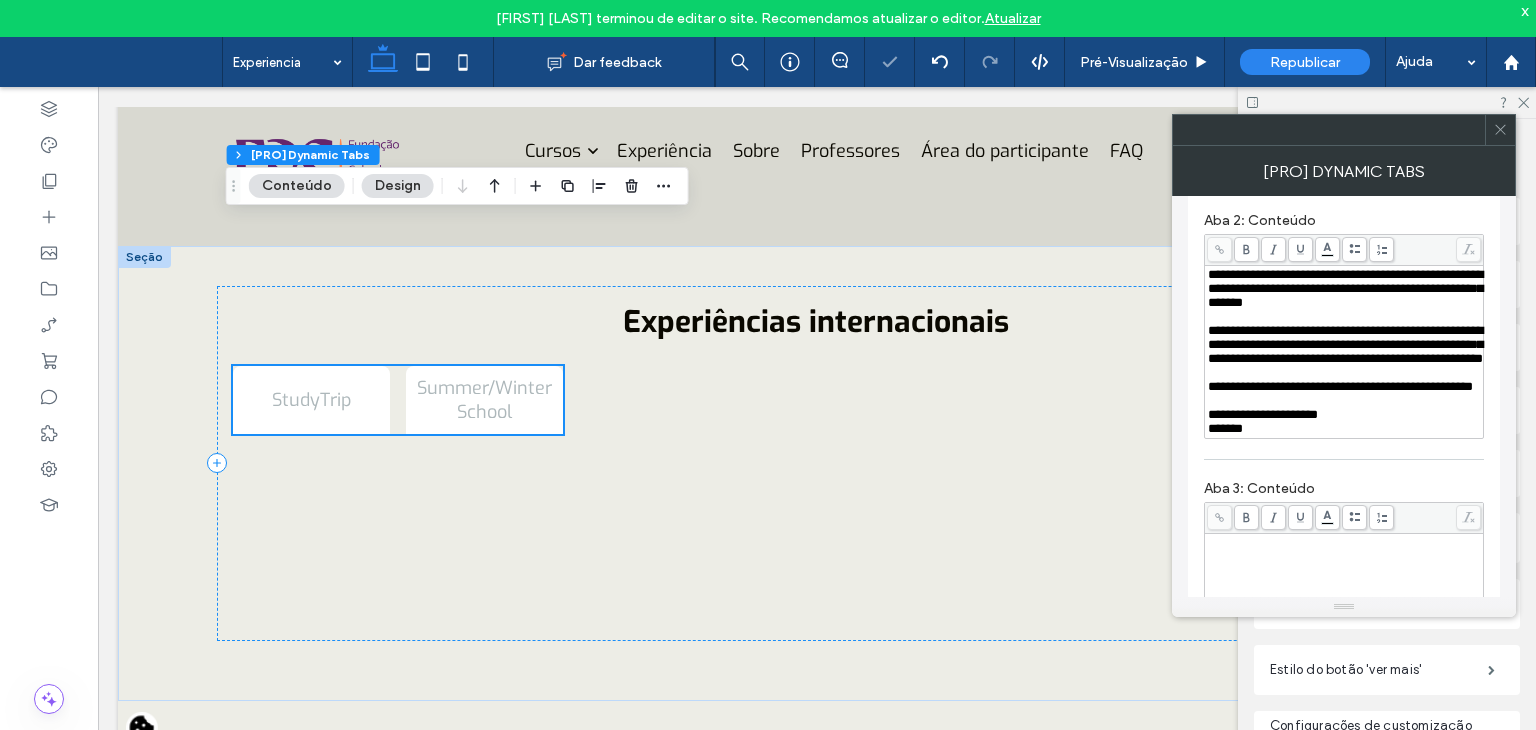 scroll, scrollTop: 3243, scrollLeft: 0, axis: vertical 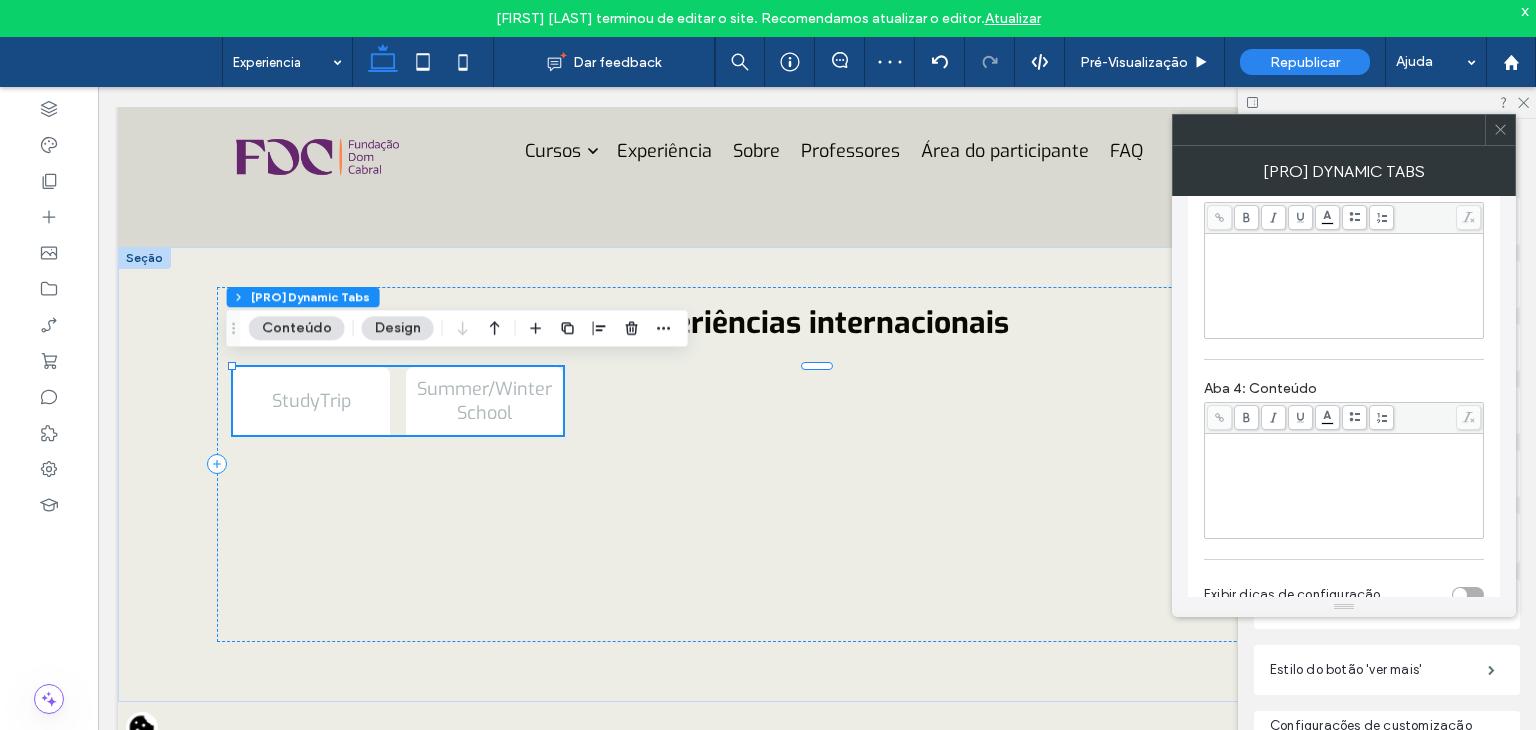 click at bounding box center [1344, 286] 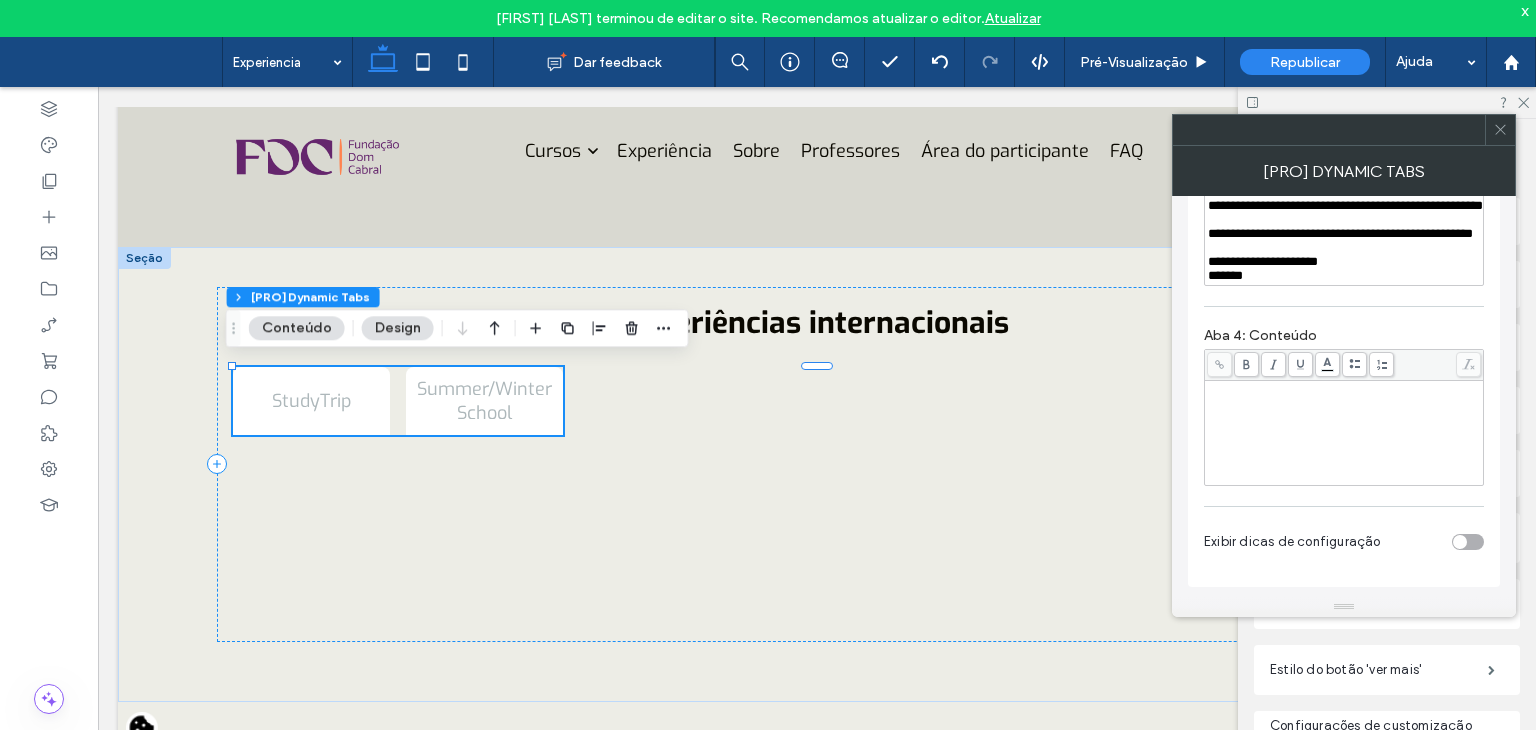 scroll, scrollTop: 1100, scrollLeft: 0, axis: vertical 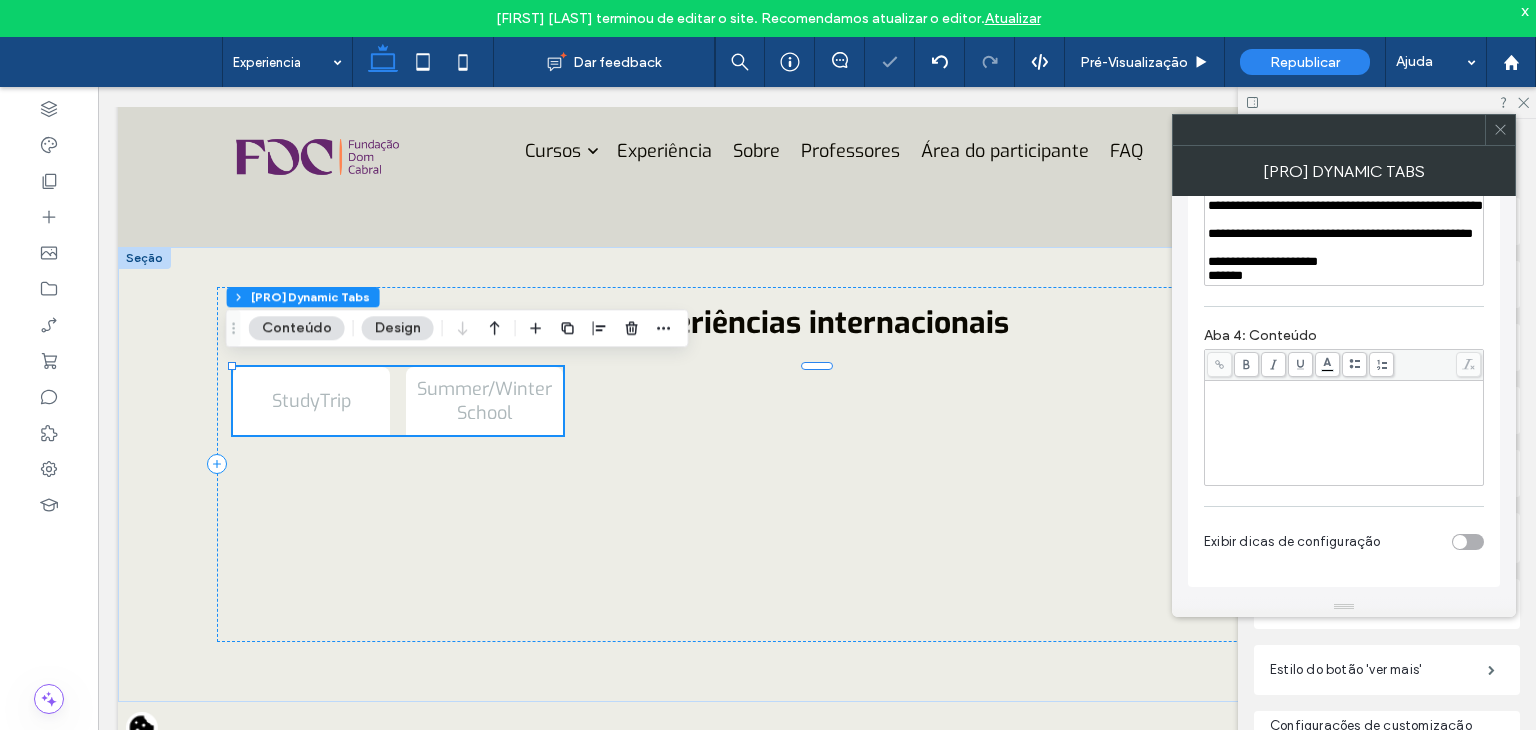 click on "**********" at bounding box center [1344, -111] 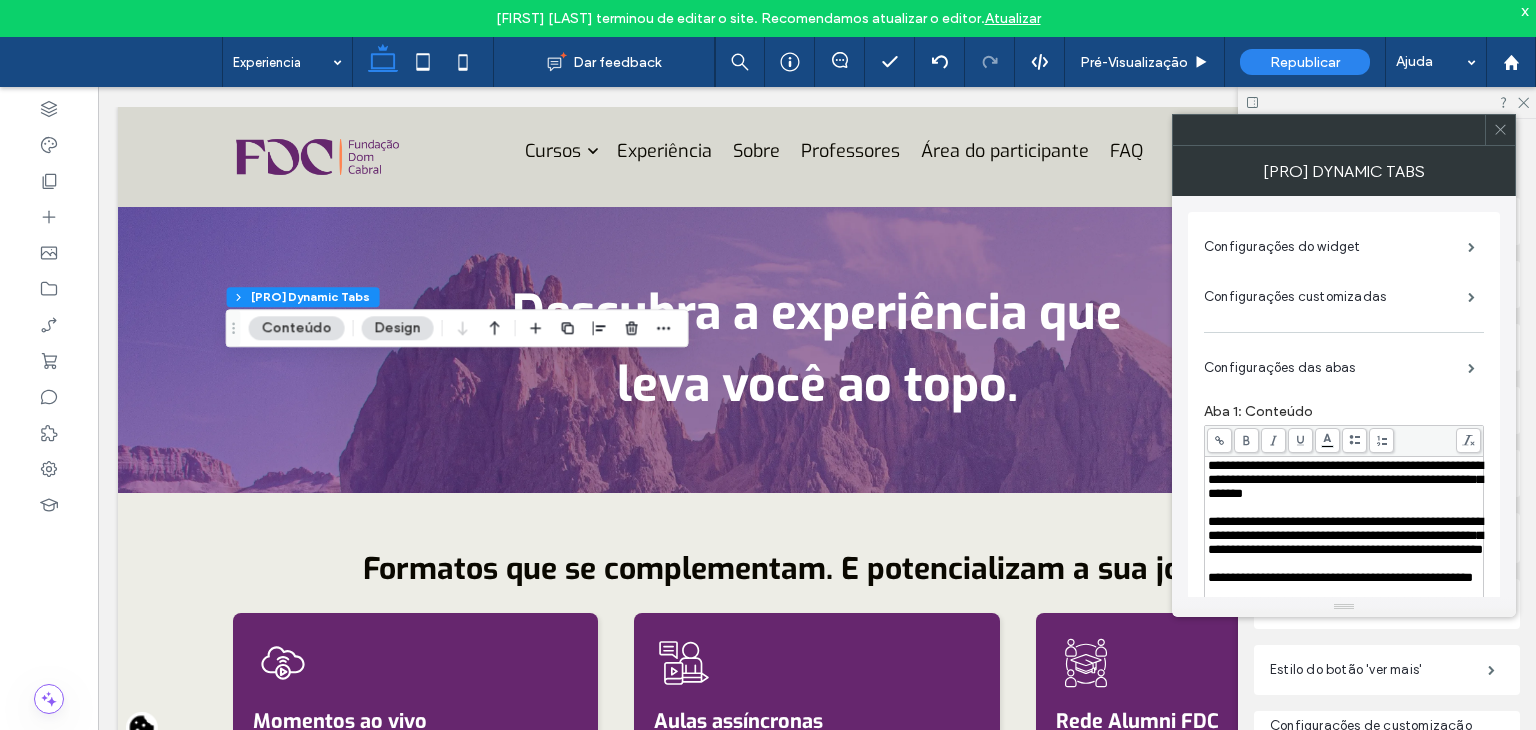 scroll, scrollTop: 3243, scrollLeft: 0, axis: vertical 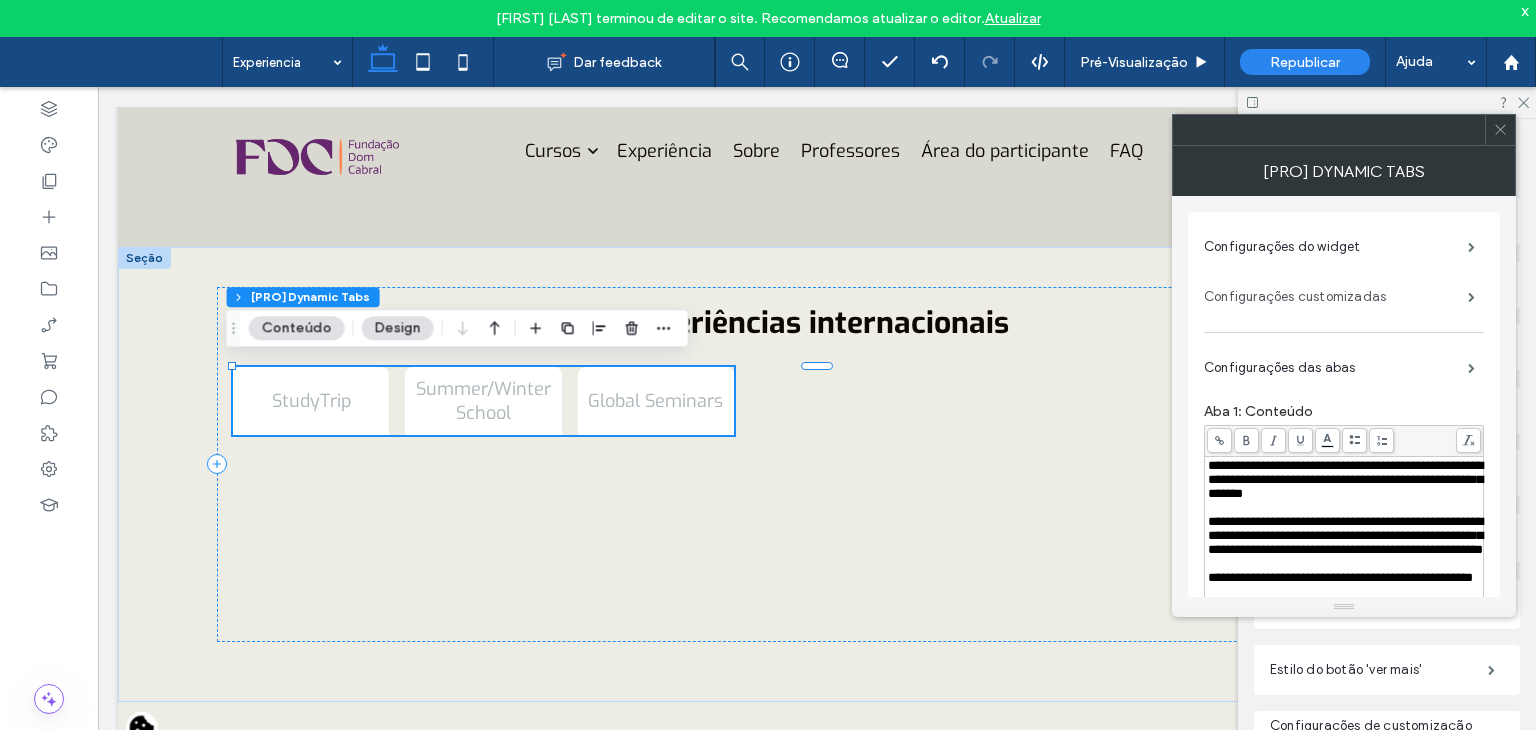click on "Configurações customizadas" at bounding box center (1336, 297) 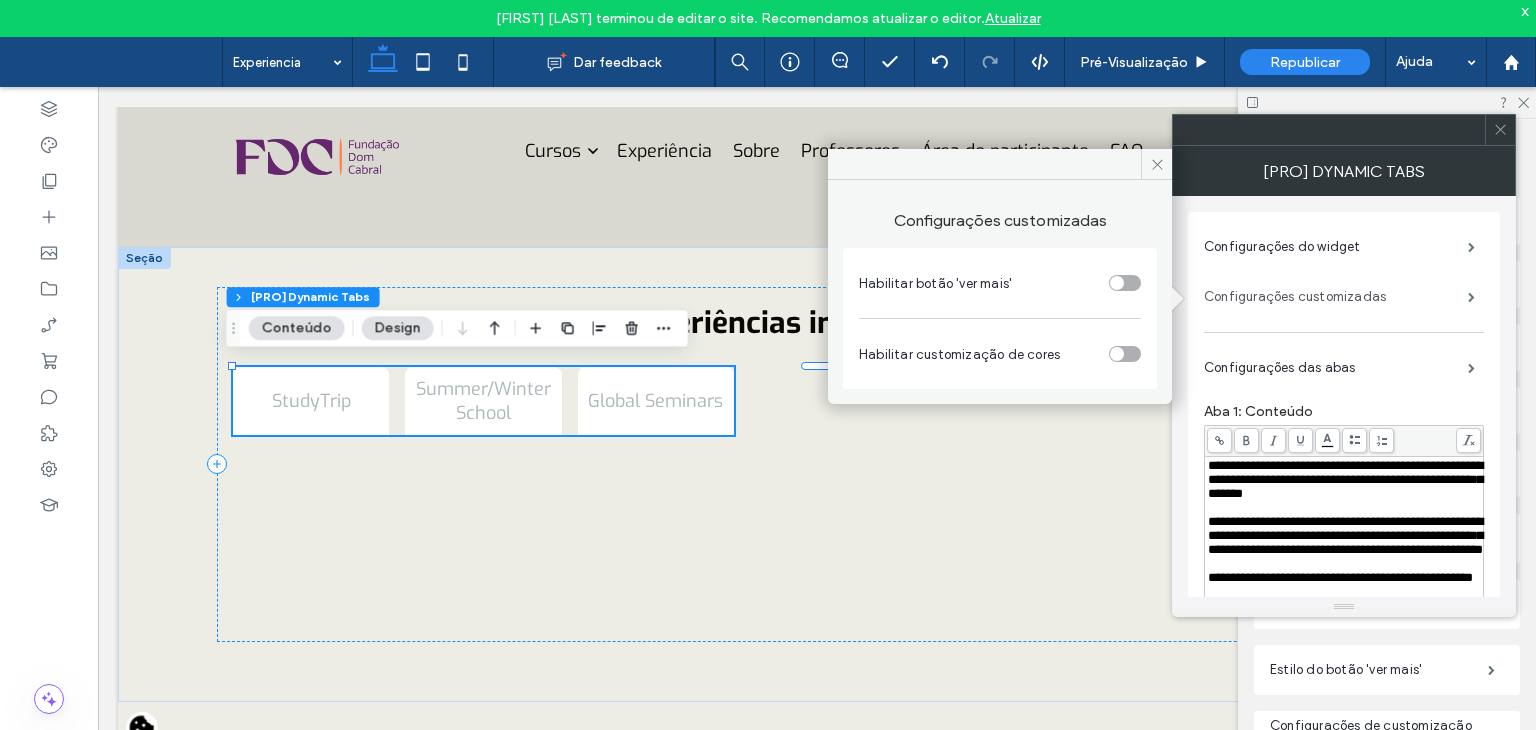 click on "Configurações customizadas" at bounding box center [1336, 297] 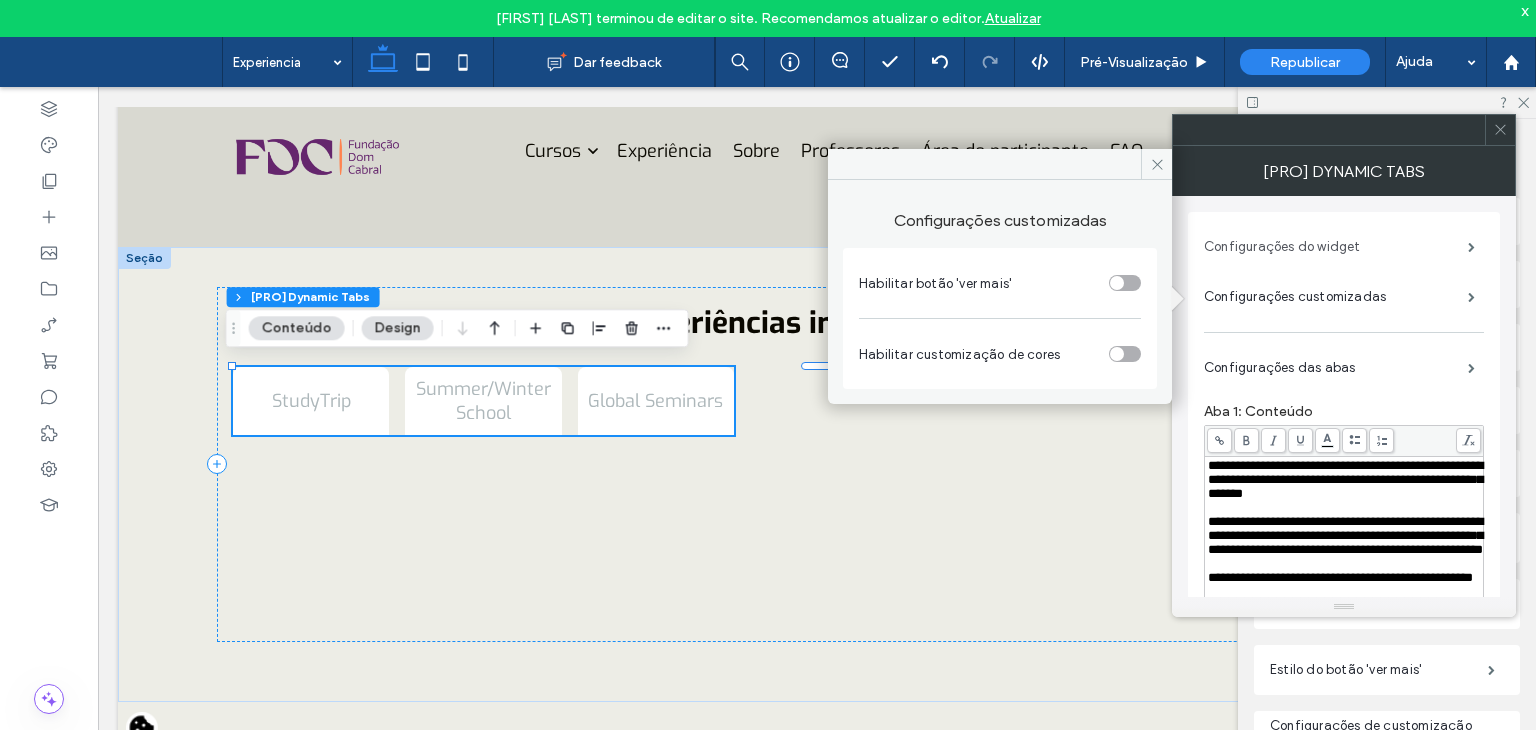 click on "Configurações do widget" at bounding box center [1336, 247] 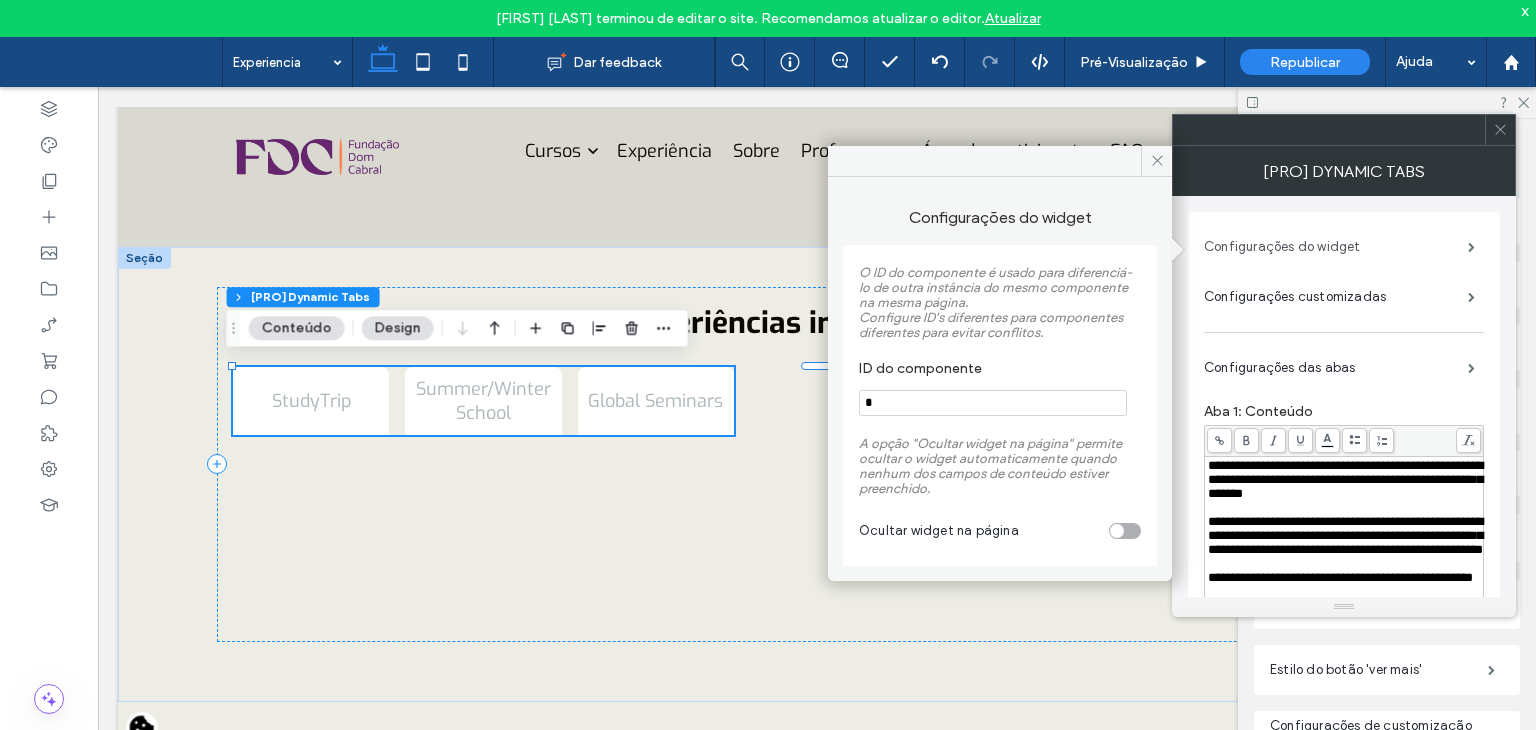 click on "Configurações do widget" at bounding box center [1336, 247] 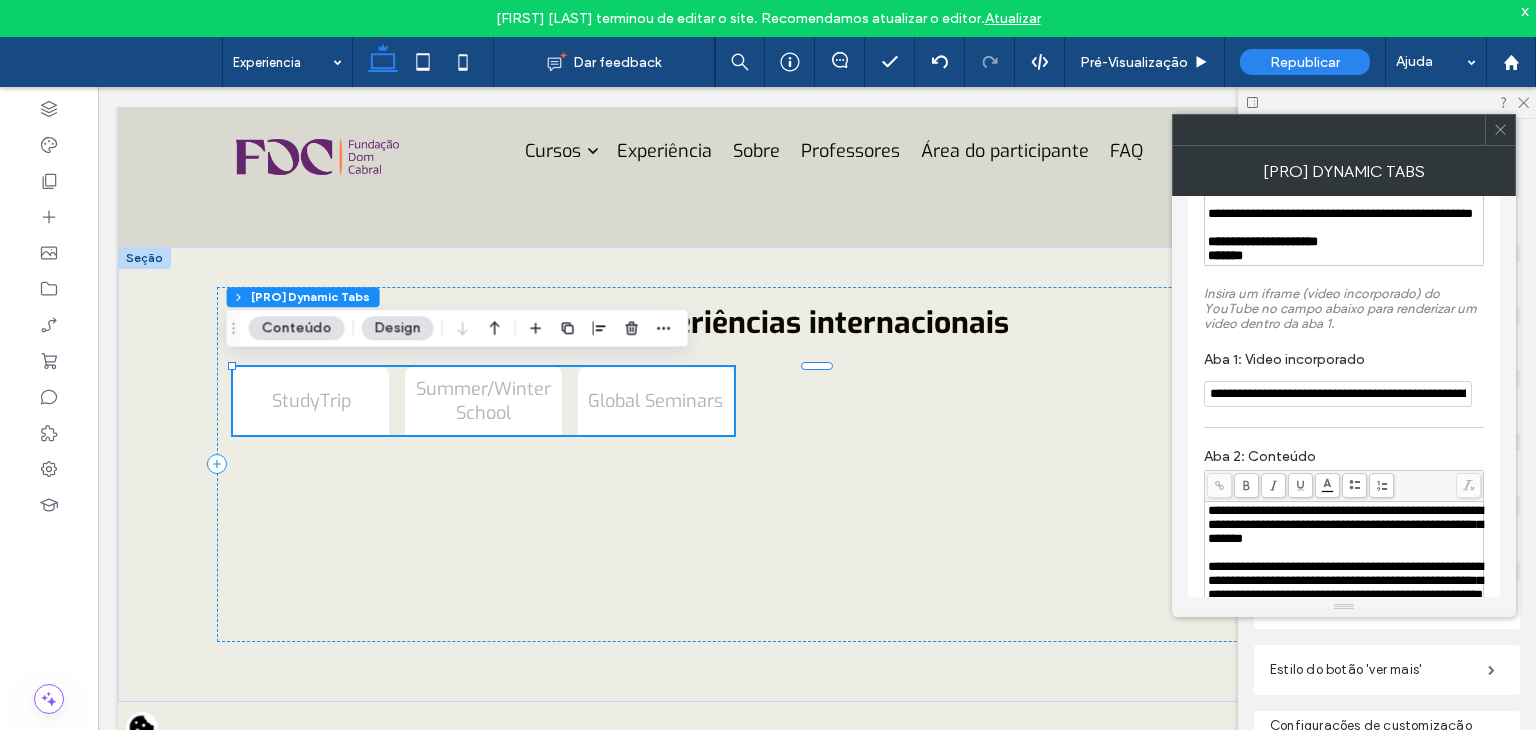 scroll, scrollTop: 400, scrollLeft: 0, axis: vertical 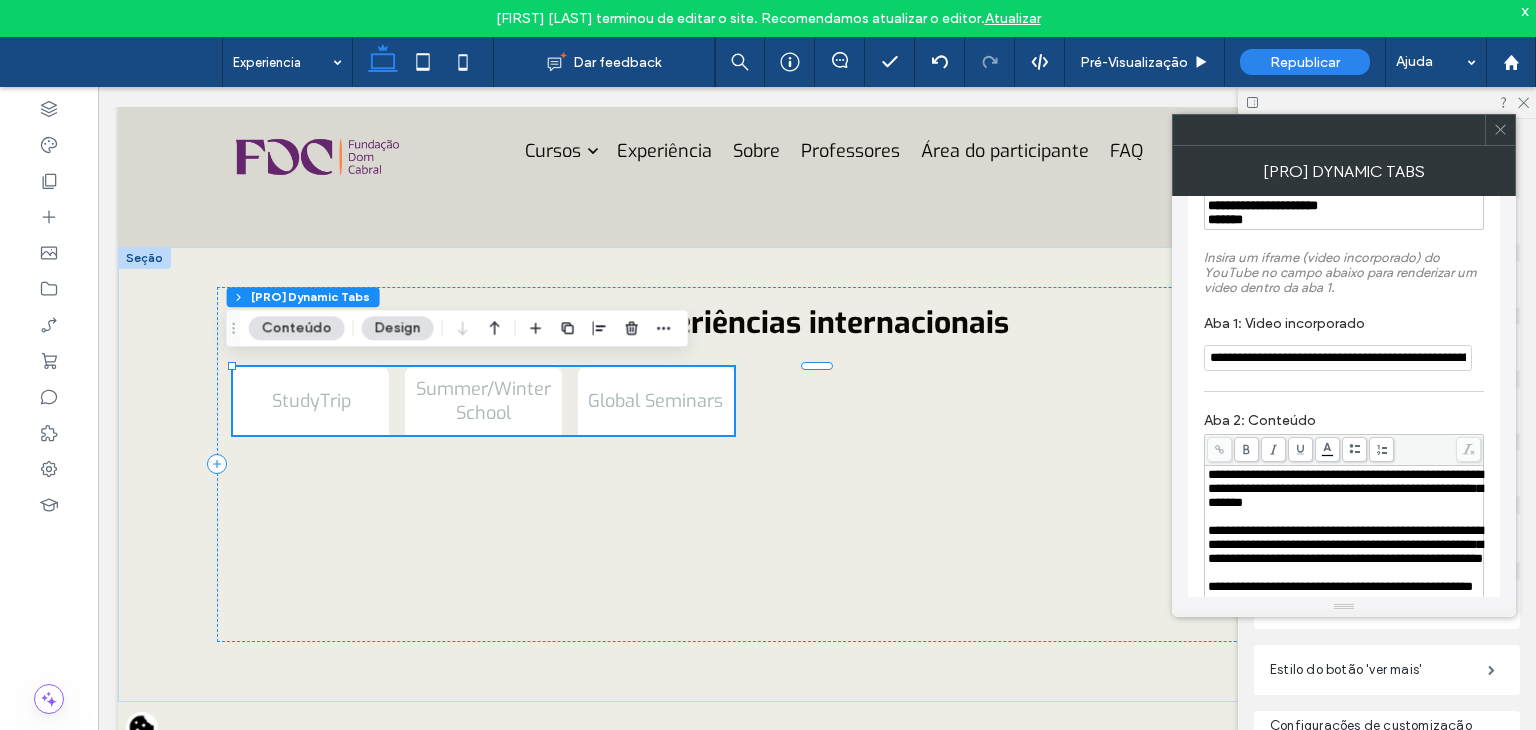 click on "**********" at bounding box center (1338, 358) 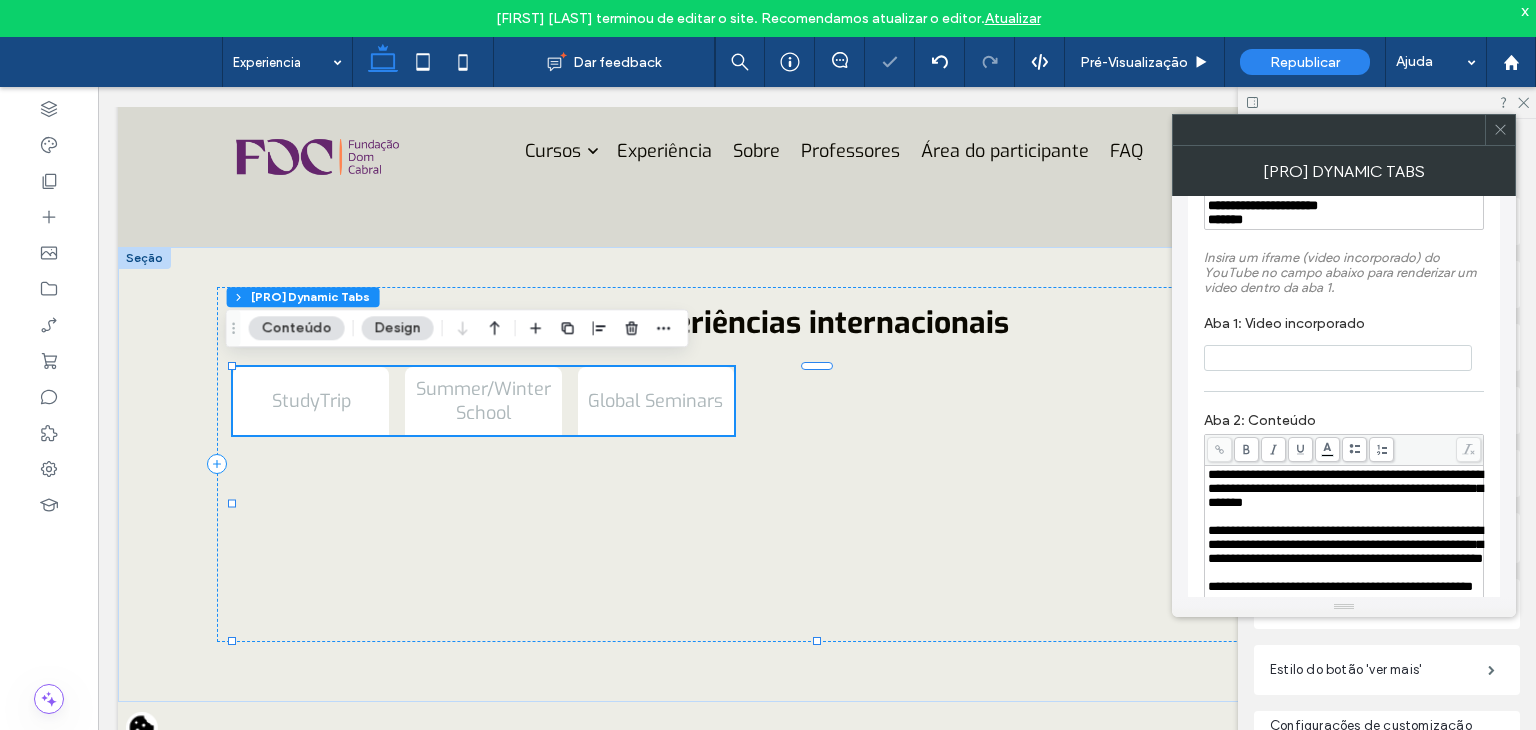 type 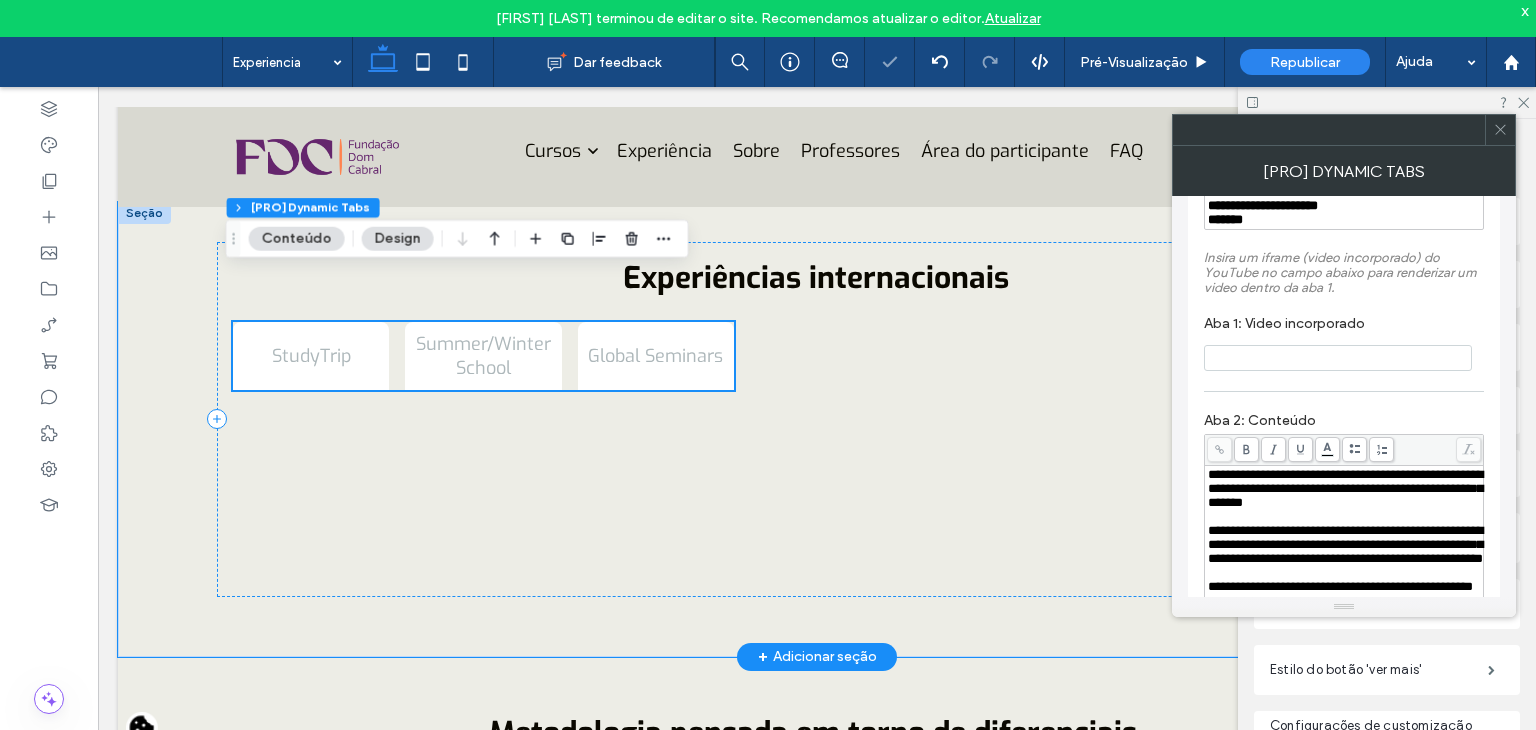 scroll, scrollTop: 3343, scrollLeft: 0, axis: vertical 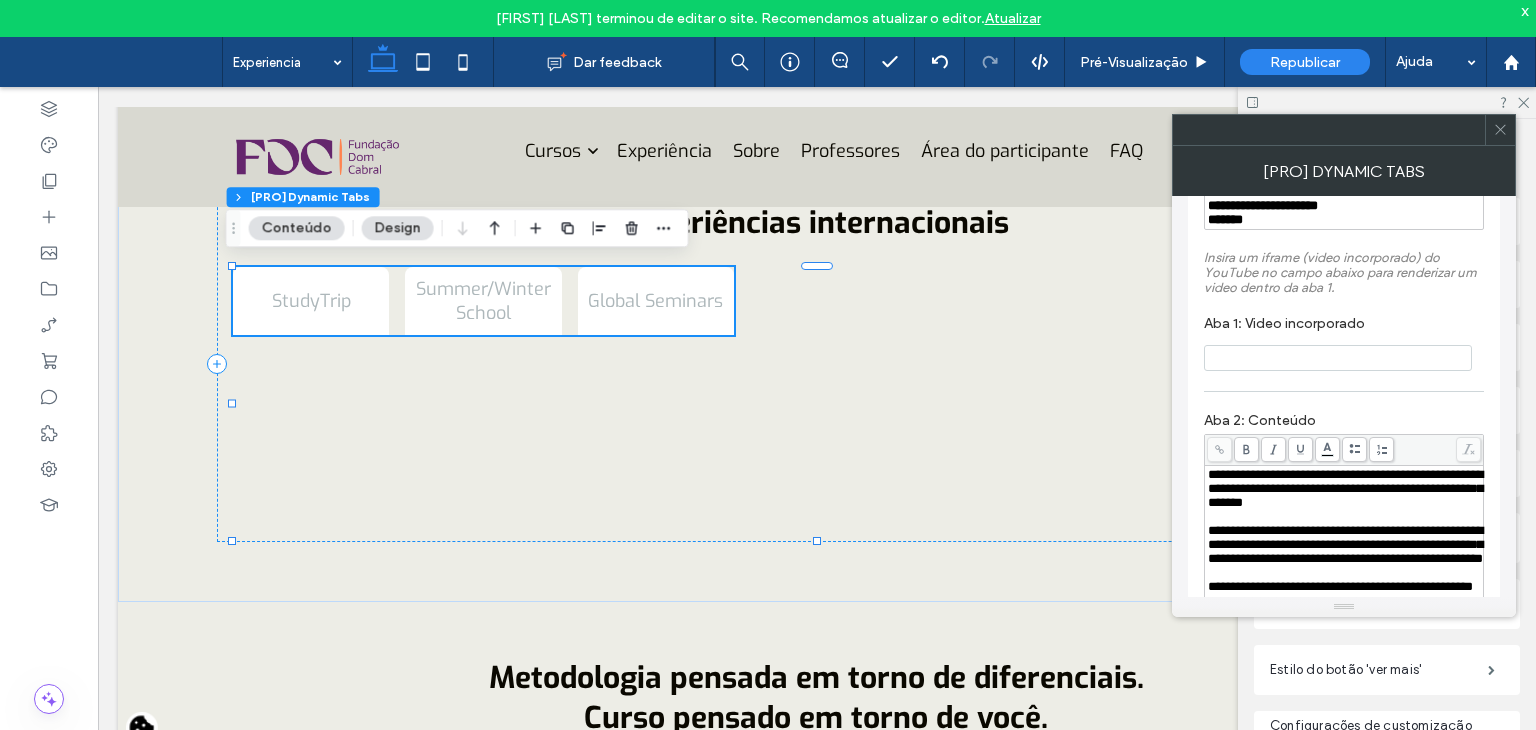 click 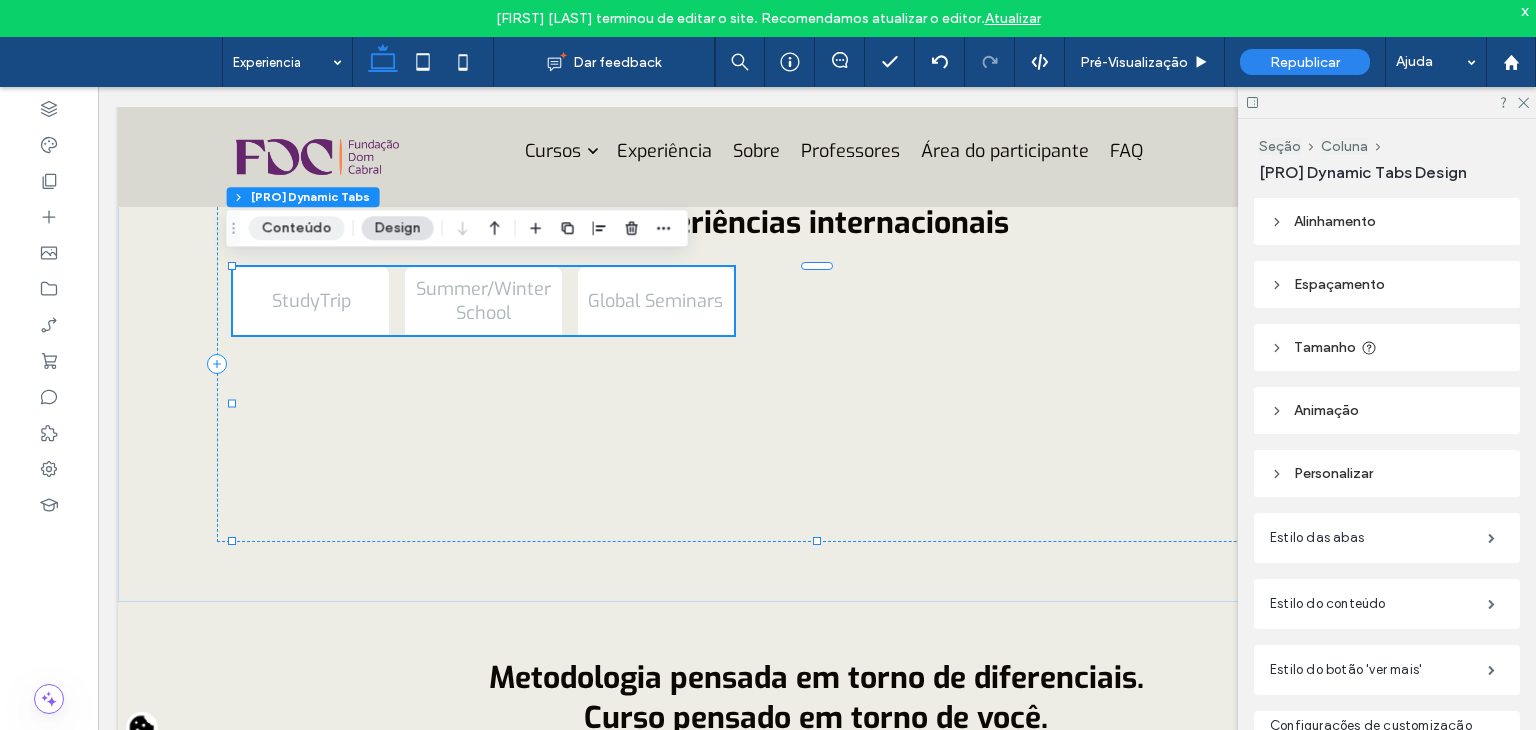 click on "Conteúdo" at bounding box center (297, 228) 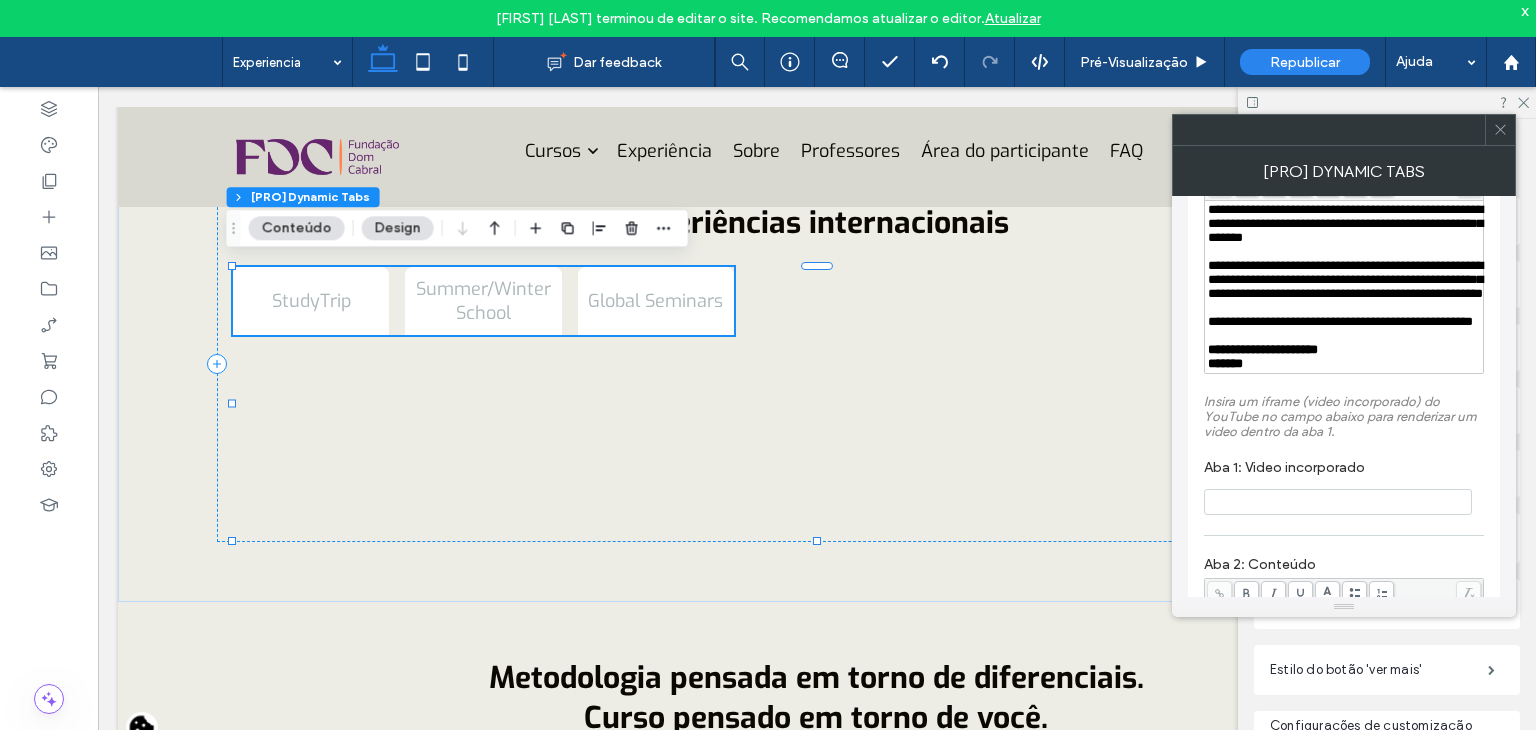 scroll, scrollTop: 300, scrollLeft: 0, axis: vertical 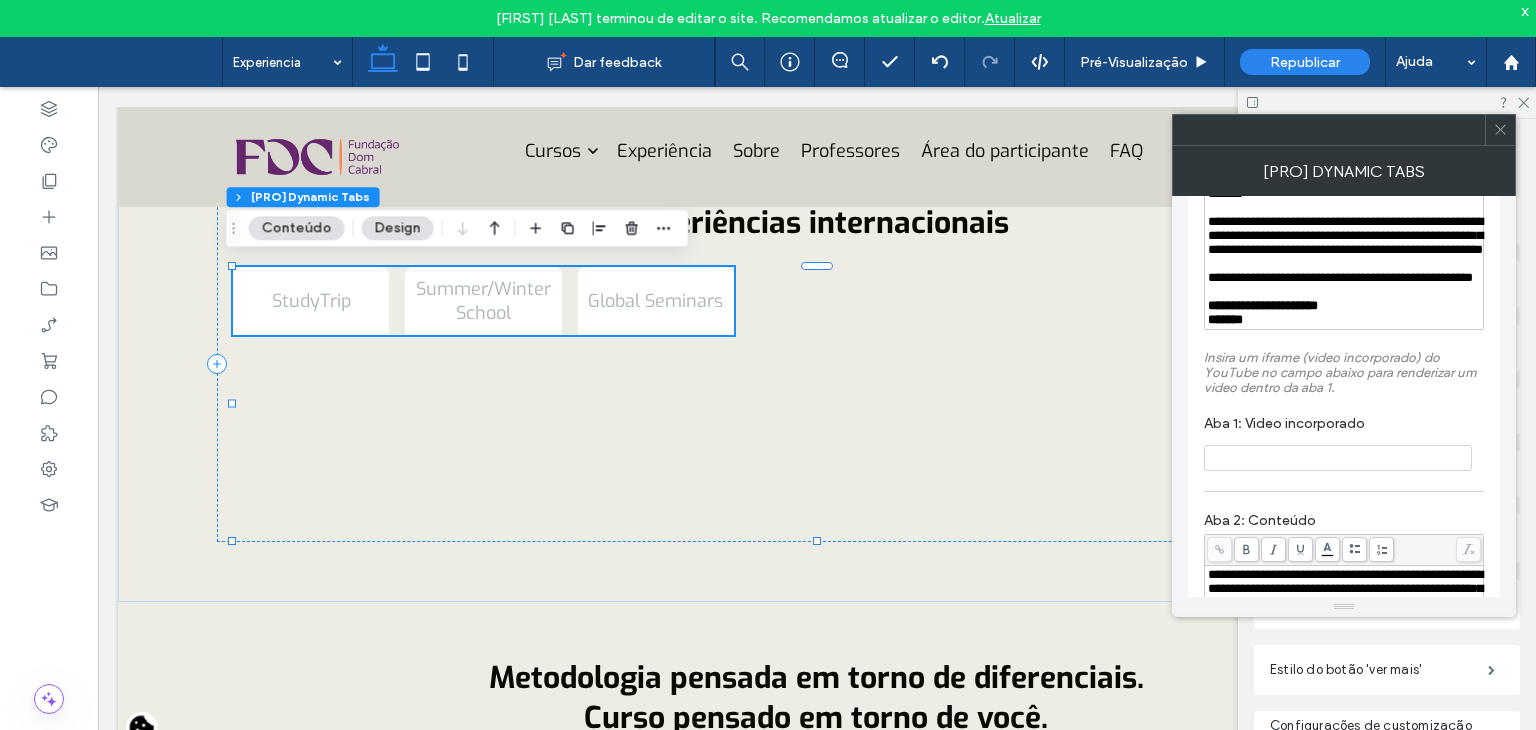 type 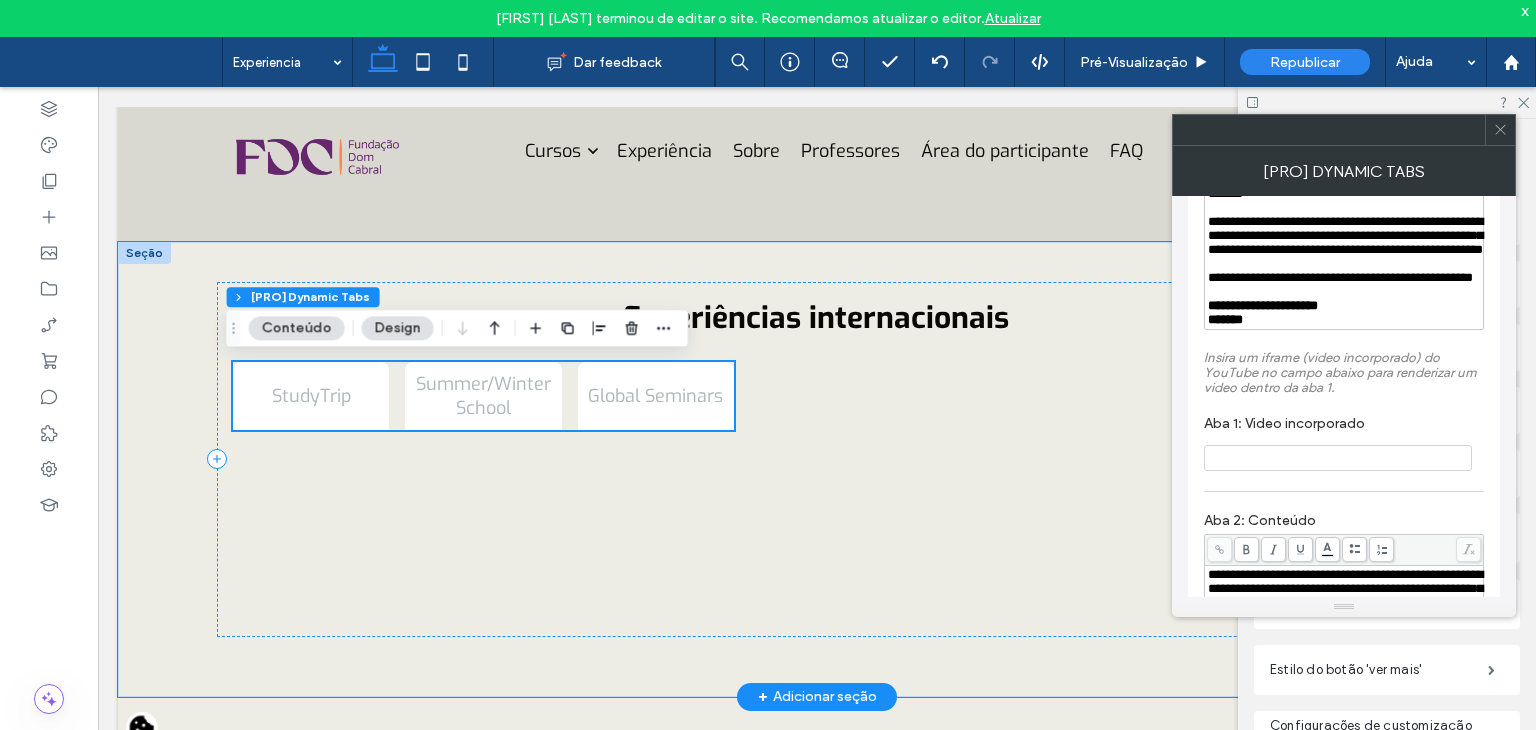 scroll, scrollTop: 3243, scrollLeft: 0, axis: vertical 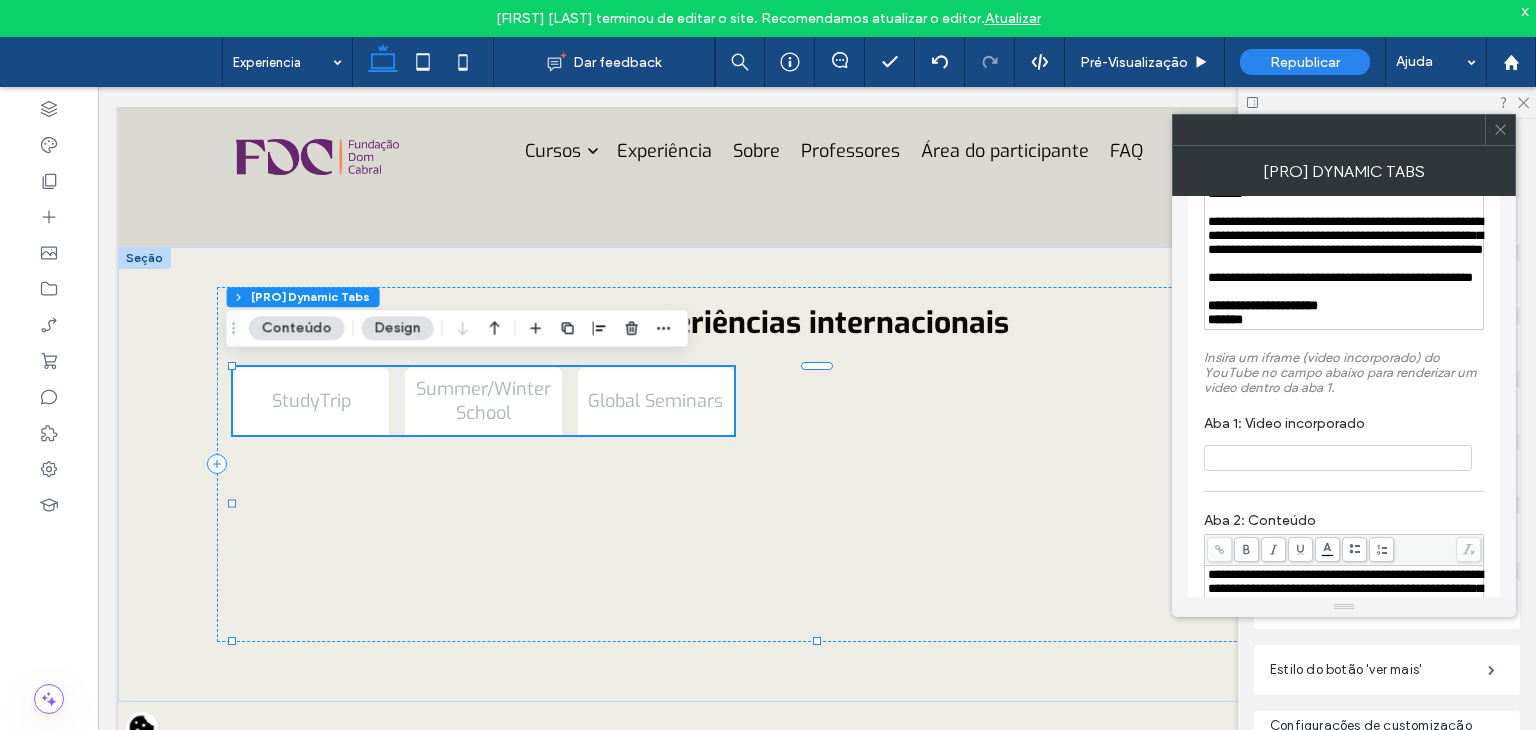 click 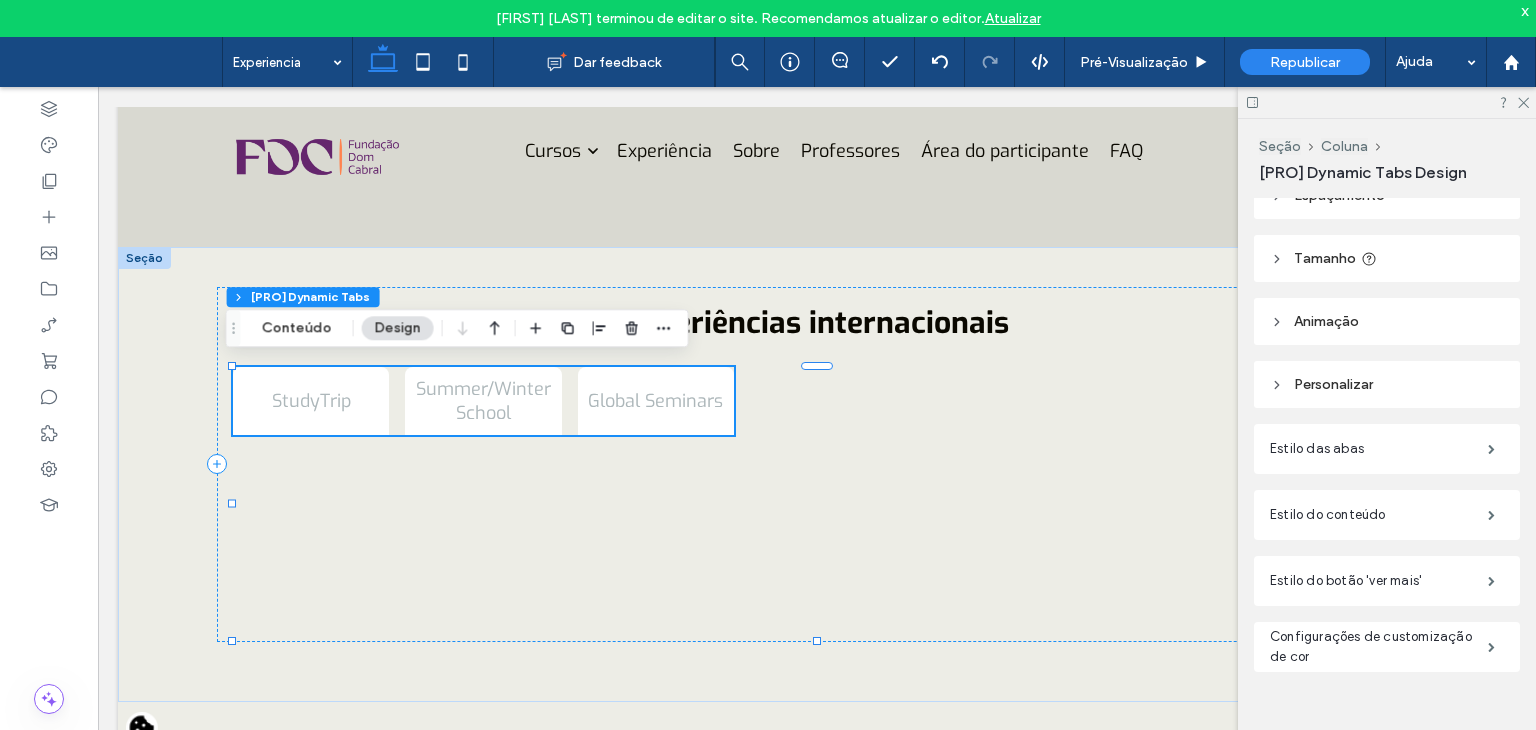 scroll, scrollTop: 91, scrollLeft: 0, axis: vertical 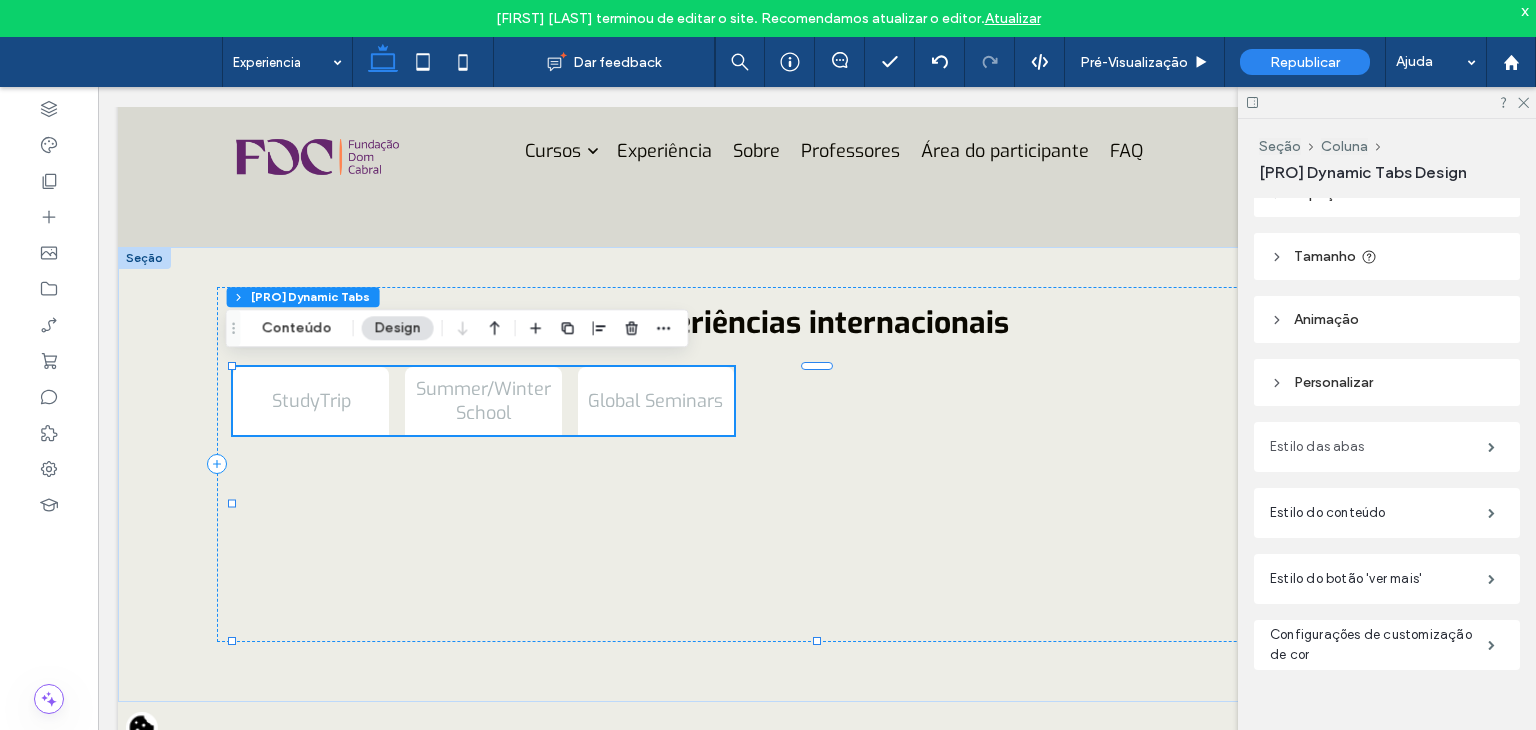 click on "Estilo das abas" at bounding box center (1379, 447) 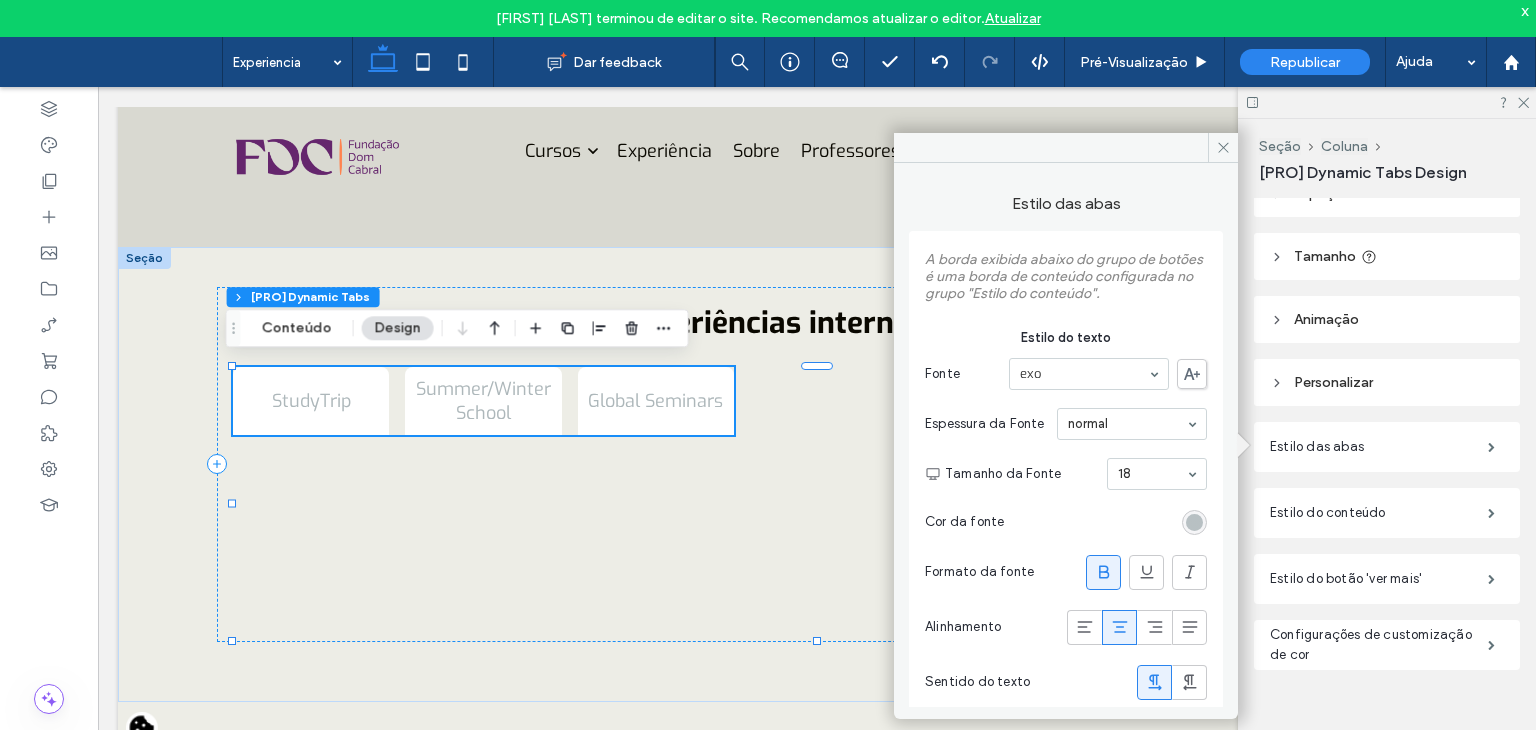click at bounding box center (1194, 522) 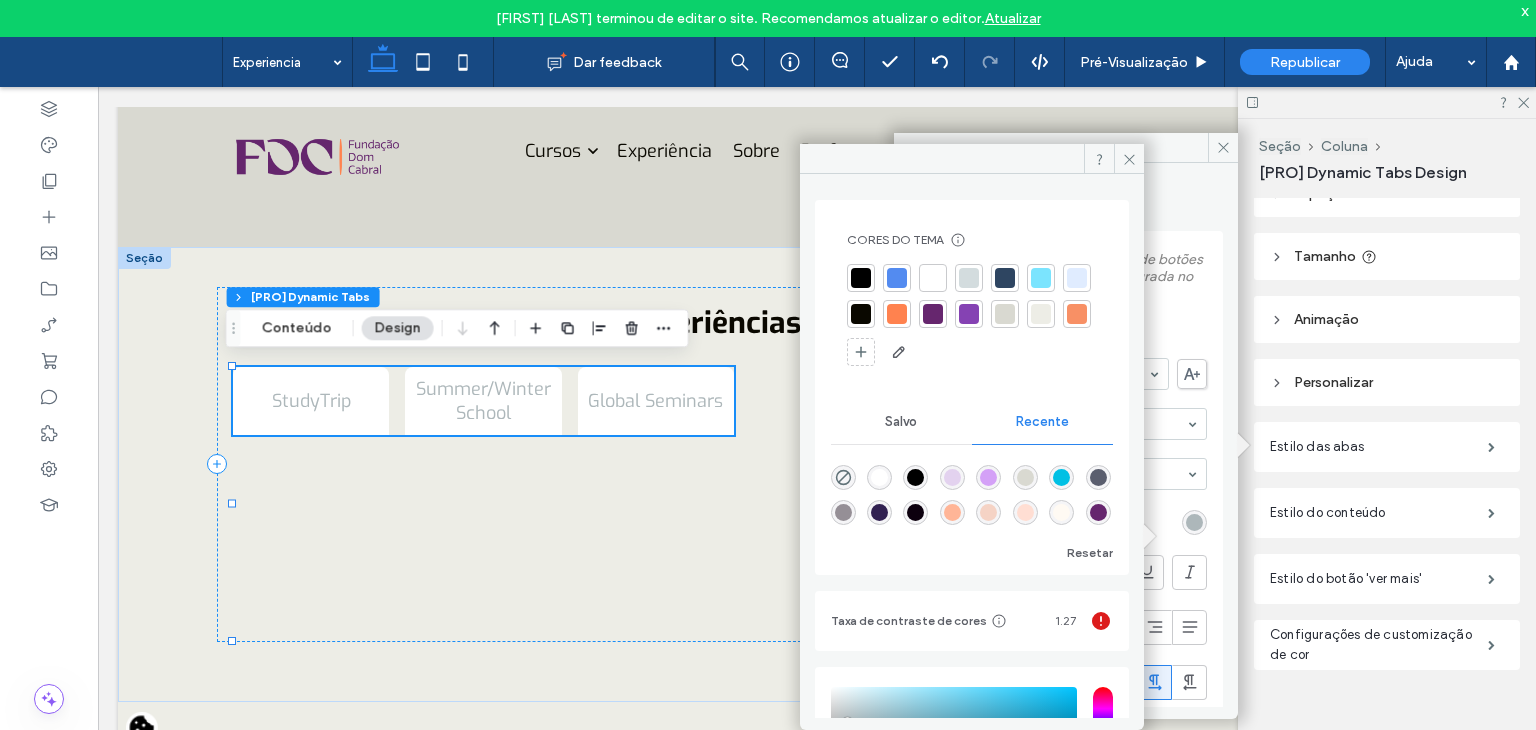 click at bounding box center (933, 278) 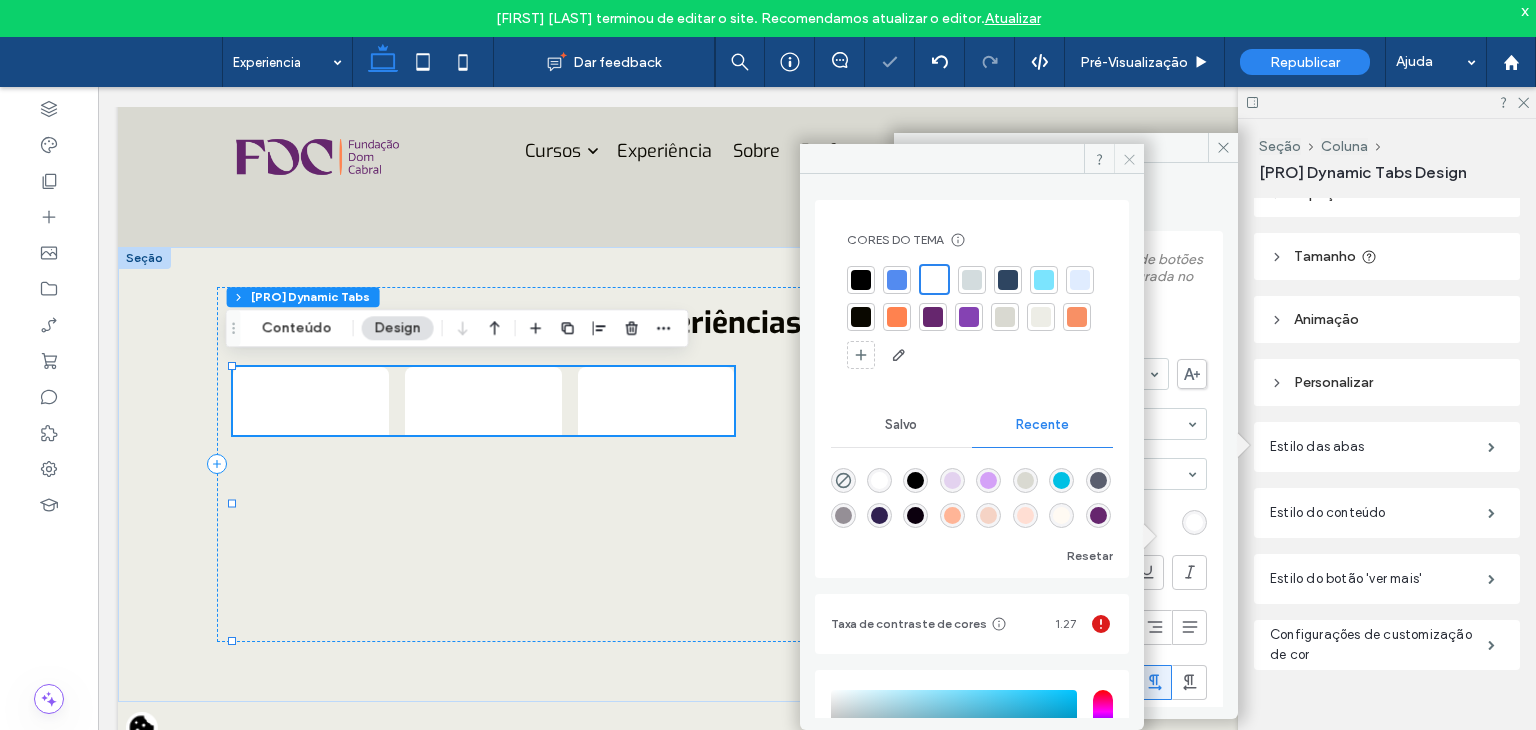 click 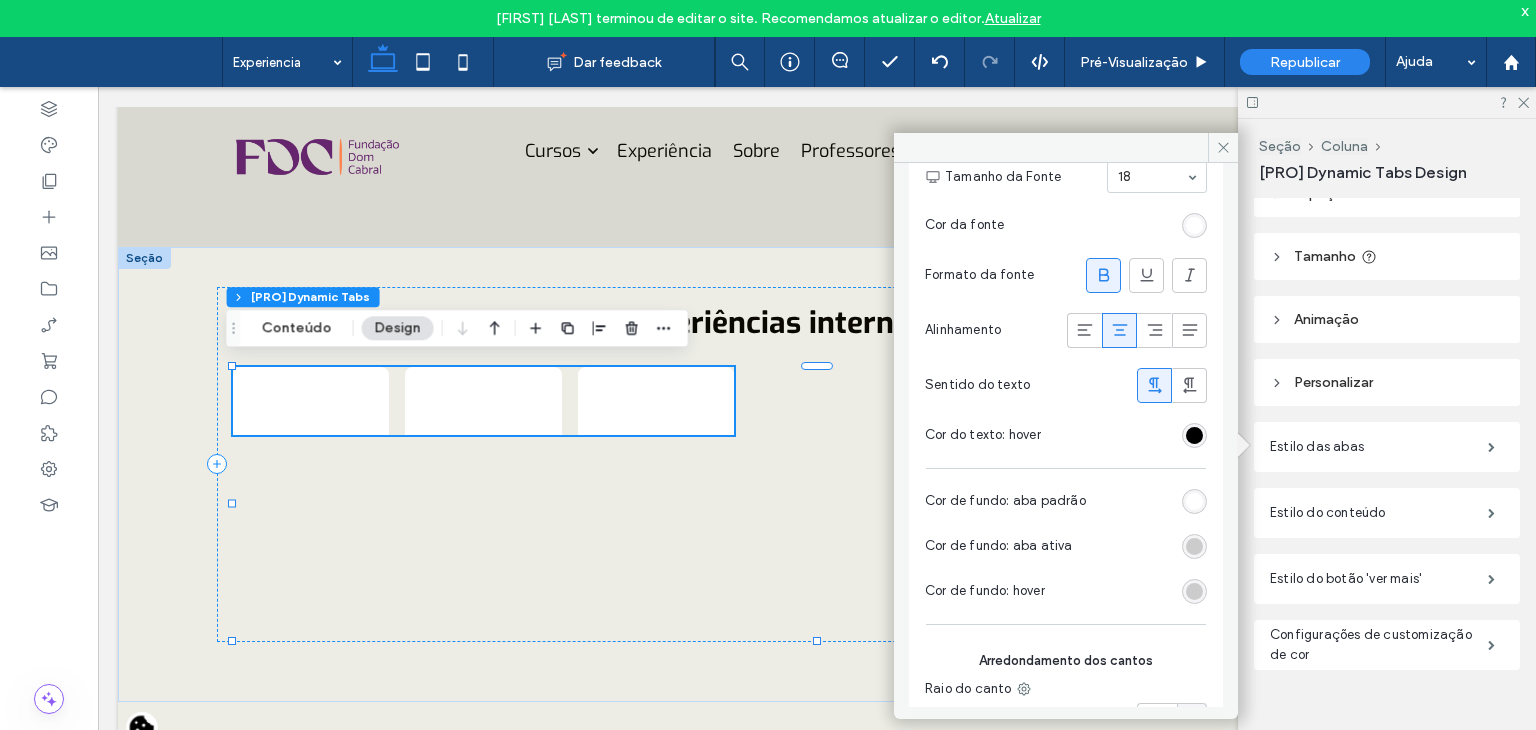 scroll, scrollTop: 300, scrollLeft: 0, axis: vertical 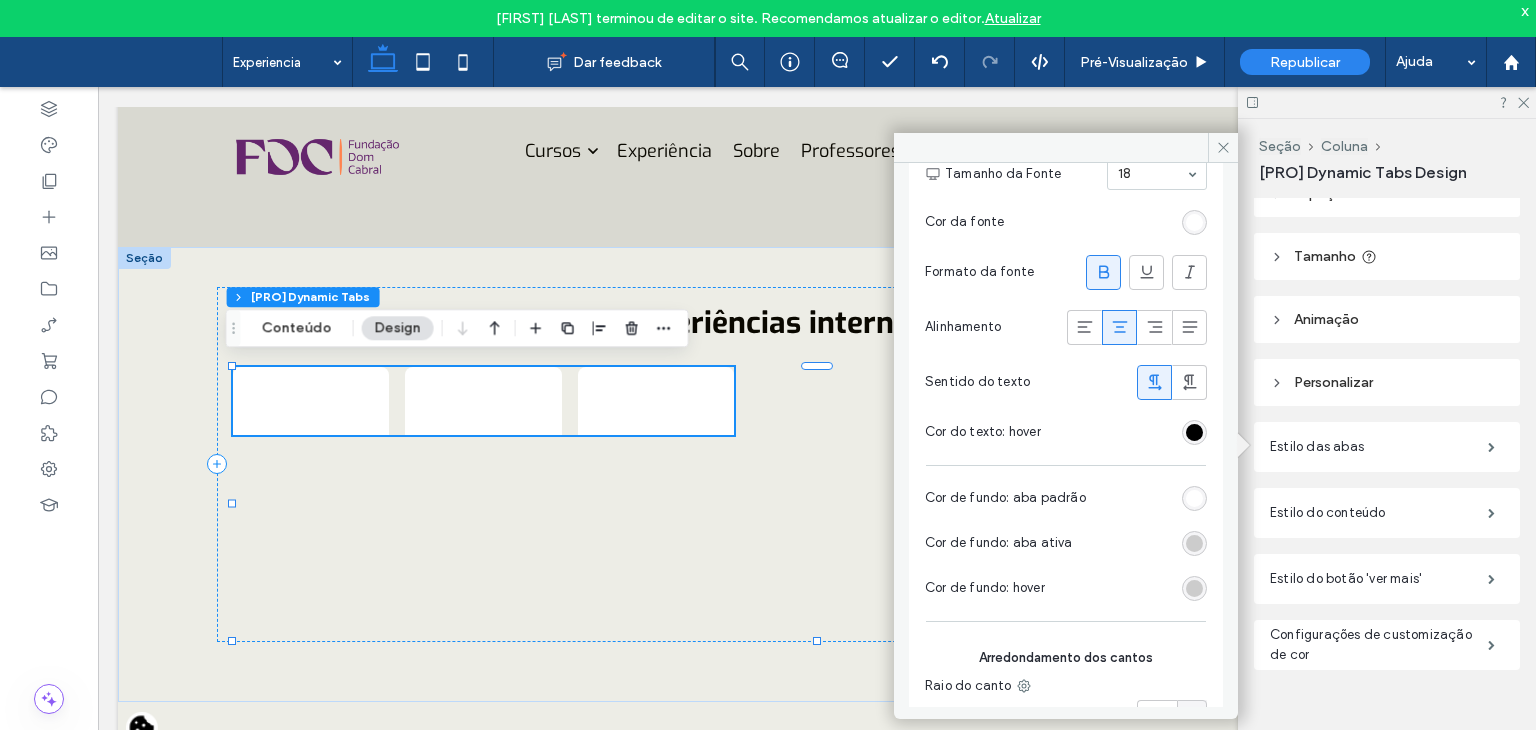 click at bounding box center (1194, 543) 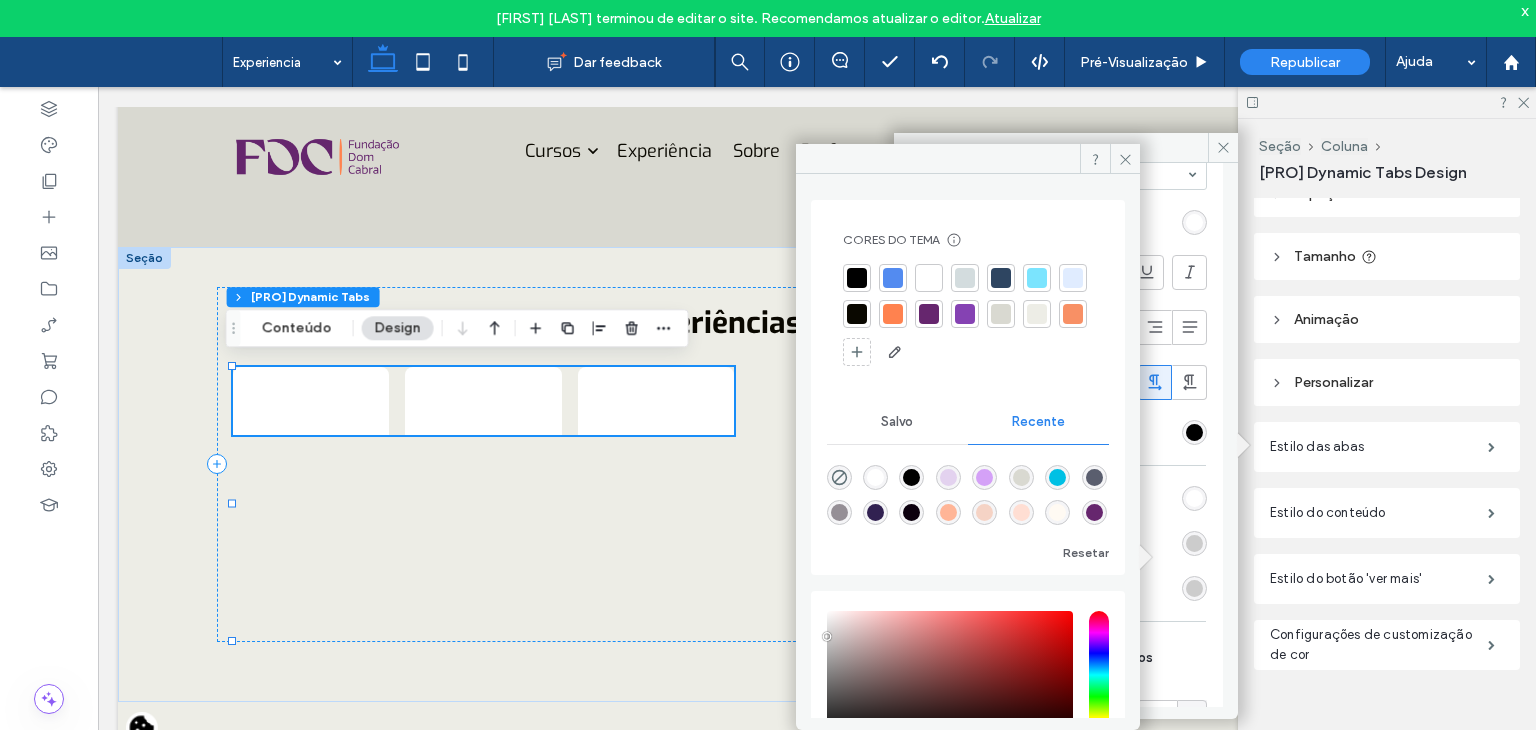 click at bounding box center [965, 314] 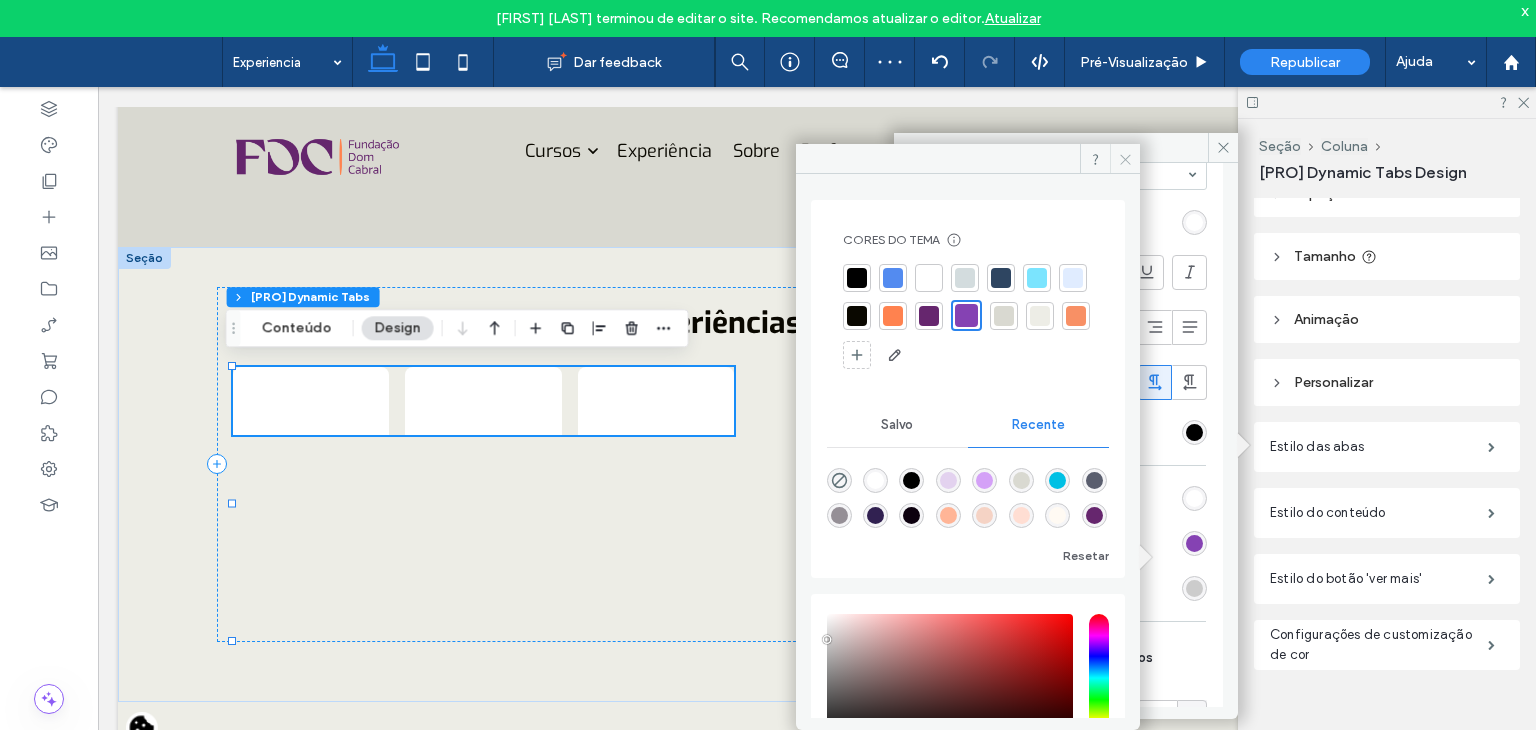 click 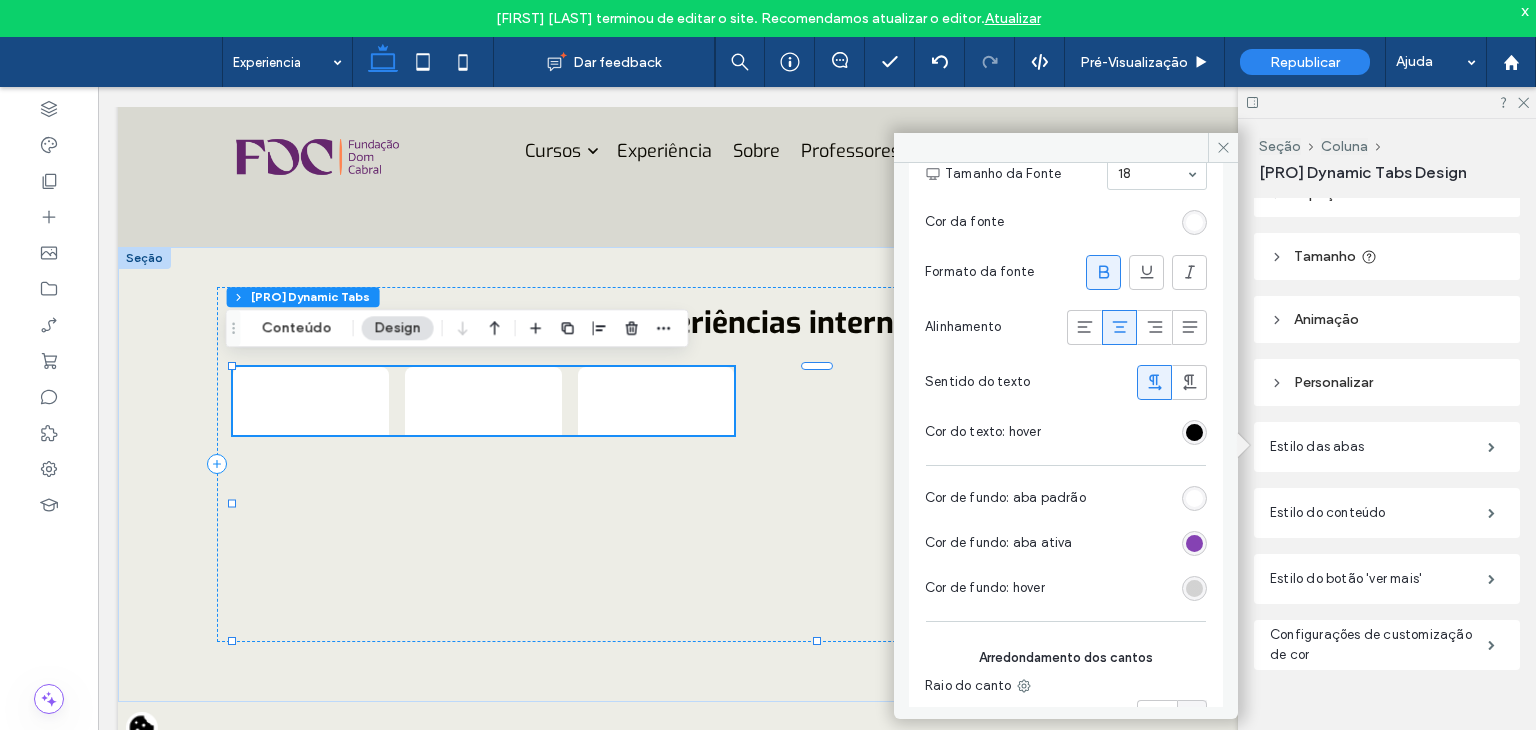 click at bounding box center (1194, 588) 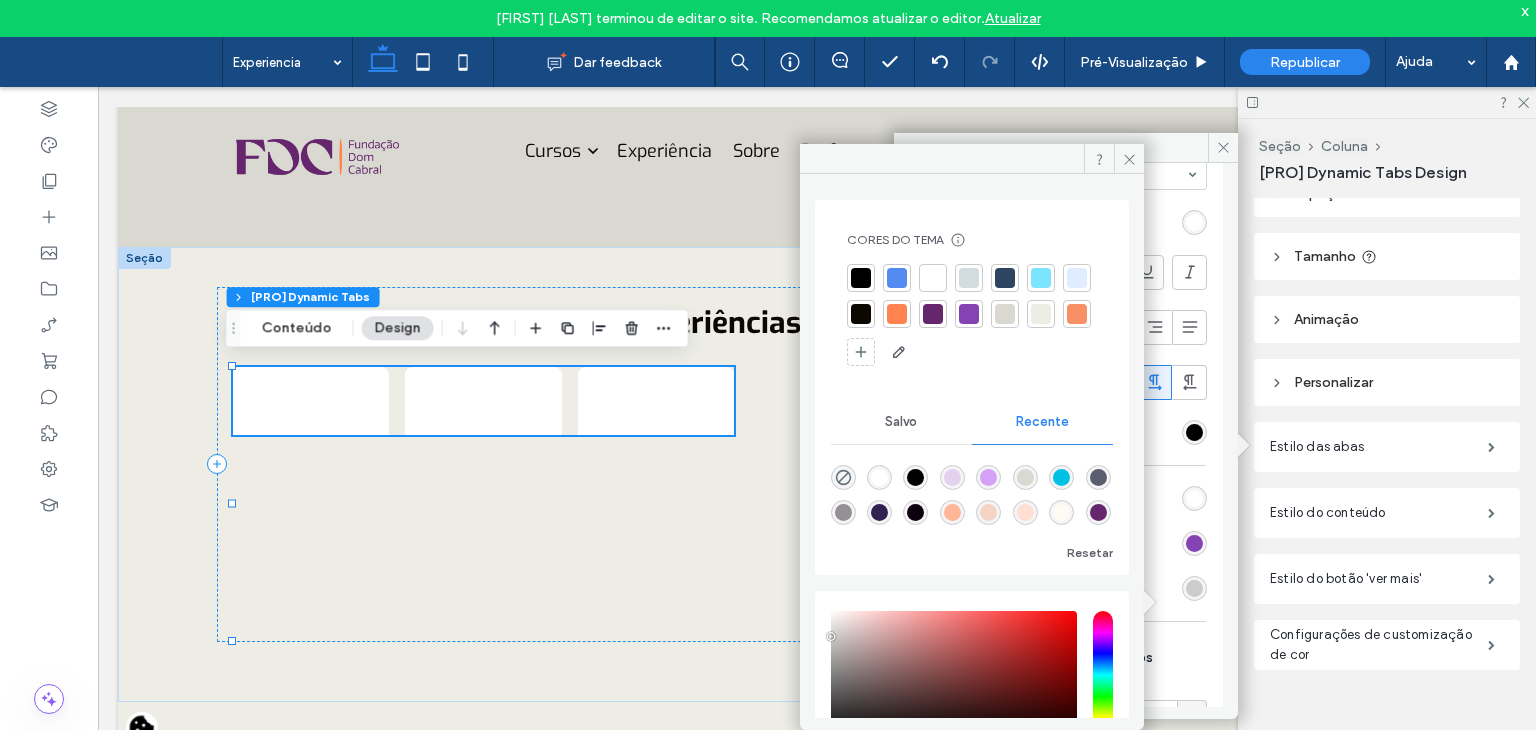click at bounding box center [933, 314] 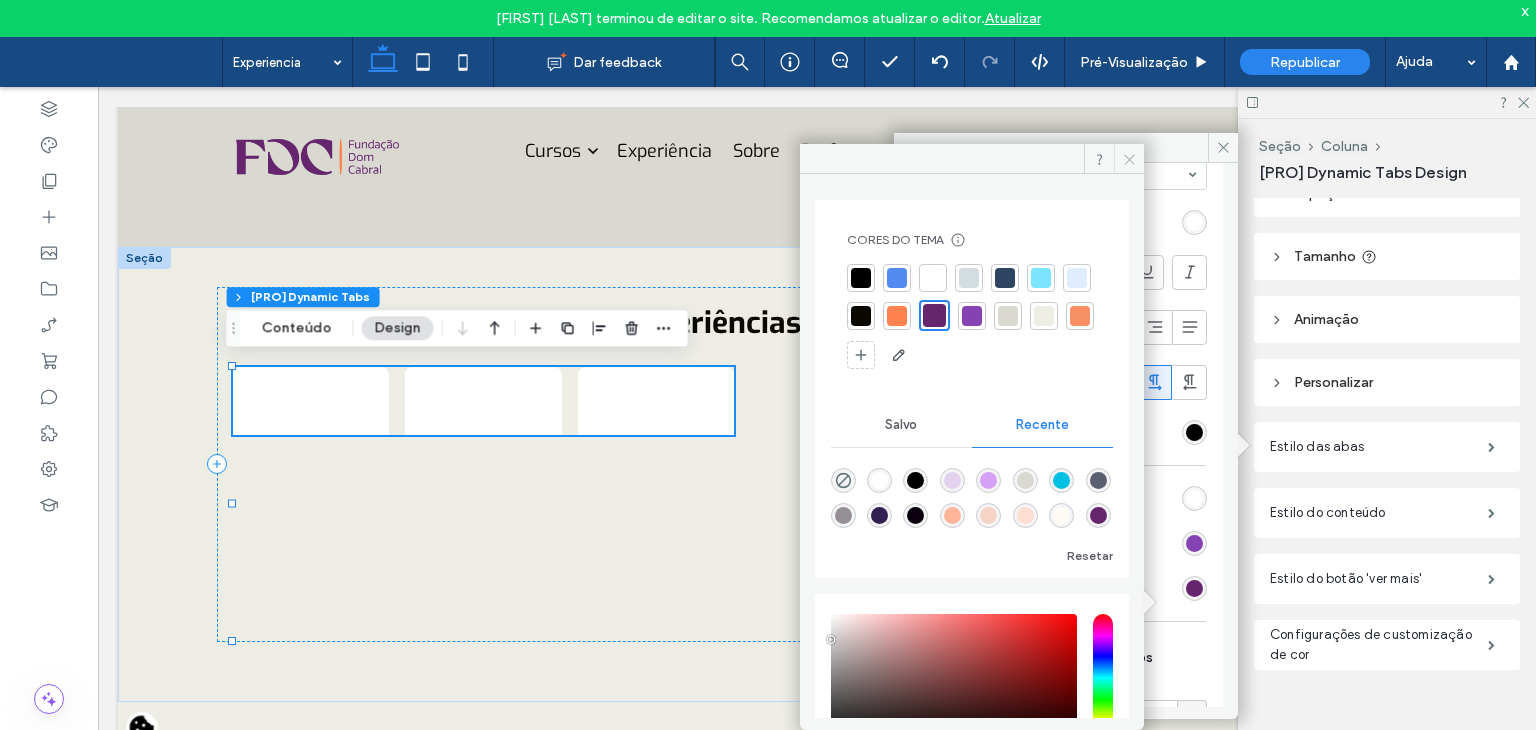 click at bounding box center (1129, 159) 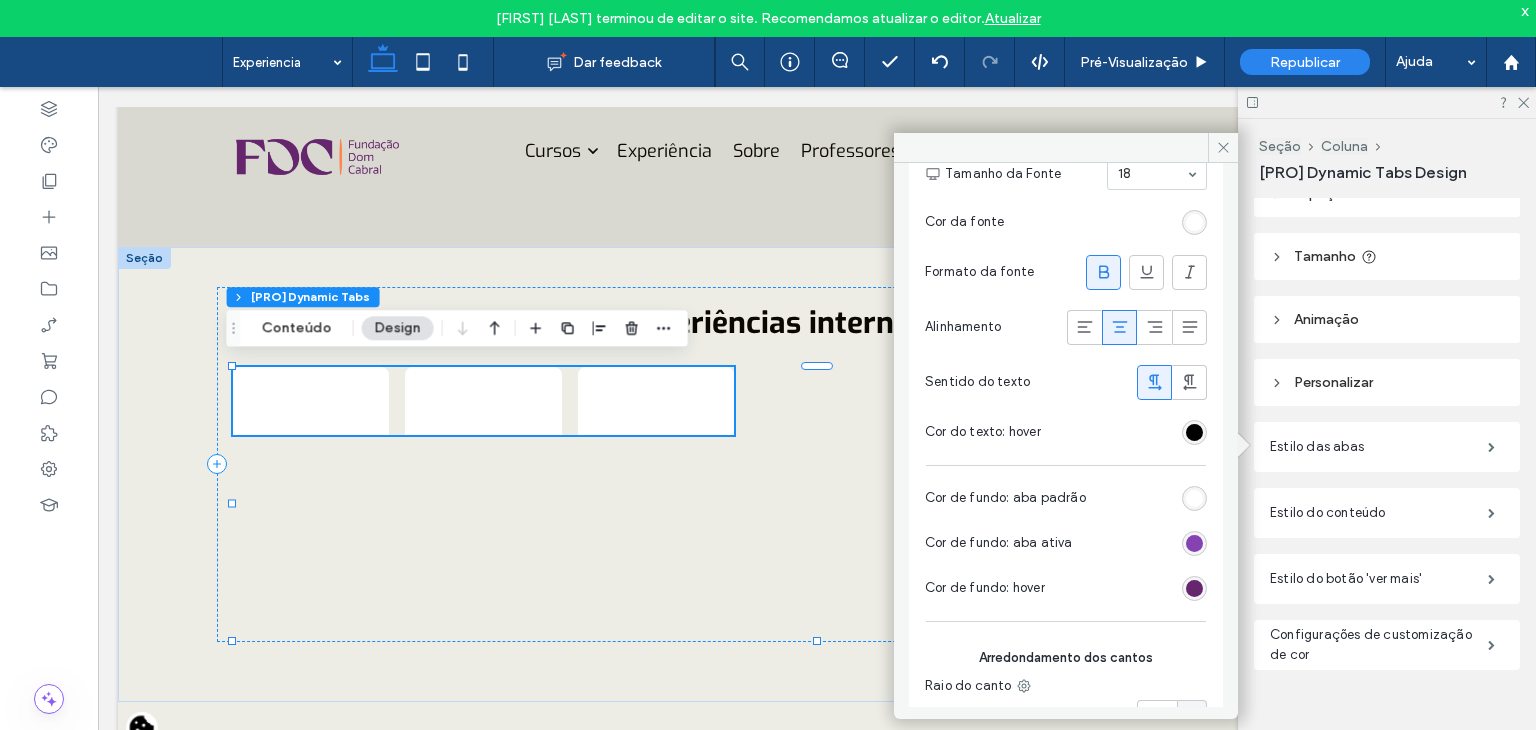 click at bounding box center (1194, 498) 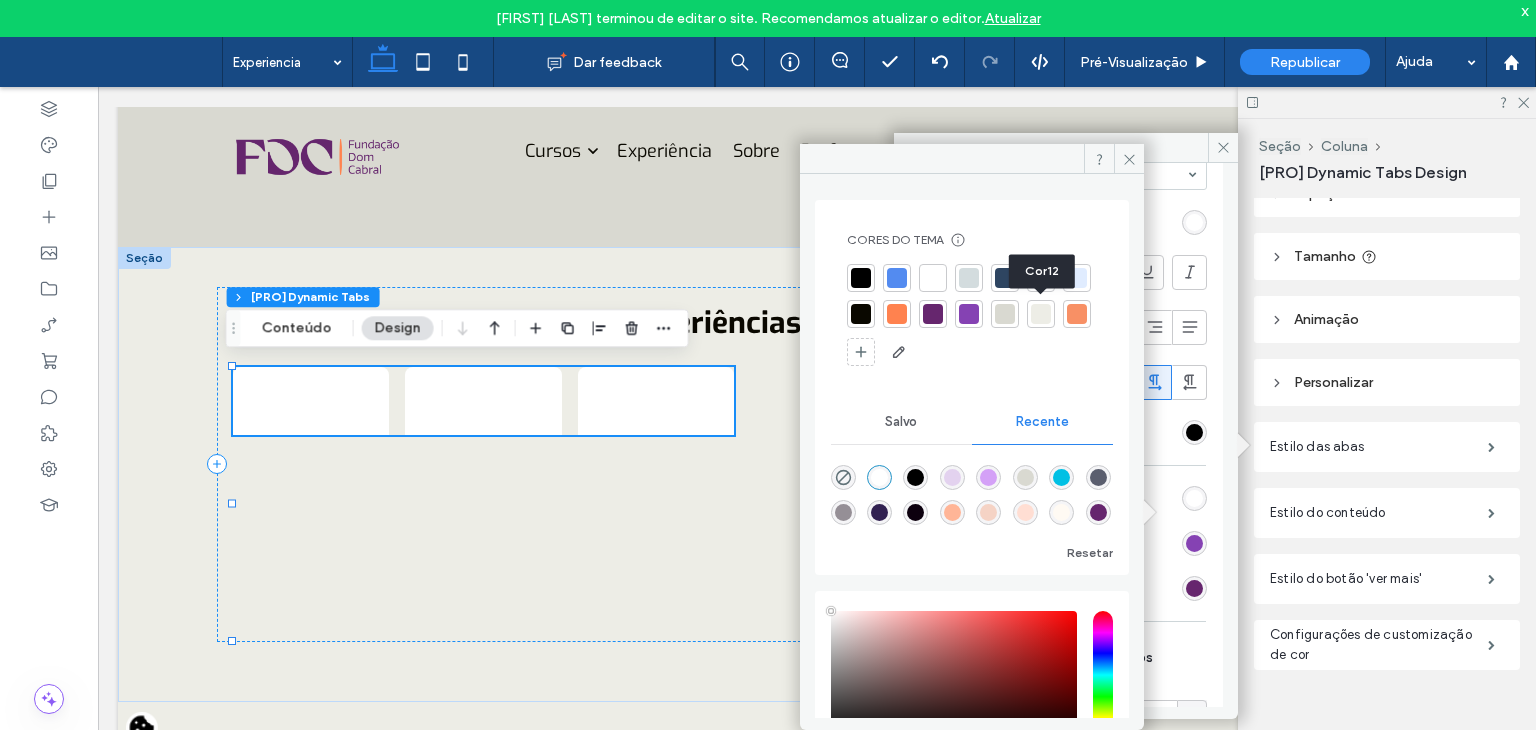 click at bounding box center [1005, 314] 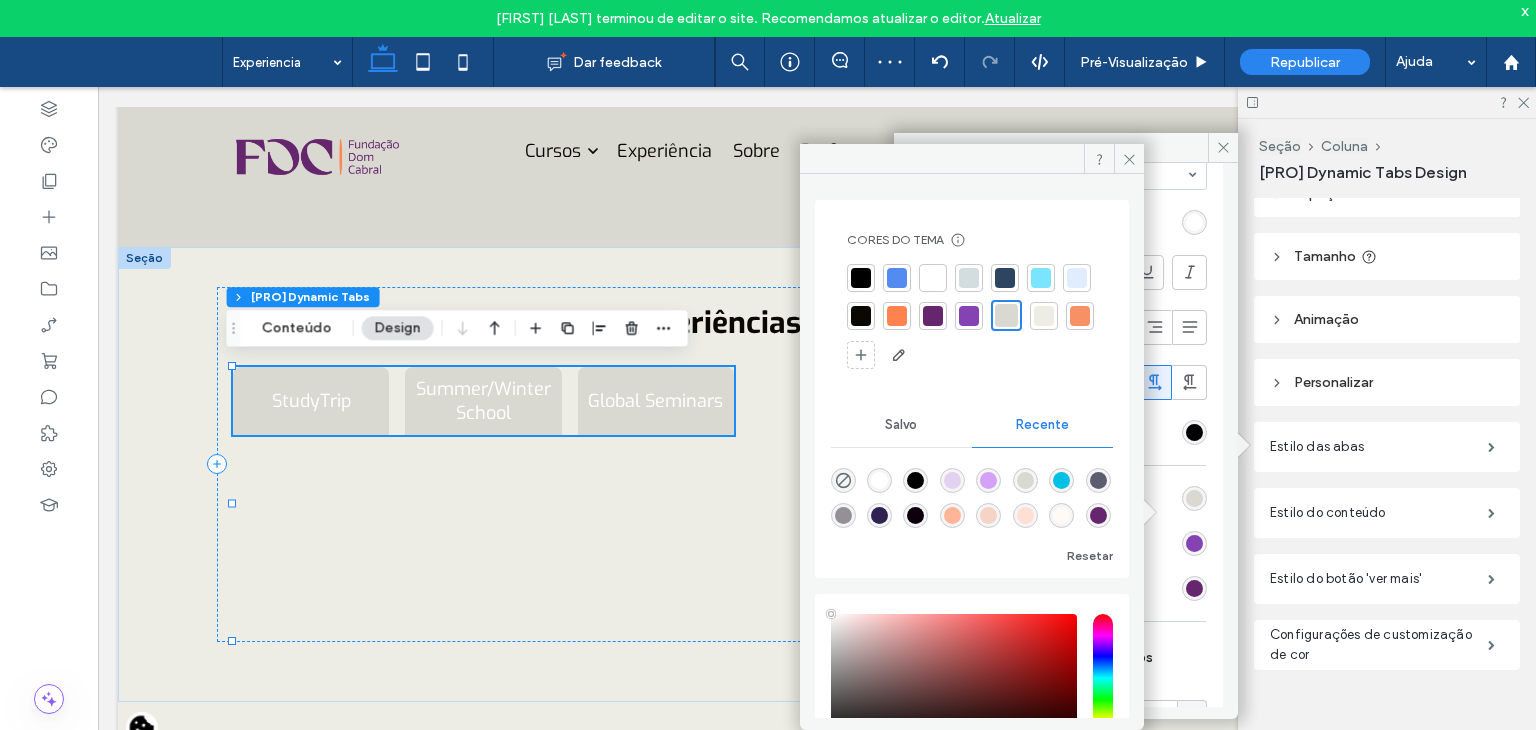 click at bounding box center (969, 278) 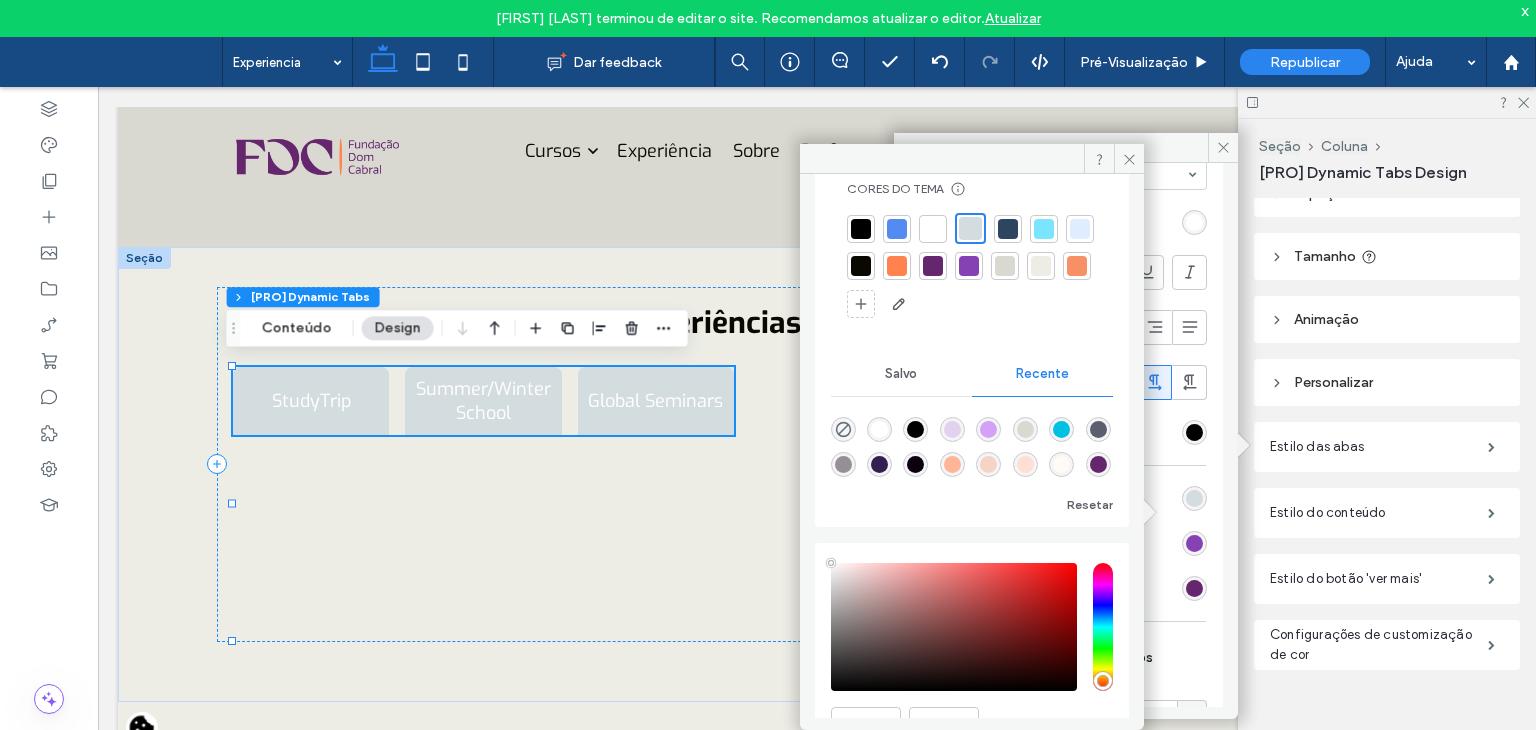 scroll, scrollTop: 150, scrollLeft: 0, axis: vertical 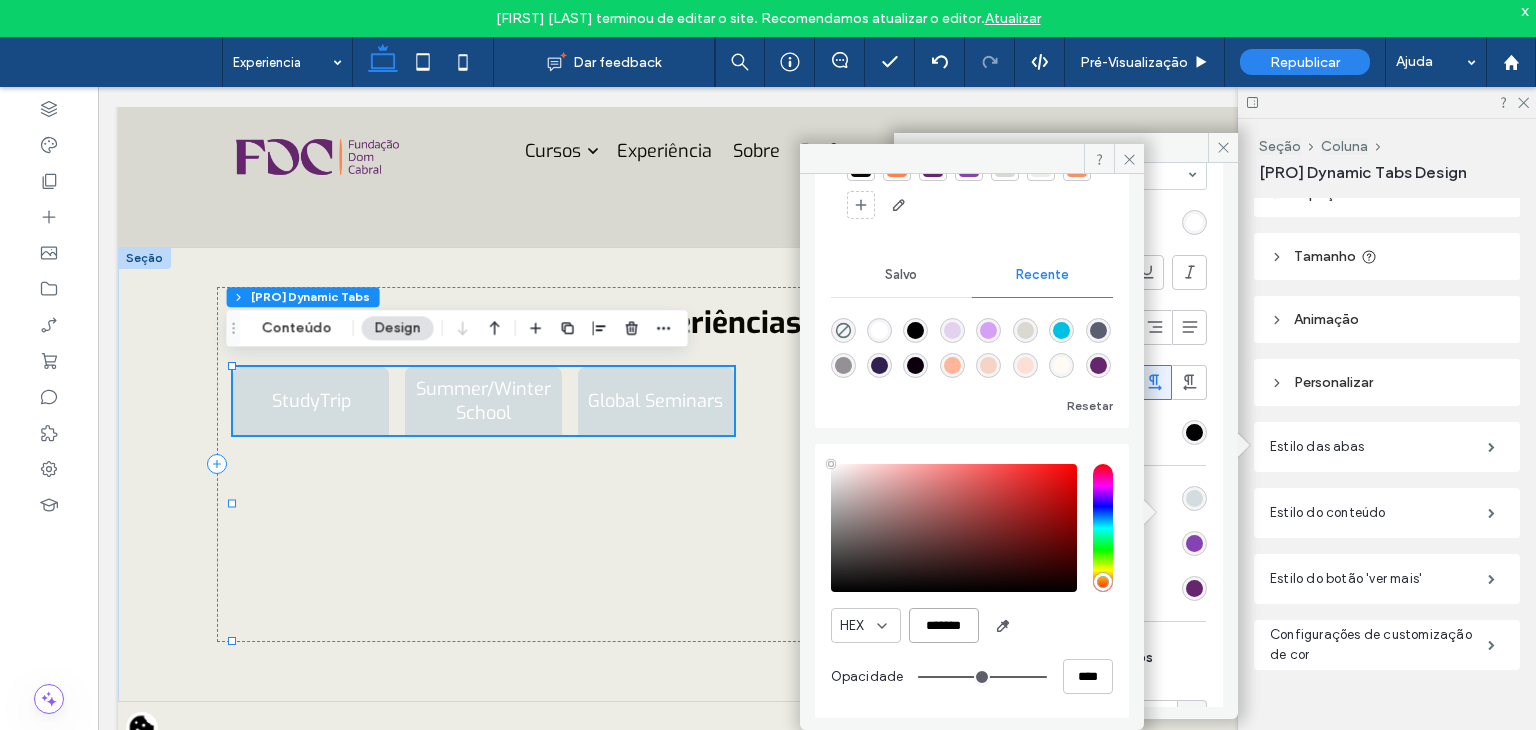 click on "*******" at bounding box center (944, 625) 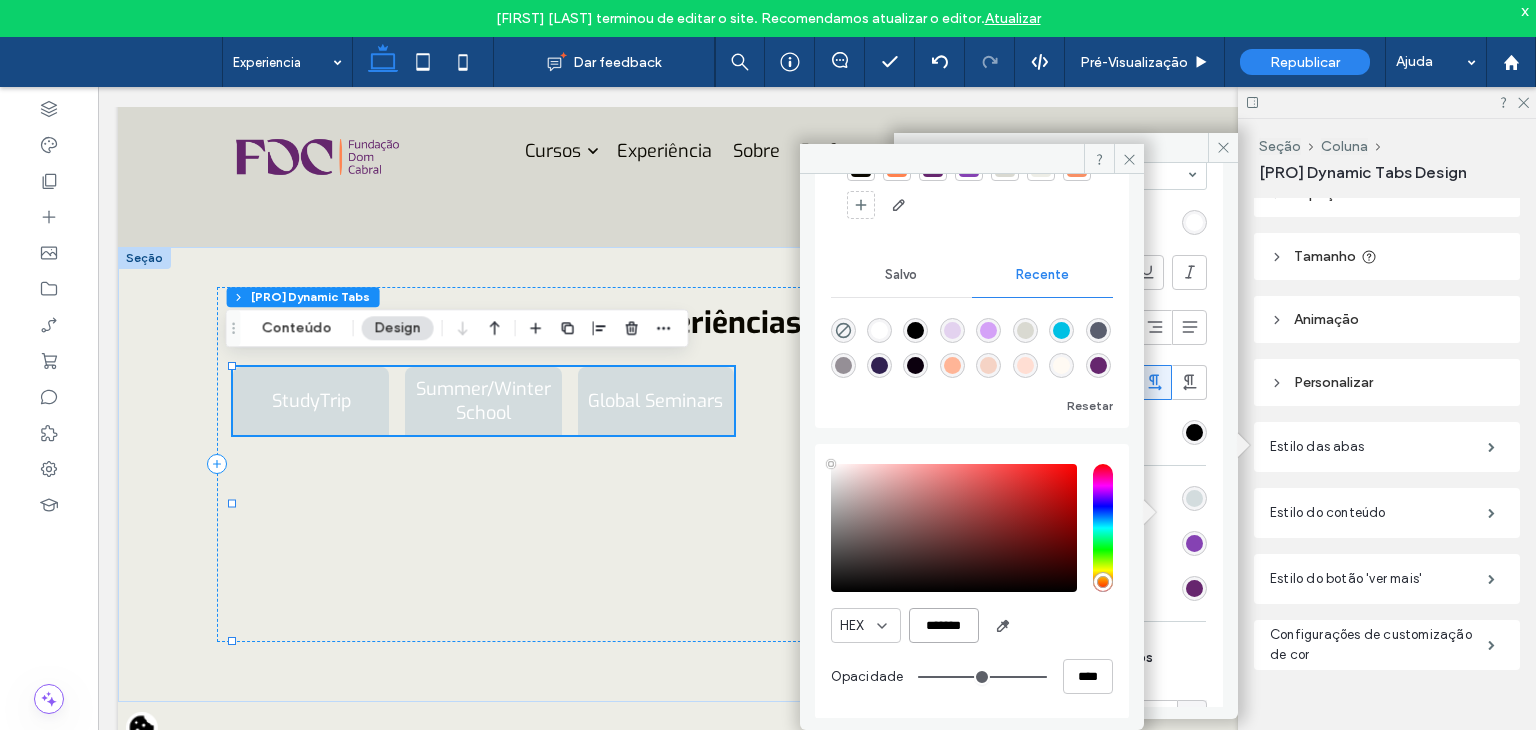 paste 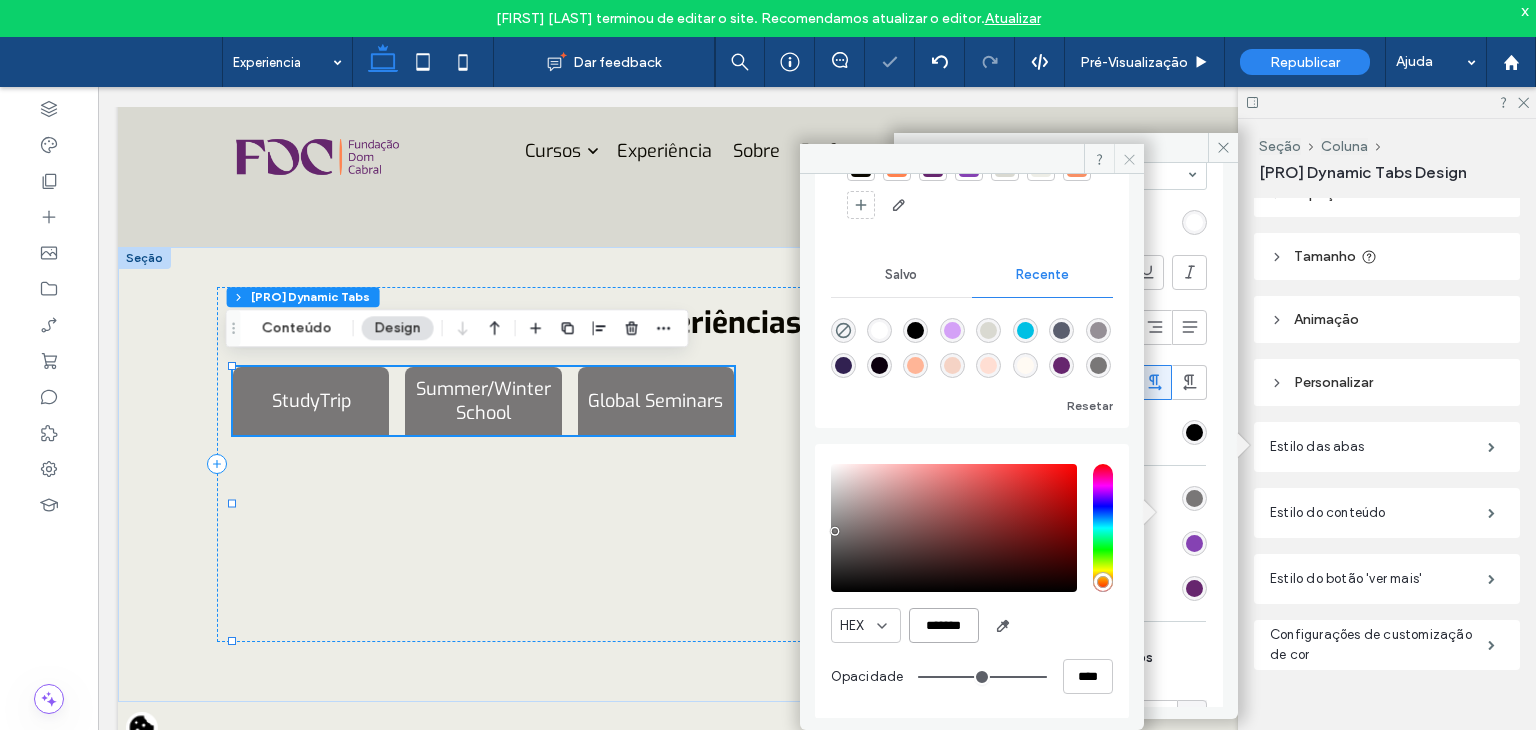 type on "*******" 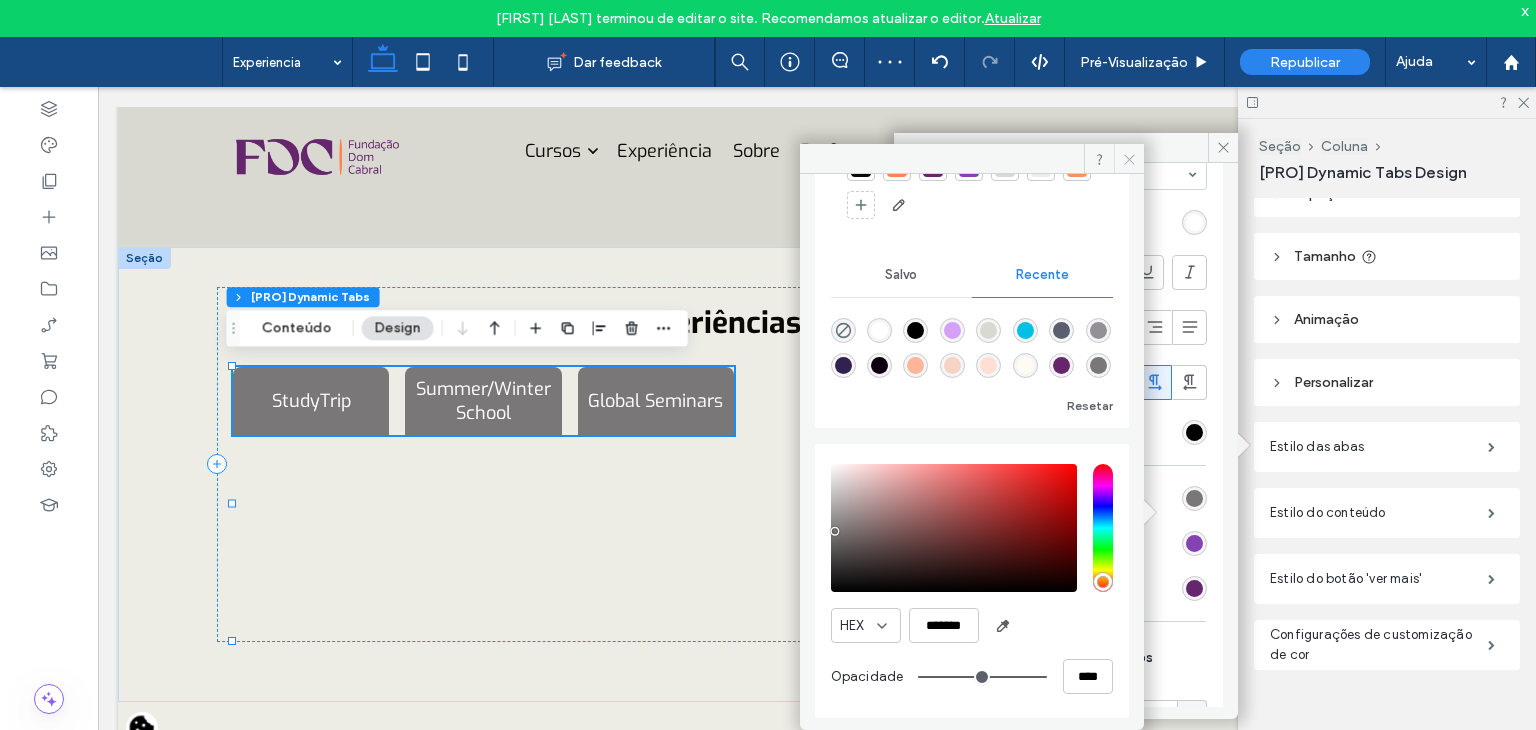 click 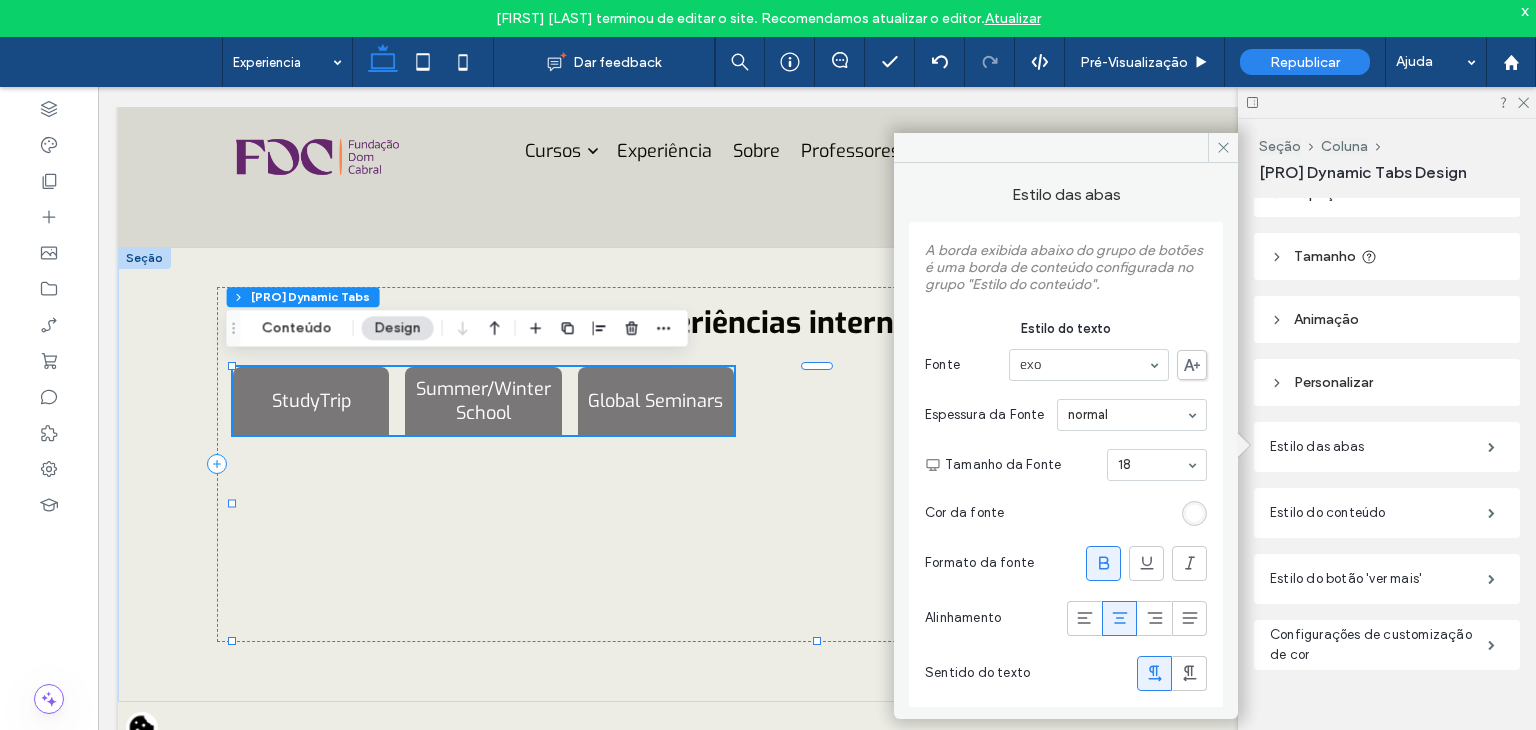 scroll, scrollTop: 0, scrollLeft: 0, axis: both 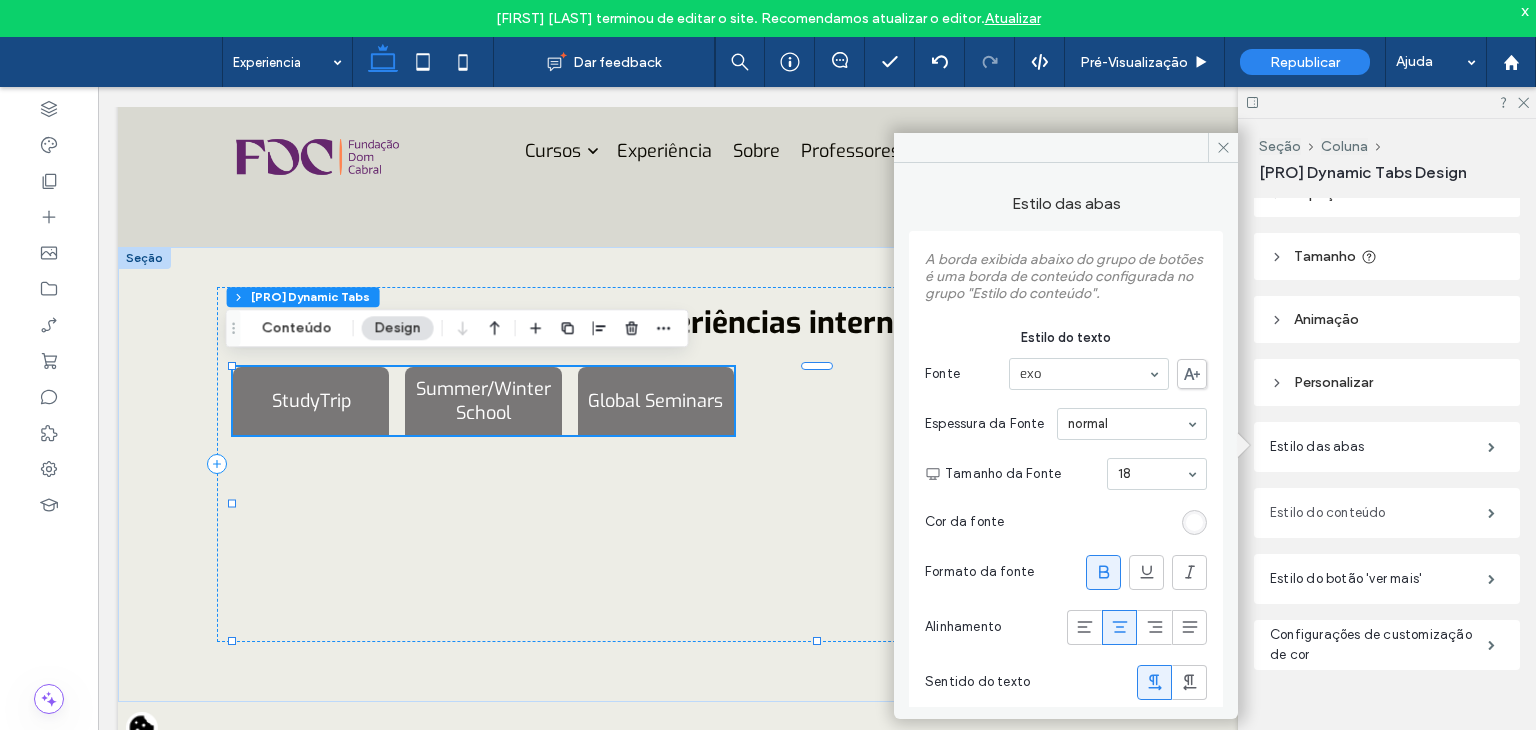 click on "Estilo do conteúdo" at bounding box center [1379, 513] 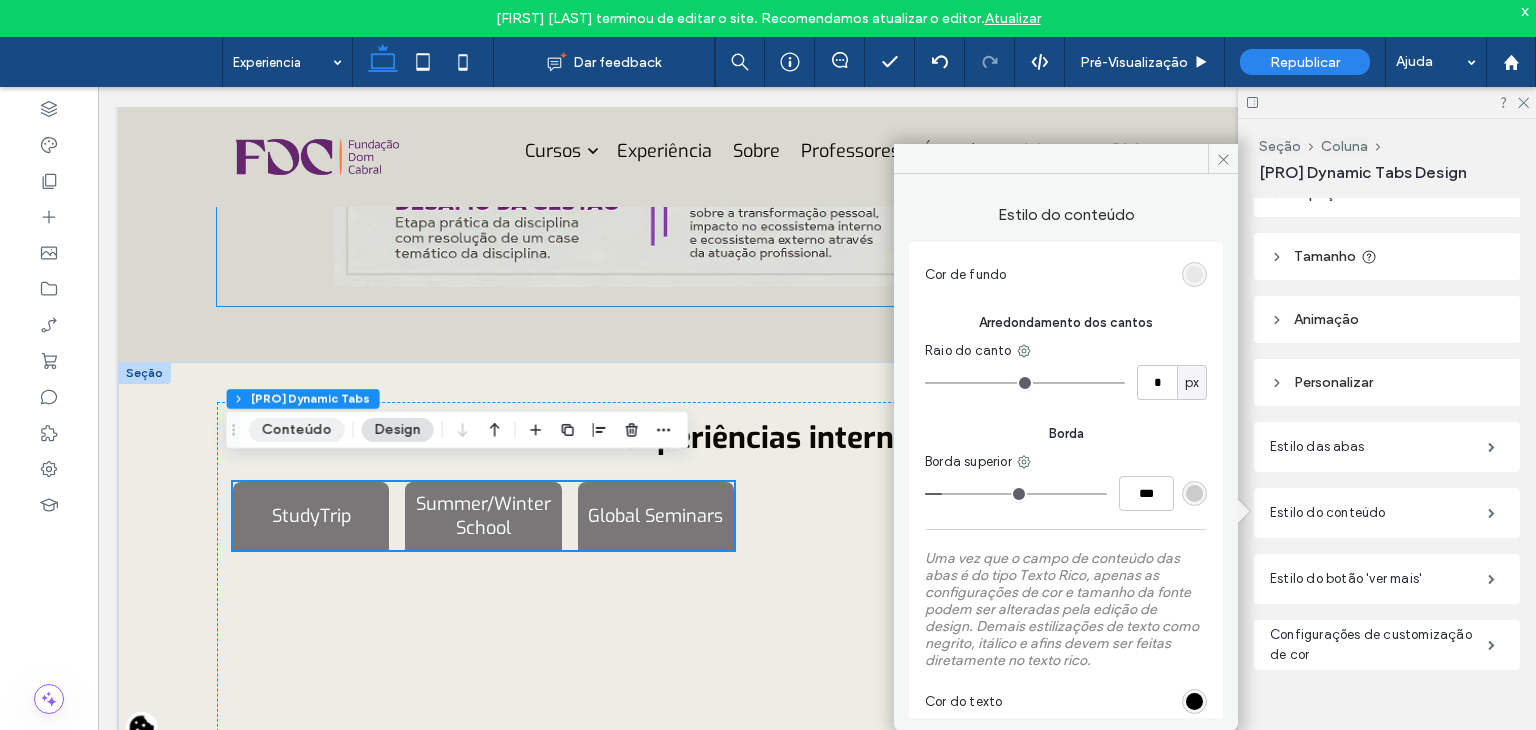 scroll, scrollTop: 3143, scrollLeft: 0, axis: vertical 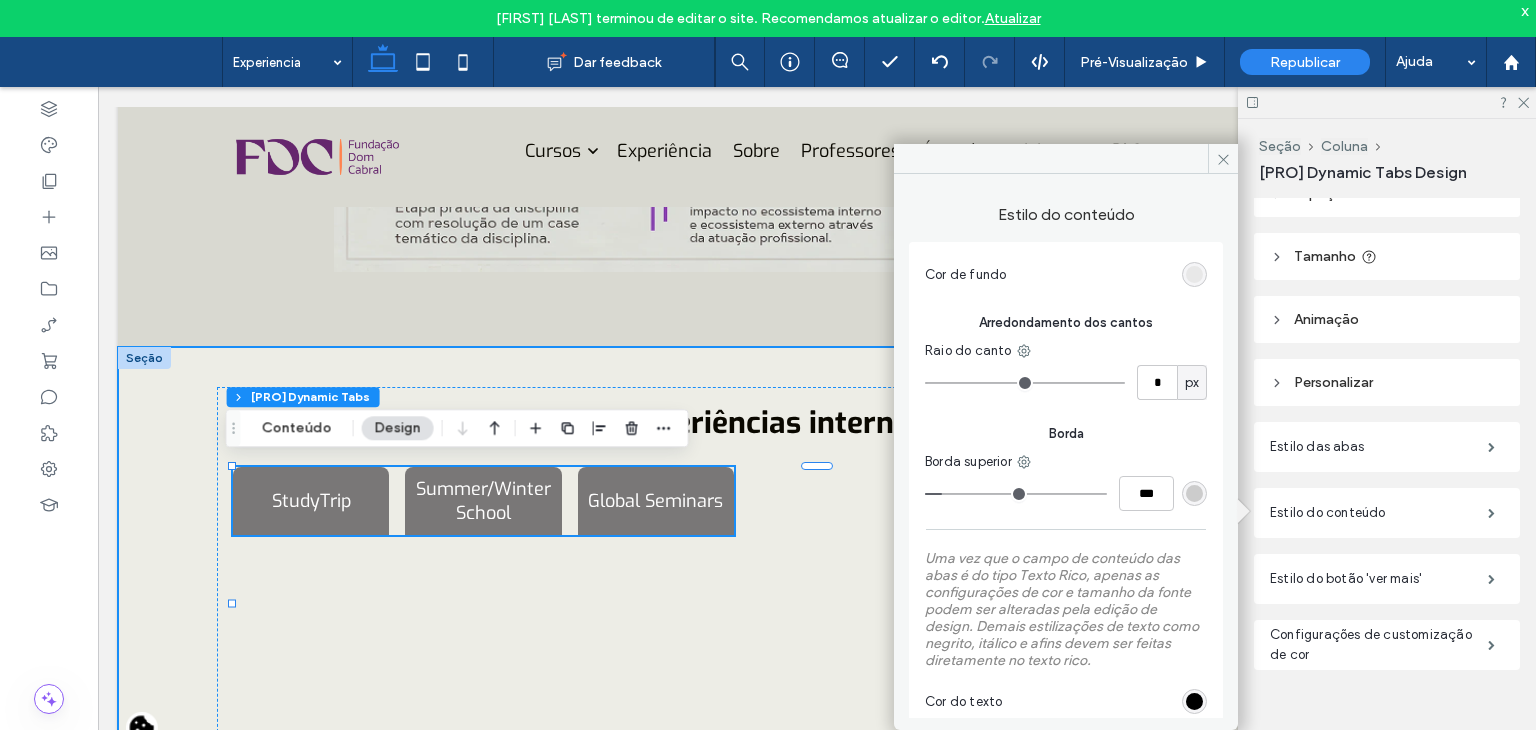 click on "Experiências internacionais
StudyTrip
Summer/Winter School
Global Seminars
Lorem ipsum dolor sit amet, consectetur adipiscing elit. Morbi a urna vehicula, pharetra neque sed, interdum turpis.  Vivamus scelerisque molestie molestie. Pellentesque pulvinar orci at sapien sodales, a tempor sem faucibus. Proin viverra feugiat arcu, a consequat nulla faucibus a.  Vivamus eget tellus sit amet tortor pharetra maximus. Coordenação do curso:  Email:
Lorem ipsum dolor sit amet, consectetur adipiscing elit. Morbi a urna vehicula, pharetra neque sed, interdum turpis.  Vivamus scelerisque molestie molestie. Pellentesque pulvinar orci at sapien sodales, a tempor sem faucibus. Proin viverra feugiat arcu, a consequat nulla faucibus a.  Vivamus eget tellus sit amet tortor pharetra maximus. Coordenação do curso:  Email:
Lorem ipsum dolor sit amet, consectetur adipiscing elit. Morbi a urna vehicula, pharetra neque sed, interdum turpis.  Email:" at bounding box center [817, 574] 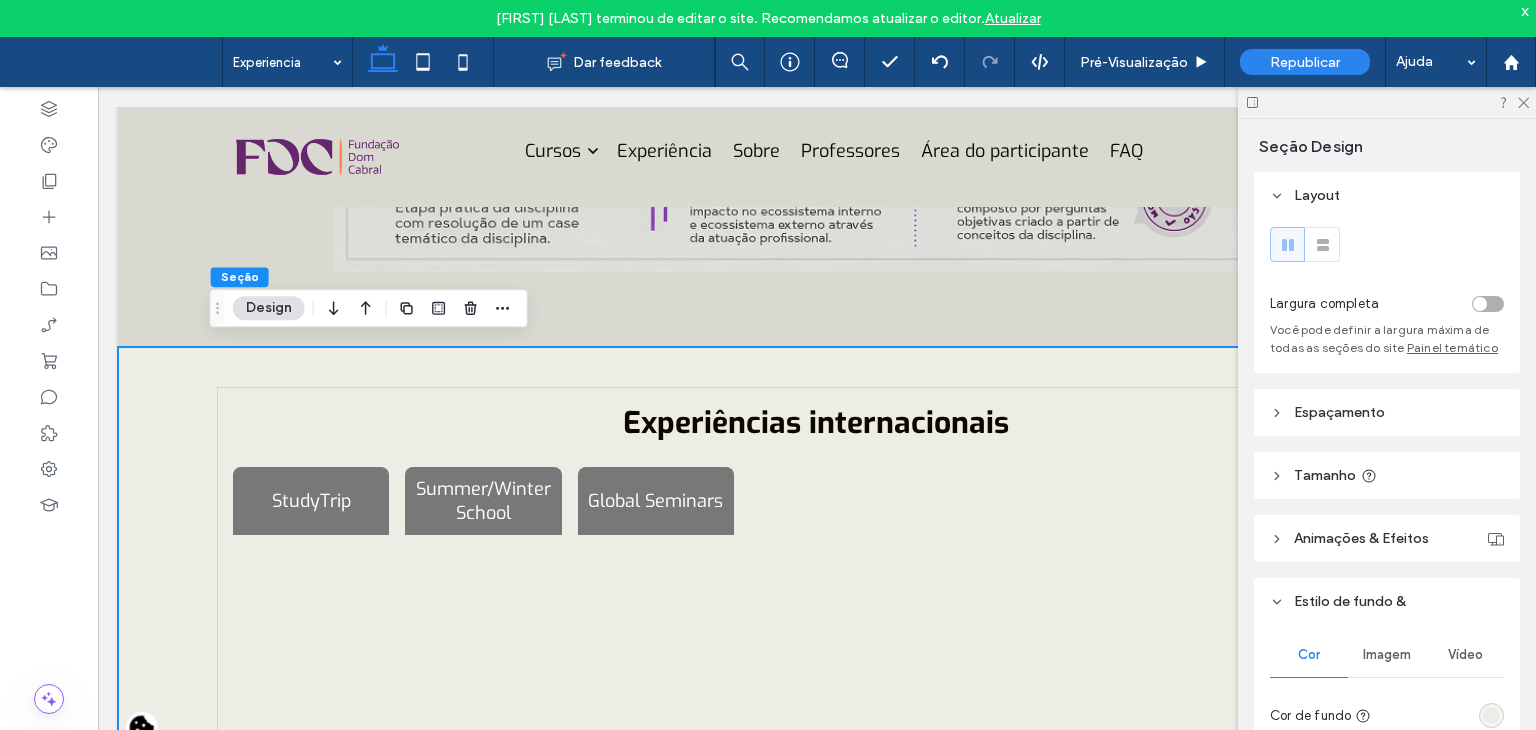 click on "Experiências internacionais
StudyTrip
Summer/Winter School
Global Seminars
Lorem ipsum dolor sit amet, consectetur adipiscing elit. Morbi a urna vehicula, pharetra neque sed, interdum turpis.  Vivamus scelerisque molestie molestie. Pellentesque pulvinar orci at sapien sodales, a tempor sem faucibus. Proin viverra feugiat arcu, a consequat nulla faucibus a.  Vivamus eget tellus sit amet tortor pharetra maximus. Coordenação do curso:  Email:
Lorem ipsum dolor sit amet, consectetur adipiscing elit. Morbi a urna vehicula, pharetra neque sed, interdum turpis.  Vivamus scelerisque molestie molestie. Pellentesque pulvinar orci at sapien sodales, a tempor sem faucibus. Proin viverra feugiat arcu, a consequat nulla faucibus a.  Vivamus eget tellus sit amet tortor pharetra maximus. Coordenação do curso:  Email:
Lorem ipsum dolor sit amet, consectetur adipiscing elit. Morbi a urna vehicula, pharetra neque sed, interdum turpis.  Email:" at bounding box center [817, 574] 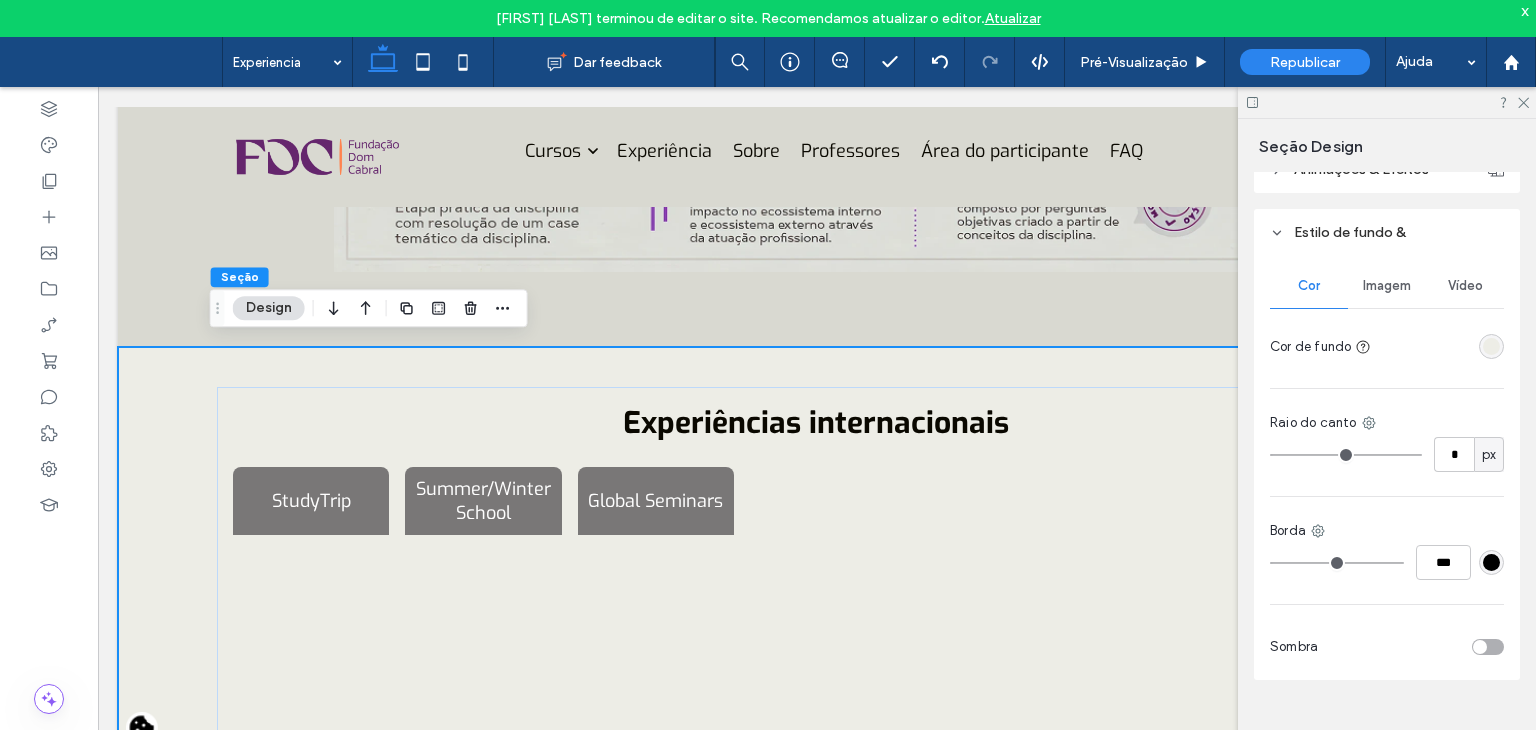 scroll, scrollTop: 370, scrollLeft: 0, axis: vertical 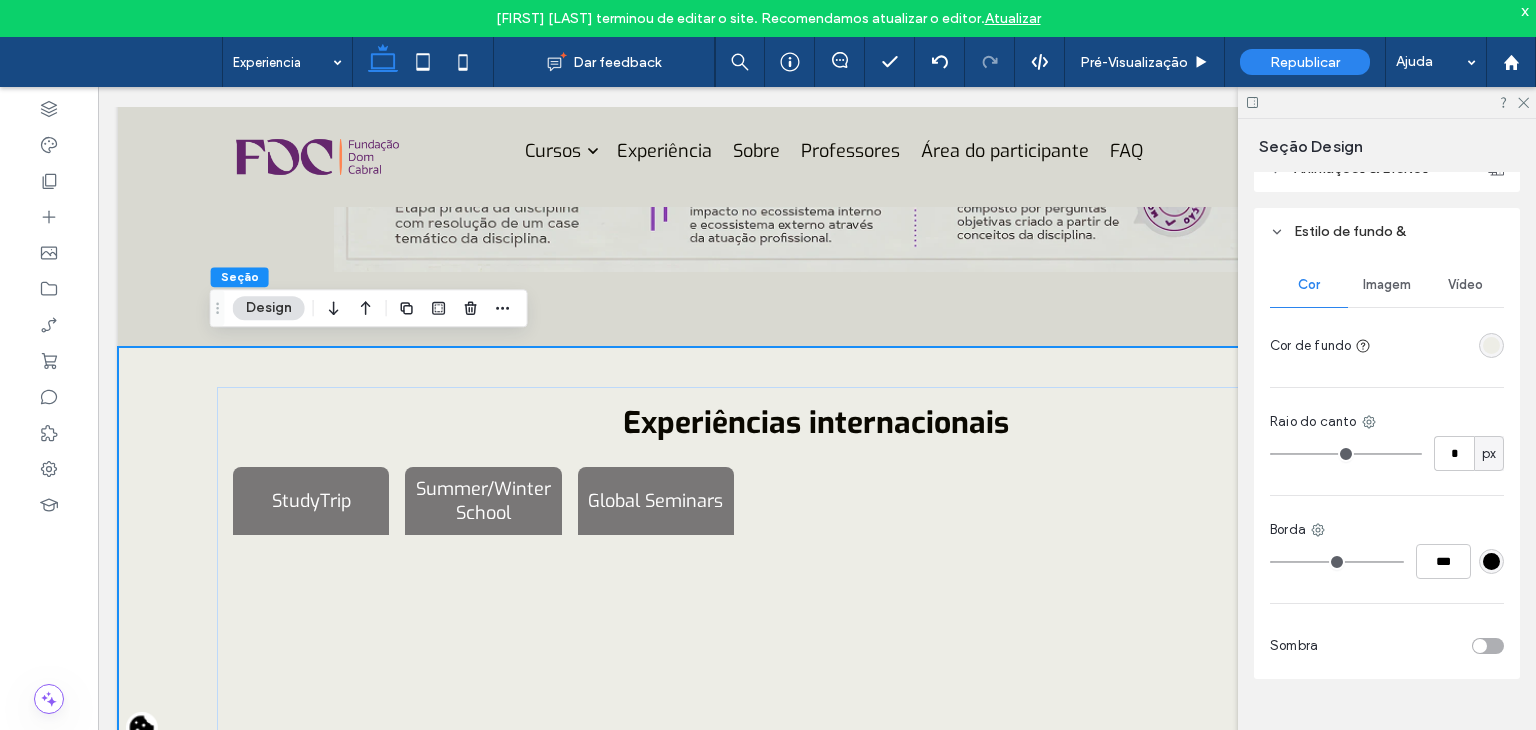 click at bounding box center (1491, 345) 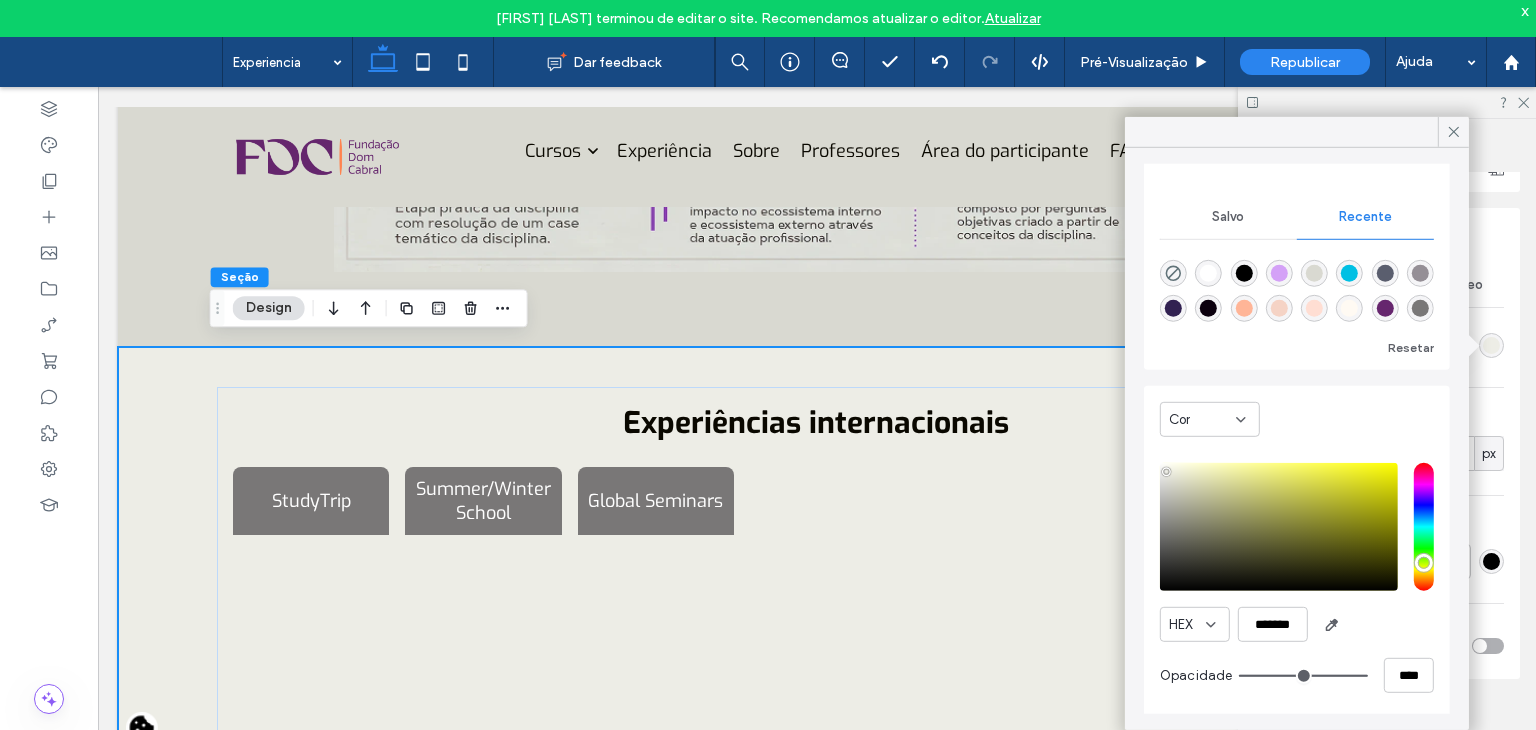 scroll, scrollTop: 188, scrollLeft: 0, axis: vertical 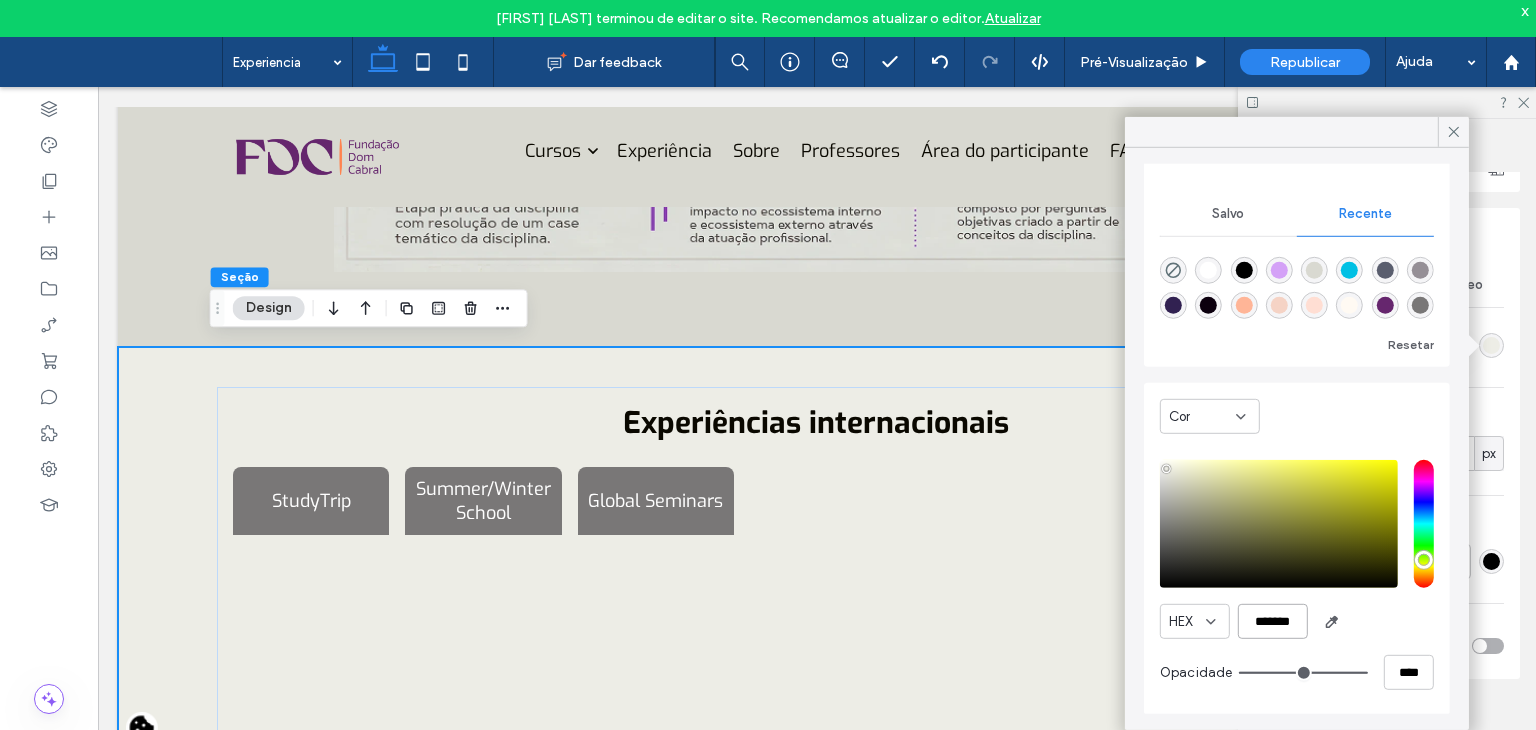click on "*******" at bounding box center [1273, 621] 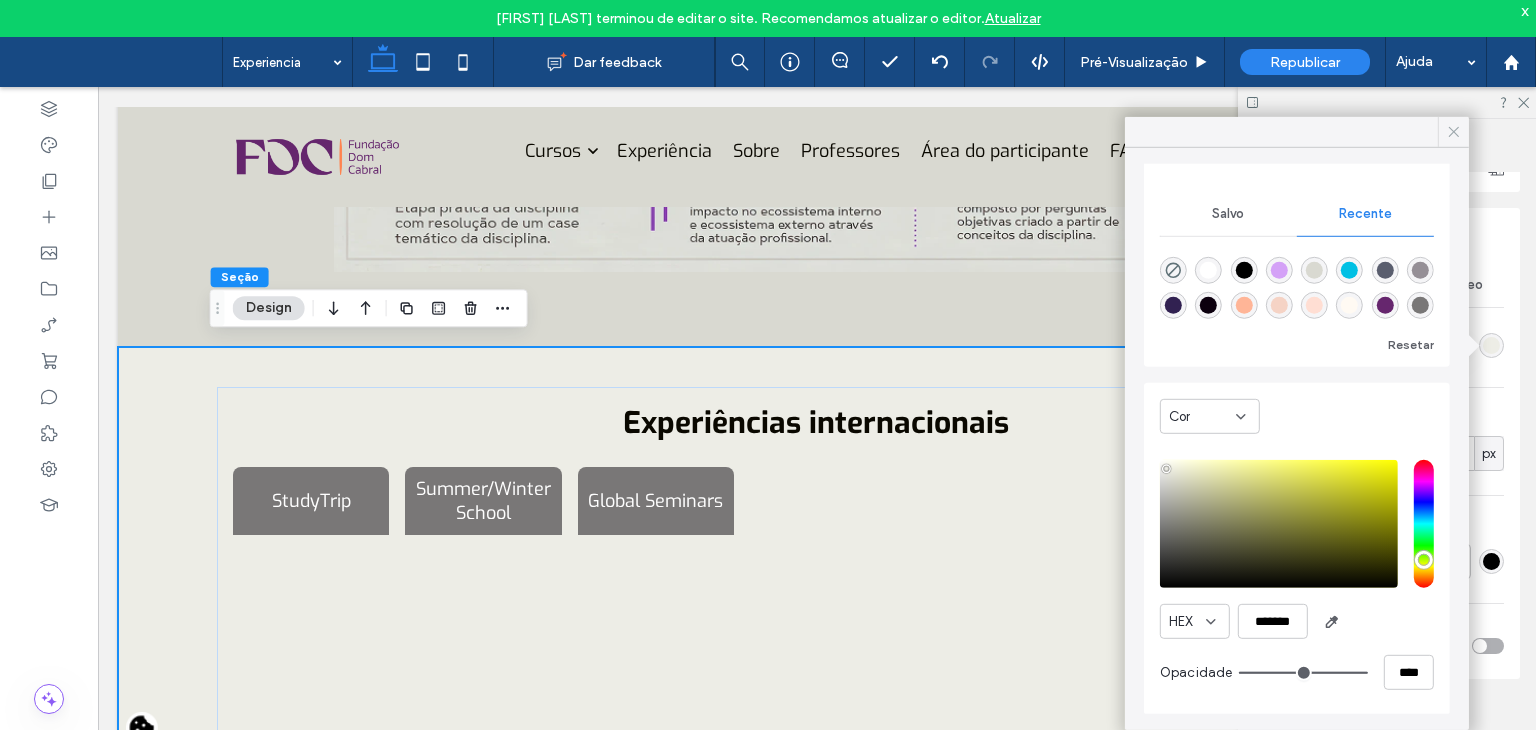 click at bounding box center (1454, 132) 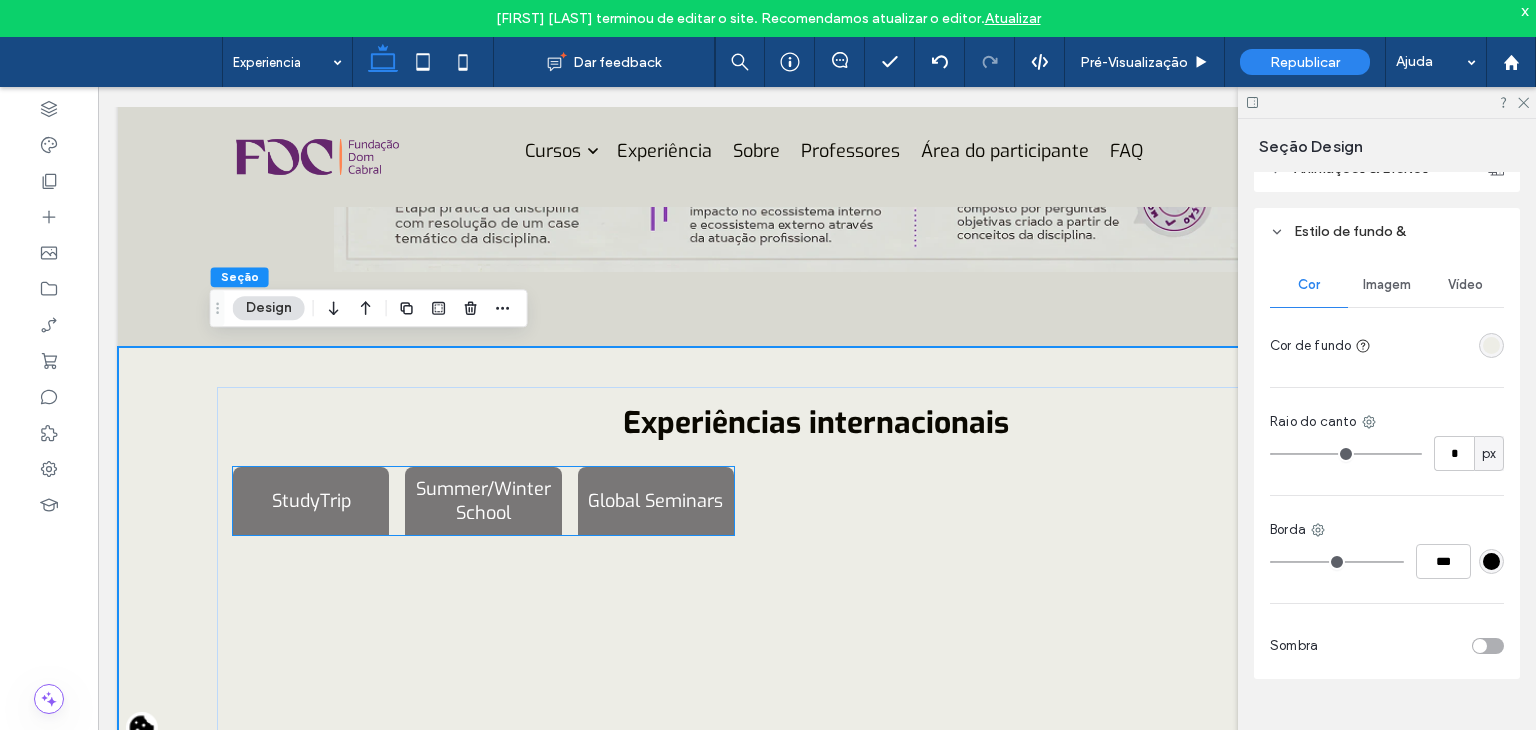 click on "Vivamus scelerisque molestie molestie. Pellentesque pulvinar orci at sapien sodales, a tempor sem faucibus. Proin viverra feugiat arcu, a consequat nulla faucibus a." at bounding box center [98, 87] 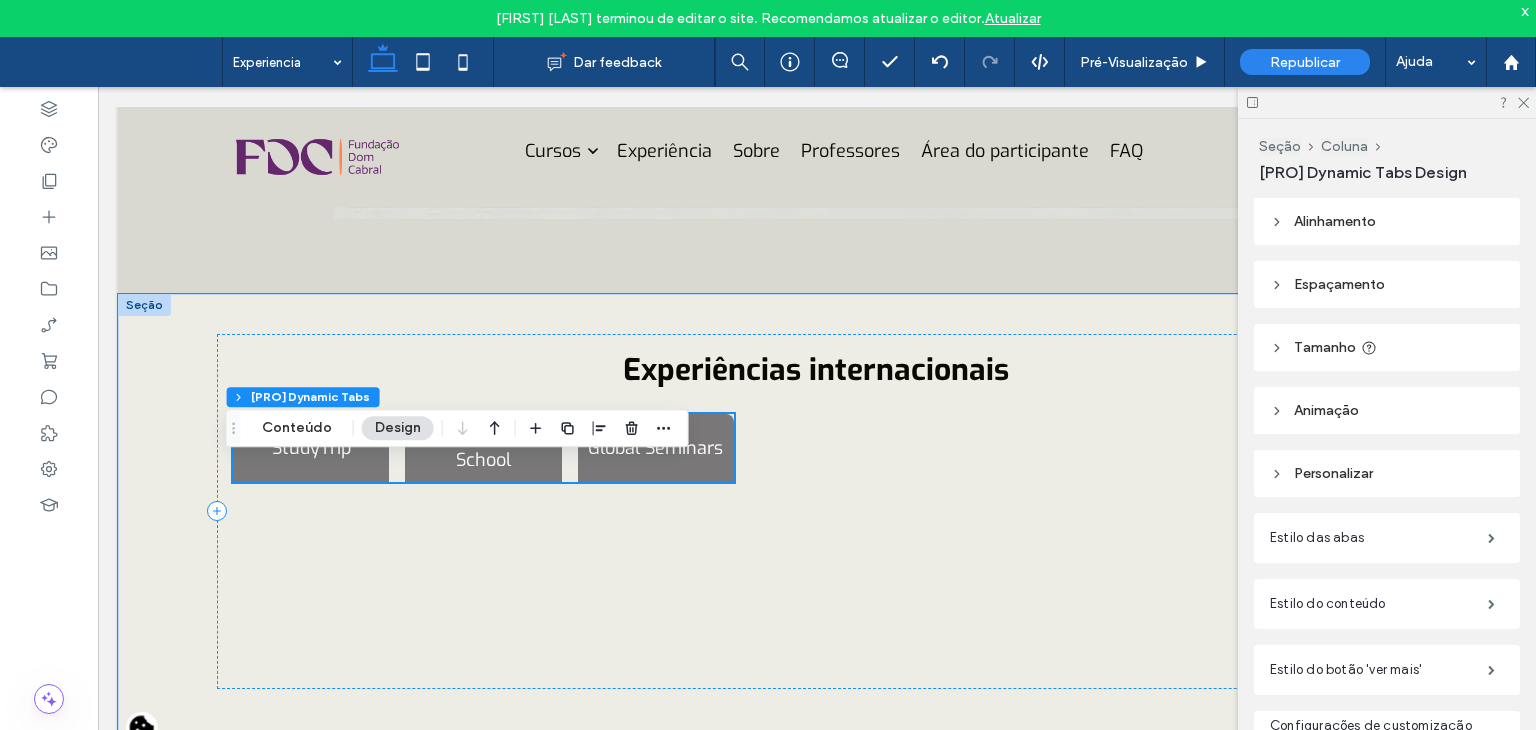 scroll, scrollTop: 3343, scrollLeft: 0, axis: vertical 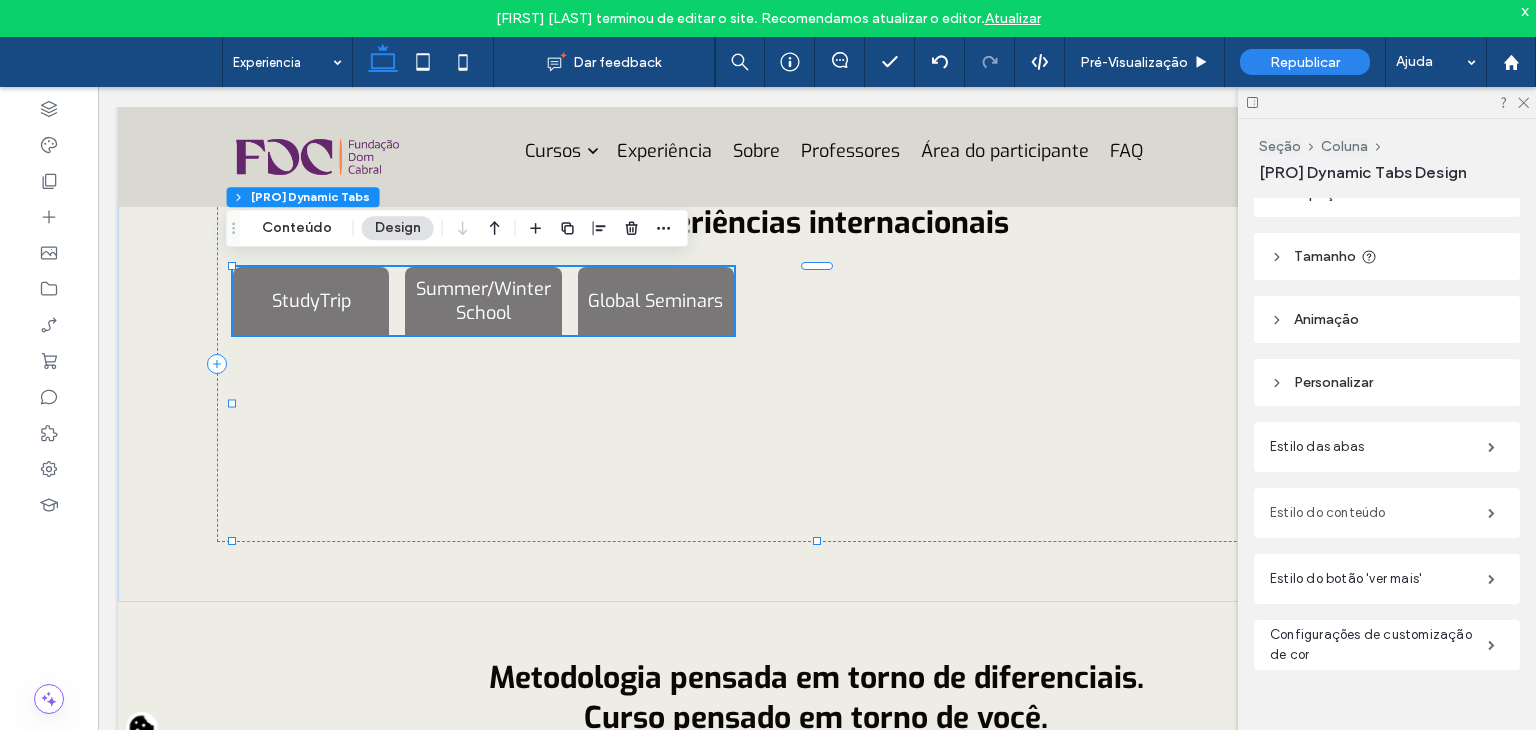 click on "Estilo do conteúdo" at bounding box center [1379, 513] 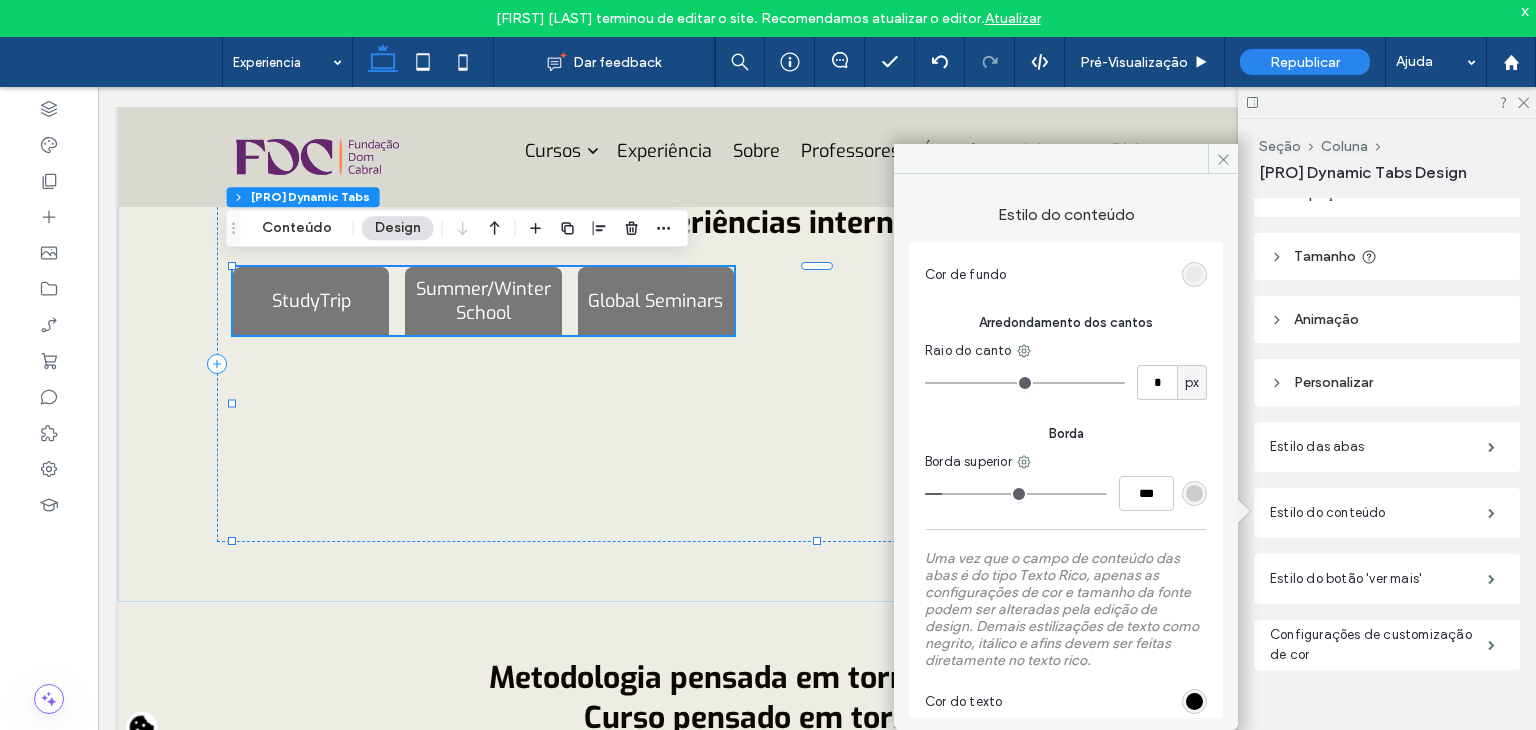 click at bounding box center [1194, 274] 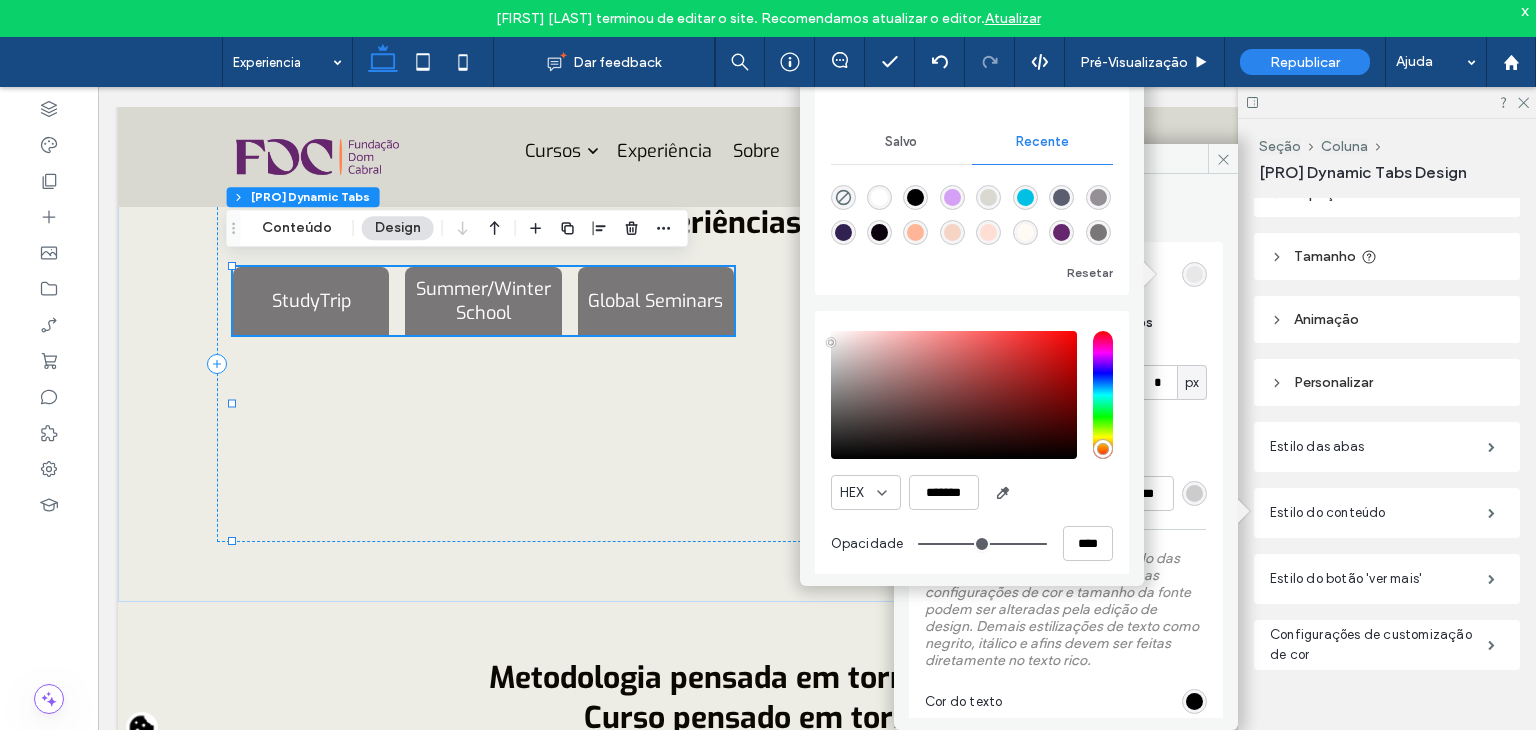 scroll, scrollTop: 147, scrollLeft: 0, axis: vertical 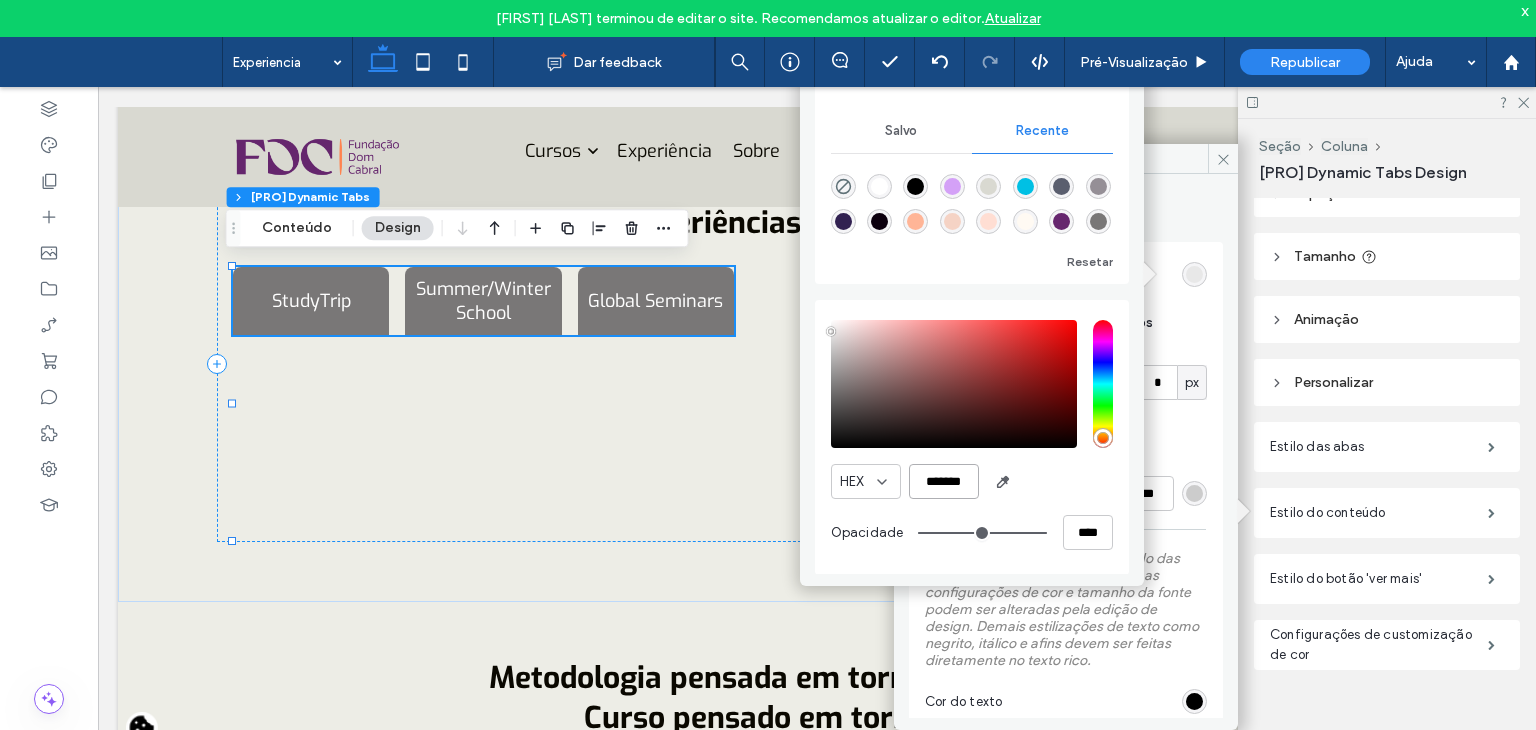click on "*******" at bounding box center [944, 481] 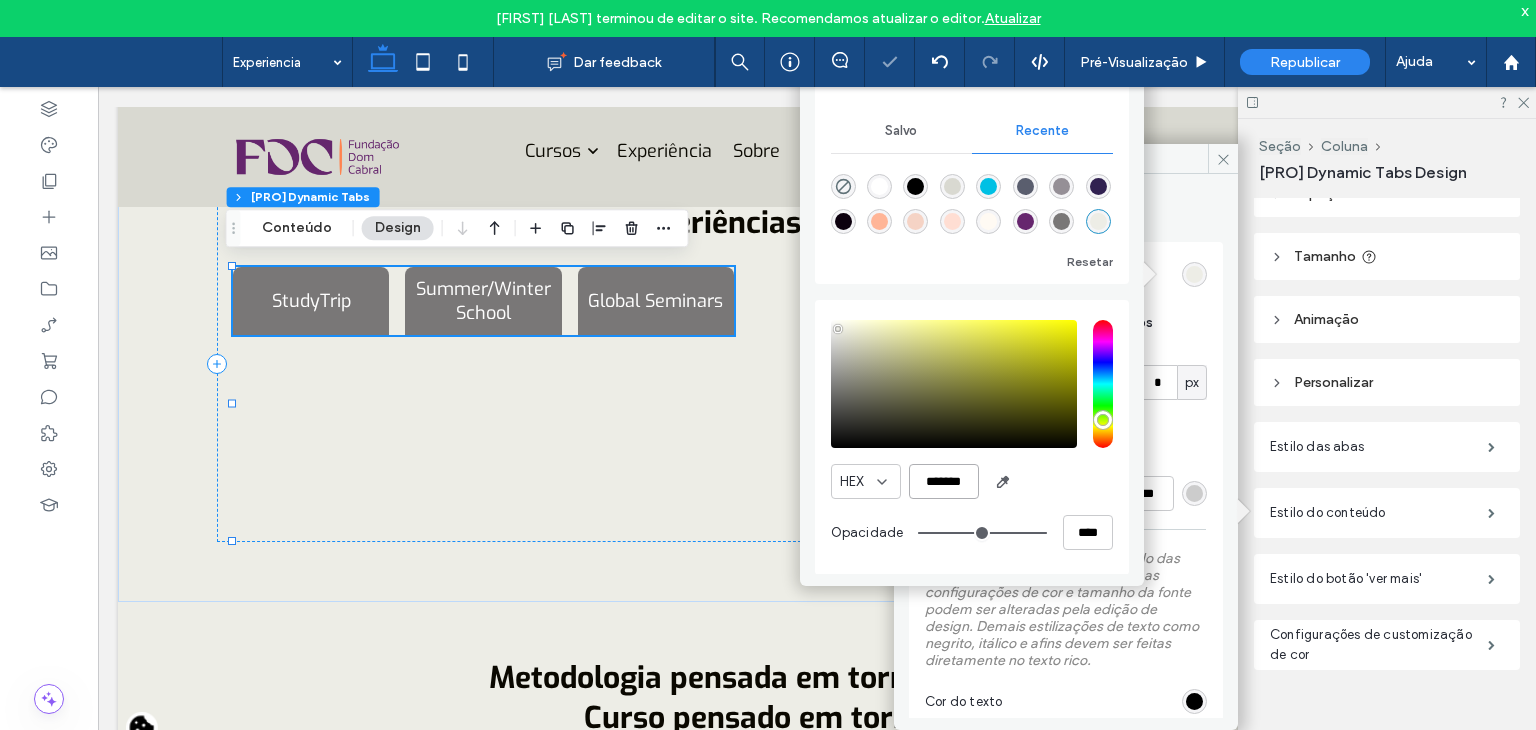 type on "*******" 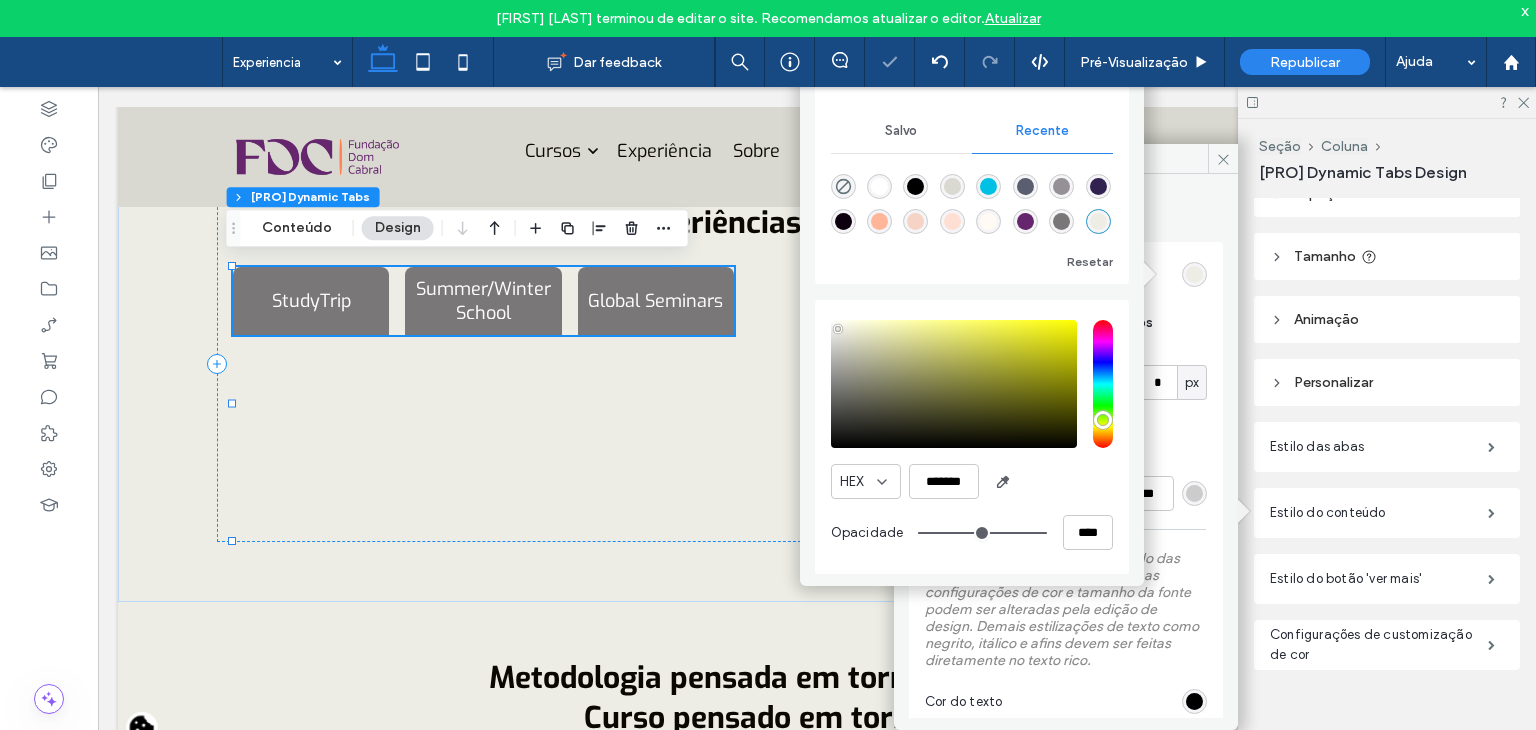click on "HEX *******" at bounding box center [972, 481] 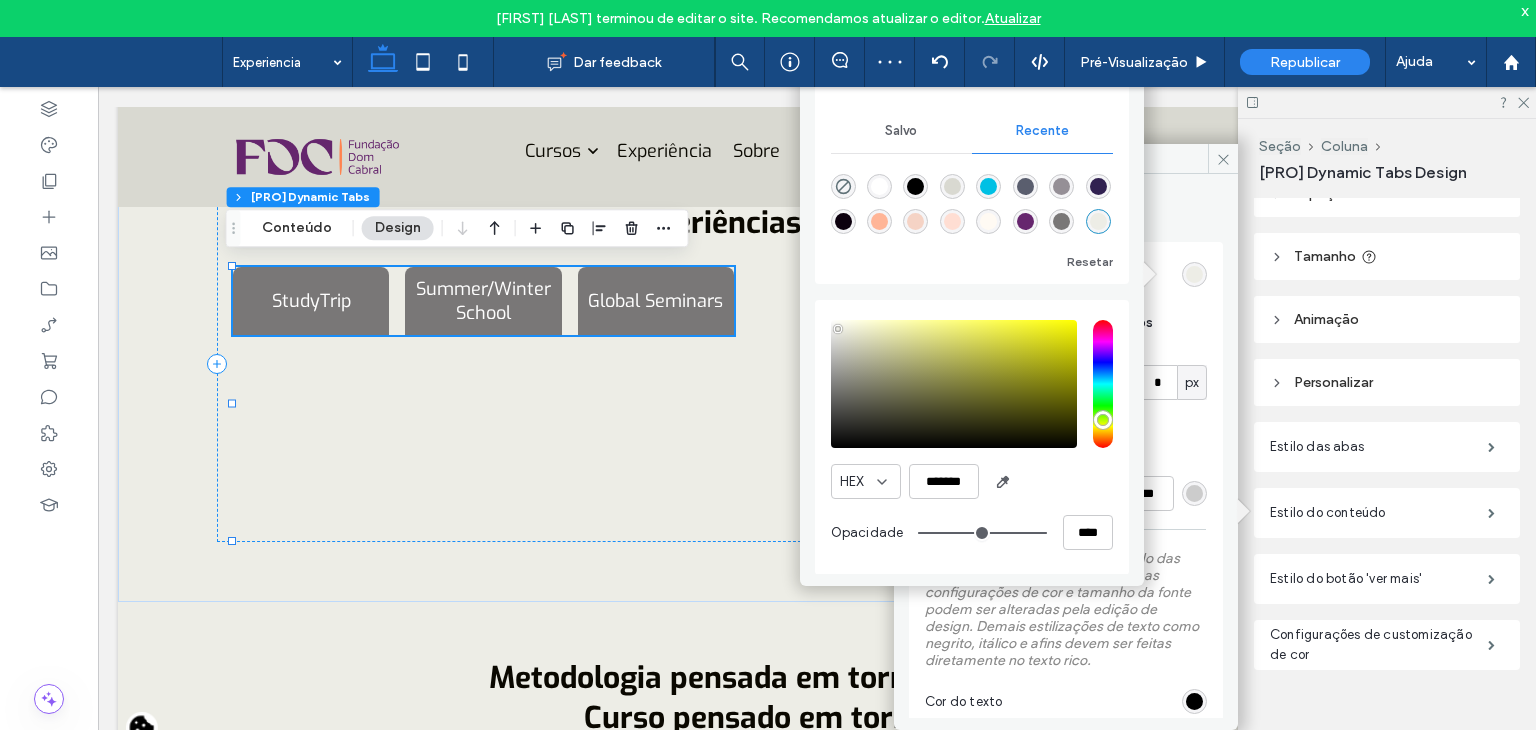 click on "Cor de fundo Arredondamento dos cantos Raio do canto * px Borda Borda superior  *** Uma vez que o campo de conteúdo das abas é do tipo Texto Rico, apenas as configurações de cor e tamanho da fonte podem ser alteradas pela edição de design. Demais estilizações de texto como negrito, itálico e afins devem ser feitas diretamente no texto rico. Cor do texto Tamanho do texto **" at bounding box center [1066, 511] 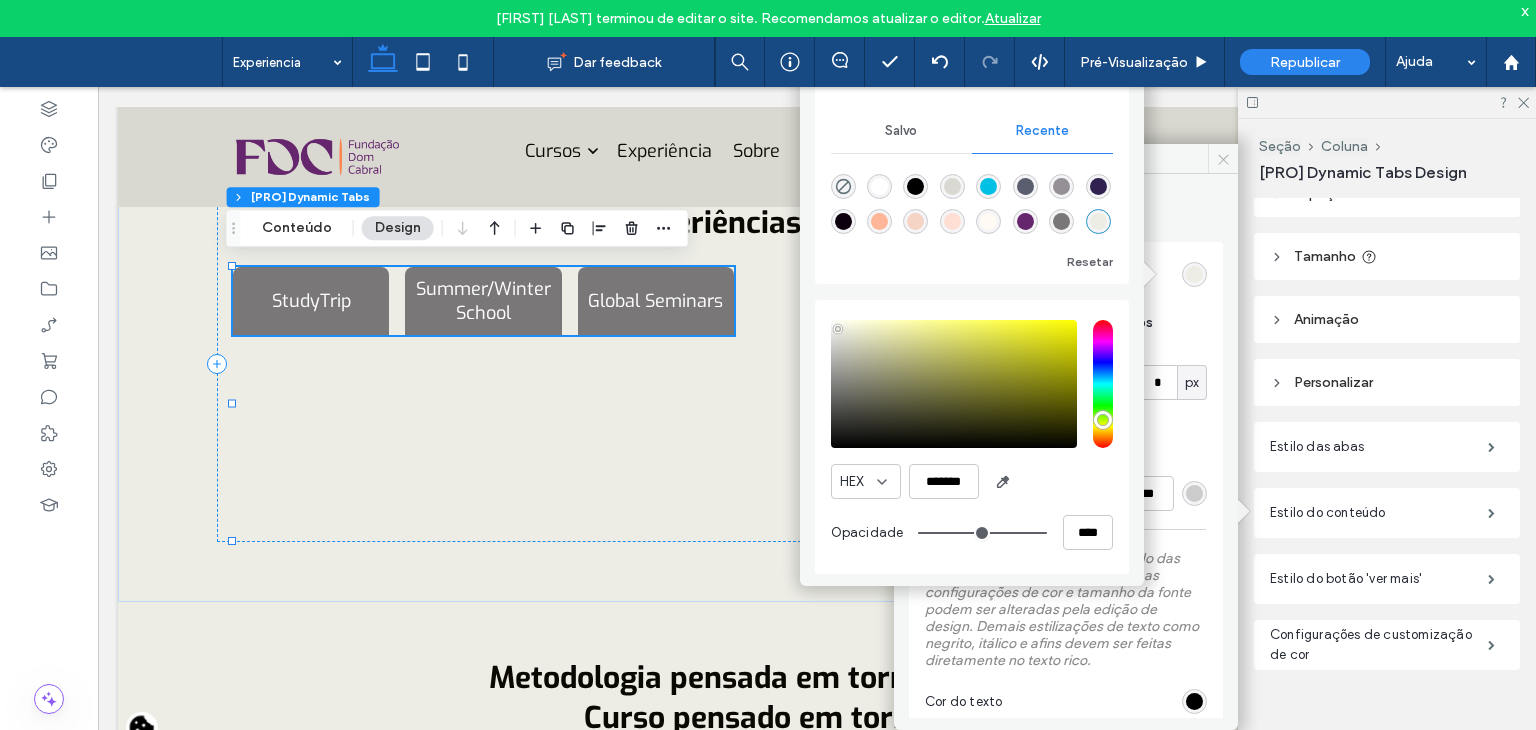click at bounding box center (1223, 159) 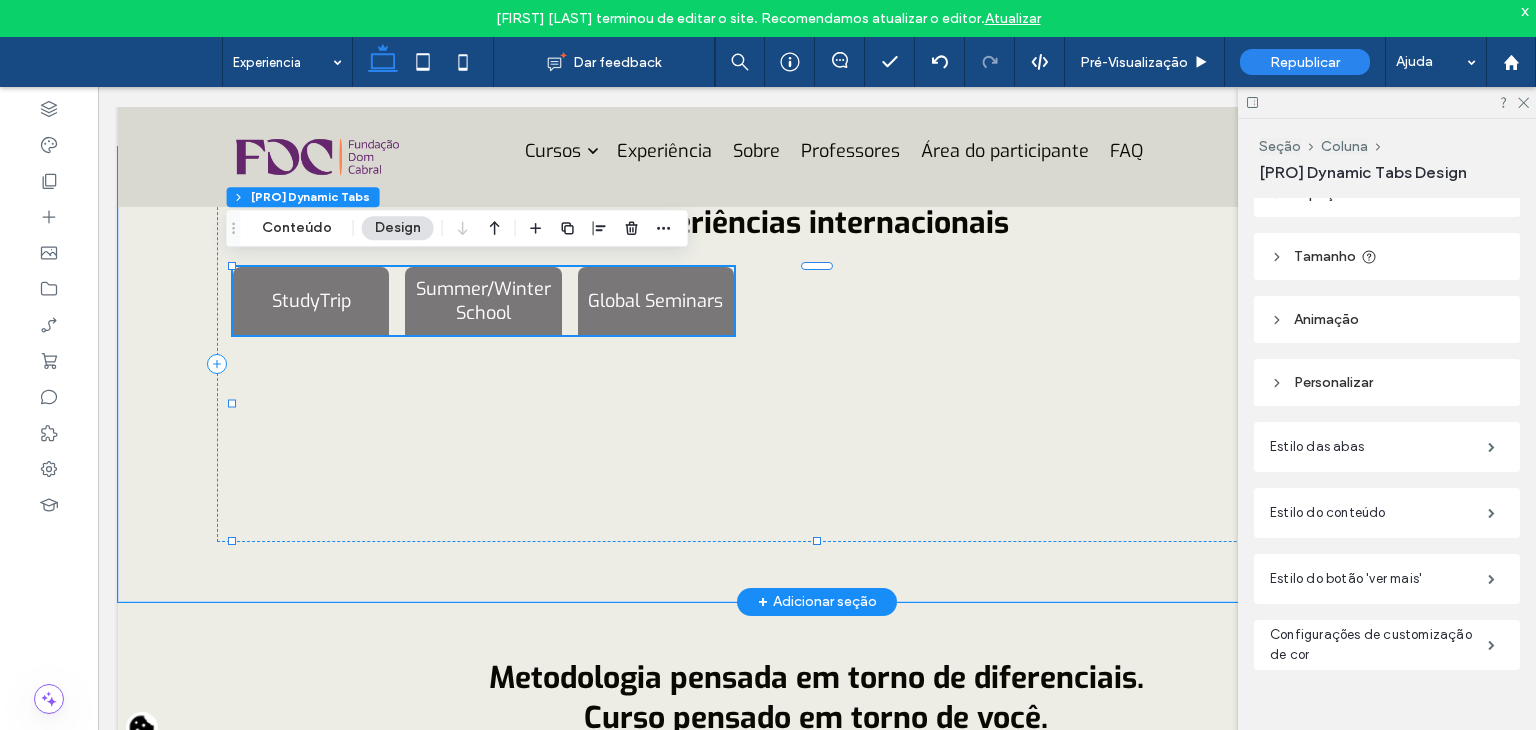 click on "Vivamus scelerisque molestie molestie. Pellentesque pulvinar orci at sapien sodales, a tempor sem faucibus. Proin viverra feugiat arcu, a consequat nulla faucibus a." at bounding box center [98, 87] 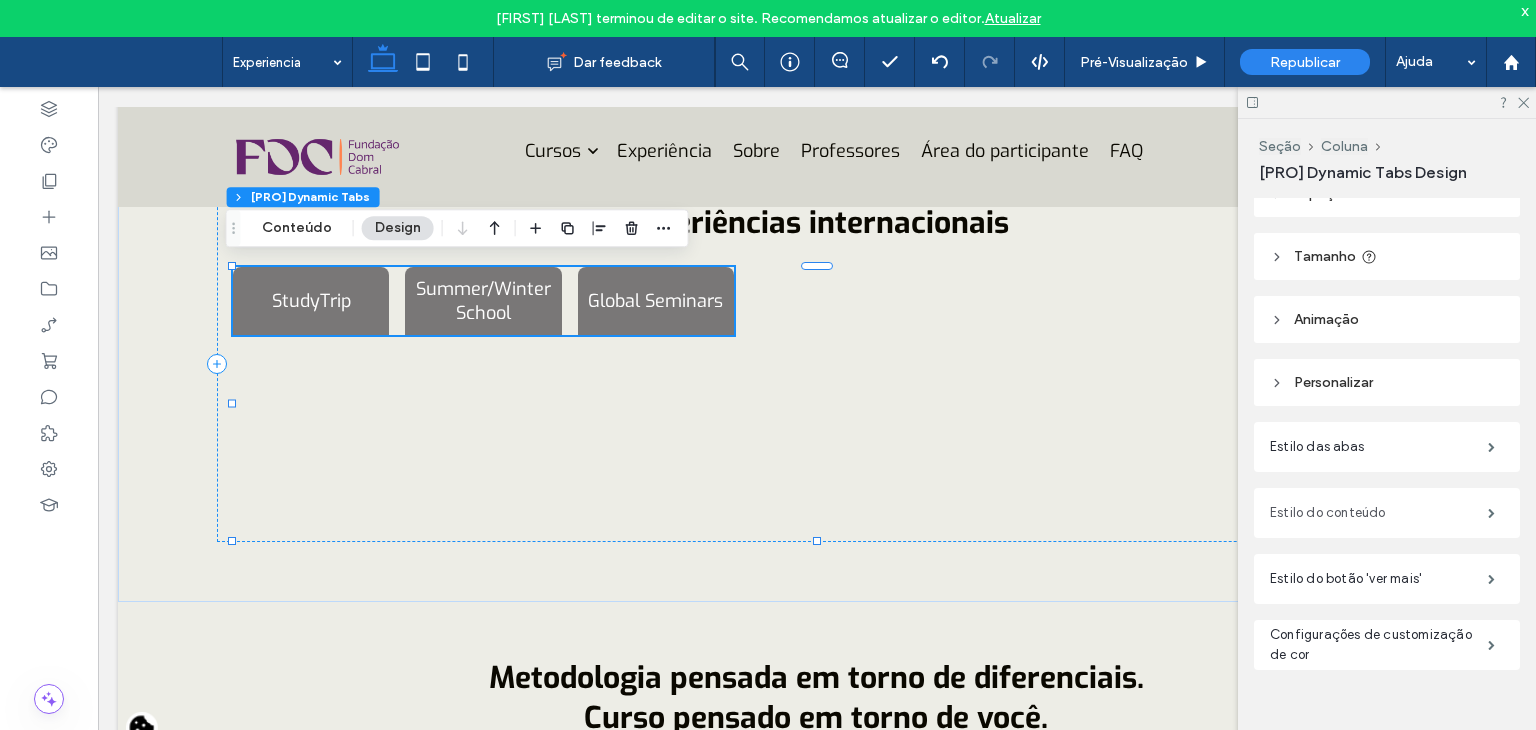 click on "Estilo do conteúdo" at bounding box center [1379, 513] 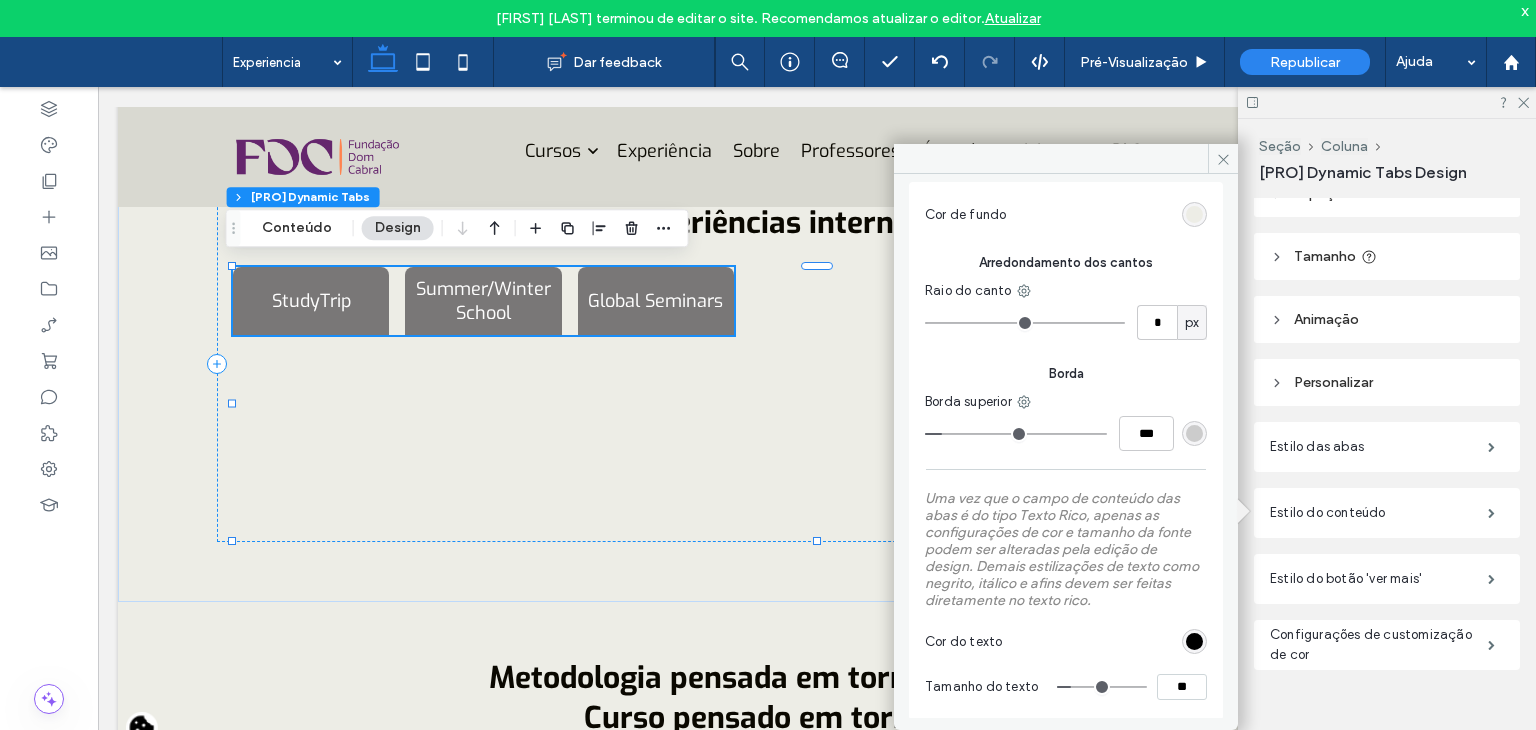 scroll, scrollTop: 61, scrollLeft: 0, axis: vertical 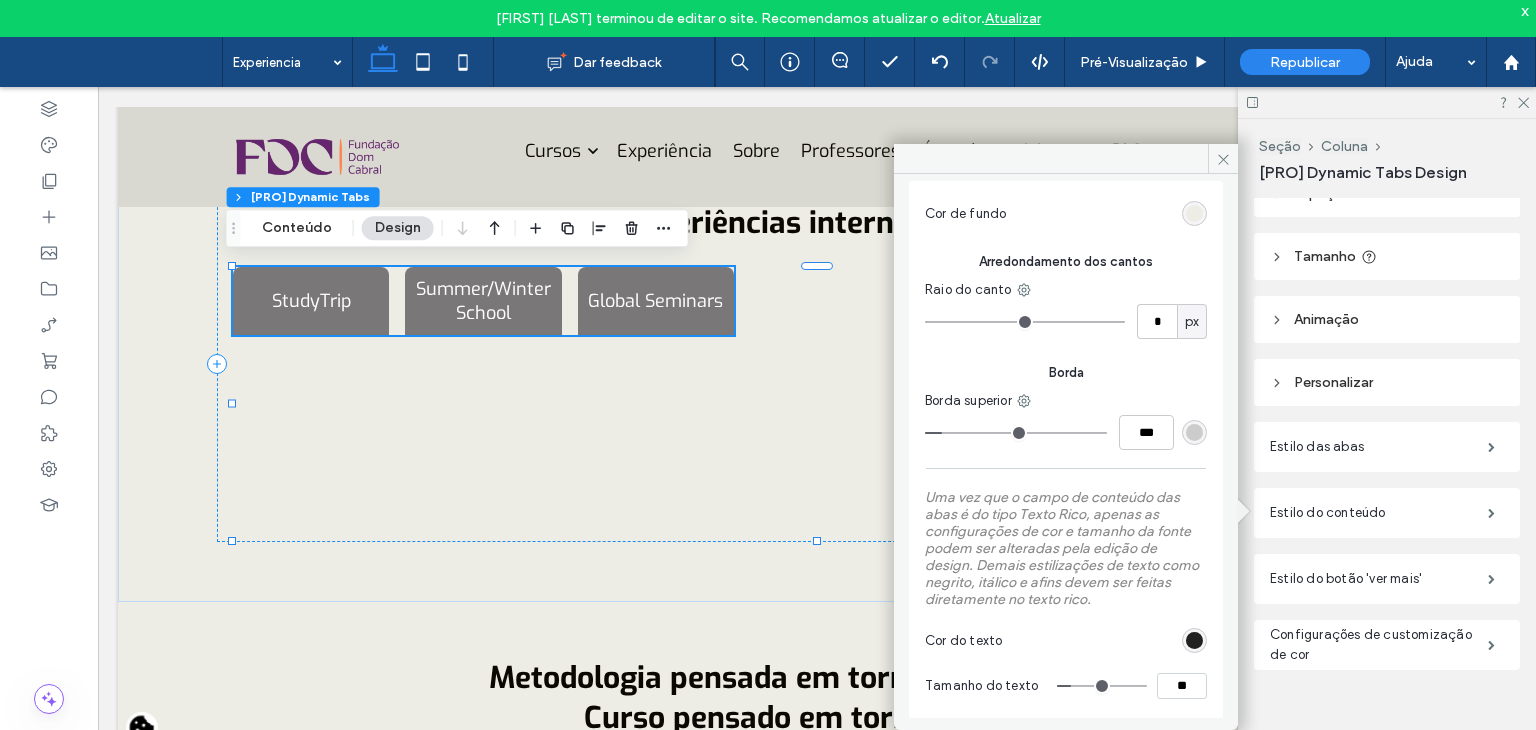 click at bounding box center [1194, 640] 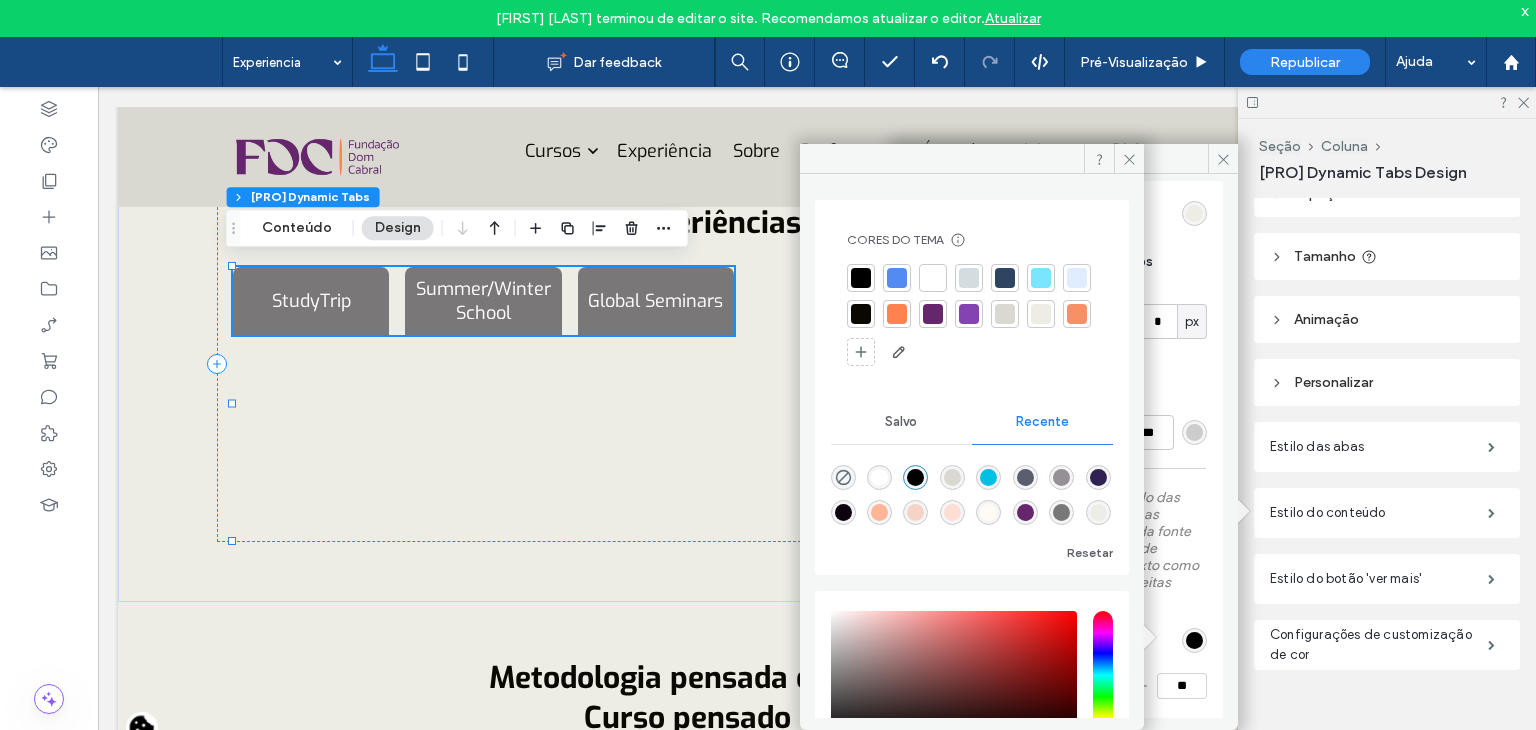 click at bounding box center (861, 278) 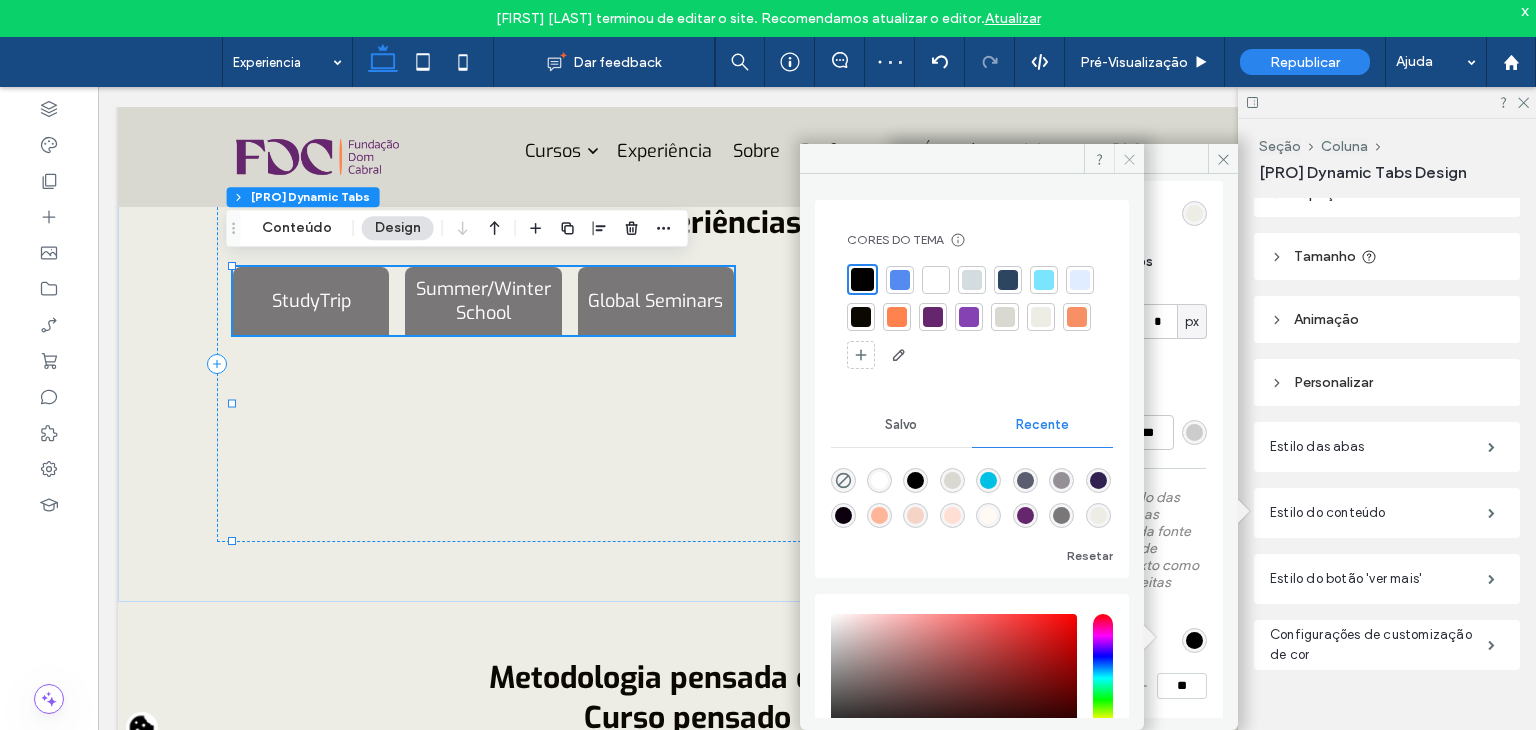 click 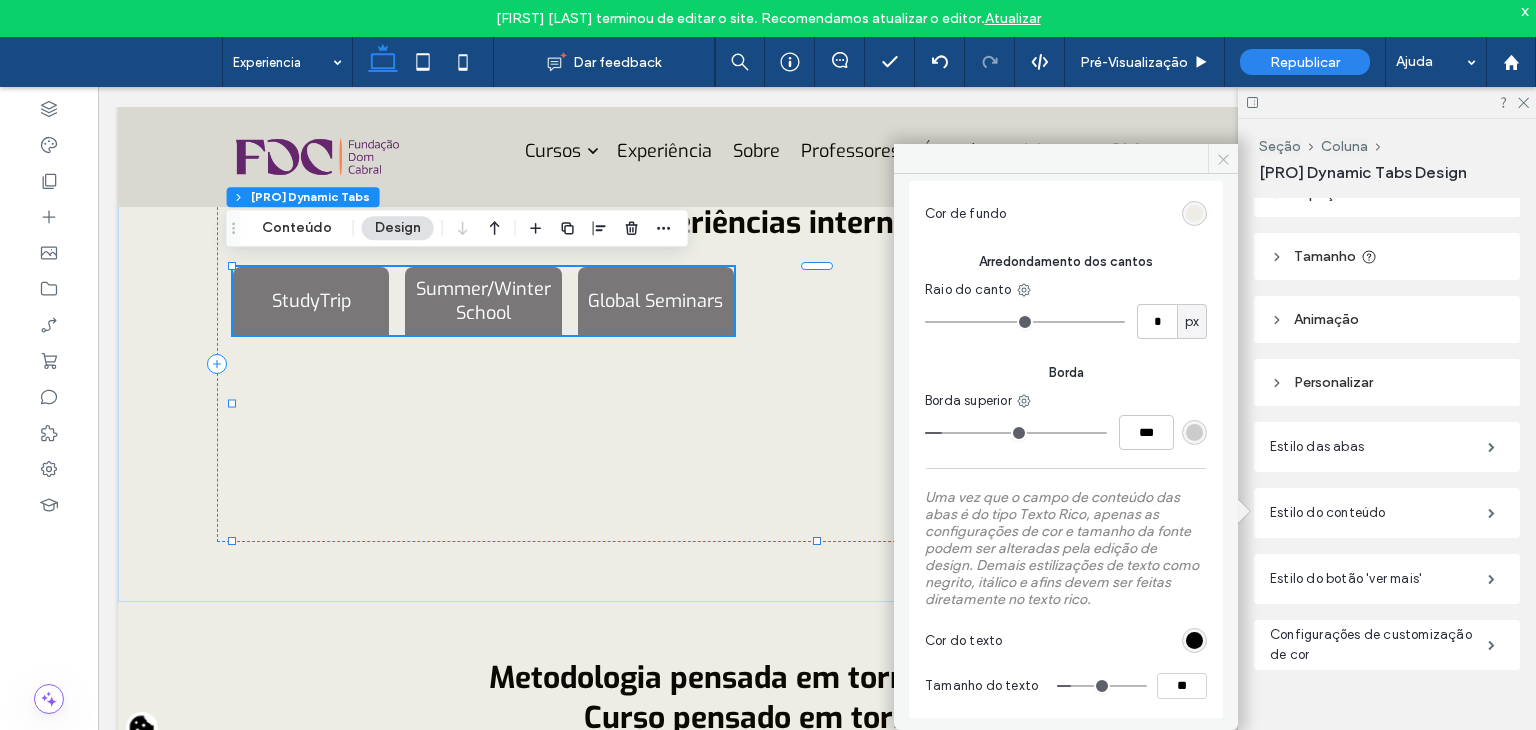 click 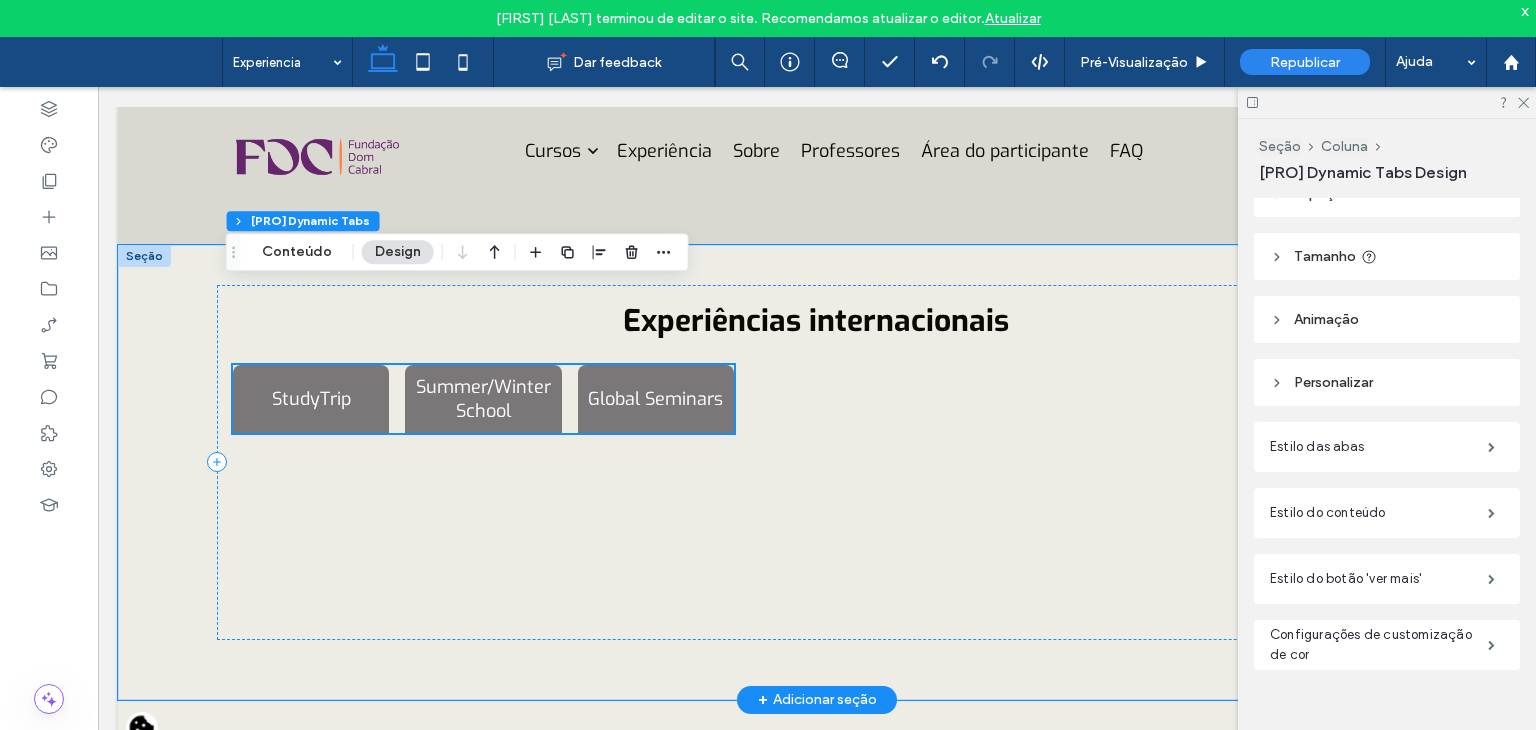 scroll, scrollTop: 3243, scrollLeft: 0, axis: vertical 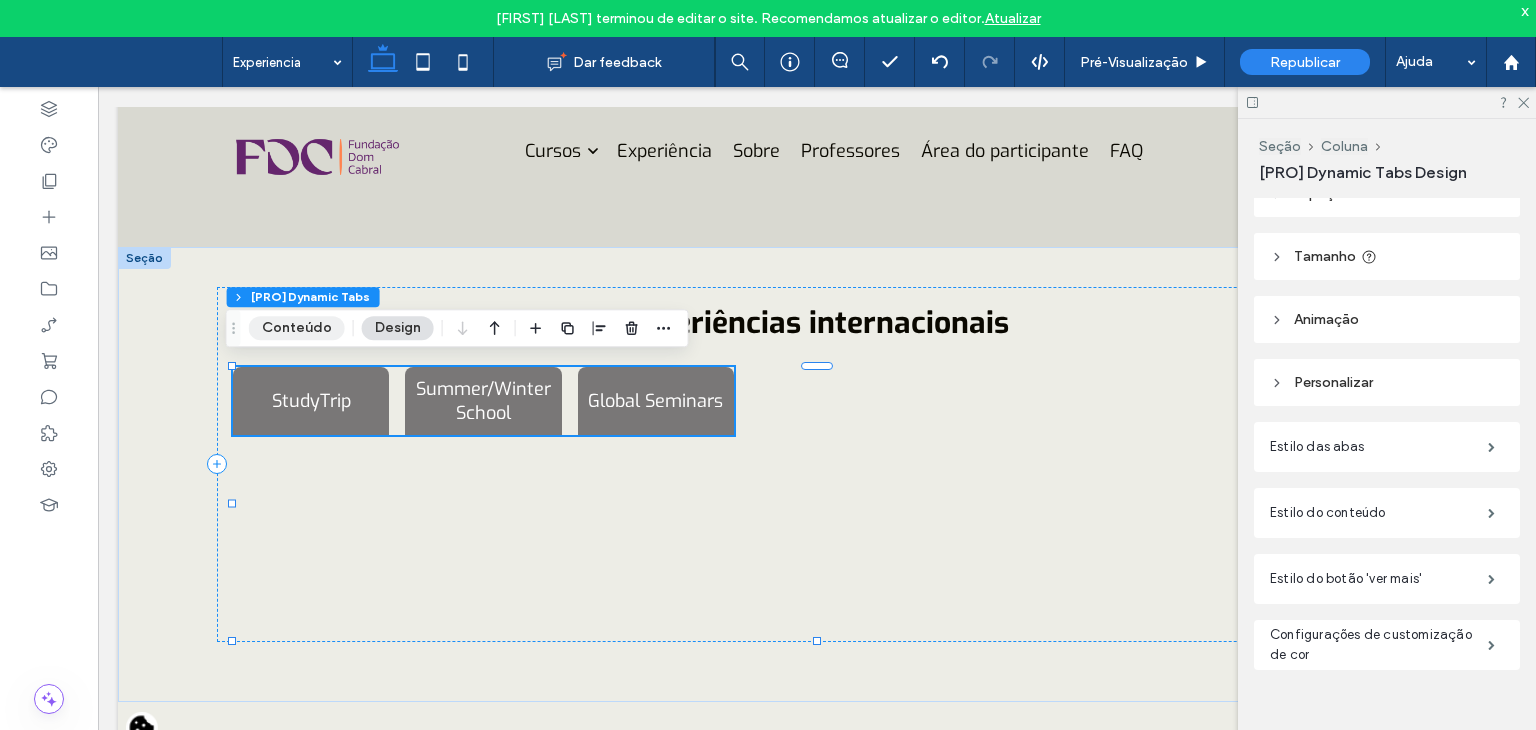 click on "Conteúdo" at bounding box center (297, 328) 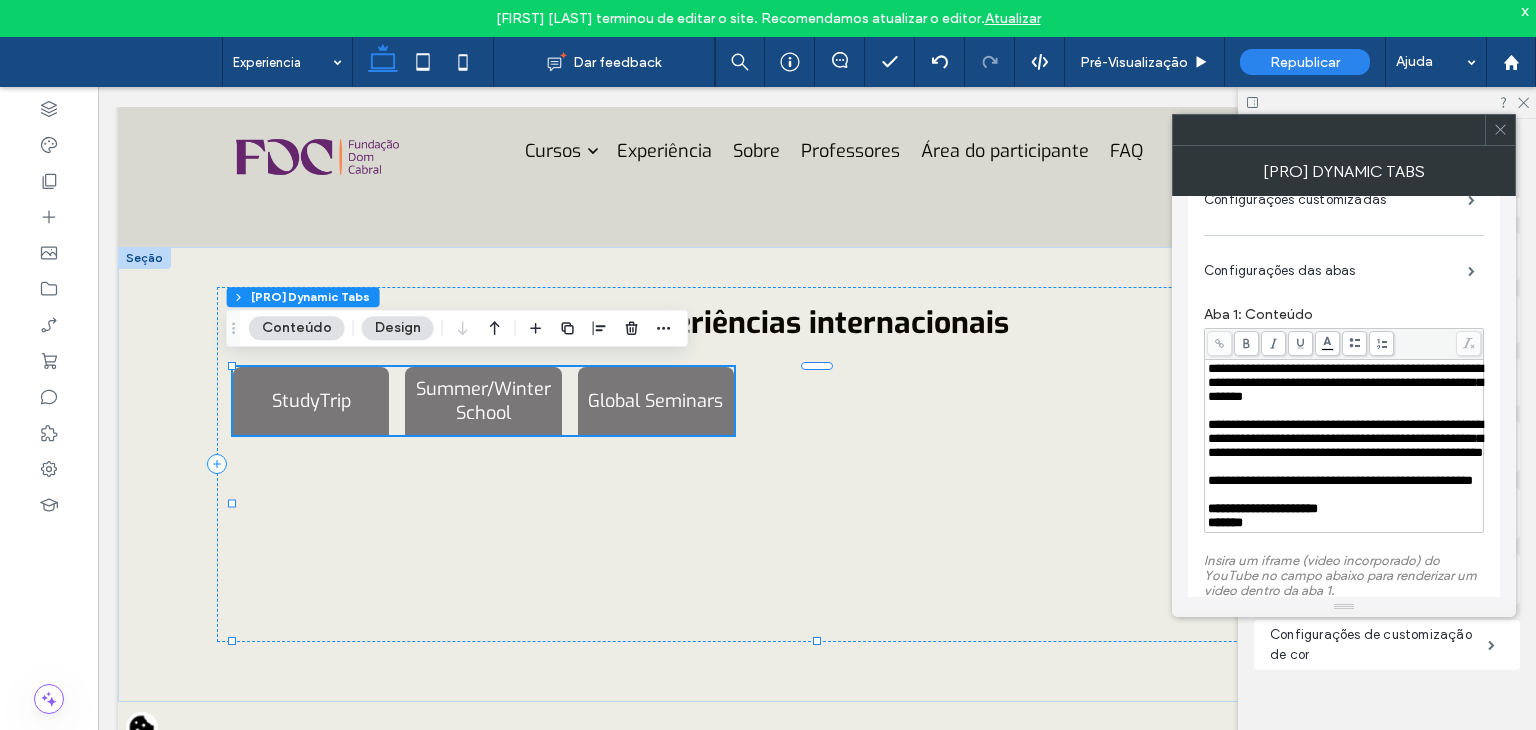 scroll, scrollTop: 100, scrollLeft: 0, axis: vertical 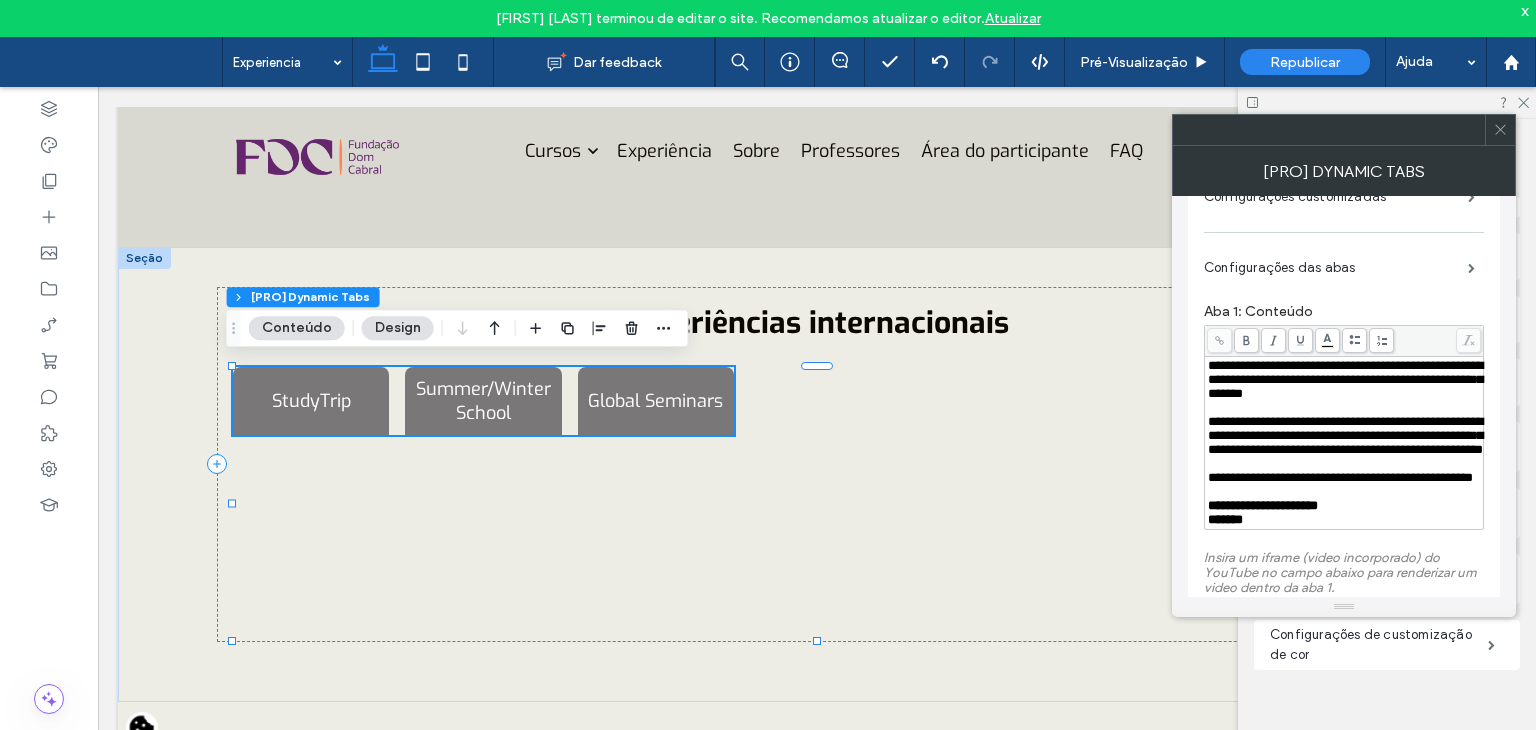 click on "**********" at bounding box center [1344, 478] 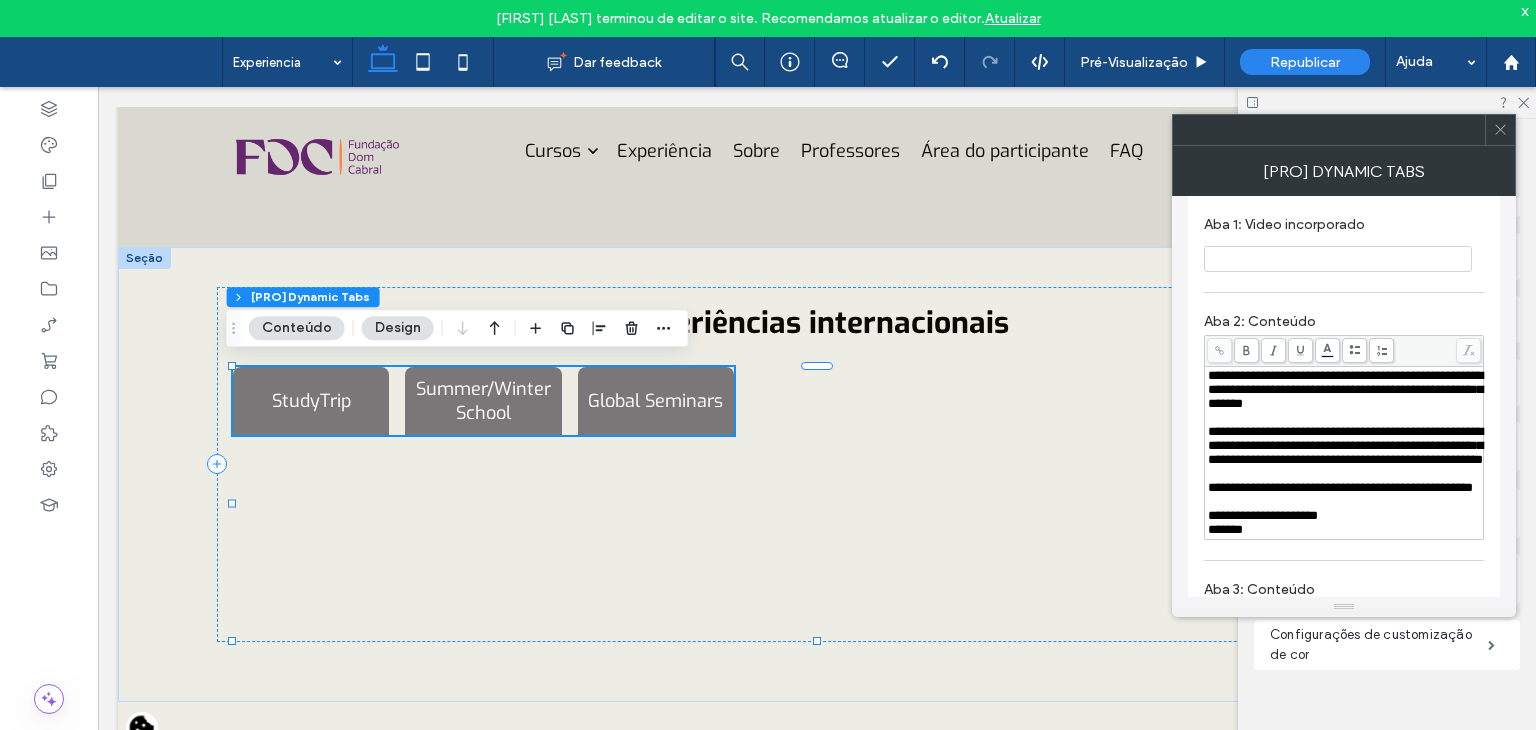 scroll, scrollTop: 500, scrollLeft: 0, axis: vertical 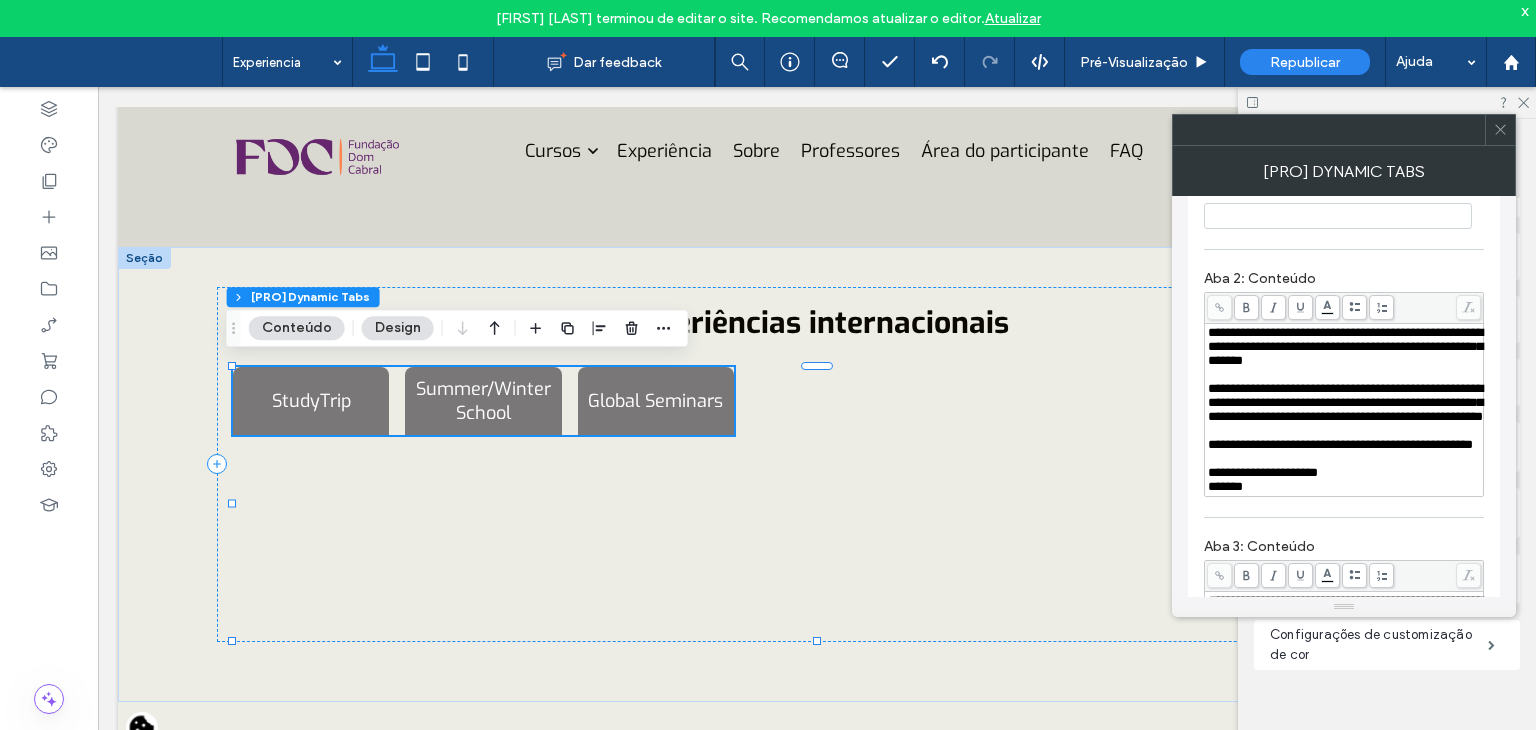 click on "**********" at bounding box center [1344, 445] 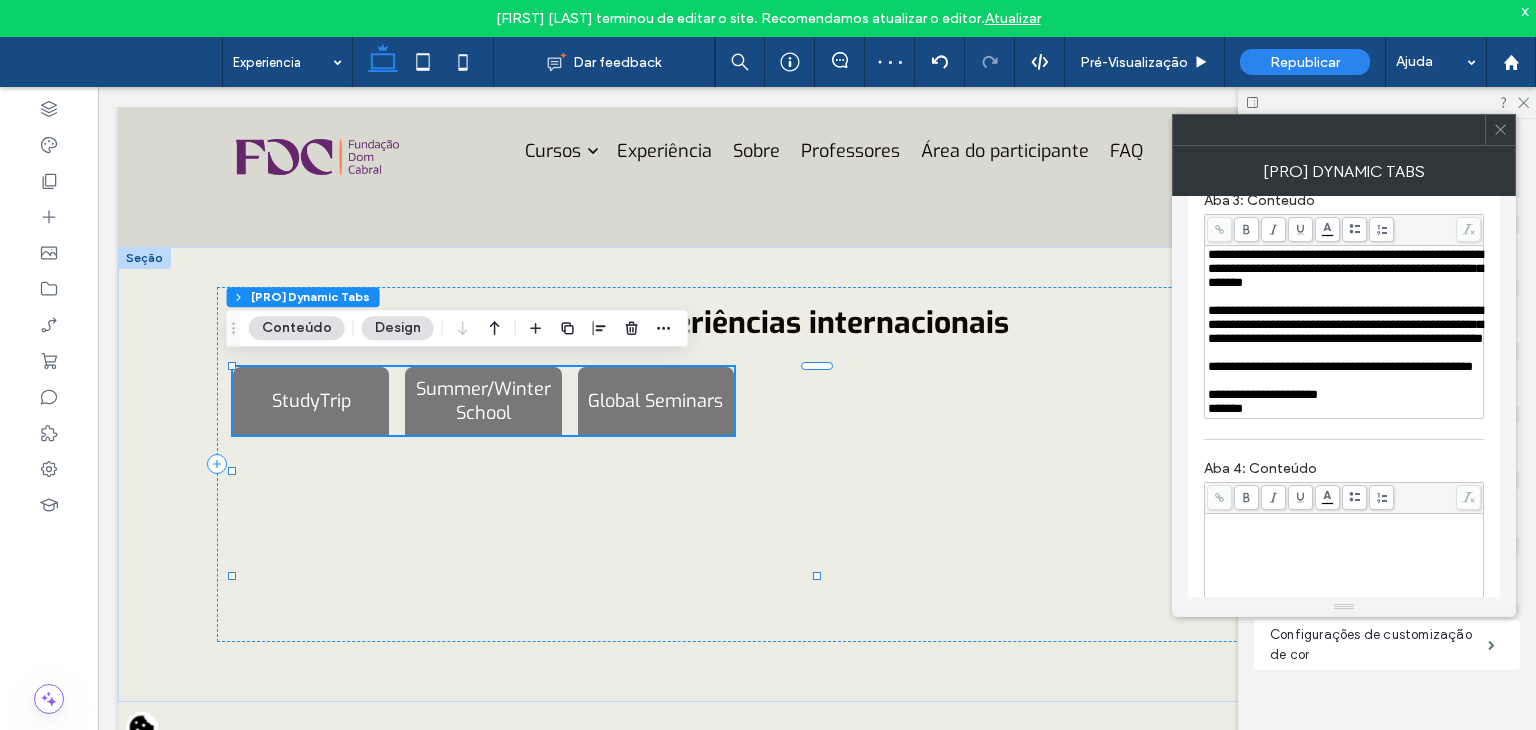 scroll, scrollTop: 805, scrollLeft: 0, axis: vertical 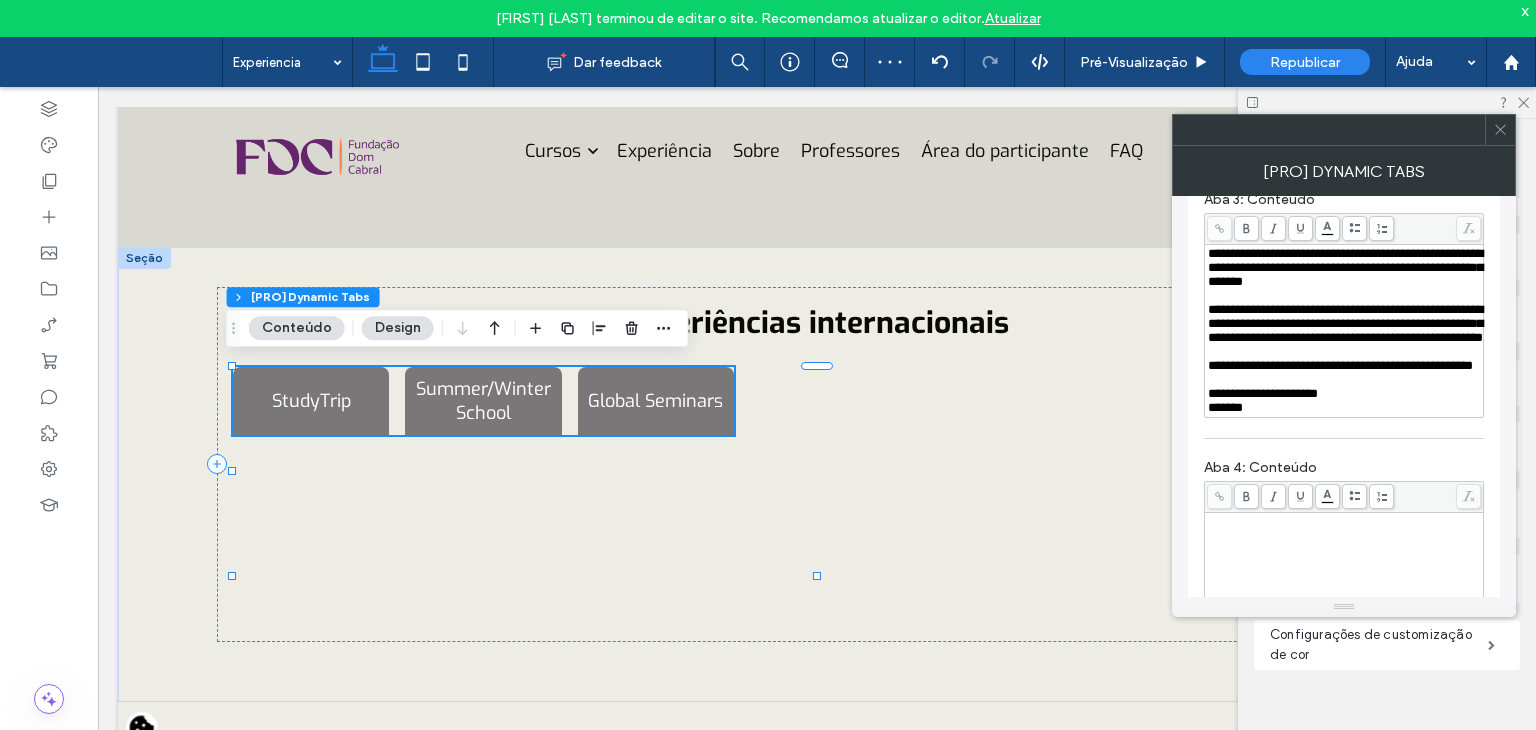 click on "**********" at bounding box center (1344, 366) 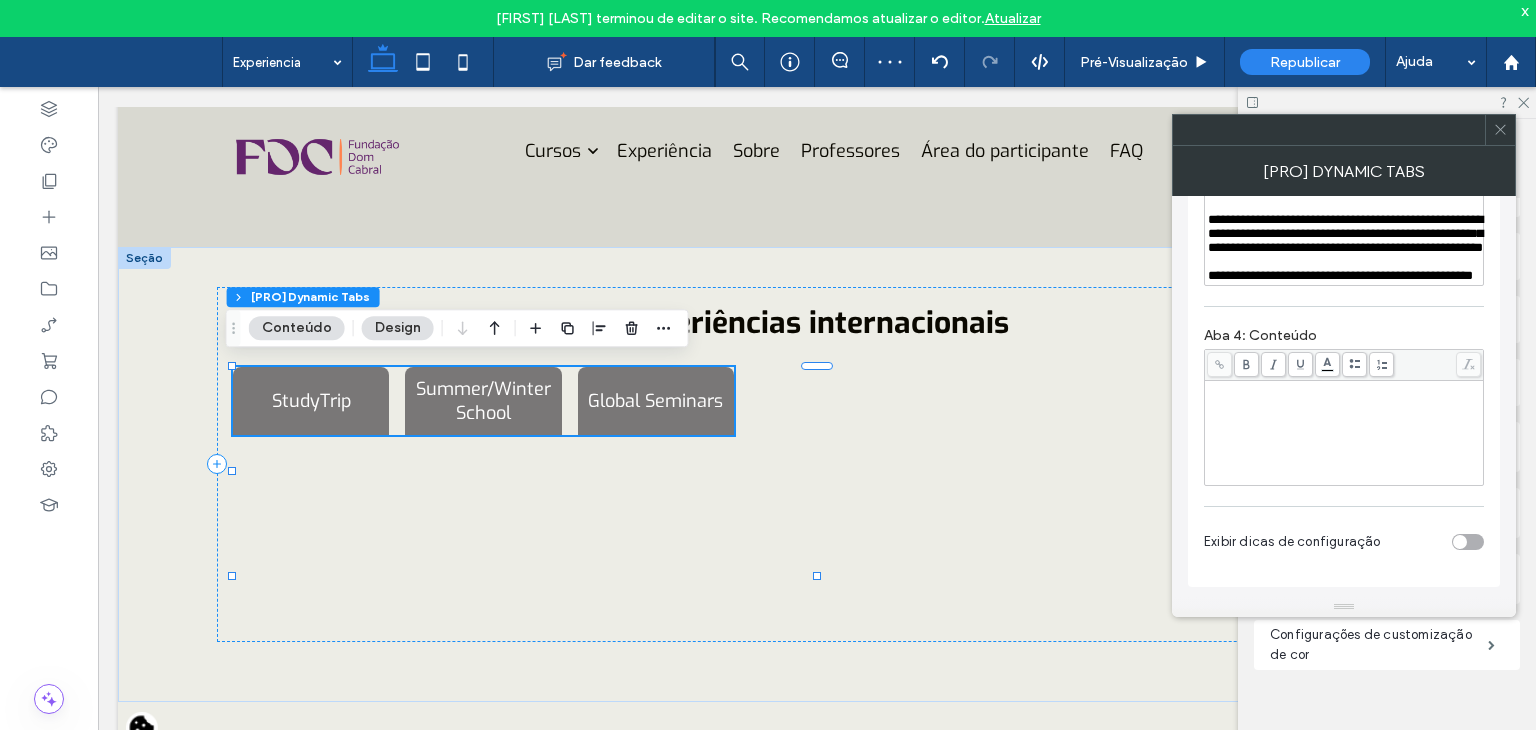 scroll, scrollTop: 1044, scrollLeft: 0, axis: vertical 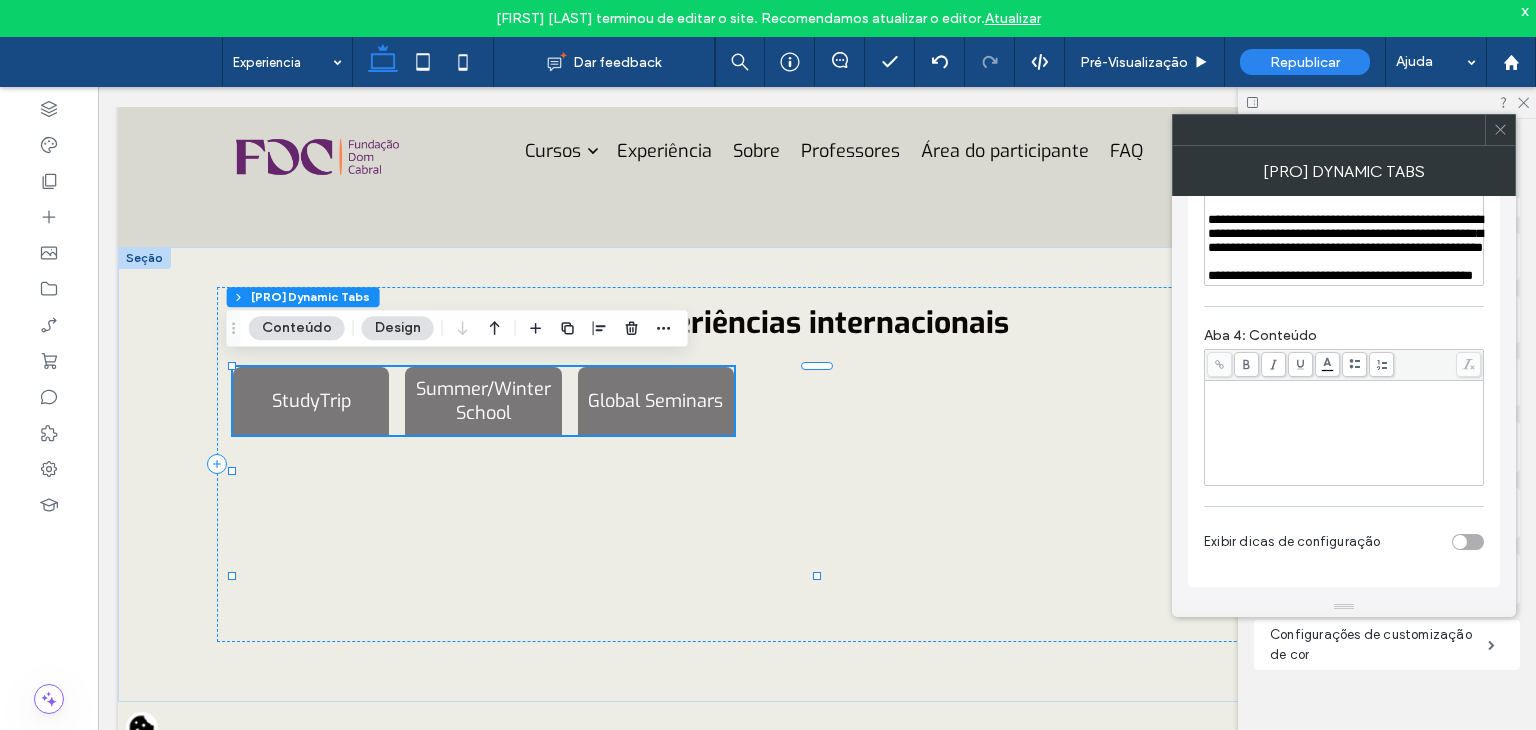 click at bounding box center (1500, 130) 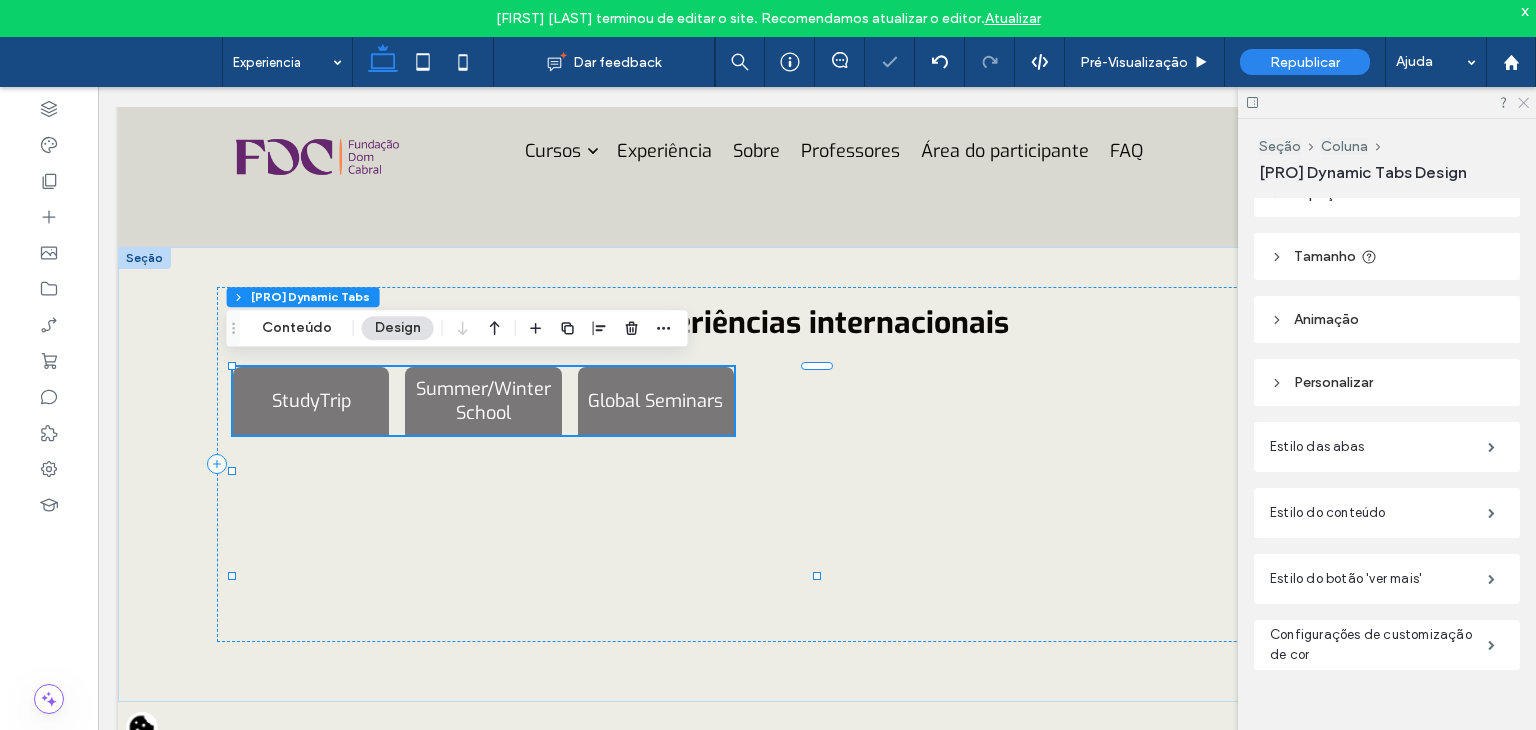 click 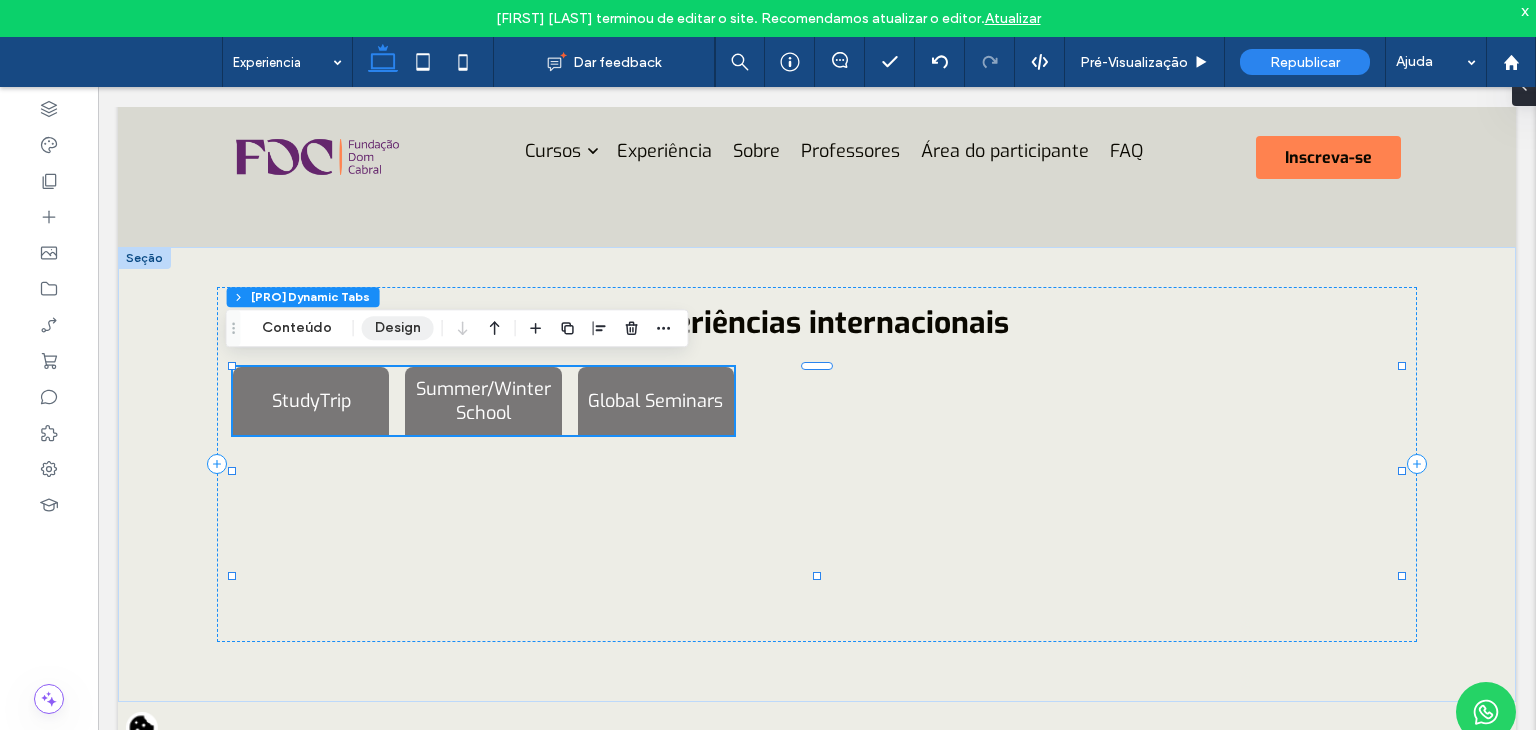 click on "Design" at bounding box center (398, 328) 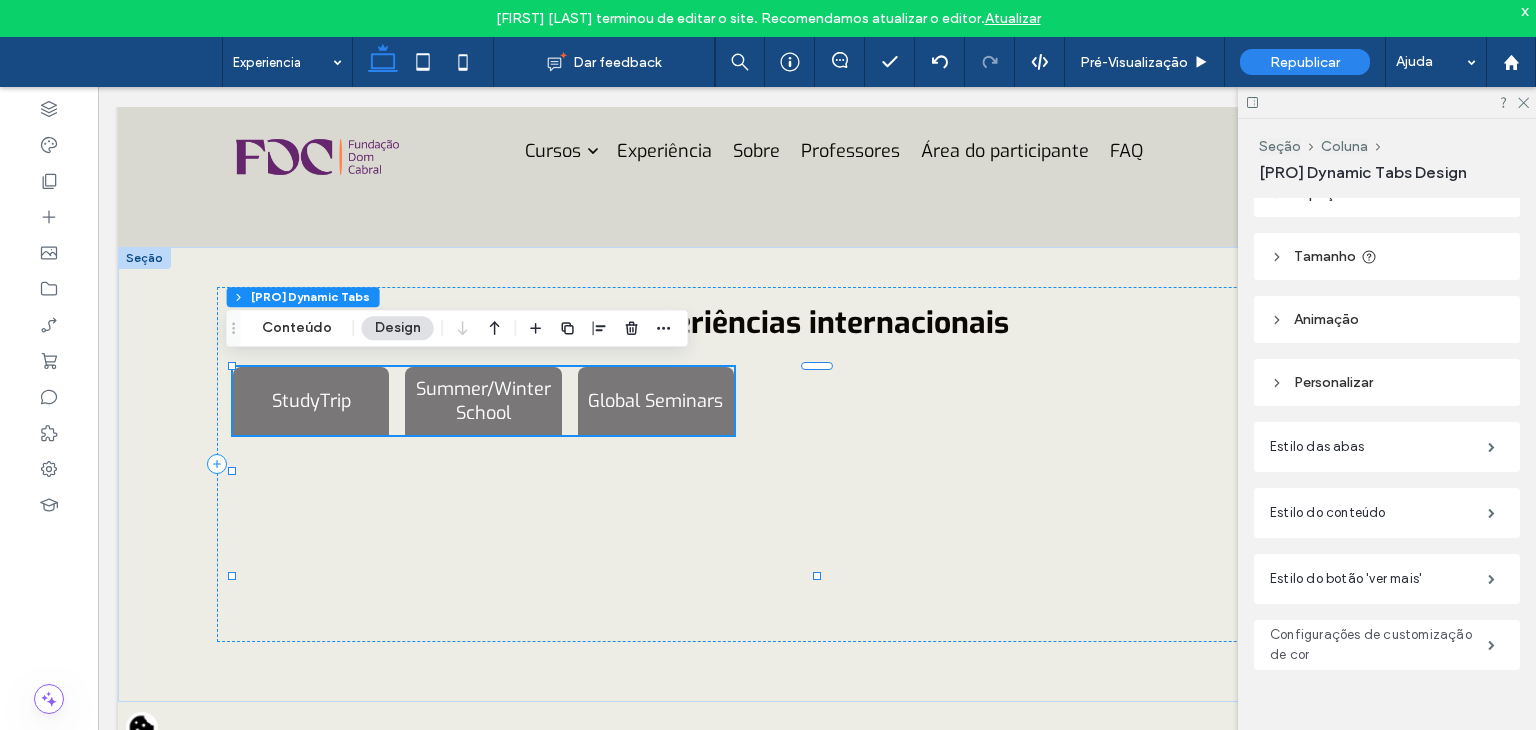 click on "Configurações de customização de cor" at bounding box center (1379, 645) 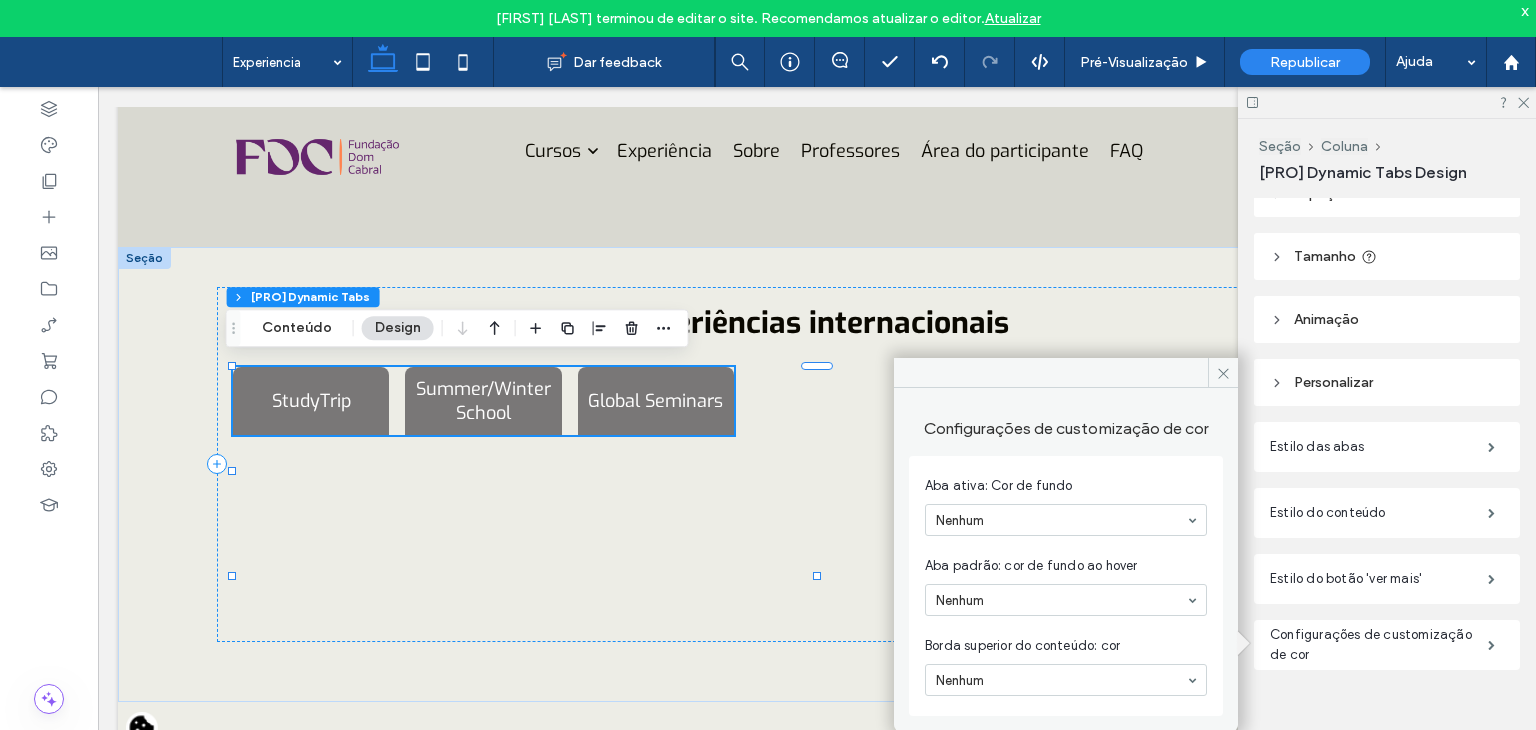click on "Configurações de customização de cor" at bounding box center [1379, 645] 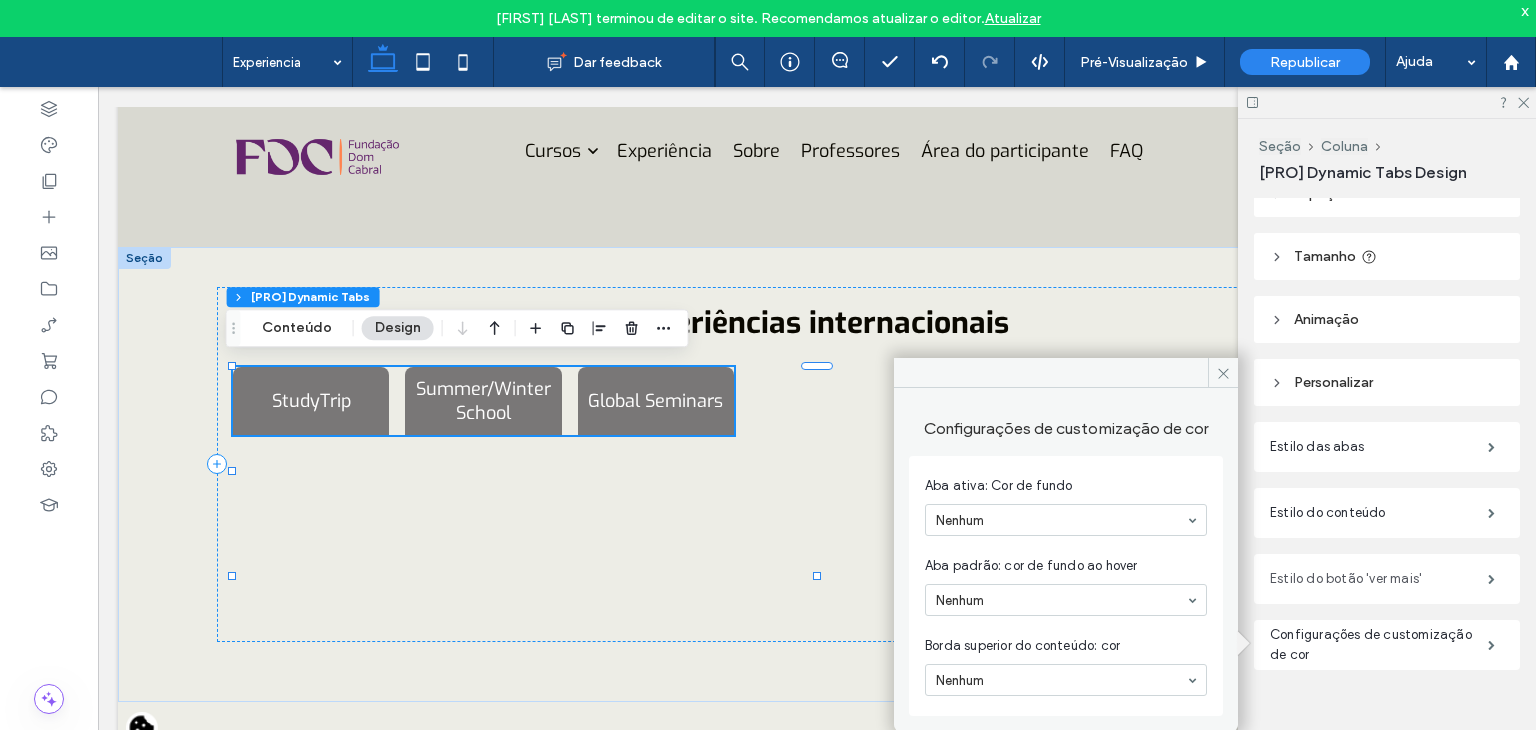 click on "Estilo do botão 'ver mais'" at bounding box center (1379, 579) 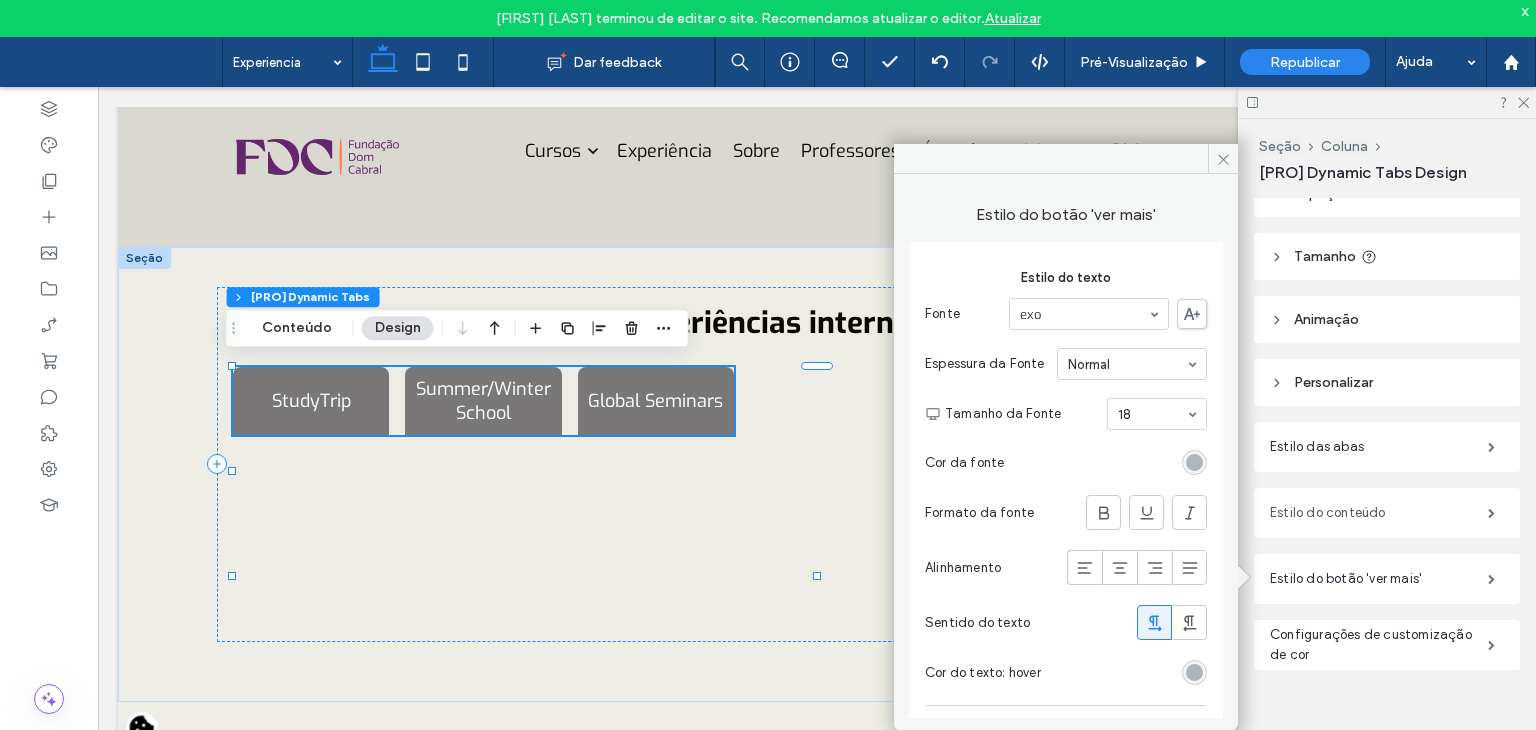 click on "Estilo do conteúdo" at bounding box center [1379, 513] 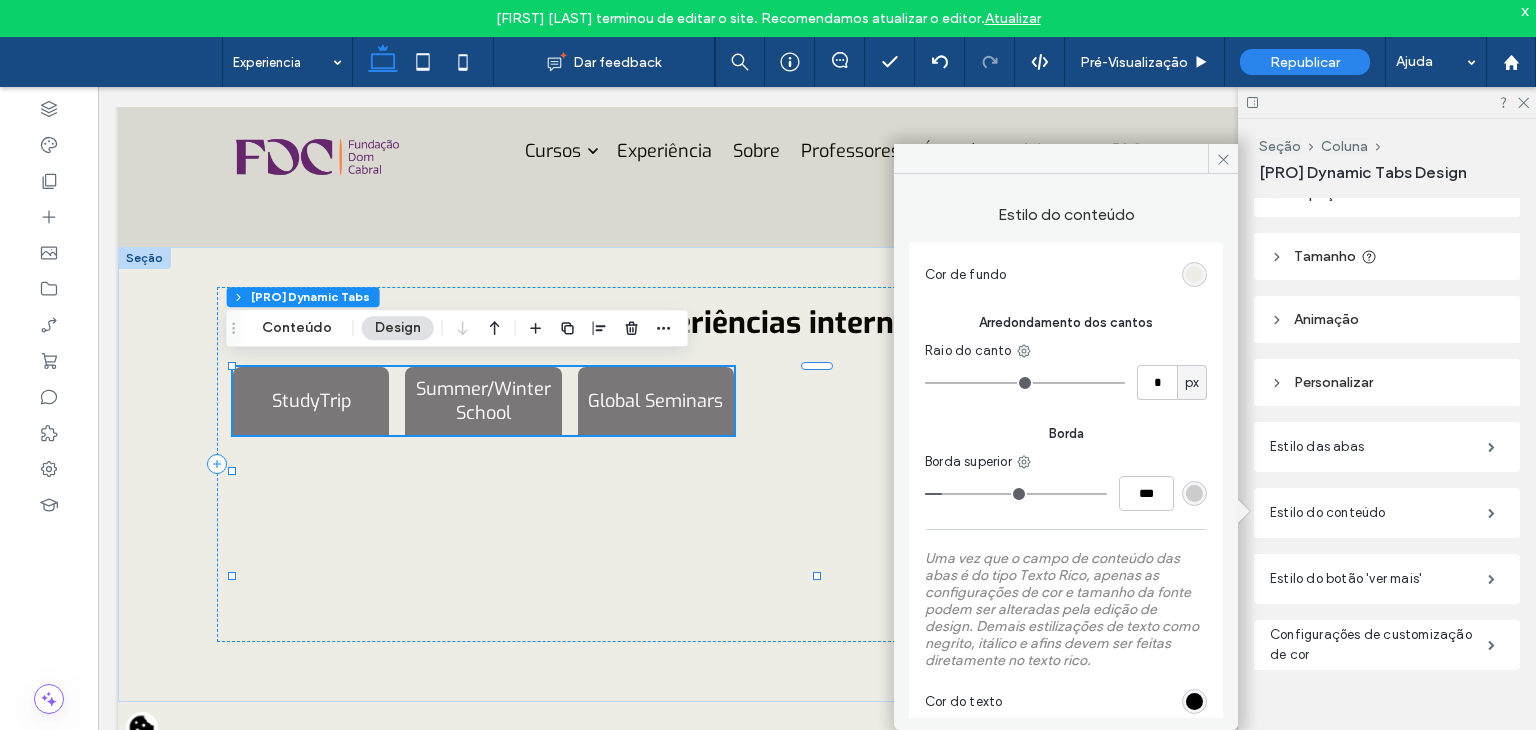 scroll, scrollTop: 0, scrollLeft: 0, axis: both 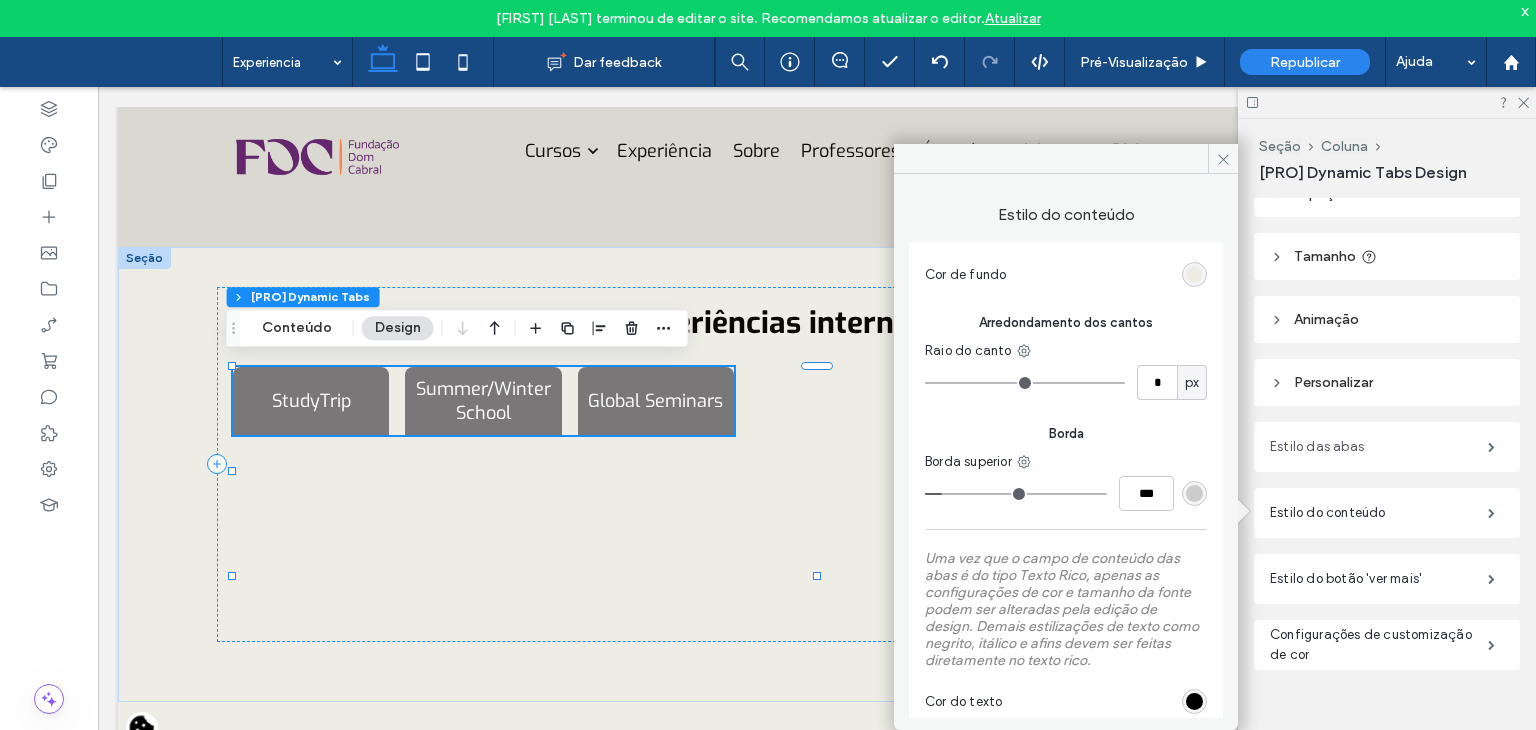 click on "Estilo das abas" at bounding box center (1379, 447) 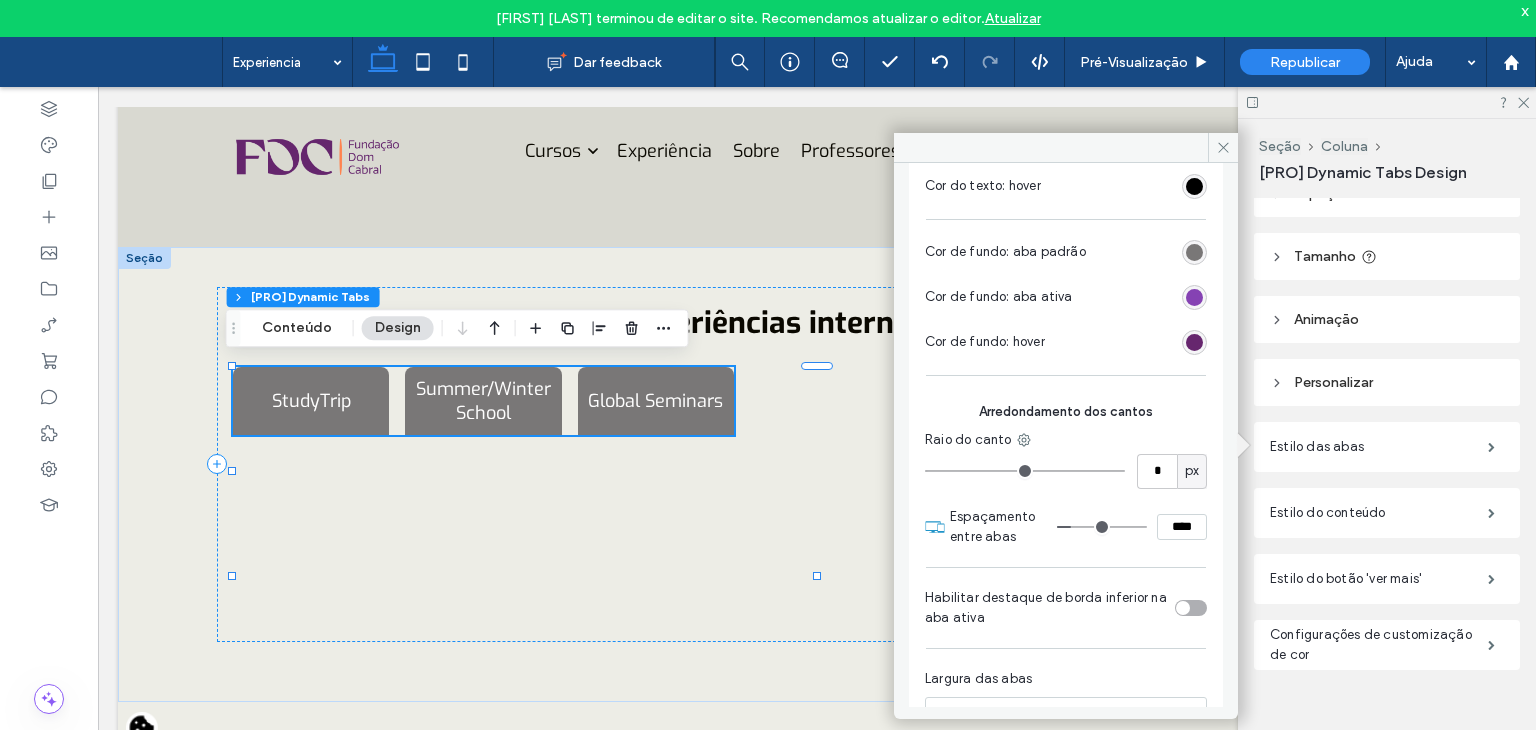 scroll, scrollTop: 601, scrollLeft: 0, axis: vertical 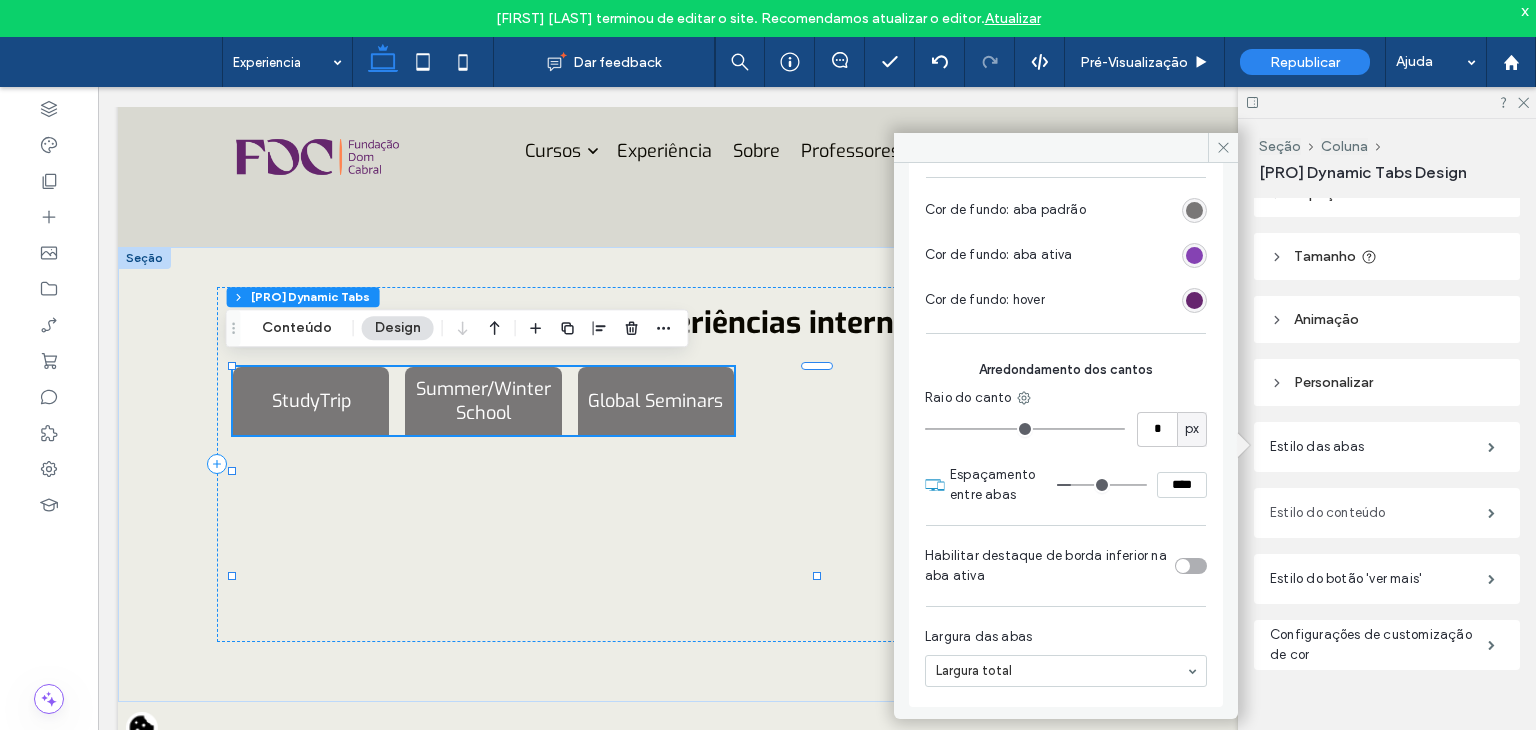 click on "Estilo do conteúdo" at bounding box center (1379, 513) 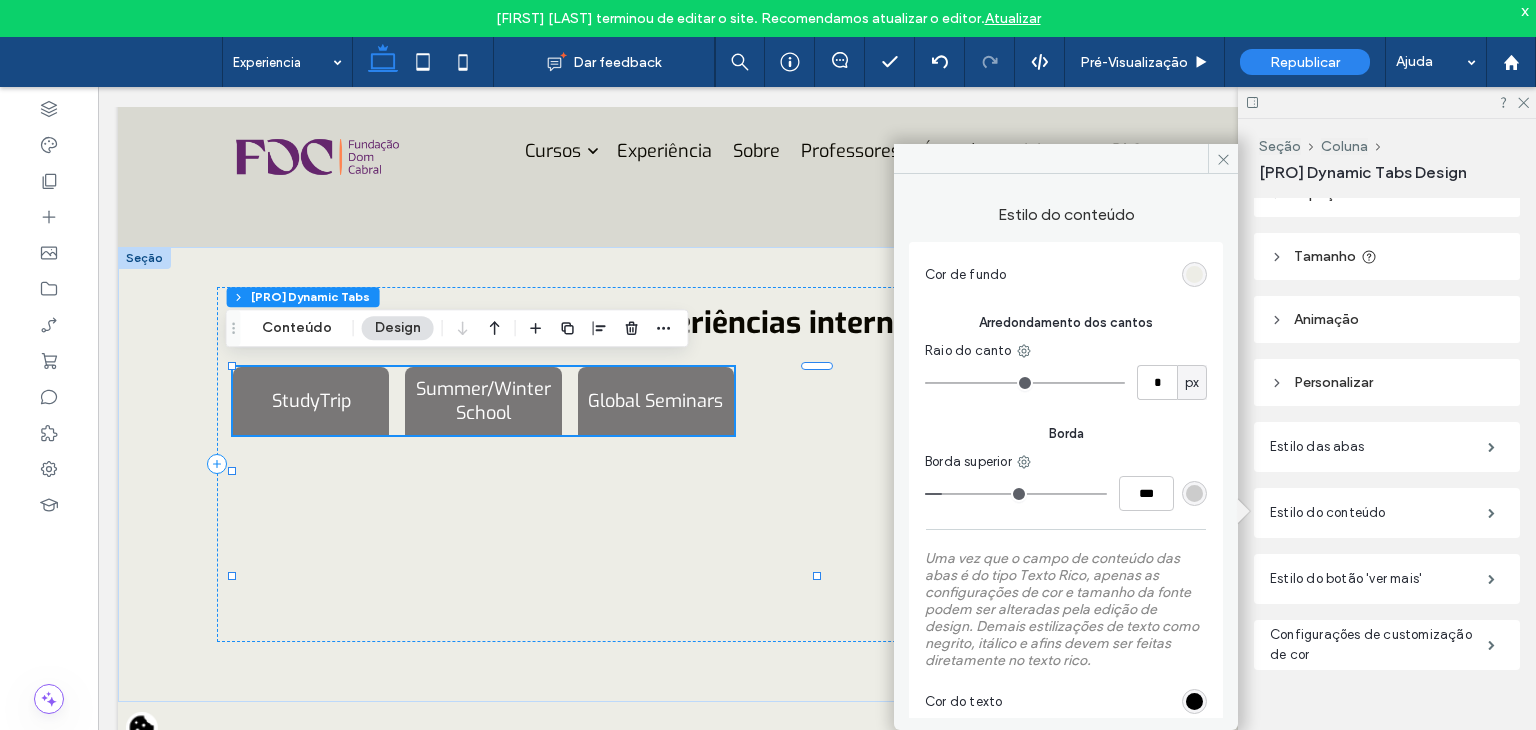click at bounding box center (1194, 493) 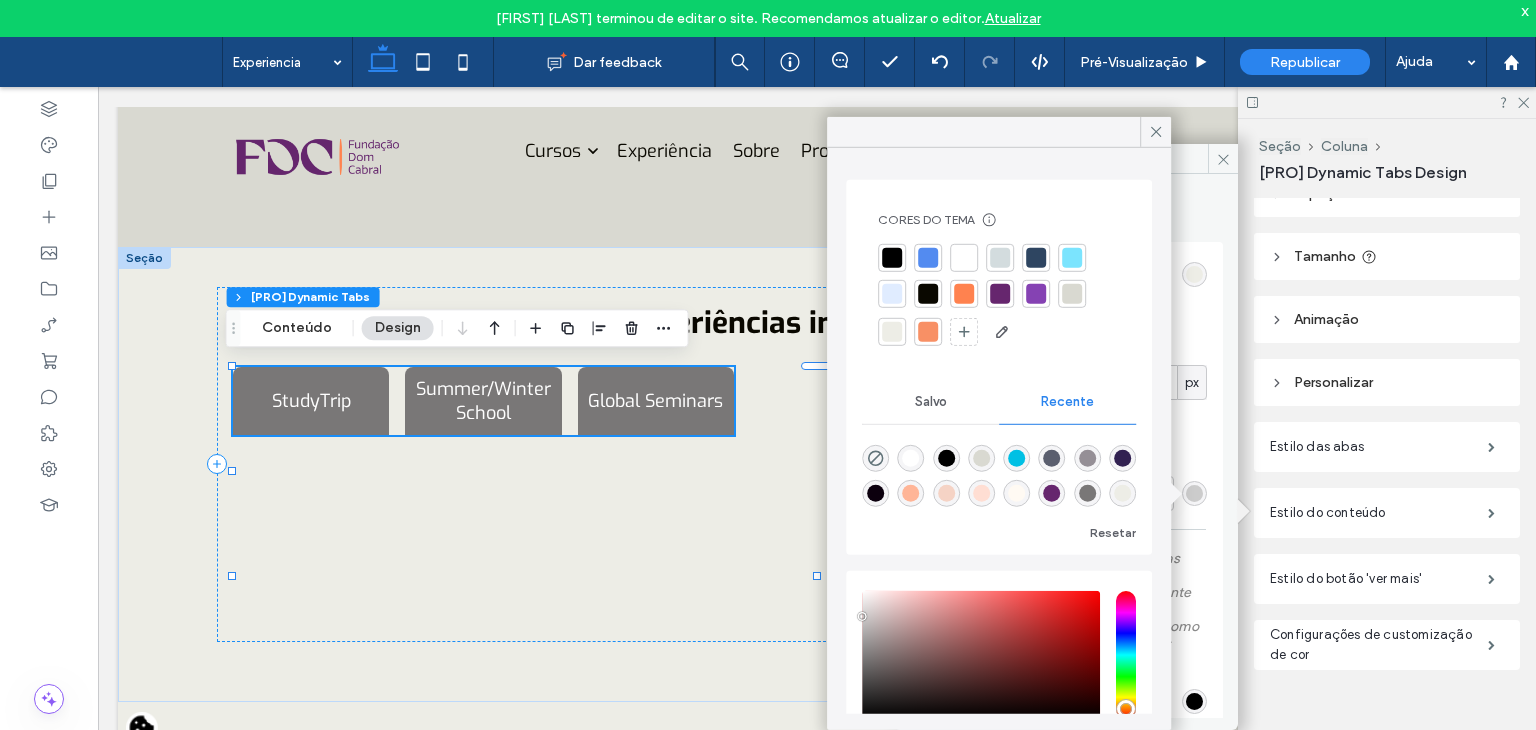 click at bounding box center (1036, 294) 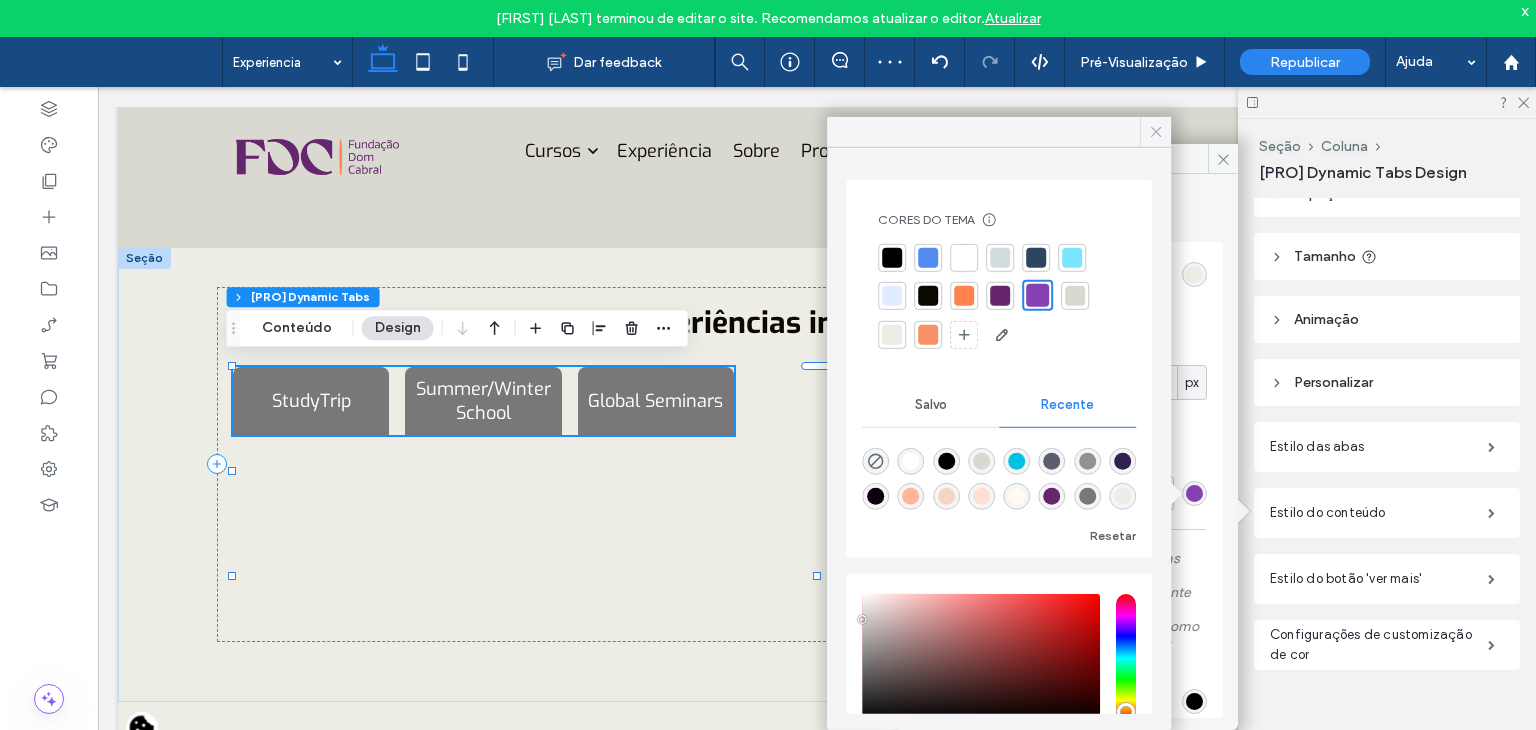 click at bounding box center [1156, 132] 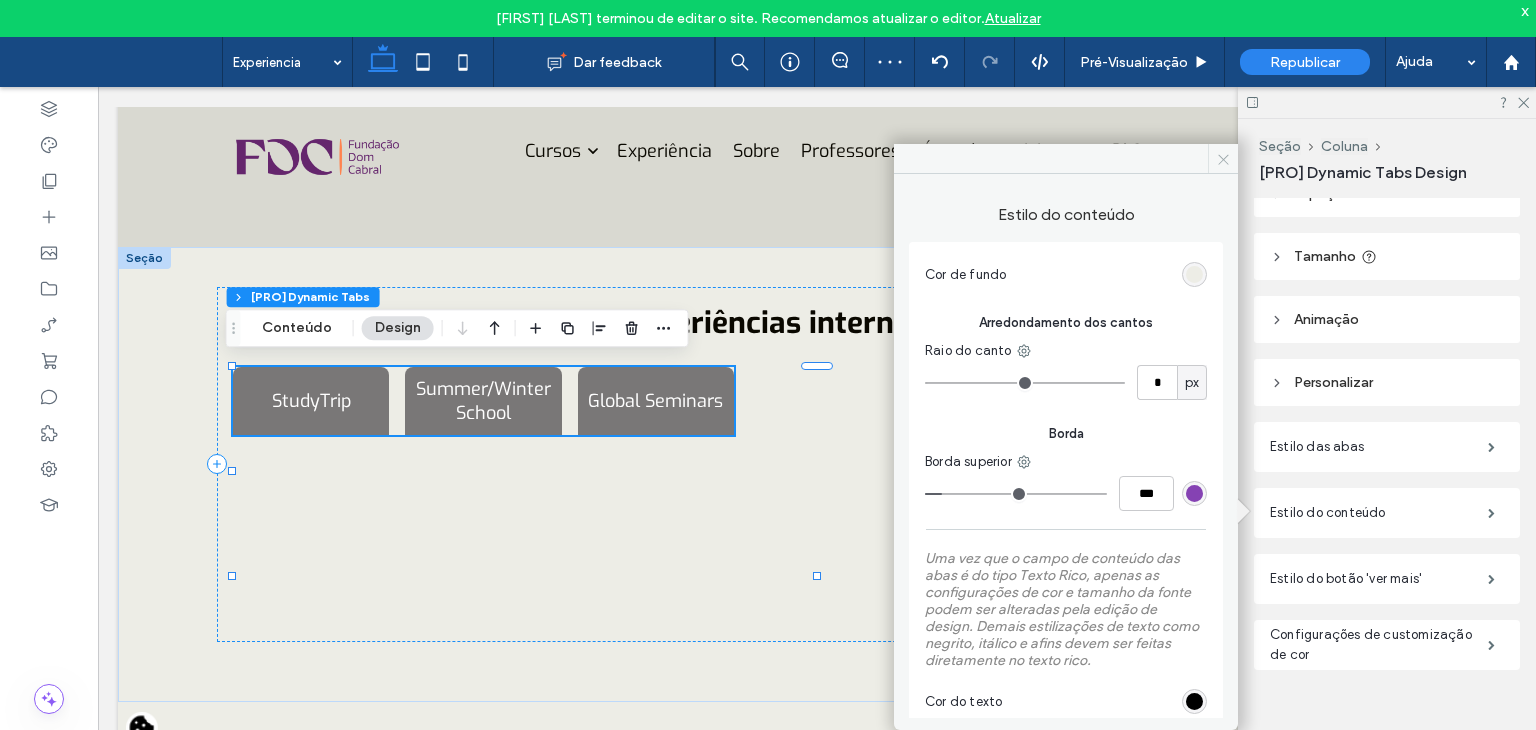 click 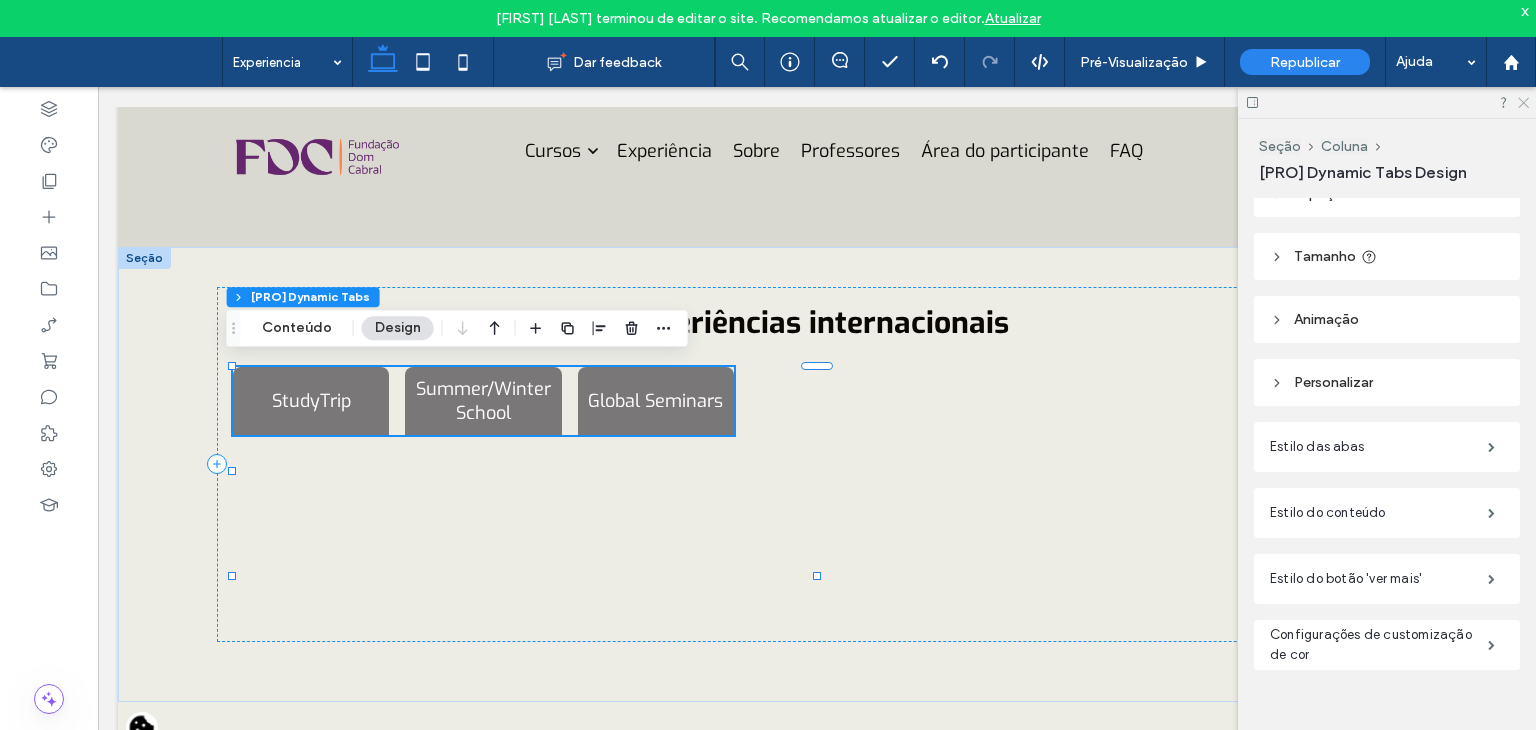 click 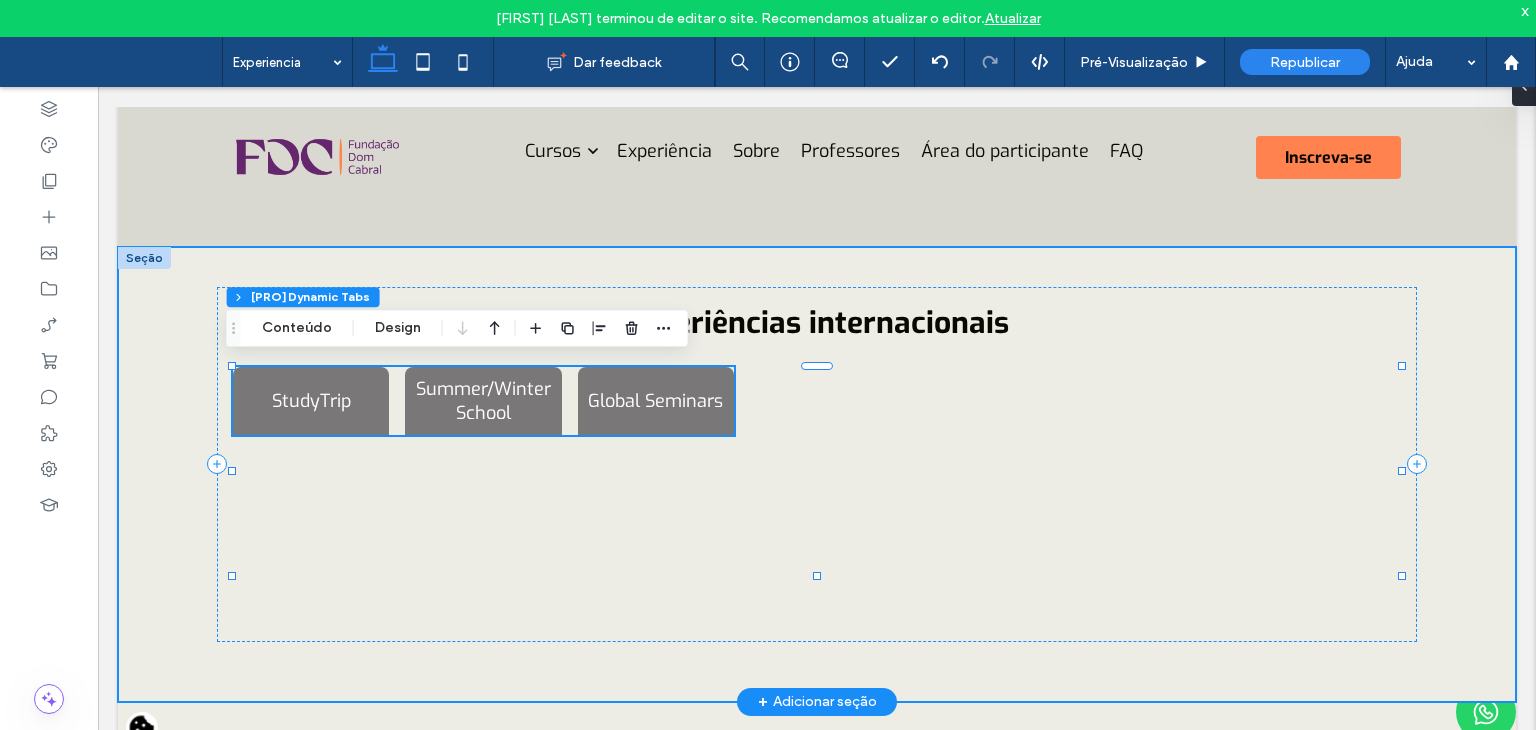 click on "Experiências internacionais
StudyTrip
Summer/Winter School
Global Seminars
Lorem ipsum dolor sit amet, consectetur adipiscing elit. Morbi a urna vehicula, pharetra neque sed, interdum turpis.  Vivamus scelerisque molestie molestie. Pellentesque pulvinar orci at sapien sodales, a tempor sem faucibus. Proin viverra feugiat arcu, a consequat nulla faucibus a.  Vivamus eget tellus sit amet tortor pharetra maximus.
Lorem ipsum dolor sit amet, consectetur adipiscing elit. Morbi a urna vehicula, pharetra neque sed, interdum turpis.  Vivamus scelerisque molestie molestie. Pellentesque pulvinar orci at sapien sodales, a tempor sem faucibus. Proin viverra feugiat arcu, a consequat nulla faucibus a.  Vivamus eget tellus sit amet tortor pharetra maximus.
Lorem ipsum dolor sit amet, consectetur adipiscing elit. Morbi a urna vehicula, pharetra neque sed, interdum turpis.  Vivamus eget tellus sit amet tortor pharetra maximus." at bounding box center [817, 474] 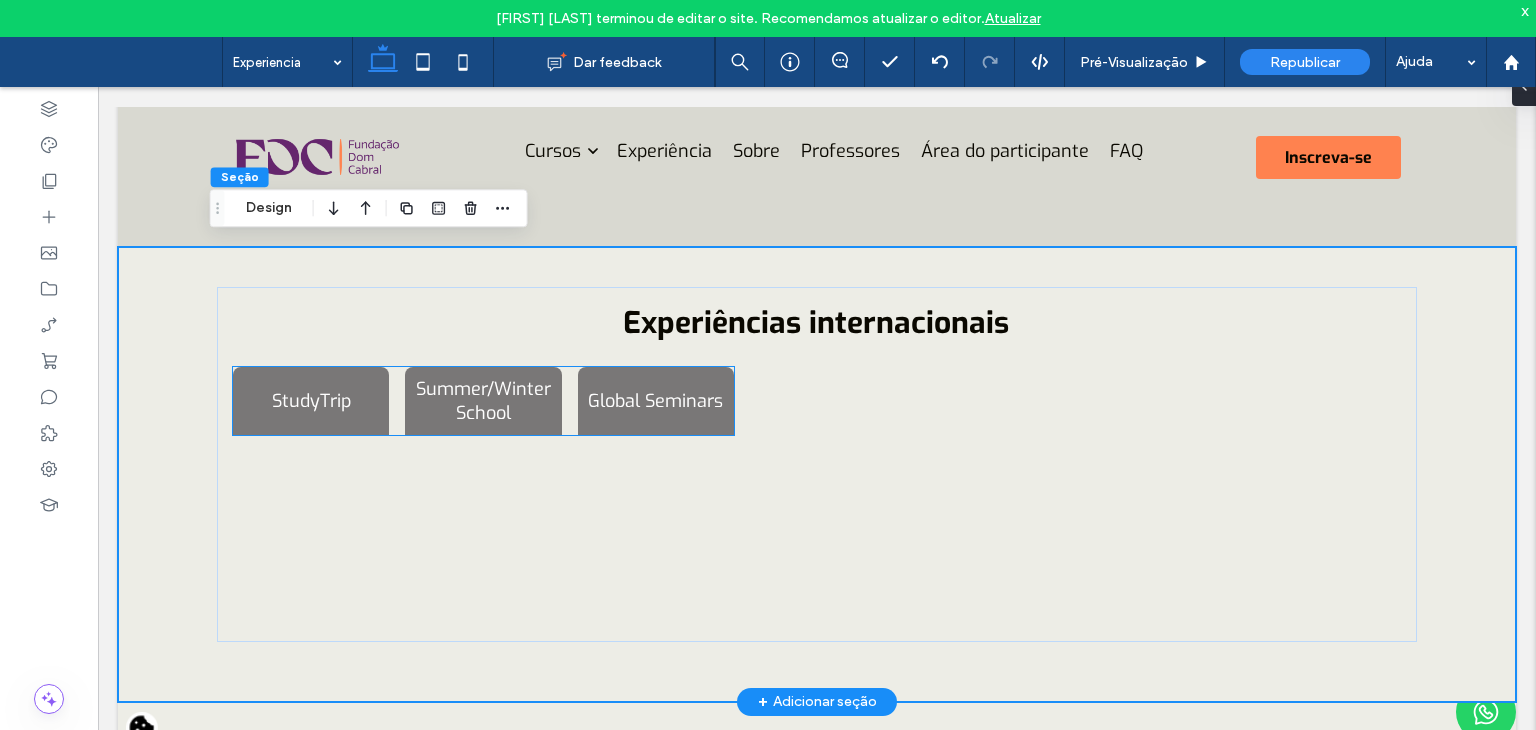 click on "Vivamus scelerisque molestie molestie. Pellentesque pulvinar orci at sapien sodales, a tempor sem faucibus. Proin viverra feugiat arcu, a consequat nulla faucibus a." at bounding box center (98, 87) 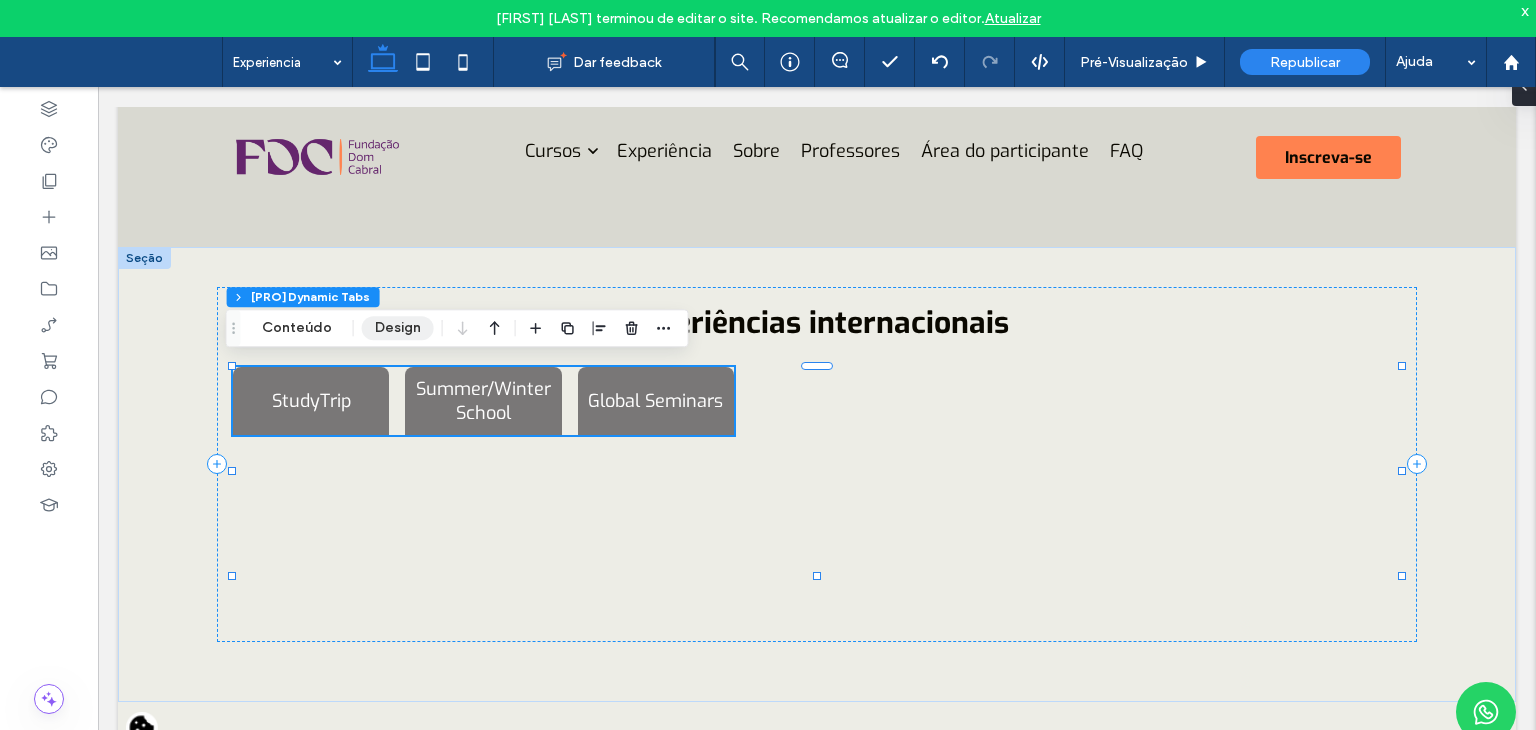 click on "Design" at bounding box center [398, 328] 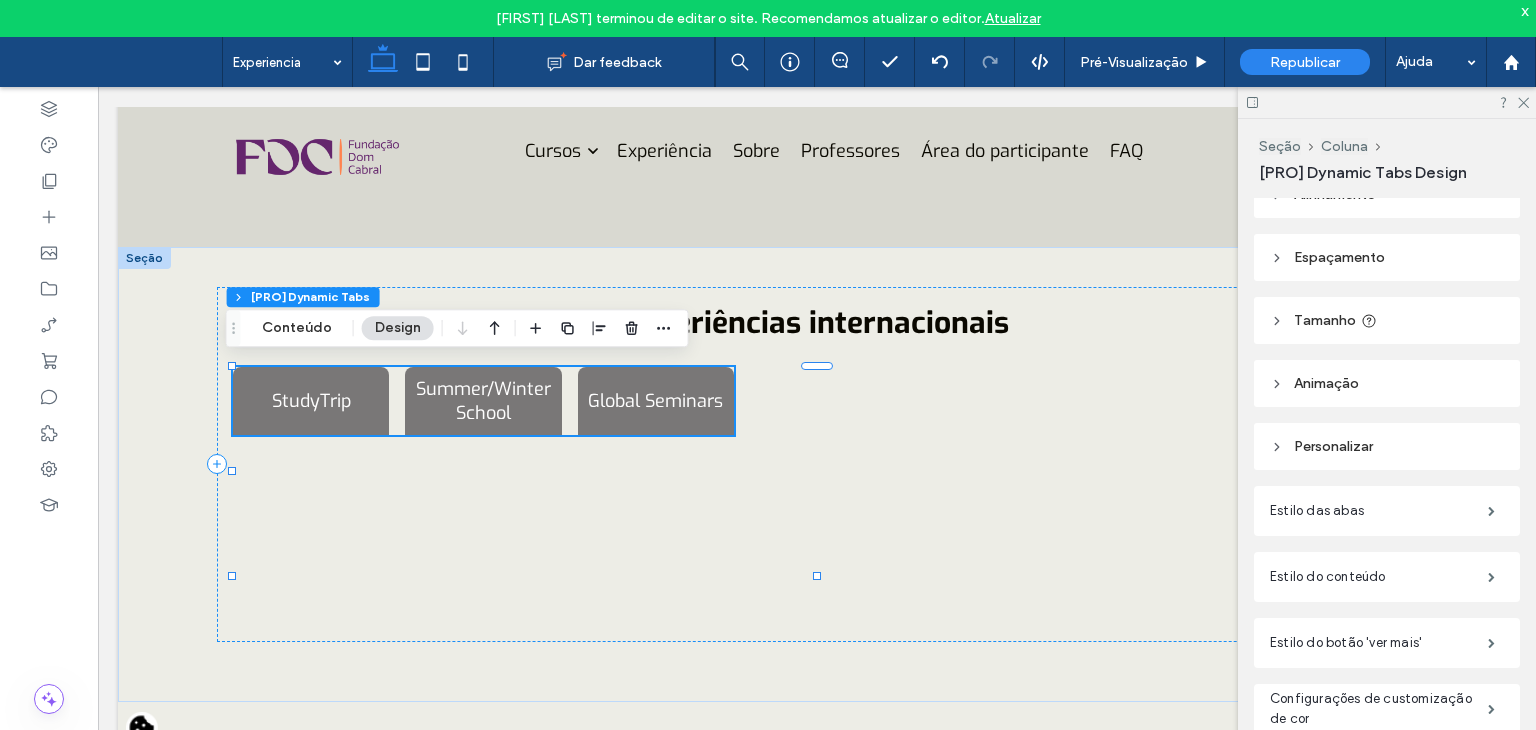 scroll, scrollTop: 91, scrollLeft: 0, axis: vertical 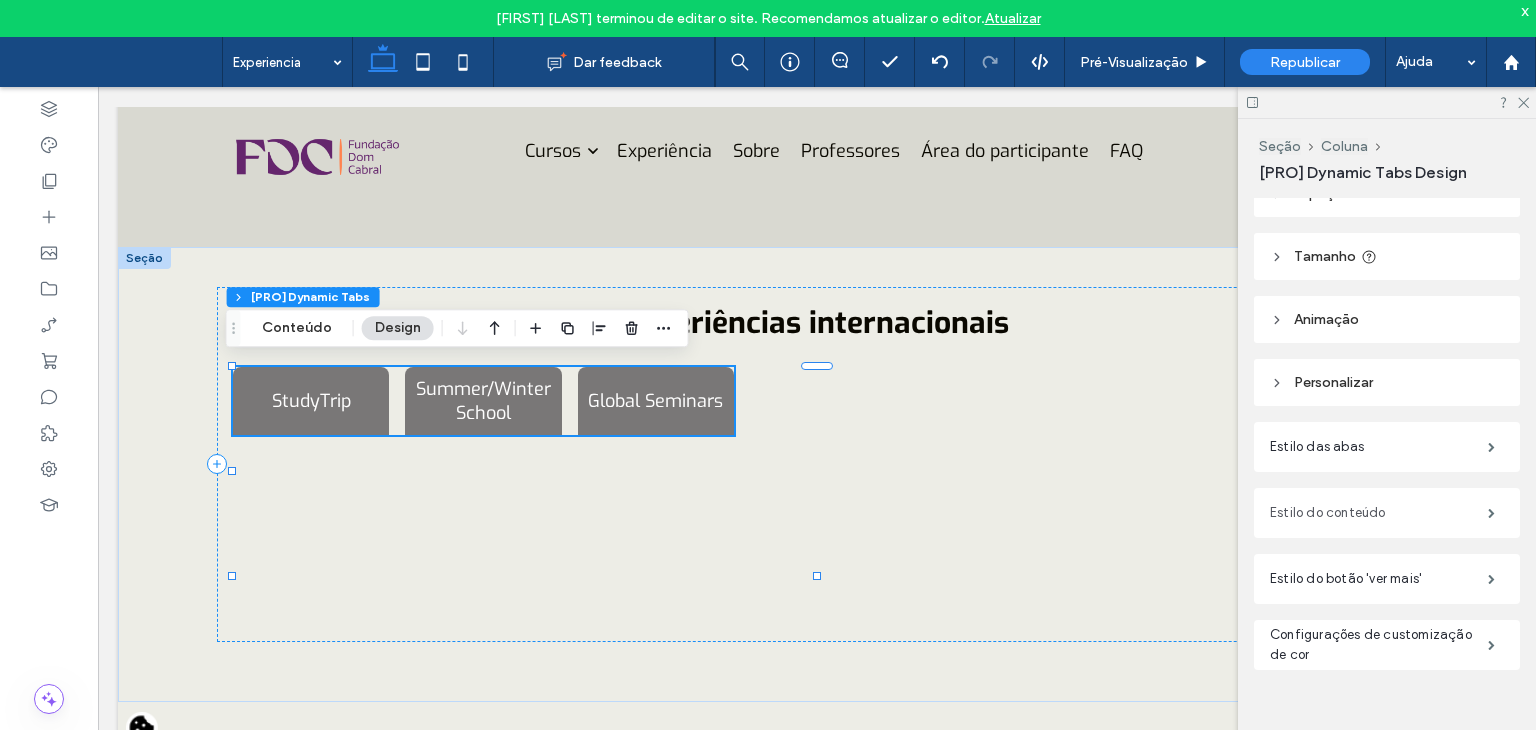 click on "Estilo do conteúdo" at bounding box center [1379, 513] 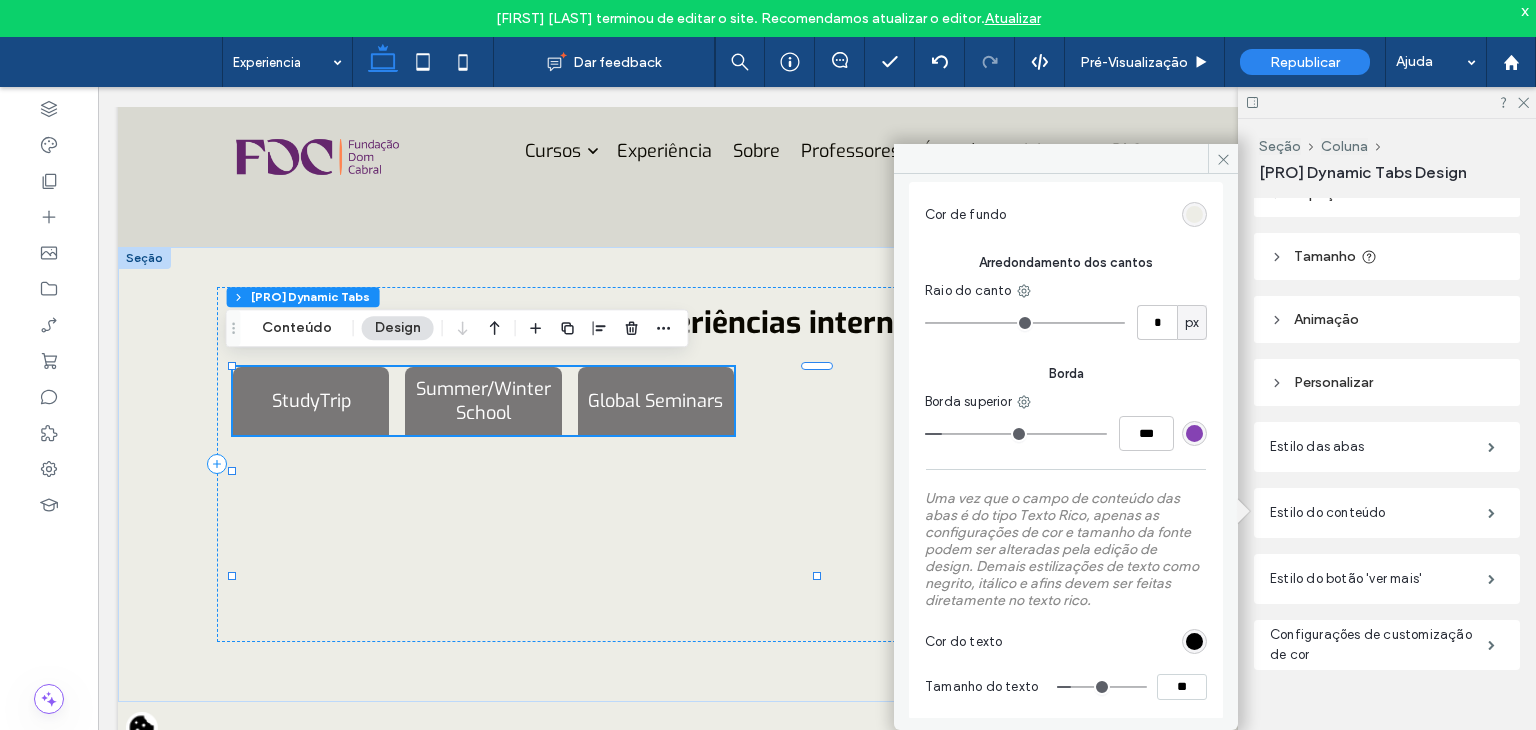 scroll, scrollTop: 61, scrollLeft: 0, axis: vertical 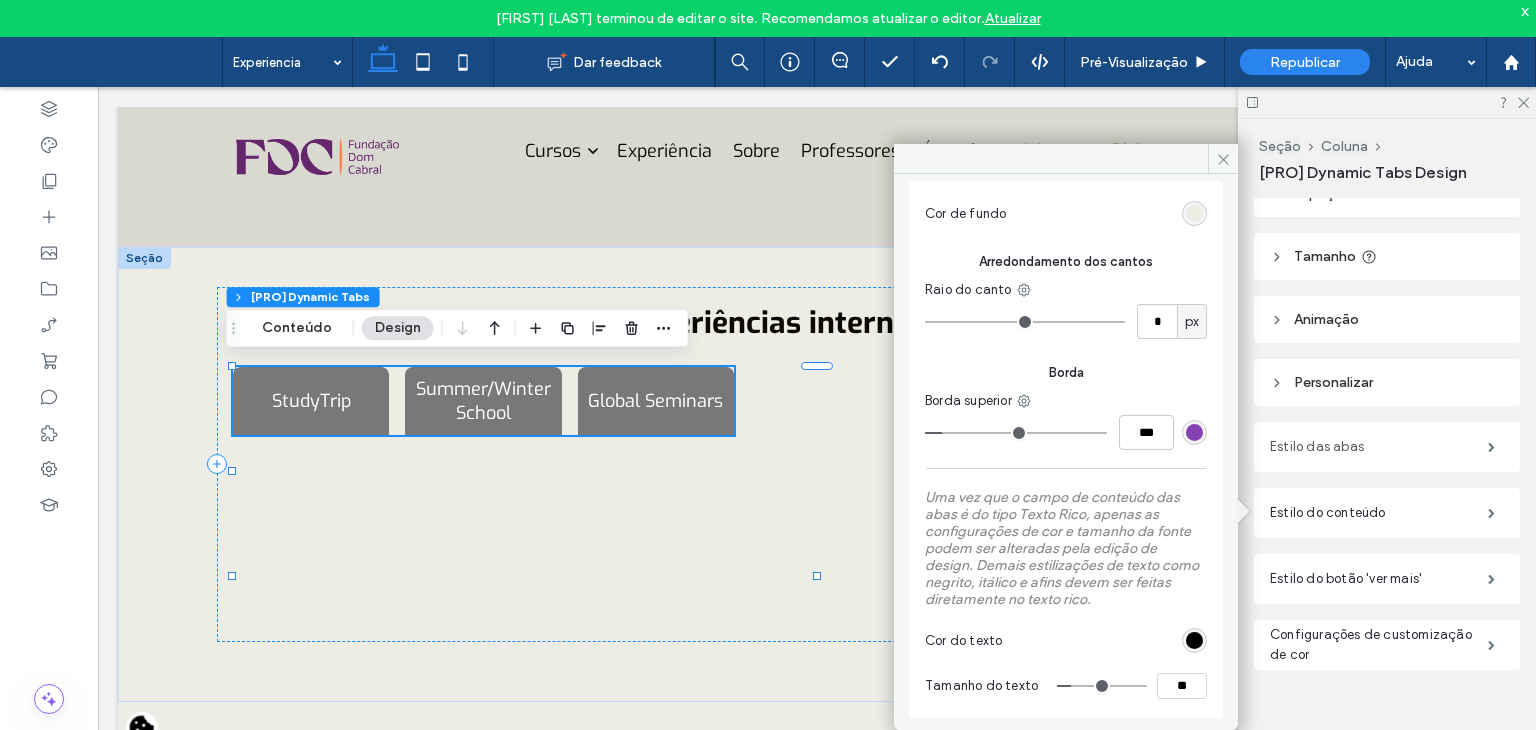 click on "Estilo das abas" at bounding box center [1379, 447] 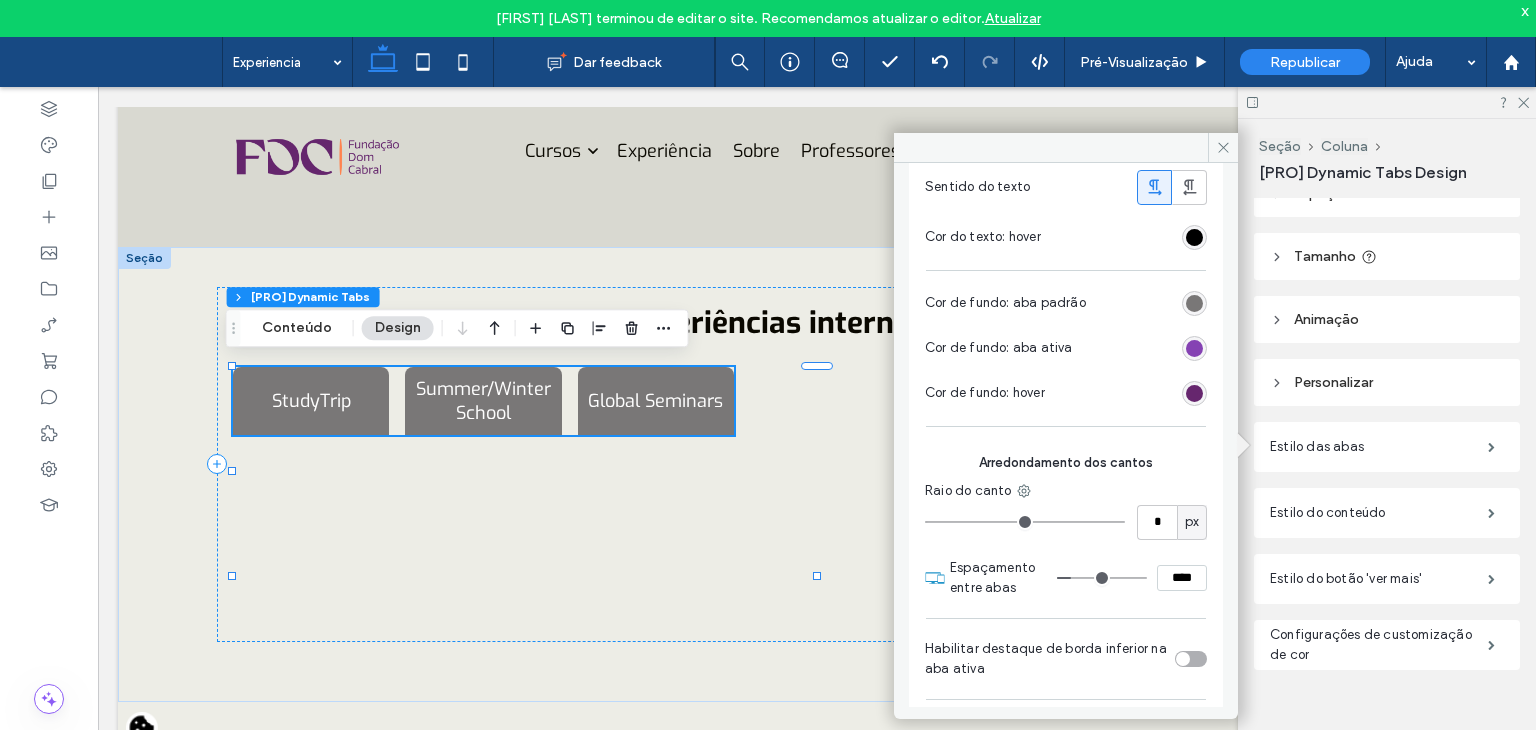 scroll, scrollTop: 500, scrollLeft: 0, axis: vertical 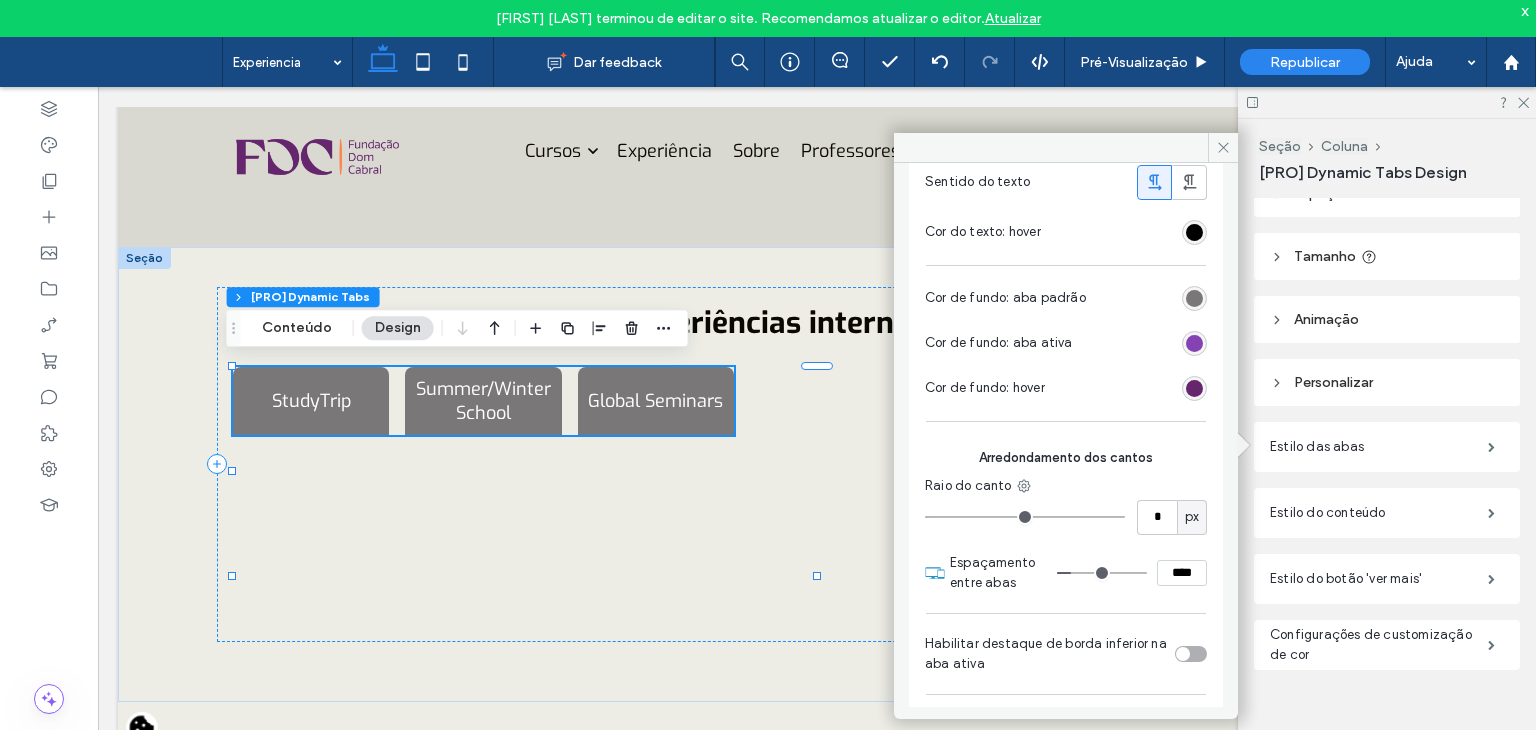 click on "A borda exibida abaixo do grupo de botões é uma borda de conteúdo configurada no grupo "Estilo do conteúdo". Estilo do texto Fonte exo Espessura da Fonte normal Tamanho da Fonte 18 Cor da fonte Formato da fonte Alinhamento Sentido do texto Cor do texto: hover Cor de fundo: aba padrão Cor de fundo: aba ativa Cor de fundo: hover Arredondamento dos cantos Raio do canto * px   Espaçamento entre abas **** Habilitar destaque de borda inferior na aba ativa Largura das abas Largura total" at bounding box center (1066, 263) 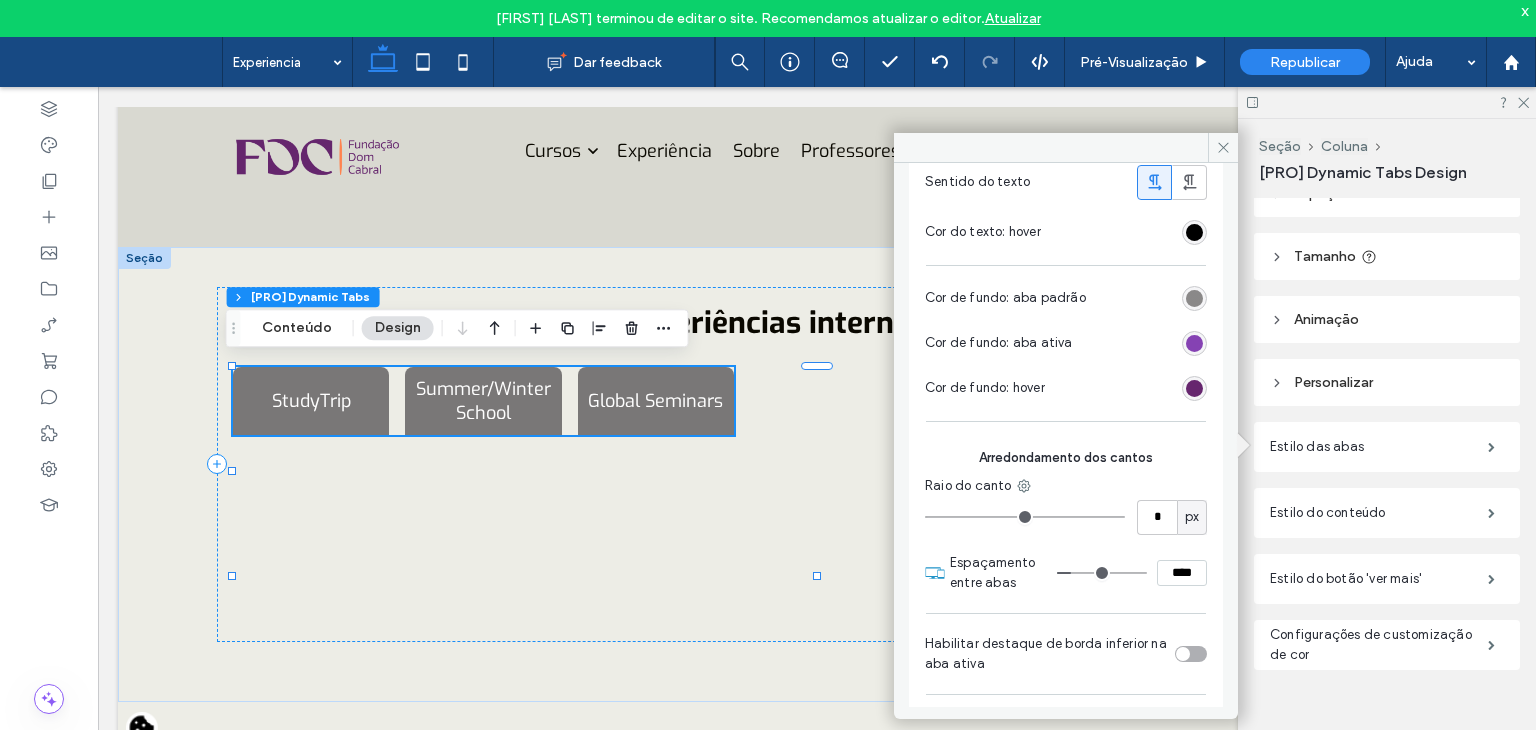 click at bounding box center [1194, 298] 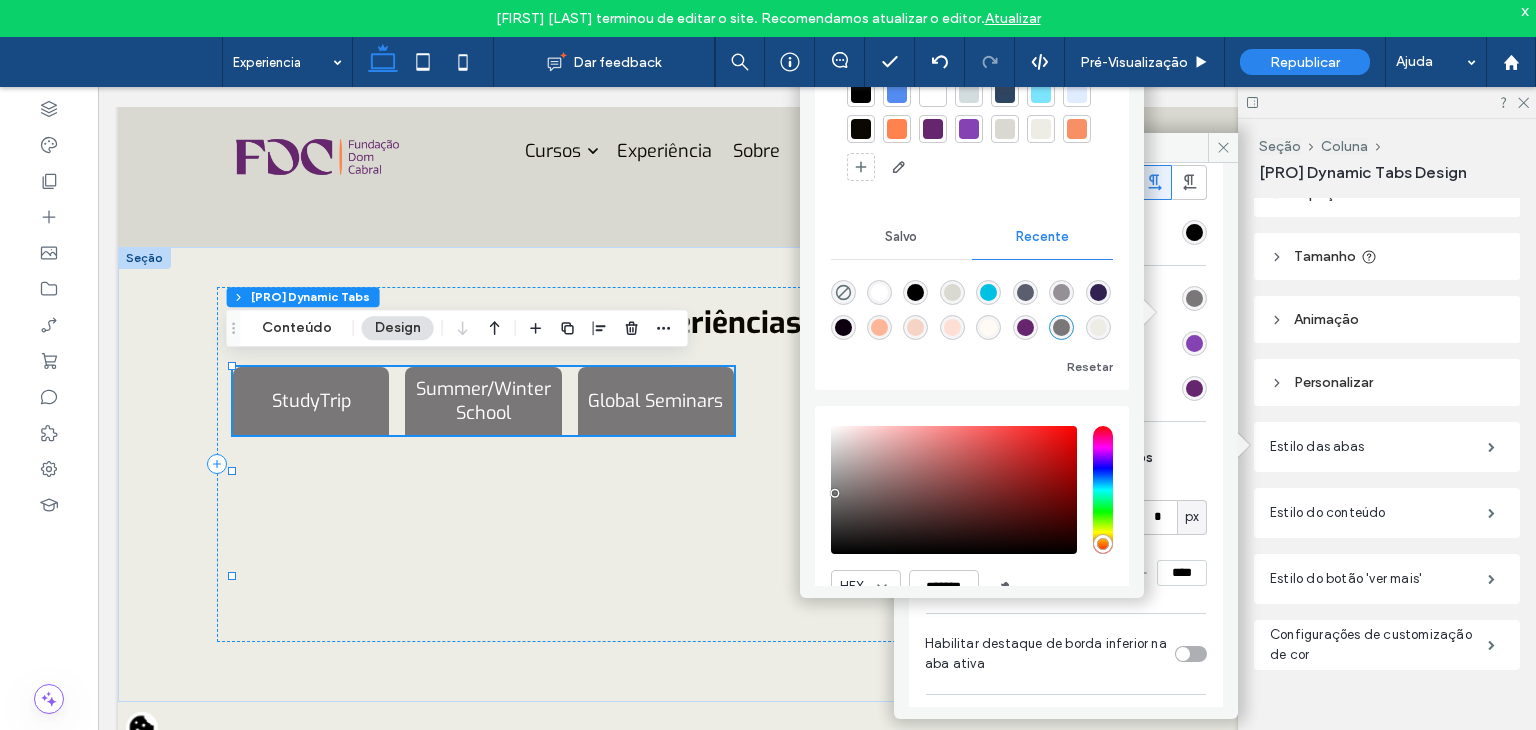 scroll, scrollTop: 148, scrollLeft: 0, axis: vertical 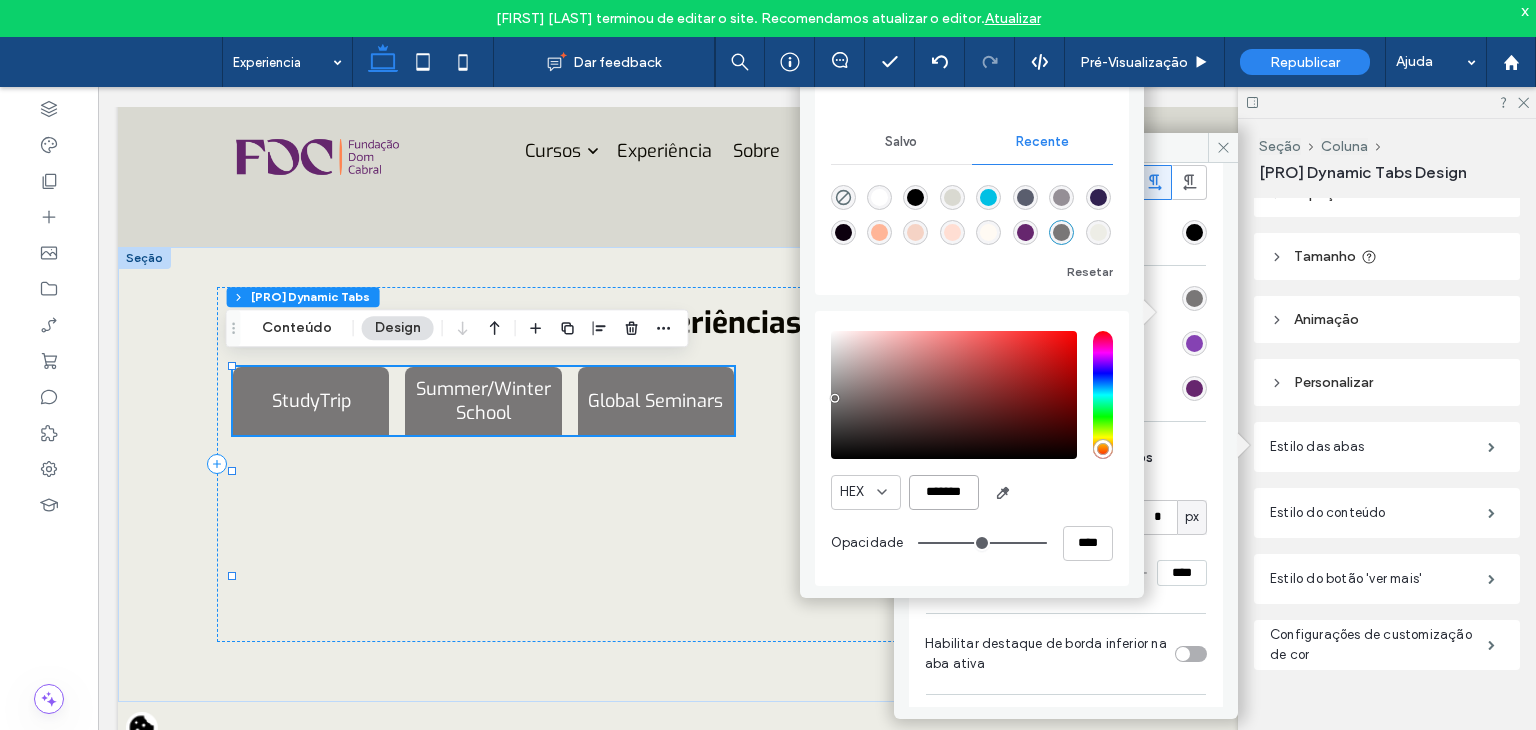 click on "*******" at bounding box center (944, 492) 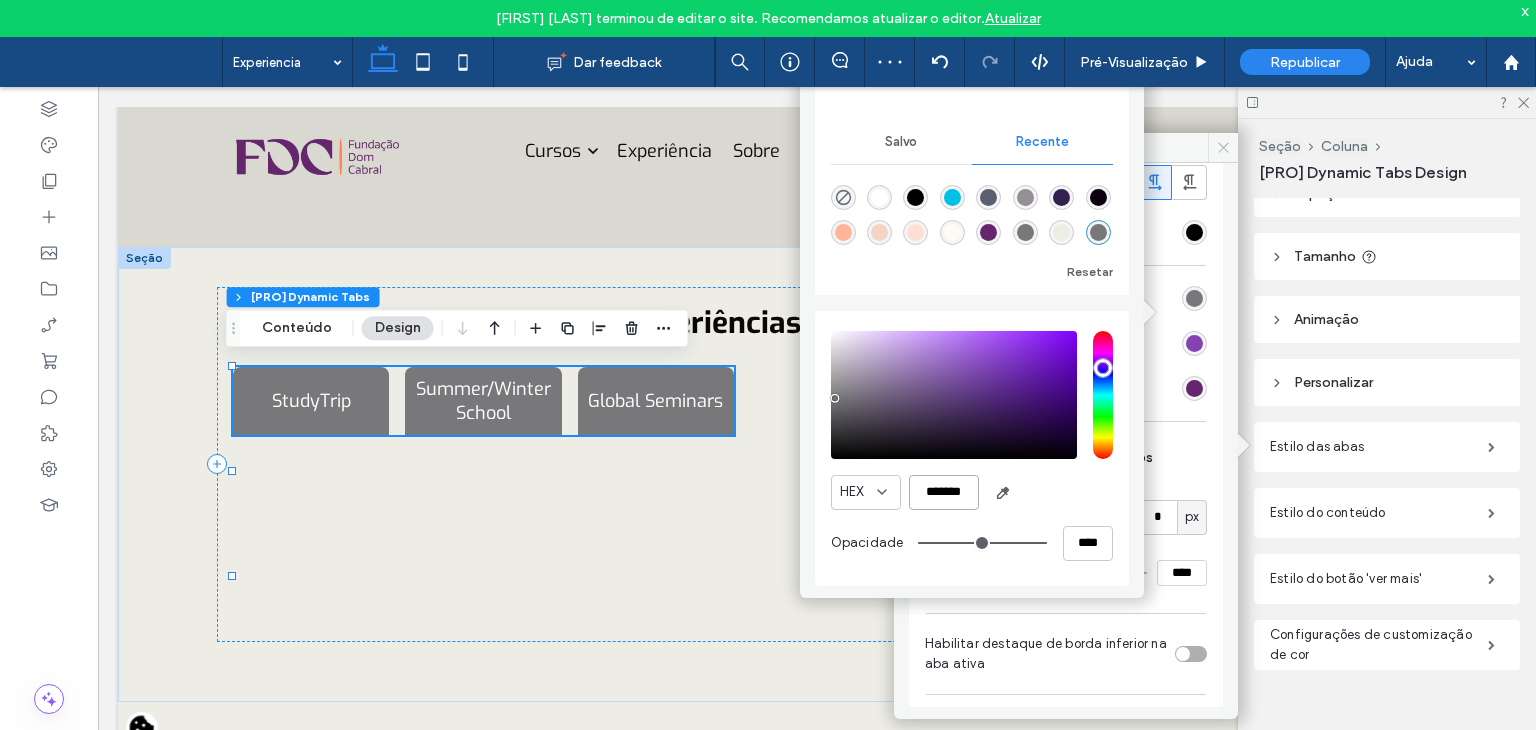 type on "*******" 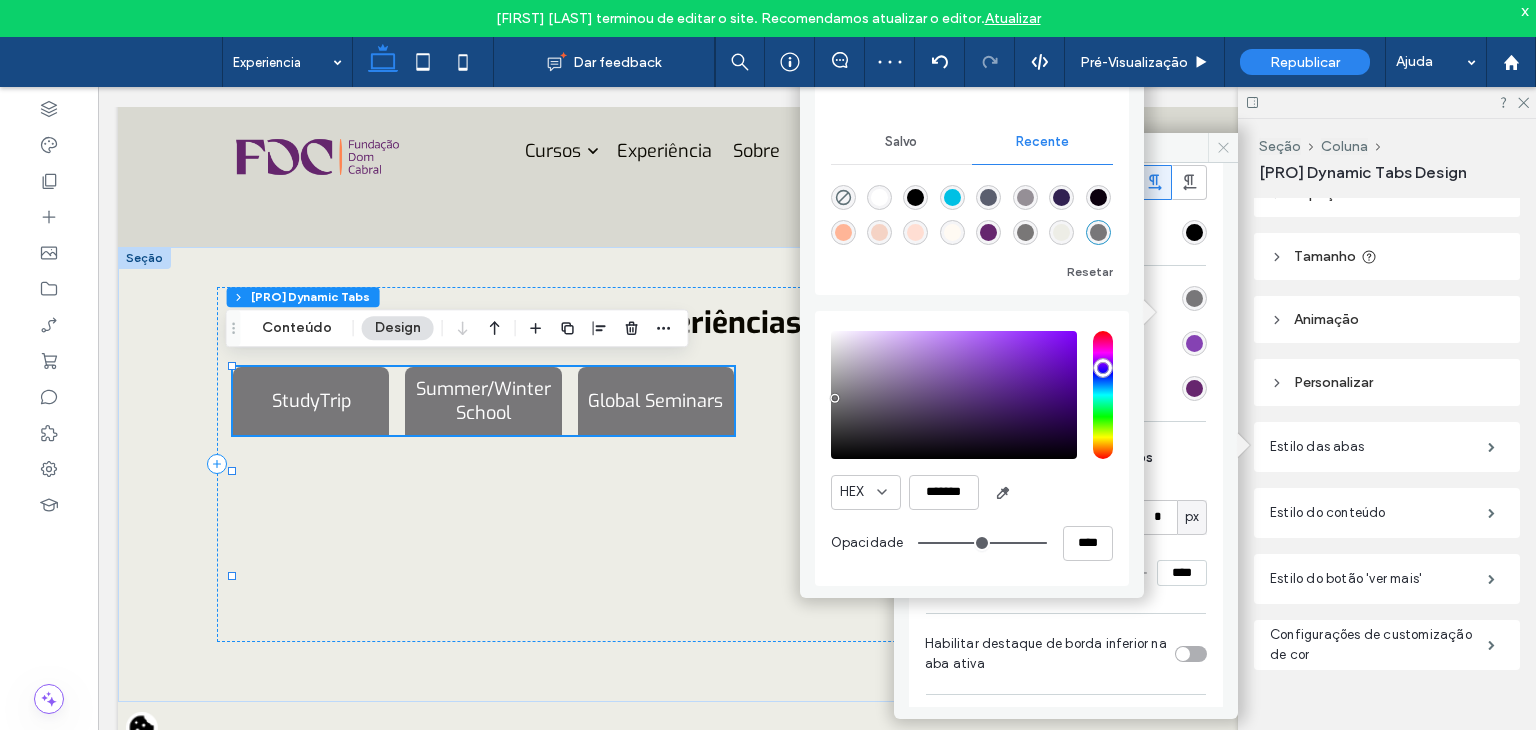 click 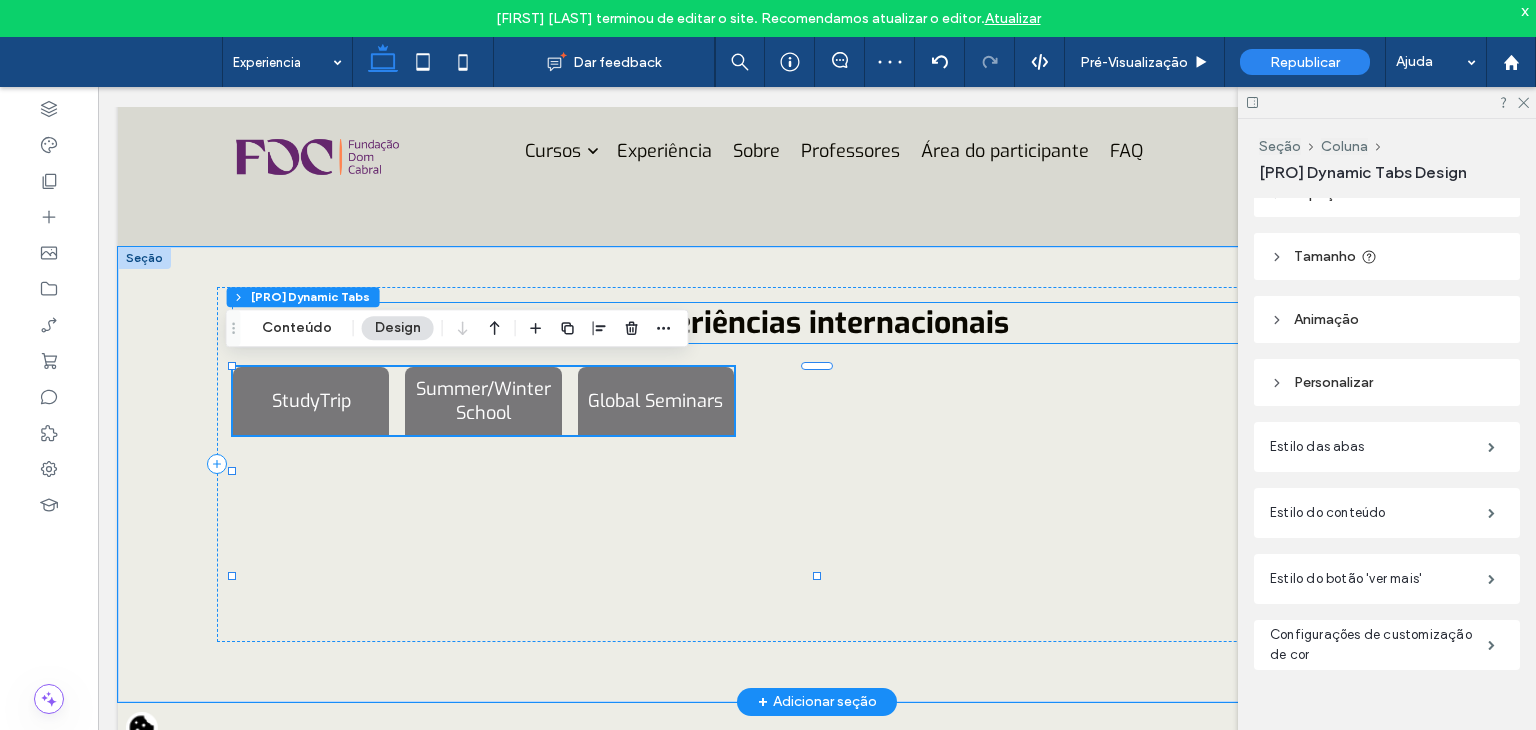 click on "Experiências internacionais" at bounding box center [816, 323] 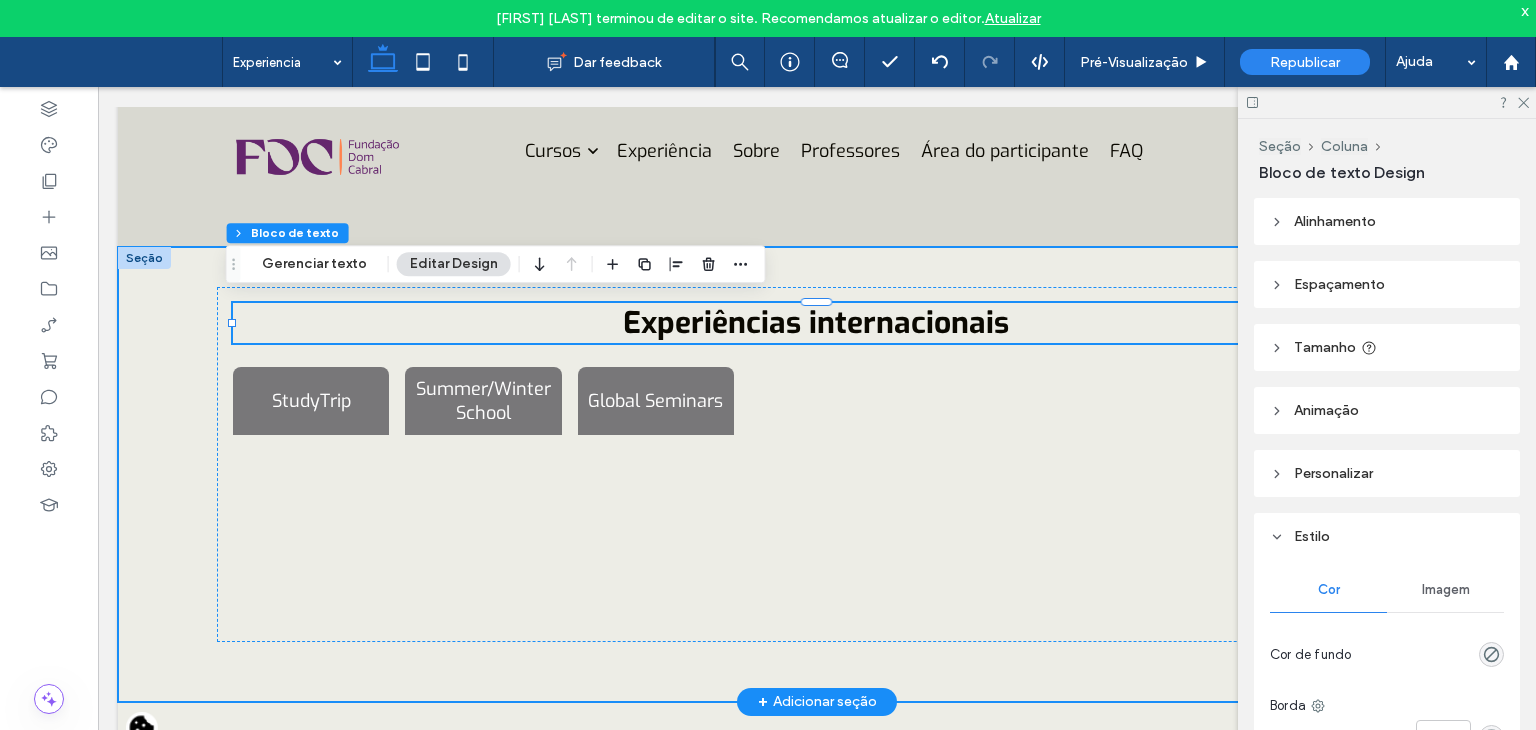 click on "Experiências internacionais
StudyTrip
Summer/Winter School
Global Seminars
Lorem ipsum dolor sit amet, consectetur adipiscing elit. Morbi a urna vehicula, pharetra neque sed, interdum turpis.  Vivamus scelerisque molestie molestie. Pellentesque pulvinar orci at sapien sodales, a tempor sem faucibus. Proin viverra feugiat arcu, a consequat nulla faucibus a.  Vivamus eget tellus sit amet tortor pharetra maximus.
Lorem ipsum dolor sit amet, consectetur adipiscing elit. Morbi a urna vehicula, pharetra neque sed, interdum turpis.  Vivamus scelerisque molestie molestie. Pellentesque pulvinar orci at sapien sodales, a tempor sem faucibus. Proin viverra feugiat arcu, a consequat nulla faucibus a.  Vivamus eget tellus sit amet tortor pharetra maximus.
Lorem ipsum dolor sit amet, consectetur adipiscing elit. Morbi a urna vehicula, pharetra neque sed, interdum turpis.  Vivamus eget tellus sit amet tortor pharetra maximus." at bounding box center [817, 474] 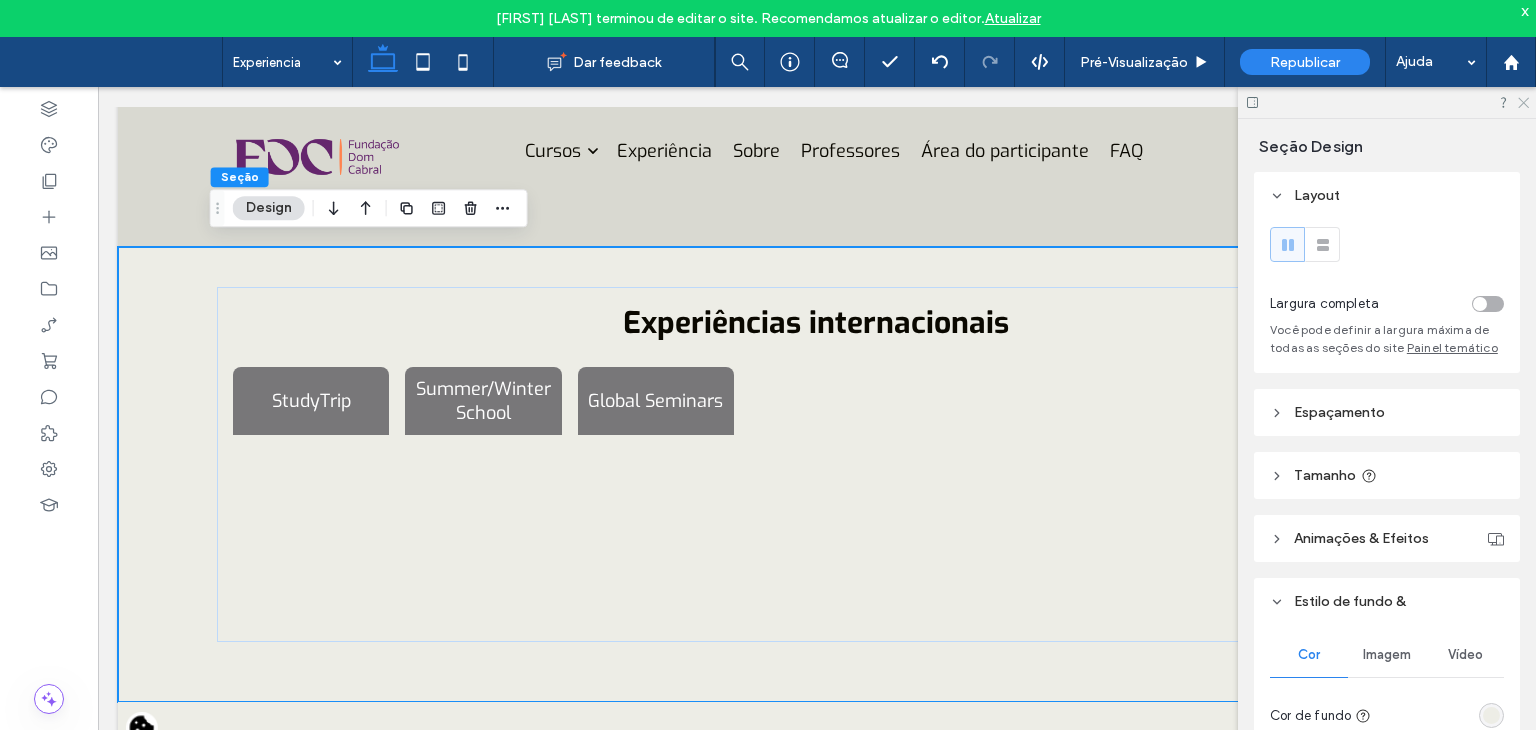 click 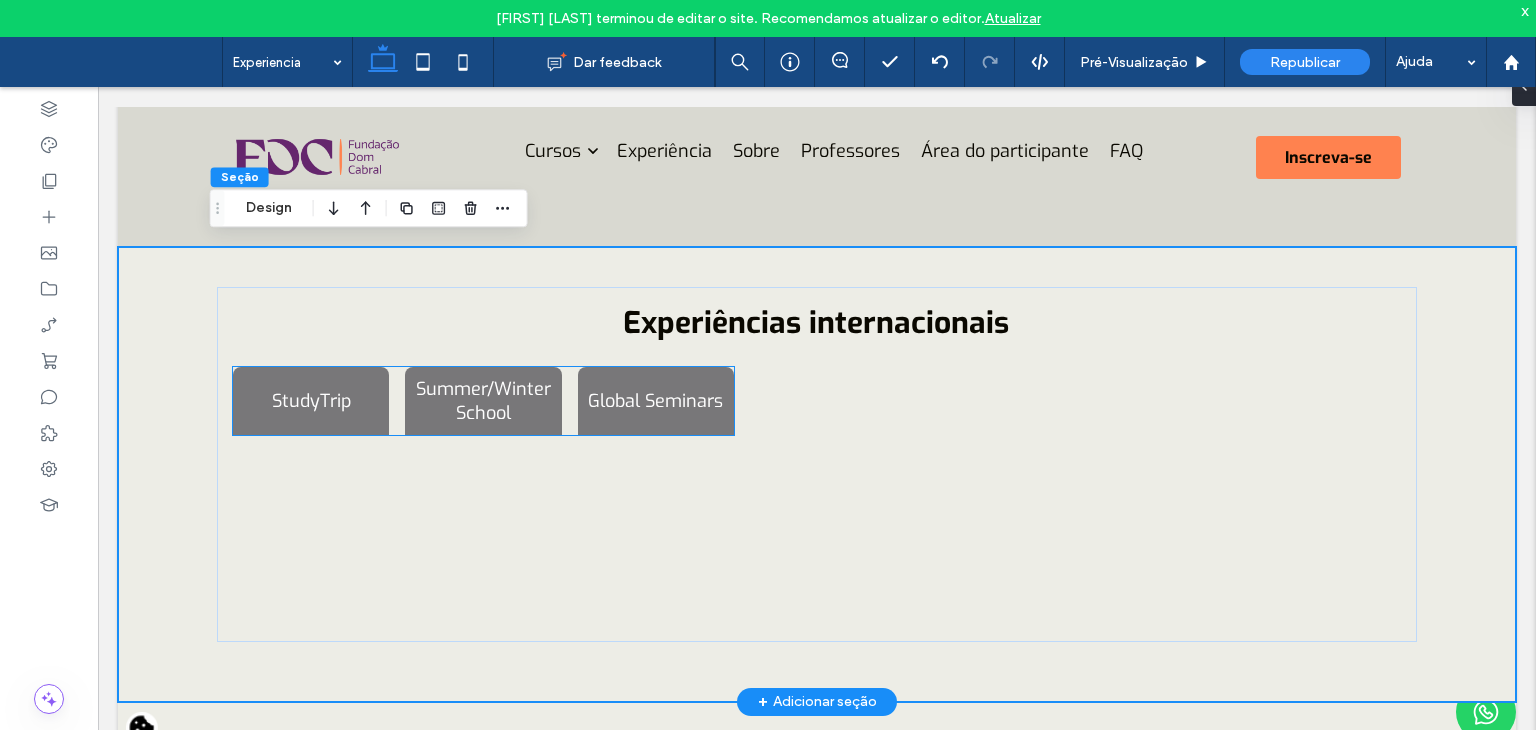 click on "Lorem ipsum dolor sit amet, consectetur adipiscing elit. Morbi a urna vehicula, pharetra neque sed, interdum turpis.  Vivamus scelerisque molestie molestie. Pellentesque pulvinar orci at sapien sodales, a tempor sem faucibus. Proin viverra feugiat arcu, a consequat nulla faucibus a.  Vivamus eget tellus sit amet tortor pharetra maximus." at bounding box center (98, 87) 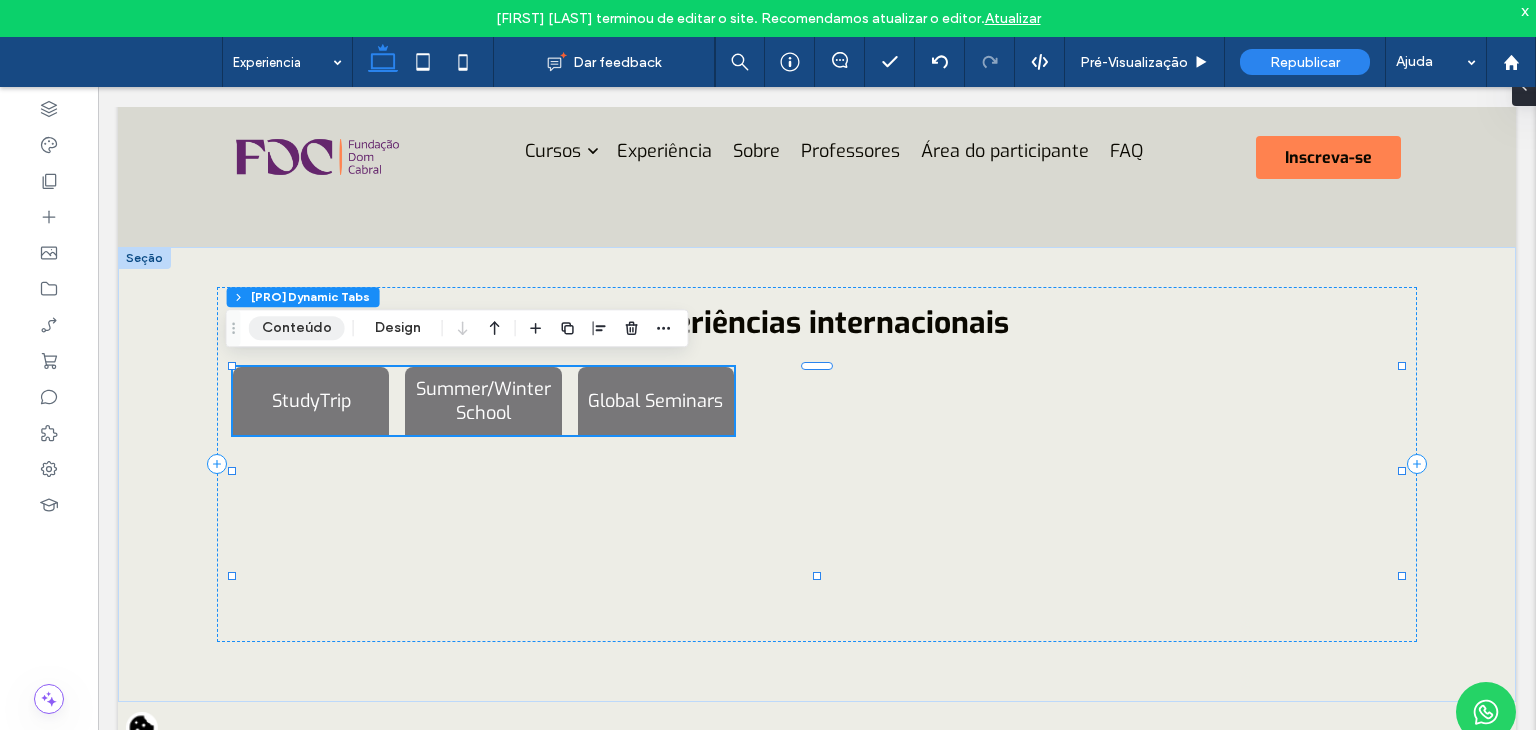 click on "Conteúdo" at bounding box center (297, 328) 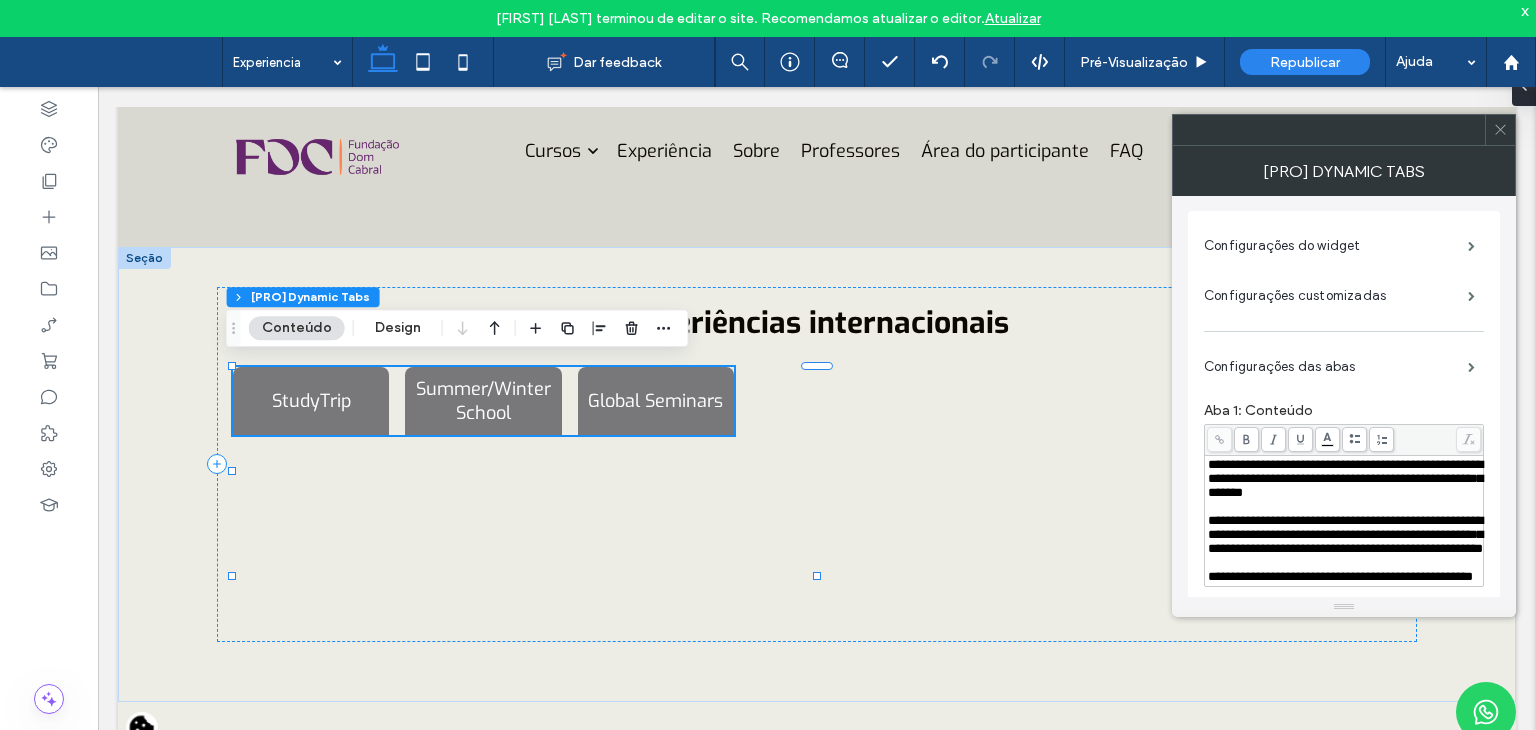 scroll, scrollTop: 0, scrollLeft: 0, axis: both 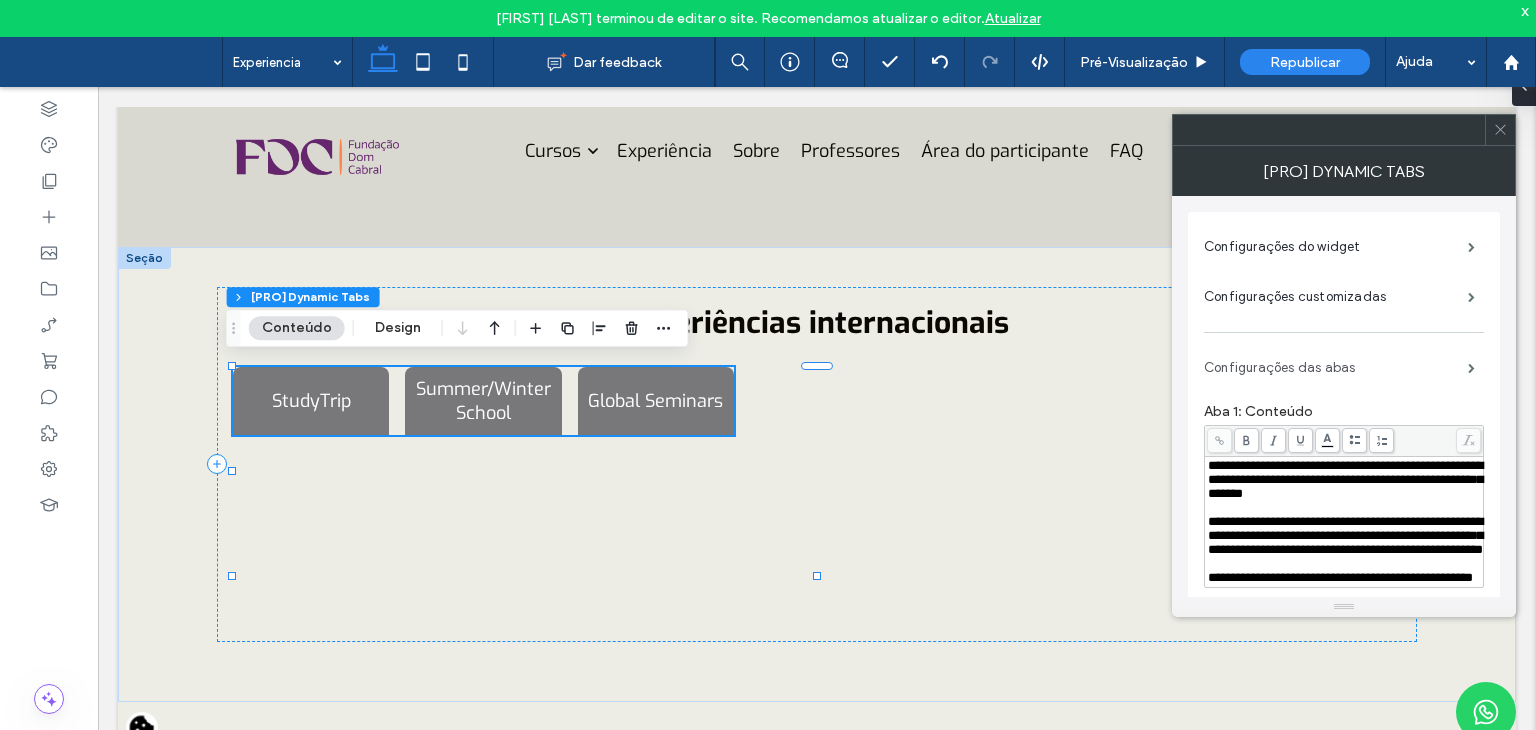 click on "Configurações das abas" at bounding box center (1336, 368) 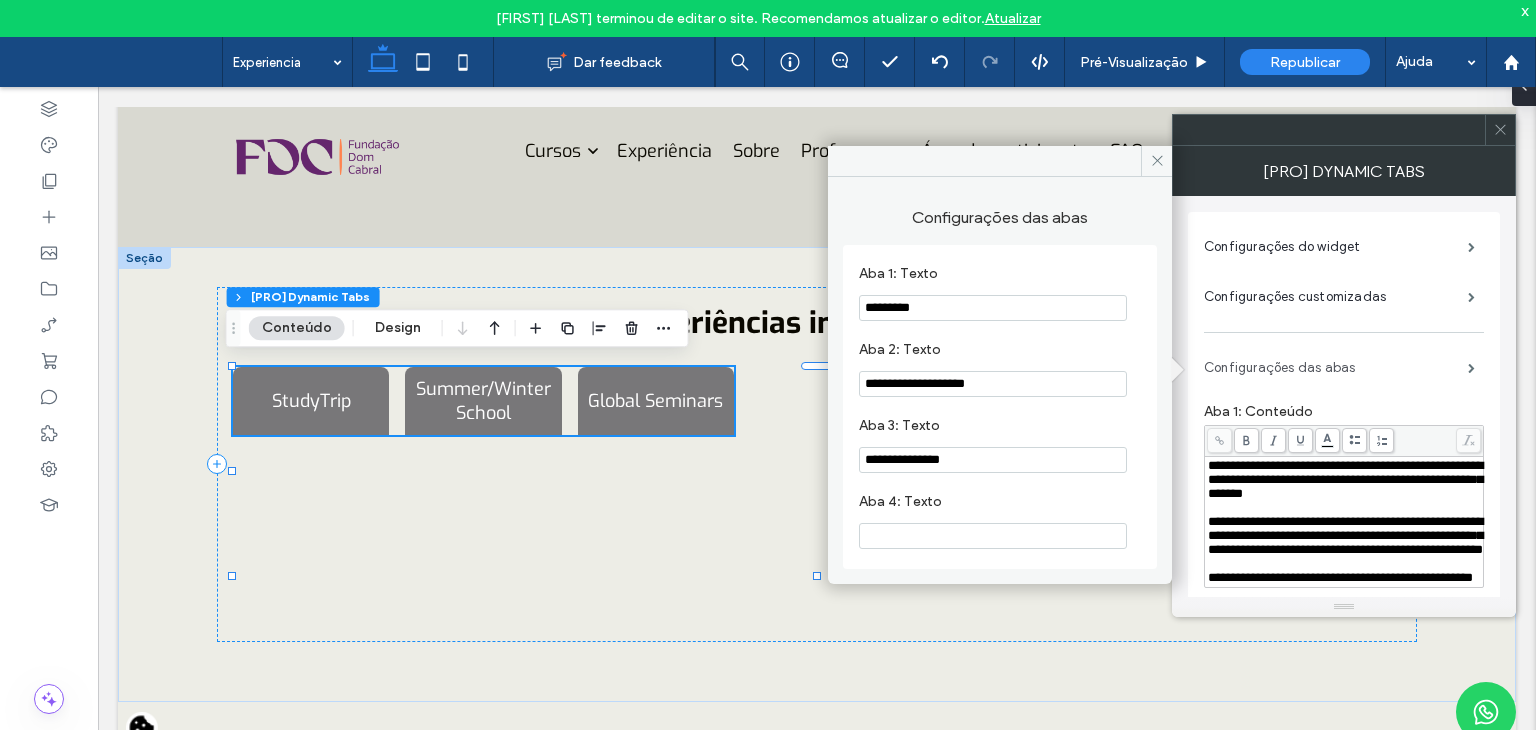 click on "Configurações das abas" at bounding box center (1336, 368) 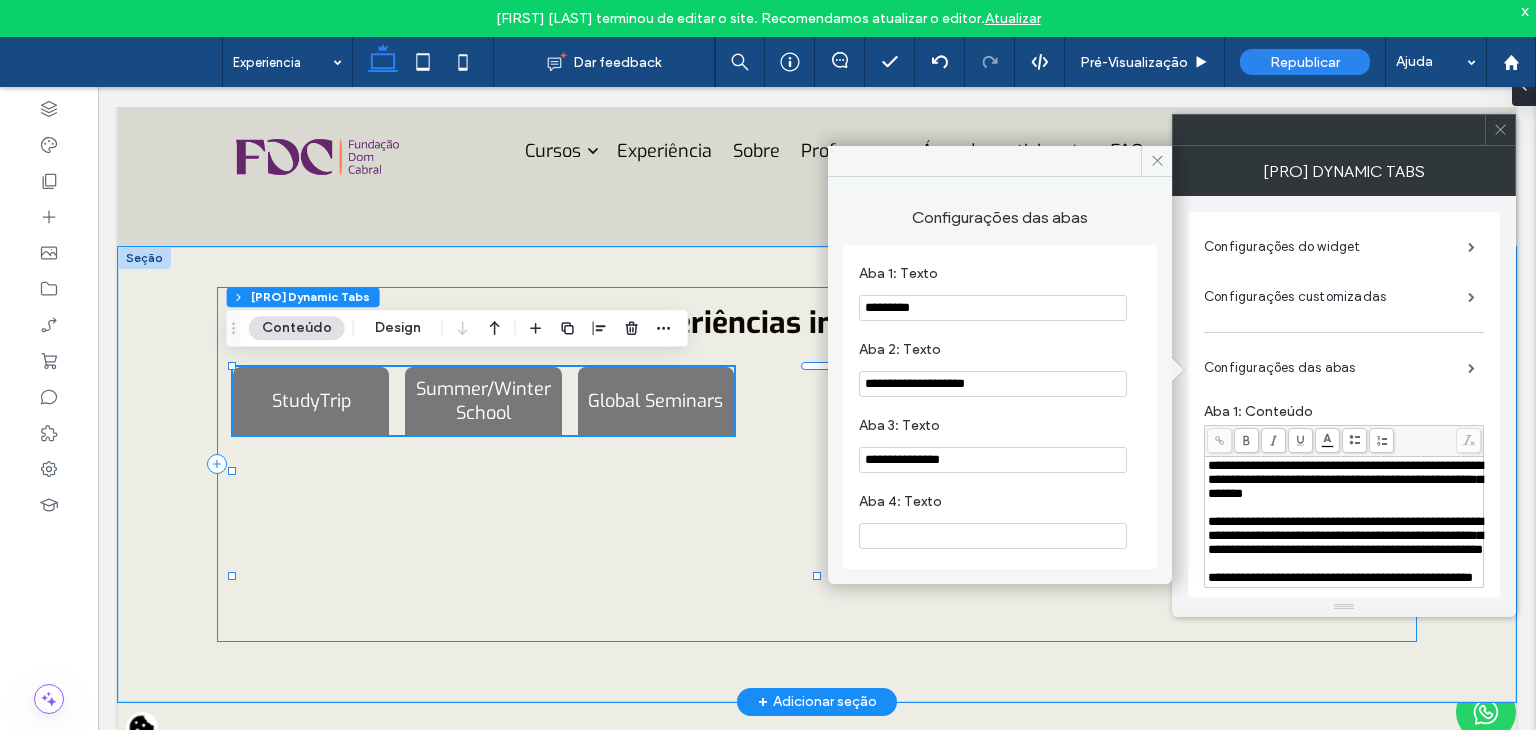 click on "Experiências internacionais
StudyTrip
Summer/Winter School
Global Seminars
Lorem ipsum dolor sit amet, consectetur adipiscing elit. Morbi a urna vehicula, pharetra neque sed, interdum turpis.  Vivamus scelerisque molestie molestie. Pellentesque pulvinar orci at sapien sodales, a tempor sem faucibus. Proin viverra feugiat arcu, a consequat nulla faucibus a.  Vivamus eget tellus sit amet tortor pharetra maximus.
Lorem ipsum dolor sit amet, consectetur adipiscing elit. Morbi a urna vehicula, pharetra neque sed, interdum turpis.  Vivamus scelerisque molestie molestie. Pellentesque pulvinar orci at sapien sodales, a tempor sem faucibus. Proin viverra feugiat arcu, a consequat nulla faucibus a.  Vivamus eget tellus sit amet tortor pharetra maximus.
Lorem ipsum dolor sit amet, consectetur adipiscing elit. Morbi a urna vehicula, pharetra neque sed, interdum turpis.  Vivamus eget tellus sit amet tortor pharetra maximus." at bounding box center (817, 464) 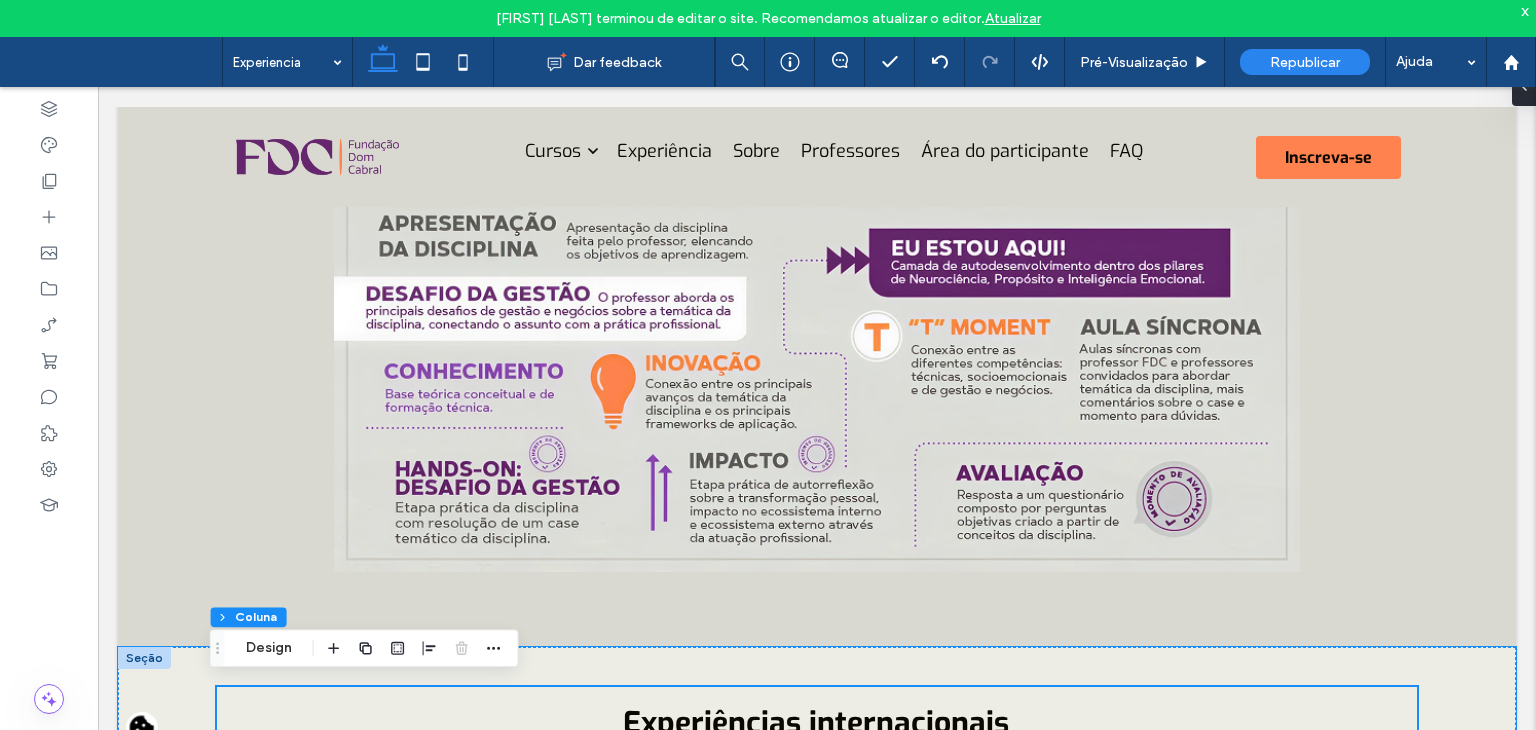 scroll, scrollTop: 3243, scrollLeft: 0, axis: vertical 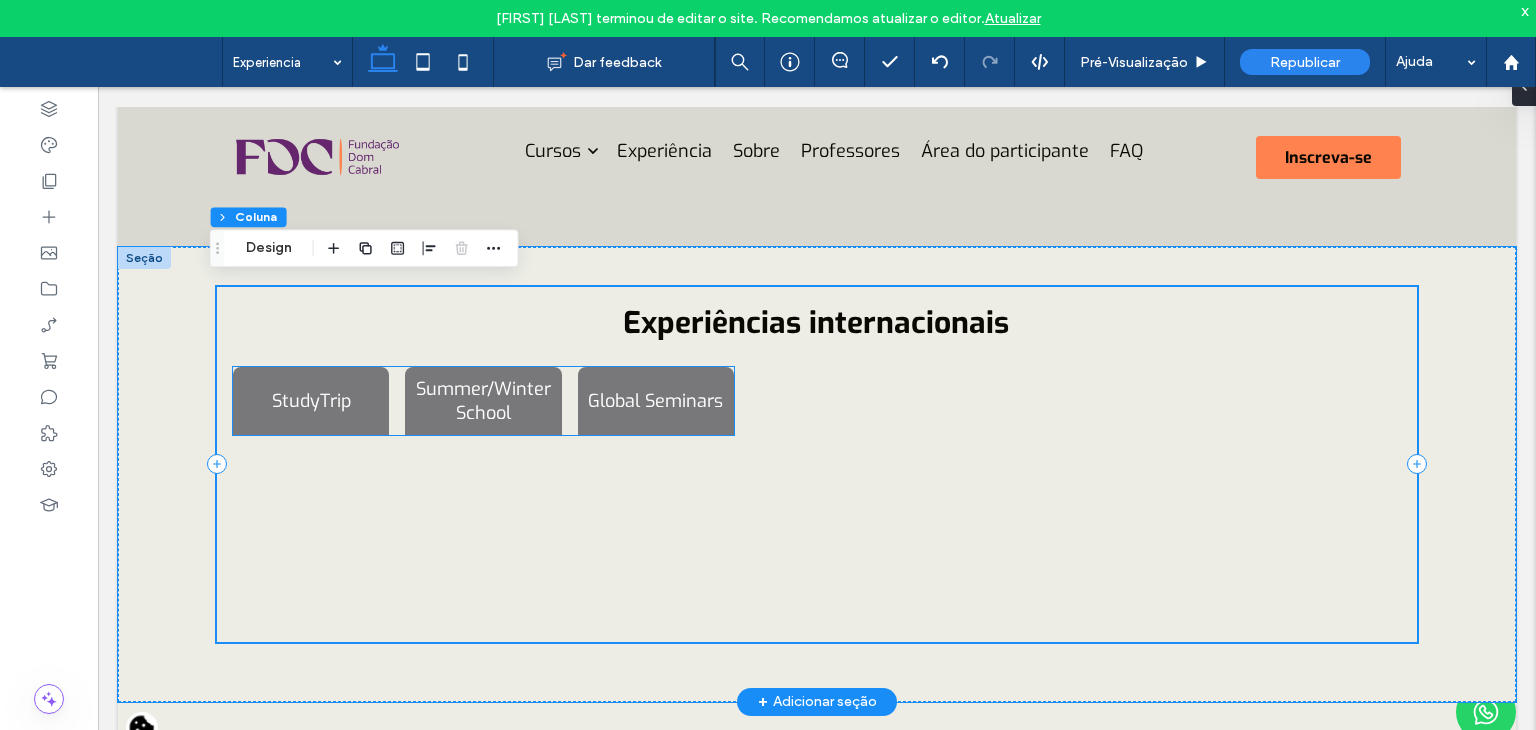 click on "Lorem ipsum dolor sit amet, consectetur adipiscing elit. Morbi a urna vehicula, pharetra neque sed, interdum turpis.  Vivamus scelerisque molestie molestie. Pellentesque pulvinar orci at sapien sodales, a tempor sem faucibus. Proin viverra feugiat arcu, a consequat nulla faucibus a.  Vivamus eget tellus sit amet tortor pharetra maximus." at bounding box center (98, 87) 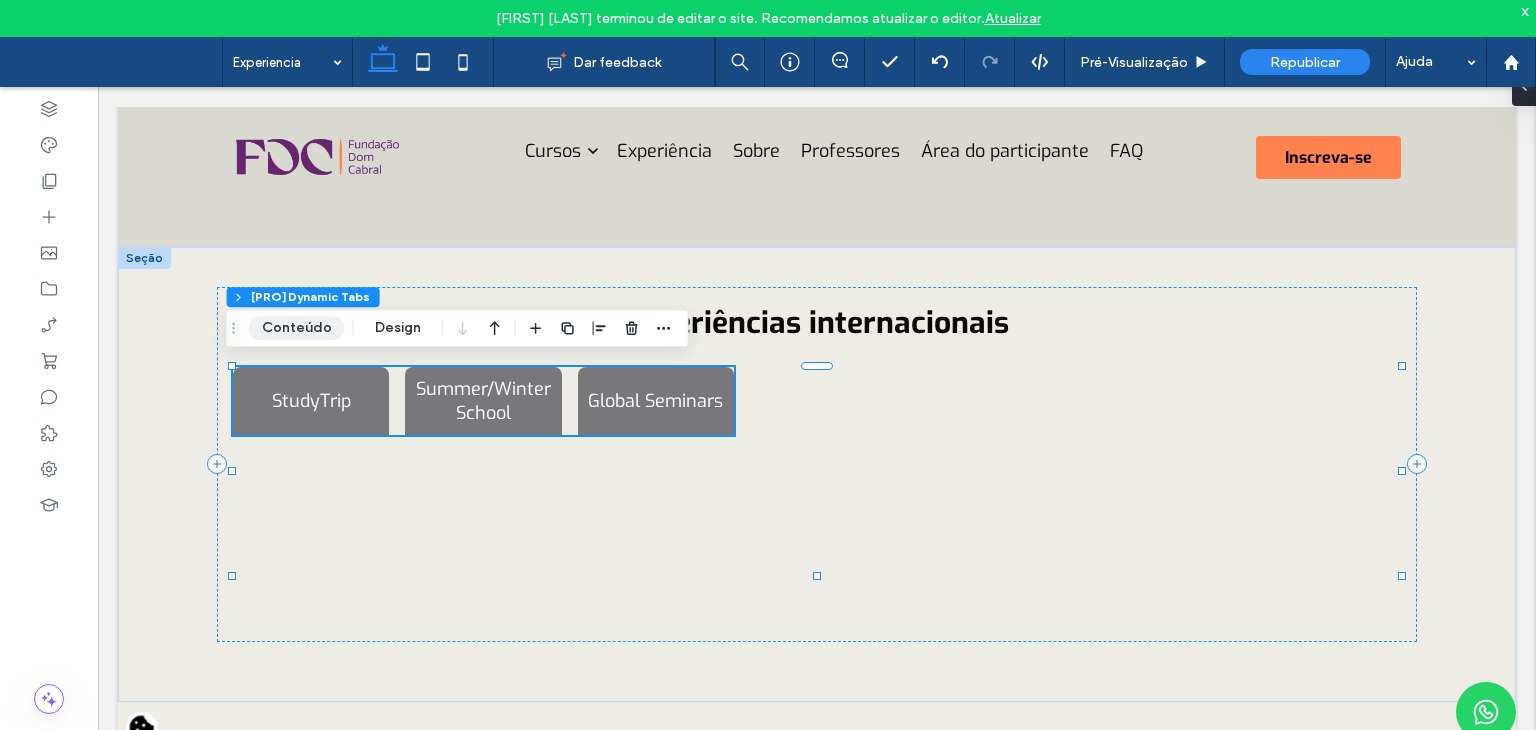 click on "Conteúdo" at bounding box center (297, 328) 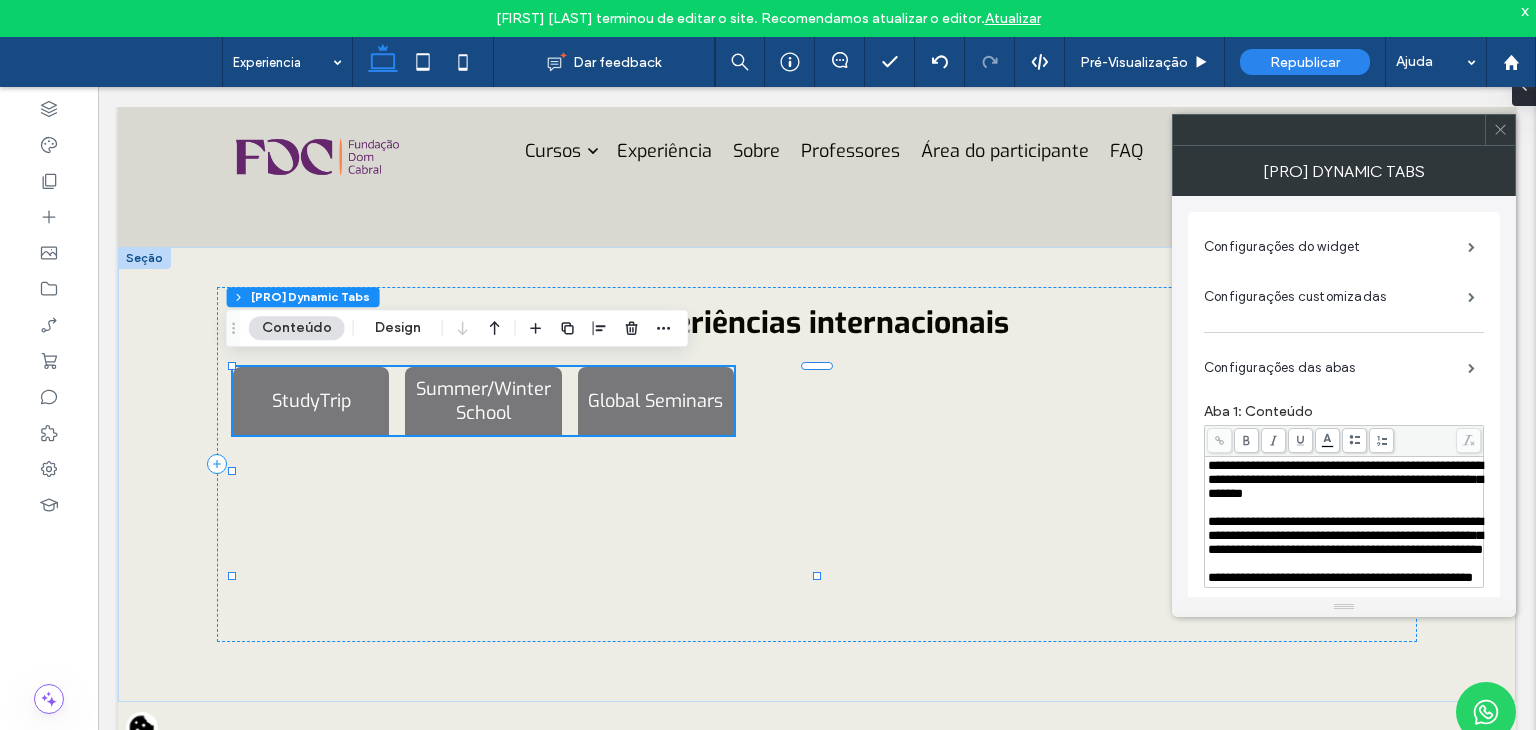 scroll, scrollTop: 0, scrollLeft: 0, axis: both 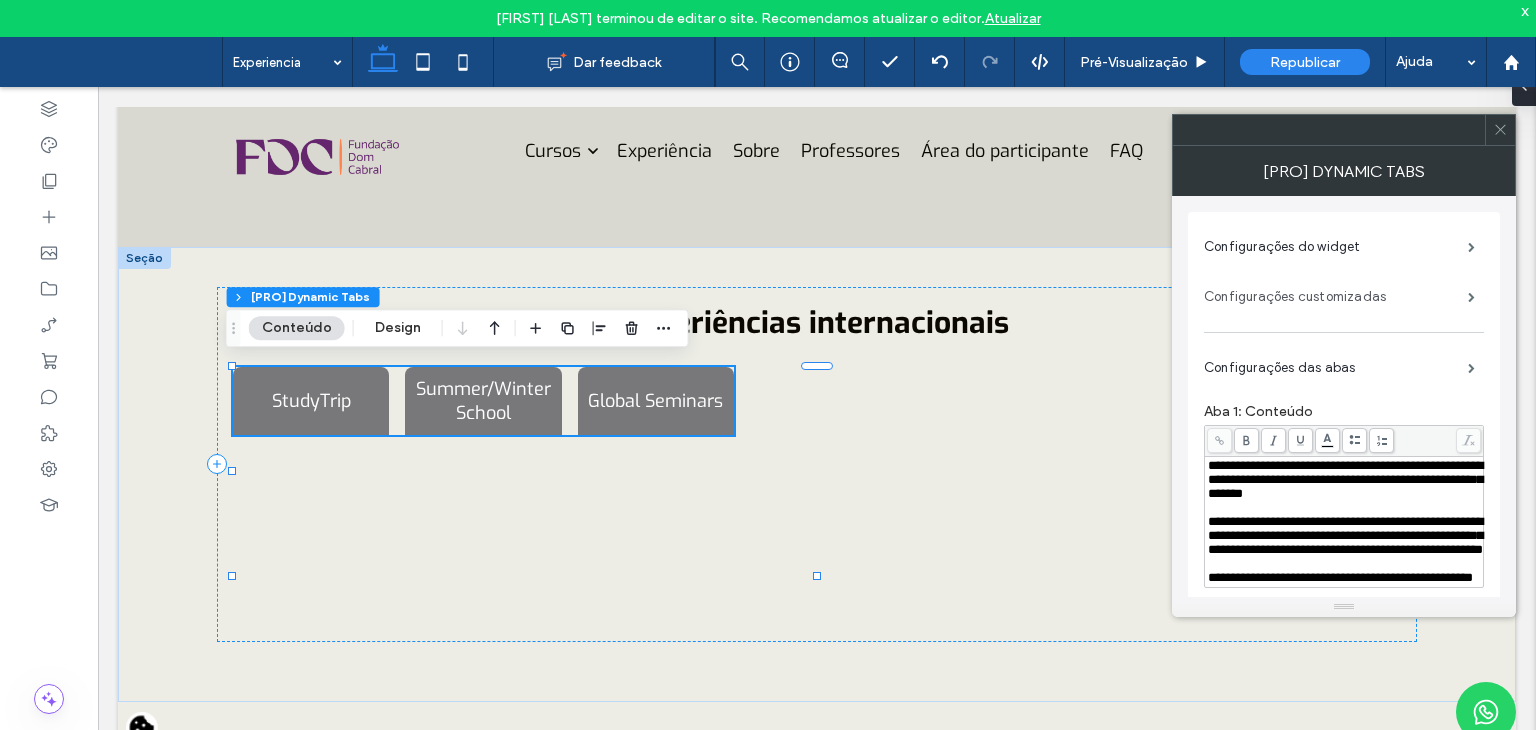 click on "Configurações customizadas" at bounding box center [1336, 297] 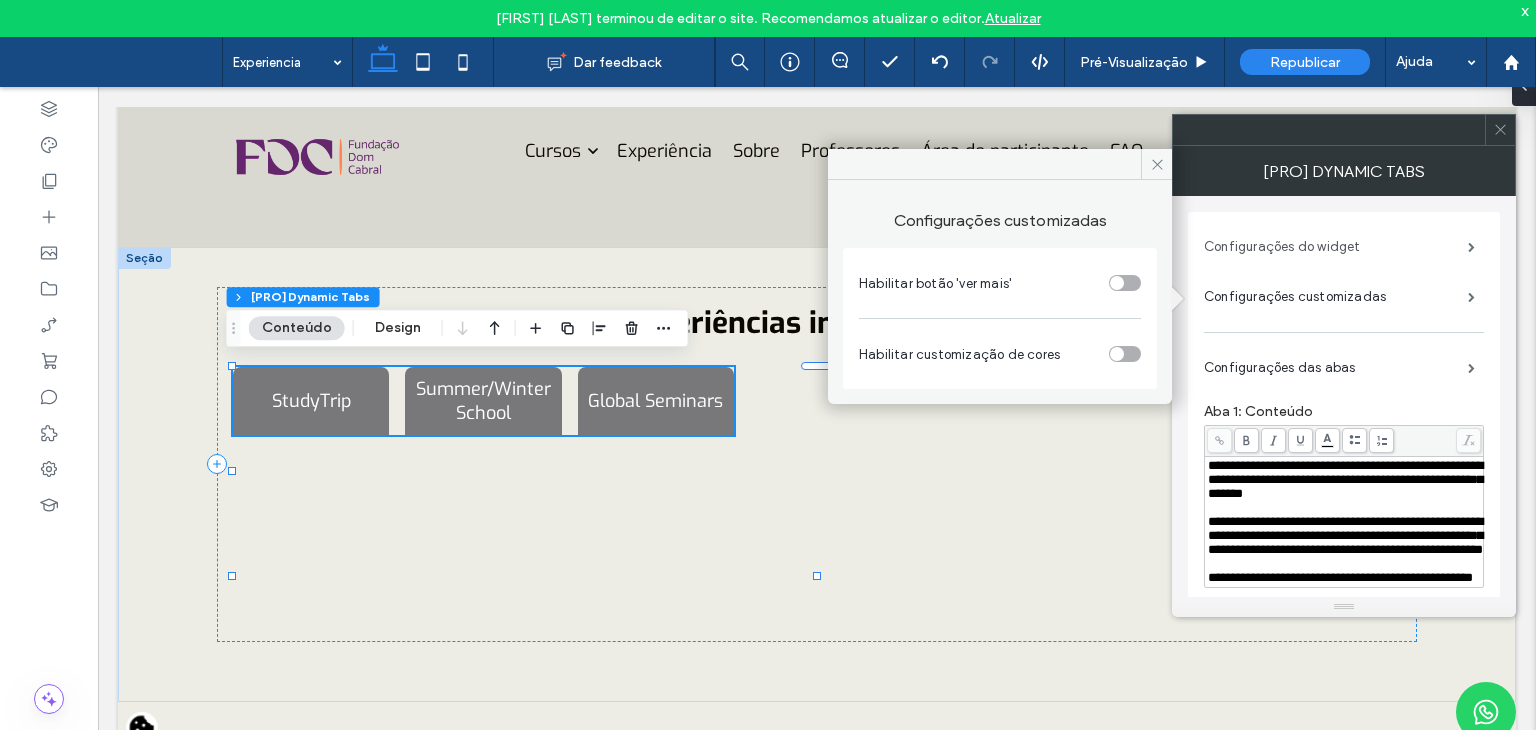 click on "Configurações do widget" at bounding box center [1336, 247] 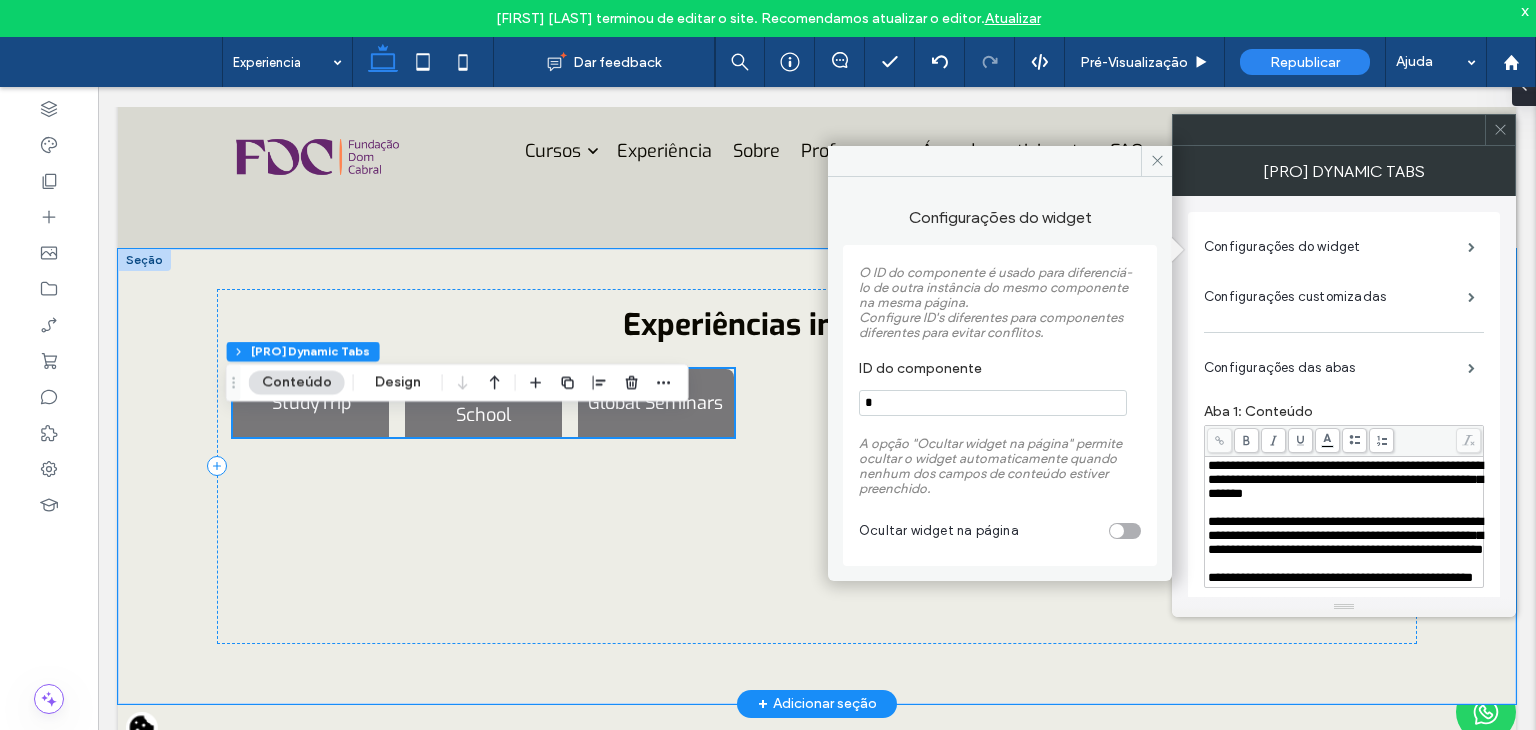 scroll, scrollTop: 3243, scrollLeft: 0, axis: vertical 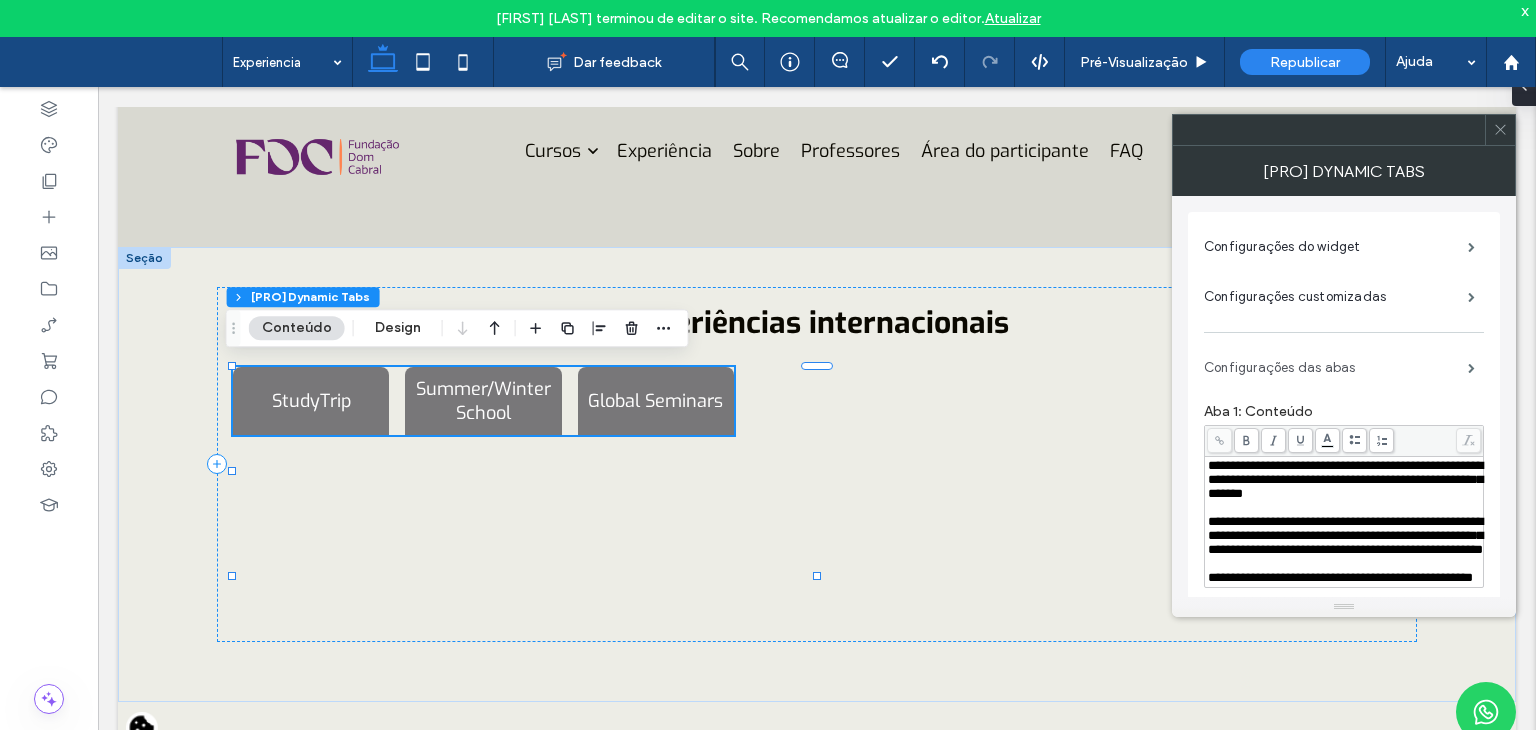 click on "Configurações das abas" at bounding box center [1336, 368] 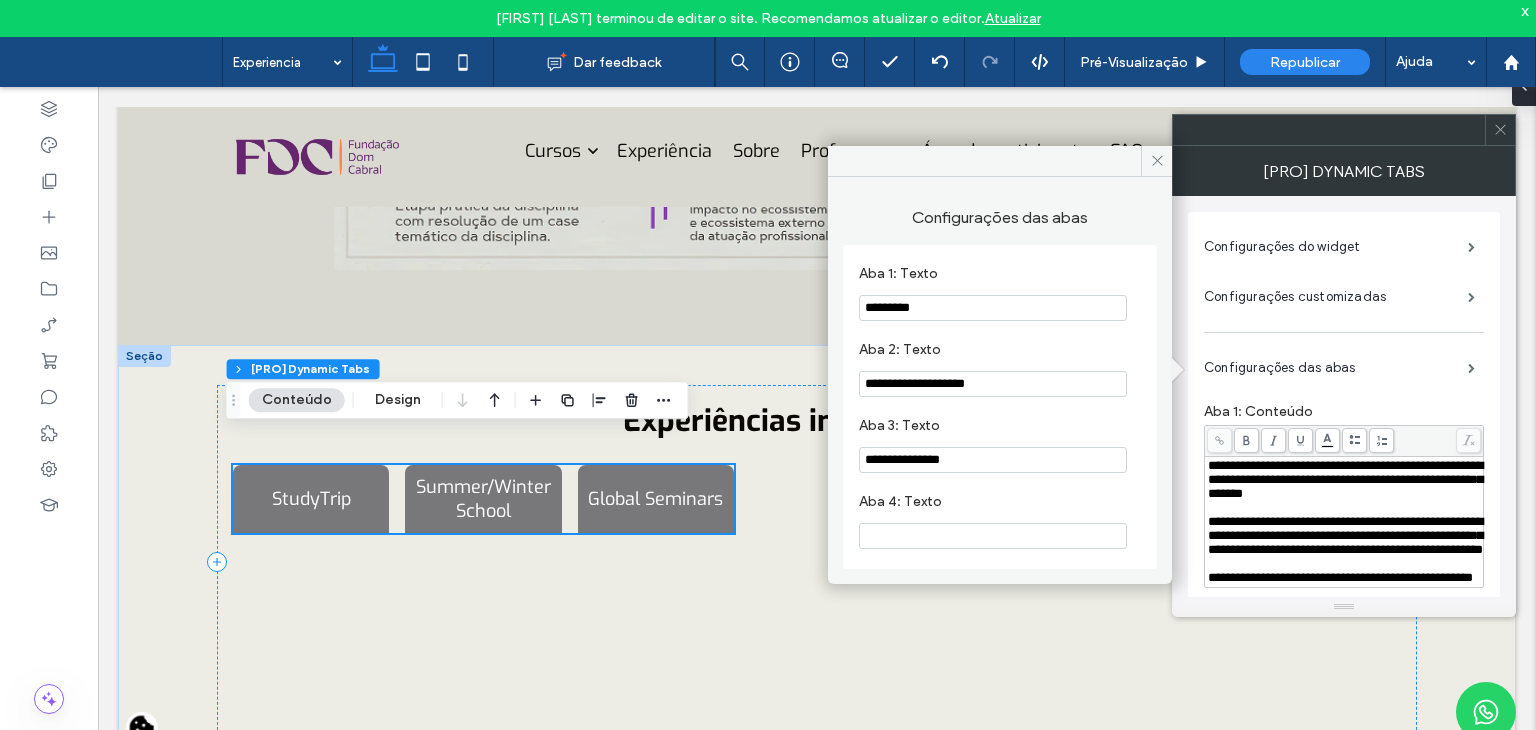 scroll, scrollTop: 3143, scrollLeft: 0, axis: vertical 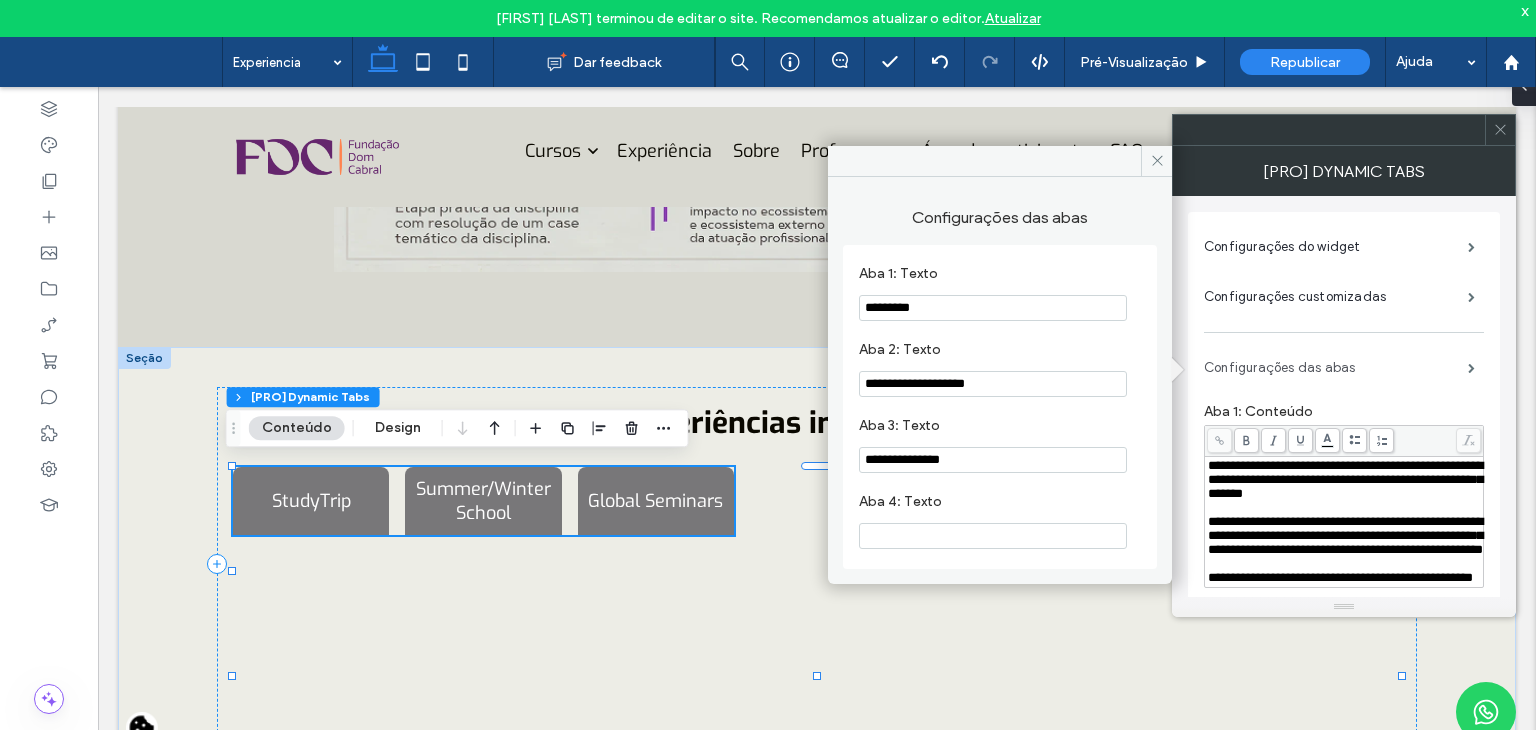 click on "Configurações das abas" at bounding box center (1336, 368) 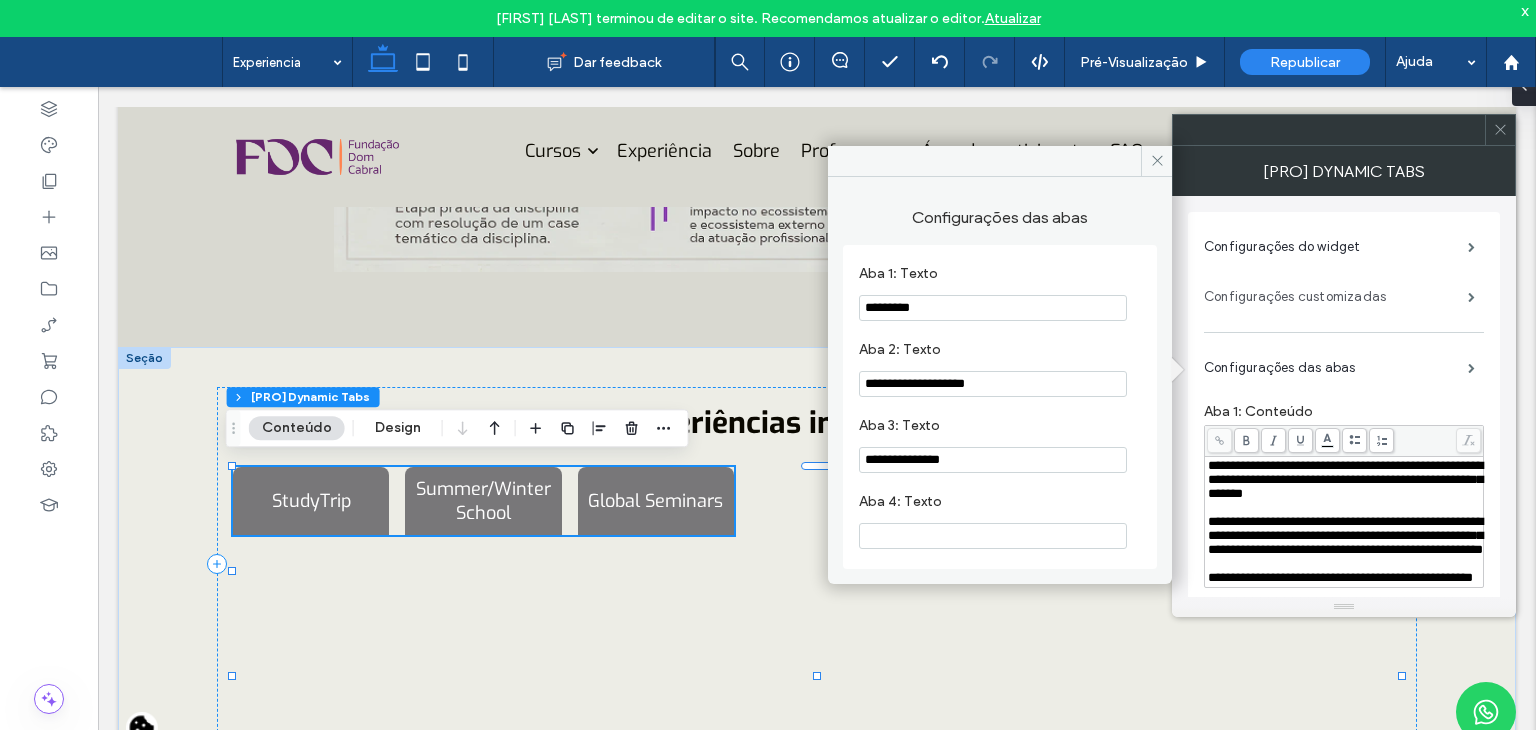 click on "Configurações customizadas" at bounding box center (1336, 297) 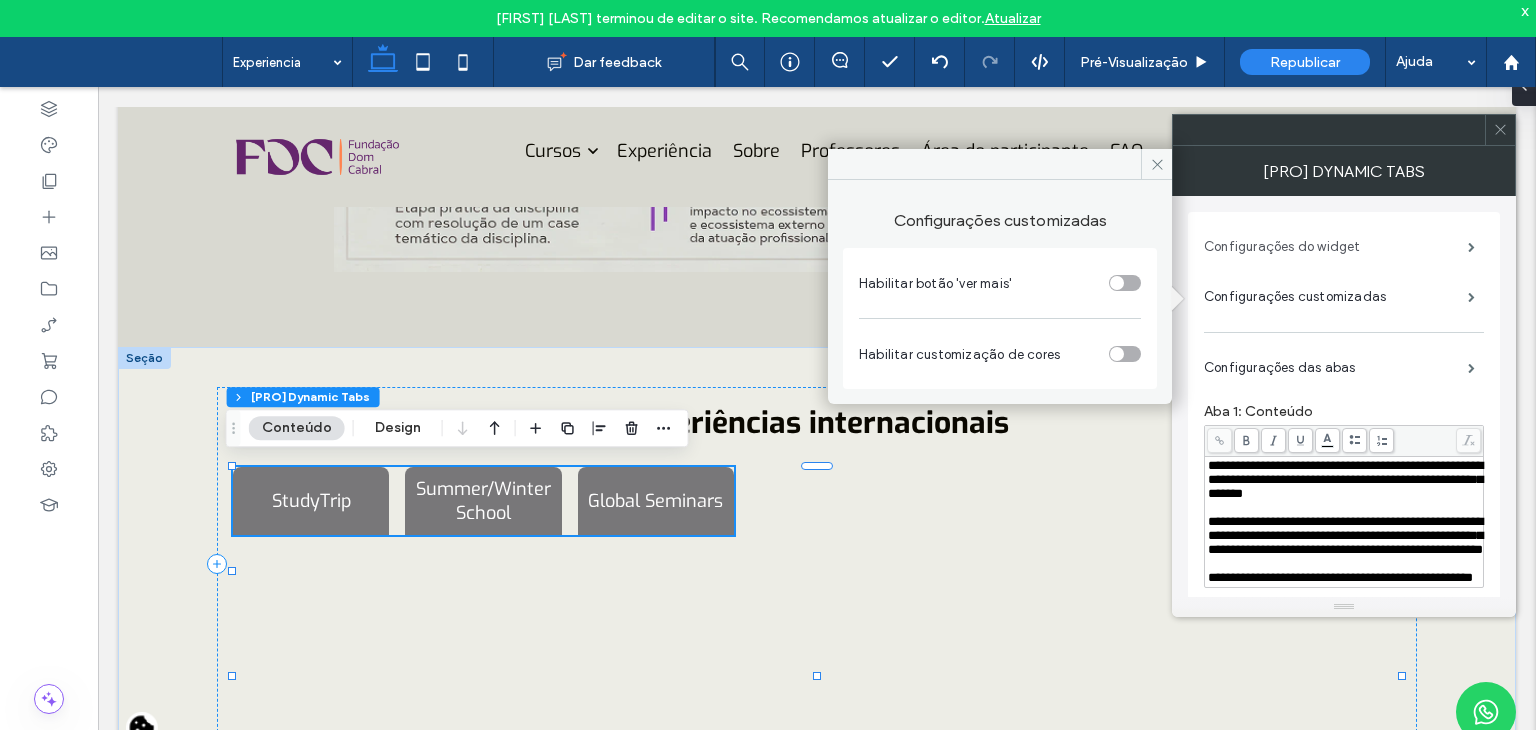 click on "Configurações do widget" at bounding box center (1336, 247) 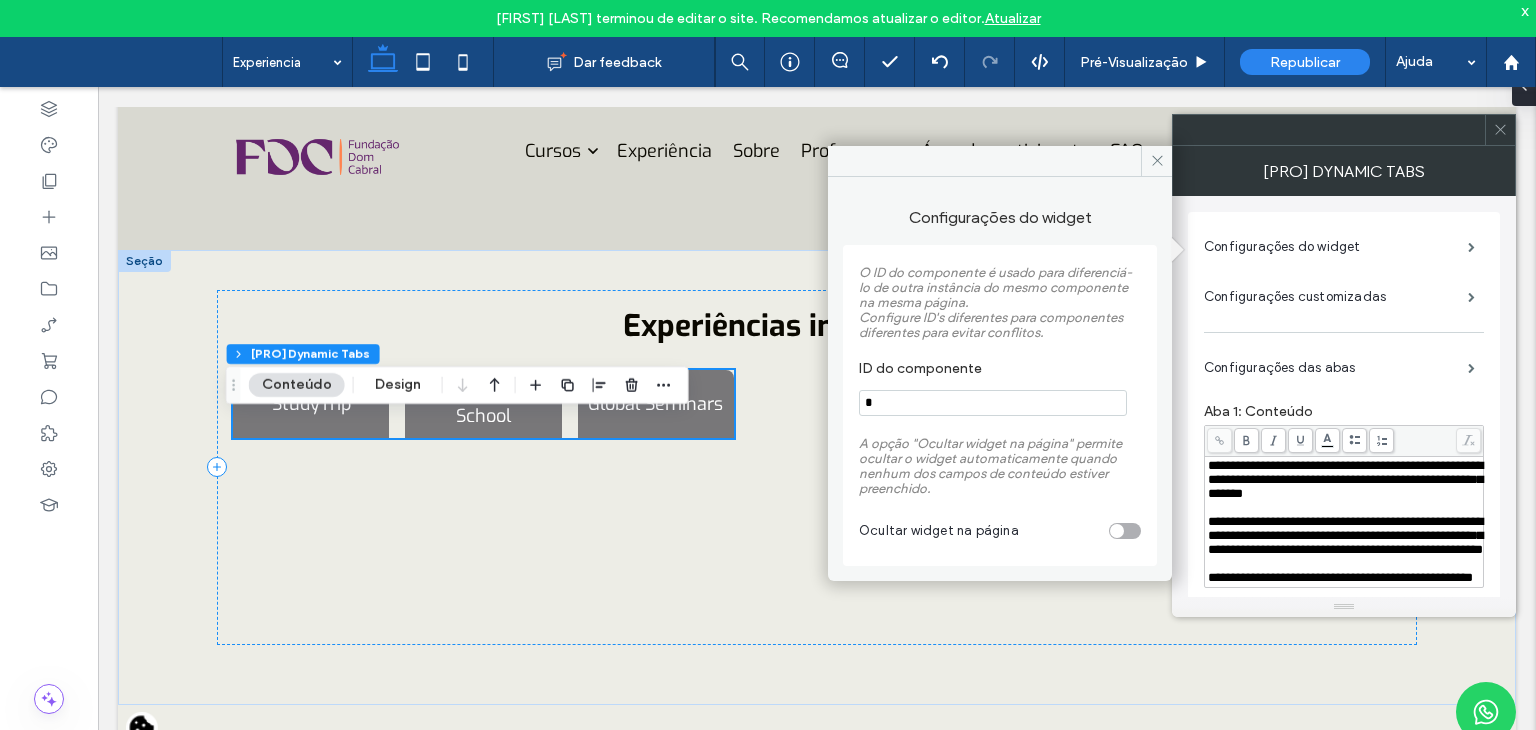 scroll, scrollTop: 3243, scrollLeft: 0, axis: vertical 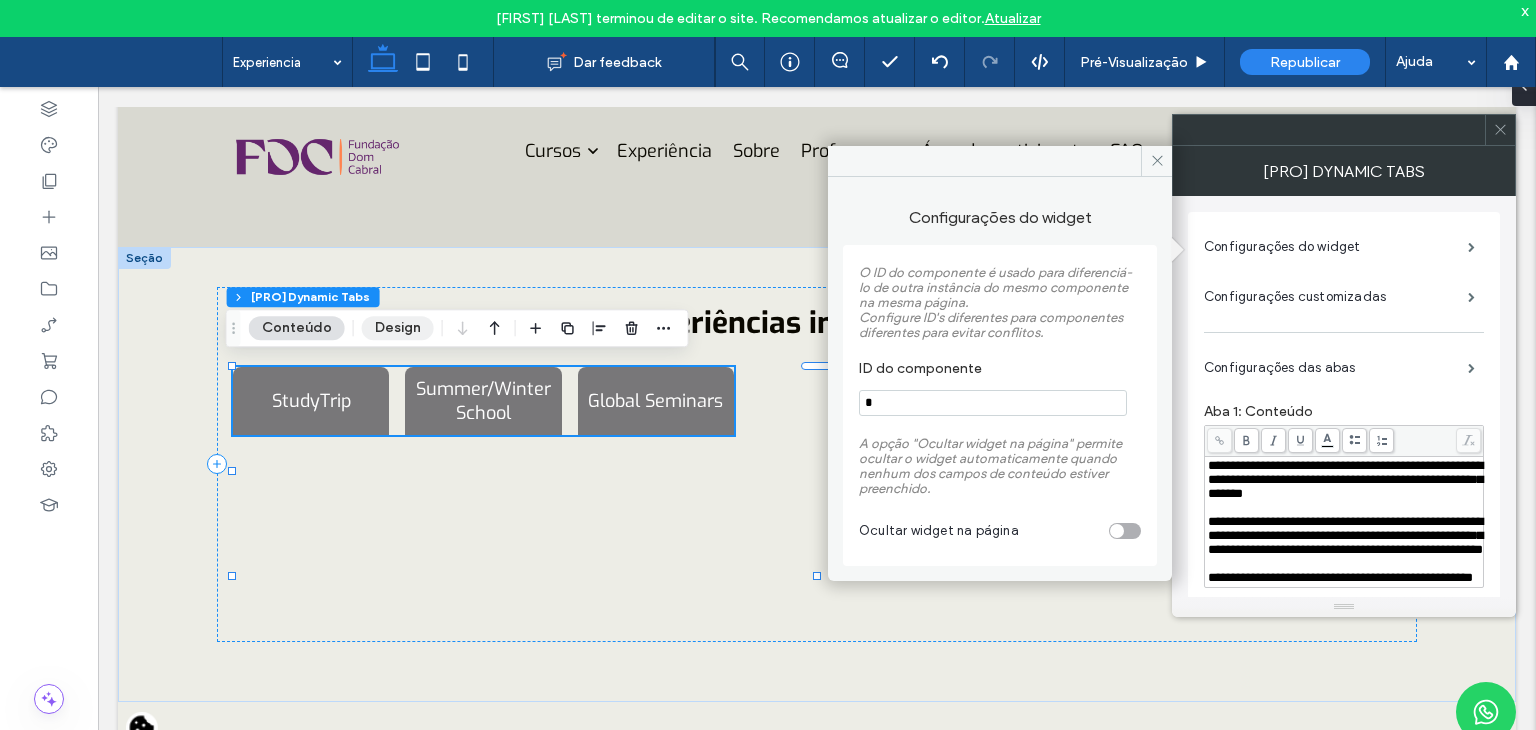 click on "Design" at bounding box center [398, 328] 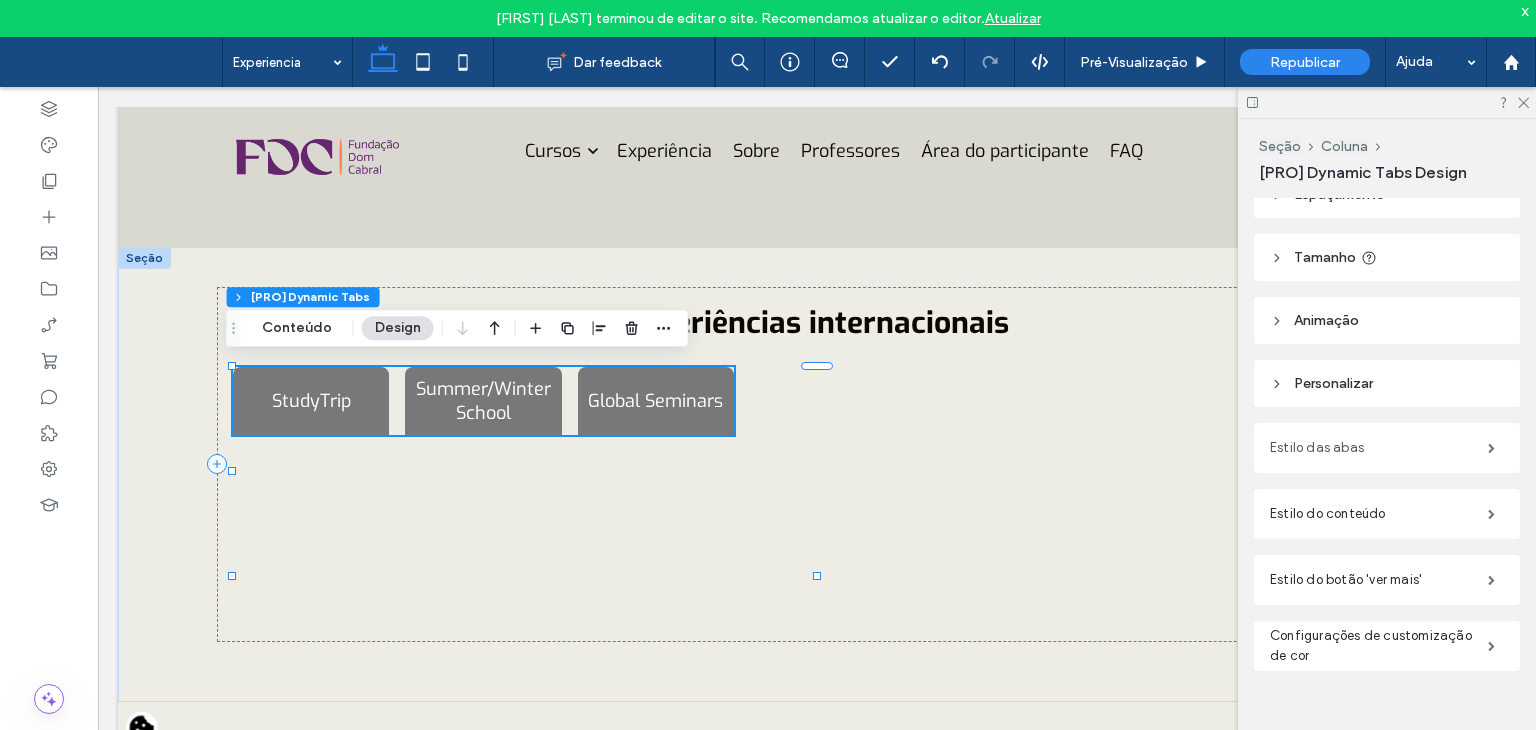 scroll, scrollTop: 91, scrollLeft: 0, axis: vertical 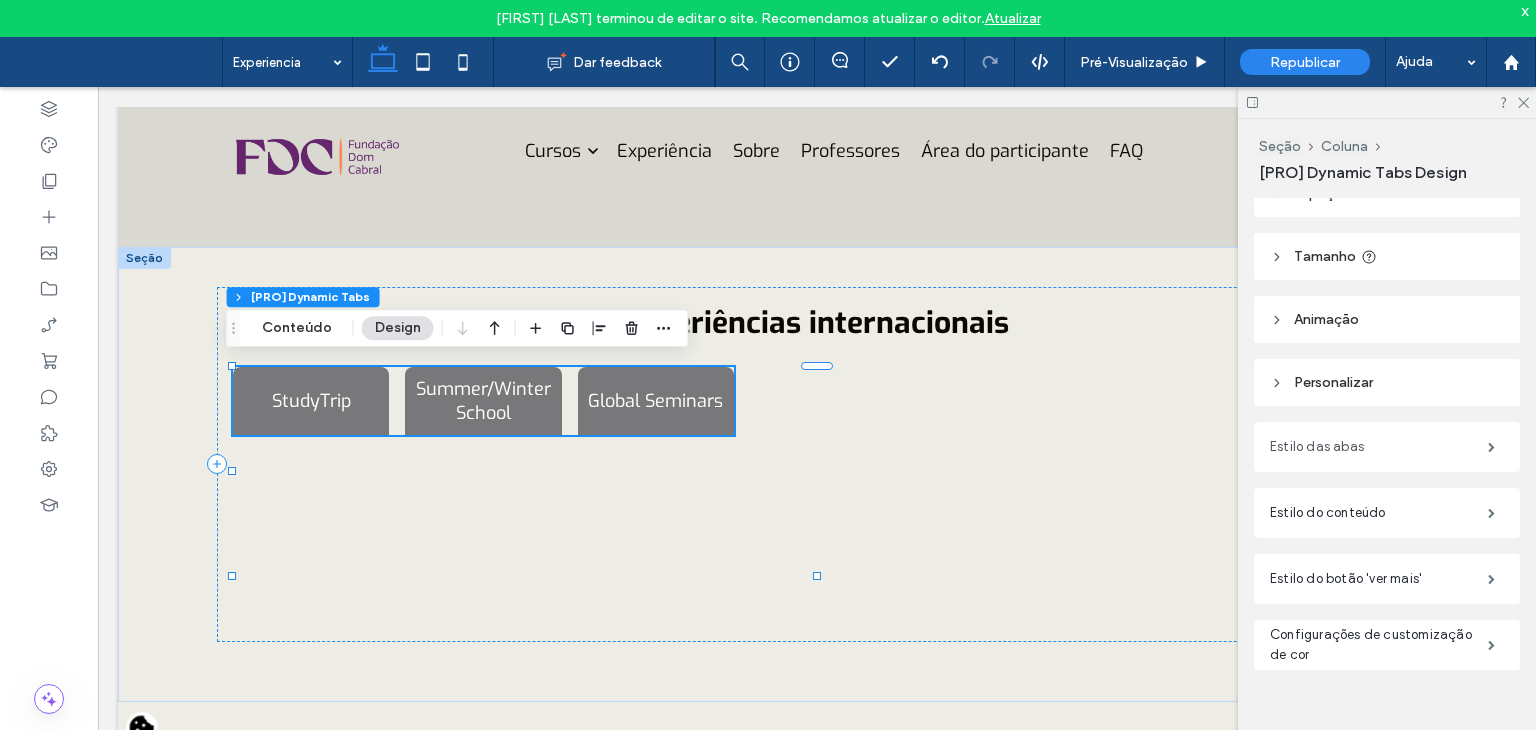 click on "Estilo das abas" at bounding box center (1379, 447) 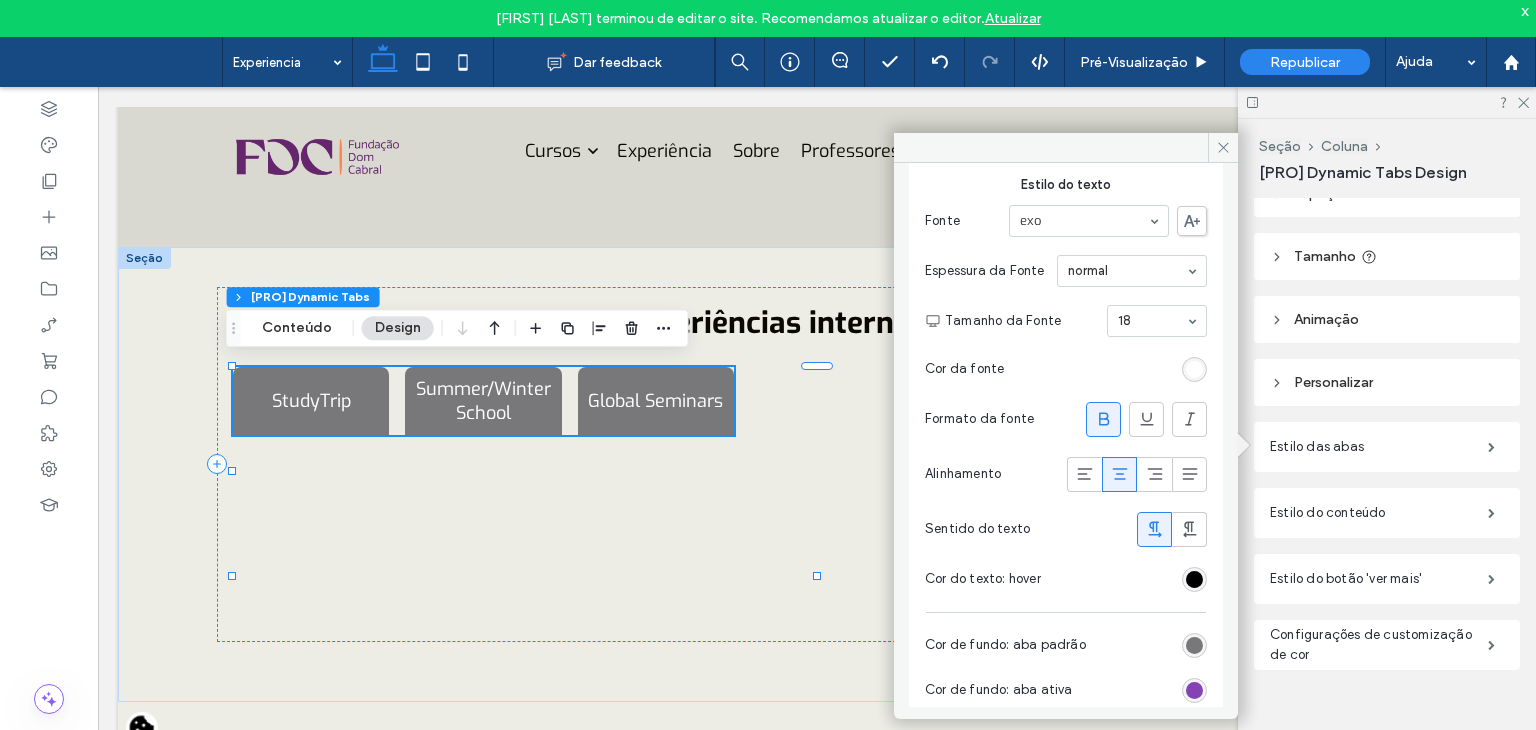 scroll, scrollTop: 200, scrollLeft: 0, axis: vertical 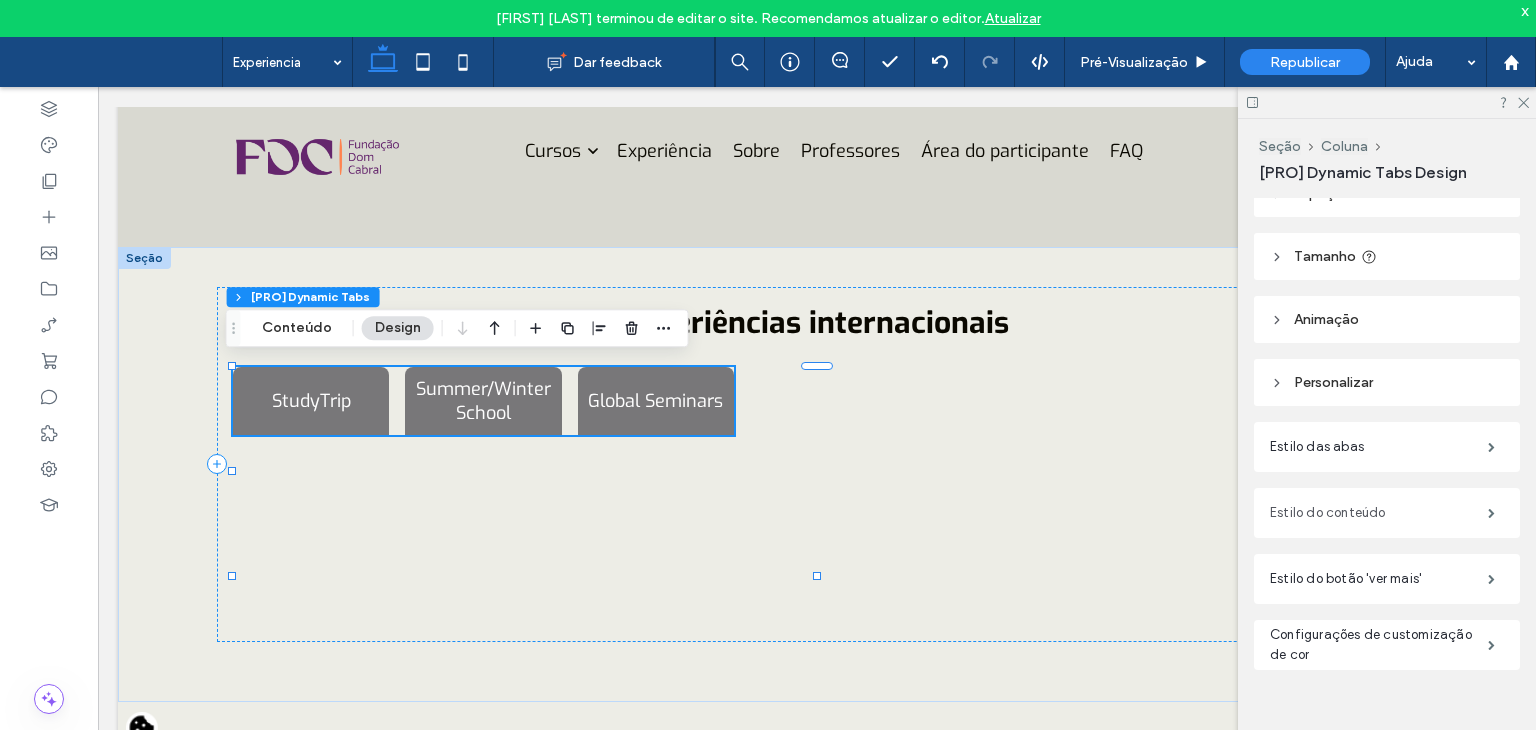 click on "Estilo do conteúdo" at bounding box center [1379, 513] 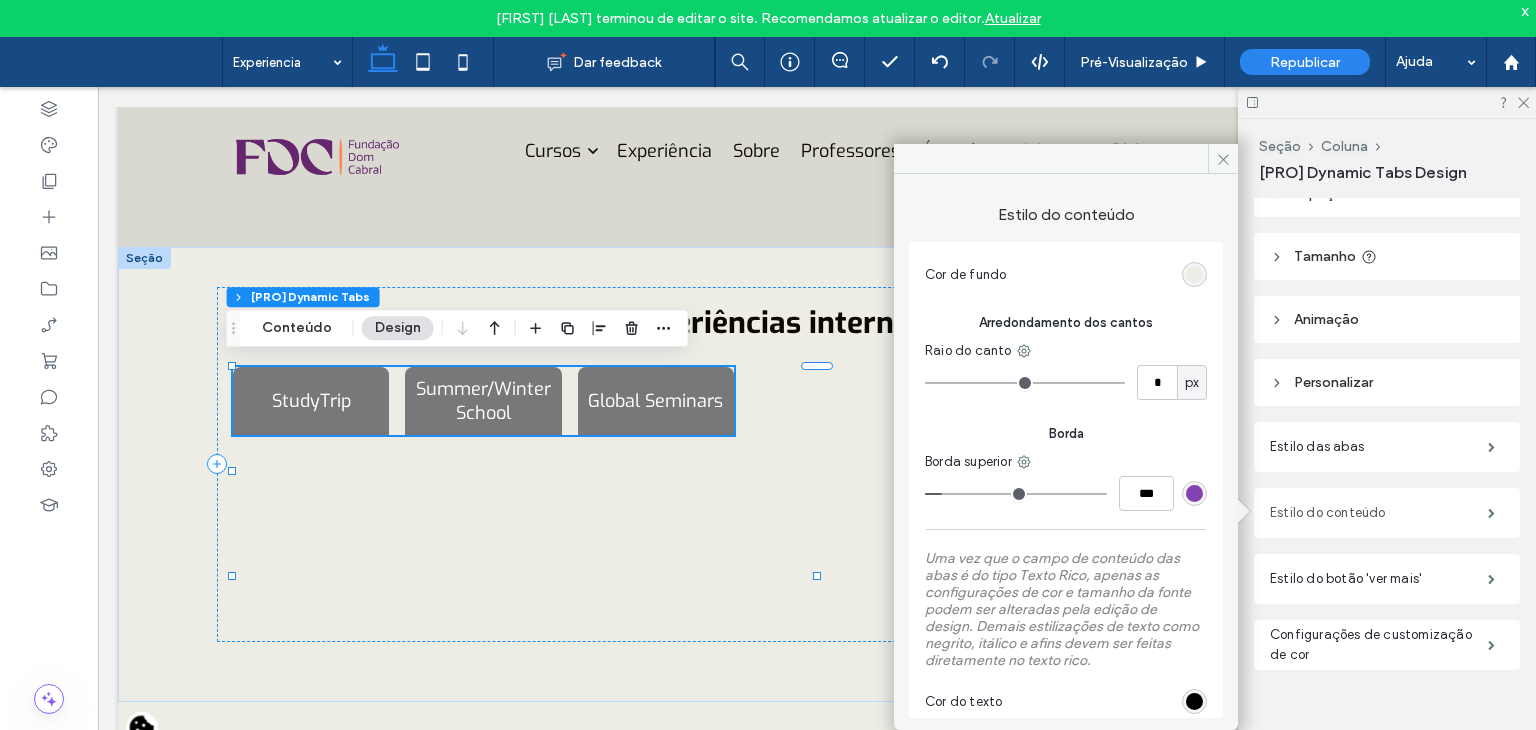 click on "Estilo do conteúdo" at bounding box center (1379, 513) 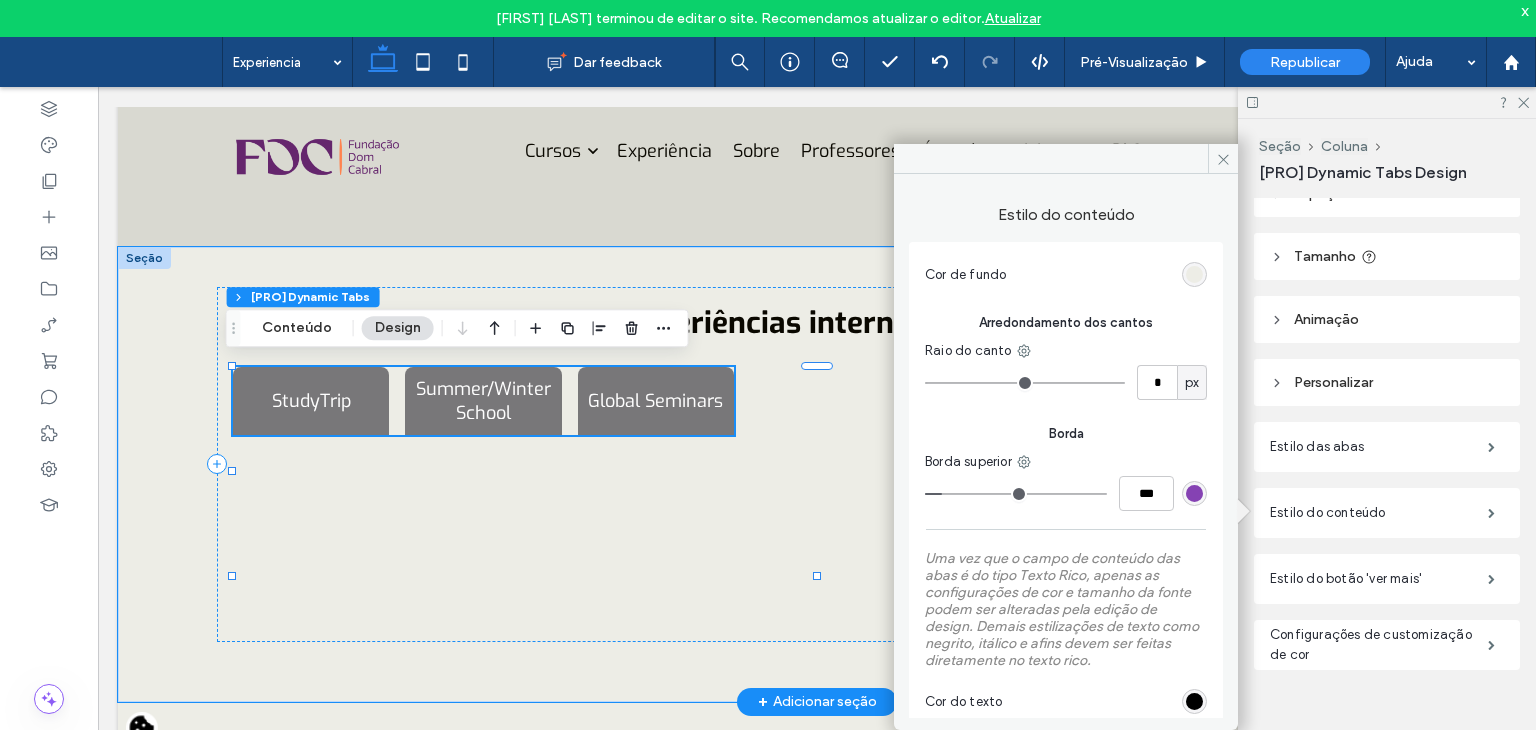 click on "Lorem ipsum dolor sit amet, consectetur adipiscing elit. Morbi a urna vehicula, pharetra neque sed, interdum turpis.  Vivamus scelerisque molestie molestie. Pellentesque pulvinar orci at sapien sodales, a tempor sem faucibus. Proin viverra feugiat arcu, a consequat nulla faucibus a.  Vivamus eget tellus sit amet tortor pharetra maximus." at bounding box center [98, 87] 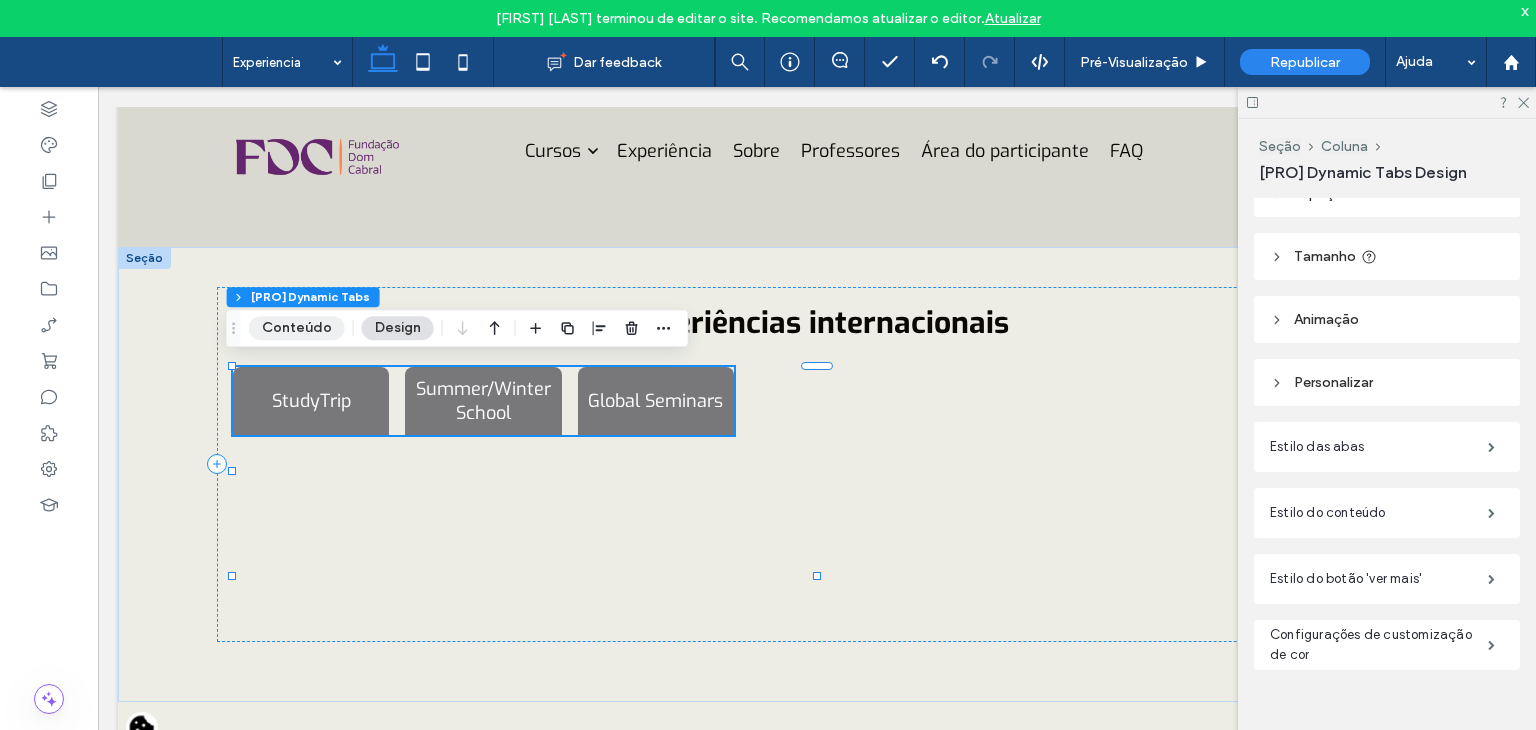 click on "Conteúdo" at bounding box center [297, 328] 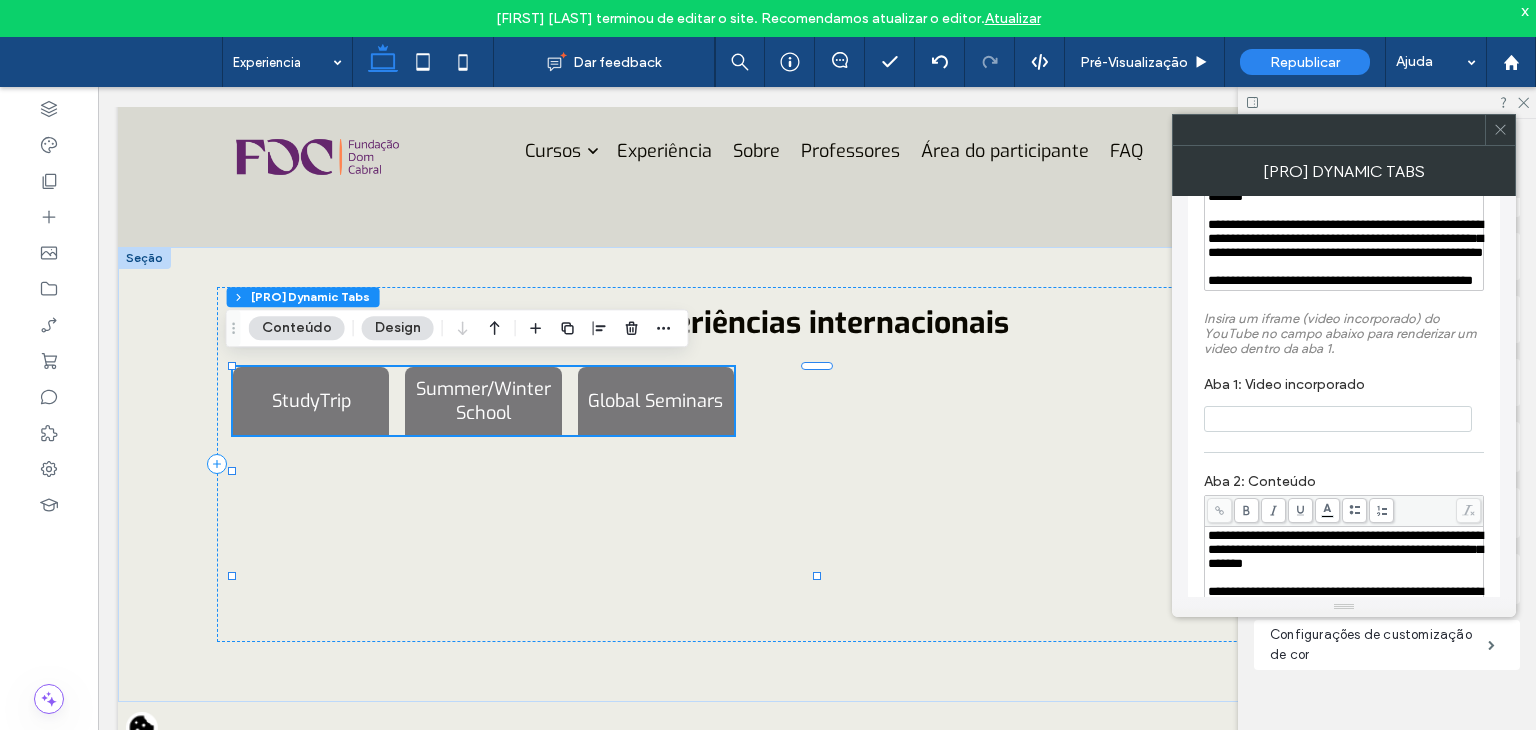 scroll, scrollTop: 300, scrollLeft: 0, axis: vertical 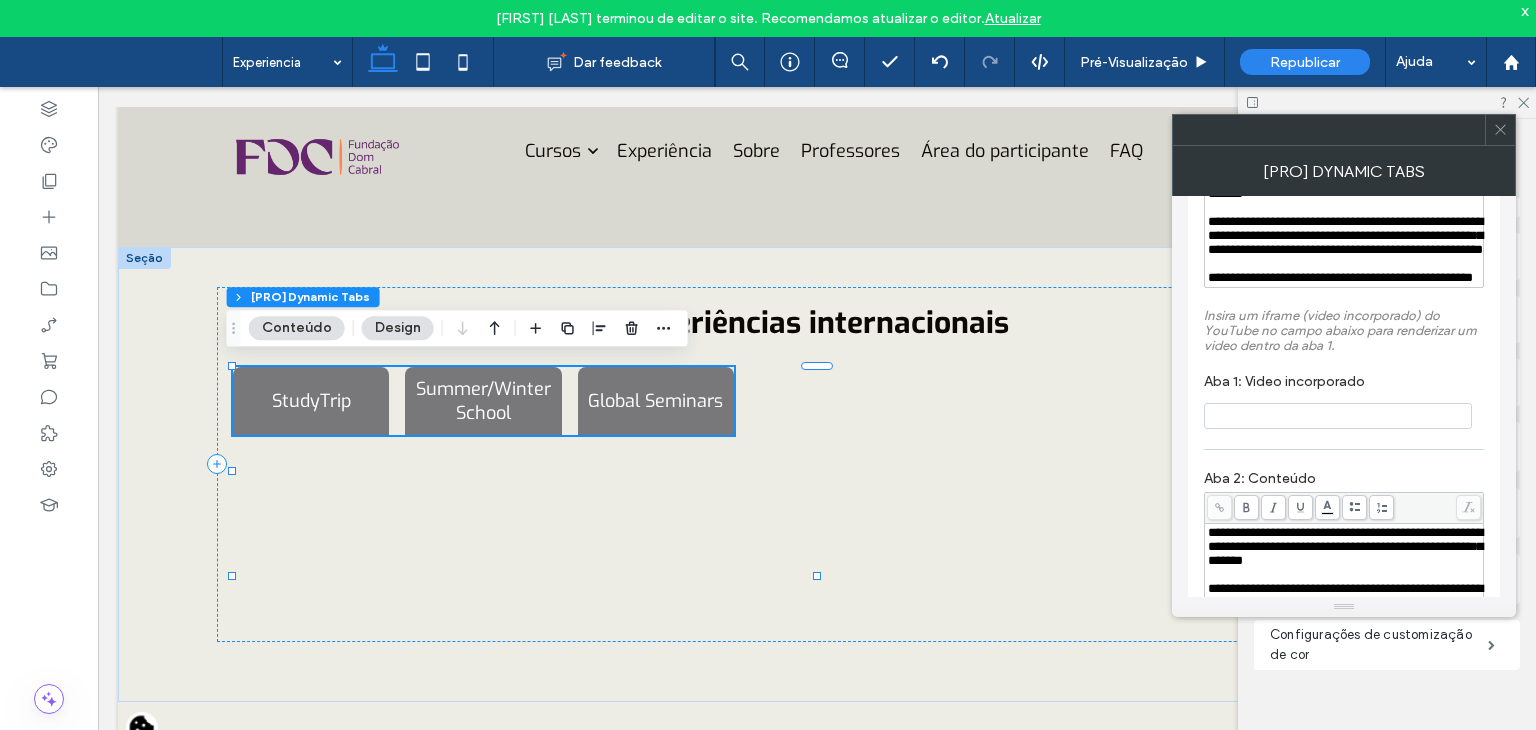 click at bounding box center (1338, 416) 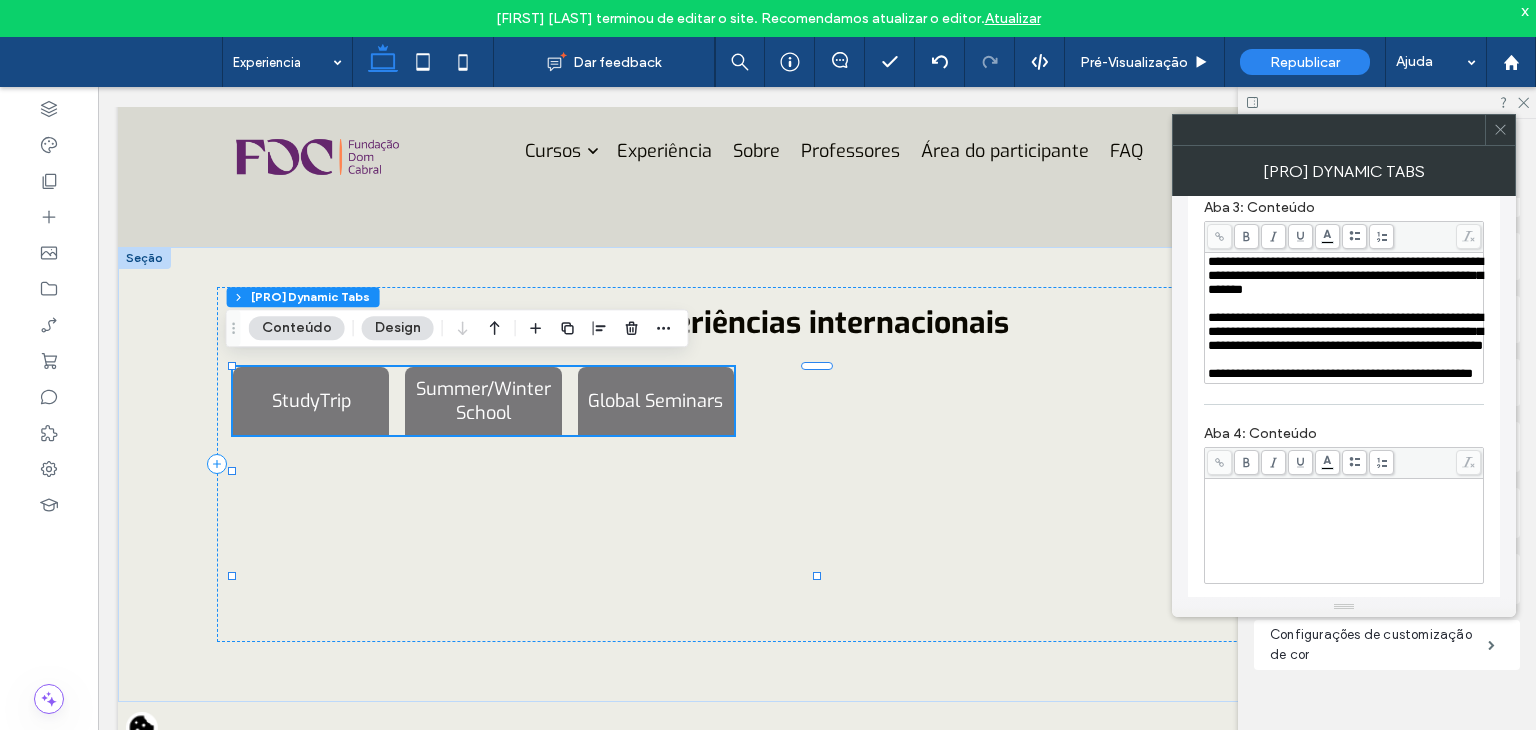 scroll, scrollTop: 800, scrollLeft: 0, axis: vertical 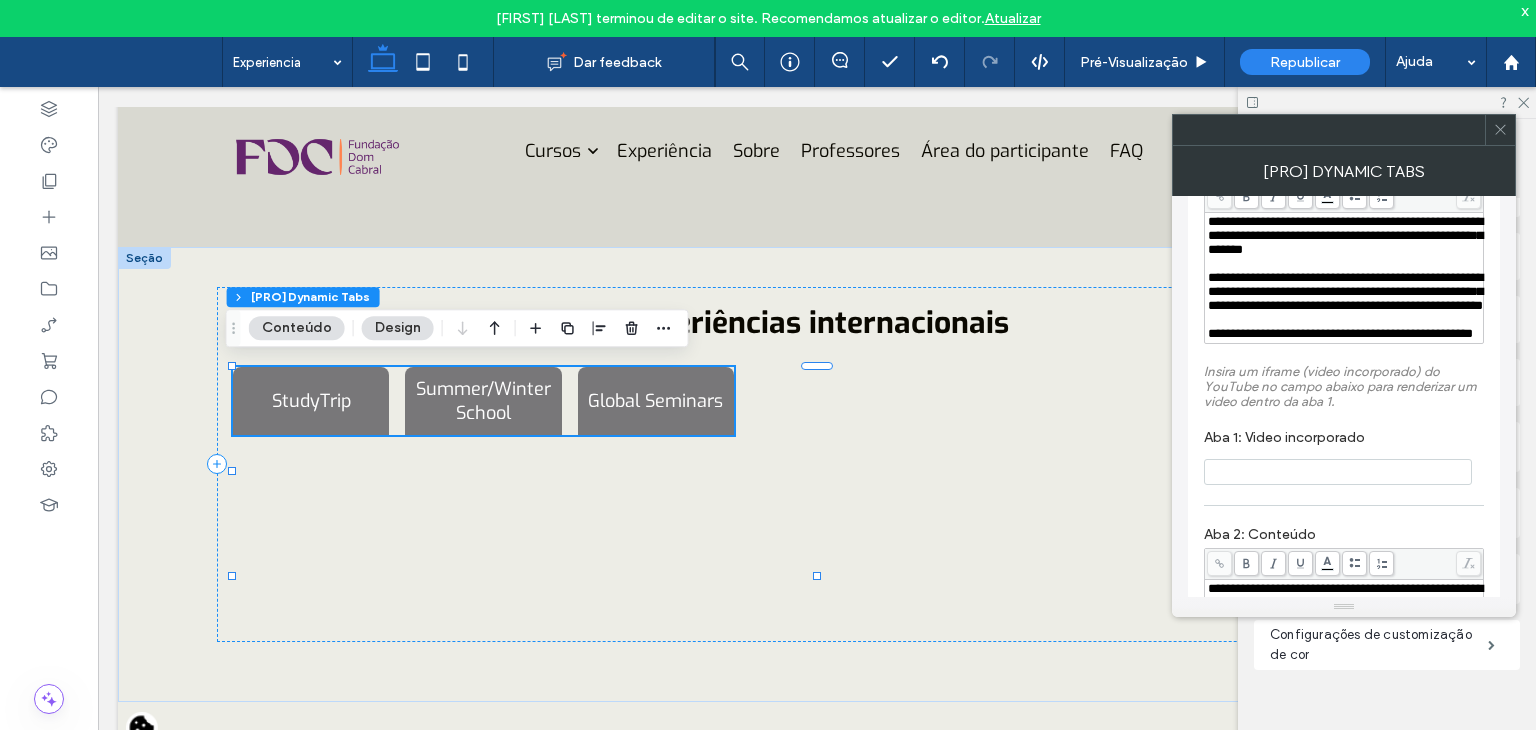 click on "Insira um iframe (video incorporado) do YouTube no campo abaixo para renderizar um video dentro da aba 1." at bounding box center [1340, 386] 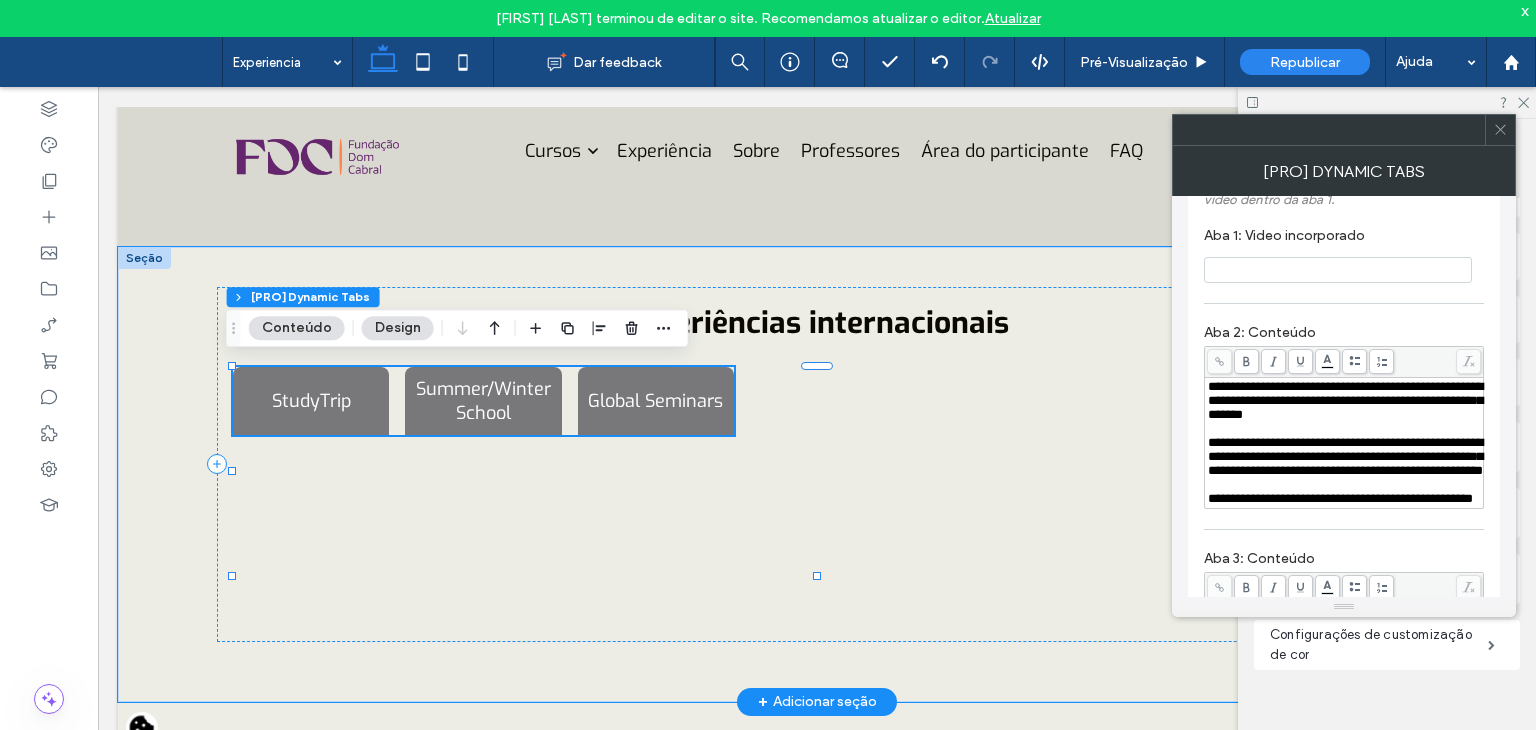scroll, scrollTop: 444, scrollLeft: 0, axis: vertical 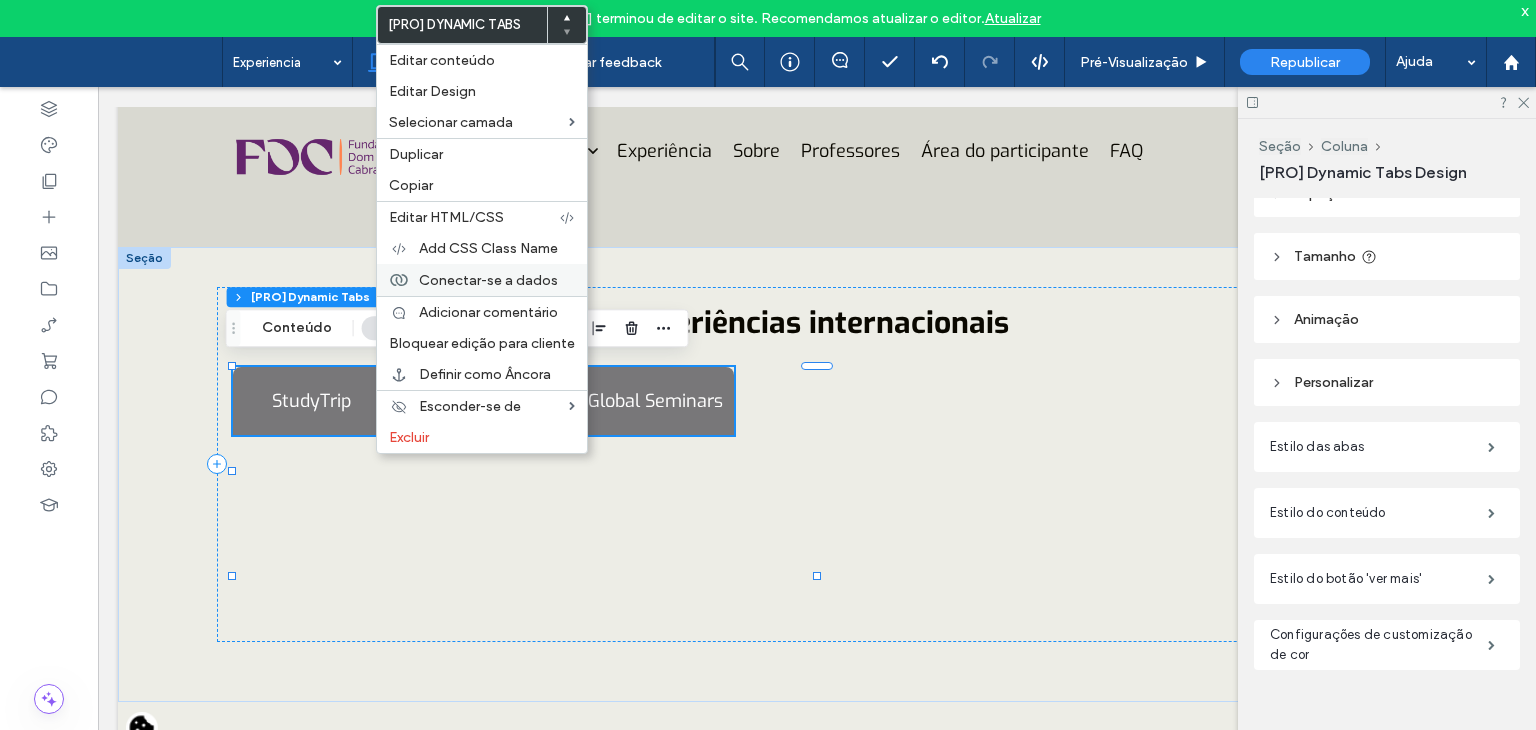 click on "Conectar-se a dados" at bounding box center (482, 280) 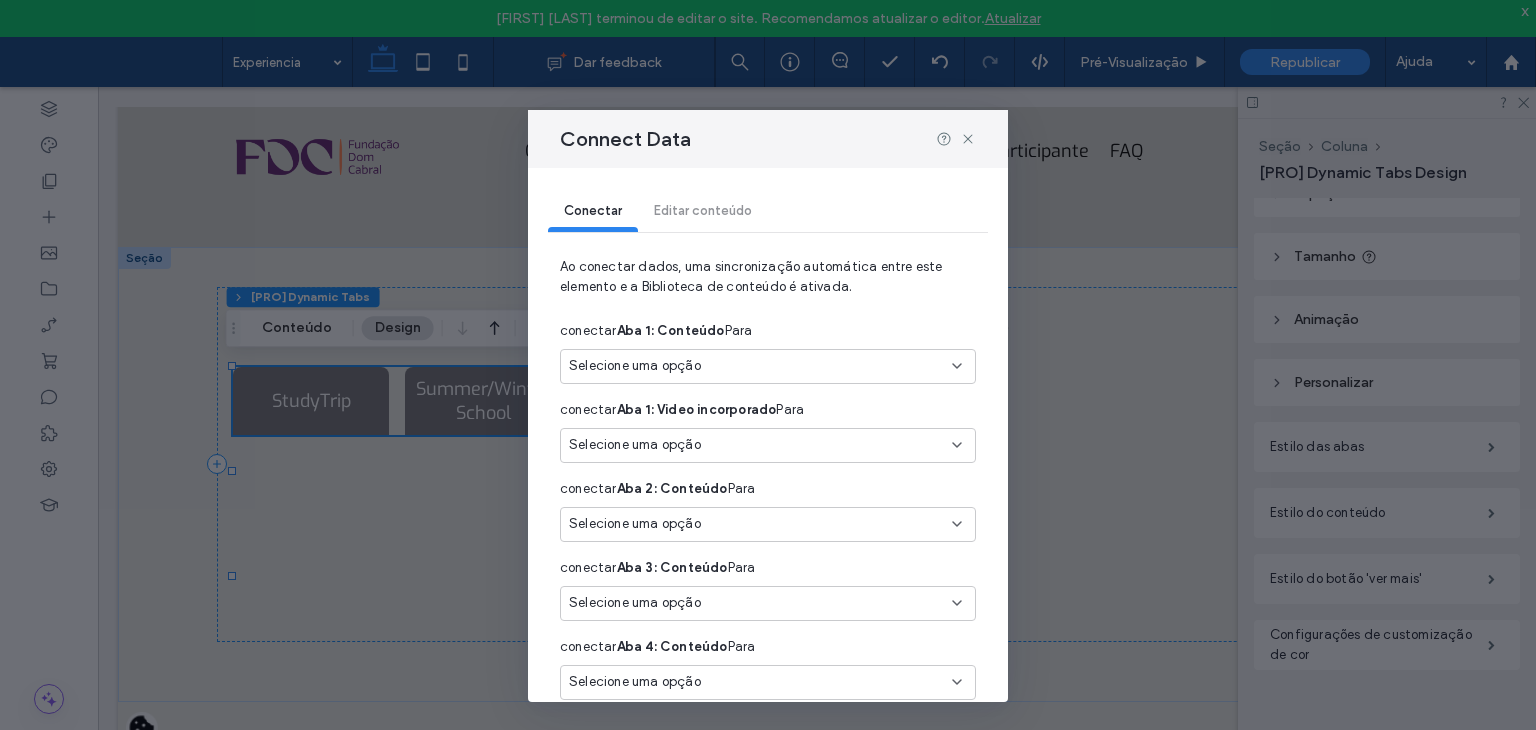 click on "Selecione uma opção" at bounding box center [635, 366] 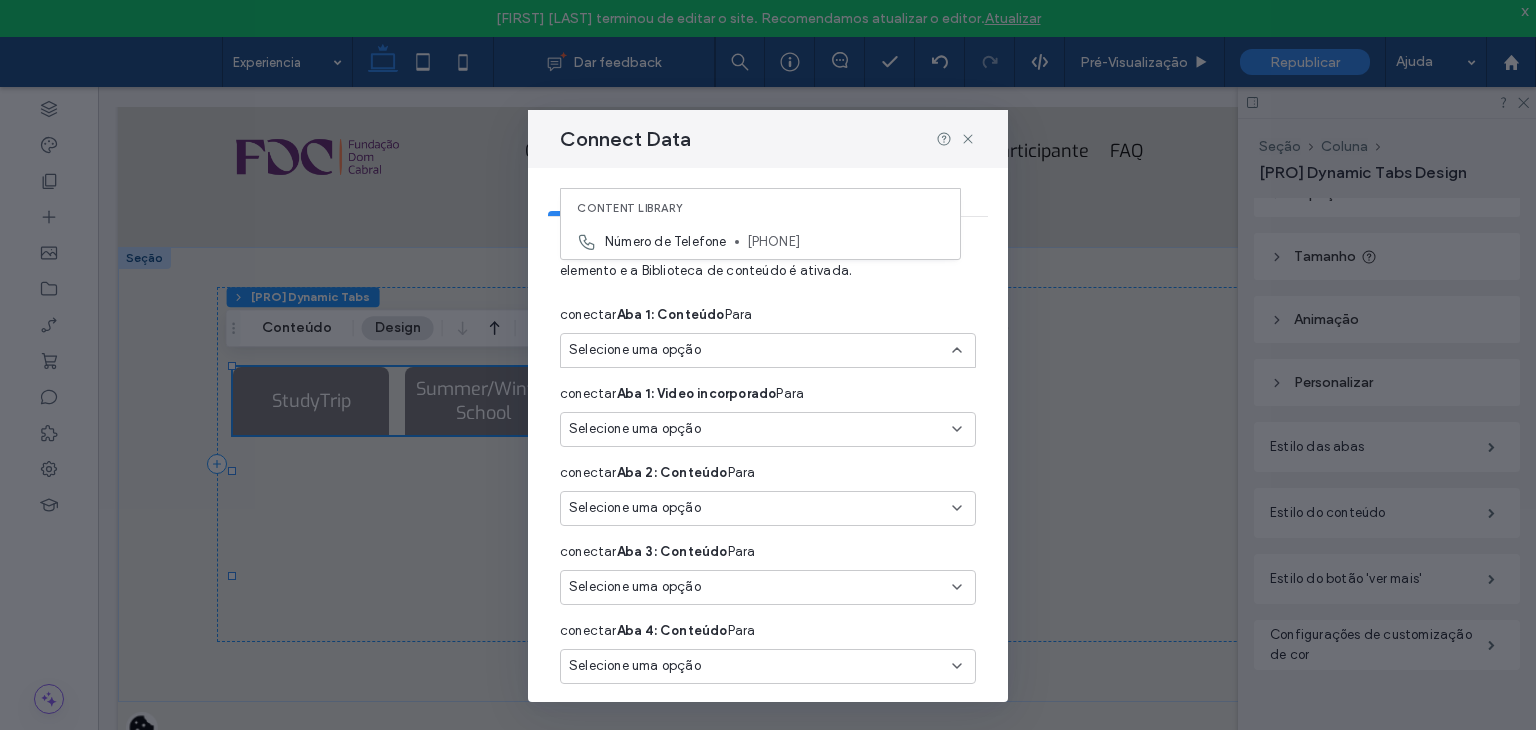 scroll, scrollTop: 0, scrollLeft: 0, axis: both 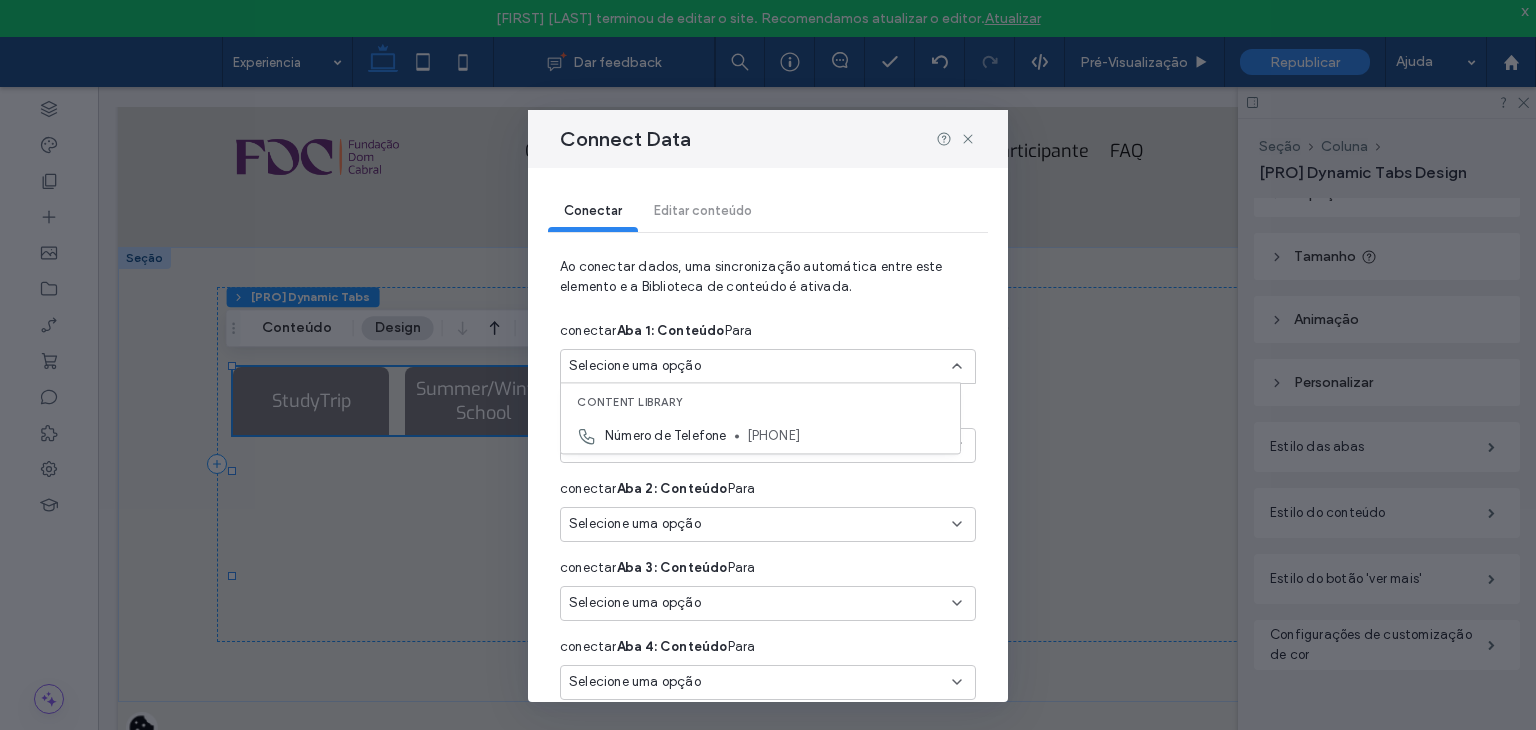 click on "Selecione uma opção" at bounding box center (635, 366) 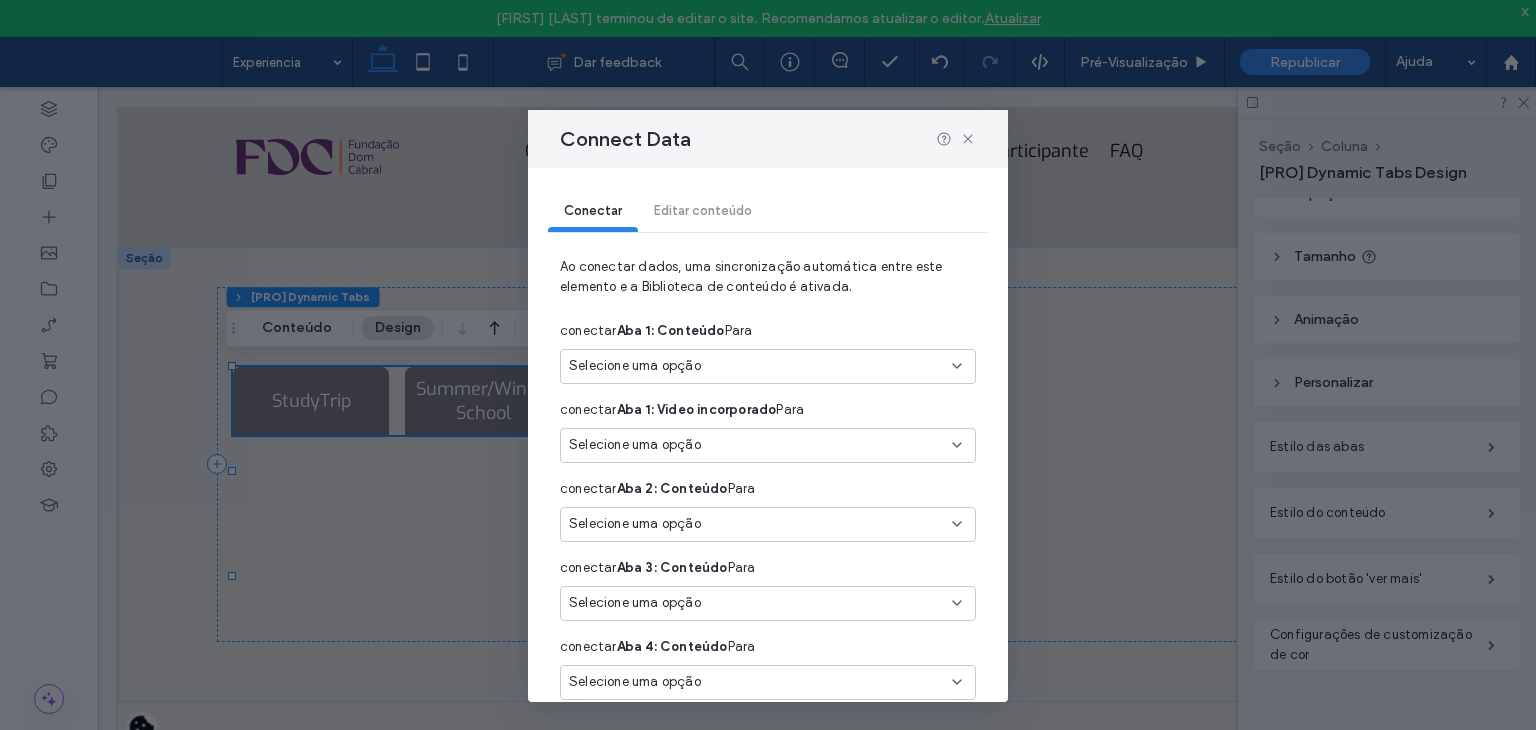 click on "Selecione uma opção" at bounding box center [635, 445] 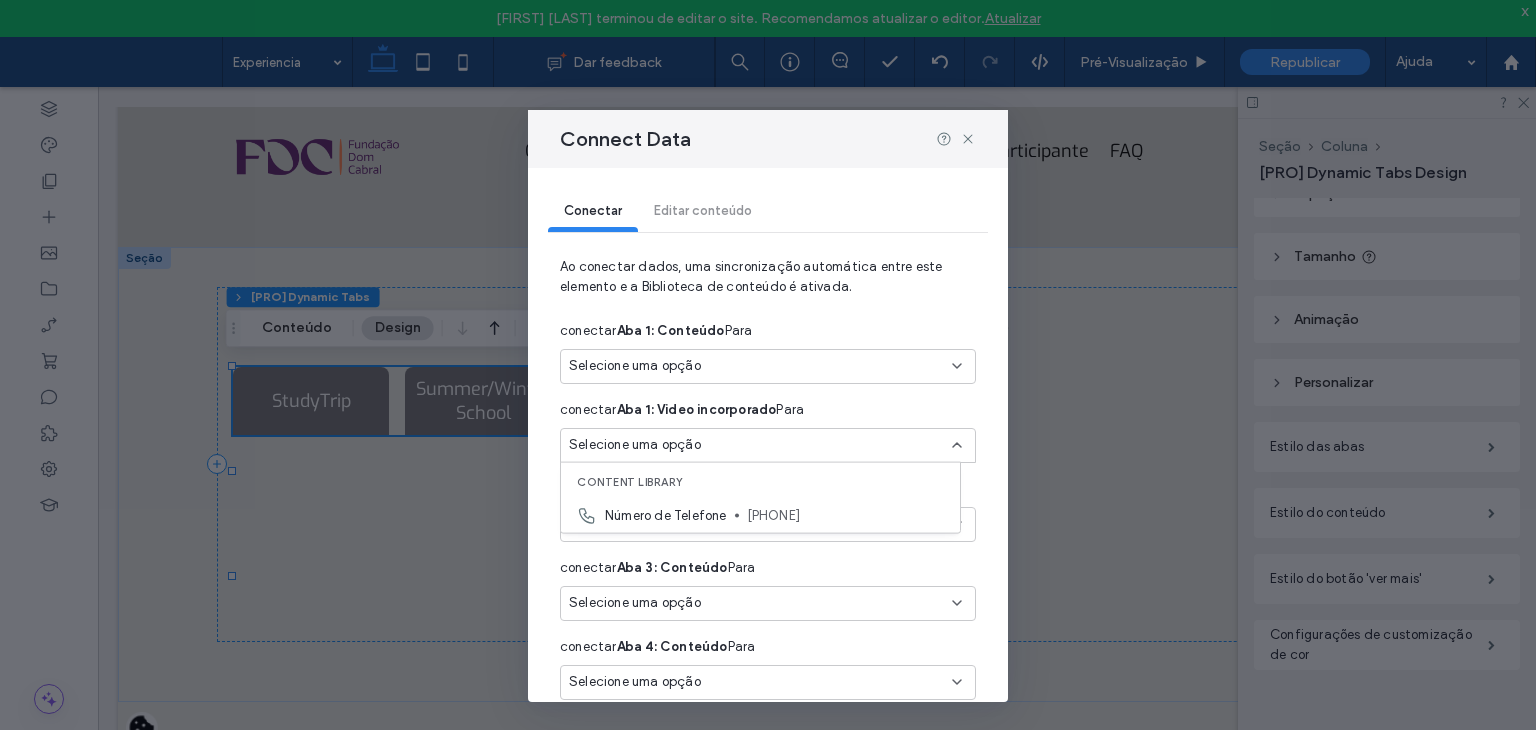 click on "Selecione uma opção" at bounding box center [635, 445] 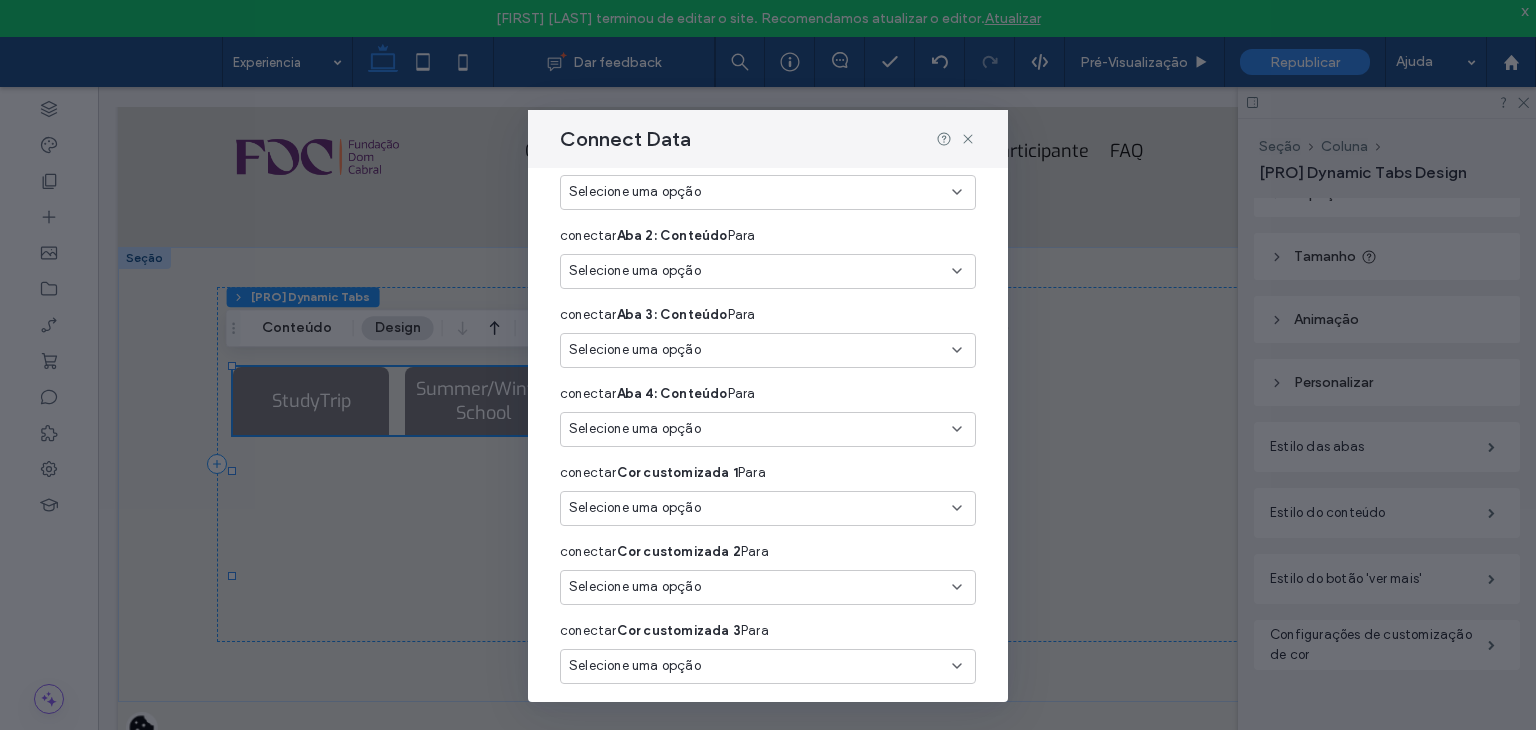 scroll, scrollTop: 400, scrollLeft: 0, axis: vertical 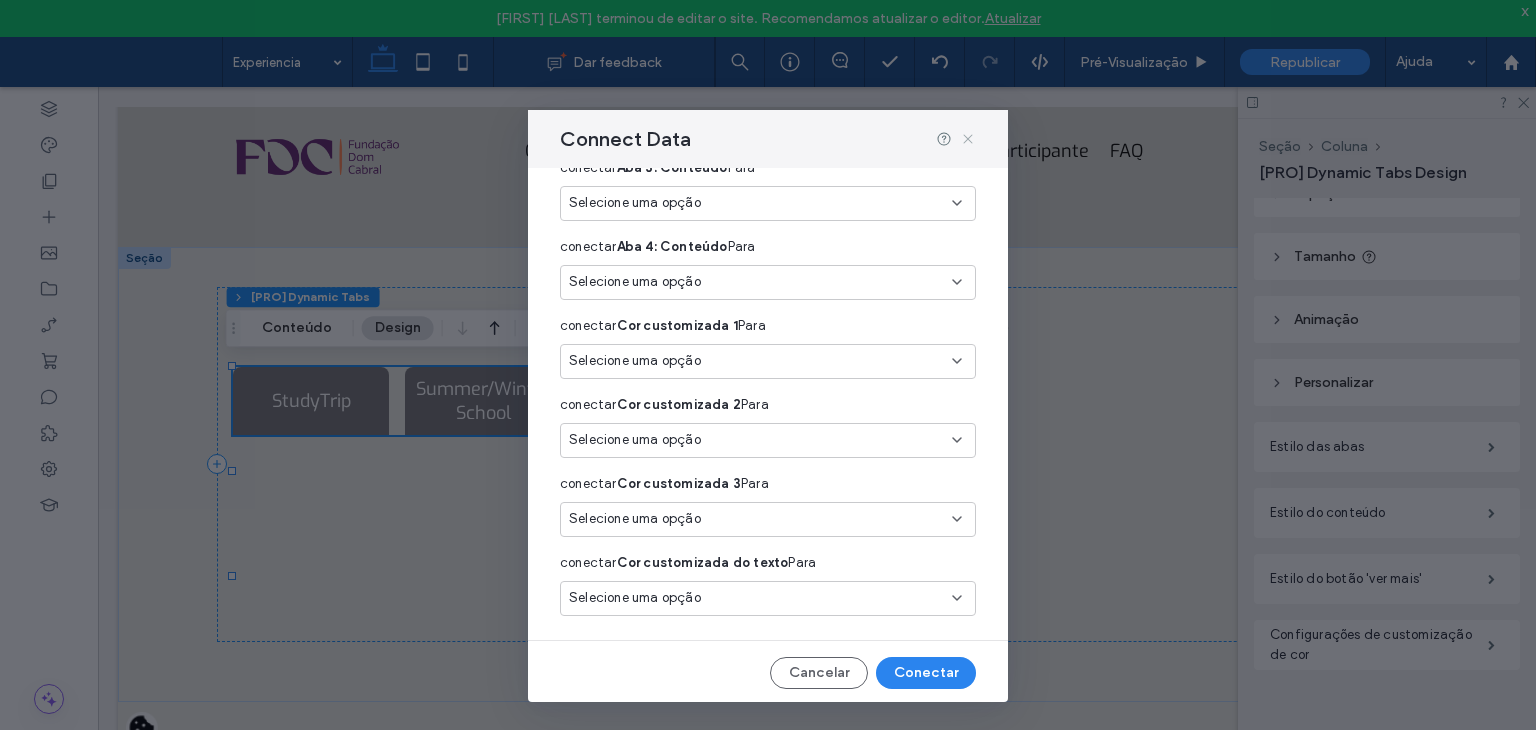 click 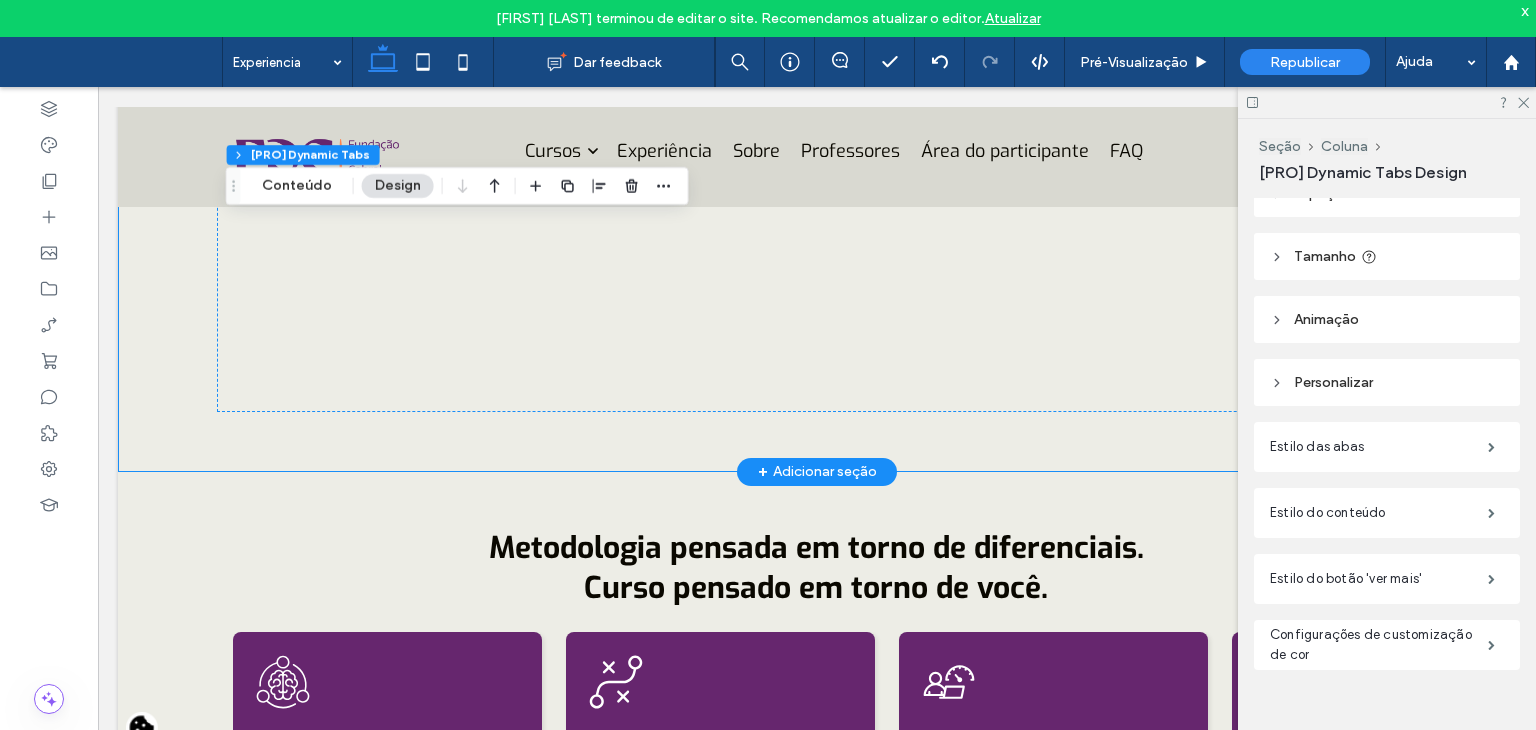 scroll, scrollTop: 3243, scrollLeft: 0, axis: vertical 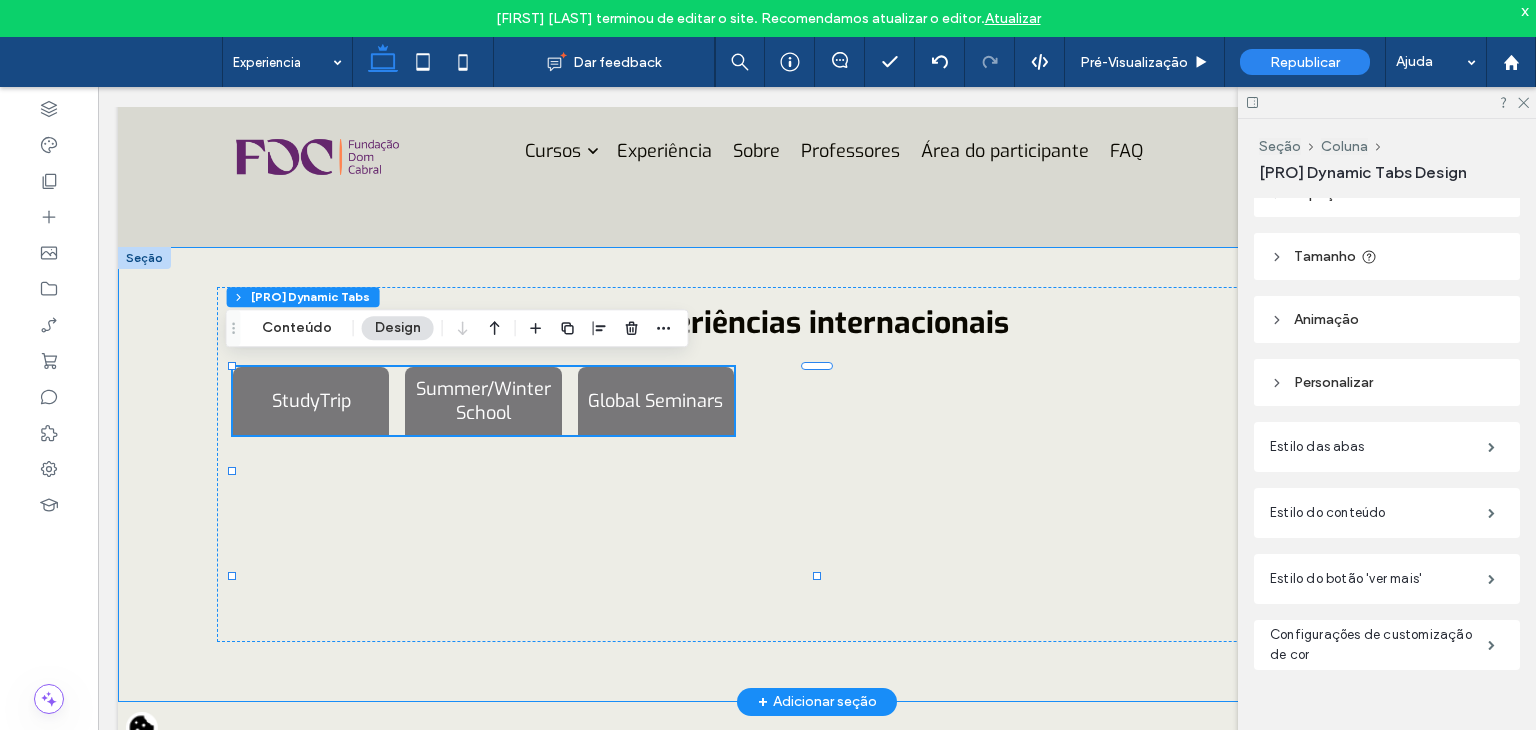 click on "Experiências internacionais
StudyTrip
Summer/Winter School
Global Seminars
Lorem ipsum dolor sit amet, consectetur adipiscing elit. Morbi a urna vehicula, pharetra neque sed, interdum turpis.  Vivamus scelerisque molestie molestie. Pellentesque pulvinar orci at sapien sodales, a tempor sem faucibus. Proin viverra feugiat arcu, a consequat nulla faucibus a.  Vivamus eget tellus sit amet tortor pharetra maximus.
Lorem ipsum dolor sit amet, consectetur adipiscing elit. Morbi a urna vehicula, pharetra neque sed, interdum turpis.  Vivamus scelerisque molestie molestie. Pellentesque pulvinar orci at sapien sodales, a tempor sem faucibus. Proin viverra feugiat arcu, a consequat nulla faucibus a.  Vivamus eget tellus sit amet tortor pharetra maximus.
Lorem ipsum dolor sit amet, consectetur adipiscing elit. Morbi a urna vehicula, pharetra neque sed, interdum turpis.  Vivamus eget tellus sit amet tortor pharetra maximus." at bounding box center [817, 474] 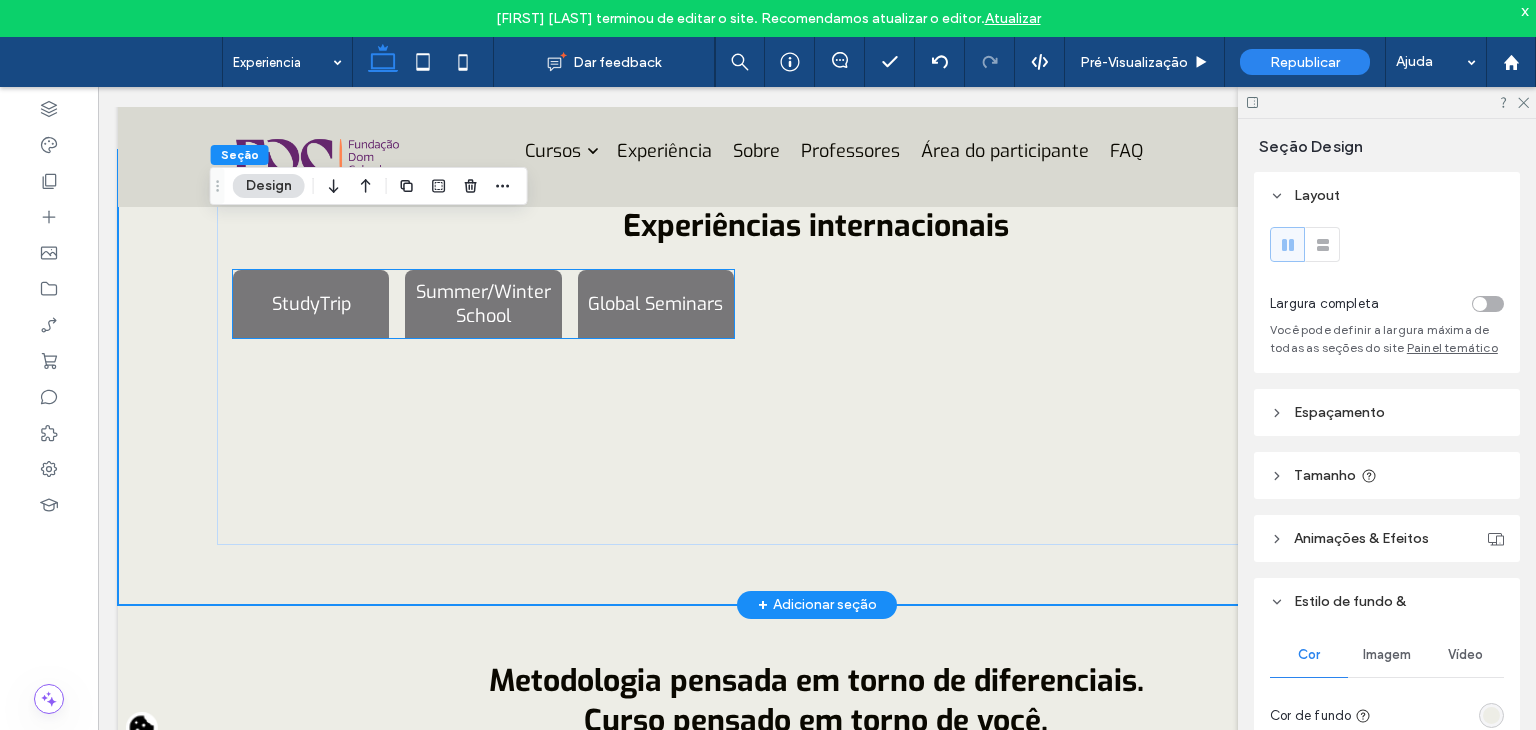 scroll, scrollTop: 3343, scrollLeft: 0, axis: vertical 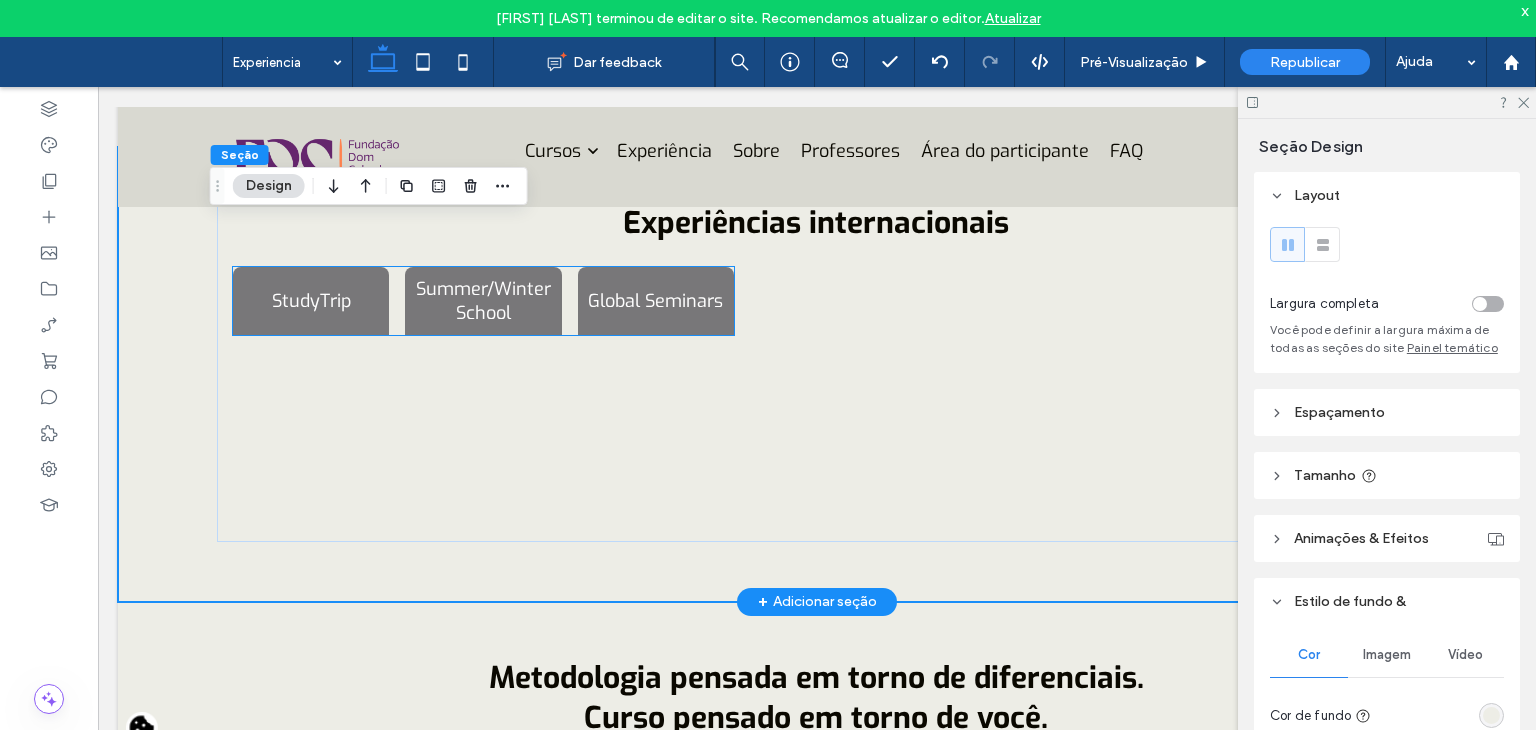 click on "Vivamus scelerisque molestie molestie. Pellentesque pulvinar orci at sapien sodales, a tempor sem faucibus. Proin viverra feugiat arcu, a consequat nulla faucibus a." at bounding box center (98, 87) 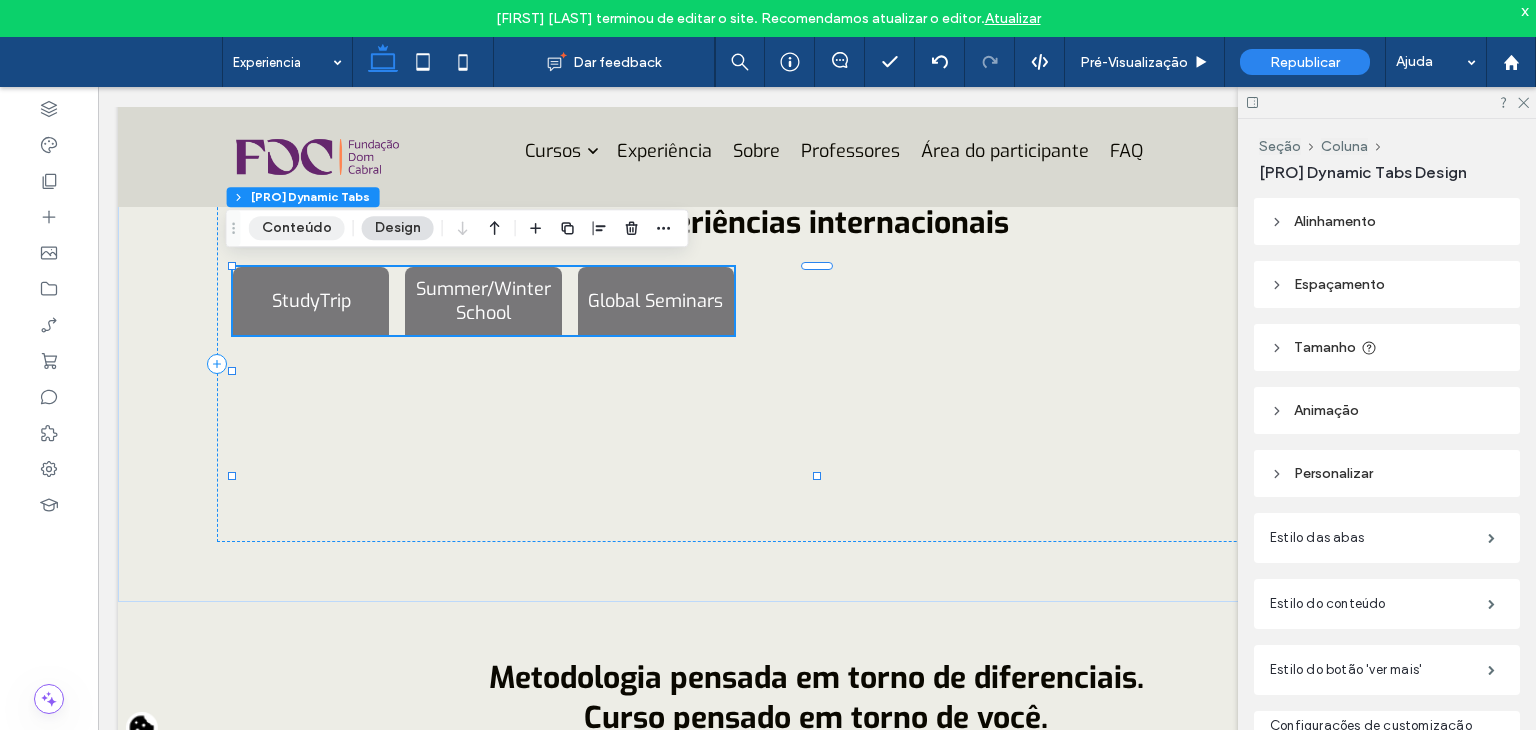 click on "Conteúdo" at bounding box center (297, 228) 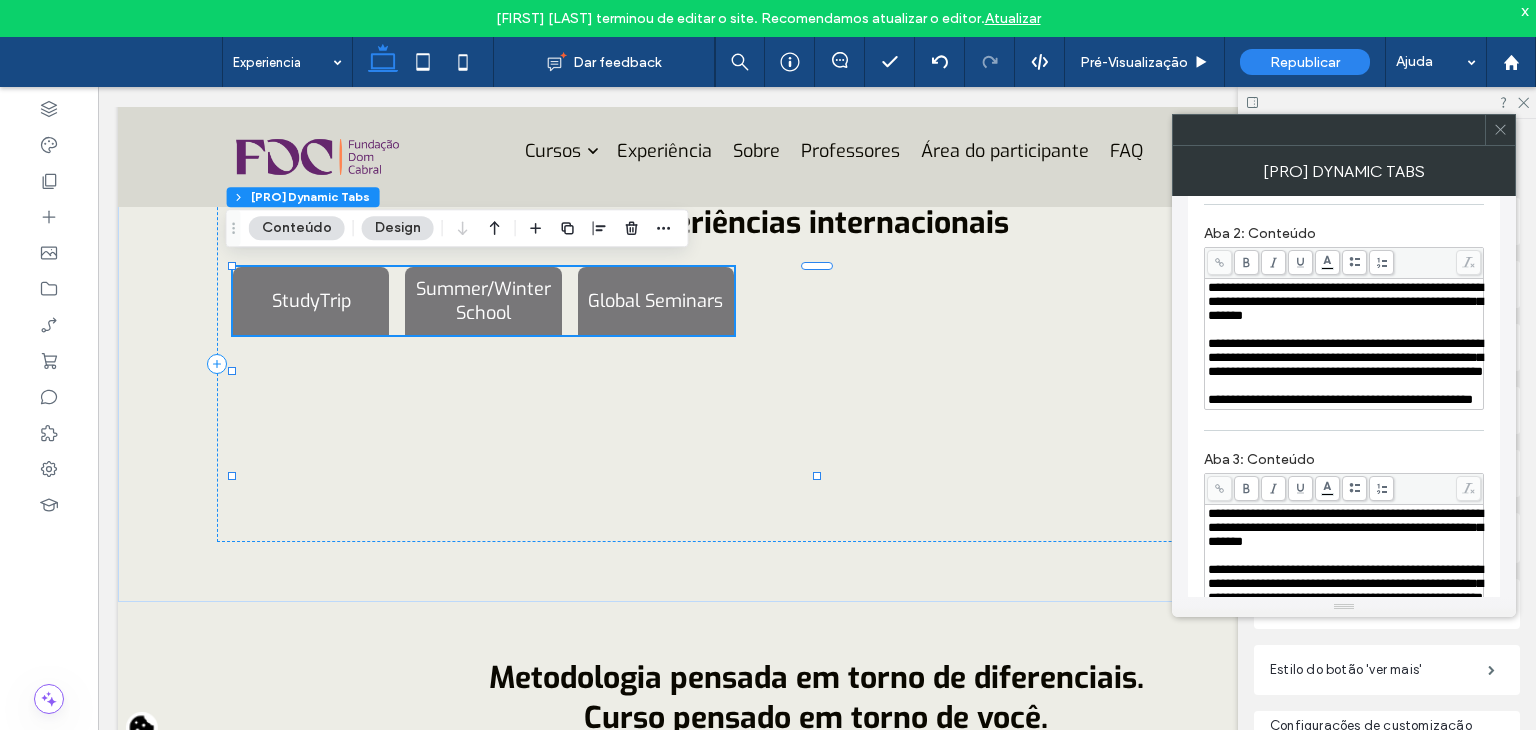 scroll, scrollTop: 544, scrollLeft: 0, axis: vertical 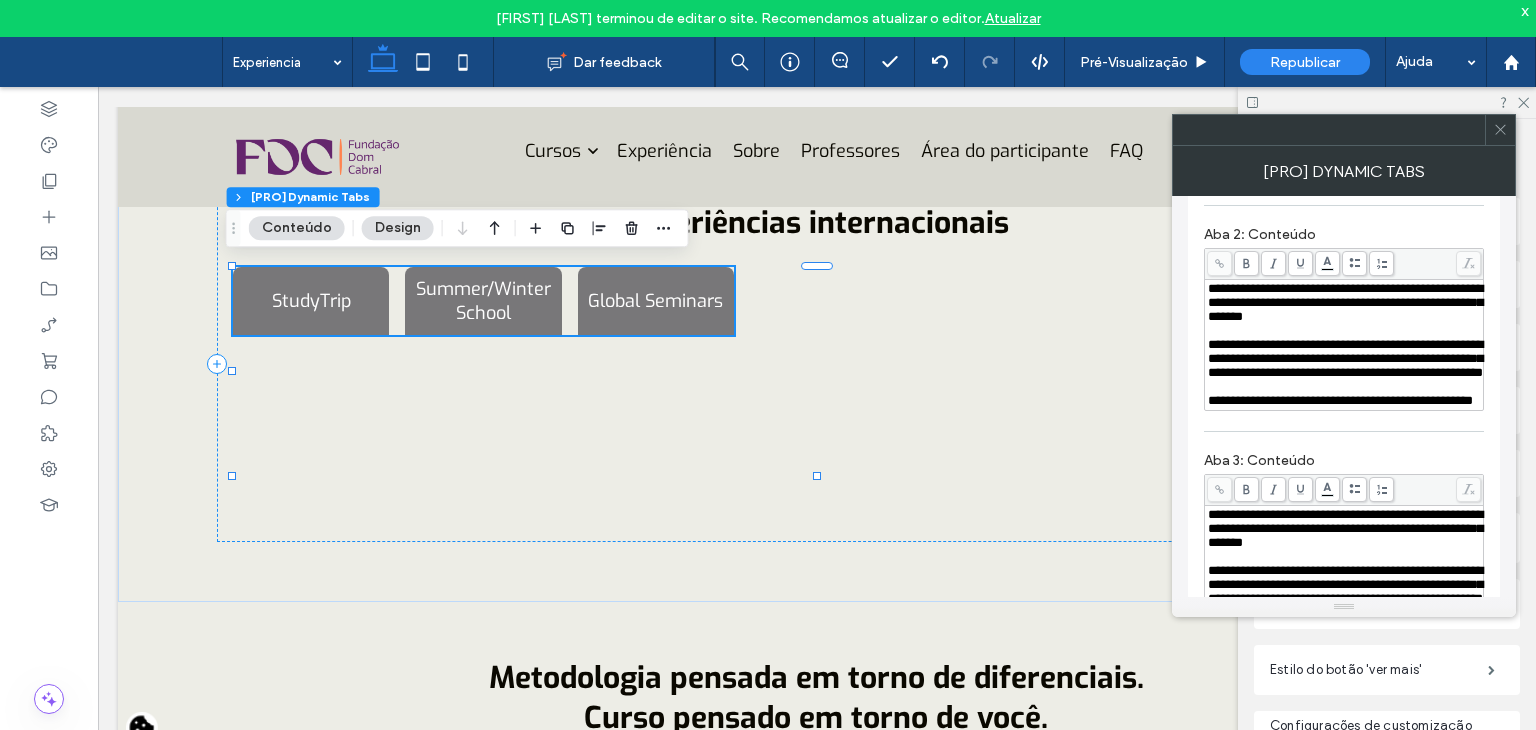 click at bounding box center [1500, 130] 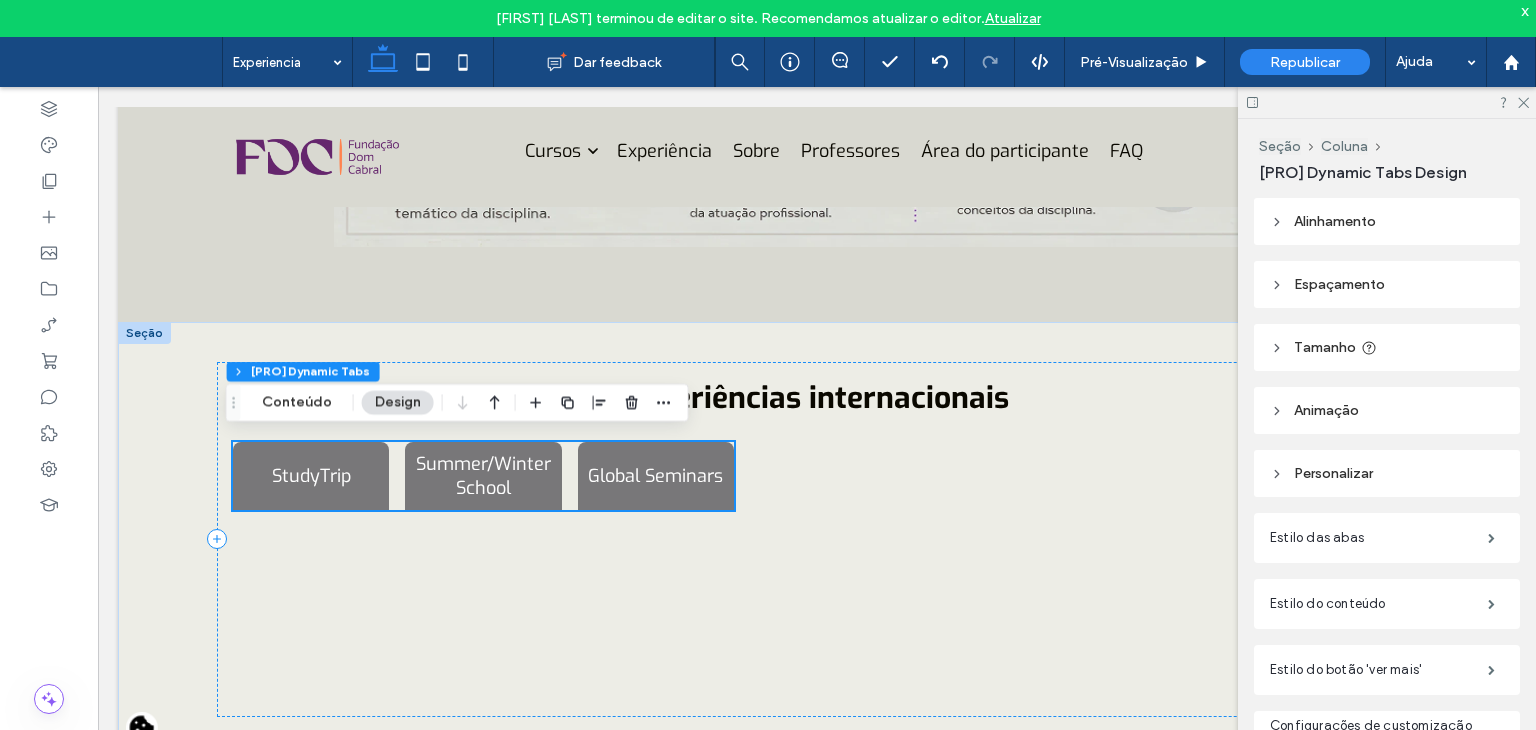 scroll, scrollTop: 3143, scrollLeft: 0, axis: vertical 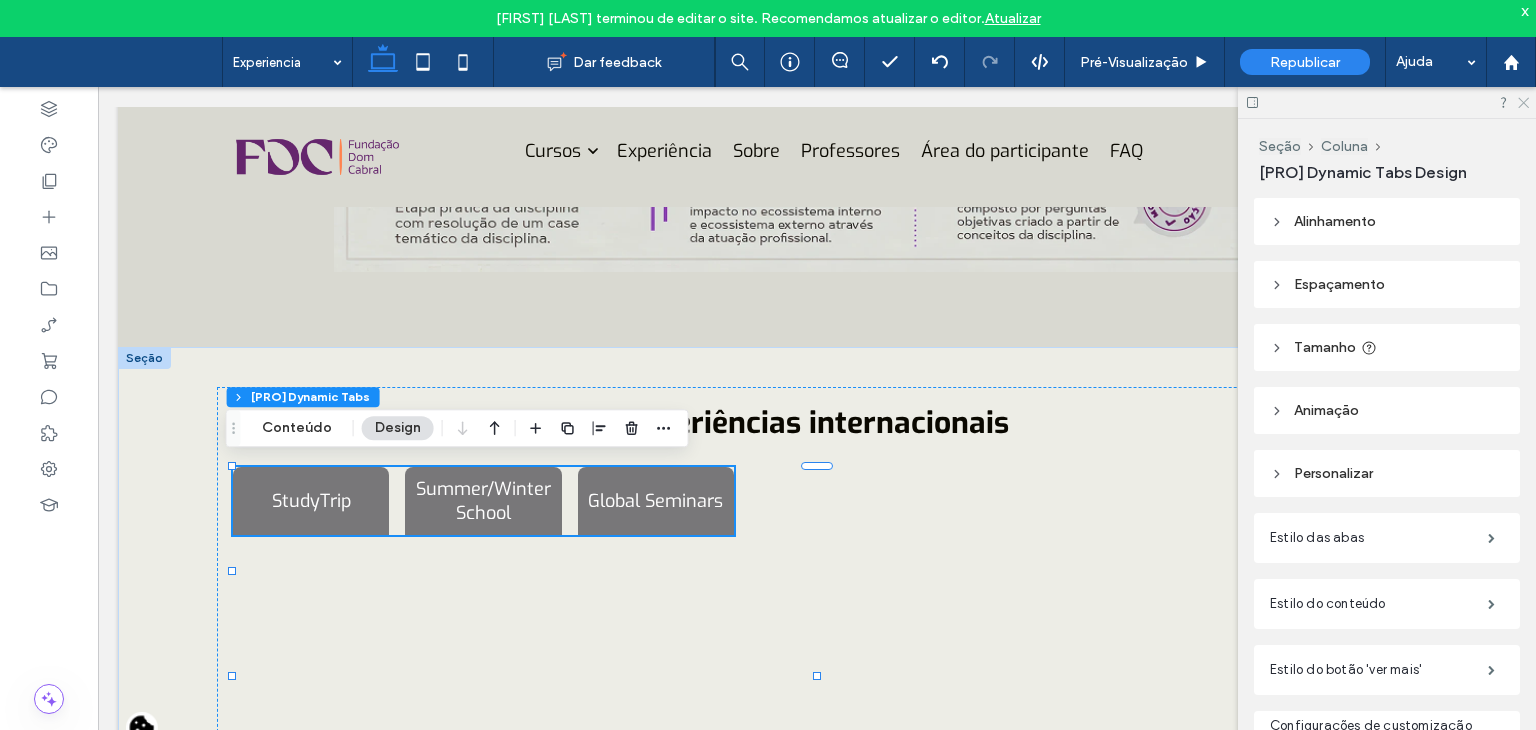 click 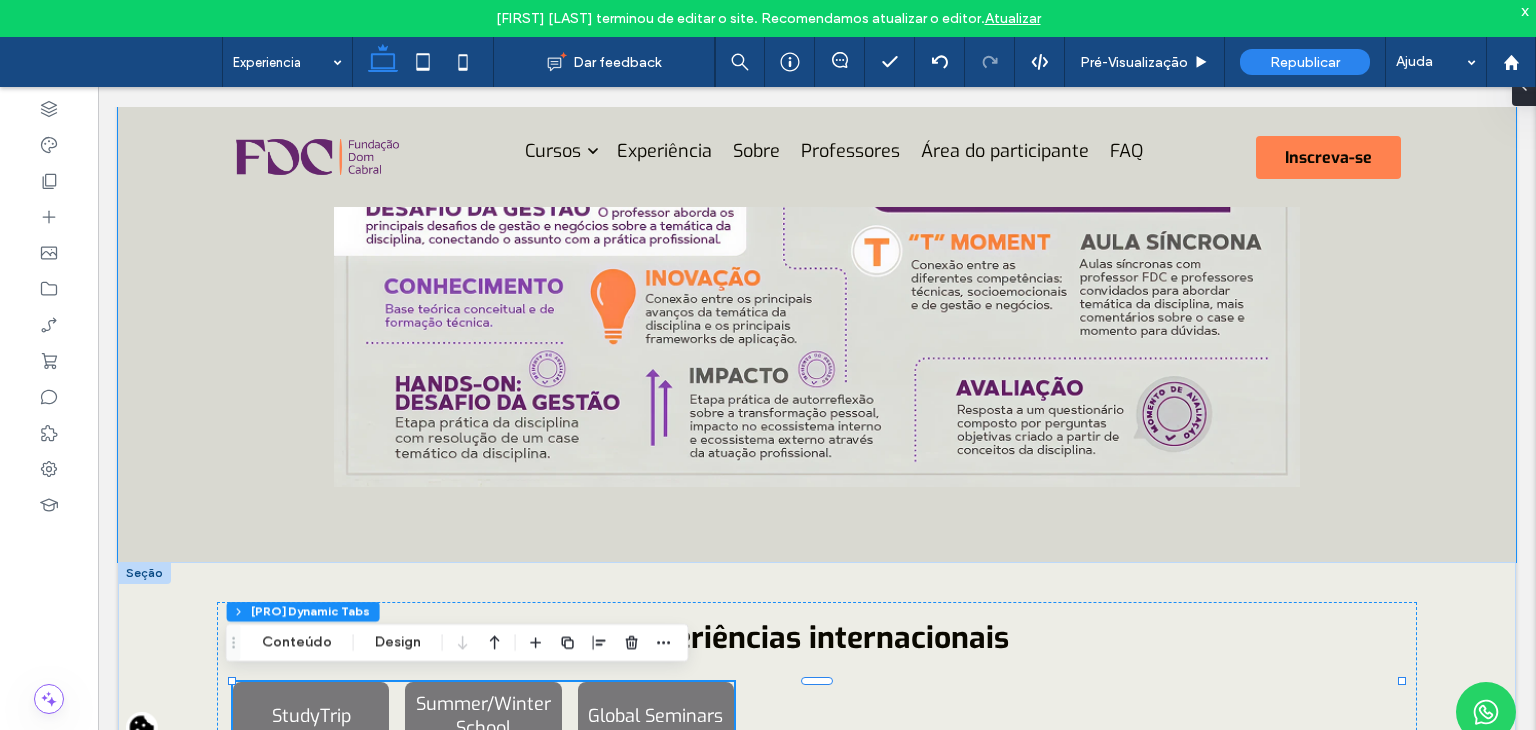 scroll, scrollTop: 3343, scrollLeft: 0, axis: vertical 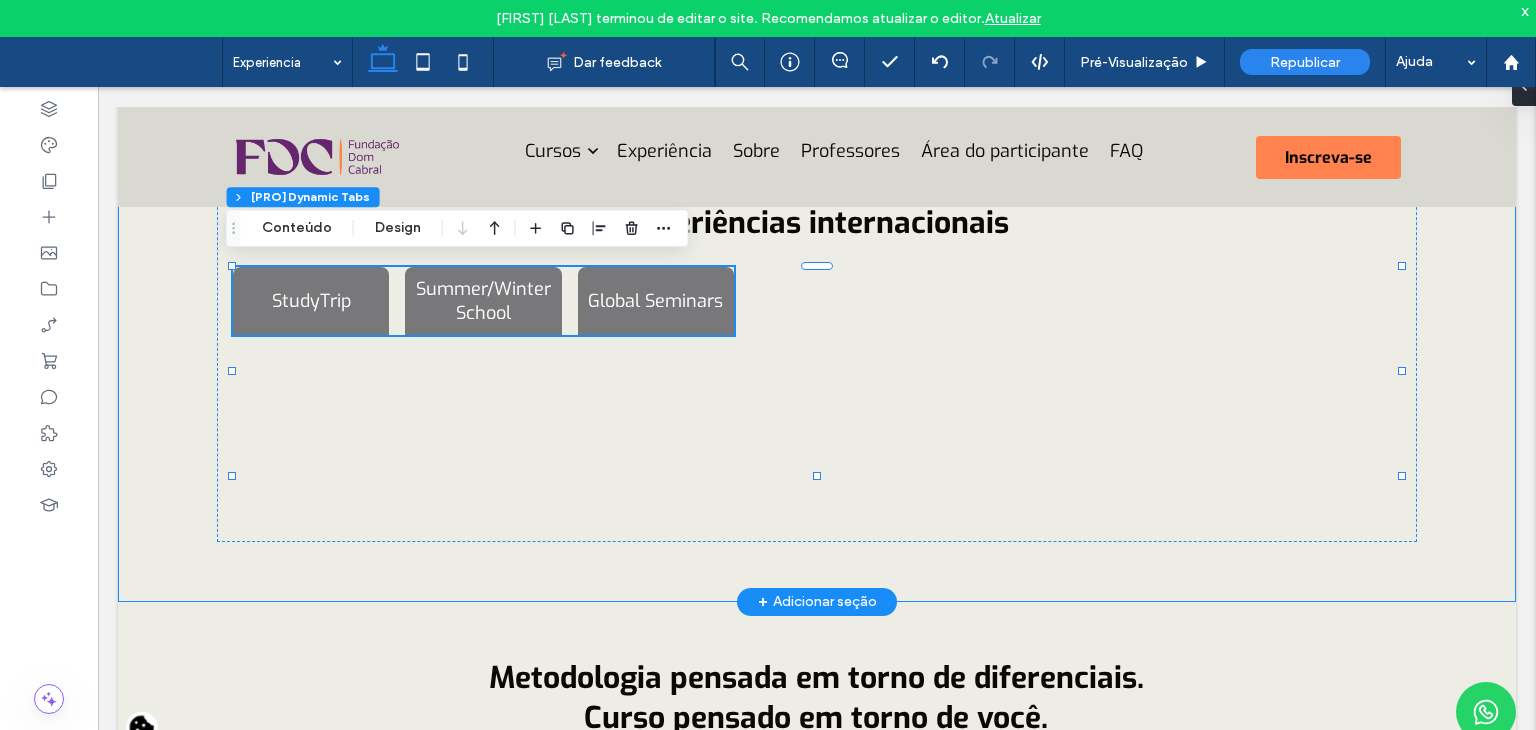 click on "Experiências internacionais
StudyTrip
Summer/Winter School
Global Seminars
Lorem ipsum dolor sit amet, consectetur adipiscing elit. Morbi a urna vehicula, pharetra neque sed, interdum turpis.  Vivamus scelerisque molestie molestie. Pellentesque pulvinar orci at sapien sodales, a tempor sem faucibus. Proin viverra feugiat arcu, a consequat nulla faucibus a.  Vivamus eget tellus sit amet tortor pharetra maximus.
Lorem ipsum dolor sit amet, consectetur adipiscing elit. Morbi a urna vehicula, pharetra neque sed, interdum turpis.  Vivamus scelerisque molestie molestie. Pellentesque pulvinar orci at sapien sodales, a tempor sem faucibus. Proin viverra feugiat arcu, a consequat nulla faucibus a.  Vivamus eget tellus sit amet tortor pharetra maximus.
Lorem ipsum dolor sit amet, consectetur adipiscing elit. Morbi a urna vehicula, pharetra neque sed, interdum turpis.  Vivamus eget tellus sit amet tortor pharetra maximus." at bounding box center (817, 374) 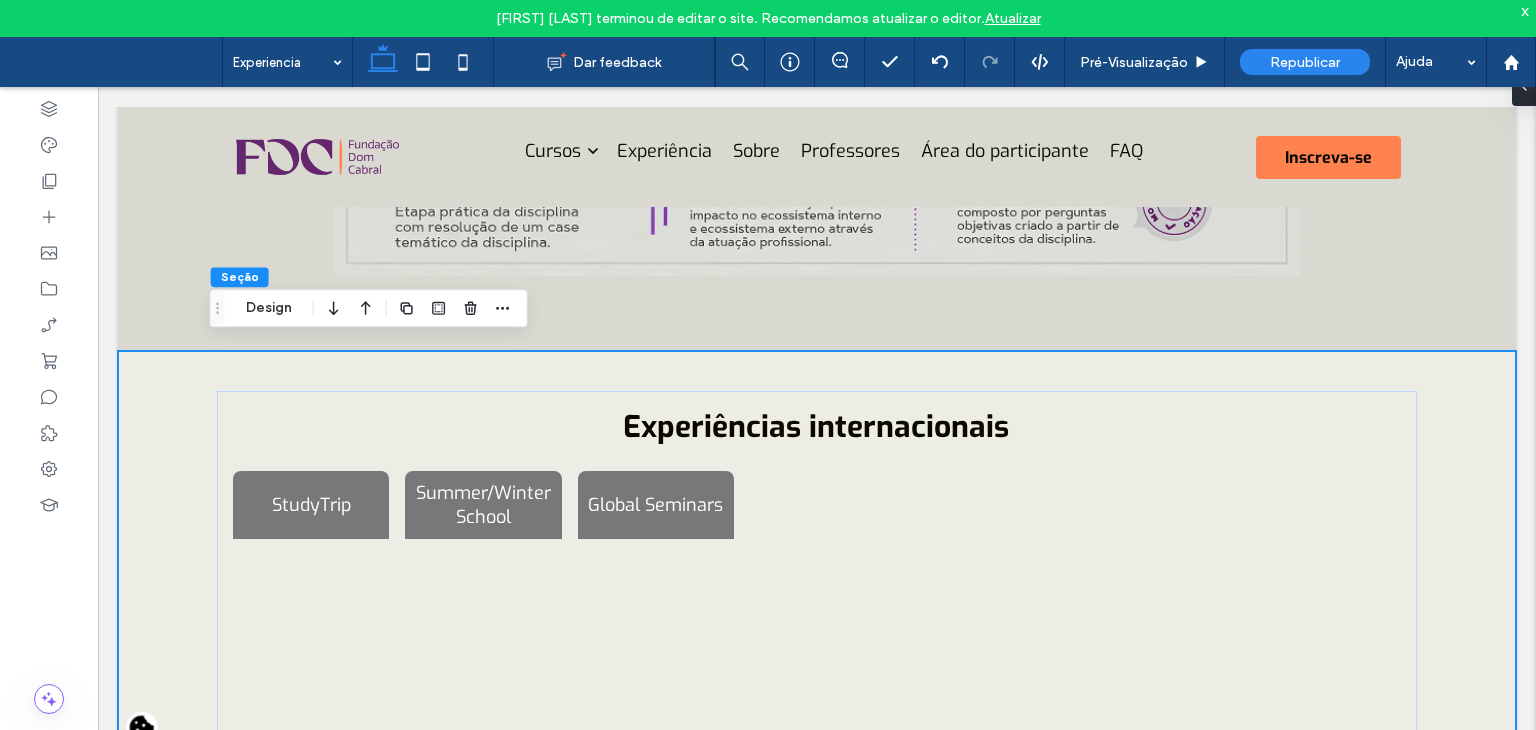 scroll, scrollTop: 3143, scrollLeft: 0, axis: vertical 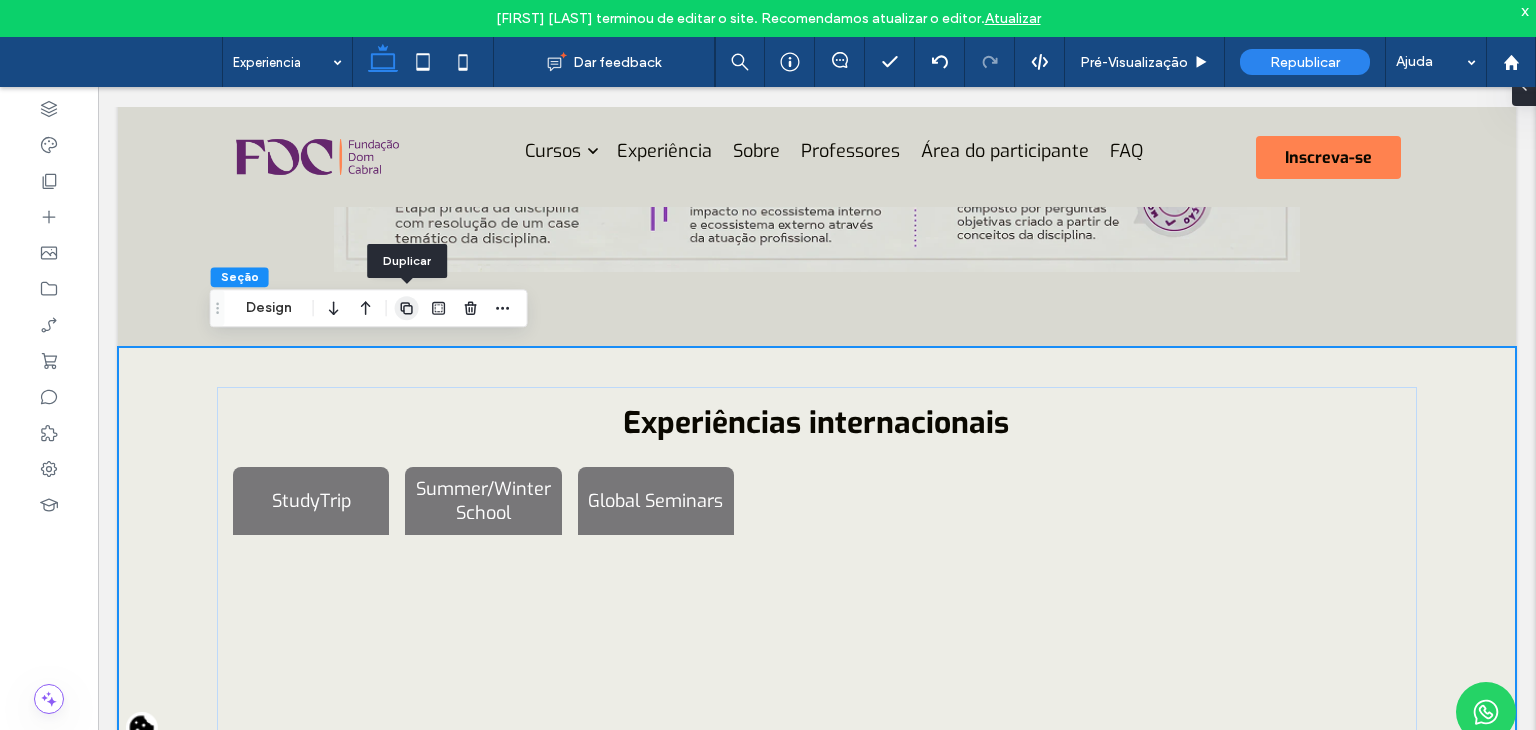 click 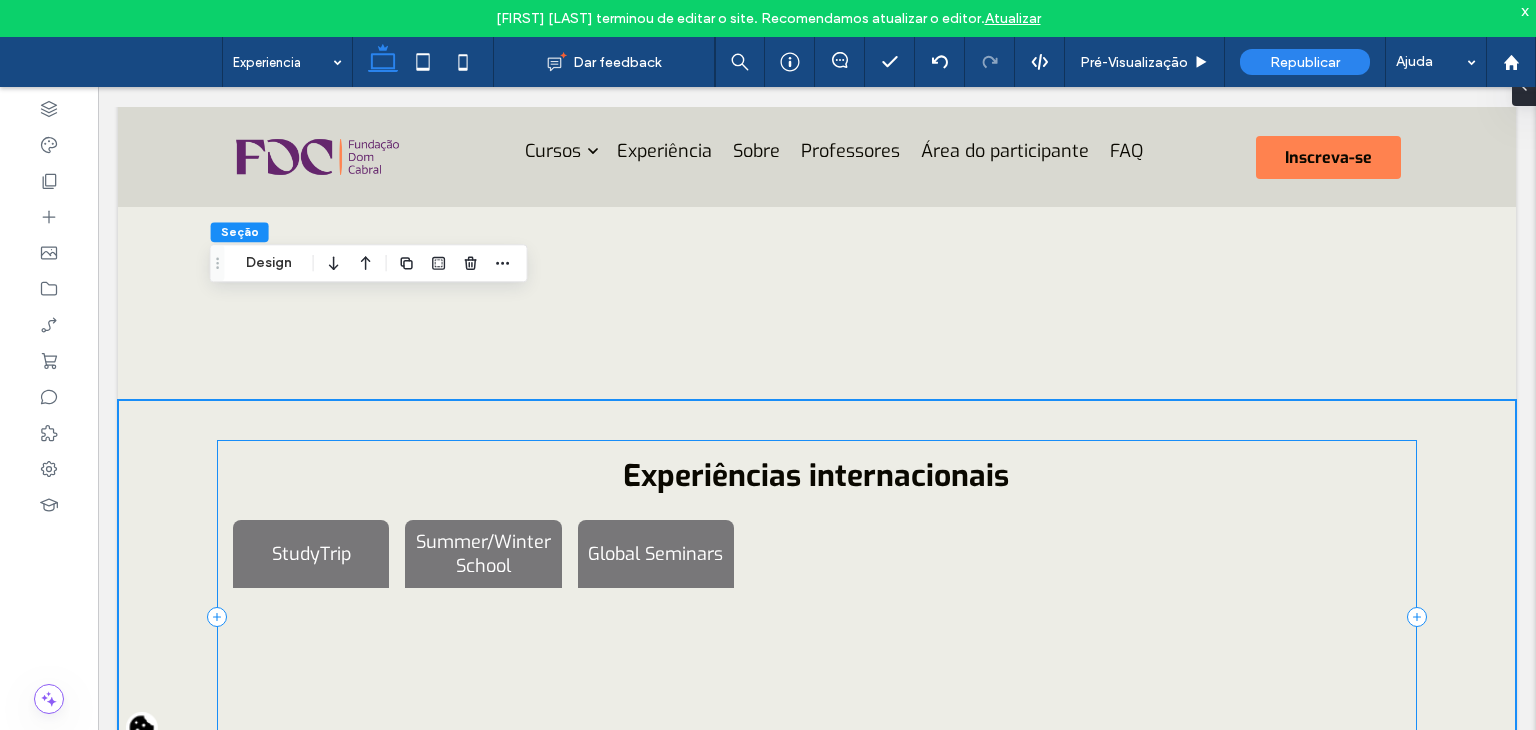 scroll, scrollTop: 3343, scrollLeft: 0, axis: vertical 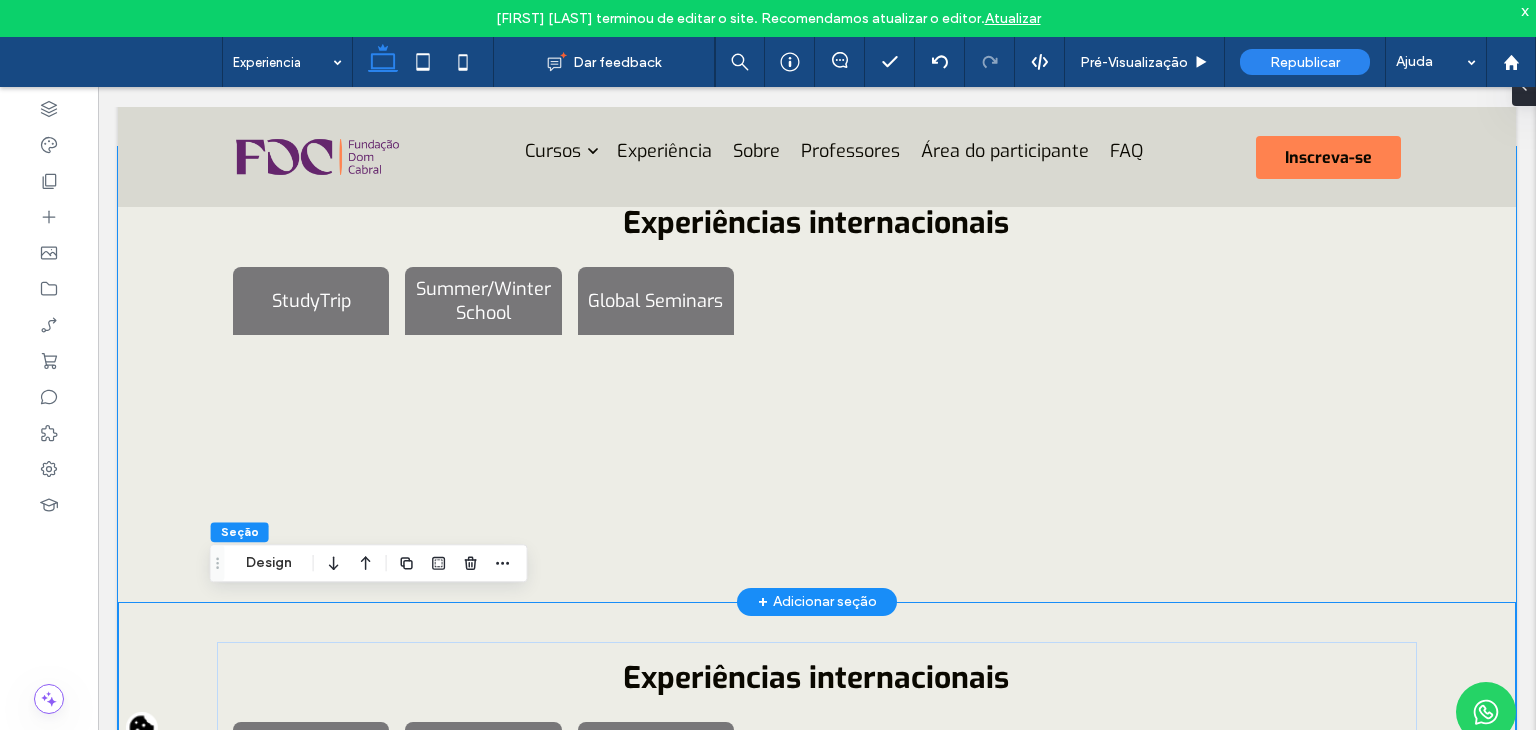 click on "Experiências internacionais
StudyTrip
Summer/Winter School
Global Seminars
Lorem ipsum dolor sit amet, consectetur adipiscing elit. Morbi a urna vehicula, pharetra neque sed, interdum turpis.  Vivamus scelerisque molestie molestie. Pellentesque pulvinar orci at sapien sodales, a tempor sem faucibus. Proin viverra feugiat arcu, a consequat nulla faucibus a.  Vivamus eget tellus sit amet tortor pharetra maximus.
Lorem ipsum dolor sit amet, consectetur adipiscing elit. Morbi a urna vehicula, pharetra neque sed, interdum turpis.  Vivamus scelerisque molestie molestie. Pellentesque pulvinar orci at sapien sodales, a tempor sem faucibus. Proin viverra feugiat arcu, a consequat nulla faucibus a.  Vivamus eget tellus sit amet tortor pharetra maximus.
Lorem ipsum dolor sit amet, consectetur adipiscing elit. Morbi a urna vehicula, pharetra neque sed, interdum turpis.  Vivamus eget tellus sit amet tortor pharetra maximus." at bounding box center (817, 374) 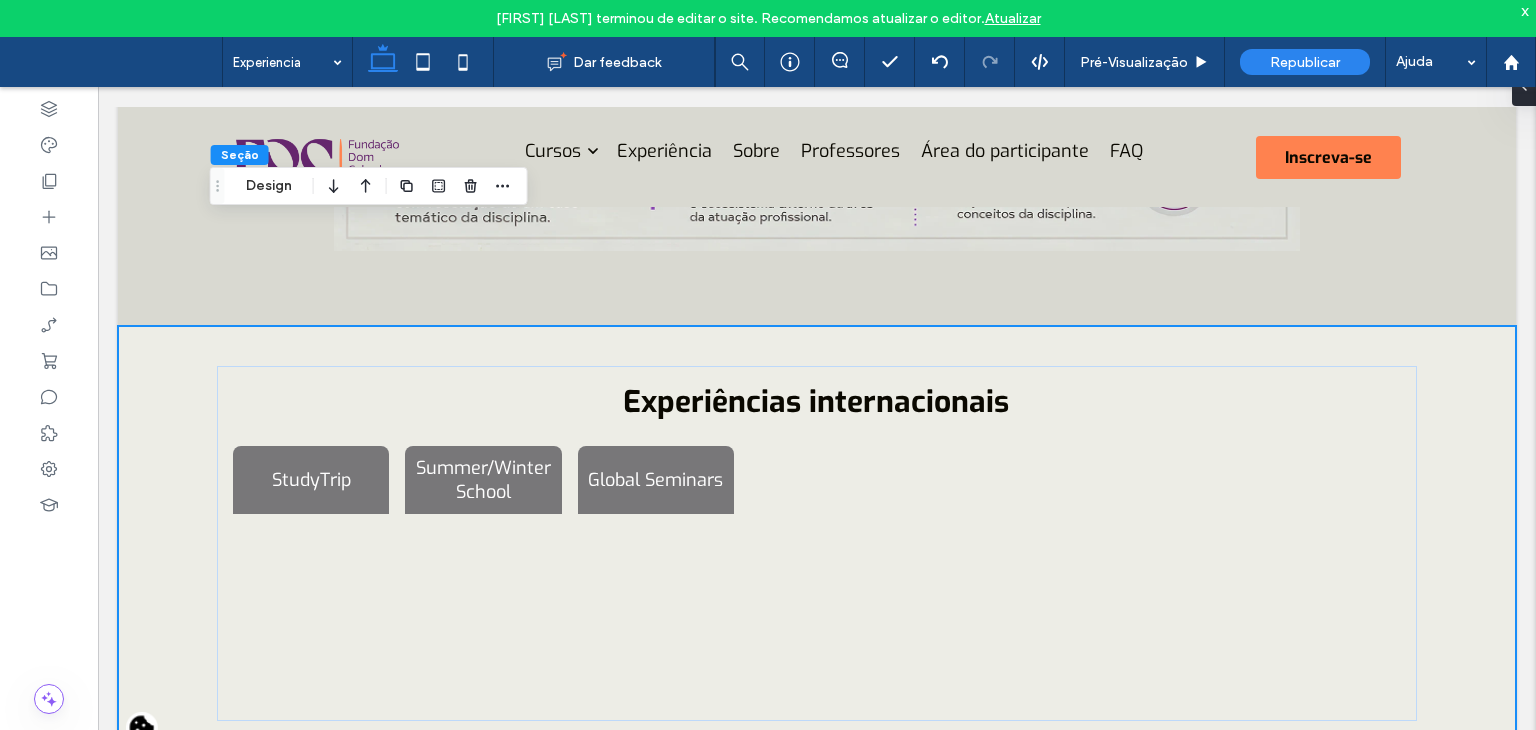 scroll, scrollTop: 3143, scrollLeft: 0, axis: vertical 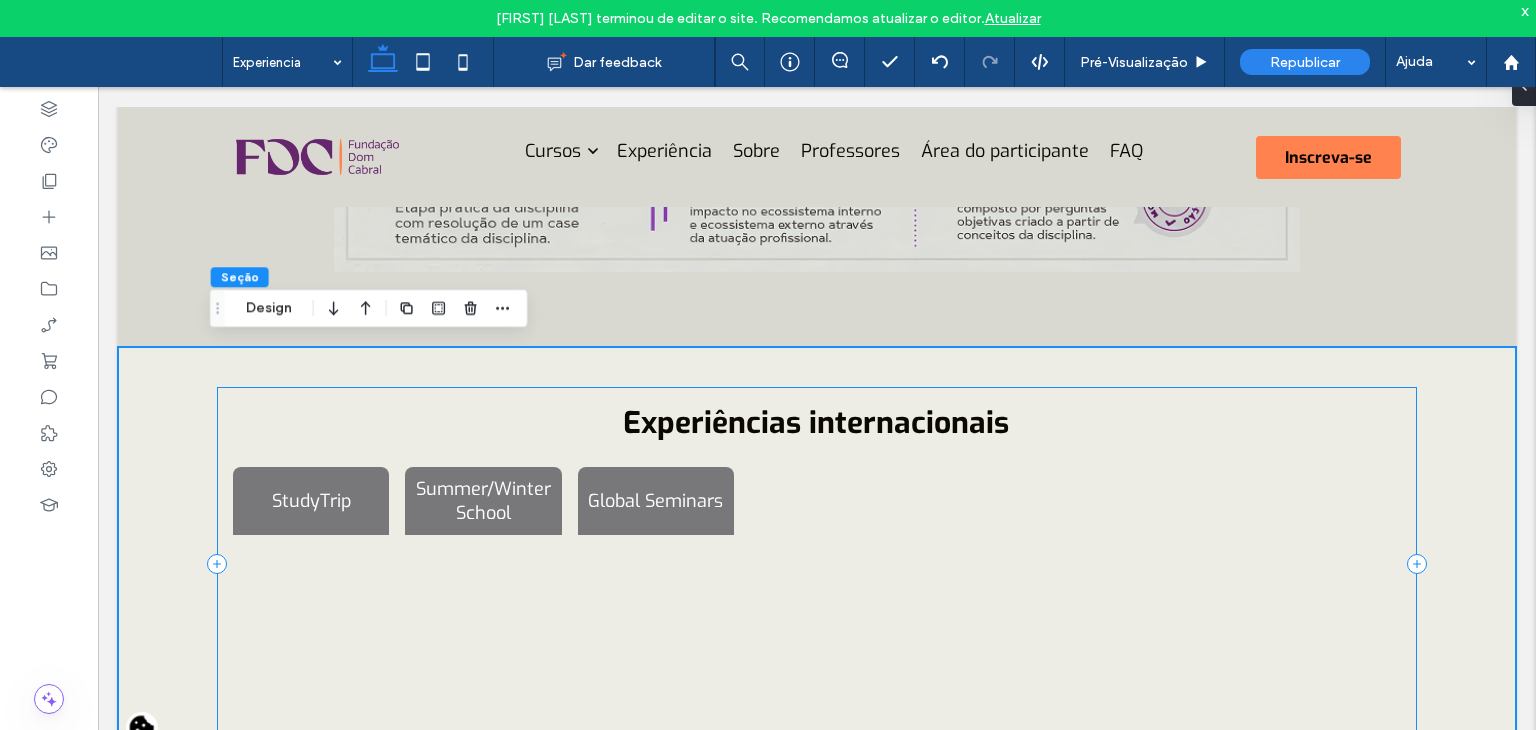 click on "Experiências internacionais
StudyTrip
Summer/Winter School
Global Seminars
Lorem ipsum dolor sit amet, consectetur adipiscing elit. Morbi a urna vehicula, pharetra neque sed, interdum turpis.  Vivamus scelerisque molestie molestie. Pellentesque pulvinar orci at sapien sodales, a tempor sem faucibus. Proin viverra feugiat arcu, a consequat nulla faucibus a.  Vivamus eget tellus sit amet tortor pharetra maximus.
Lorem ipsum dolor sit amet, consectetur adipiscing elit. Morbi a urna vehicula, pharetra neque sed, interdum turpis.  Vivamus scelerisque molestie molestie. Pellentesque pulvinar orci at sapien sodales, a tempor sem faucibus. Proin viverra feugiat arcu, a consequat nulla faucibus a.  Vivamus eget tellus sit amet tortor pharetra maximus.
Lorem ipsum dolor sit amet, consectetur adipiscing elit. Morbi a urna vehicula, pharetra neque sed, interdum turpis.  Vivamus eget tellus sit amet tortor pharetra maximus." at bounding box center [817, 564] 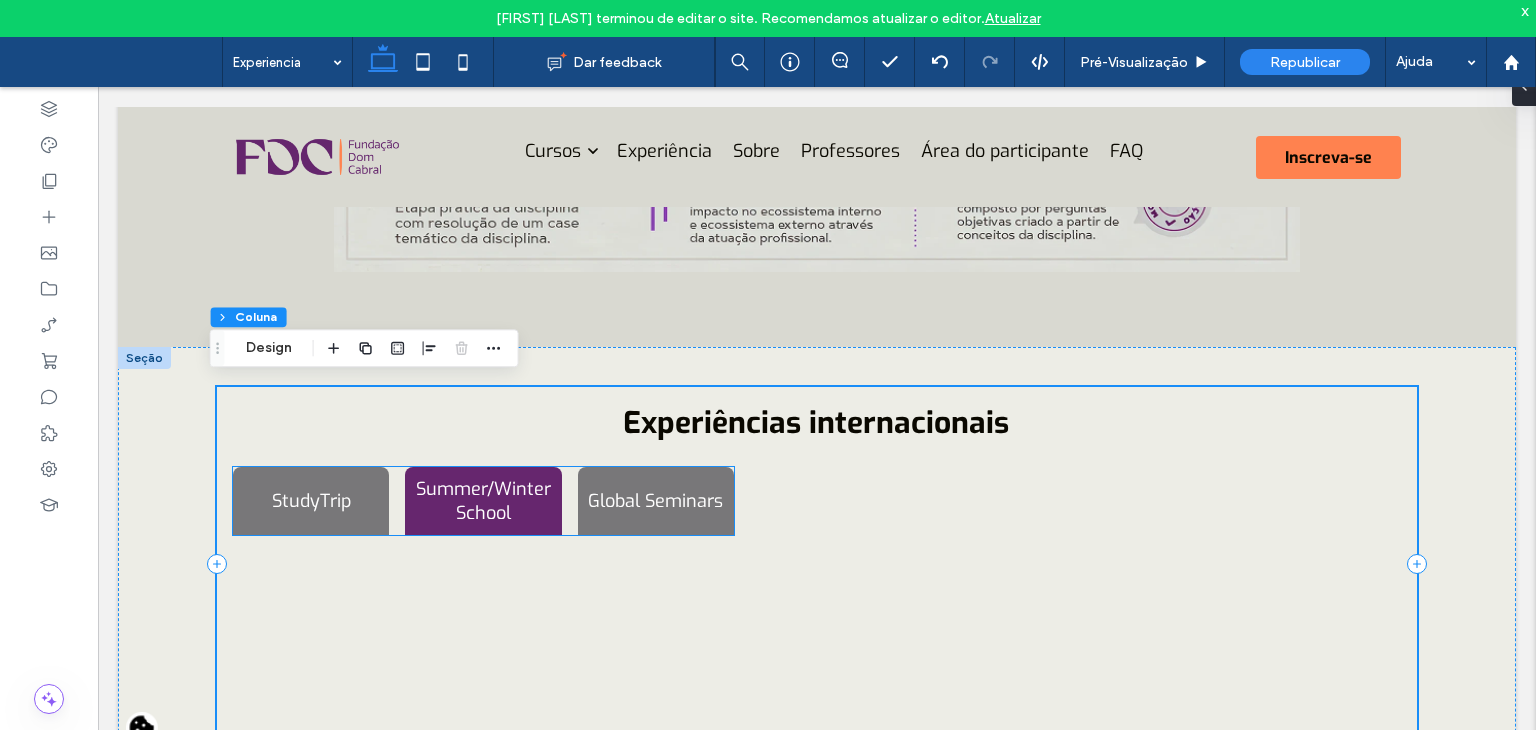 click on "Summer/Winter School" at bounding box center (483, 501) 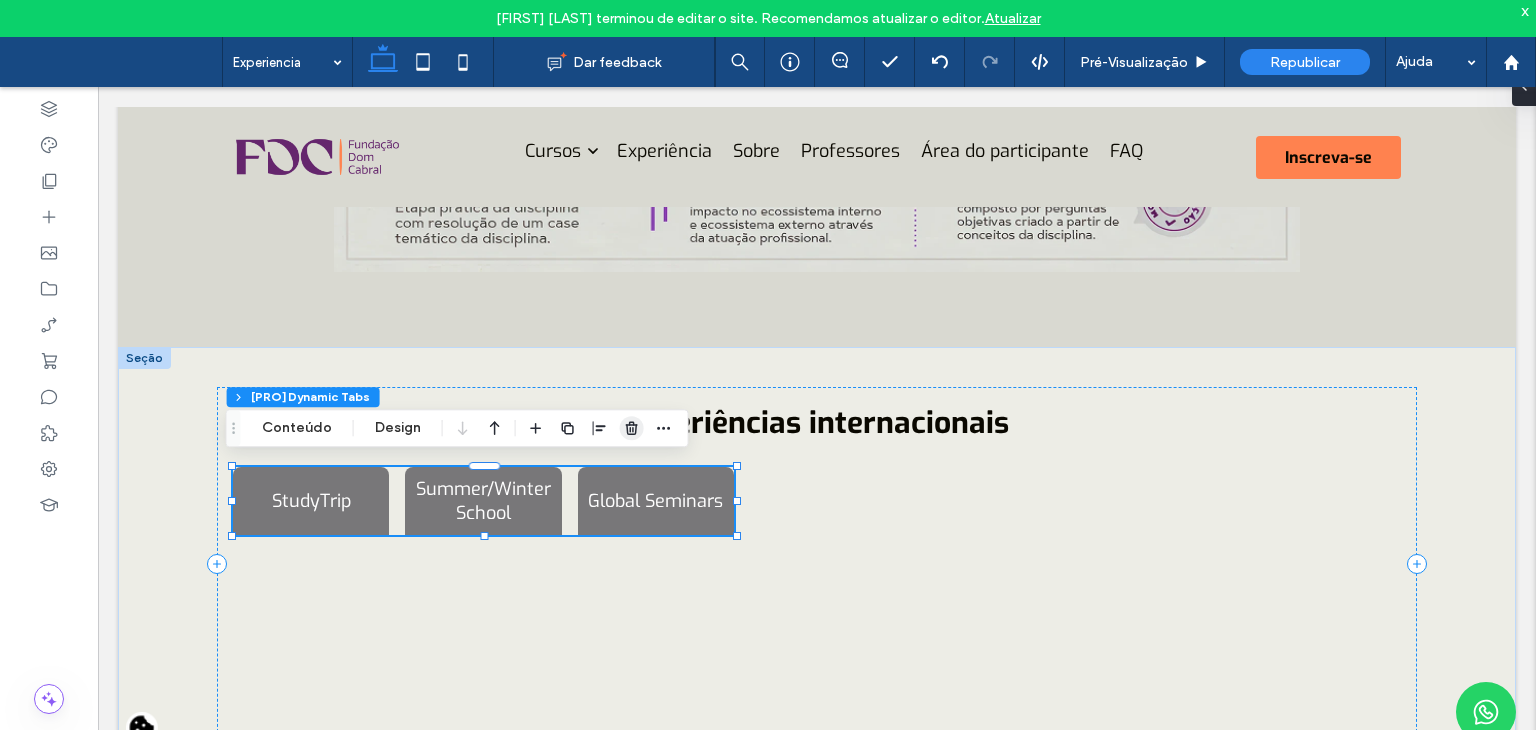 click 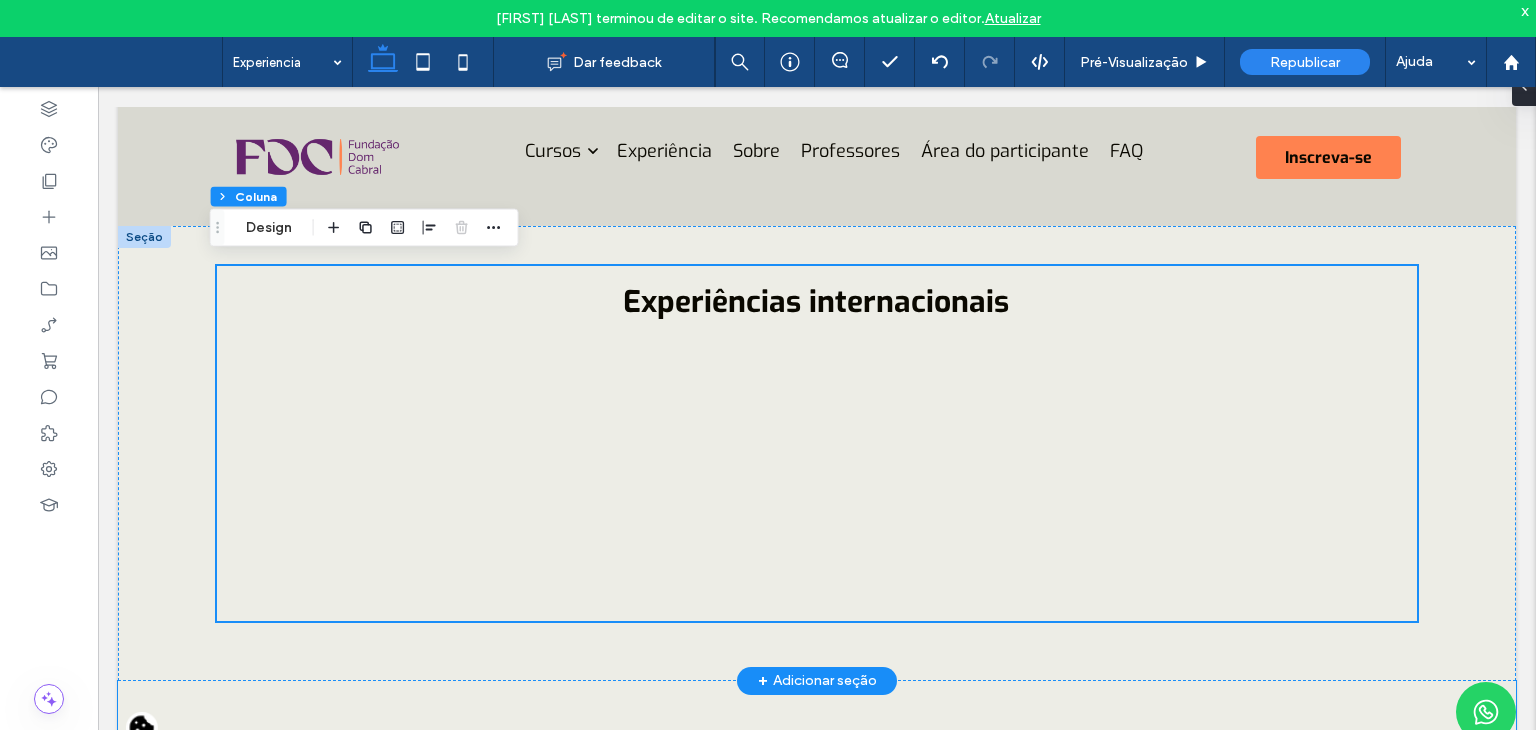 scroll, scrollTop: 3243, scrollLeft: 0, axis: vertical 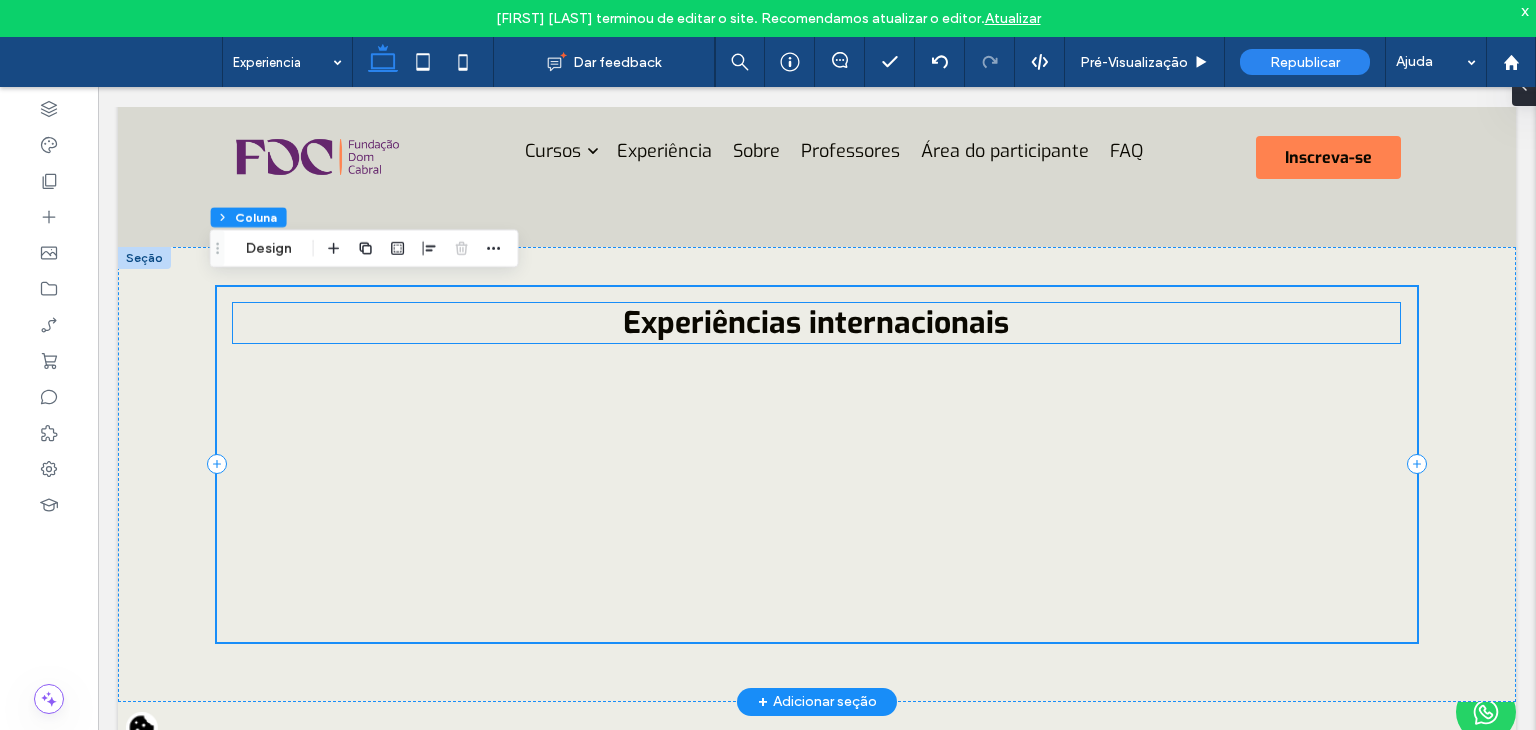 click on "Experiências internacionais" at bounding box center [816, 323] 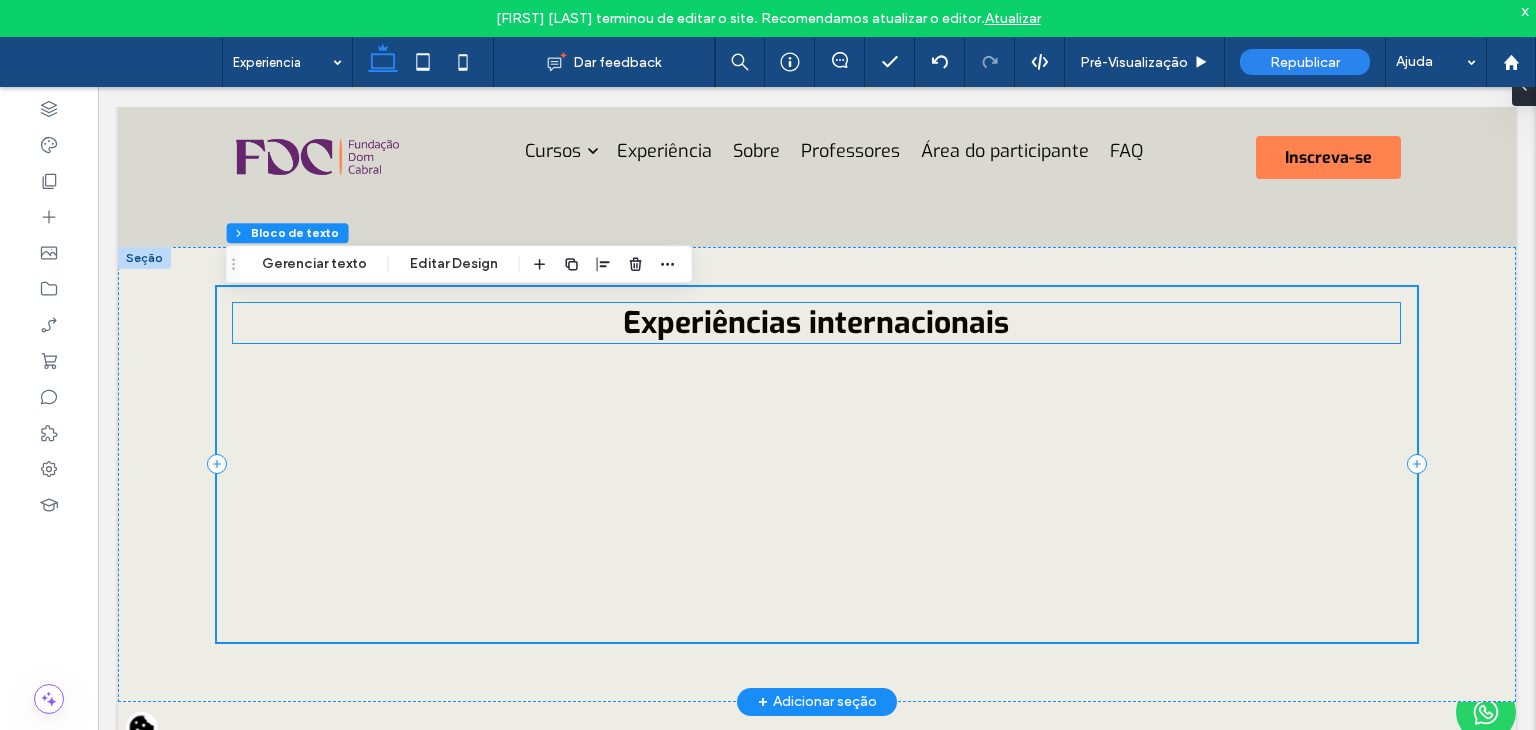 click on "Experiências internacionais" at bounding box center [816, 323] 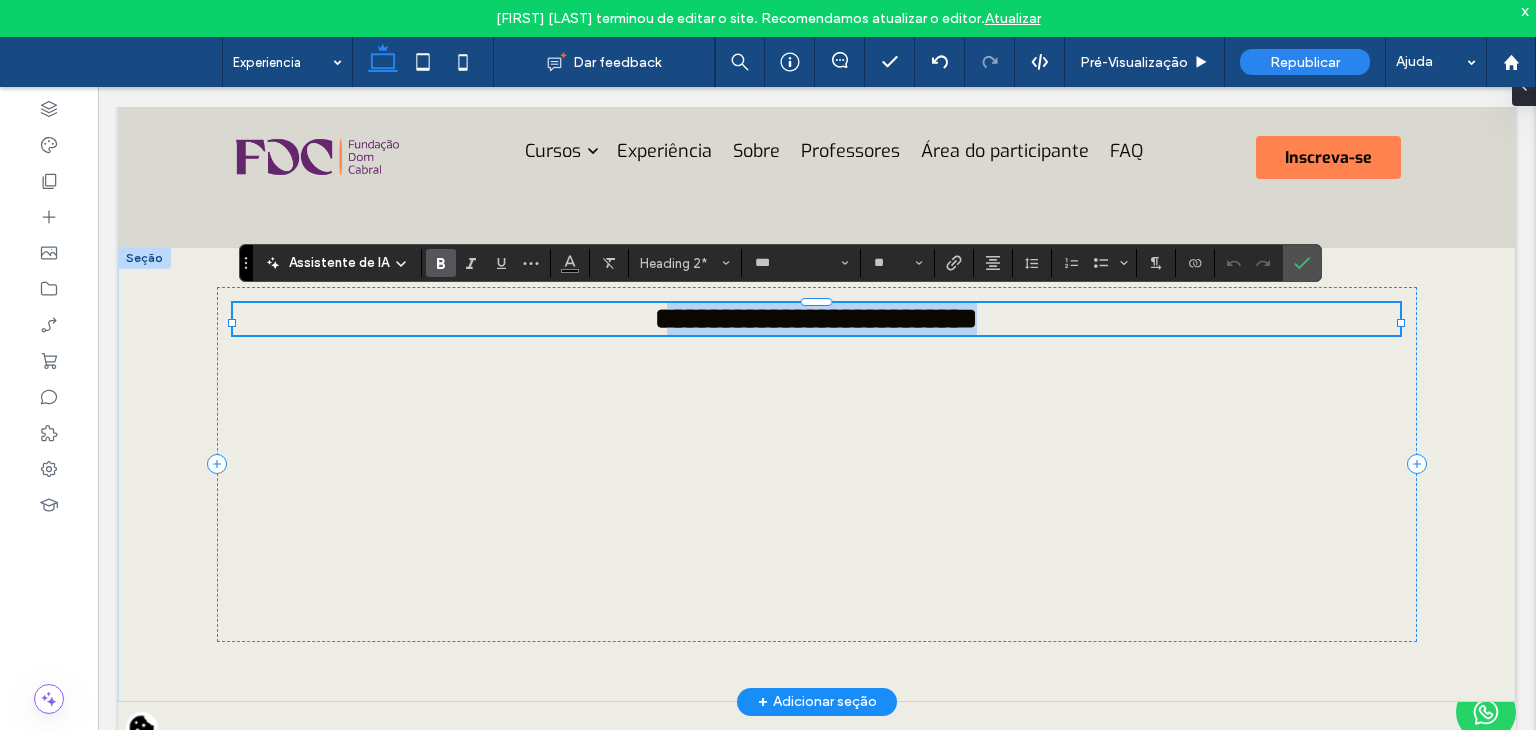 type on "***" 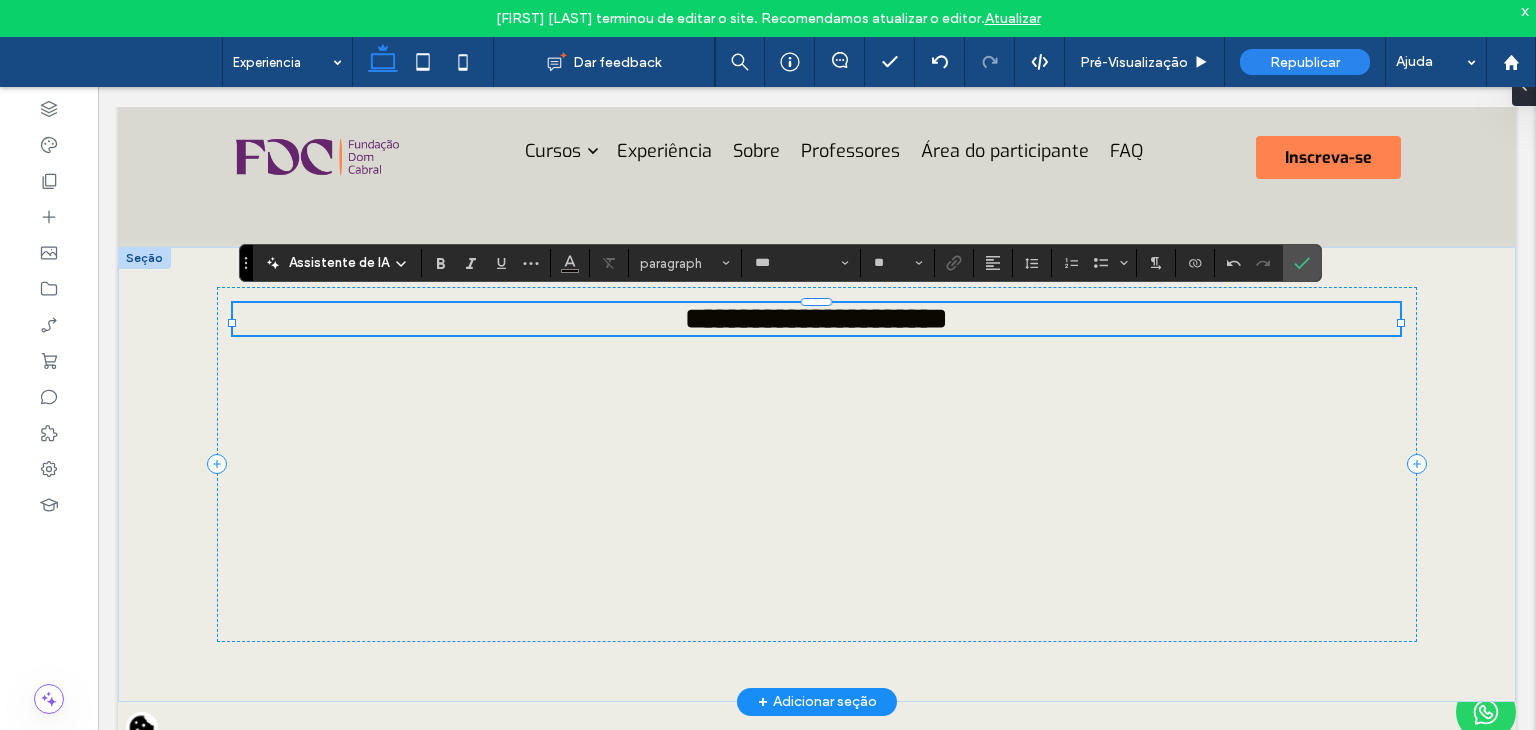 type on "***" 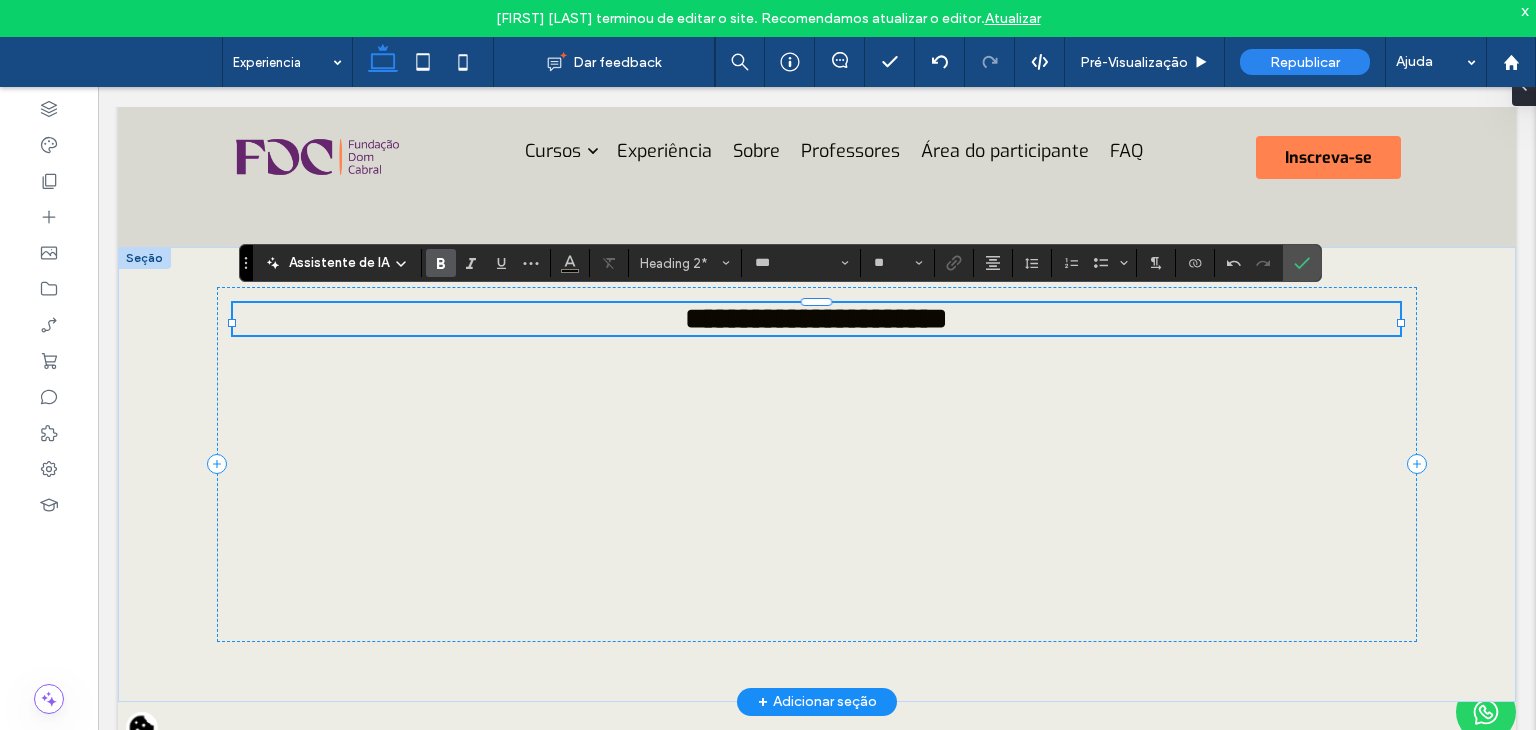 type 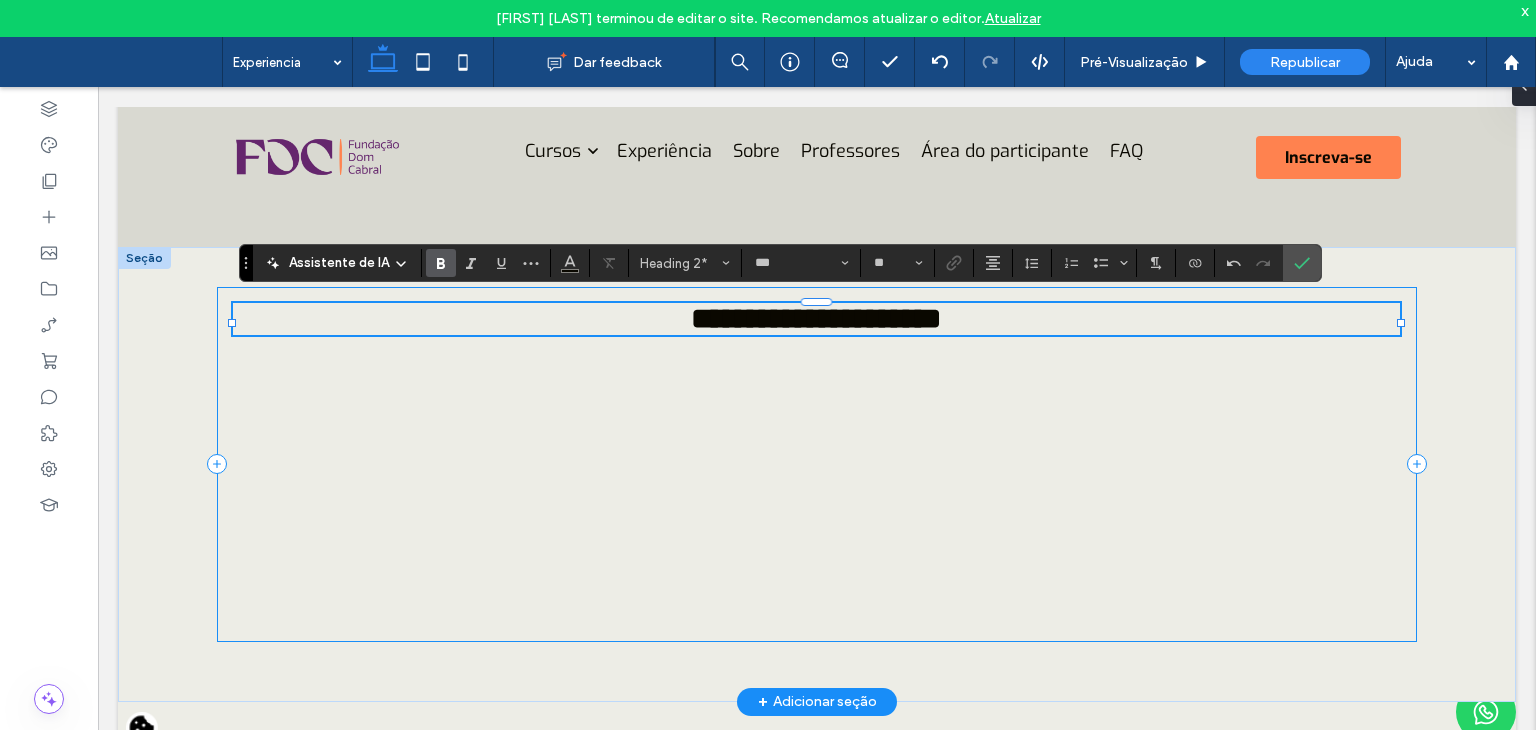 click on "**********" at bounding box center (817, 464) 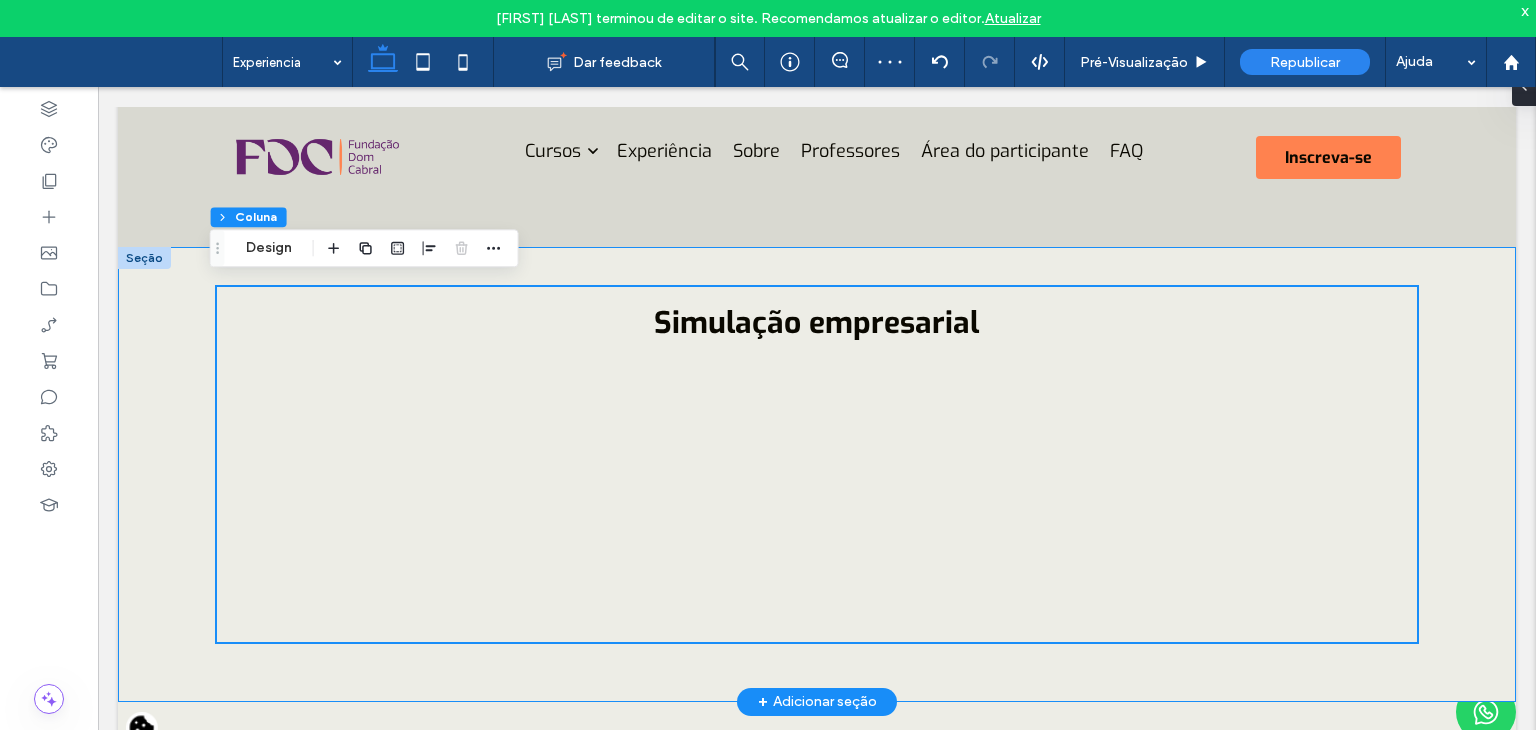 click on "Simulação empresarial" at bounding box center [817, 474] 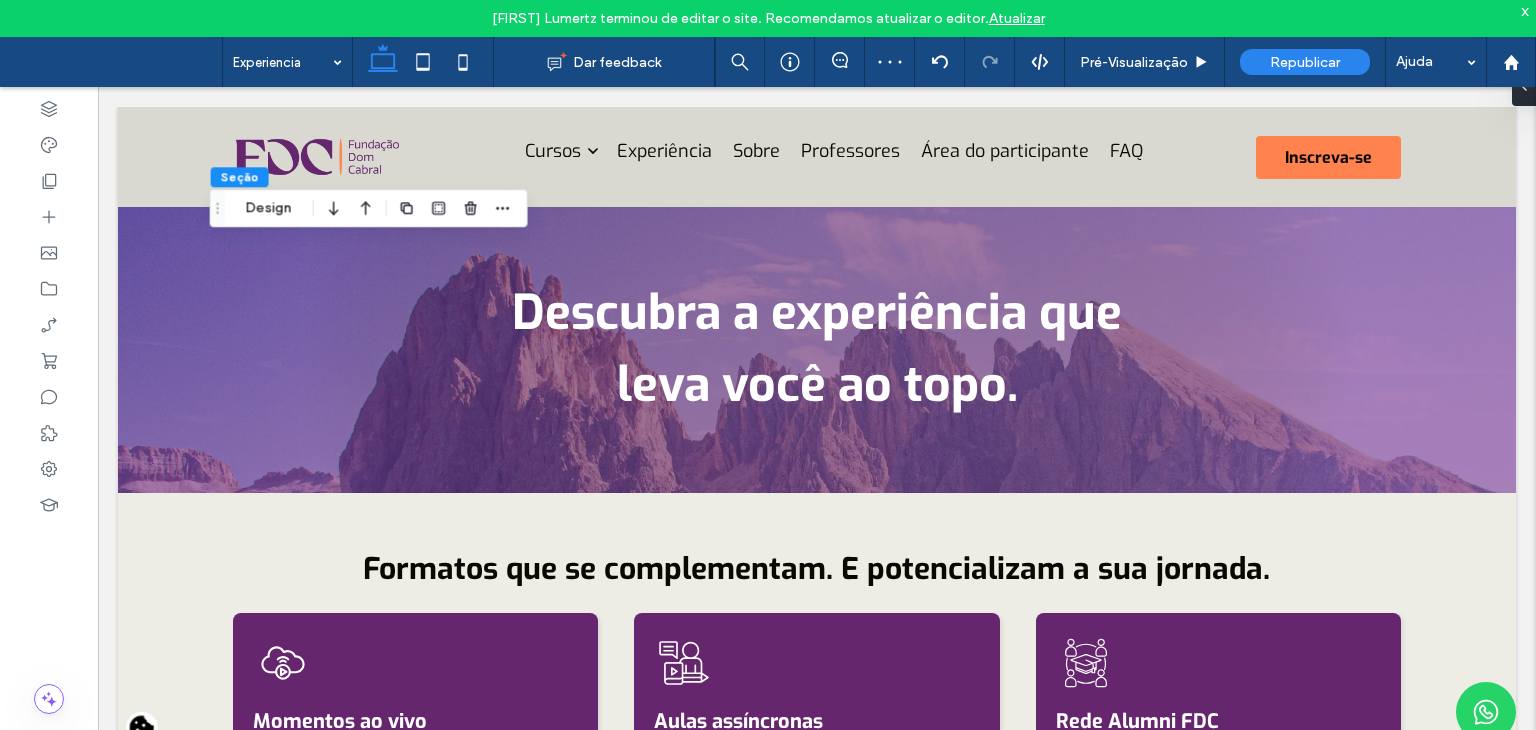 scroll, scrollTop: 3243, scrollLeft: 0, axis: vertical 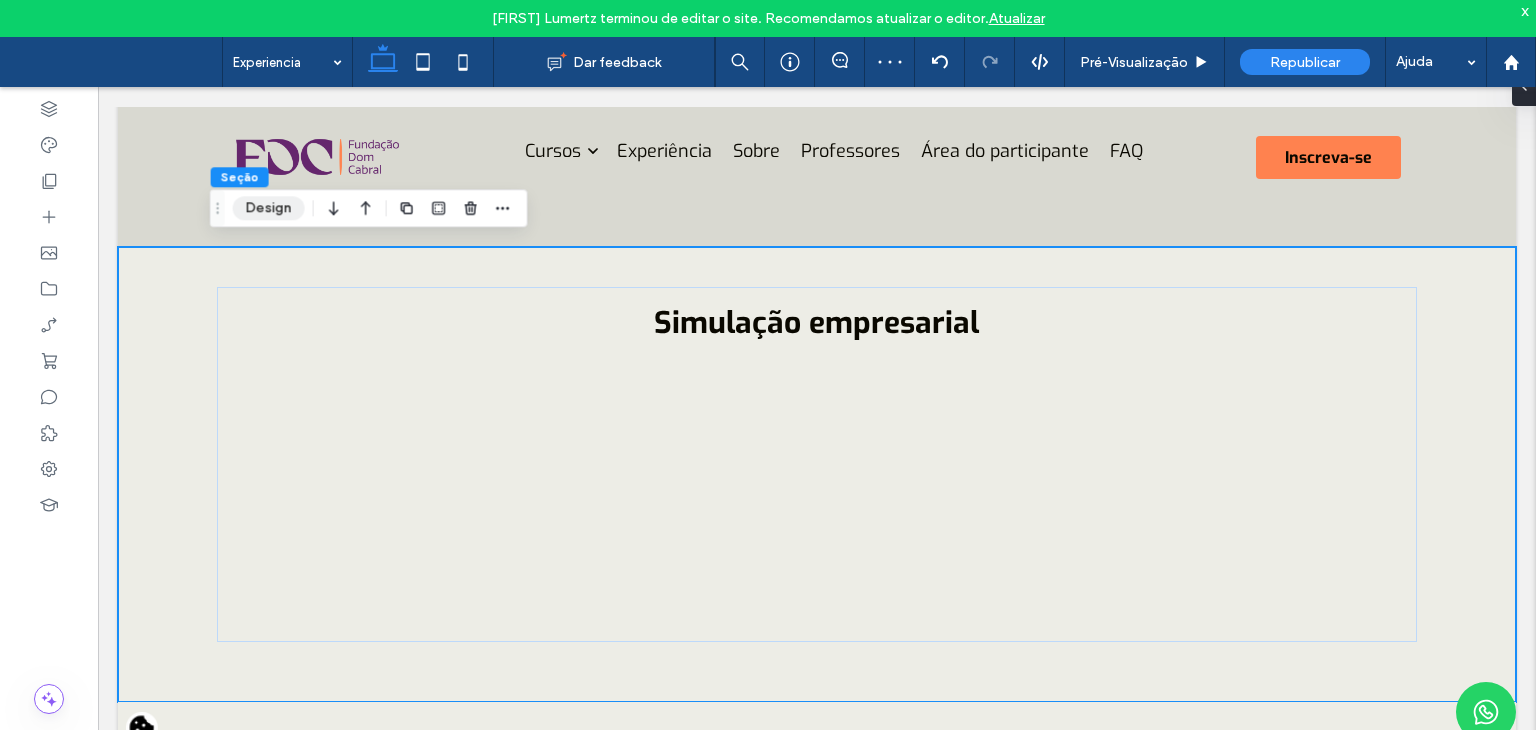 click on "Design" at bounding box center [269, 208] 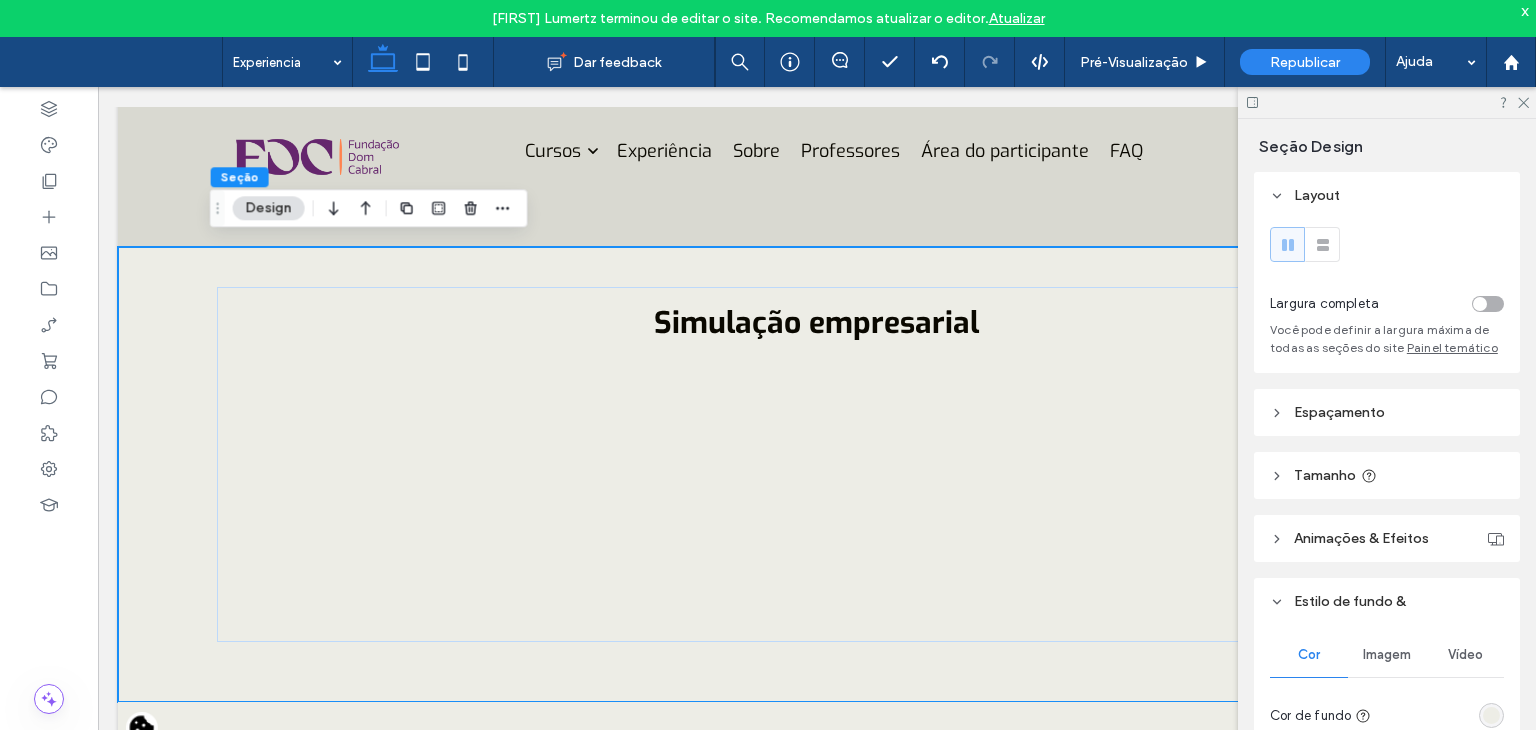 scroll, scrollTop: 370, scrollLeft: 0, axis: vertical 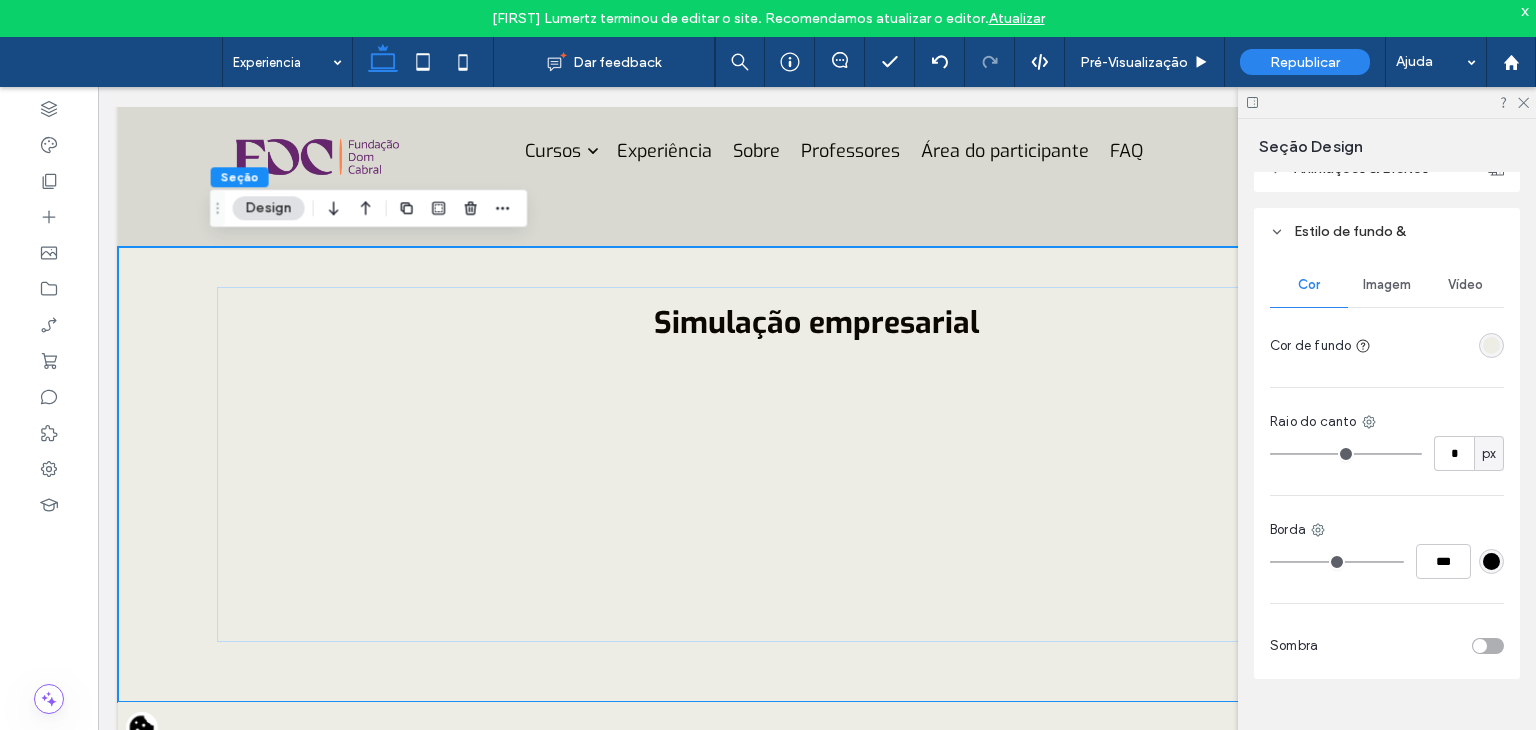 click on "Imagem" at bounding box center (1387, 285) 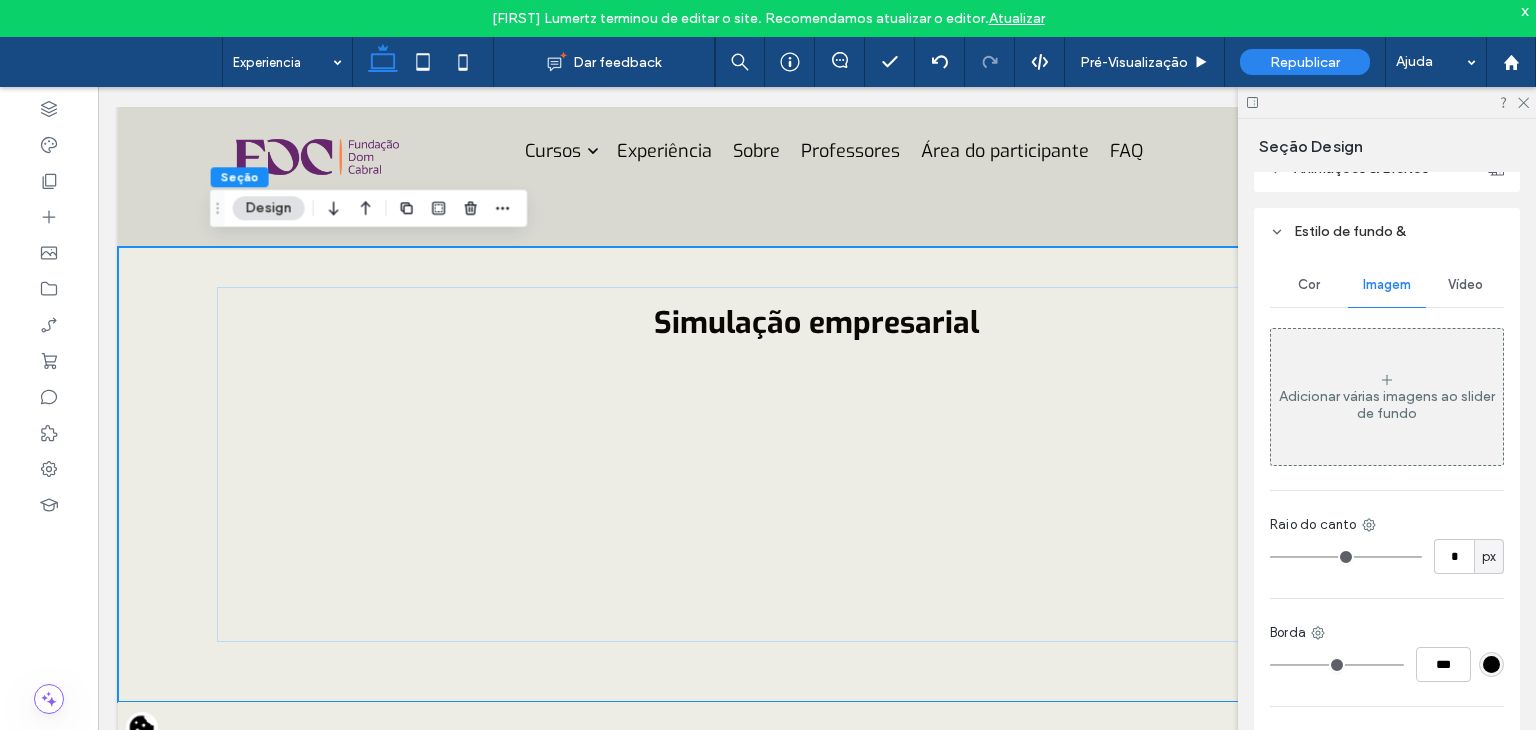 click on "Adicionar várias imagens ao slider de fundo" at bounding box center (1387, 405) 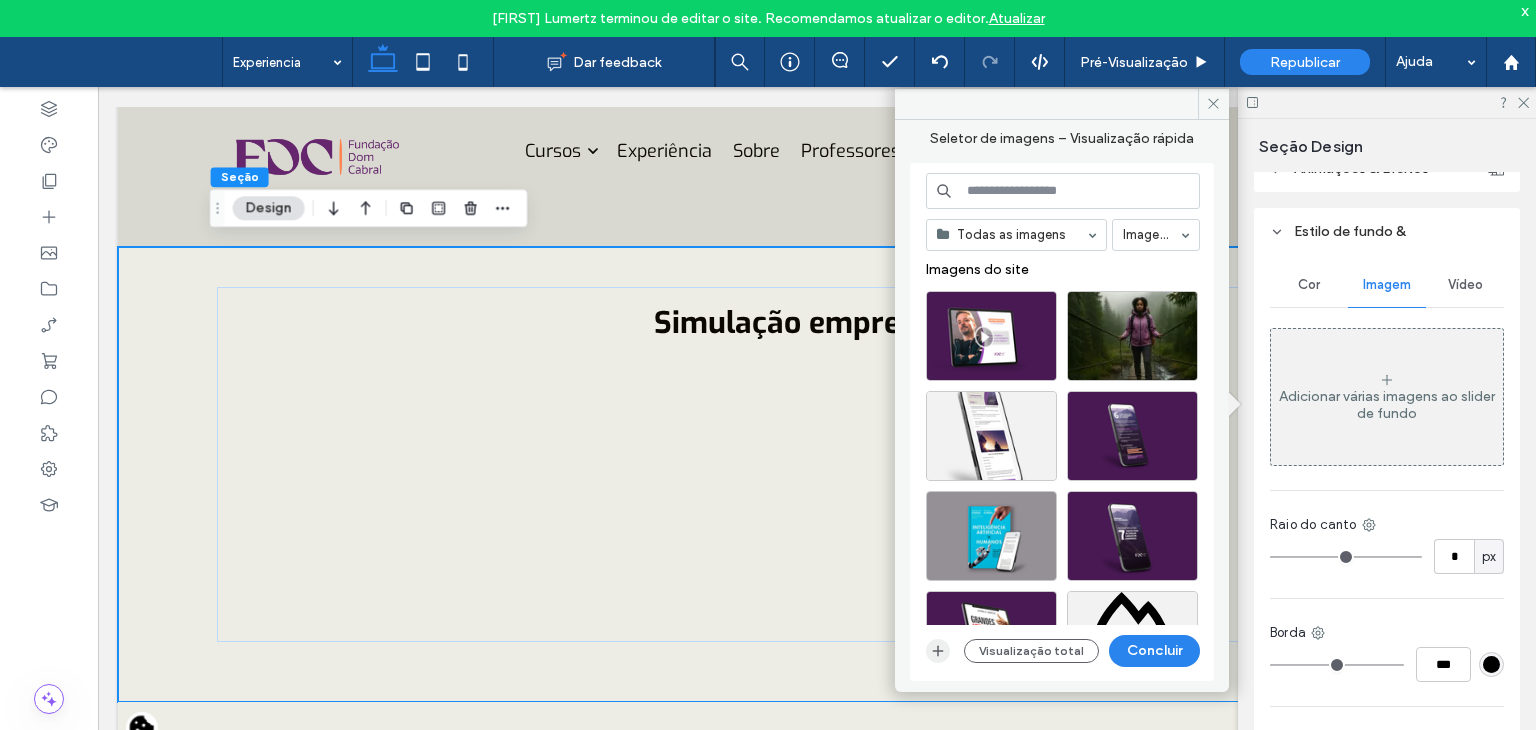 click at bounding box center (938, 651) 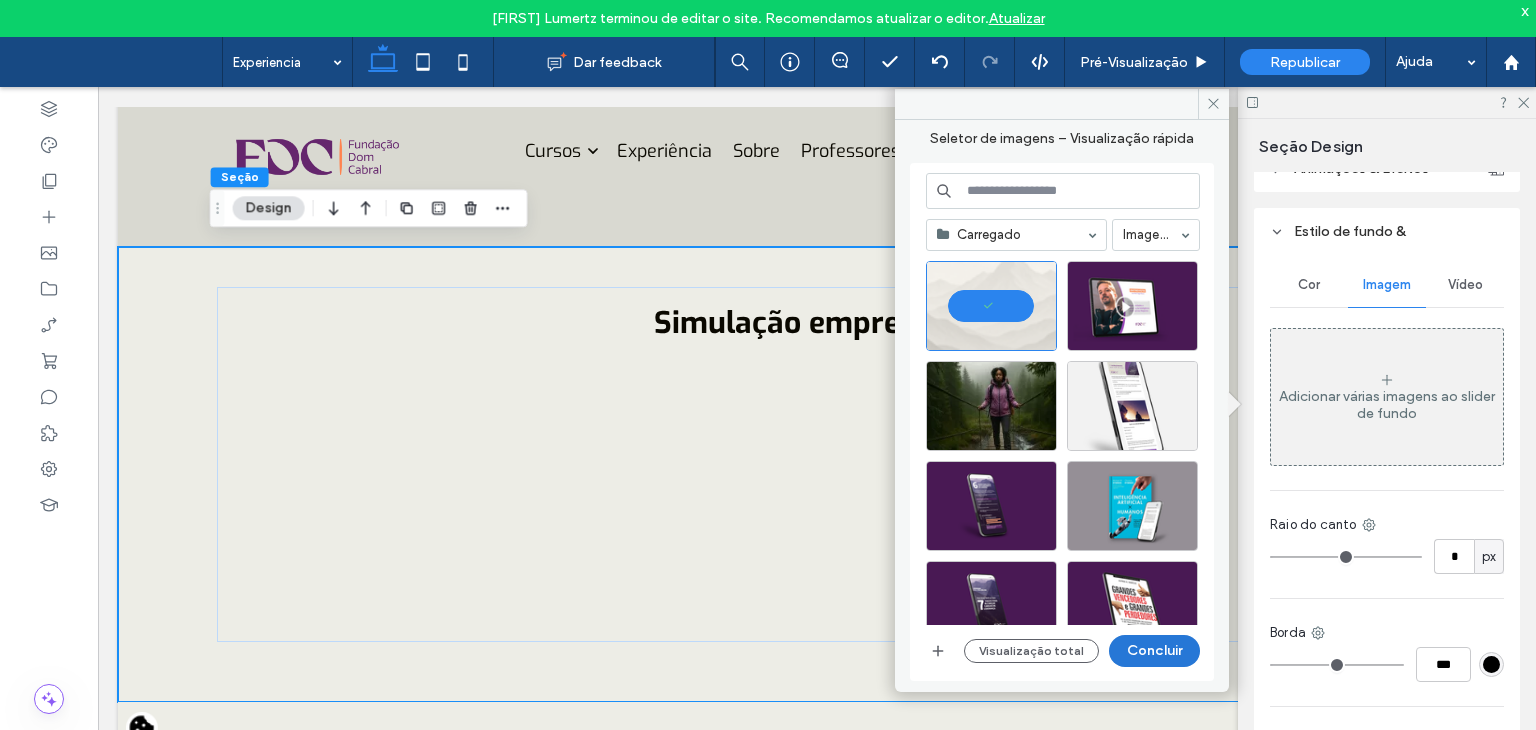 click on "Concluir" at bounding box center [1154, 651] 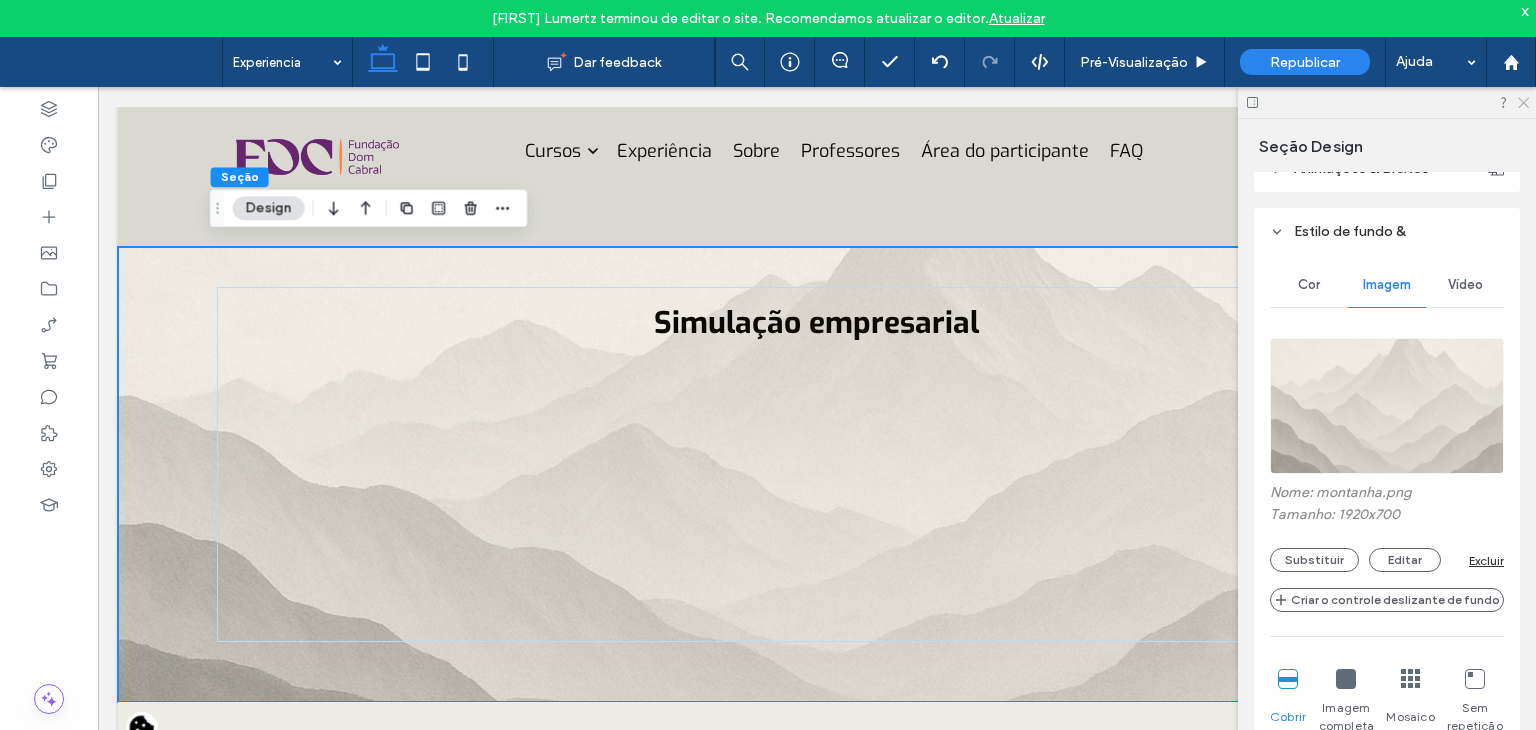 click 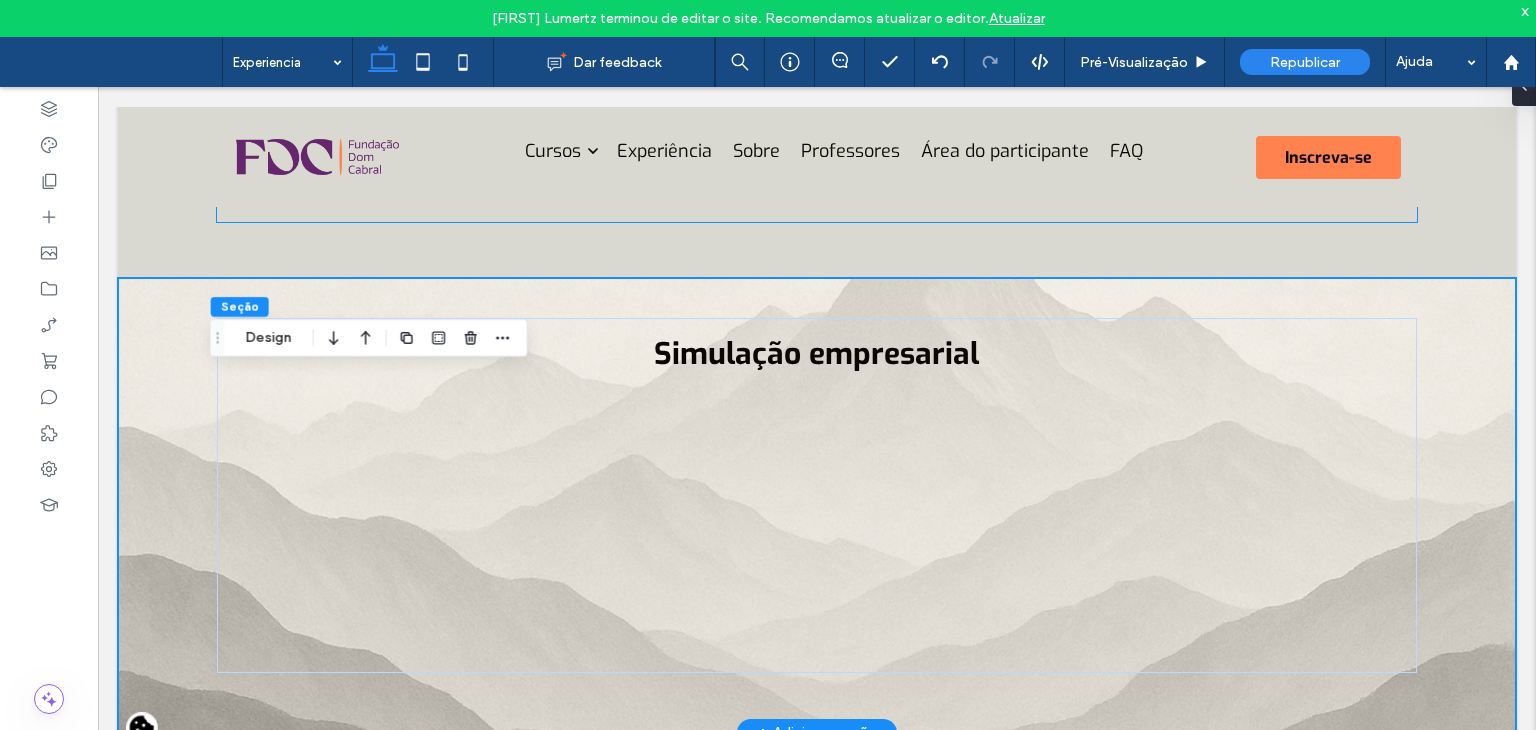 scroll, scrollTop: 3243, scrollLeft: 0, axis: vertical 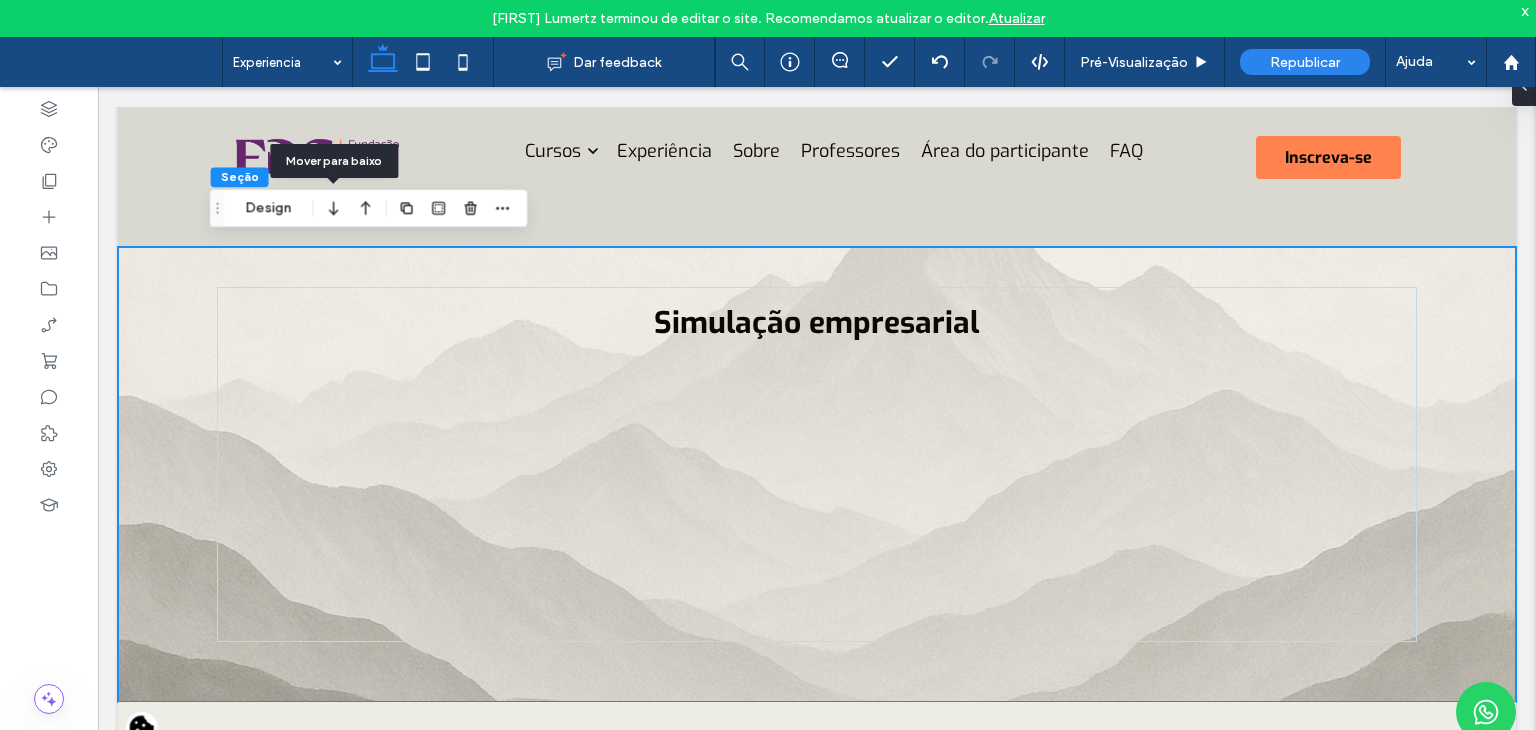 click 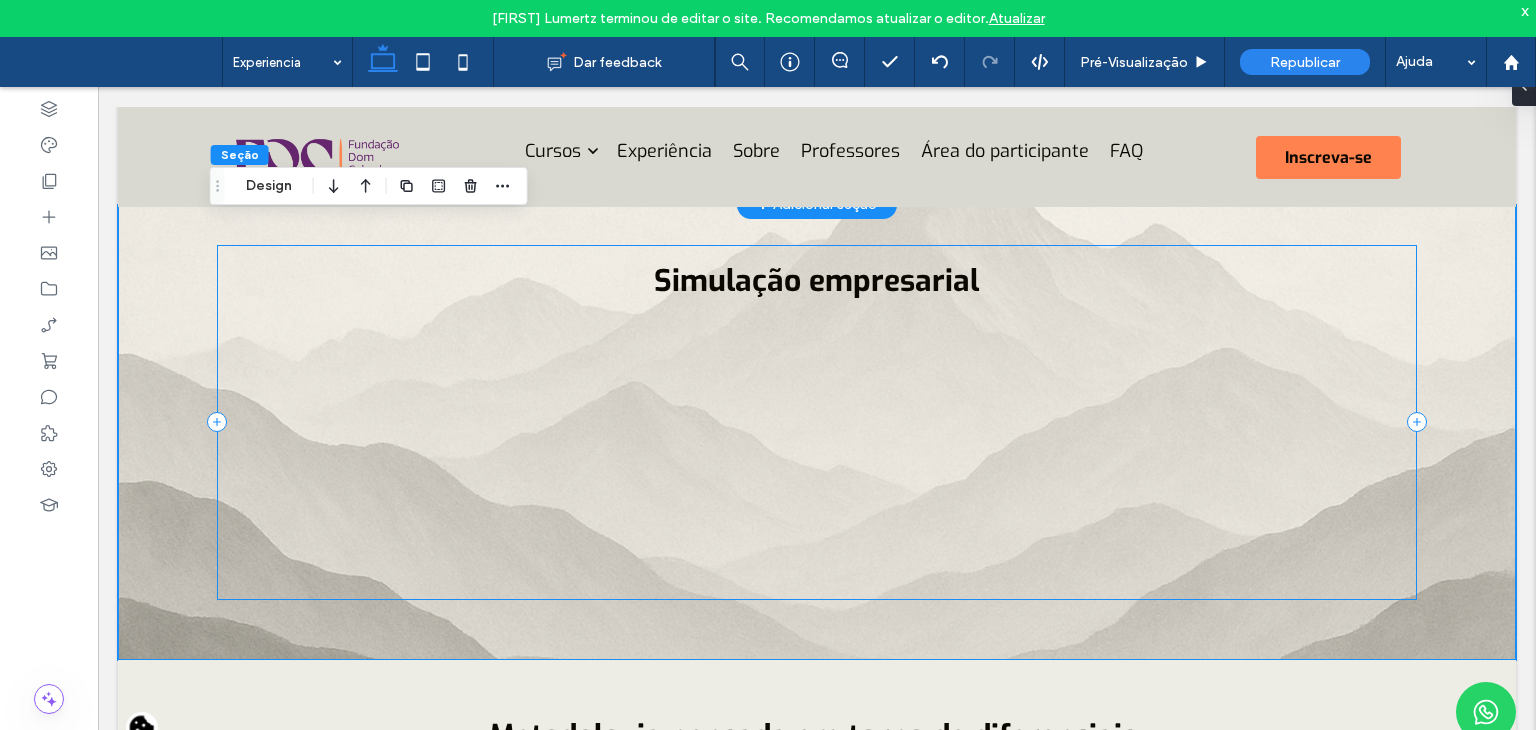 scroll, scrollTop: 3743, scrollLeft: 0, axis: vertical 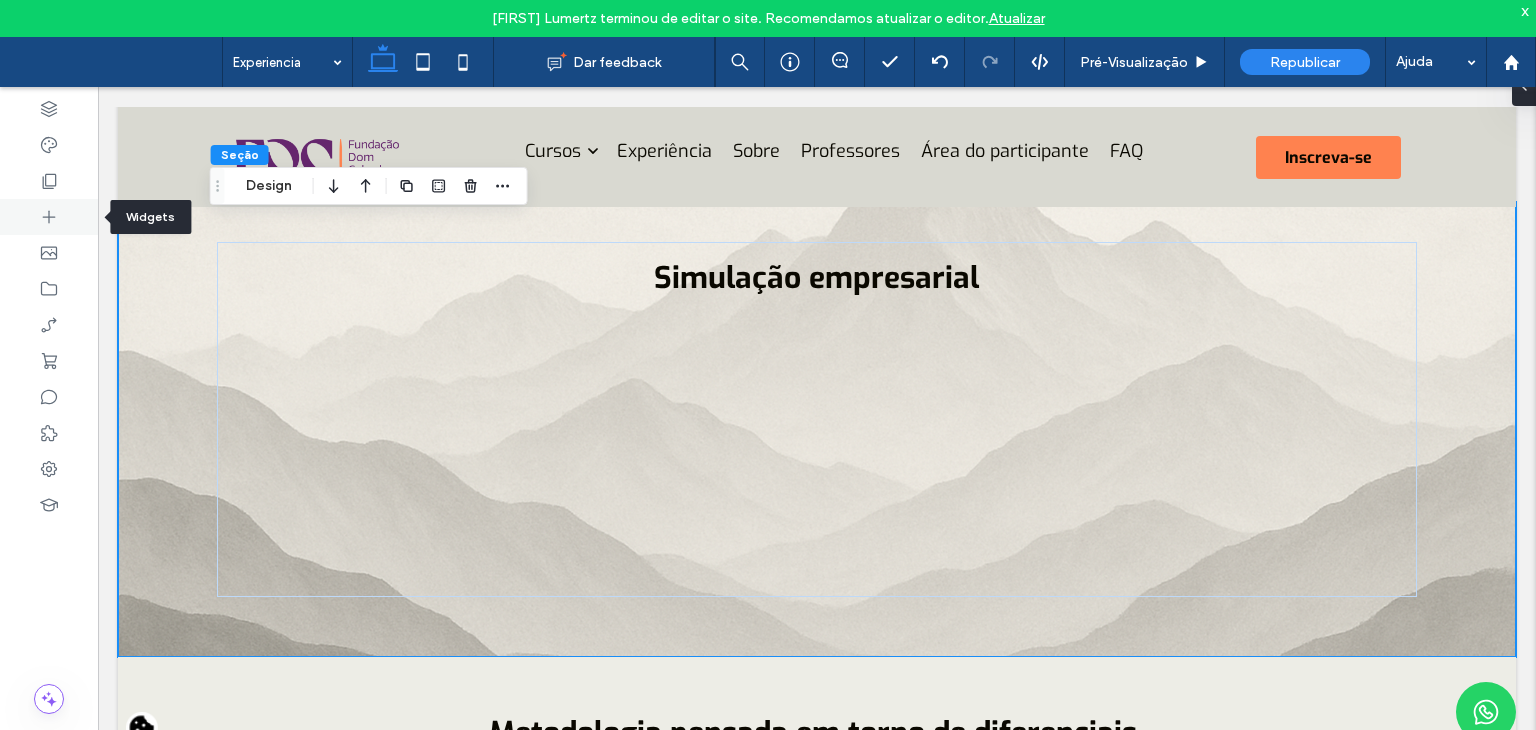 click 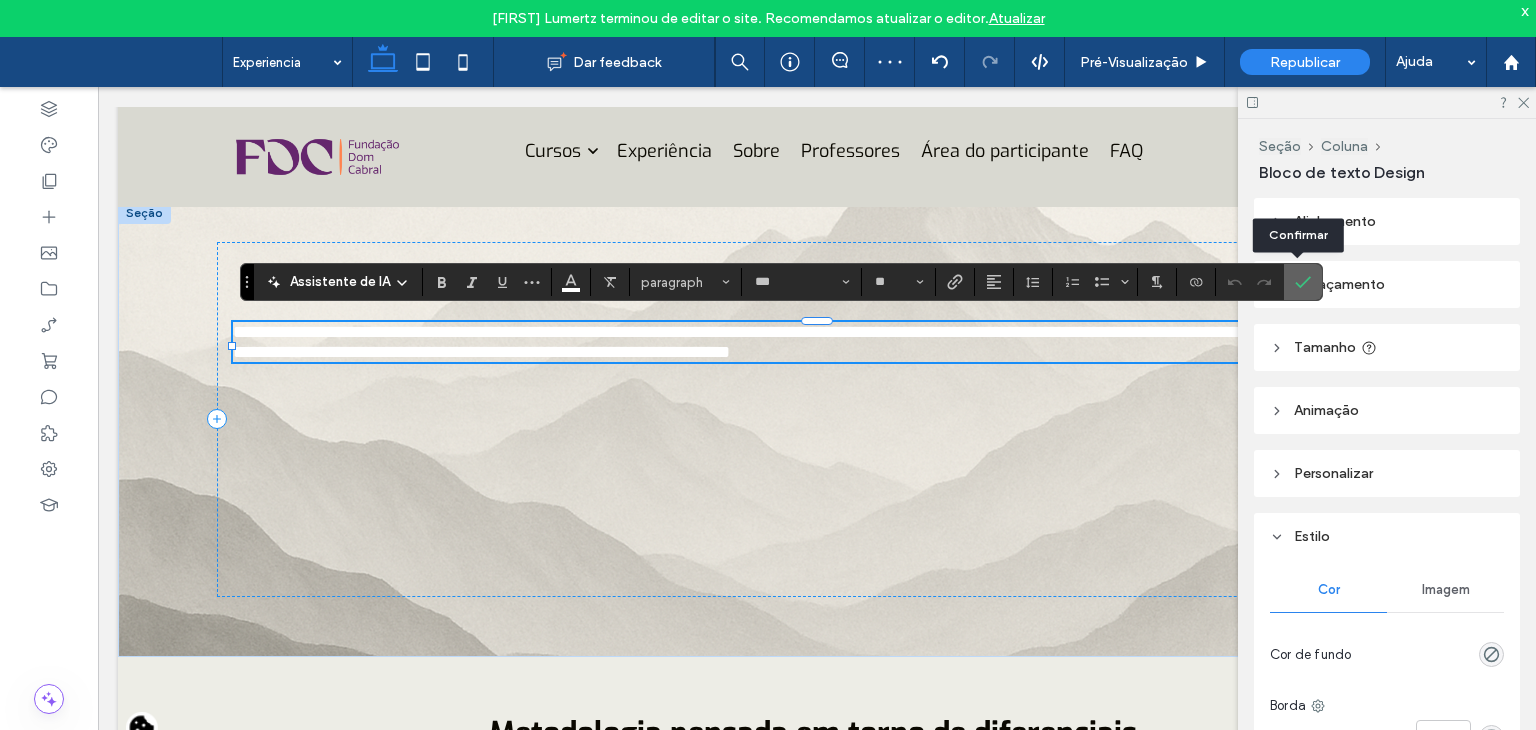 click 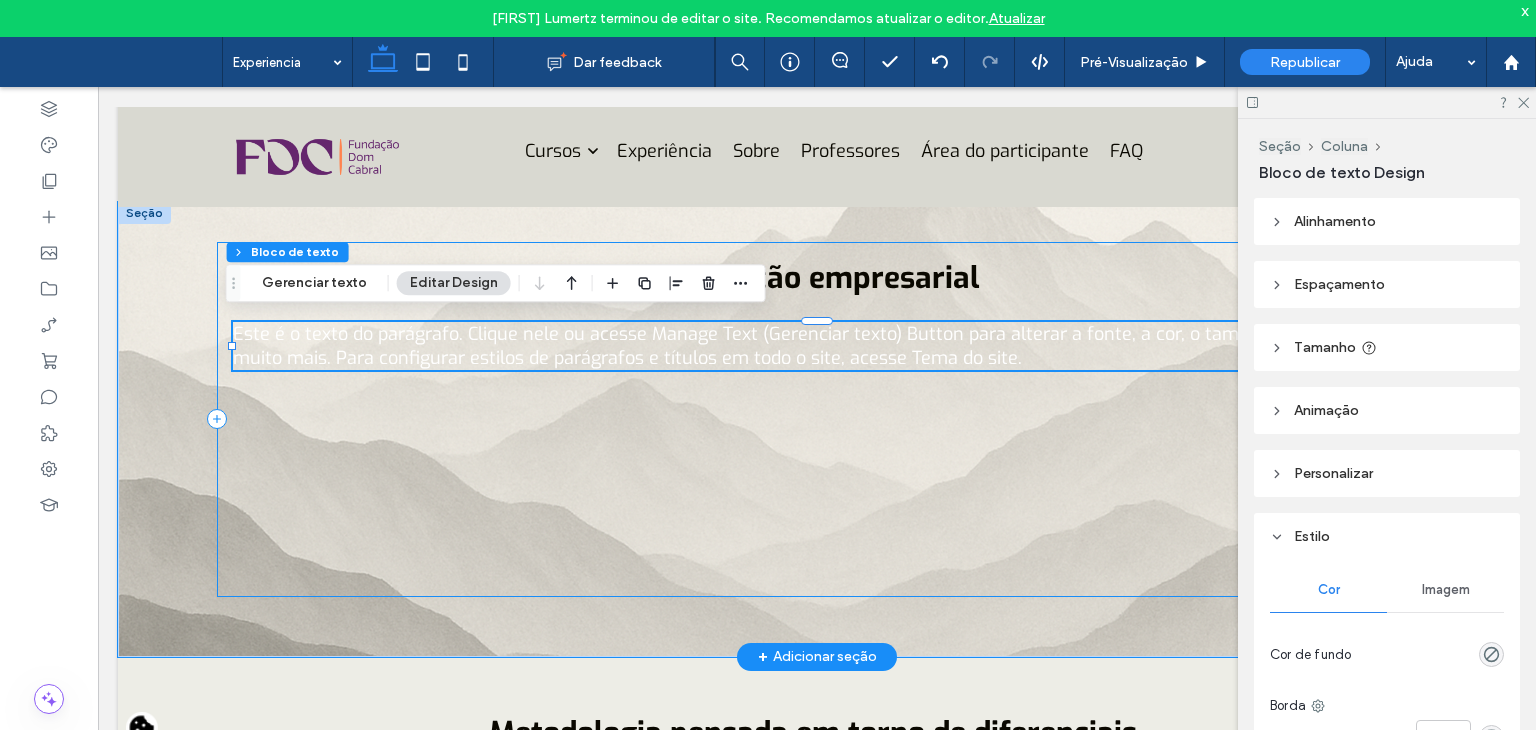 click on "Simulação empresarial
Este é o texto do parágrafo. Clique nele ou acesse Manage Text (Gerenciar texto) Button para alterar a fonte, a cor, o tamanho, o formato e muito mais. Para configurar estilos de parágrafos e títulos em todo o site, acesse Tema do site." at bounding box center [817, 419] 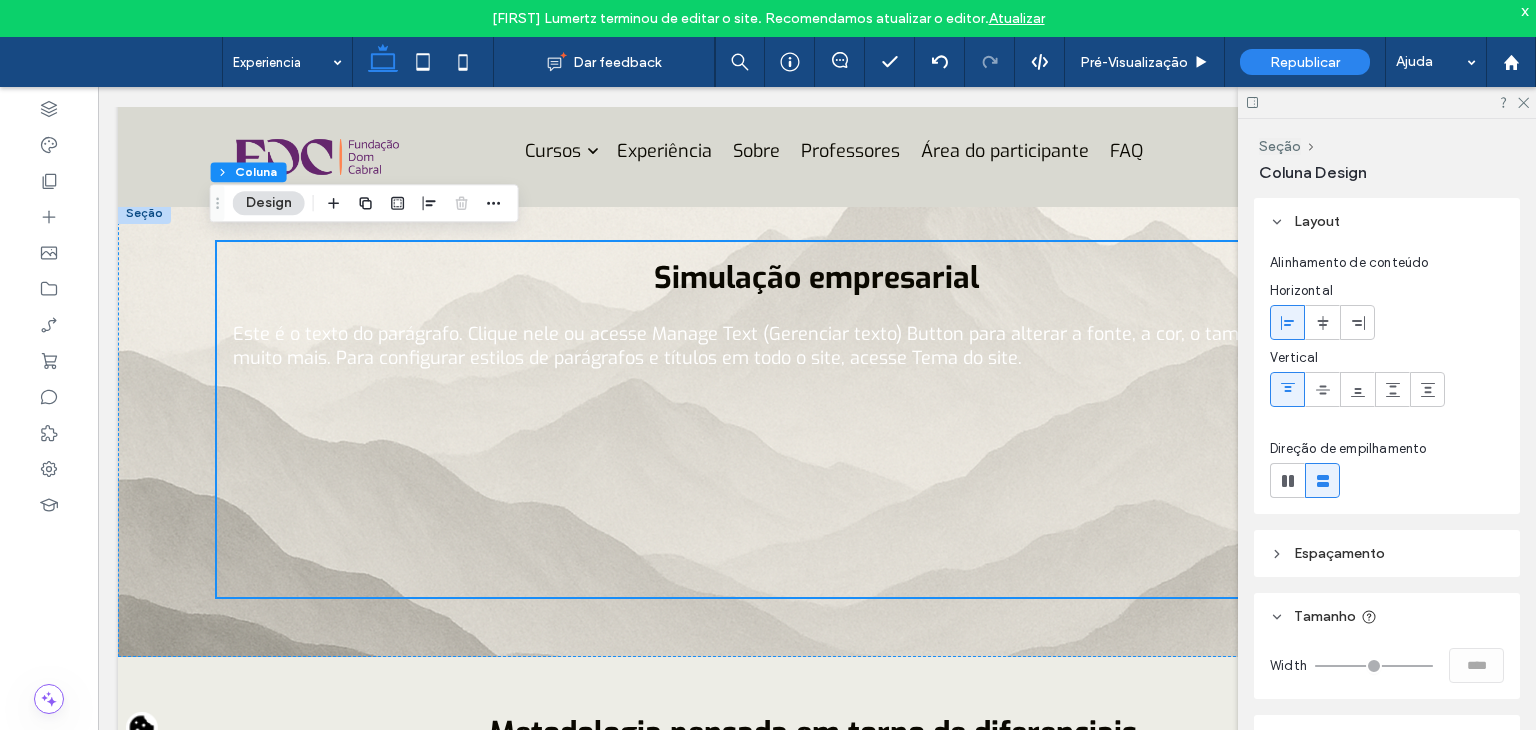 click at bounding box center [1387, 102] 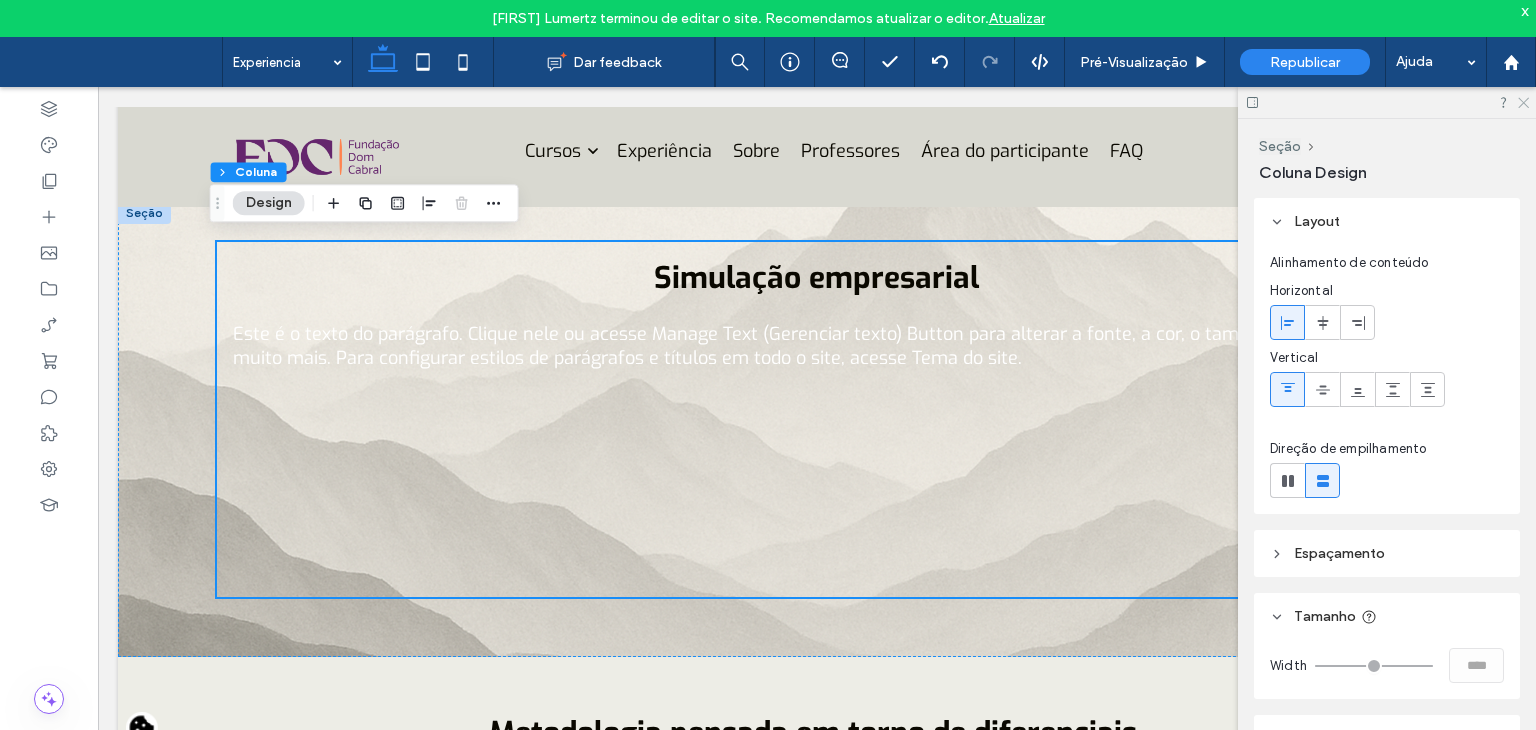 click 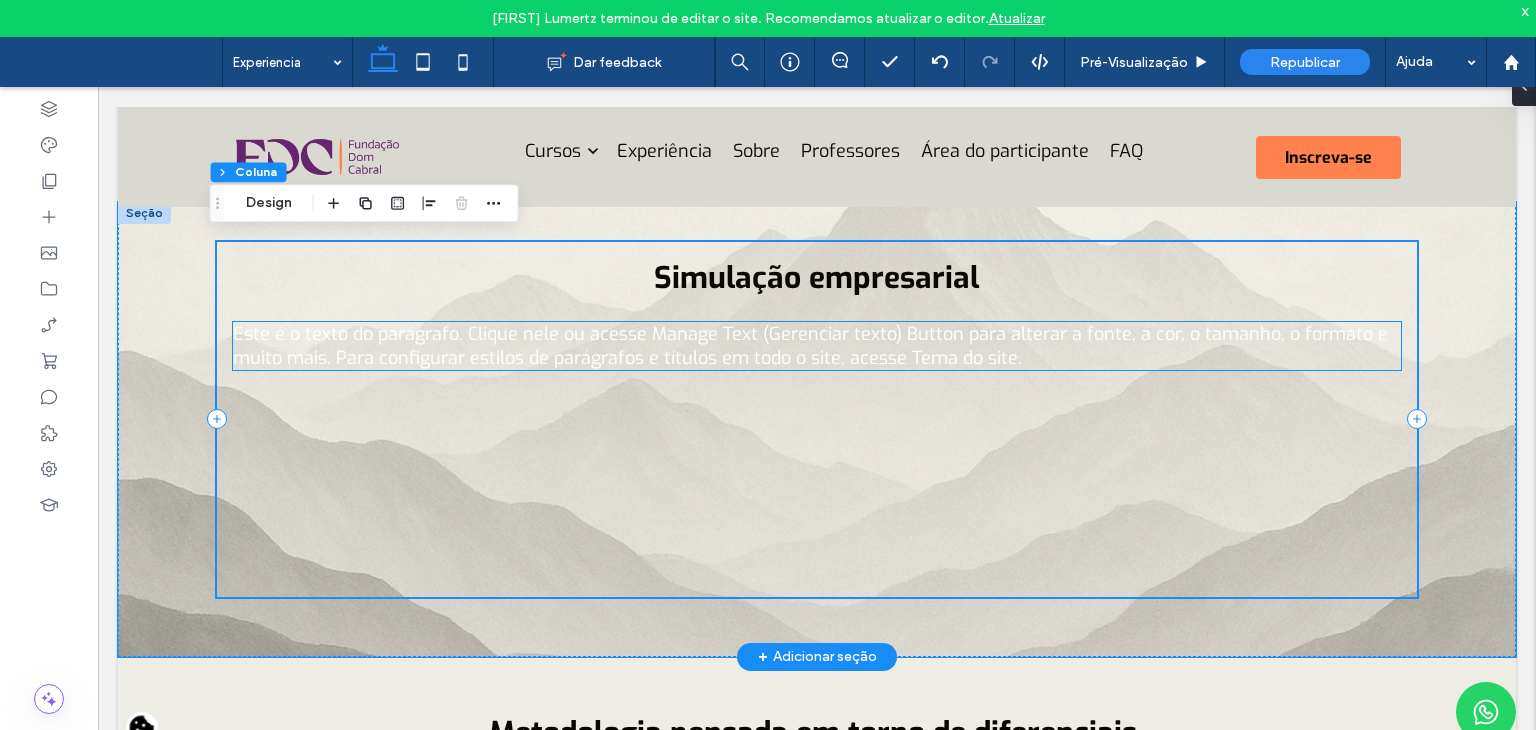 click on "Este é o texto do parágrafo. Clique nele ou acesse Manage Text (Gerenciar texto) Button para alterar a fonte, a cor, o tamanho, o formato e muito mais. Para configurar estilos de parágrafos e títulos em todo o site, acesse Tema do site." at bounding box center (810, 346) 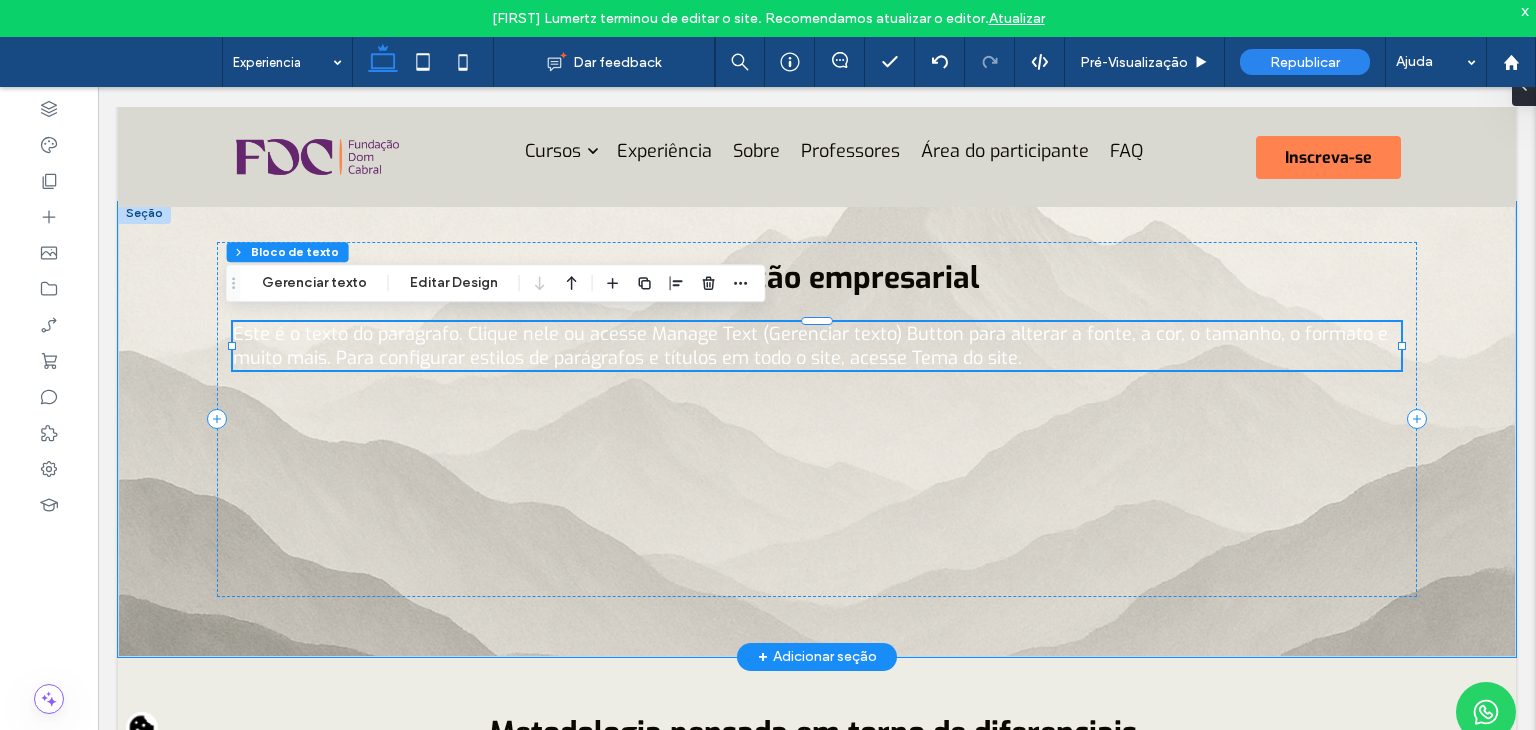 click on "Este é o texto do parágrafo. Clique nele ou acesse Manage Text (Gerenciar texto) Button para alterar a fonte, a cor, o tamanho, o formato e muito mais. Para configurar estilos de parágrafos e títulos em todo o site, acesse Tema do site." at bounding box center [810, 346] 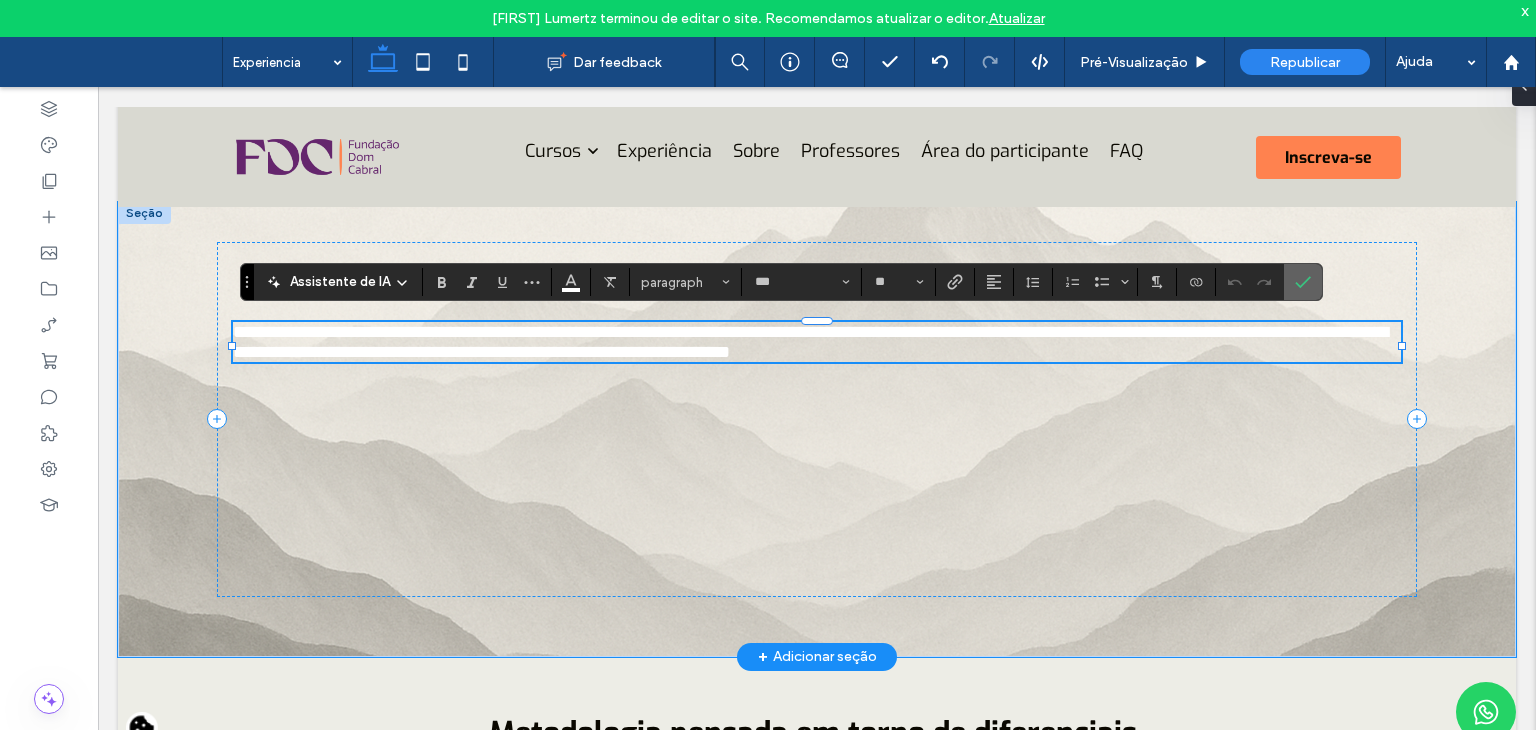 click at bounding box center [1303, 282] 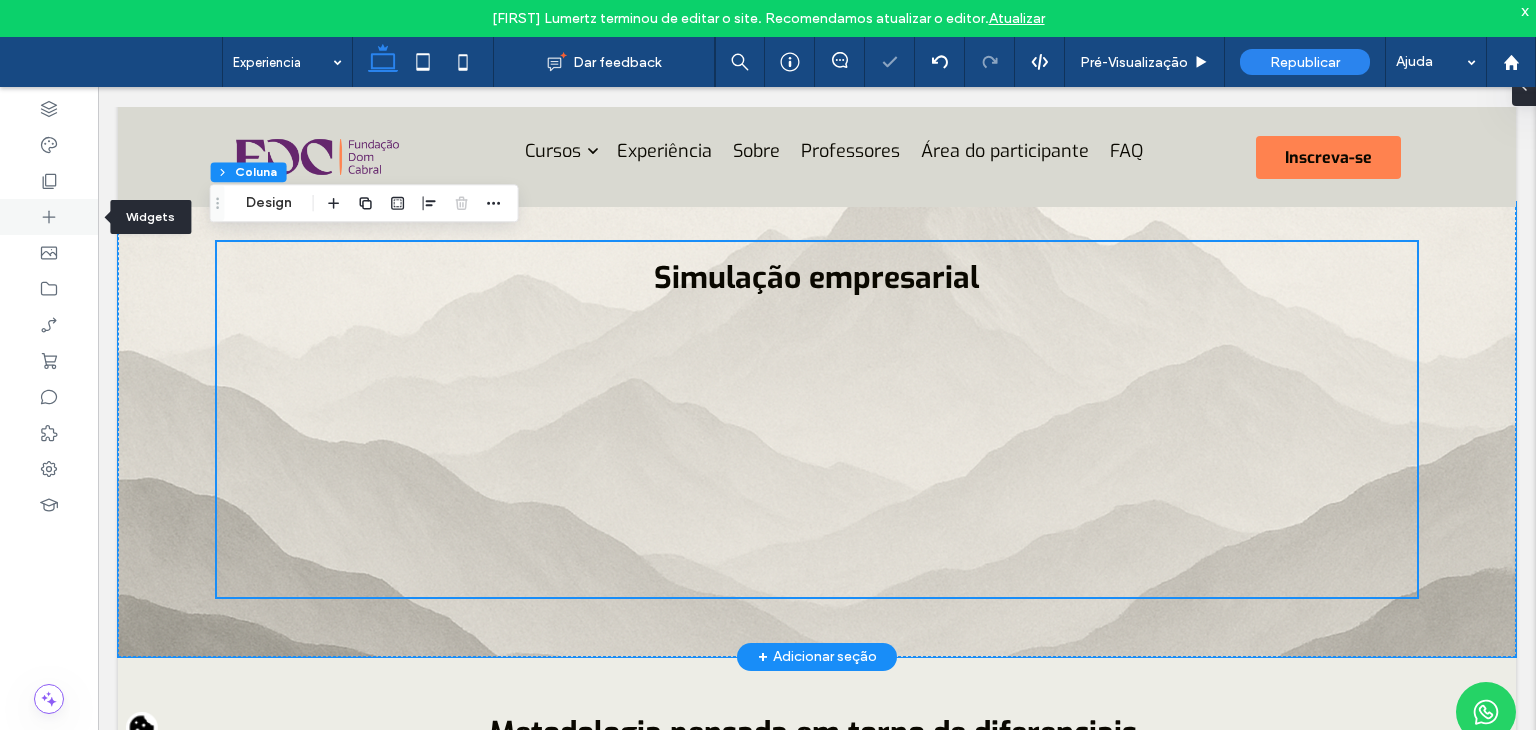 drag, startPoint x: 32, startPoint y: 216, endPoint x: 74, endPoint y: 152, distance: 76.55064 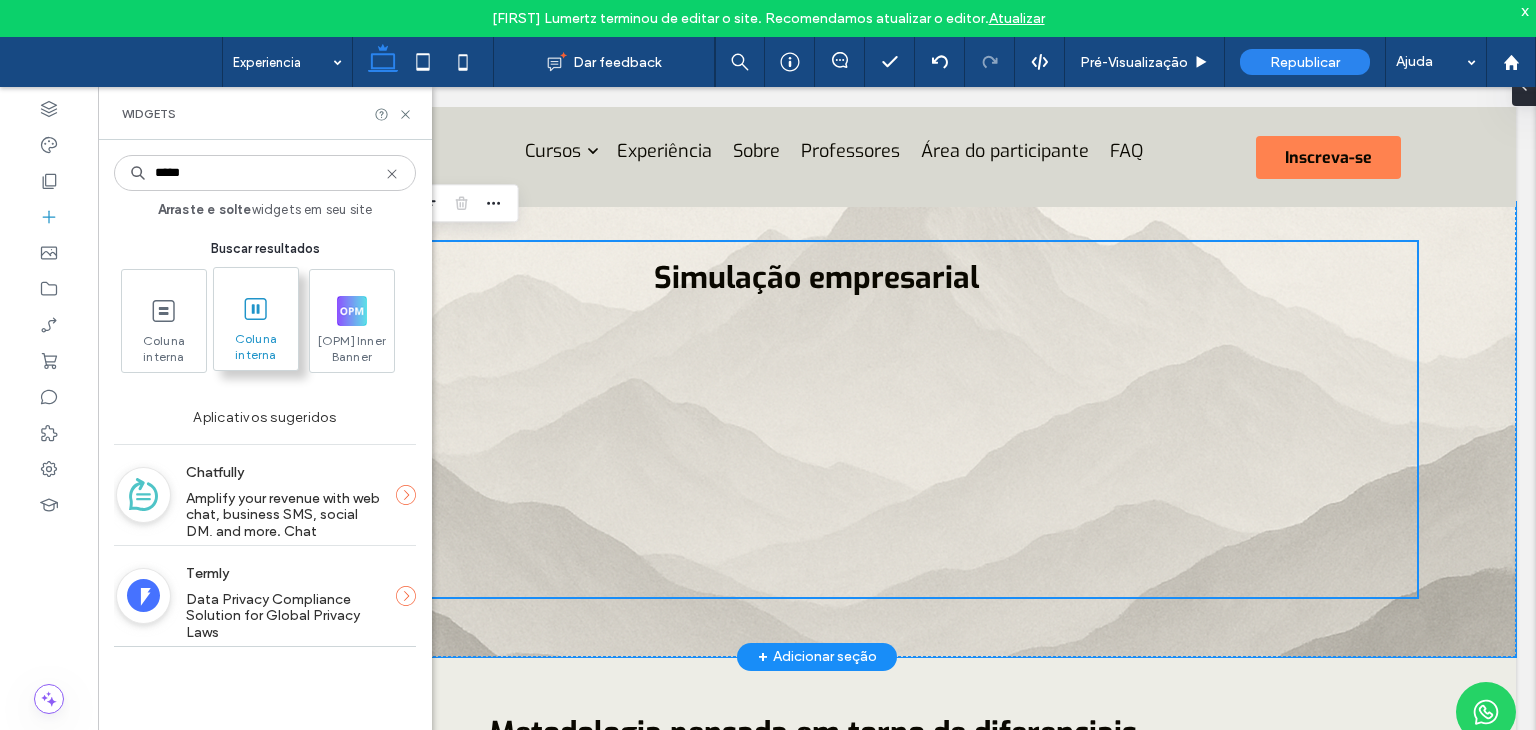 type on "*****" 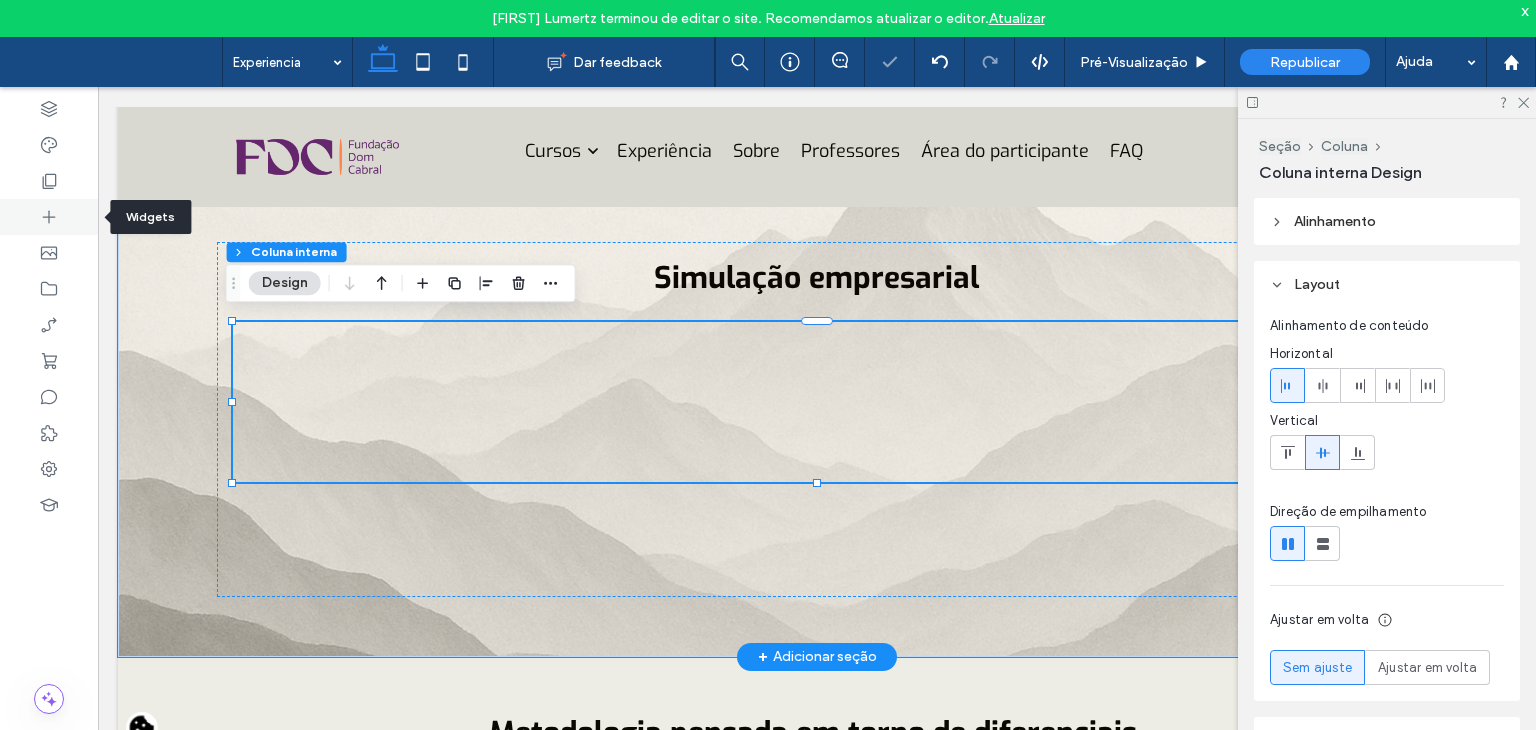 click at bounding box center (49, 217) 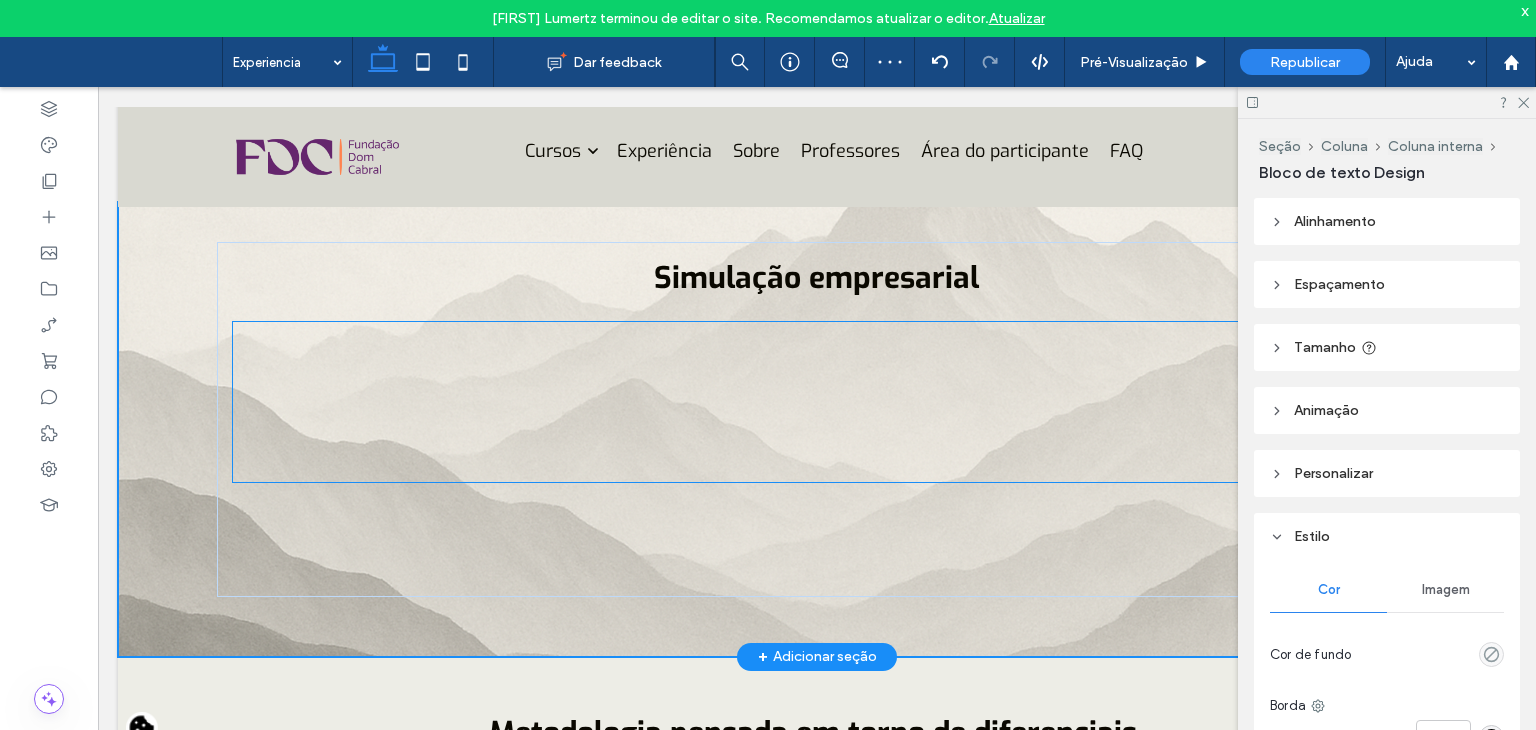 type on "***" 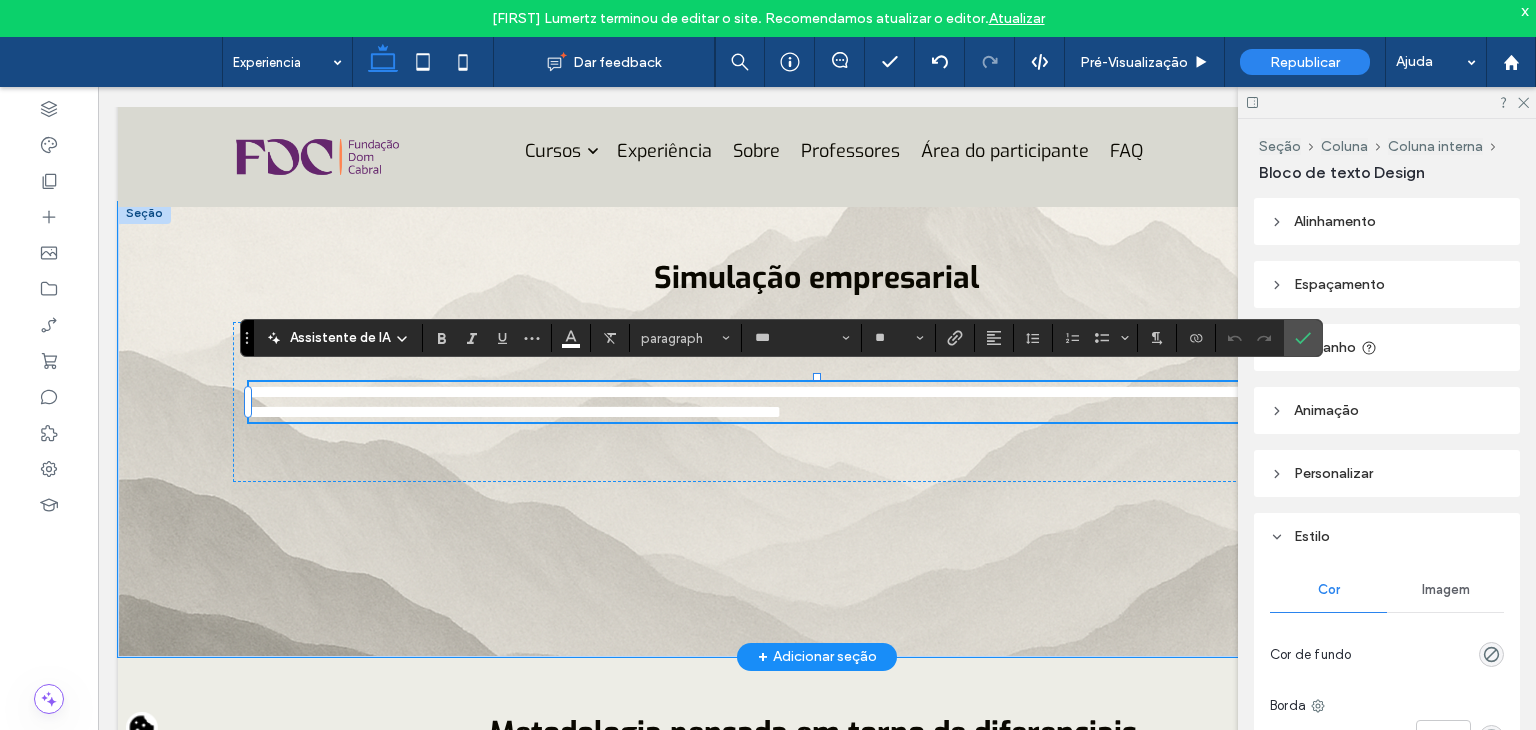 click on "**********" at bounding box center (809, 402) 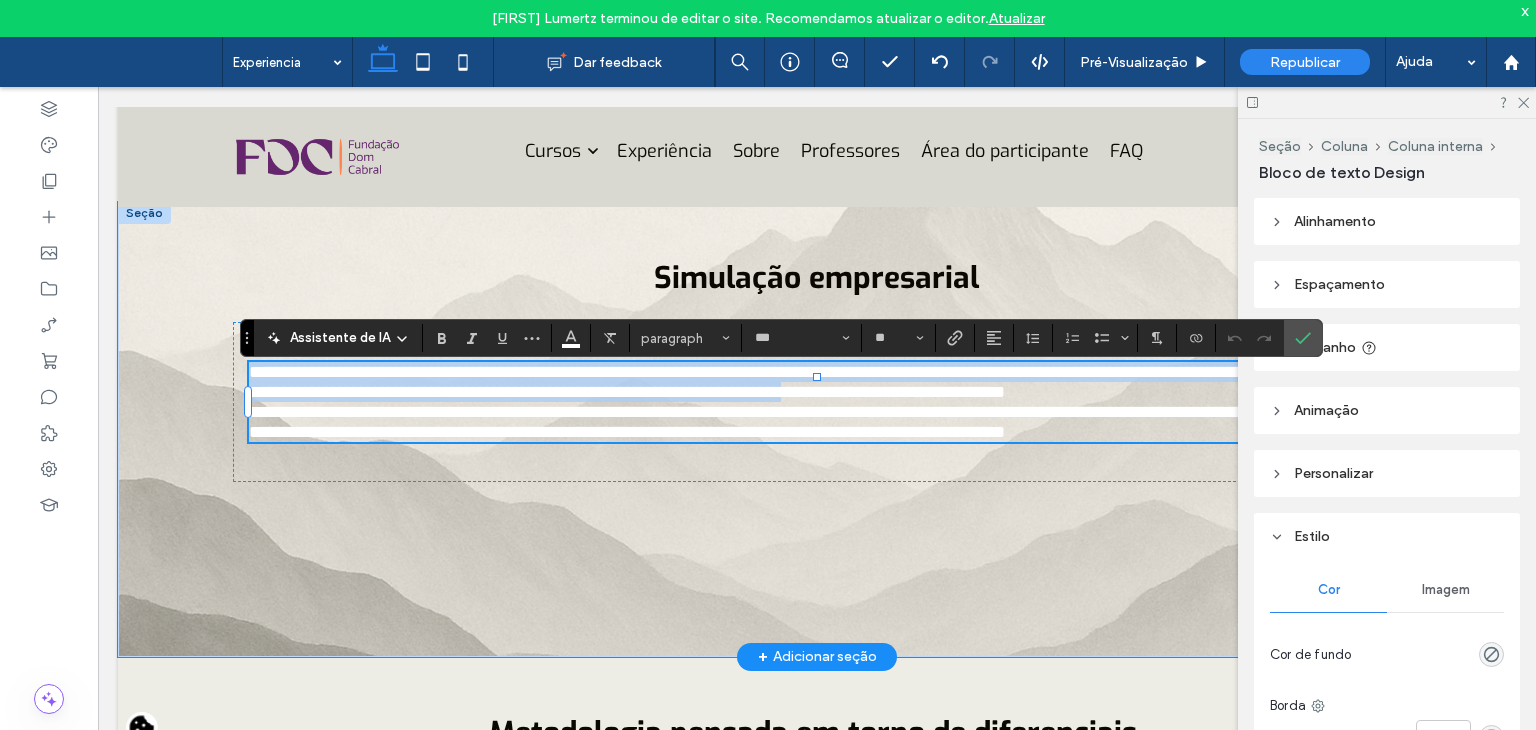 scroll, scrollTop: 3743, scrollLeft: 0, axis: vertical 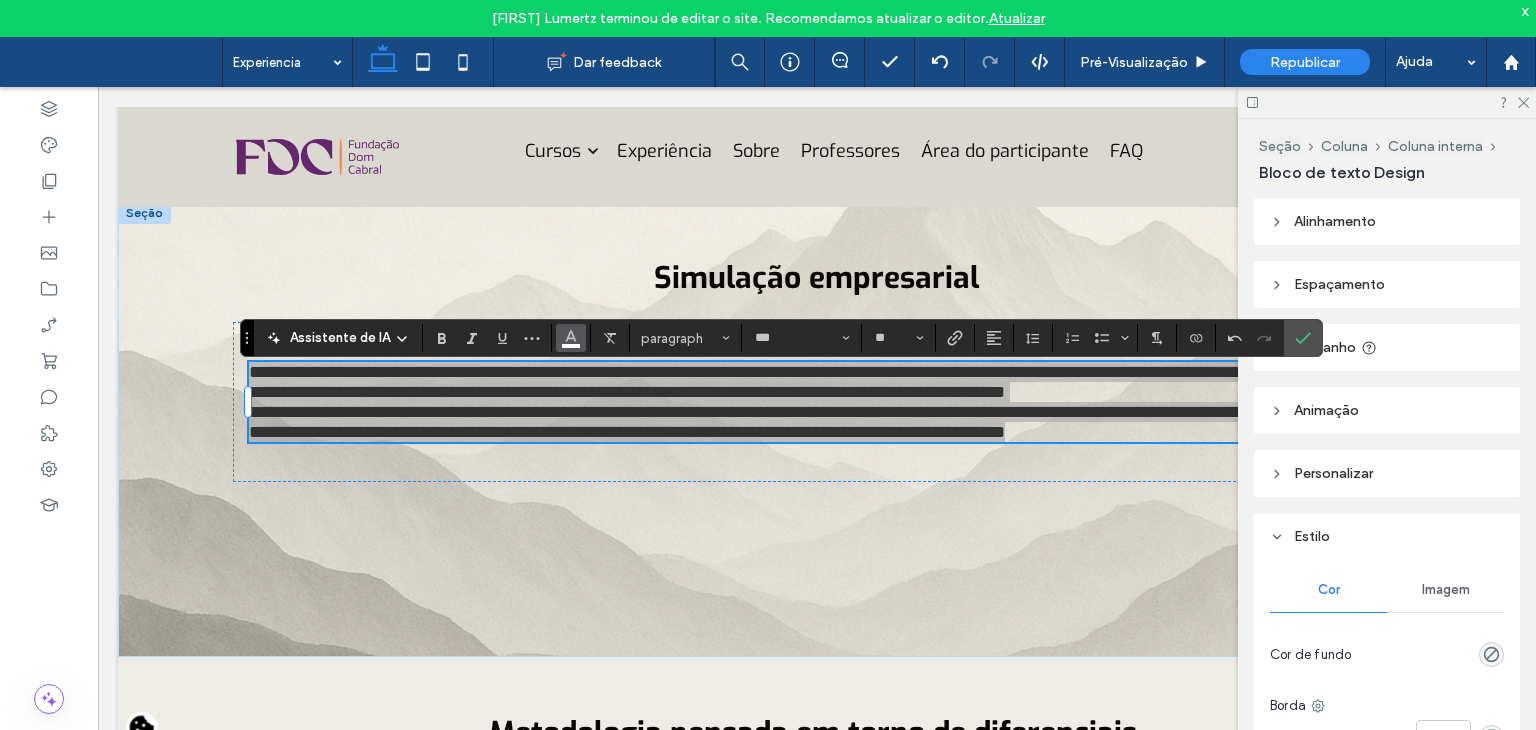 click 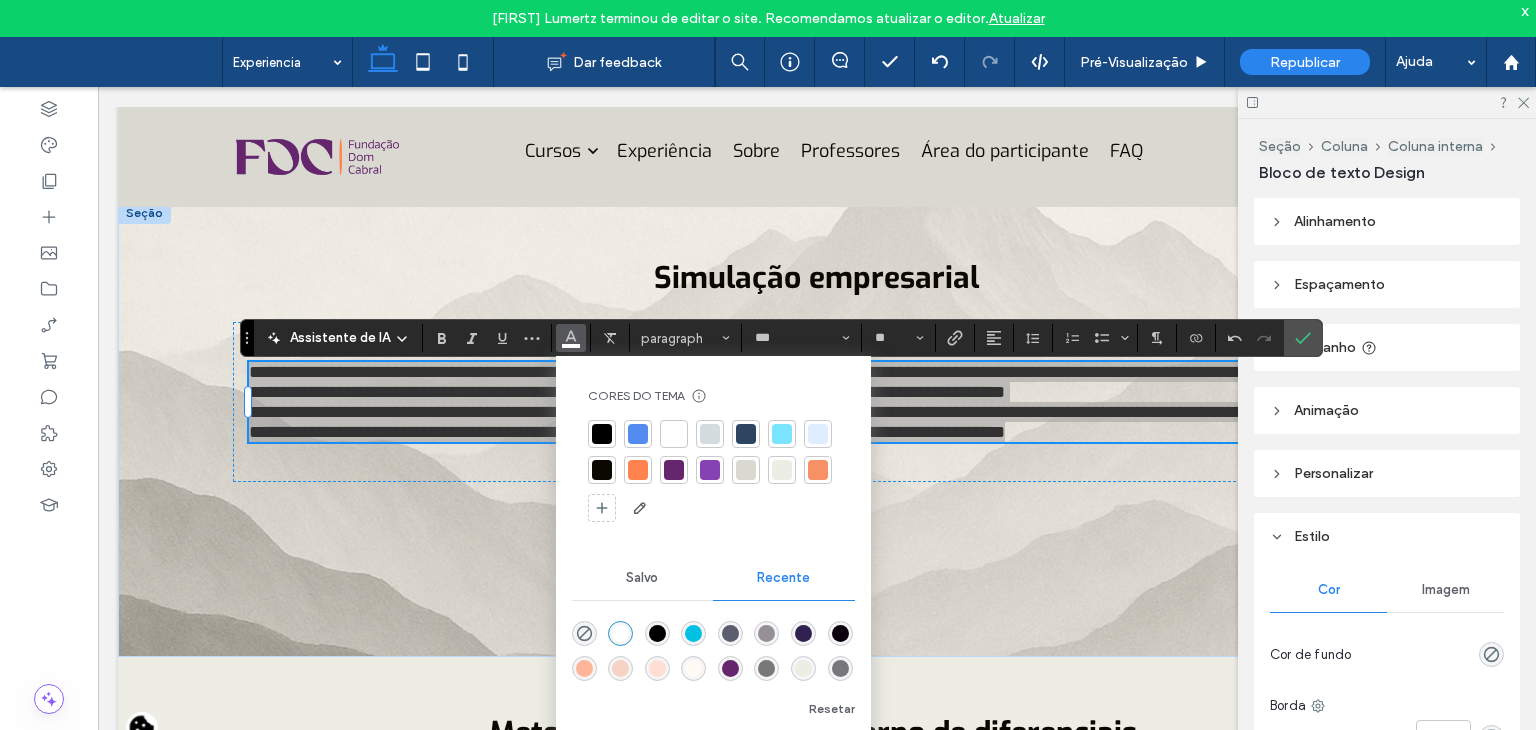 click at bounding box center (602, 434) 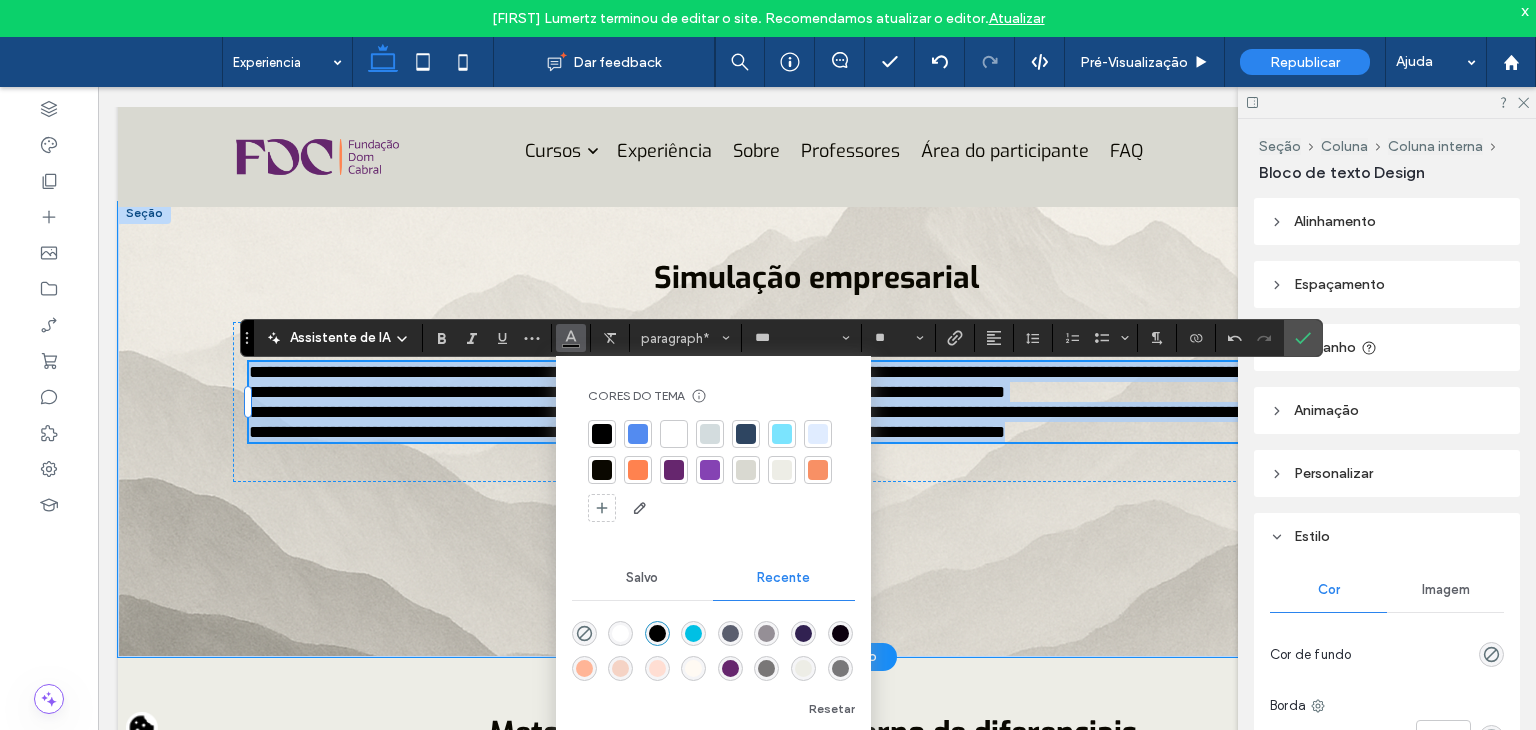 click on "**********" at bounding box center (809, 402) 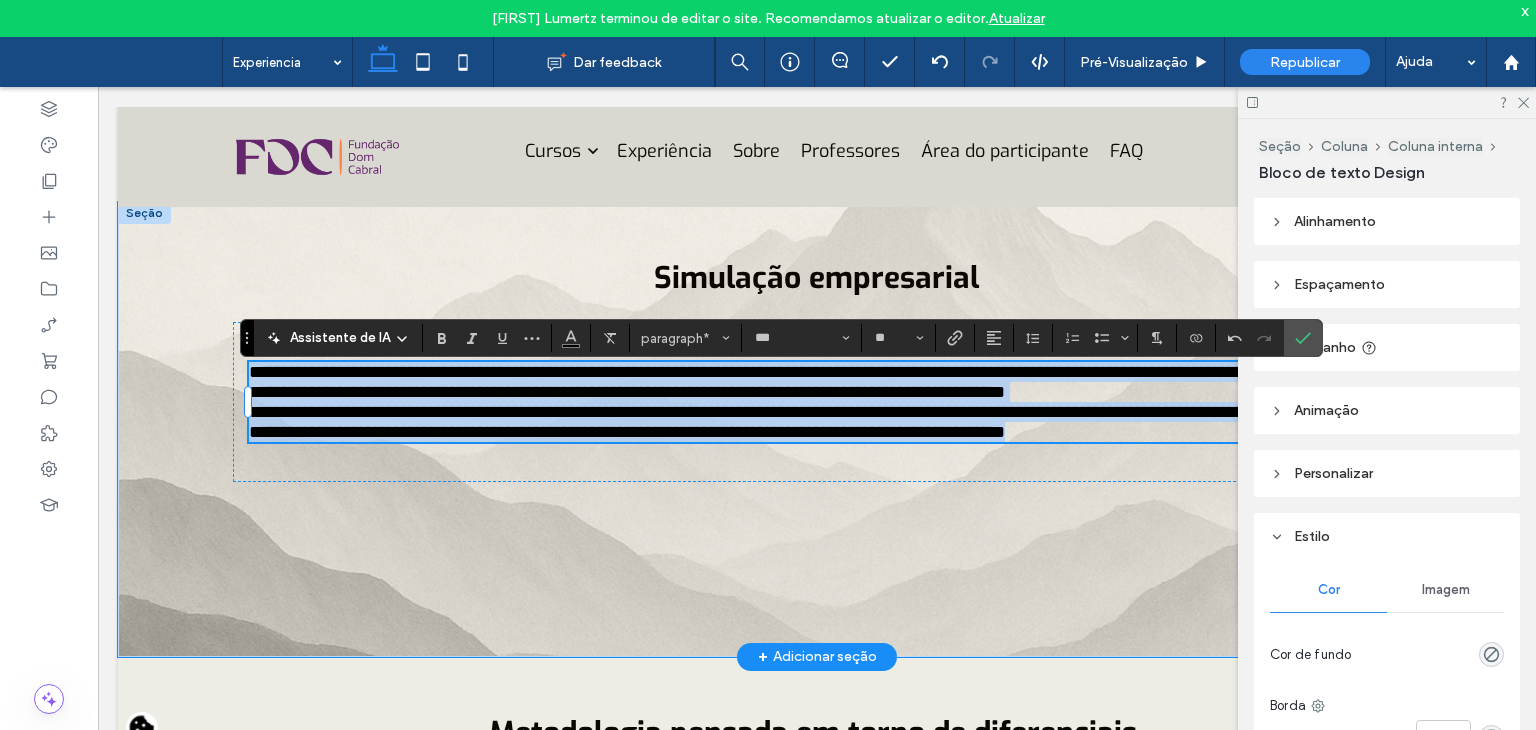 click on "**********" at bounding box center (809, 402) 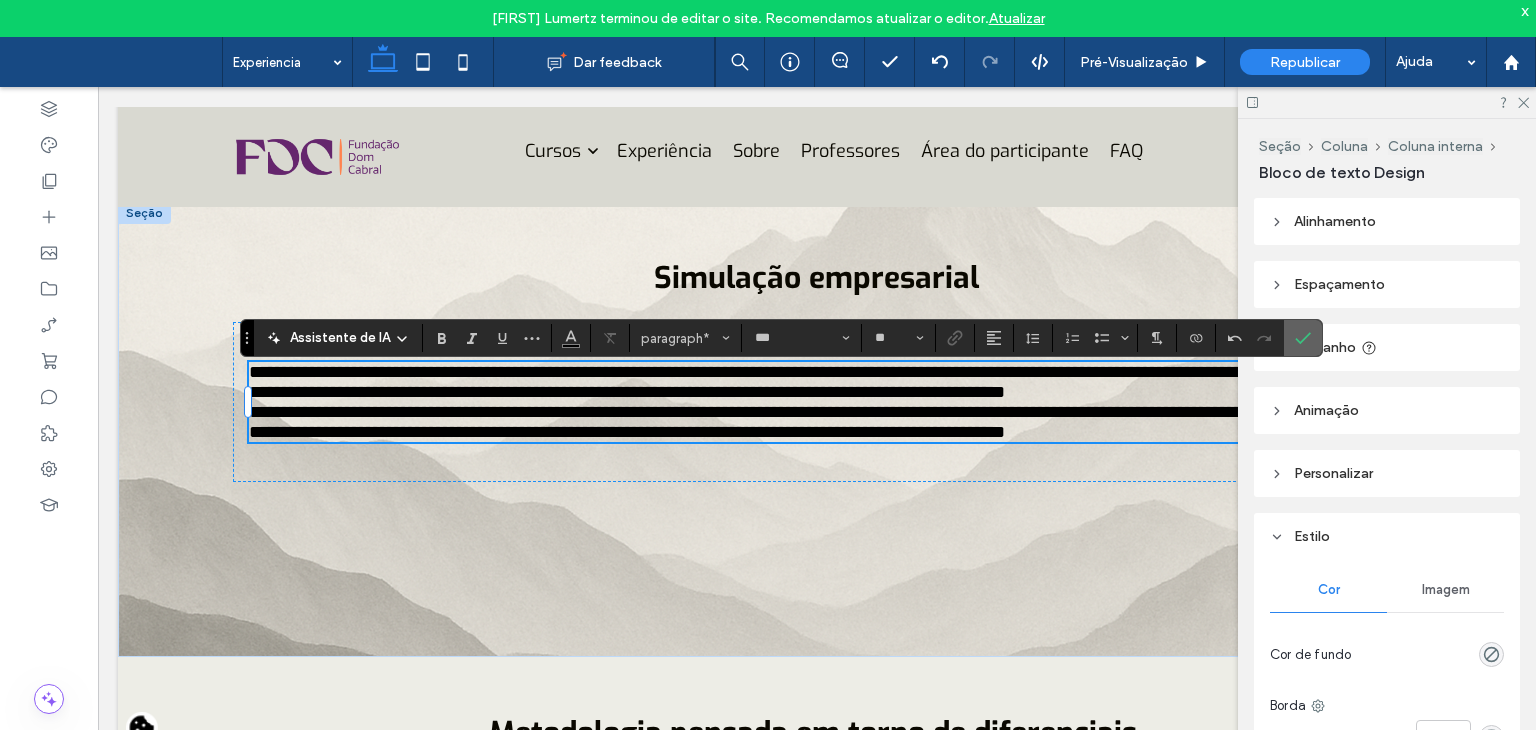 click 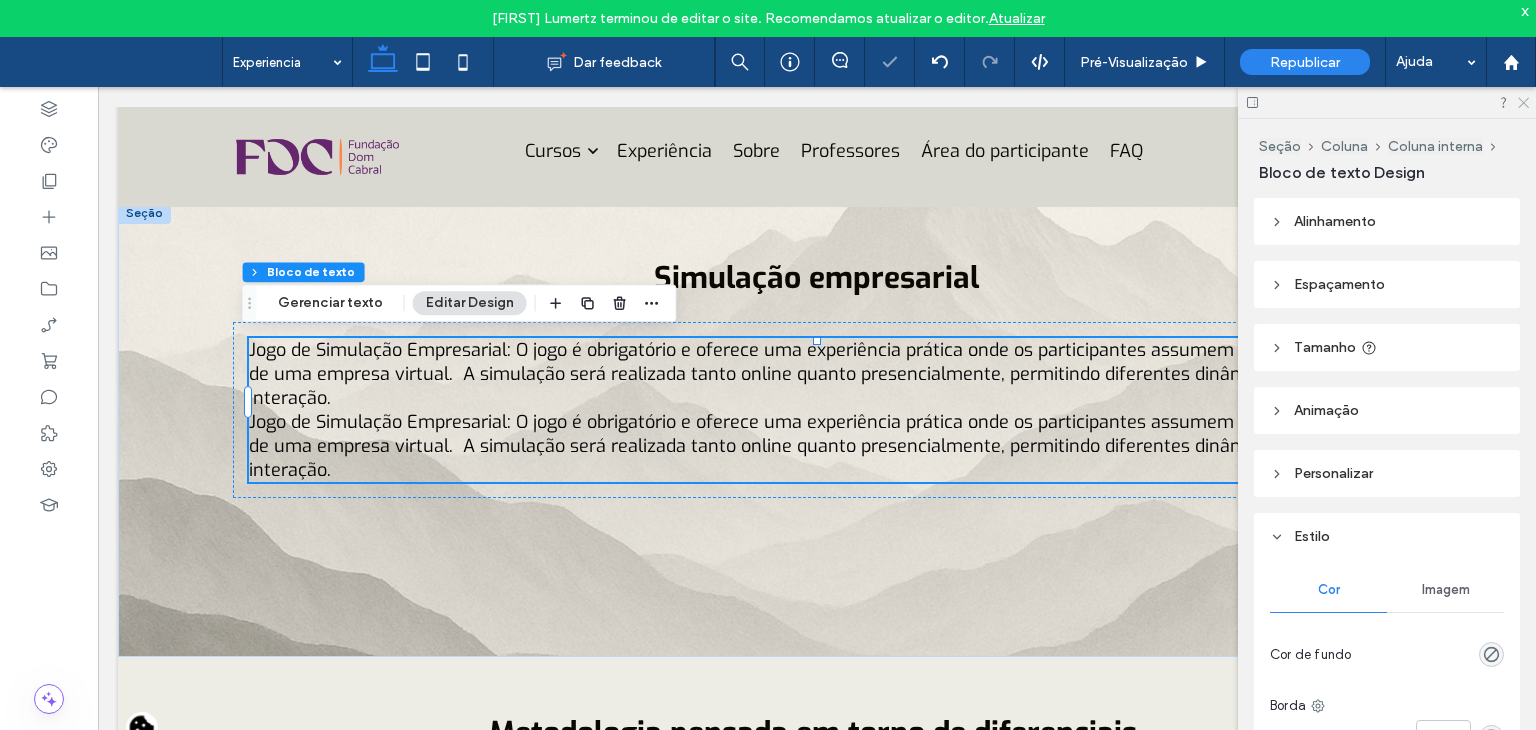 click 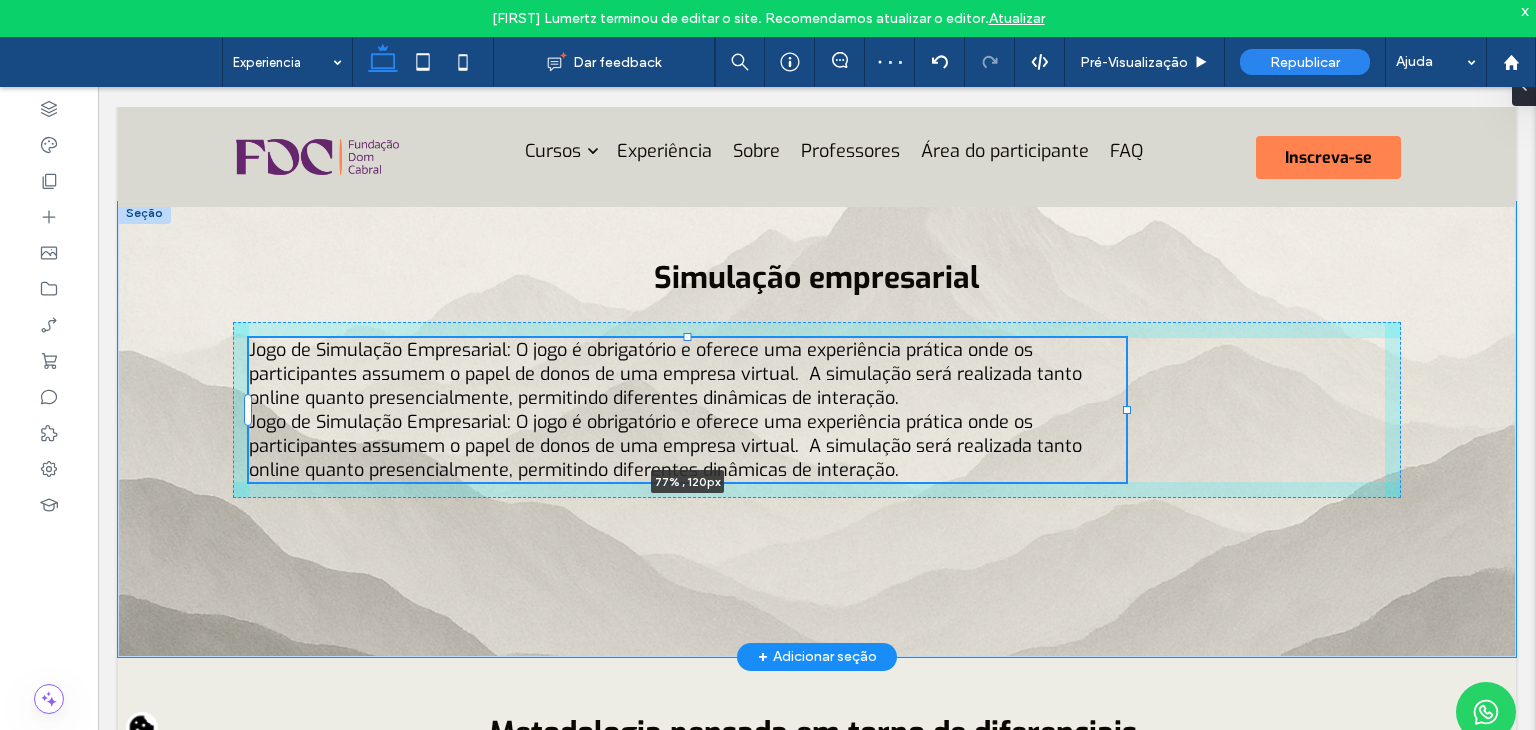 drag, startPoint x: 1375, startPoint y: 400, endPoint x: 1106, endPoint y: 403, distance: 269.01672 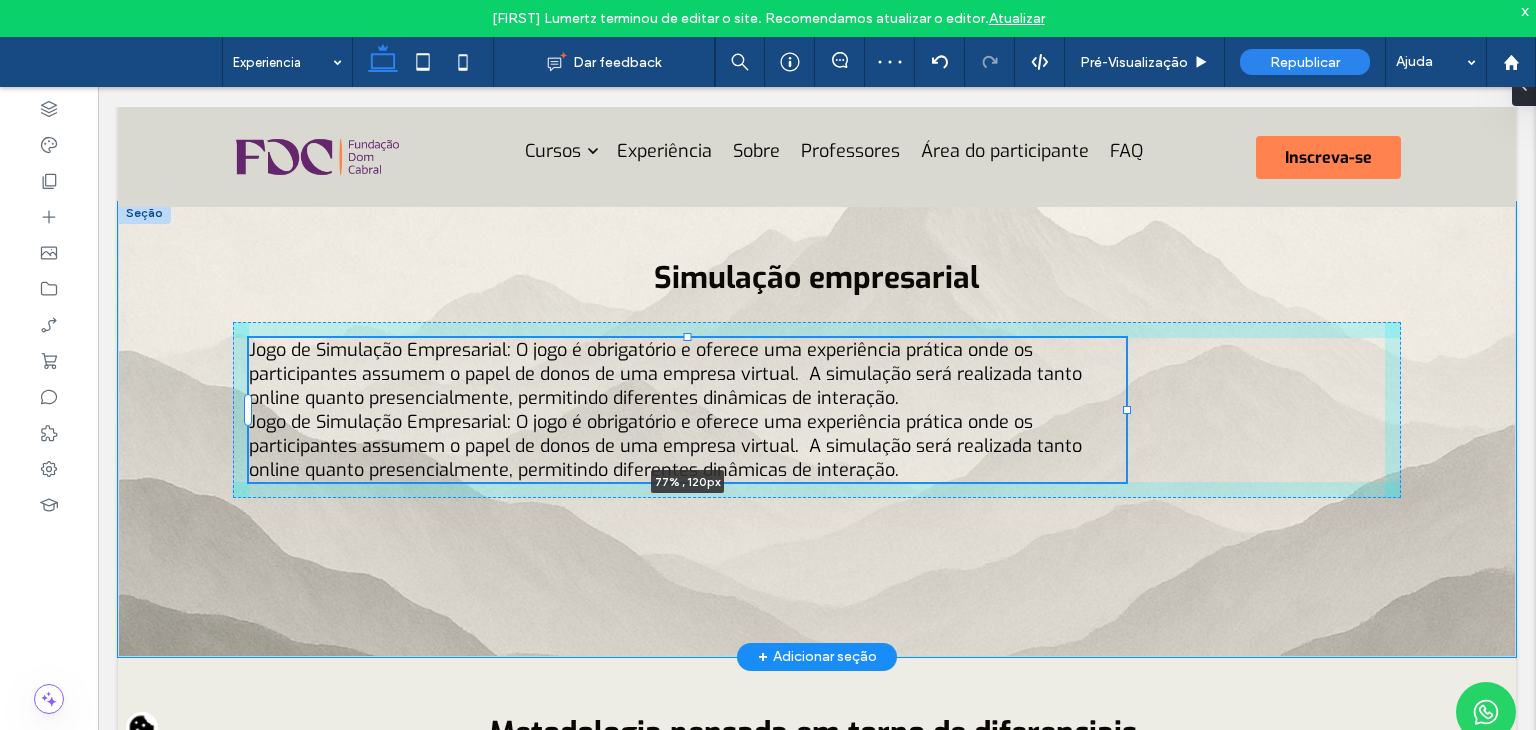 click at bounding box center (1127, 410) 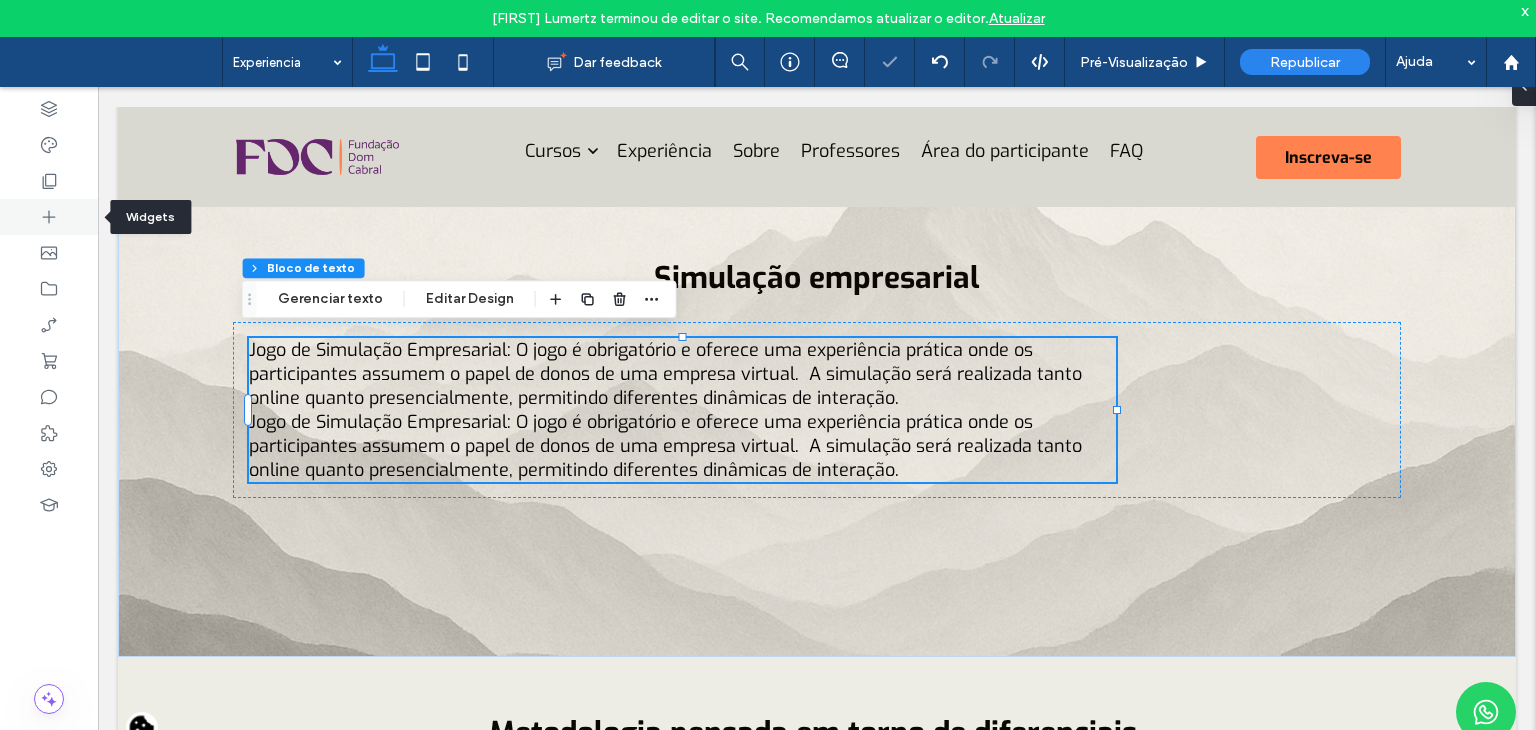 click 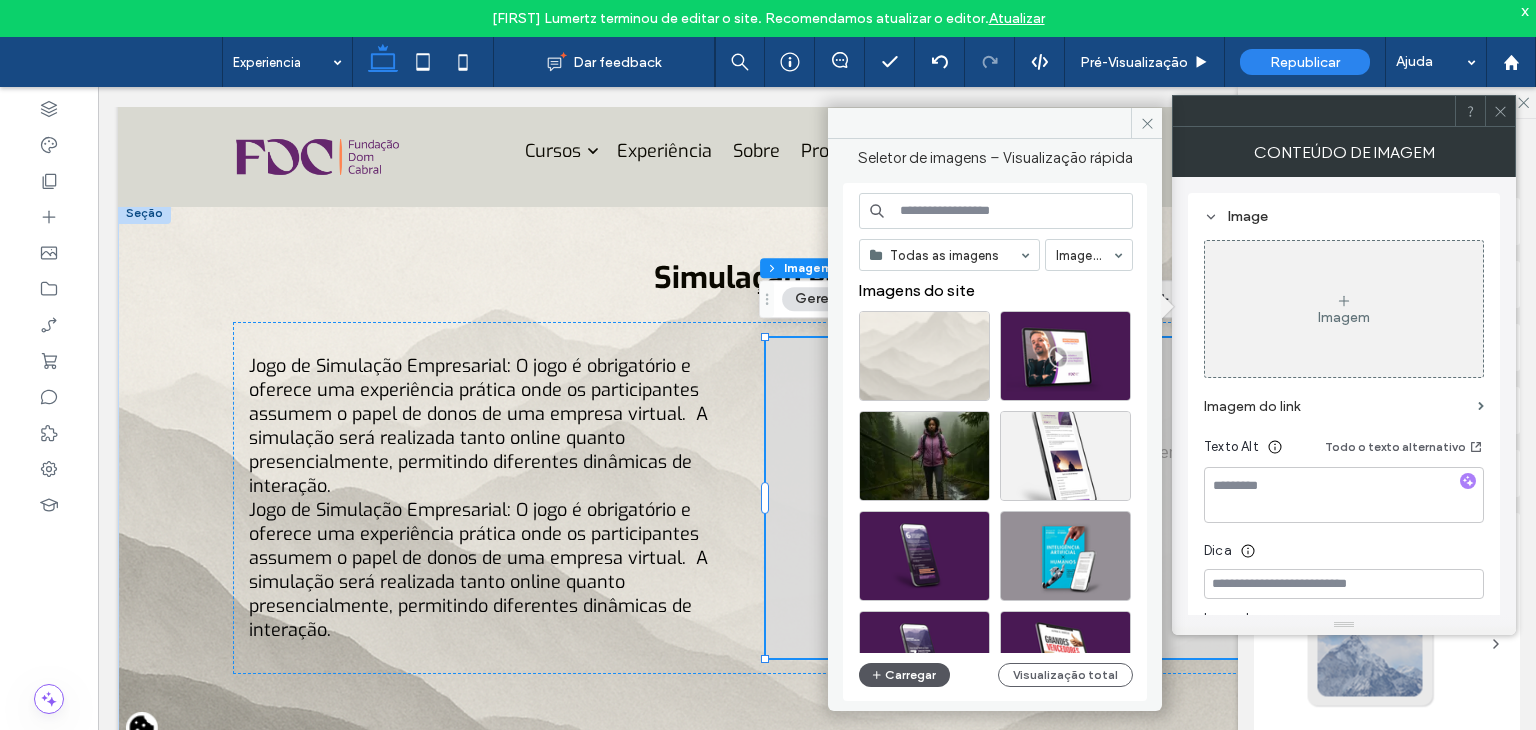 click on "Carregar" at bounding box center (904, 675) 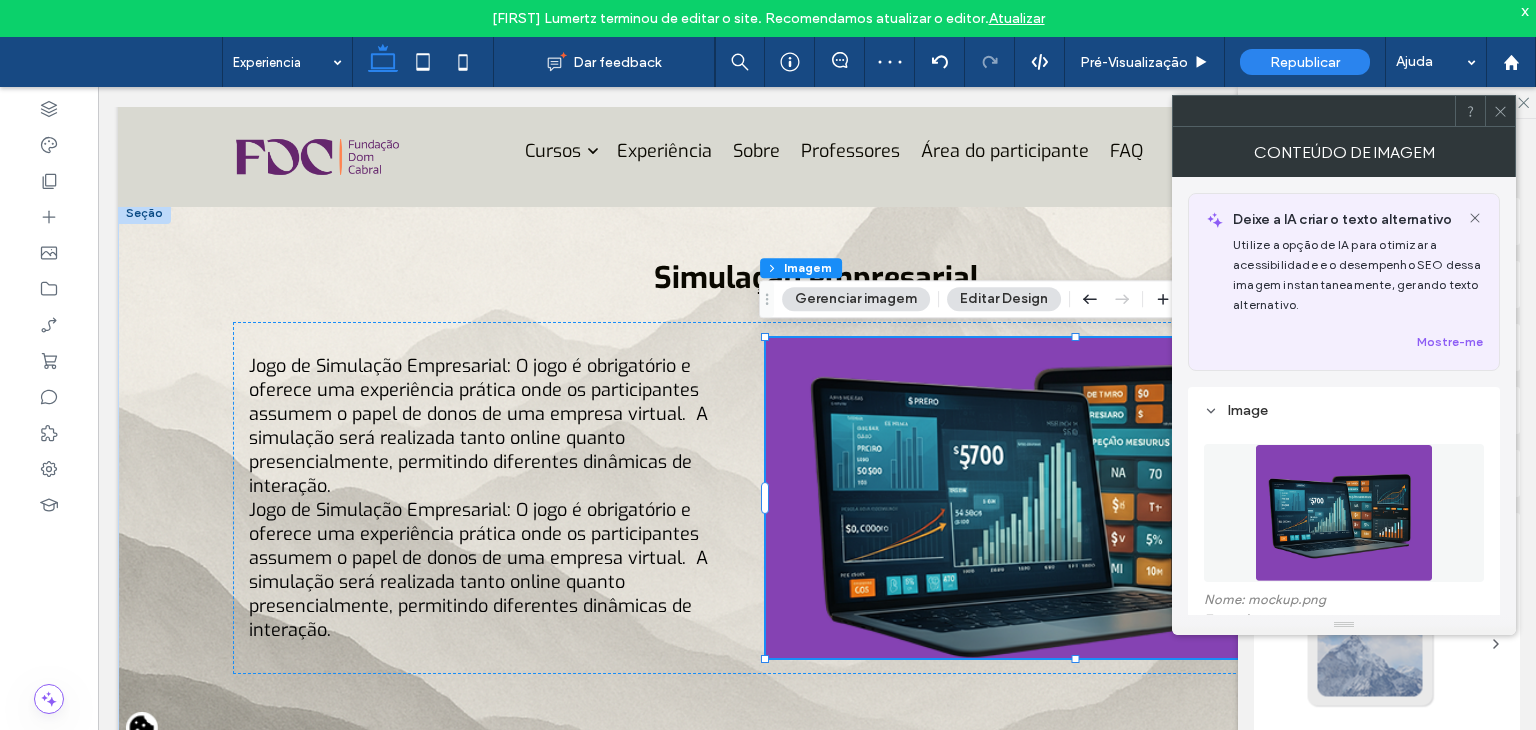 click 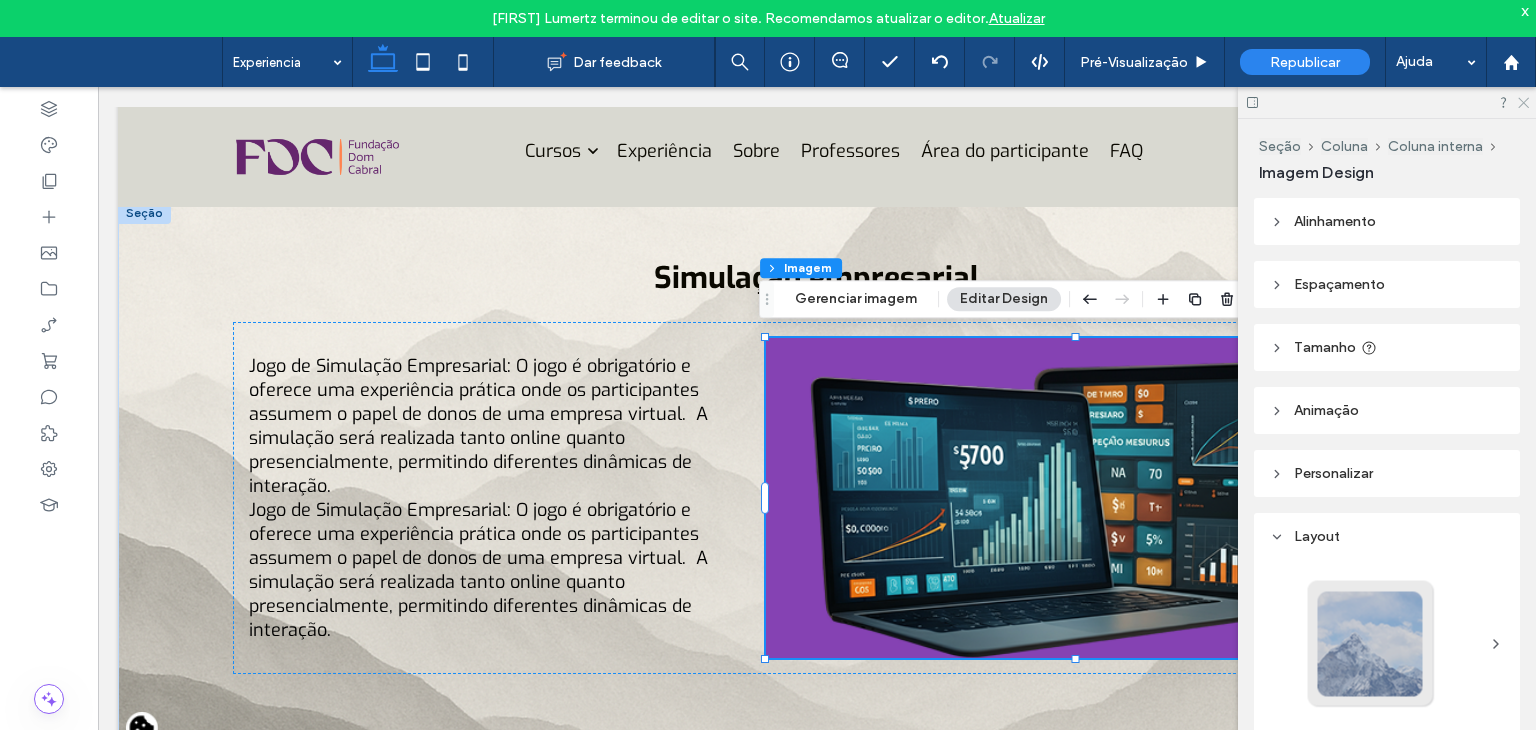 click 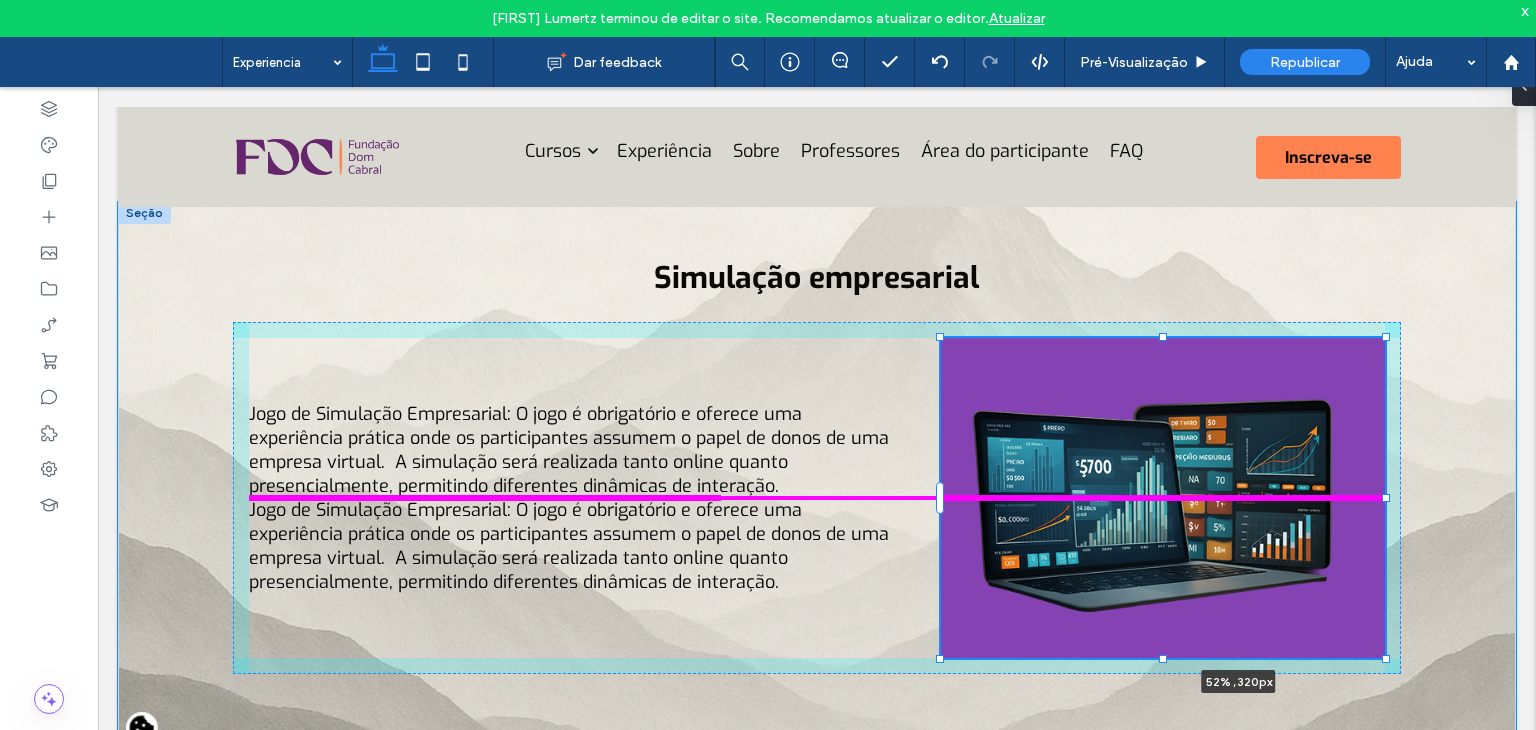 drag, startPoint x: 1381, startPoint y: 493, endPoint x: 1358, endPoint y: 497, distance: 23.345236 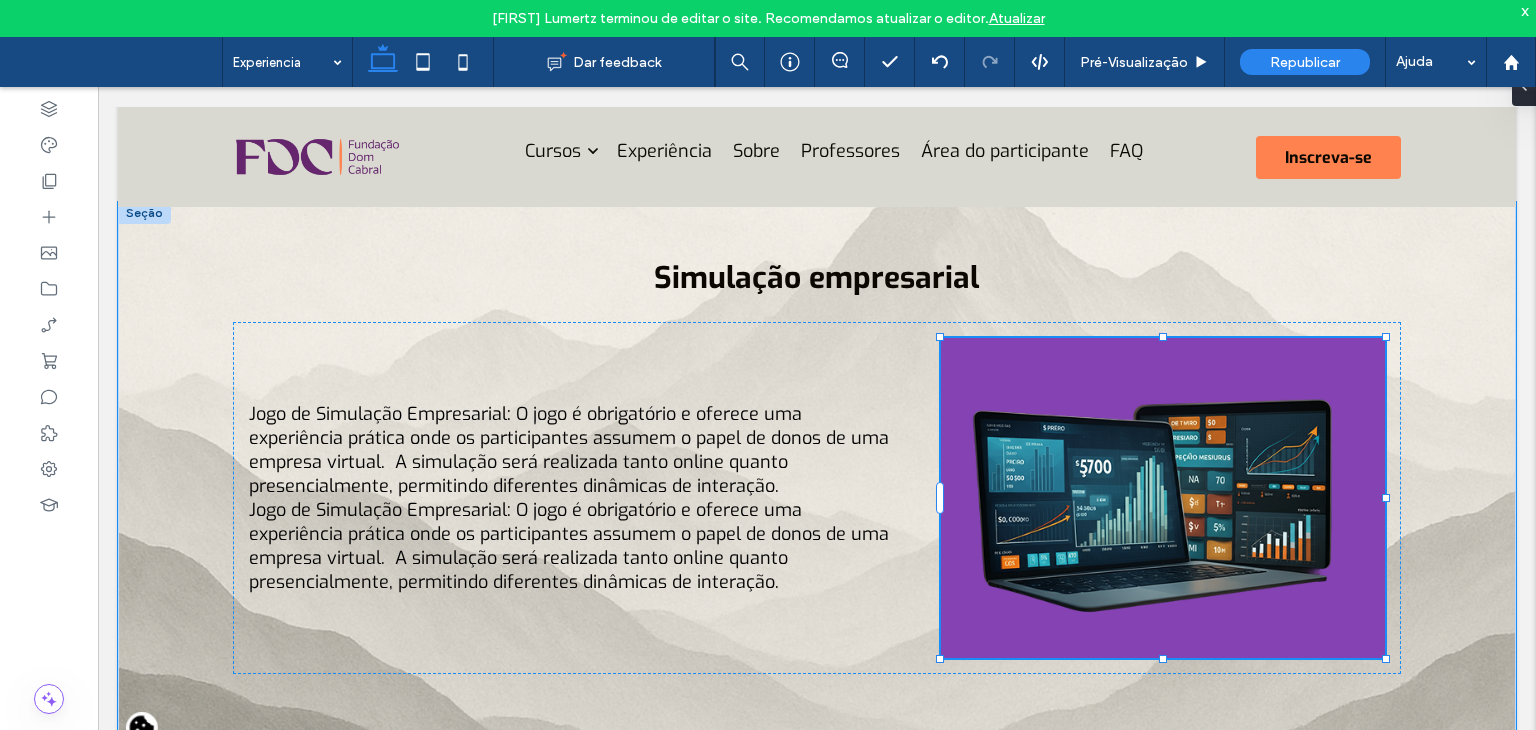 type on "**" 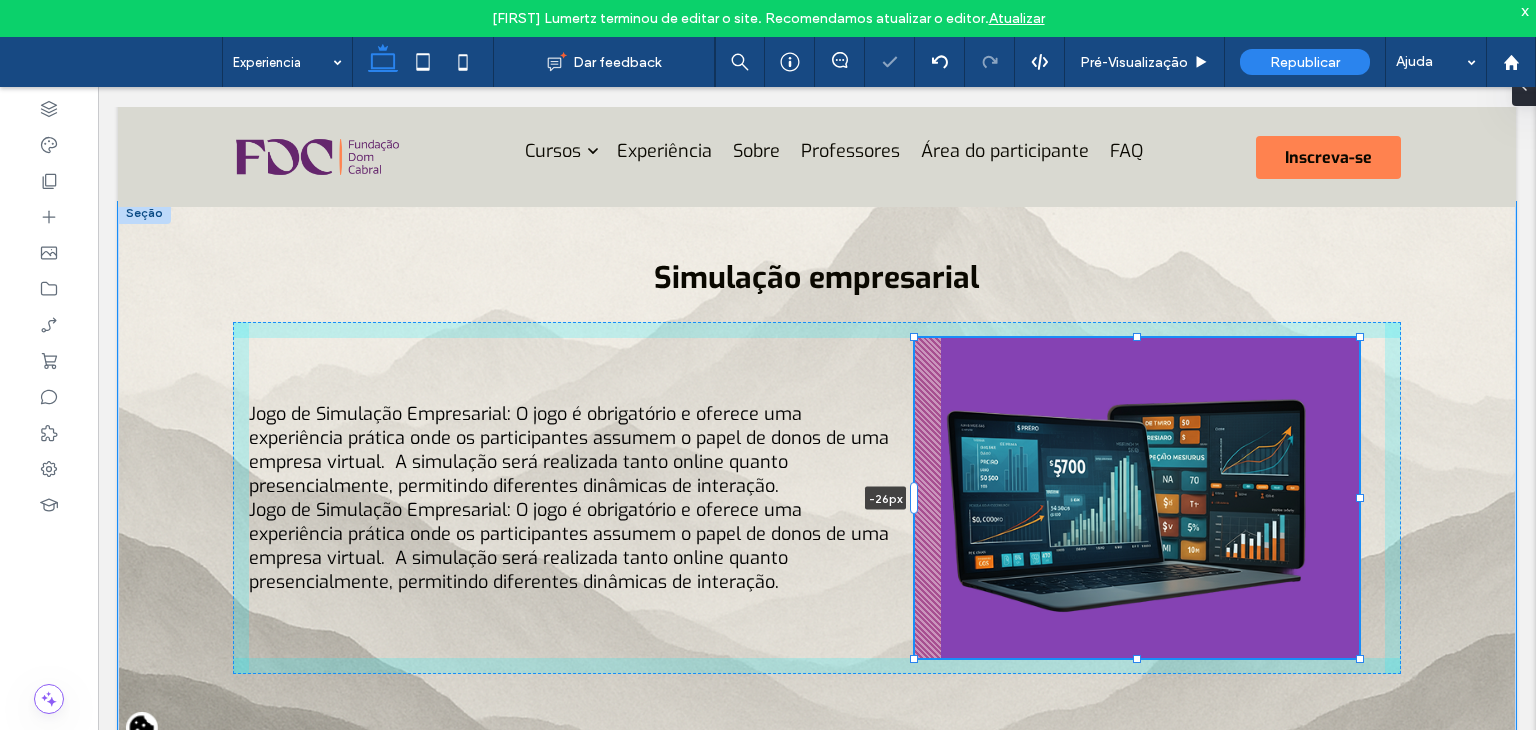 drag, startPoint x: 928, startPoint y: 497, endPoint x: 902, endPoint y: 497, distance: 26 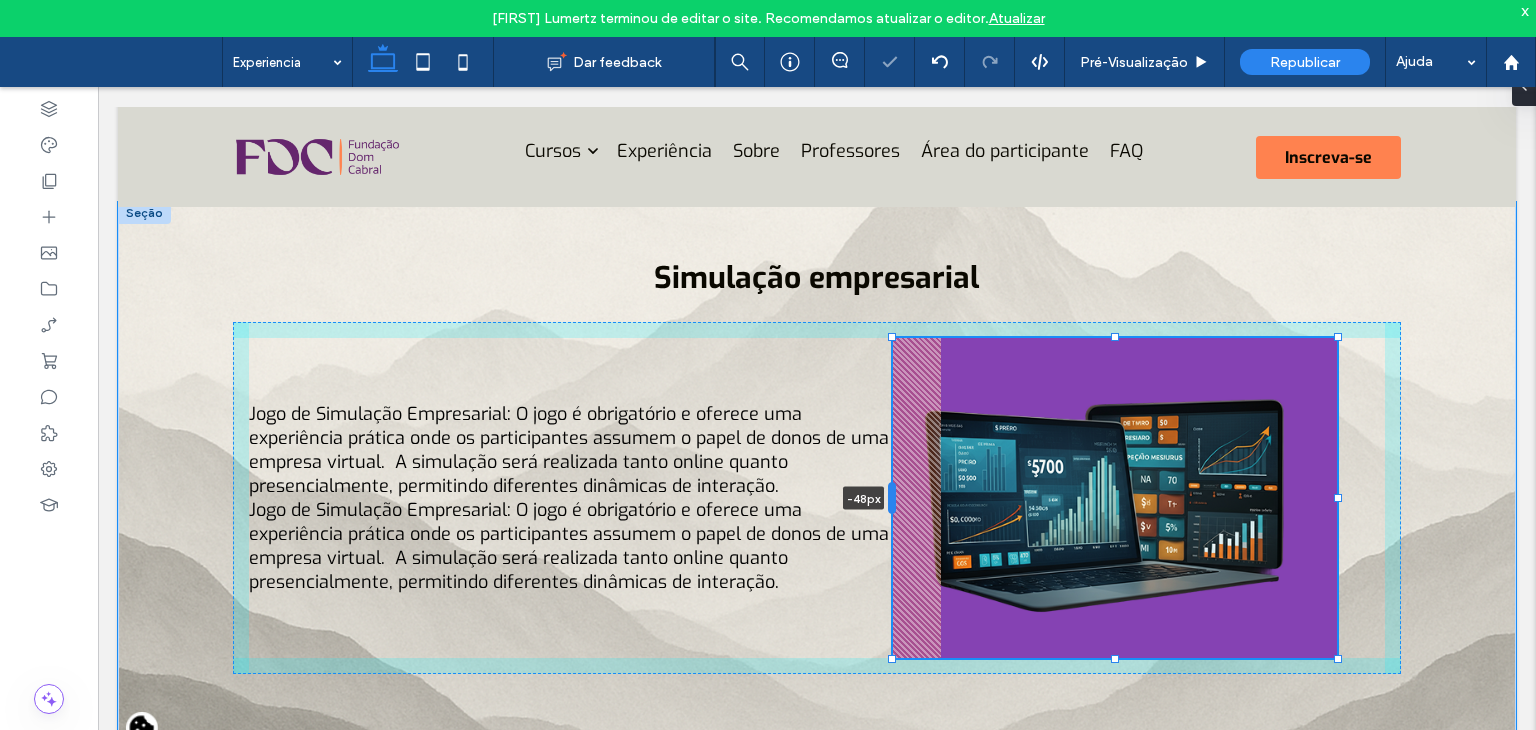 drag, startPoint x: 905, startPoint y: 493, endPoint x: 881, endPoint y: 493, distance: 24 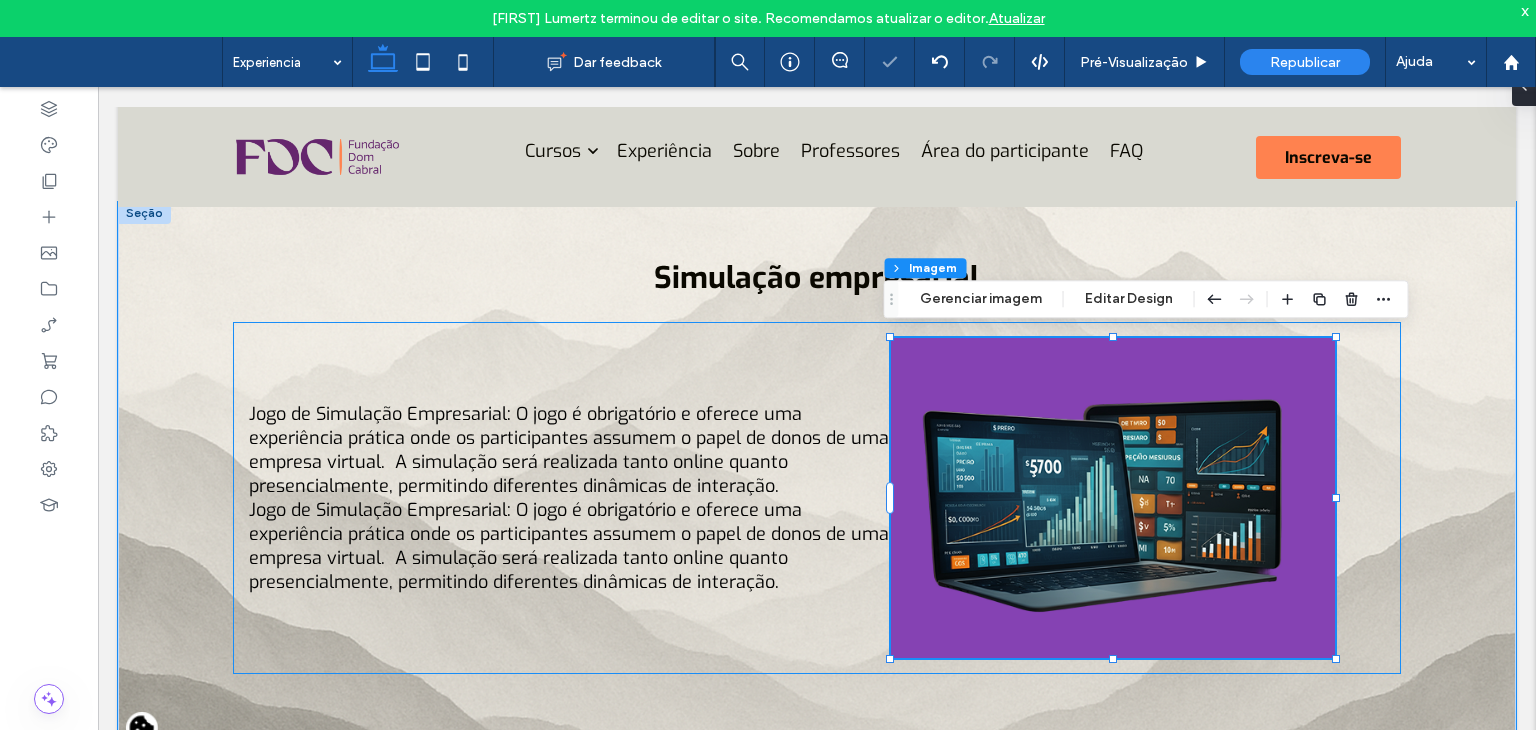 click on "Jogo de Simulação Empresarial: O jogo é obrigatório e oferece uma experiência prática onde os participantes assumem o papel de donos de uma empresa virtual.  A simulação será realizada tanto online quanto presencialmente, permitindo diferentes dinâmicas de interação.  Jogo de Simulação Empresarial: O jogo é obrigatório e oferece uma experiência prática onde os participantes assumem o papel de donos de uma empresa virtual.  A simulação será realizada tanto online quanto presencialmente, permitindo diferentes dinâmicas de interação.  -50px" at bounding box center (817, 498) 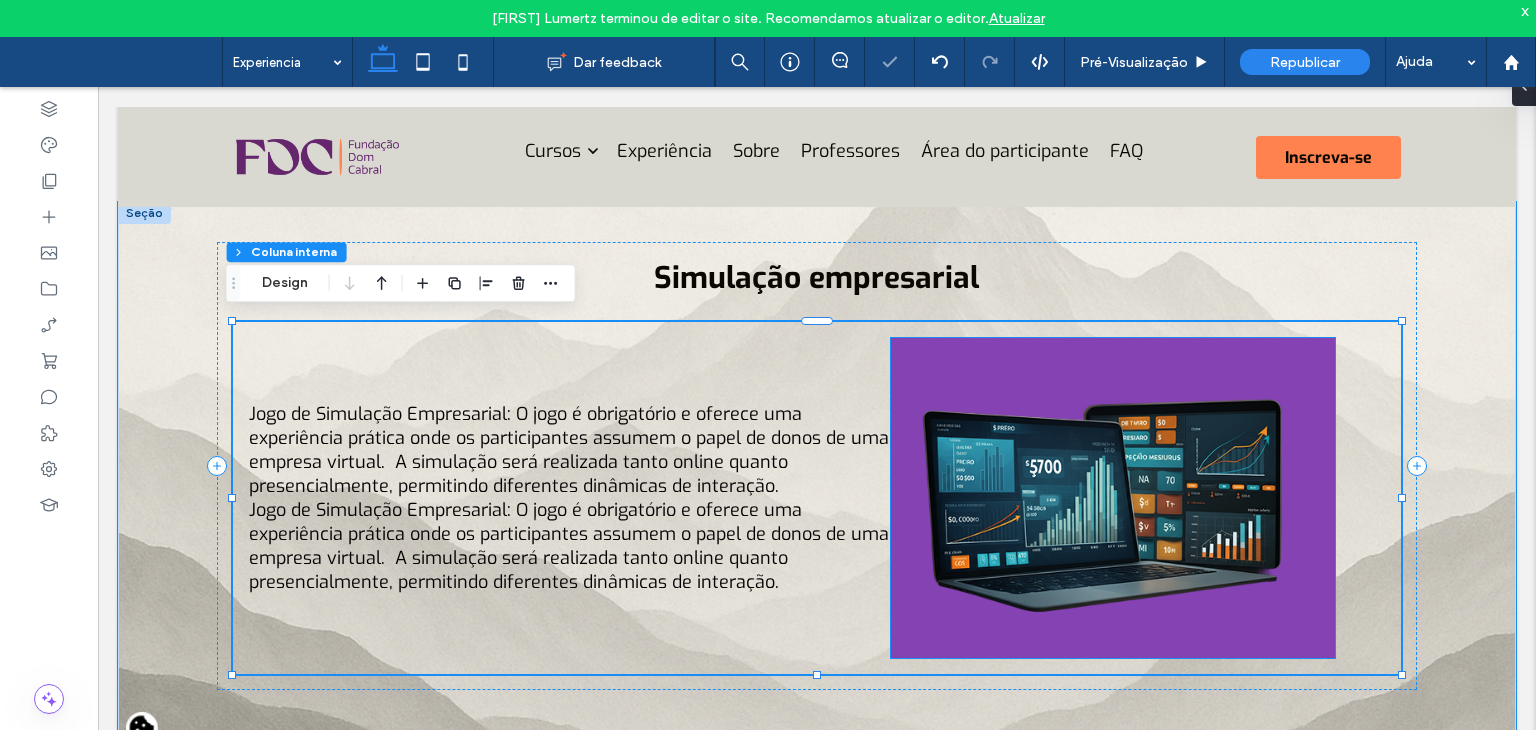 click at bounding box center (1113, 498) 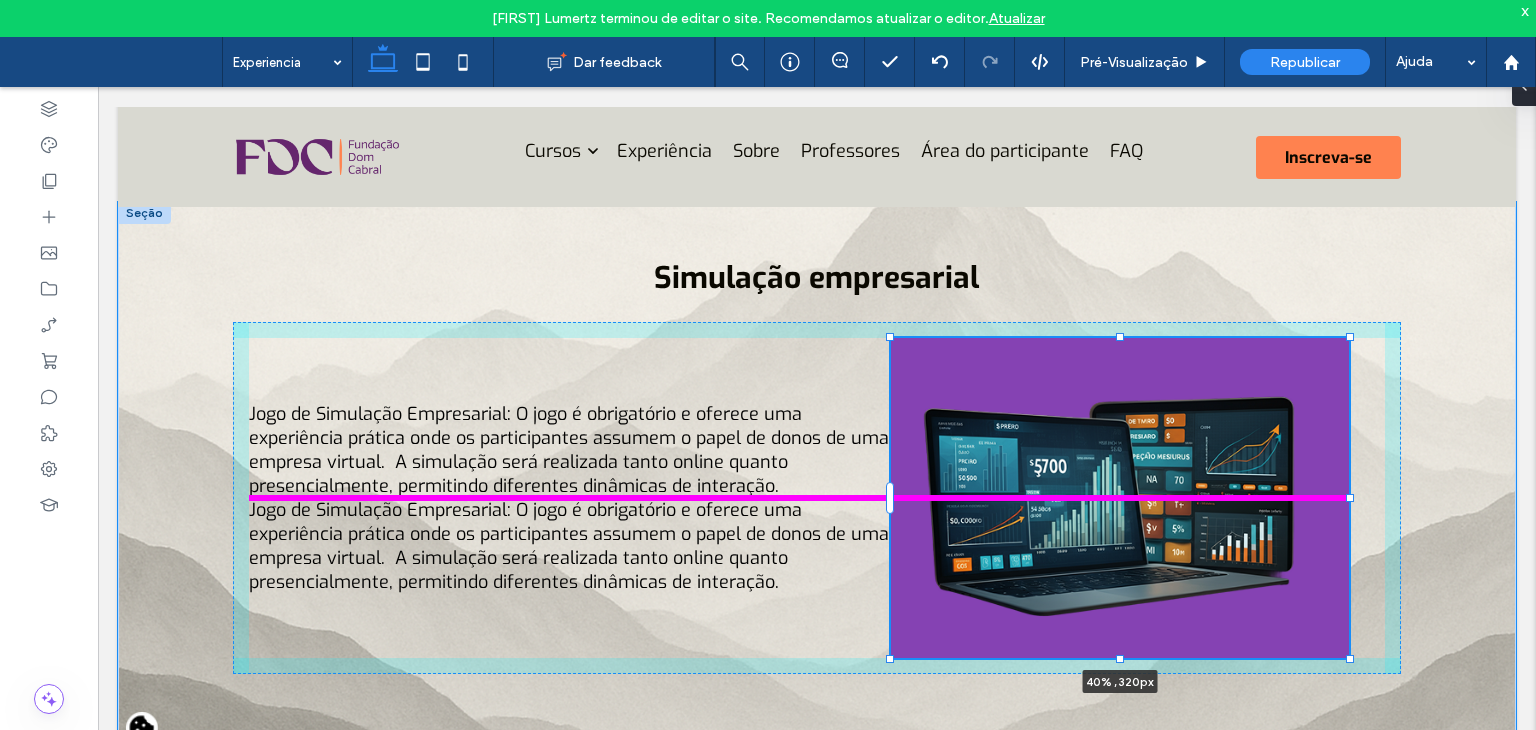 drag, startPoint x: 1328, startPoint y: 494, endPoint x: 1342, endPoint y: 493, distance: 14.035668 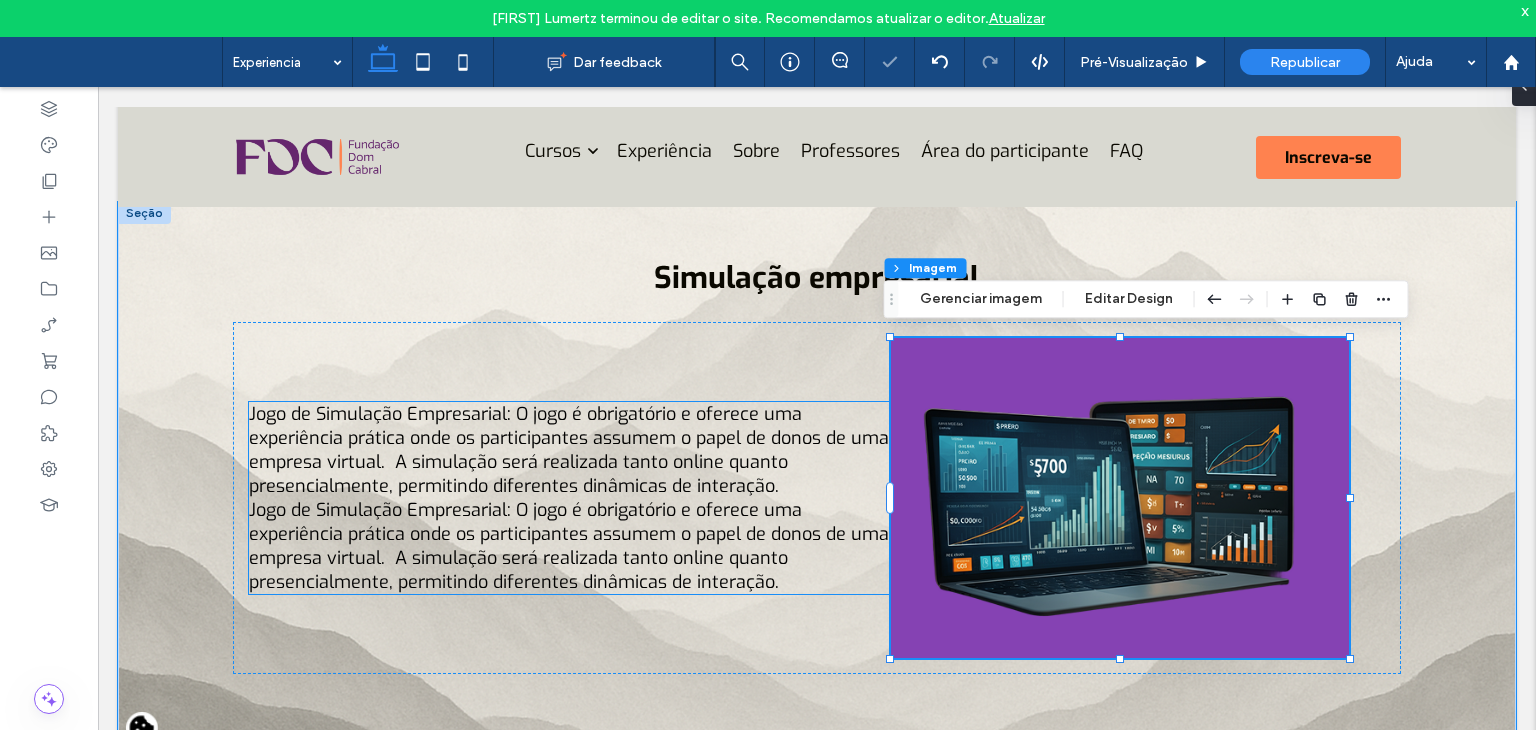 click on "Jogo de Simulação Empresarial: O jogo é obrigatório e oferece uma experiência prática onde os participantes assumem o papel de donos de uma empresa virtual.  A simulação será realizada tanto online quanto presencialmente, permitindo diferentes dinâmicas de interação.  Jogo de Simulação Empresarial: O jogo é obrigatório e oferece uma experiência prática onde os participantes assumem o papel de donos de uma empresa virtual.  A simulação será realizada tanto online quanto presencialmente, permitindo diferentes dinâmicas de interação." at bounding box center [569, 498] 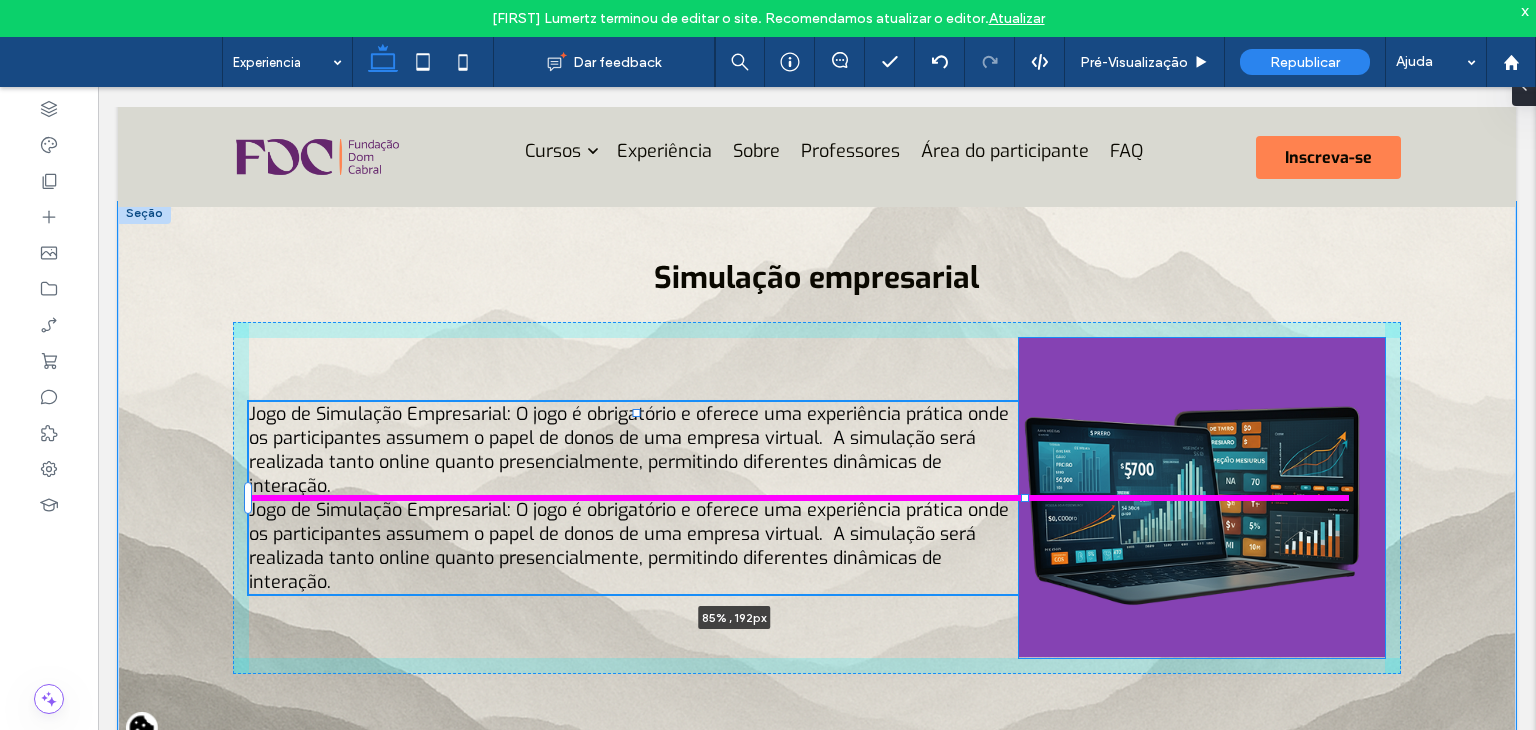 drag, startPoint x: 888, startPoint y: 493, endPoint x: 1092, endPoint y: 500, distance: 204.12006 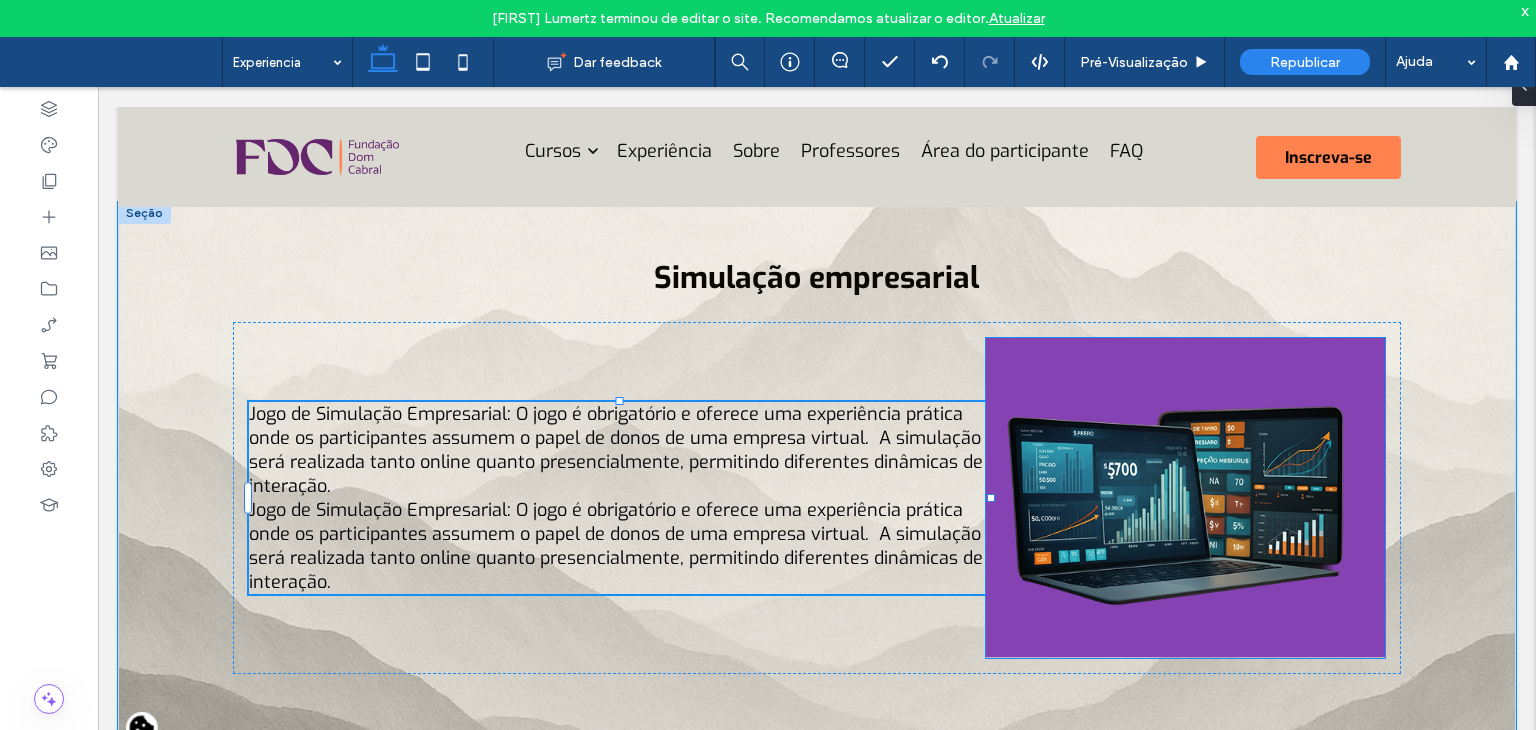 type on "**" 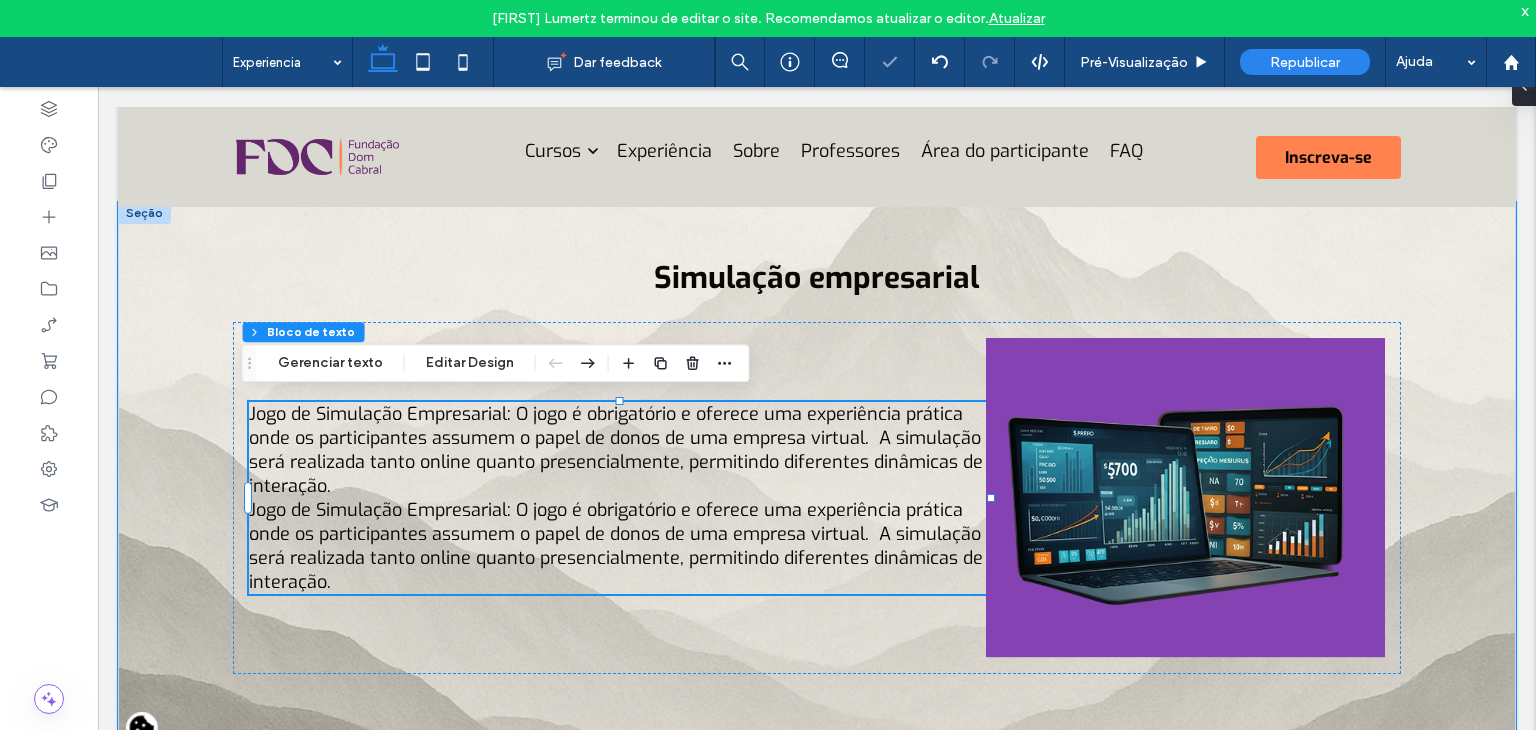 click on "Jogo de Simulação Empresarial: O jogo é obrigatório e oferece uma experiência prática onde os participantes assumem o papel de donos de uma empresa virtual.  A simulação será realizada tanto online quanto presencialmente, permitindo diferentes dinâmicas de interação.  Jogo de Simulação Empresarial: O jogo é obrigatório e oferece uma experiência prática onde os participantes assumem o papel de donos de uma empresa virtual.  A simulação será realizada tanto online quanto presencialmente, permitindo diferentes dinâmicas de interação." at bounding box center [616, 498] 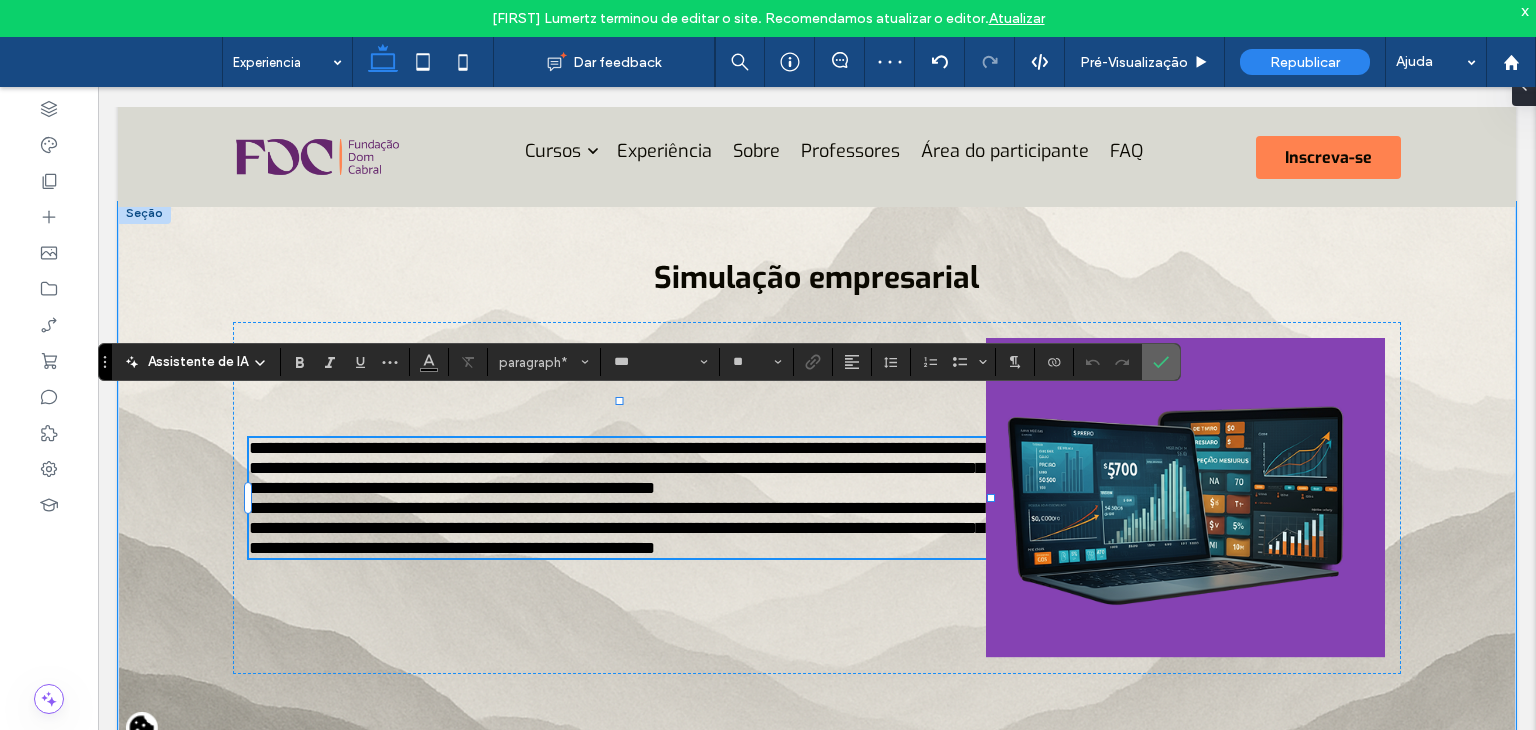 click at bounding box center (1161, 362) 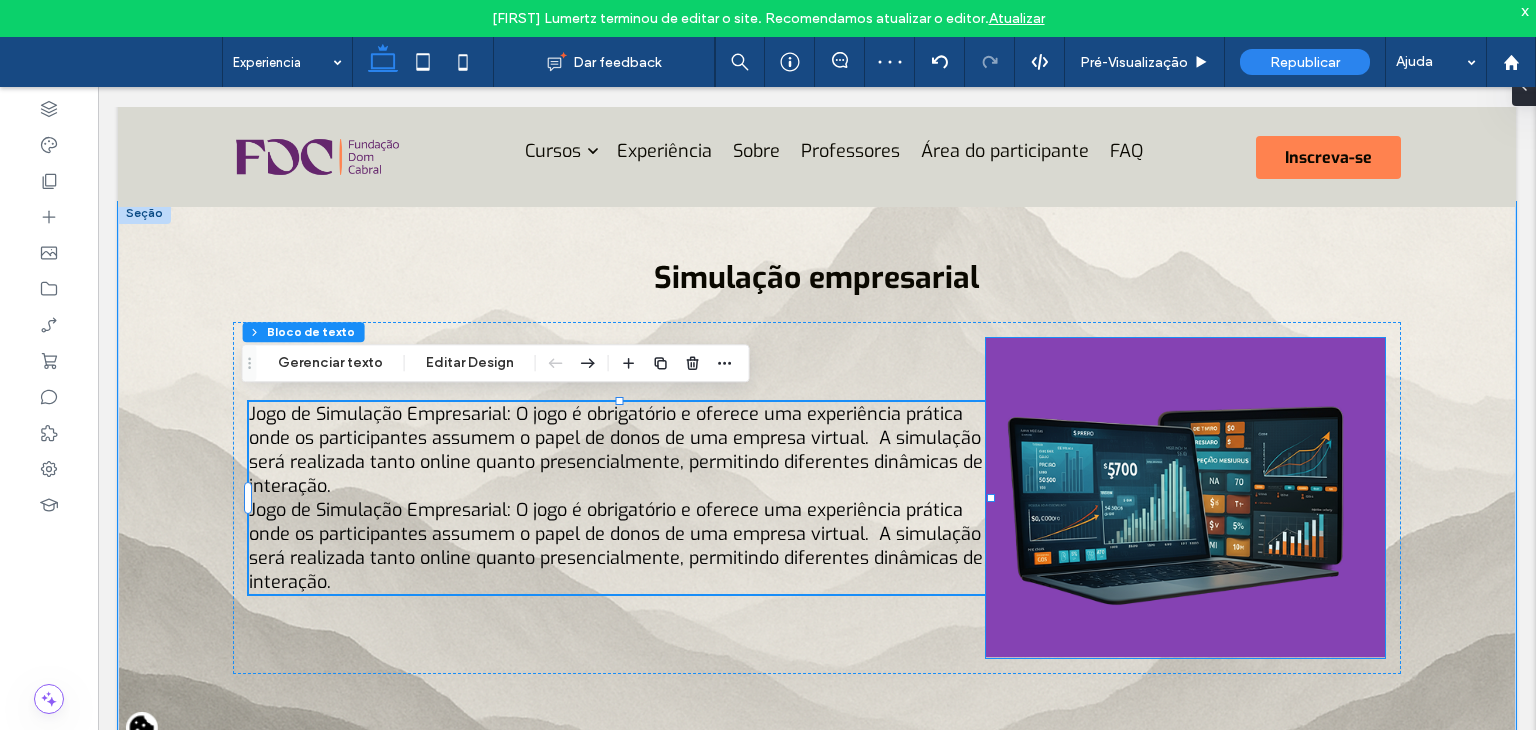click at bounding box center (1185, 498) 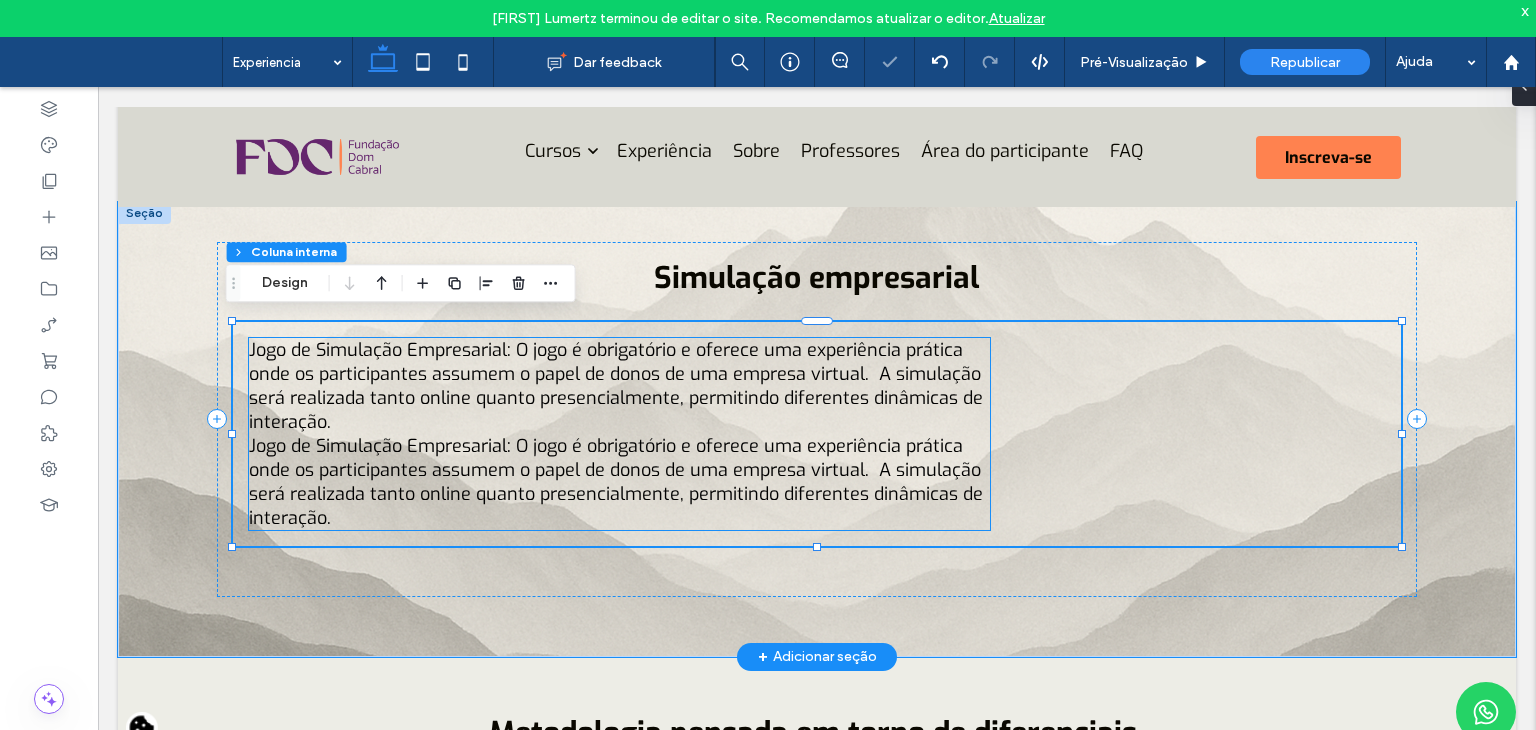click on "Jogo de Simulação Empresarial: O jogo é obrigatório e oferece uma experiência prática onde os participantes assumem o papel de donos de uma empresa virtual.  A simulação será realizada tanto online quanto presencialmente, permitindo diferentes dinâmicas de interação.  Jogo de Simulação Empresarial: O jogo é obrigatório e oferece uma experiência prática onde os participantes assumem o papel de donos de uma empresa virtual.  A simulação será realizada tanto online quanto presencialmente, permitindo diferentes dinâmicas de interação." at bounding box center (619, 434) 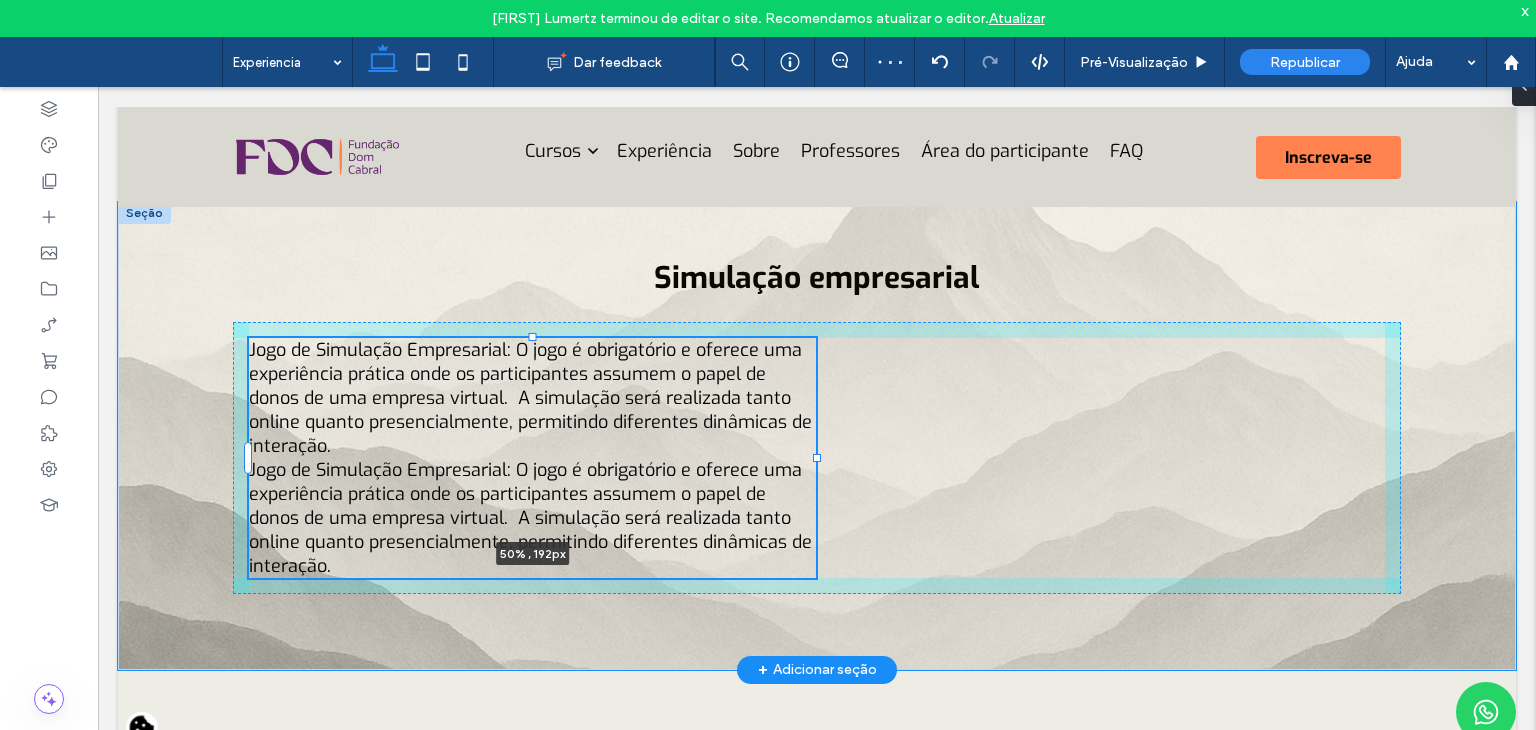 drag, startPoint x: 983, startPoint y: 428, endPoint x: 809, endPoint y: 446, distance: 174.92856 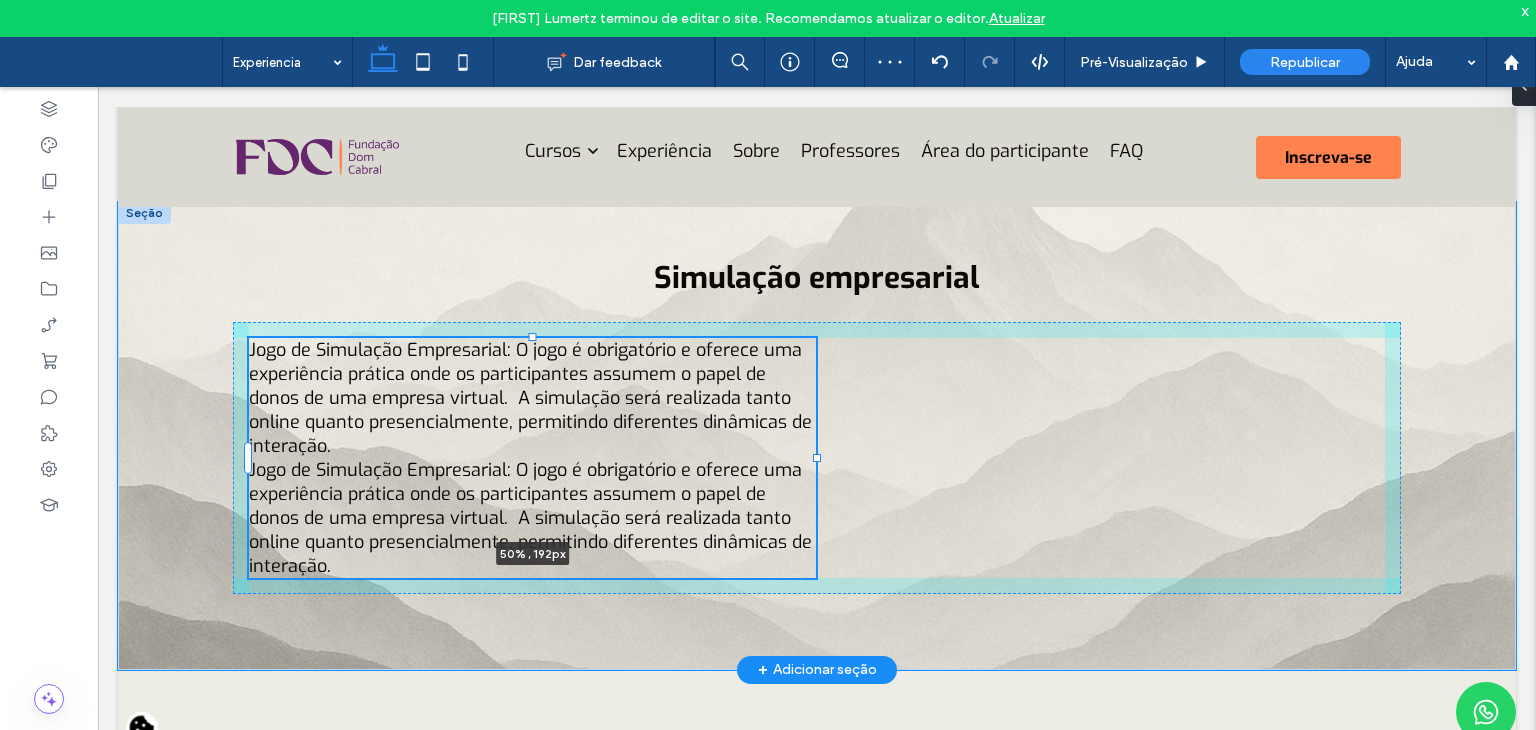 click on "Simulação empresarial
Jogo de Simulação Empresarial: O jogo é obrigatório e oferece uma experiência prática onde os participantes assumem o papel de donos de uma empresa virtual.  A simulação será realizada tanto online quanto presencialmente, permitindo diferentes dinâmicas de interação.  Jogo de Simulação Empresarial: O jogo é obrigatório e oferece uma experiência prática onde os participantes assumem o papel de donos de uma empresa virtual.  A simulação será realizada tanto online quanto presencialmente, permitindo diferentes dinâmicas de interação.  50% , 192px" at bounding box center (817, 436) 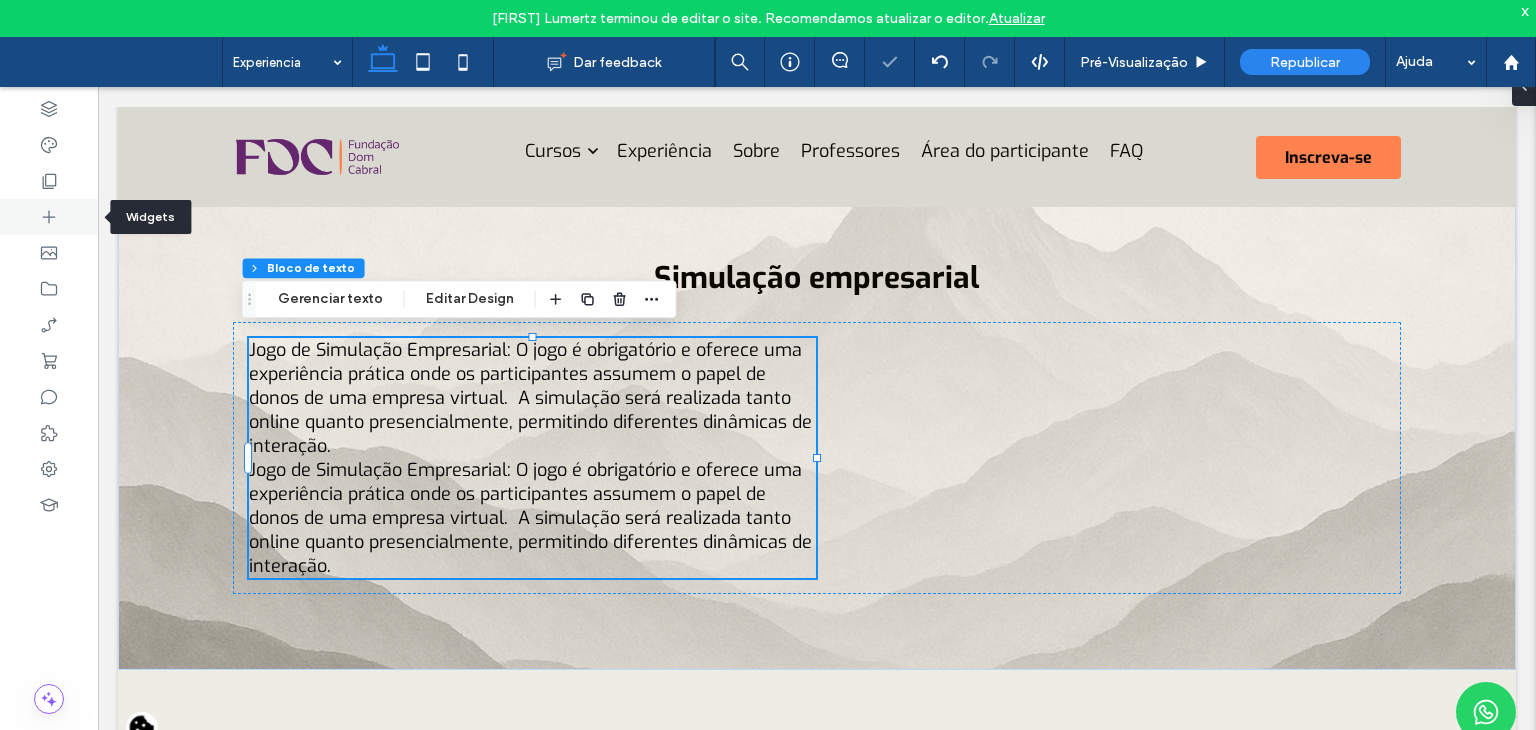 click at bounding box center [49, 217] 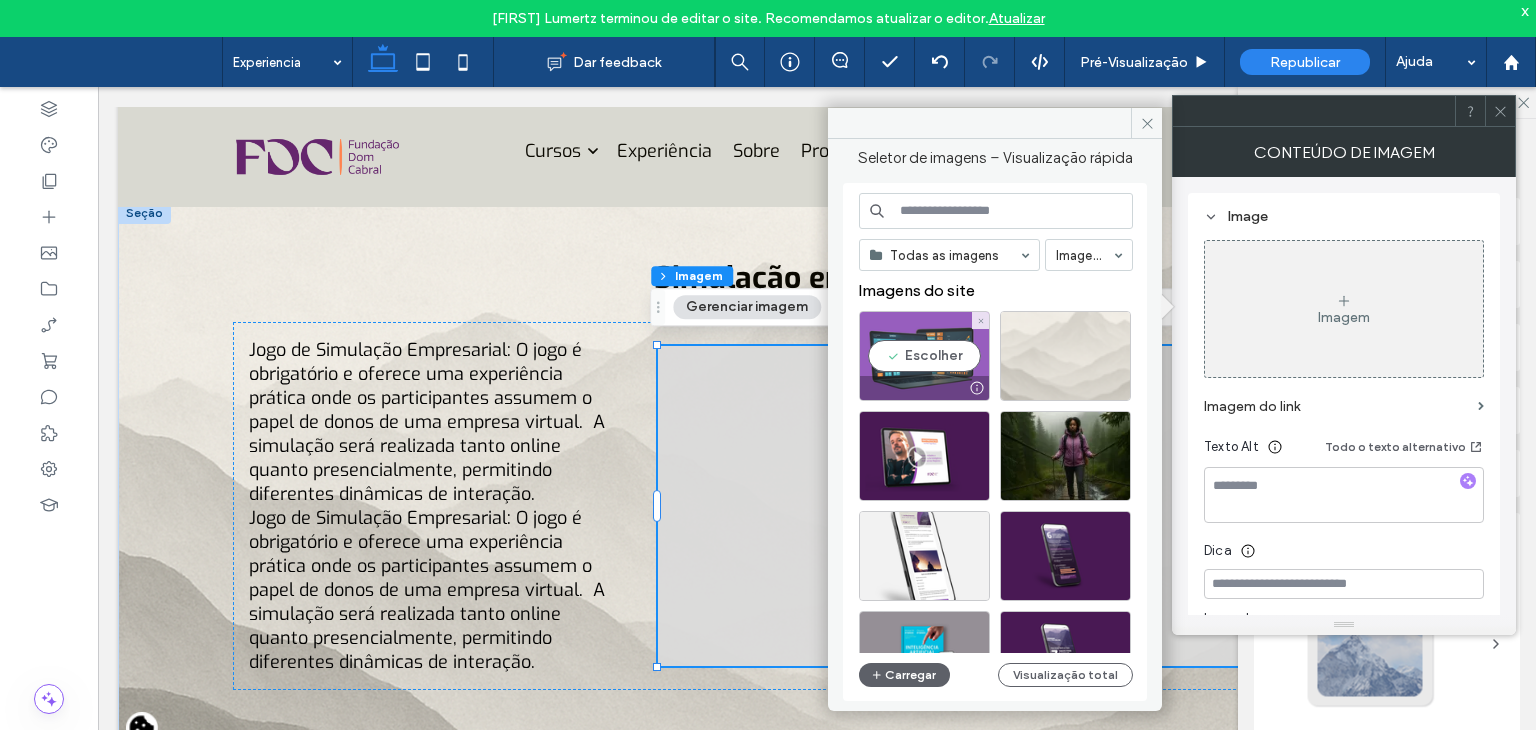 click on "Escolher" at bounding box center (924, 356) 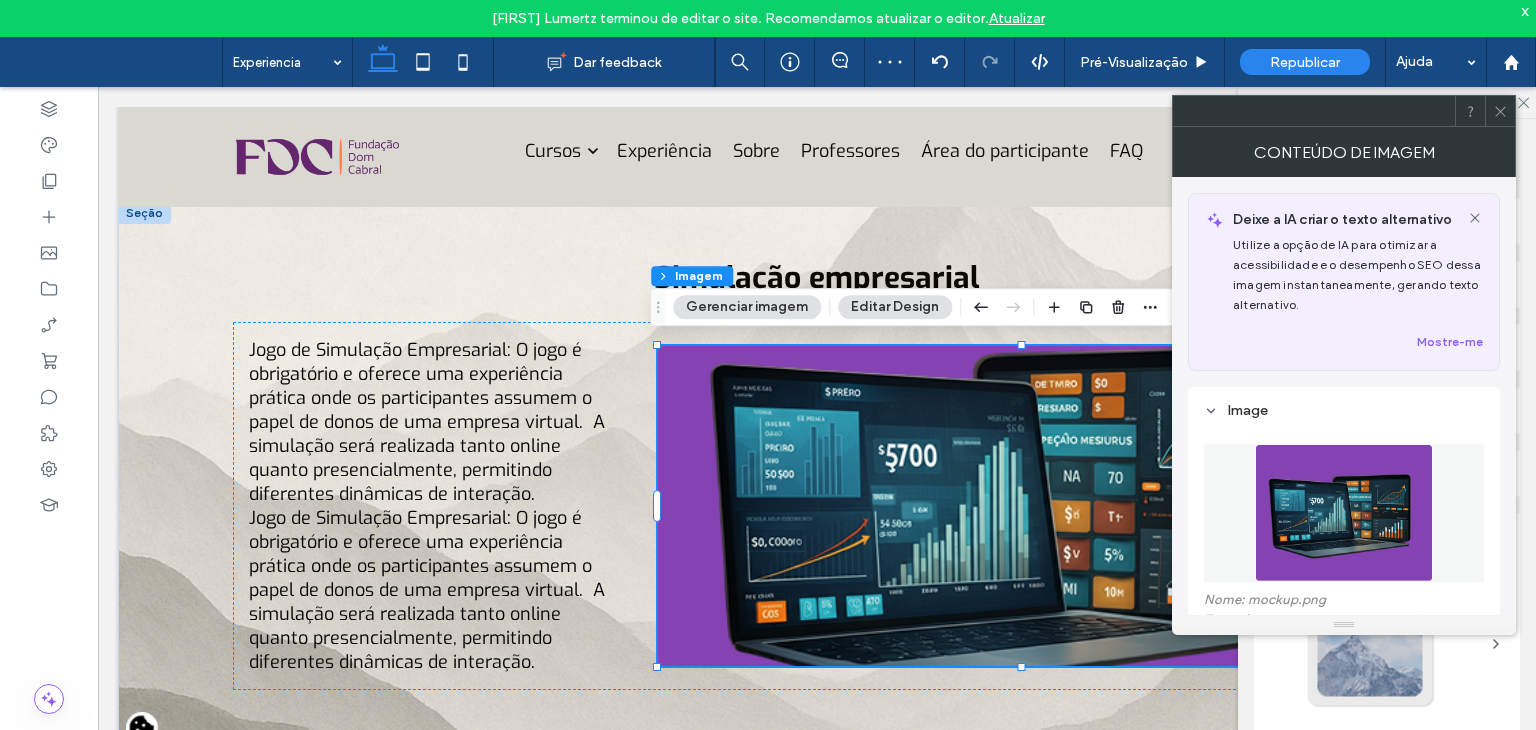 click 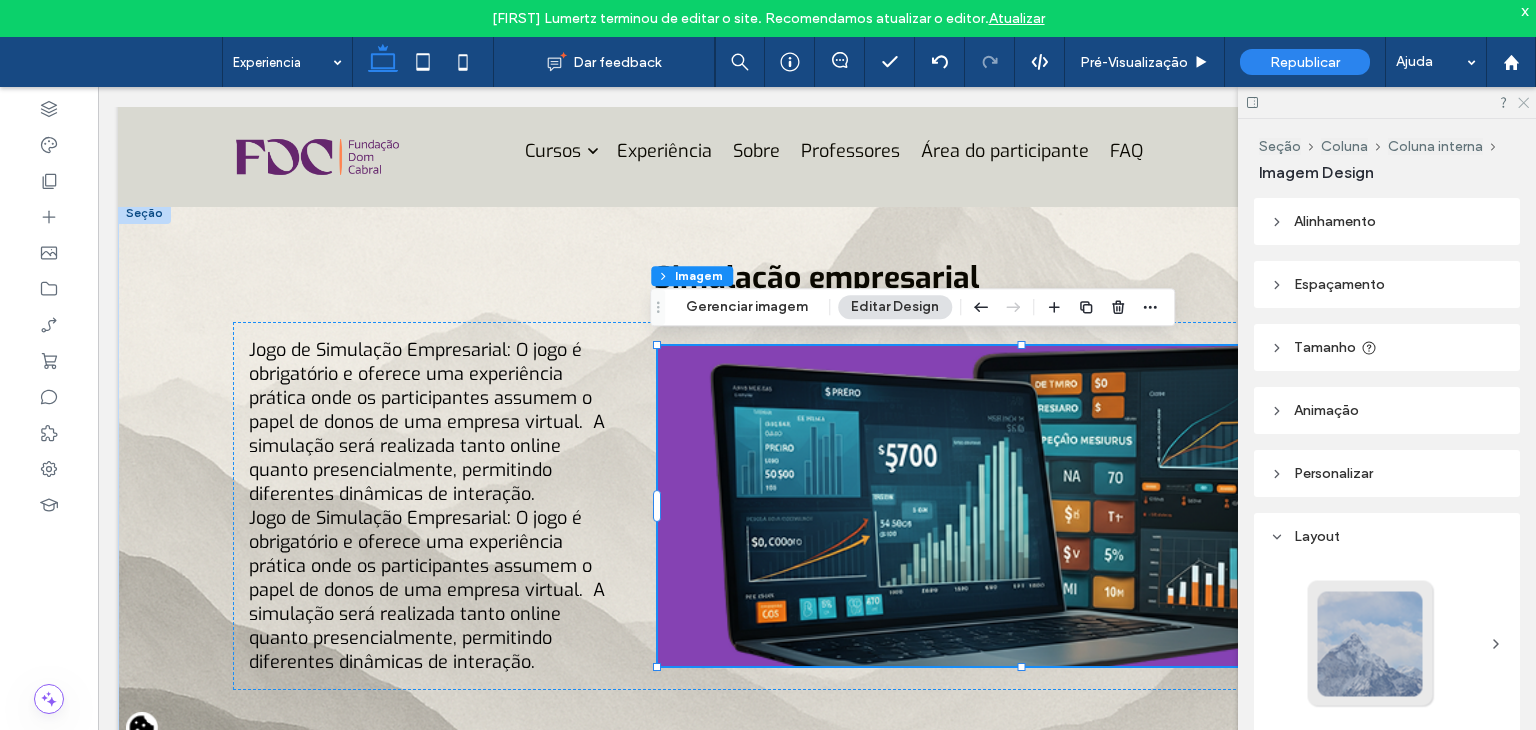click 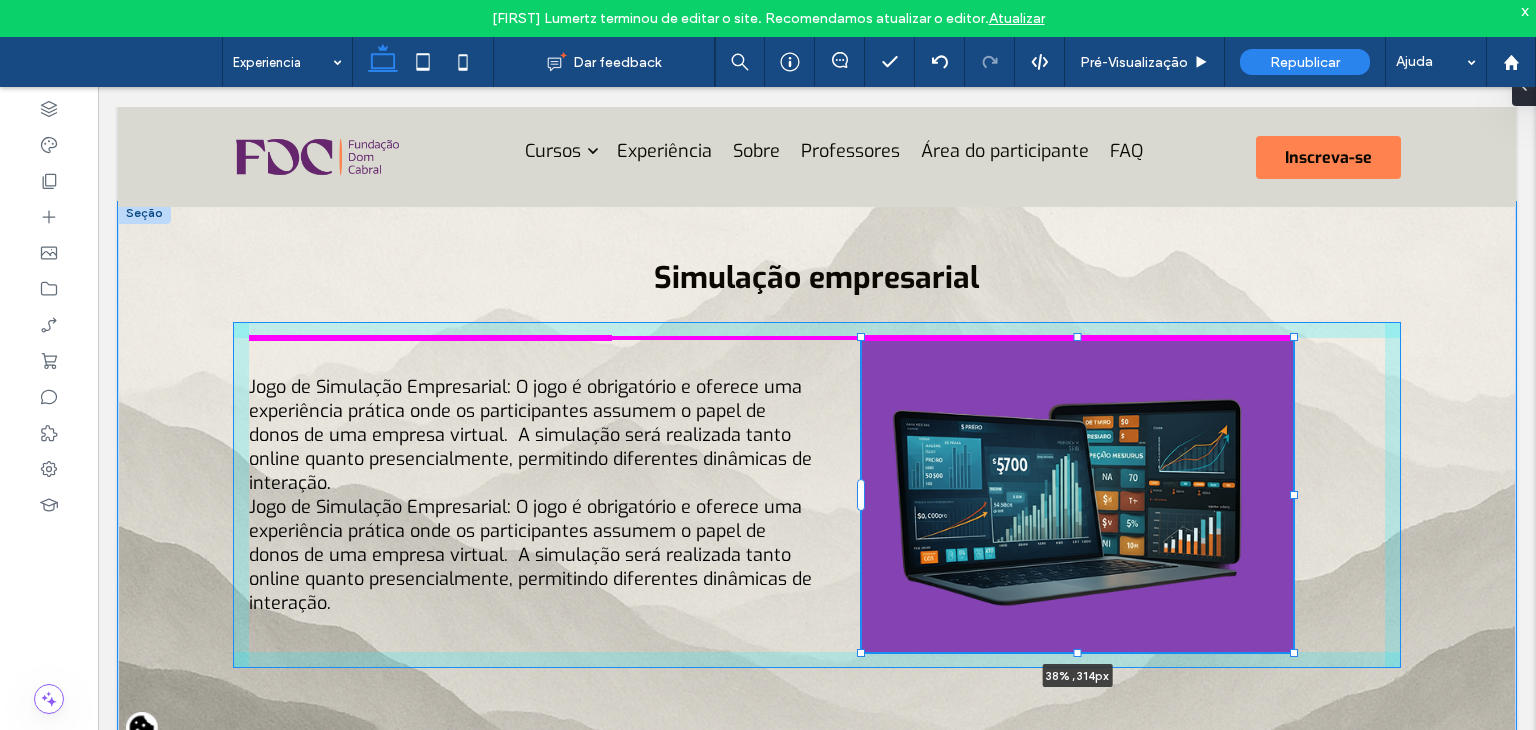 drag, startPoint x: 648, startPoint y: 661, endPoint x: 944, endPoint y: 658, distance: 296.0152 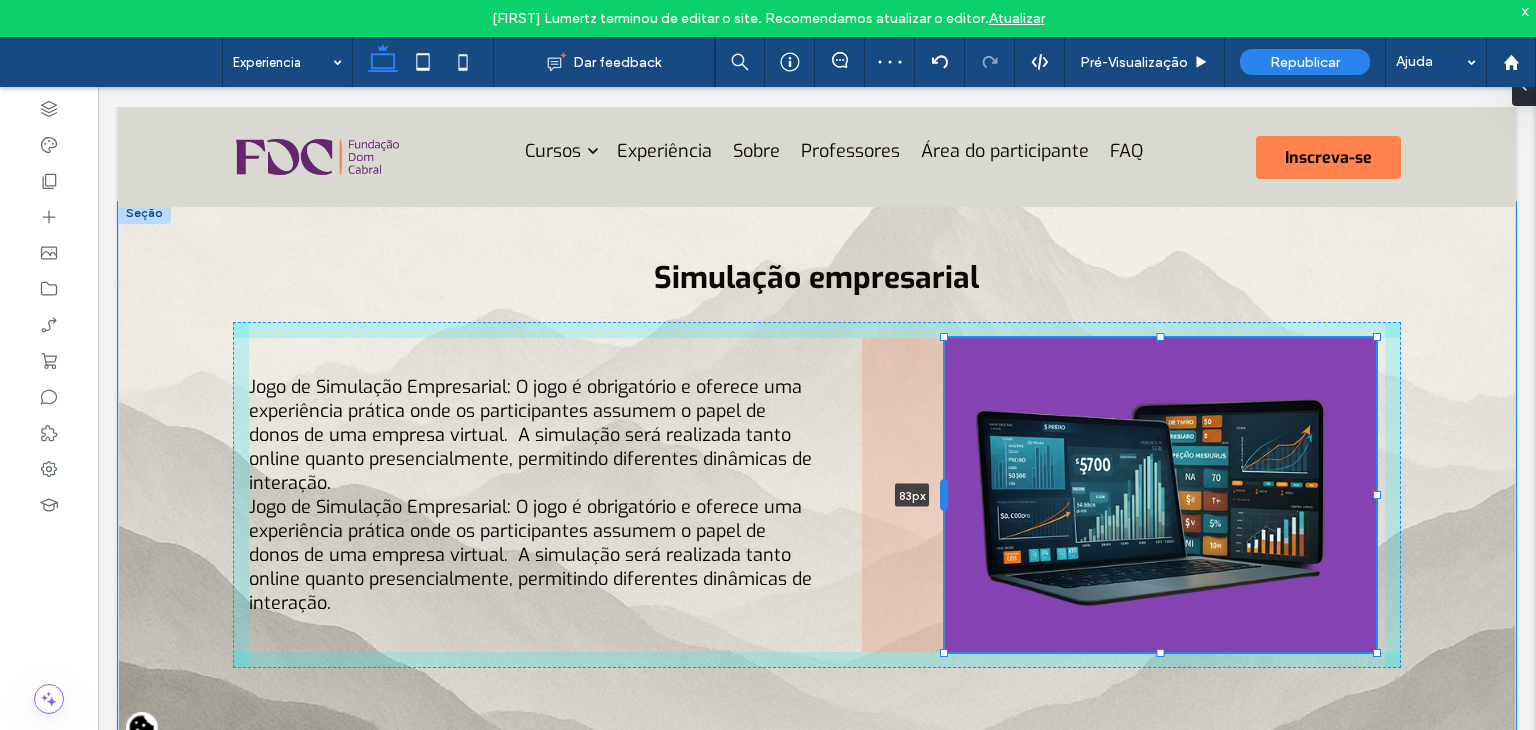 drag, startPoint x: 852, startPoint y: 489, endPoint x: 935, endPoint y: 494, distance: 83.15047 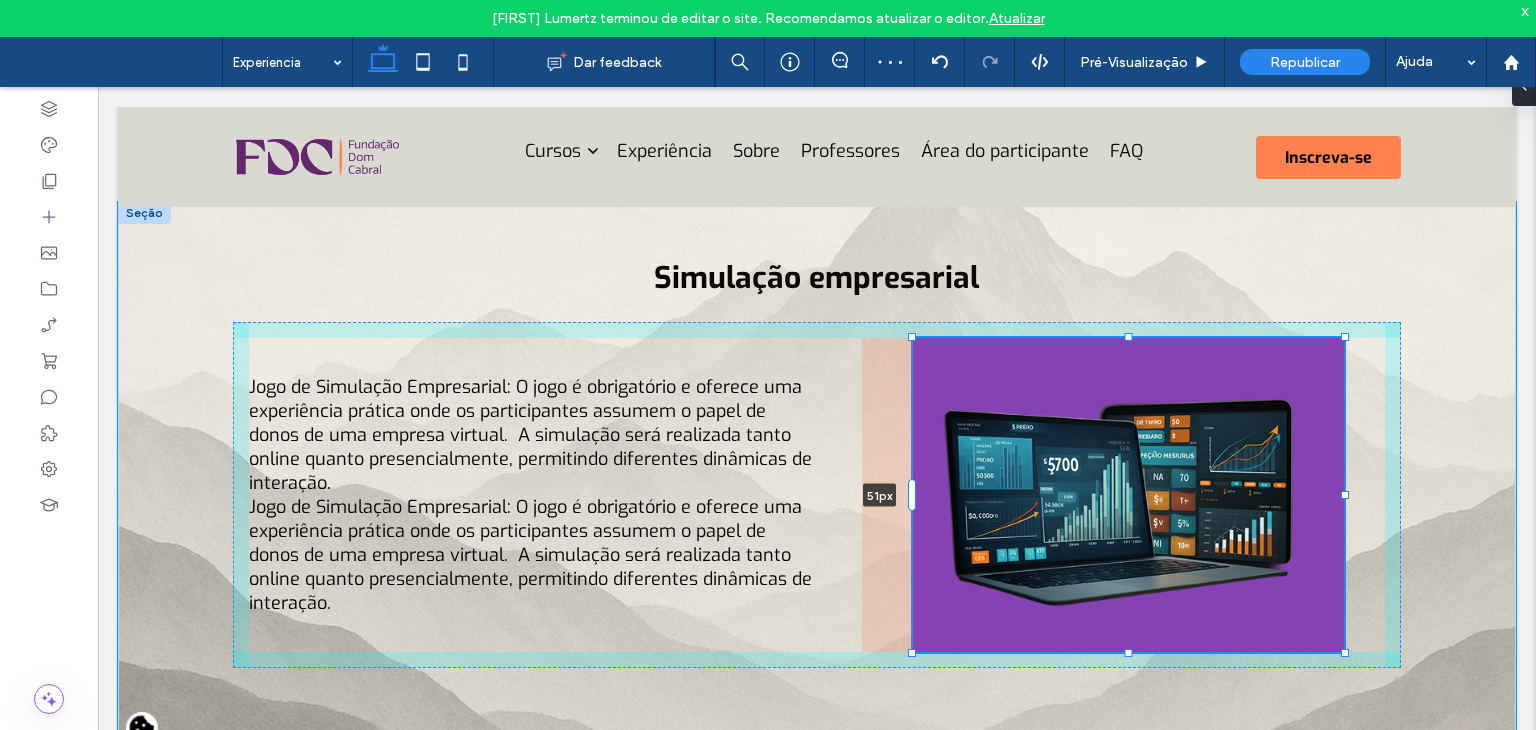 drag, startPoint x: 935, startPoint y: 494, endPoint x: 903, endPoint y: 526, distance: 45.254833 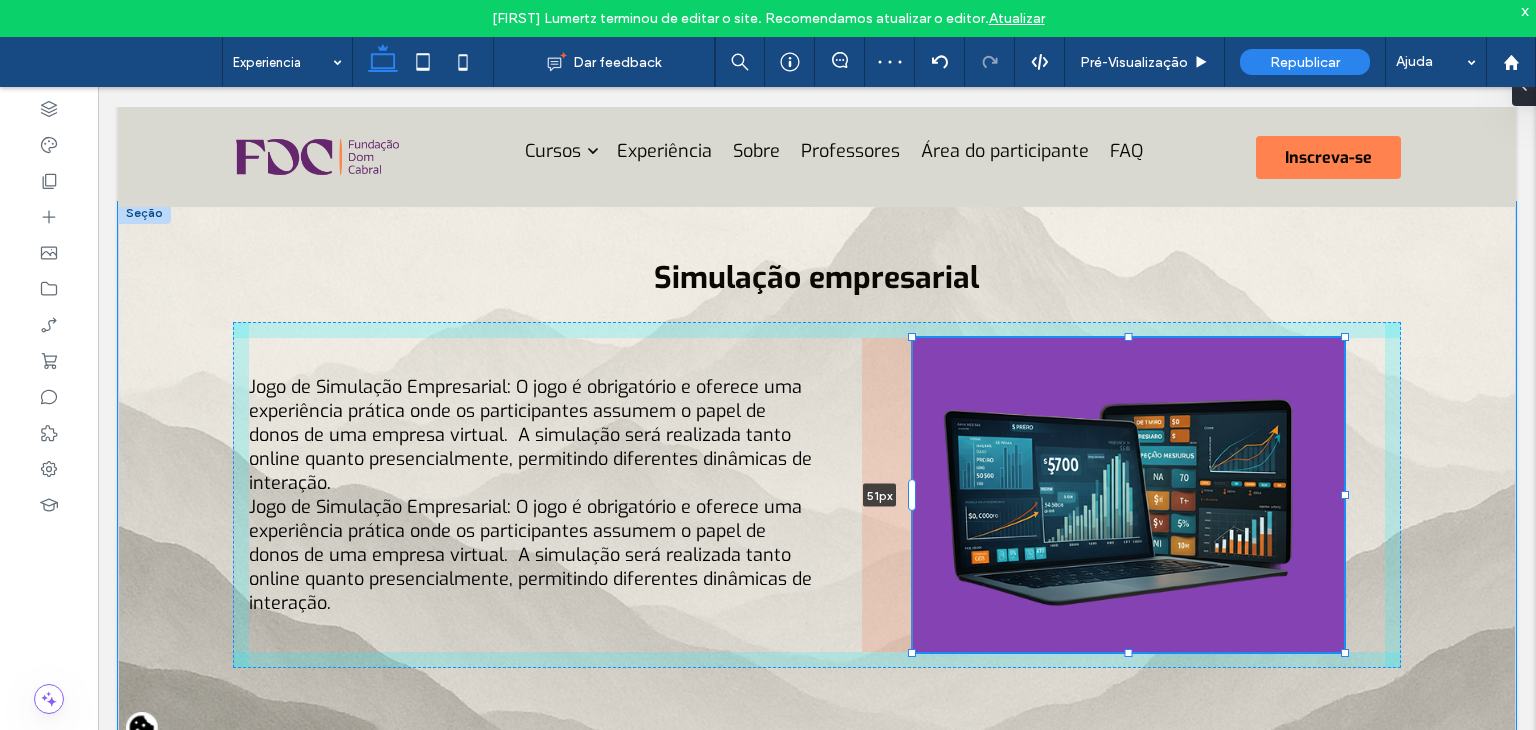 click on "Simulação empresarial
Jogo de Simulação Empresarial: O jogo é obrigatório e oferece uma experiência prática onde os participantes assumem o papel de donos de uma empresa virtual.  A simulação será realizada tanto online quanto presencialmente, permitindo diferentes dinâmicas de interação.  Jogo de Simulação Empresarial: O jogo é obrigatório e oferece uma experiência prática onde os participantes assumem o papel de donos de uma empresa virtual.  A simulação será realizada tanto online quanto presencialmente, permitindo diferentes dinâmicas de interação.  51px" at bounding box center [817, 473] 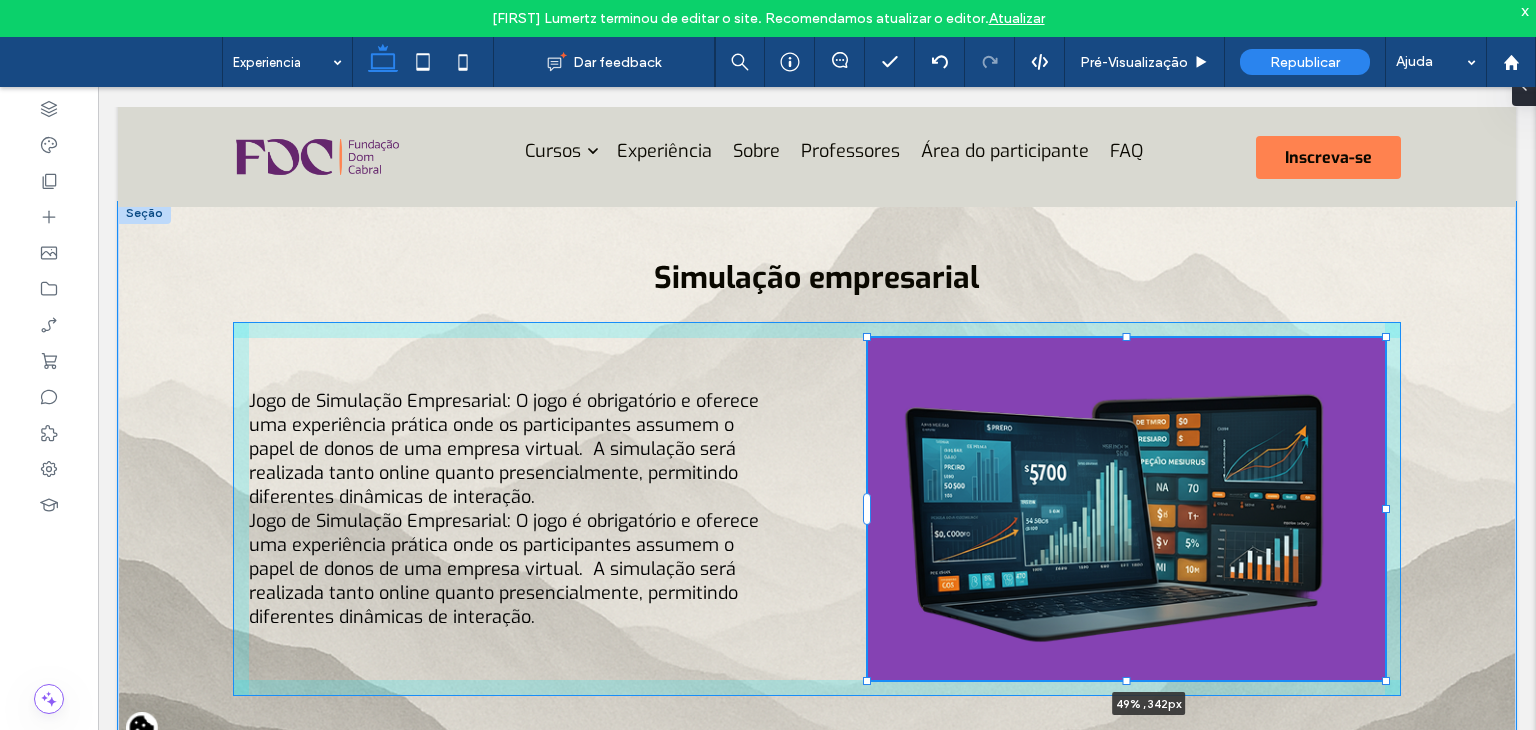 drag, startPoint x: 906, startPoint y: 650, endPoint x: 776, endPoint y: 664, distance: 130.75168 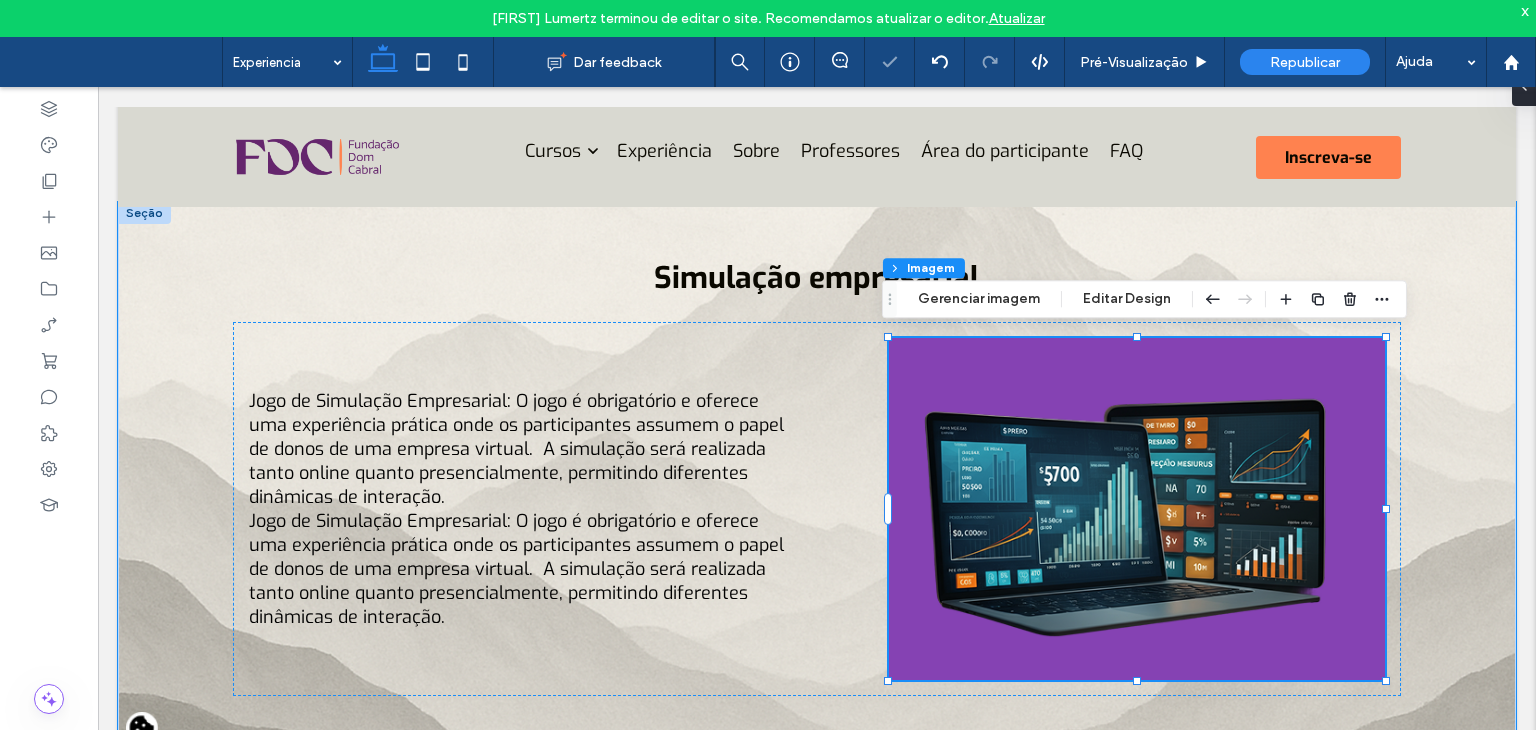 click at bounding box center (1137, 509) 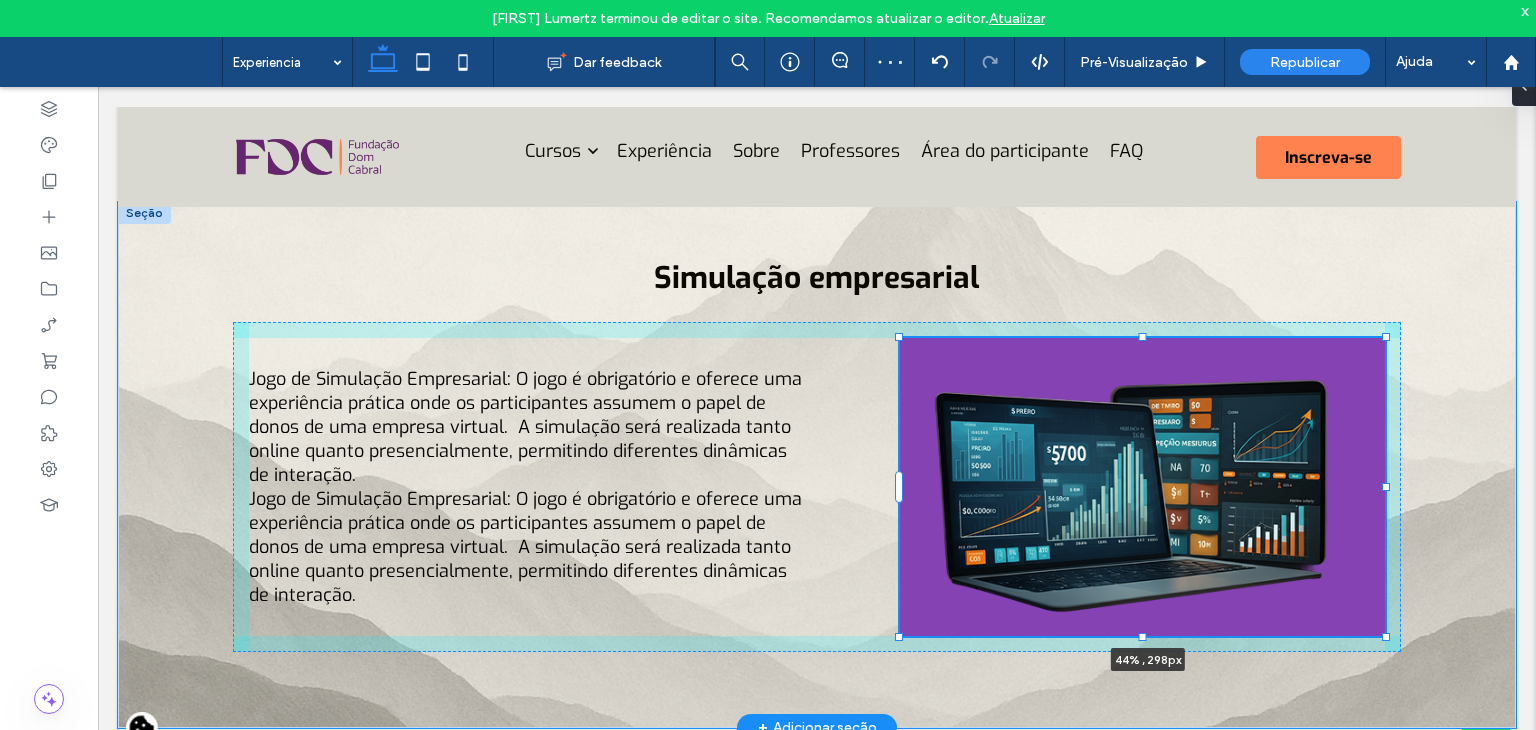 drag, startPoint x: 1128, startPoint y: 676, endPoint x: 1127, endPoint y: 651, distance: 25.019993 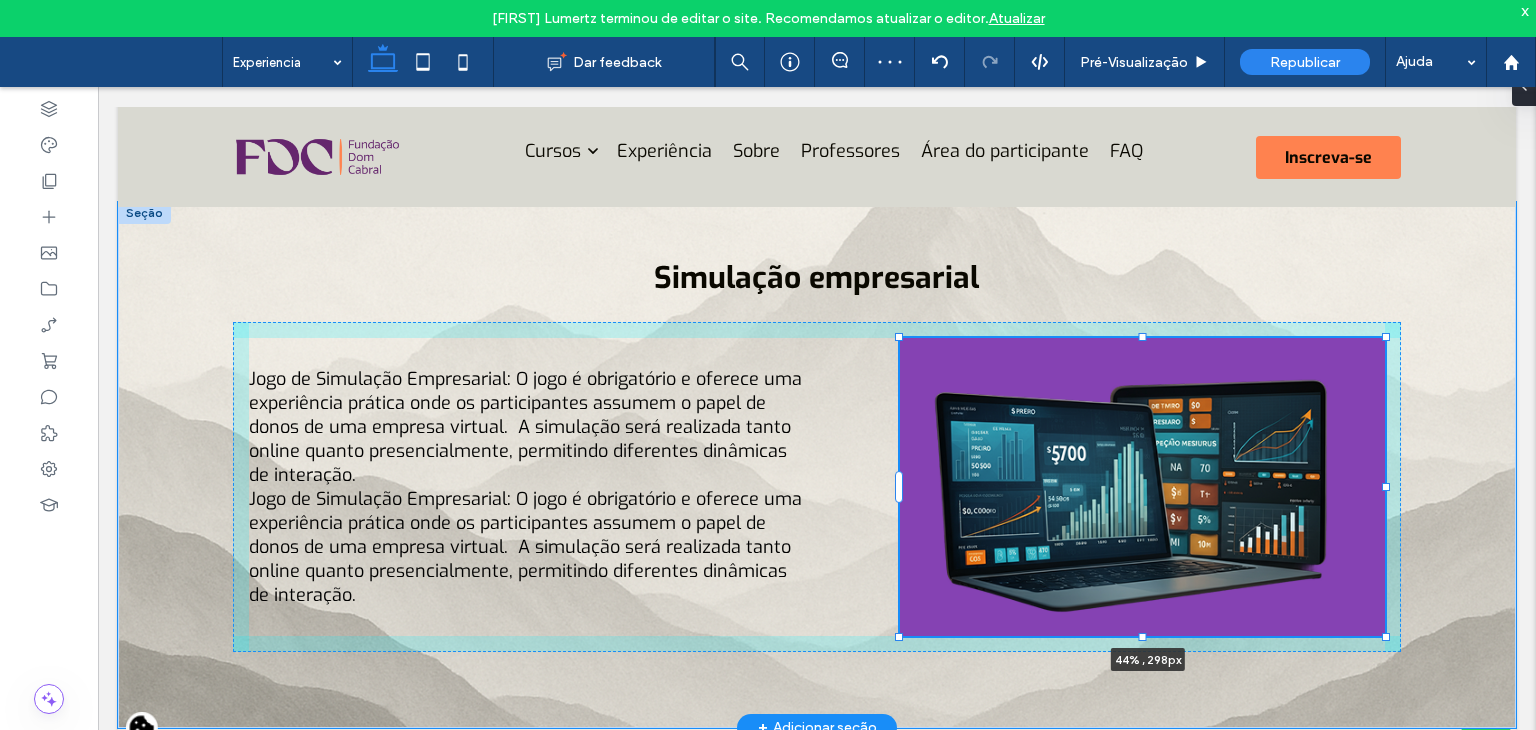 click on "Simulação empresarial
Jogo de Simulação Empresarial: O jogo é obrigatório e oferece uma experiência prática onde os participantes assumem o papel de donos de uma empresa virtual.  A simulação será realizada tanto online quanto presencialmente, permitindo diferentes dinâmicas de interação.  Jogo de Simulação Empresarial: O jogo é obrigatório e oferece uma experiência prática onde os participantes assumem o papel de donos de uma empresa virtual.  A simulação será realizada tanto online quanto presencialmente, permitindo diferentes dinâmicas de interação.  44% , 298px" at bounding box center (817, 465) 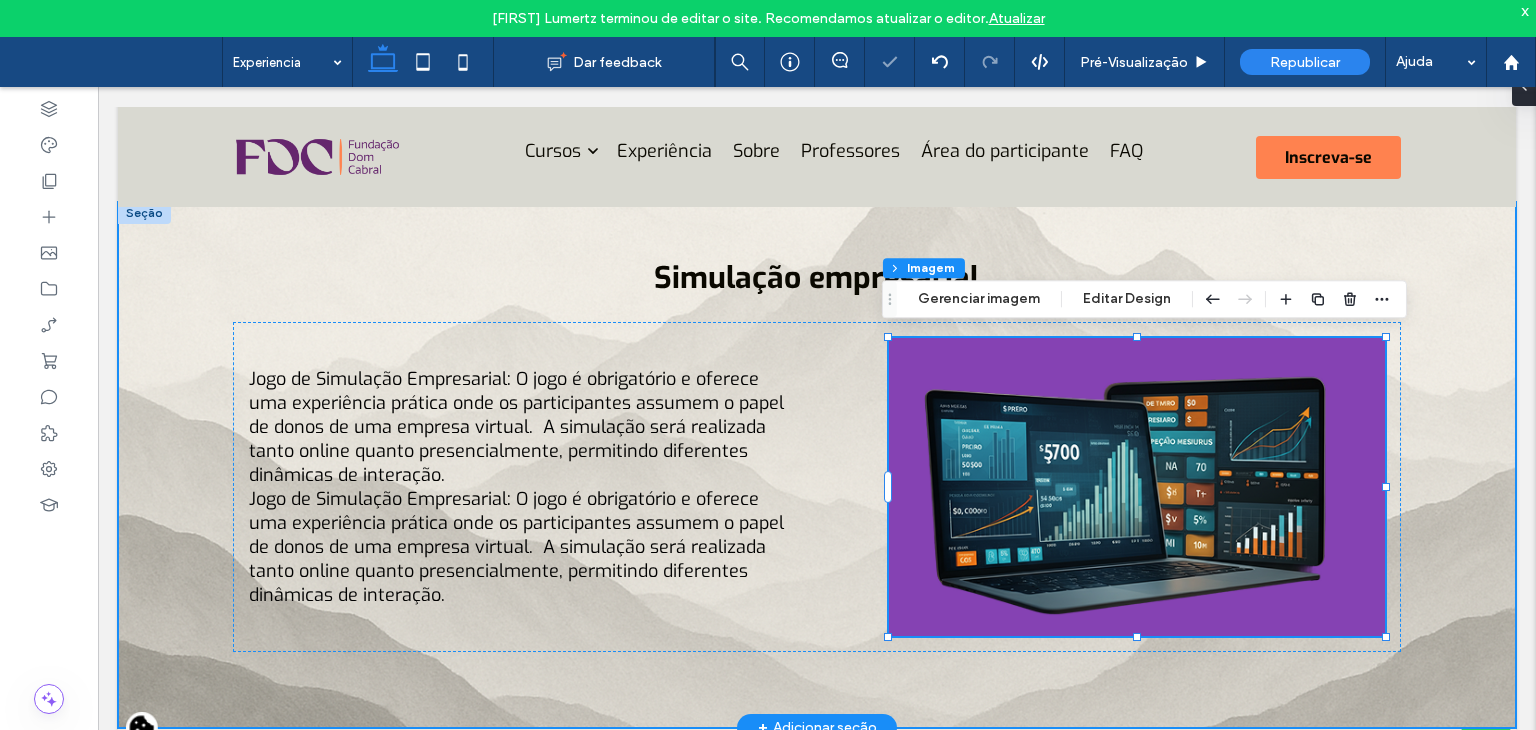 click on "Simulação empresarial
Jogo de Simulação Empresarial: O jogo é obrigatório e oferece uma experiência prática onde os participantes assumem o papel de donos de uma empresa virtual.  A simulação será realizada tanto online quanto presencialmente, permitindo diferentes dinâmicas de interação.  Jogo de Simulação Empresarial: O jogo é obrigatório e oferece uma experiência prática onde os participantes assumem o papel de donos de uma empresa virtual.  A simulação será realizada tanto online quanto presencialmente, permitindo diferentes dinâmicas de interação.  44% , 298px" at bounding box center [817, 465] 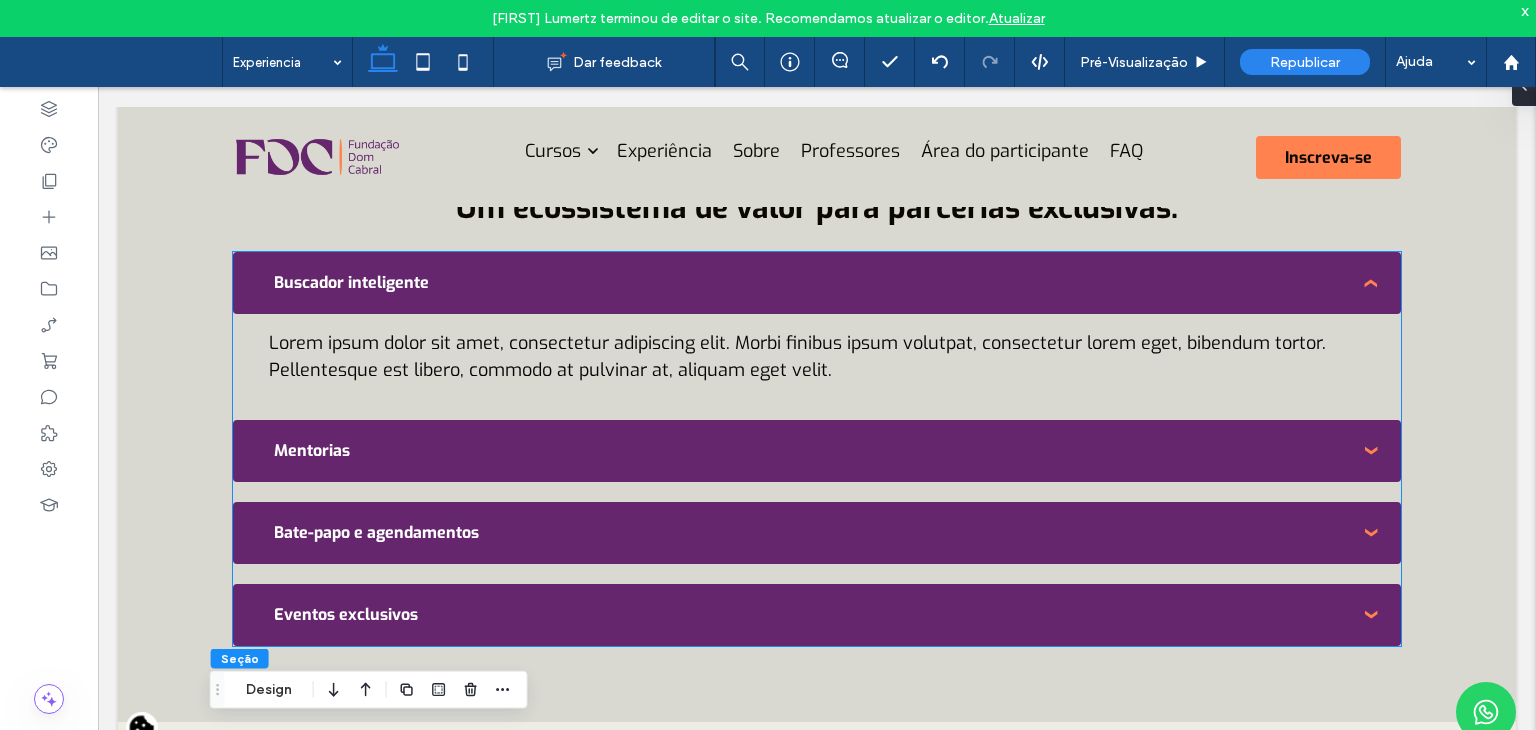 scroll, scrollTop: 843, scrollLeft: 0, axis: vertical 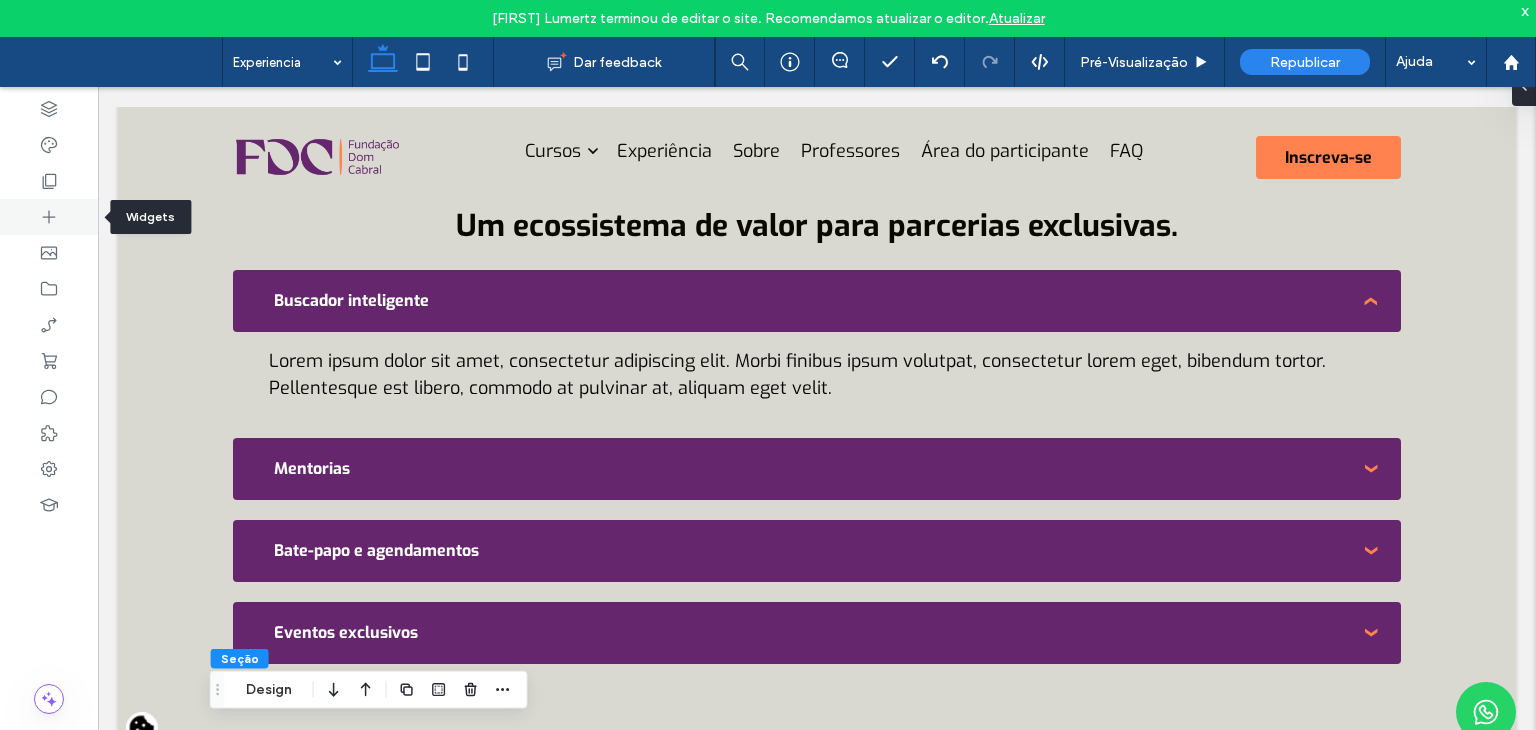 click 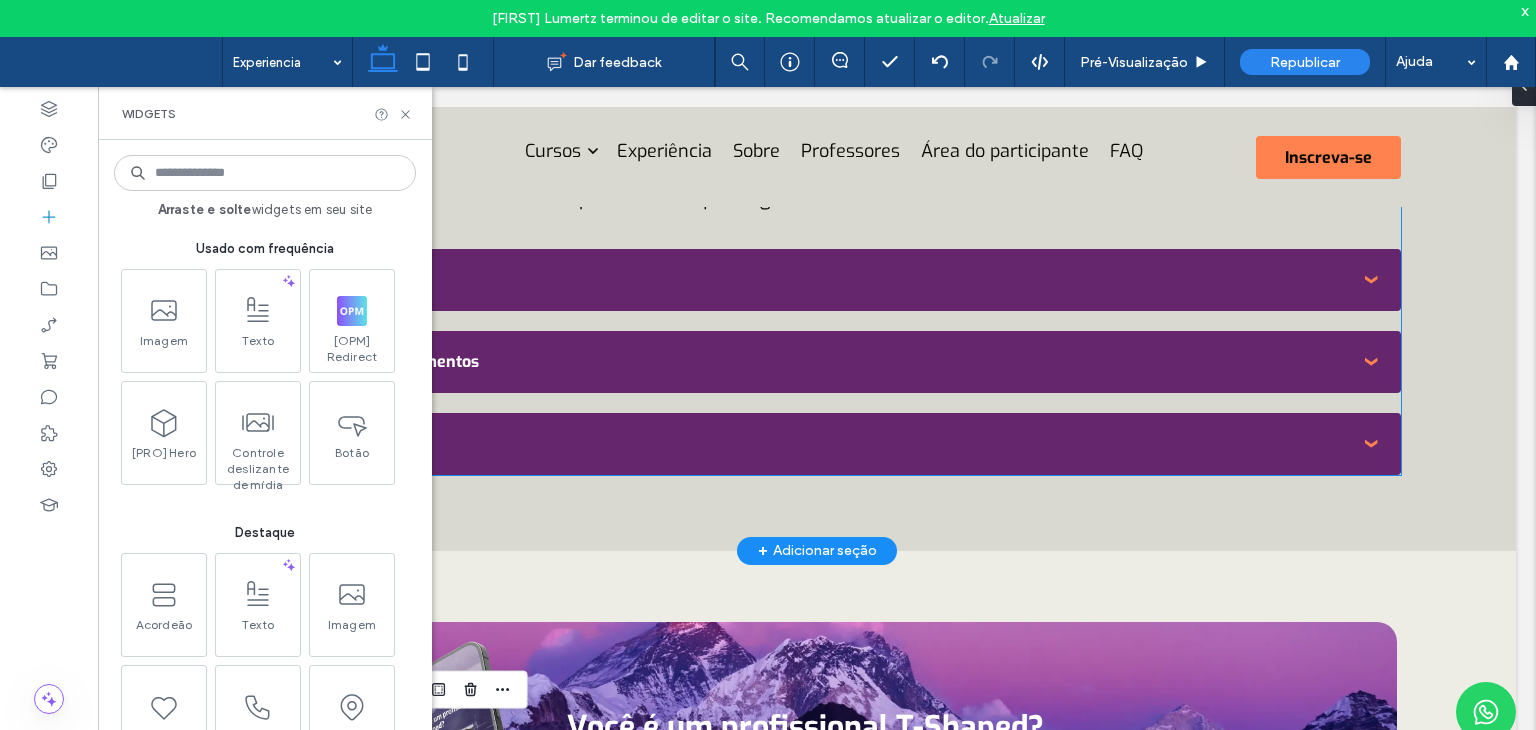 scroll, scrollTop: 1043, scrollLeft: 0, axis: vertical 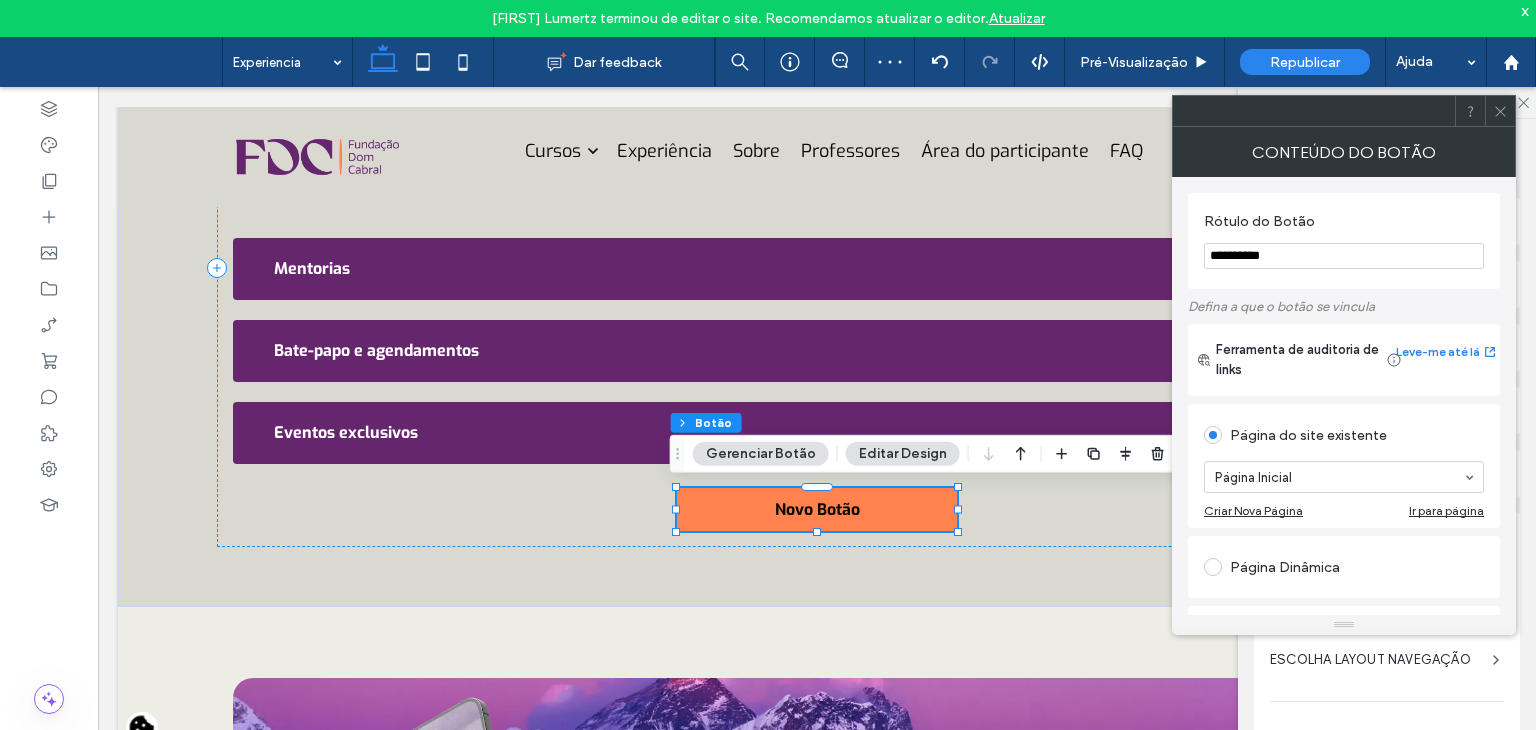 click on "**********" at bounding box center (1344, 256) 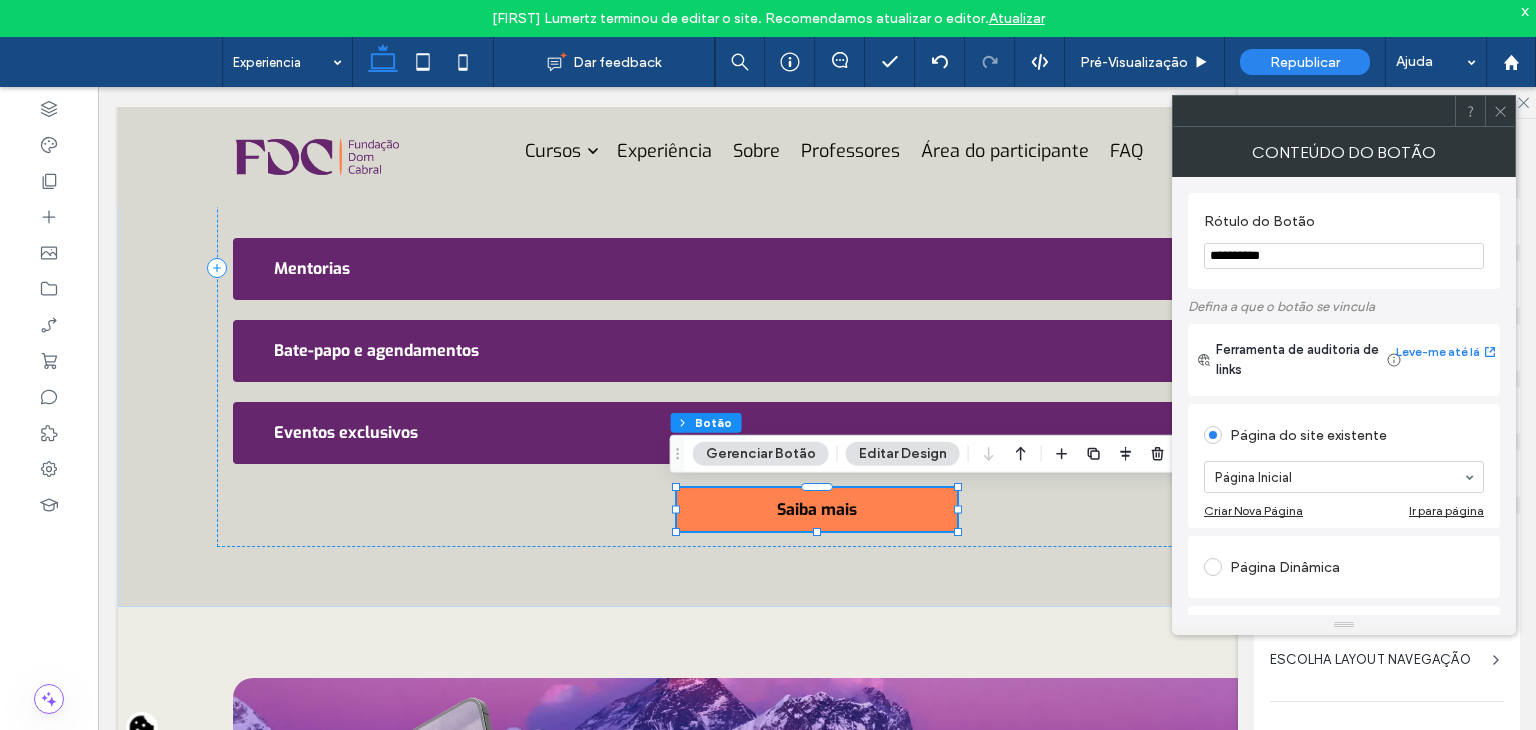 type on "**********" 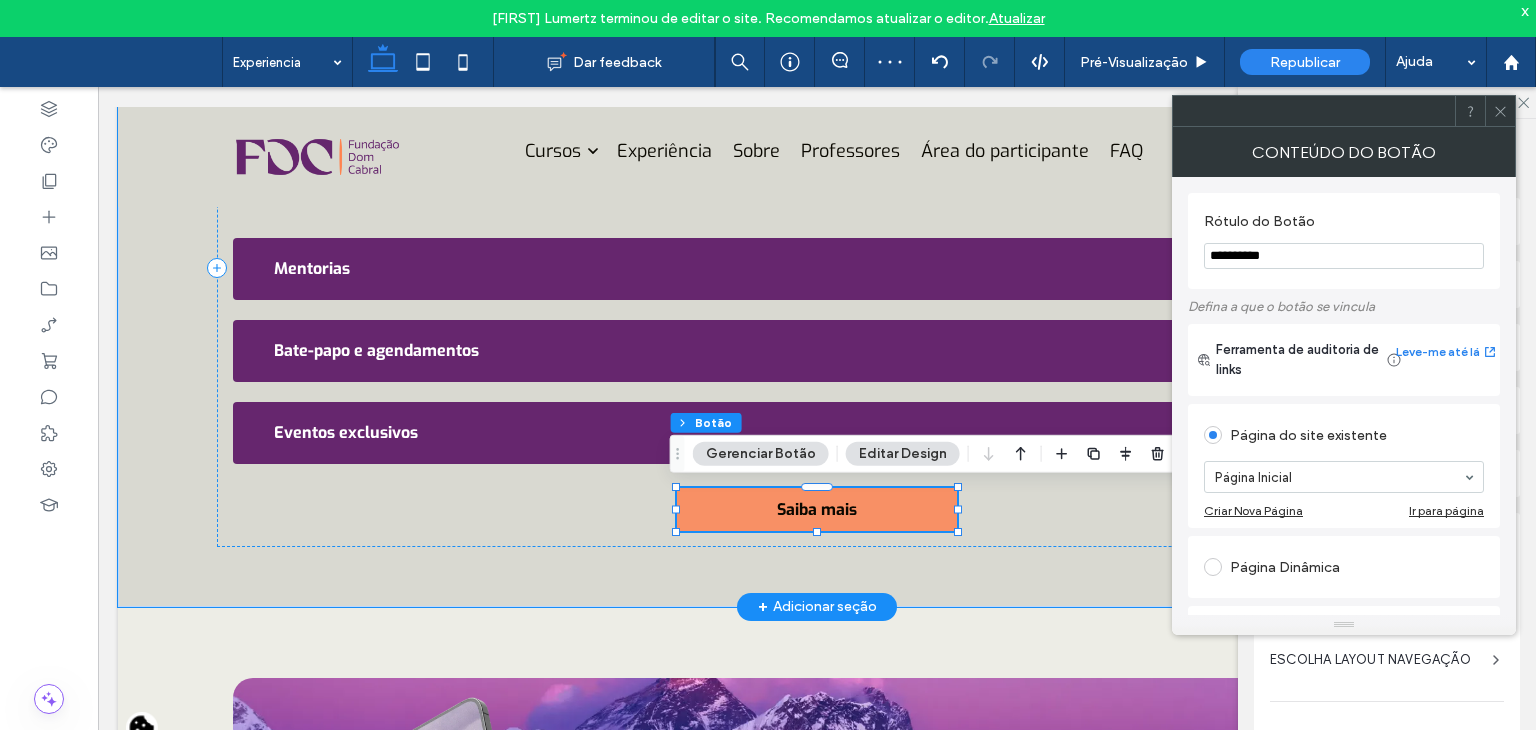 click on "Saiba mais" at bounding box center (817, 509) 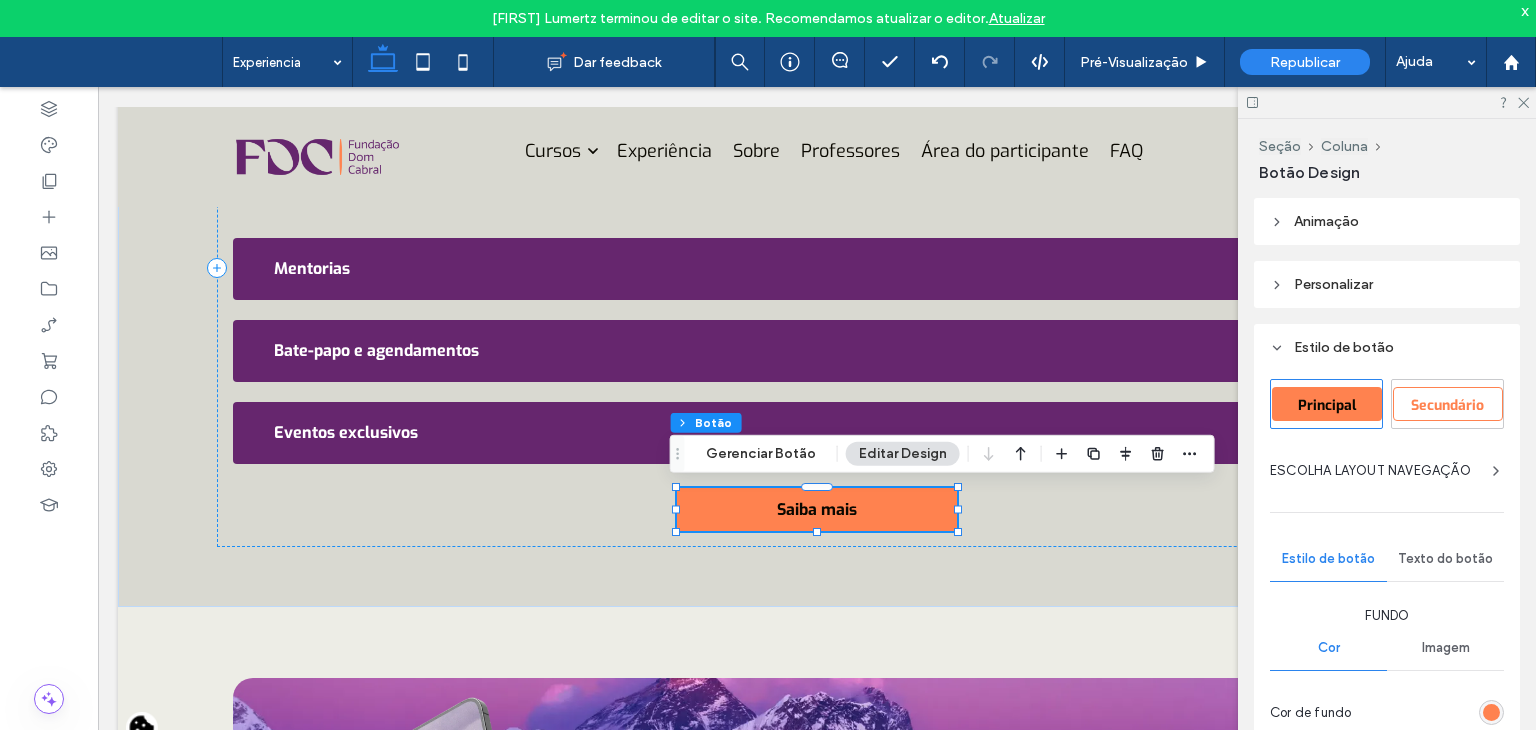 scroll, scrollTop: 200, scrollLeft: 0, axis: vertical 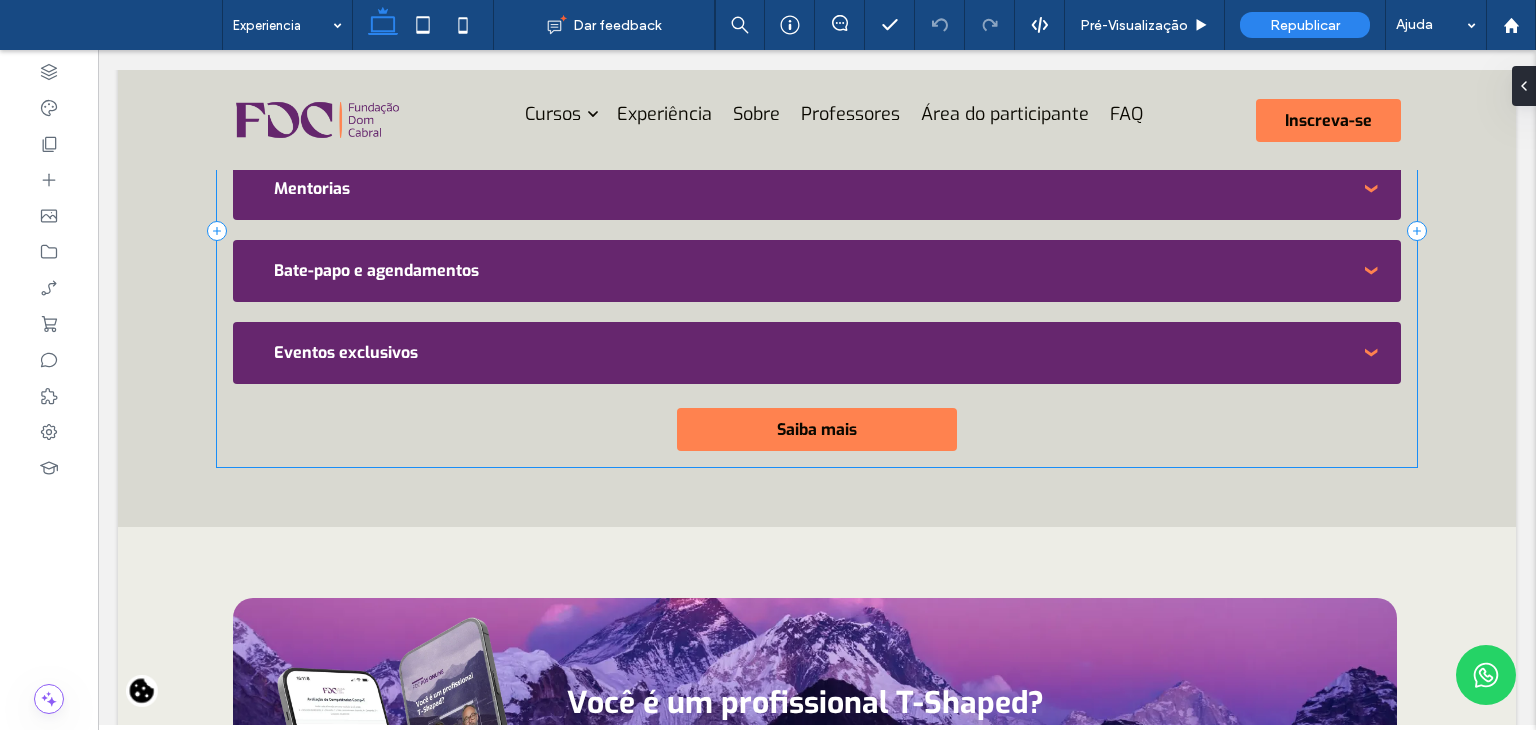 click on "Um ecossistema de valor para parcerias exclusivas.
Buscador inteligente
Lorem ipsum dolor sit amet, consectetur adipiscing elit. Morbi finibus ipsum volutpat, consectetur lorem eget, bibendum tortor. Pellentesque est libero, commodo at pulvinar at, aliquam eget velit.
Mentorias
Lorem ipsum dolor sit amet, consectetur adipiscing elit. Morbi finibus ipsum volutpat, consectetur lorem eget, bibendum tortor. Pellentesque est libero, commodo at pulvinar at, aliquam eget velit.
Bate-papo e agendamentos
Lorem ipsum dolor sit amet, consectetur adipiscing elit. Morbi finibus ipsum volutpat, consectetur lorem eget, bibendum tortor. Pellentesque est libero, commodo at pulvinar at, aliquam eget velit.
Eventos exclusivos
Saiba mais" at bounding box center (817, 231) 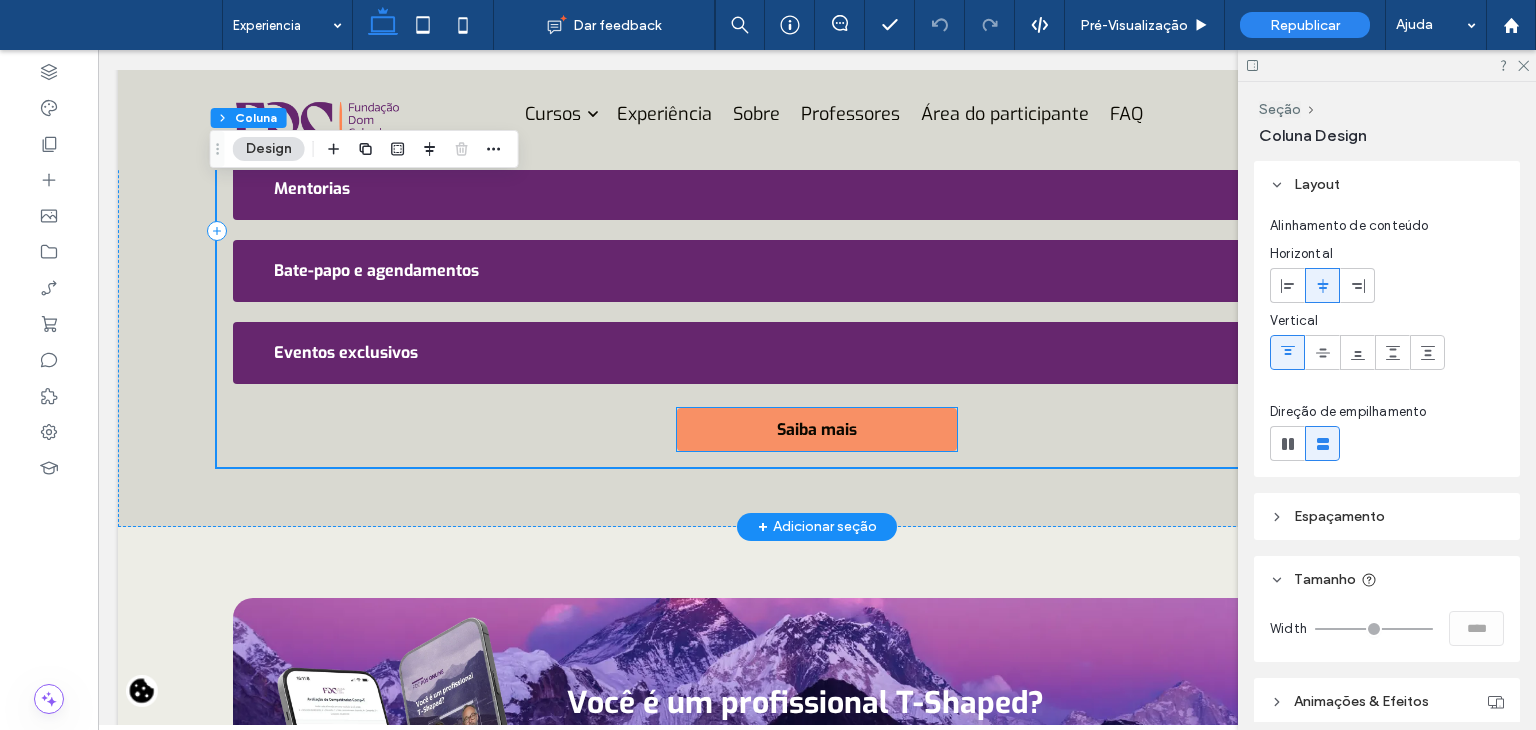 click on "Saiba mais" at bounding box center (817, 429) 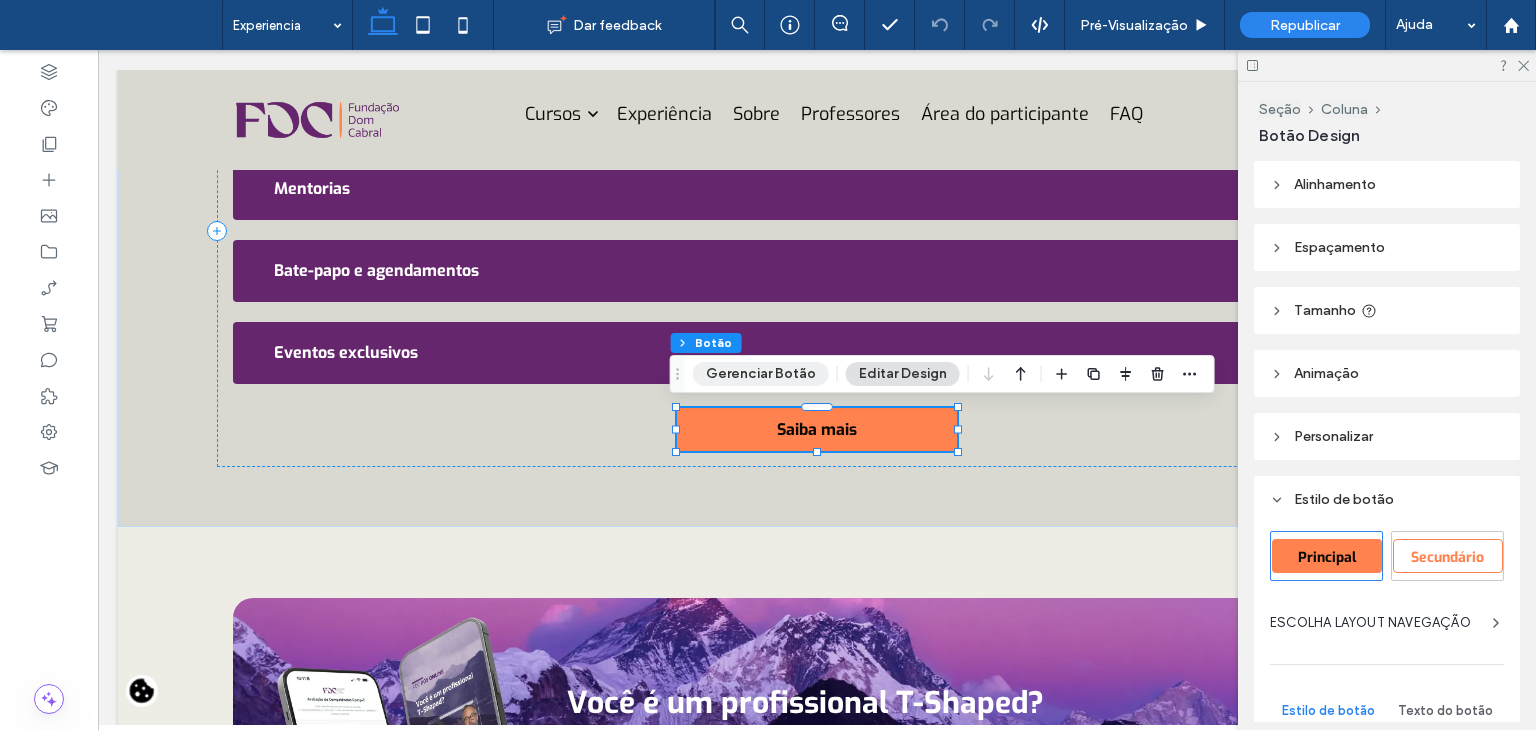 click on "Gerenciar Botão" at bounding box center (761, 374) 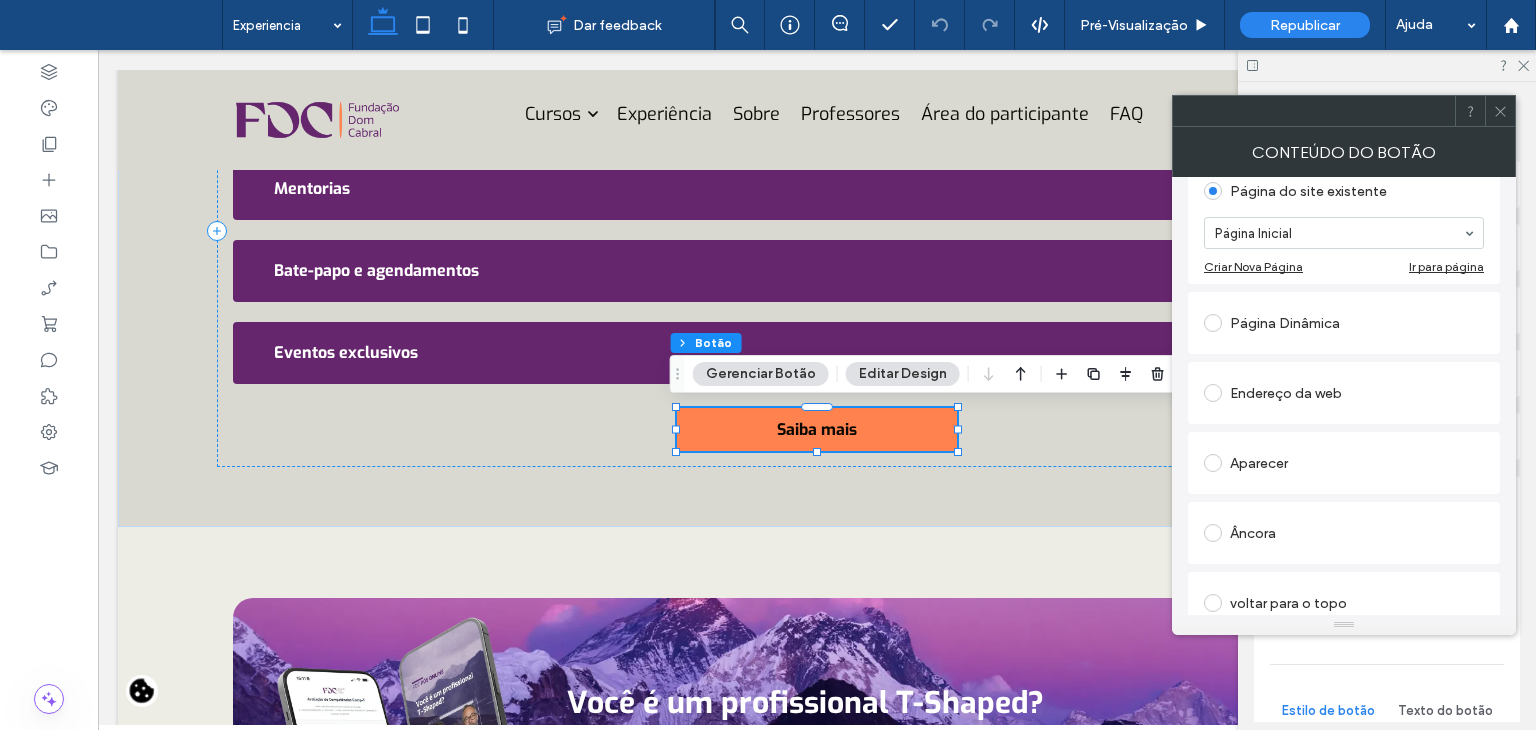 scroll, scrollTop: 300, scrollLeft: 0, axis: vertical 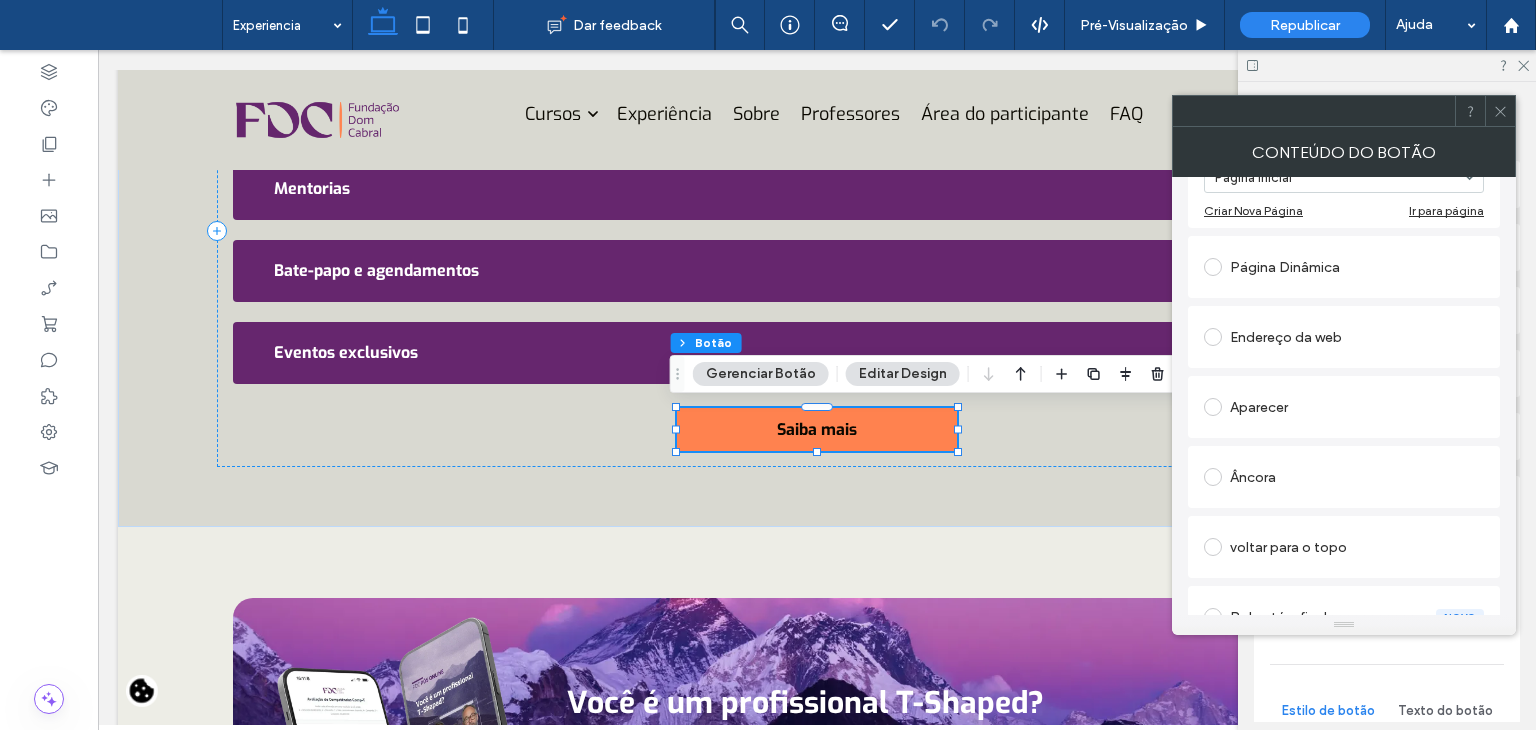 click on "Âncora" at bounding box center (1344, 477) 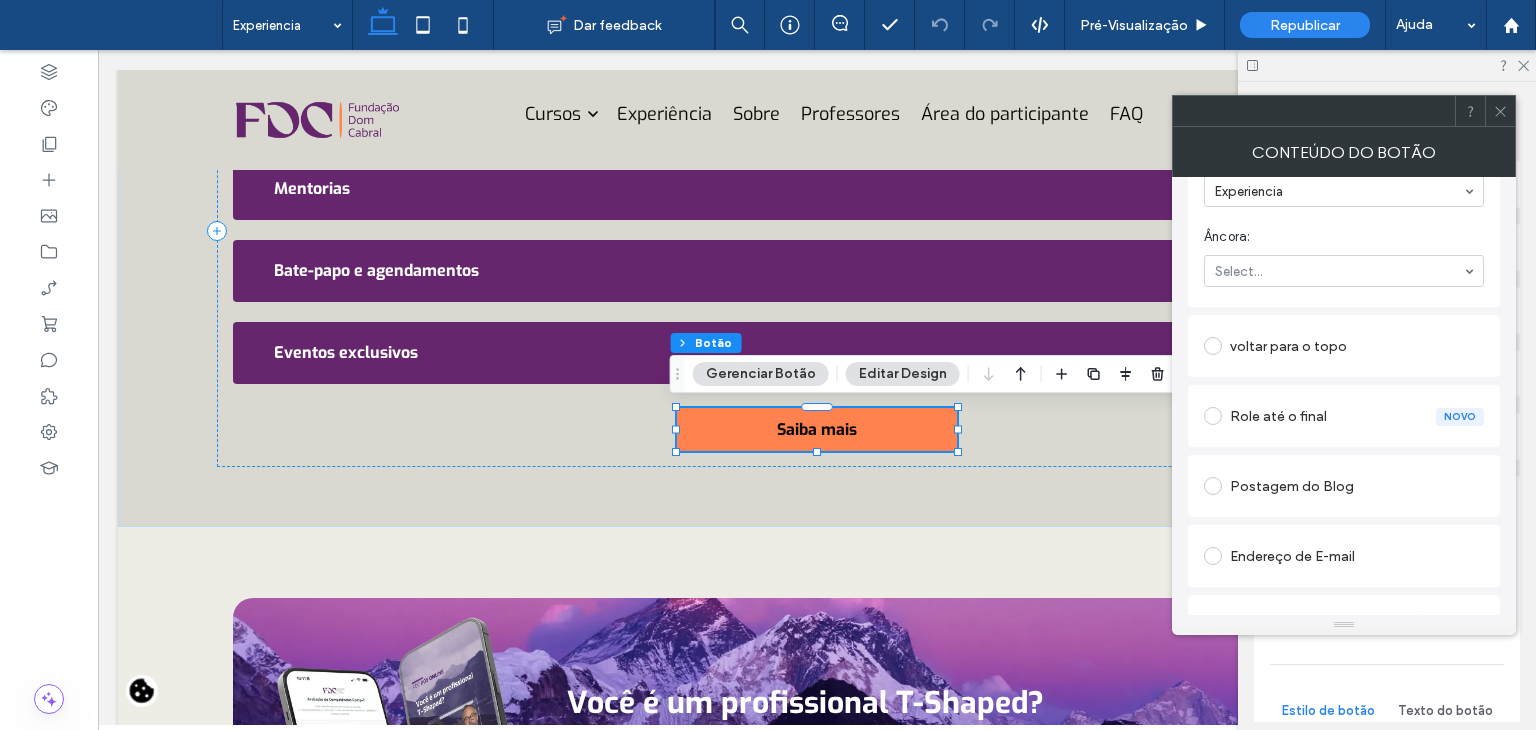 scroll, scrollTop: 600, scrollLeft: 0, axis: vertical 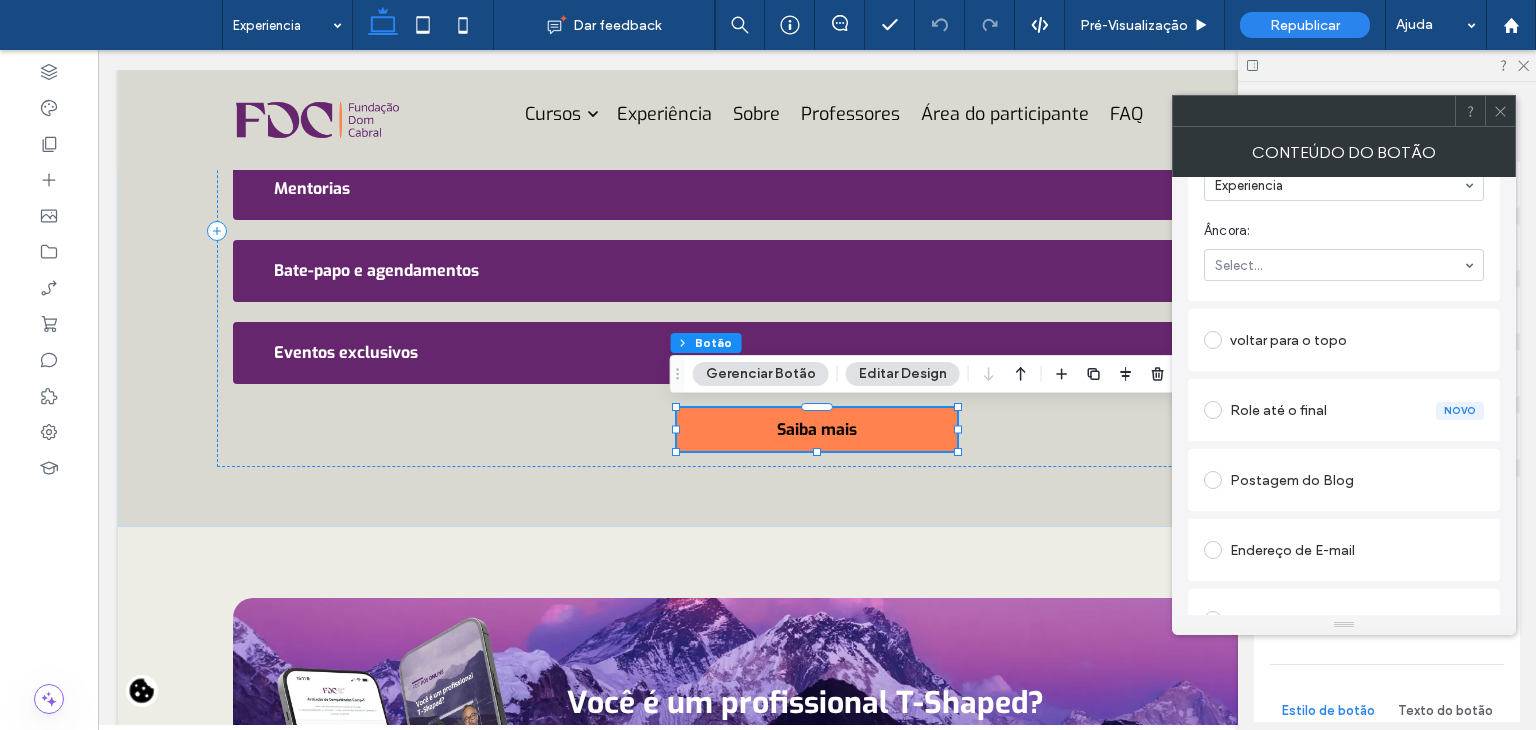 click 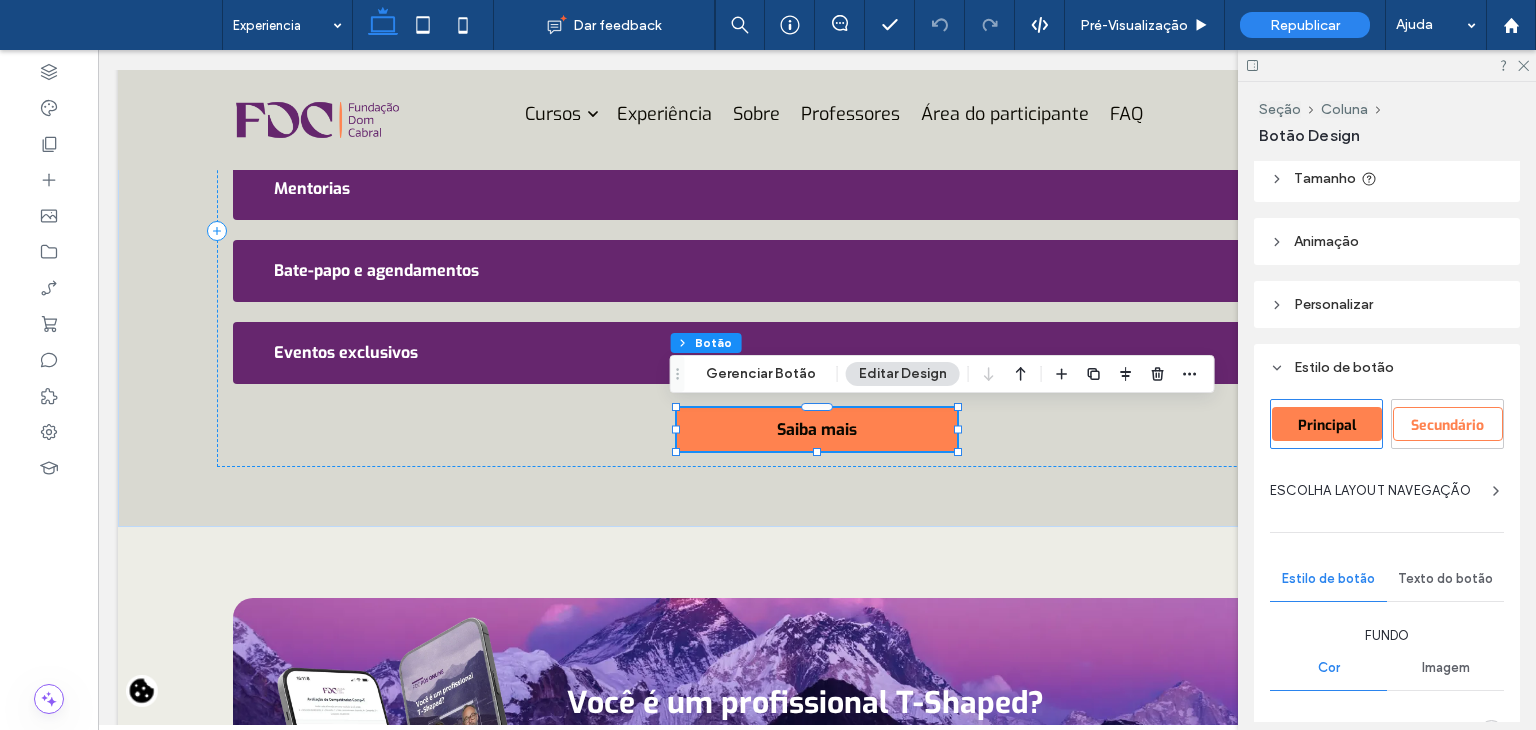 scroll, scrollTop: 0, scrollLeft: 0, axis: both 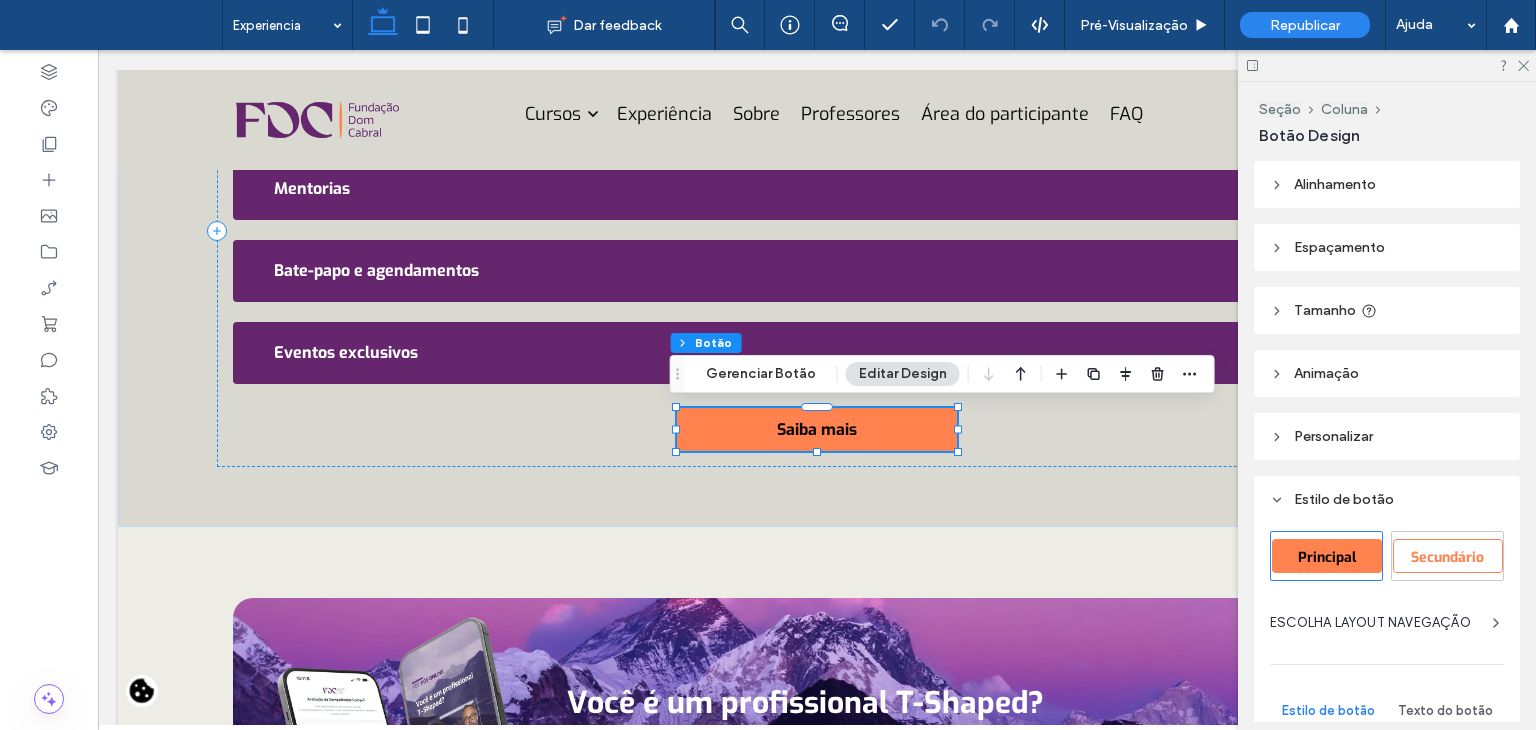 click on "Tamanho" at bounding box center [1387, 310] 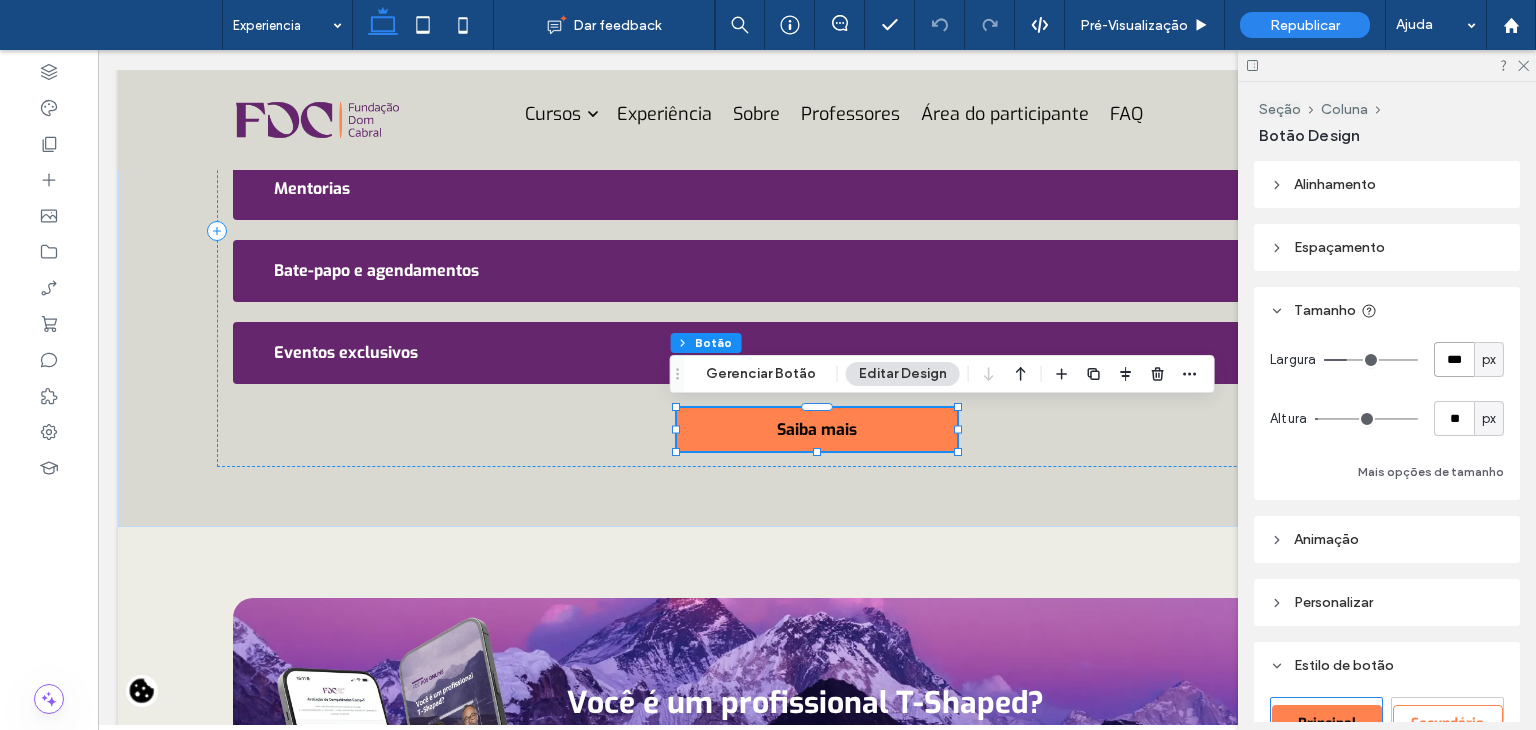 drag, startPoint x: 1448, startPoint y: 360, endPoint x: 1414, endPoint y: 360, distance: 34 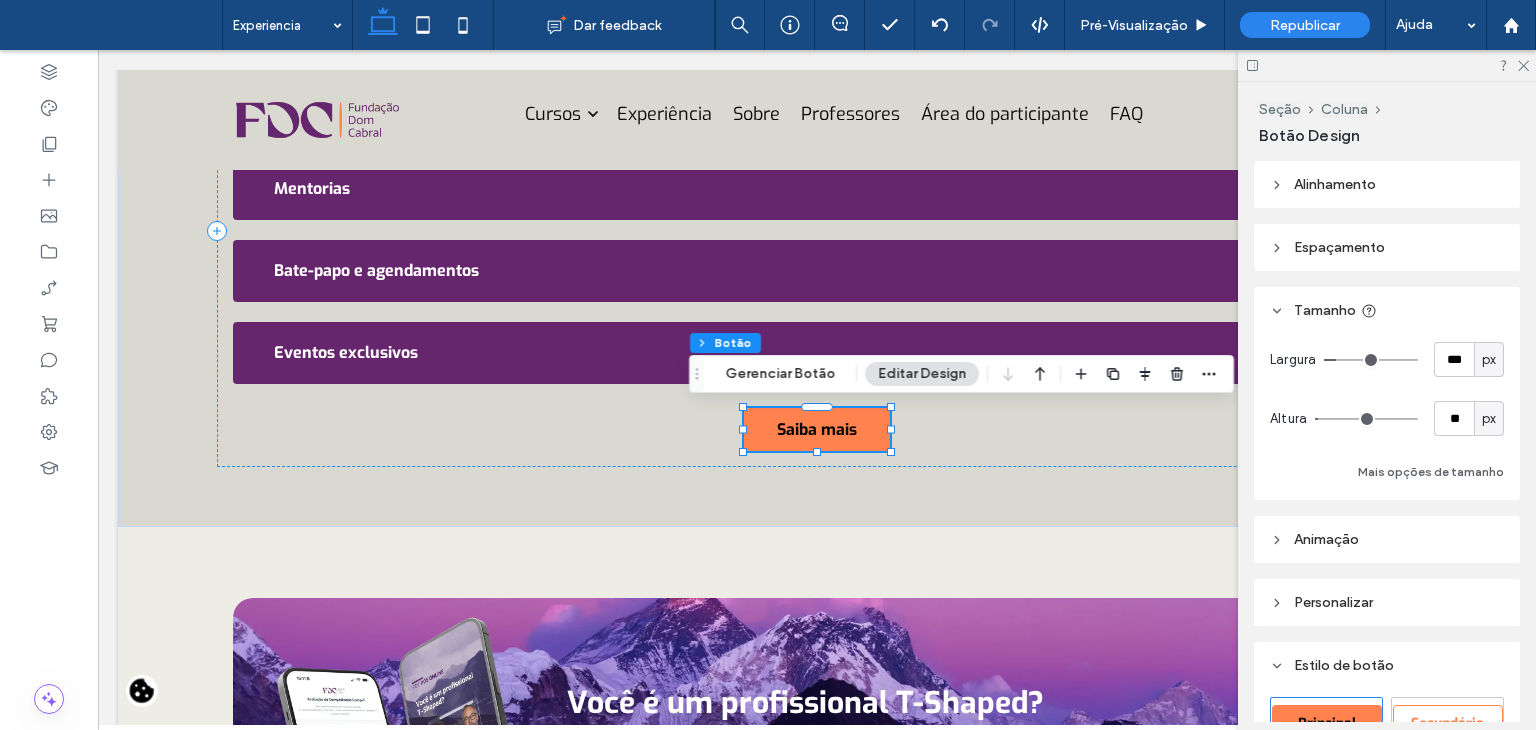 click on "Tamanho" at bounding box center [1387, 310] 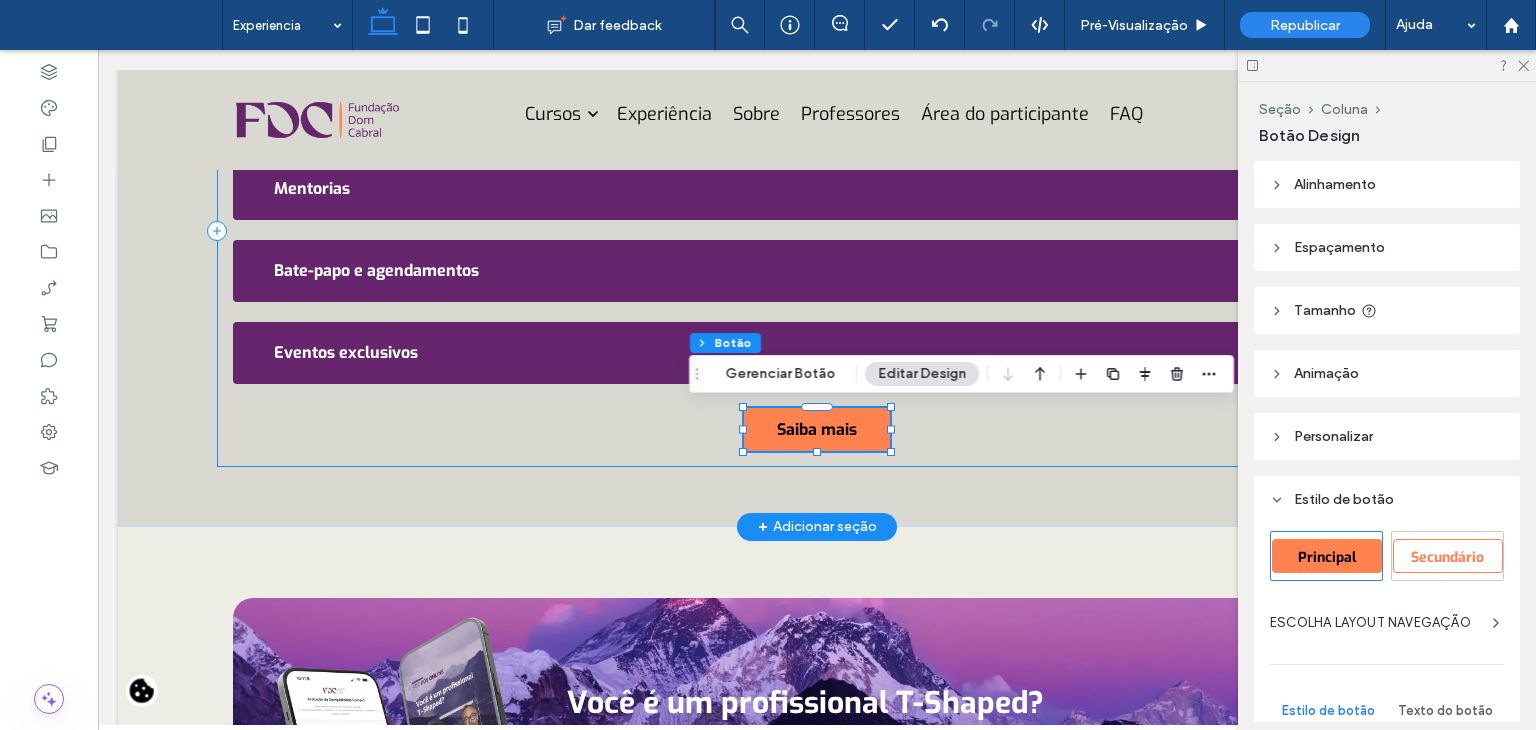 click on "Um ecossistema de valor para parcerias exclusivas.
Buscador inteligente
Lorem ipsum dolor sit amet, consectetur adipiscing elit. Morbi finibus ipsum volutpat, consectetur lorem eget, bibendum tortor. Pellentesque est libero, commodo at pulvinar at, aliquam eget velit.
Mentorias
Lorem ipsum dolor sit amet, consectetur adipiscing elit. Morbi finibus ipsum volutpat, consectetur lorem eget, bibendum tortor. Pellentesque est libero, commodo at pulvinar at, aliquam eget velit.
Bate-papo e agendamentos
Lorem ipsum dolor sit amet, consectetur adipiscing elit. Morbi finibus ipsum volutpat, consectetur lorem eget, bibendum tortor. Pellentesque est libero, commodo at pulvinar at, aliquam eget velit.
Eventos exclusivos
Saiba mais" at bounding box center [817, 231] 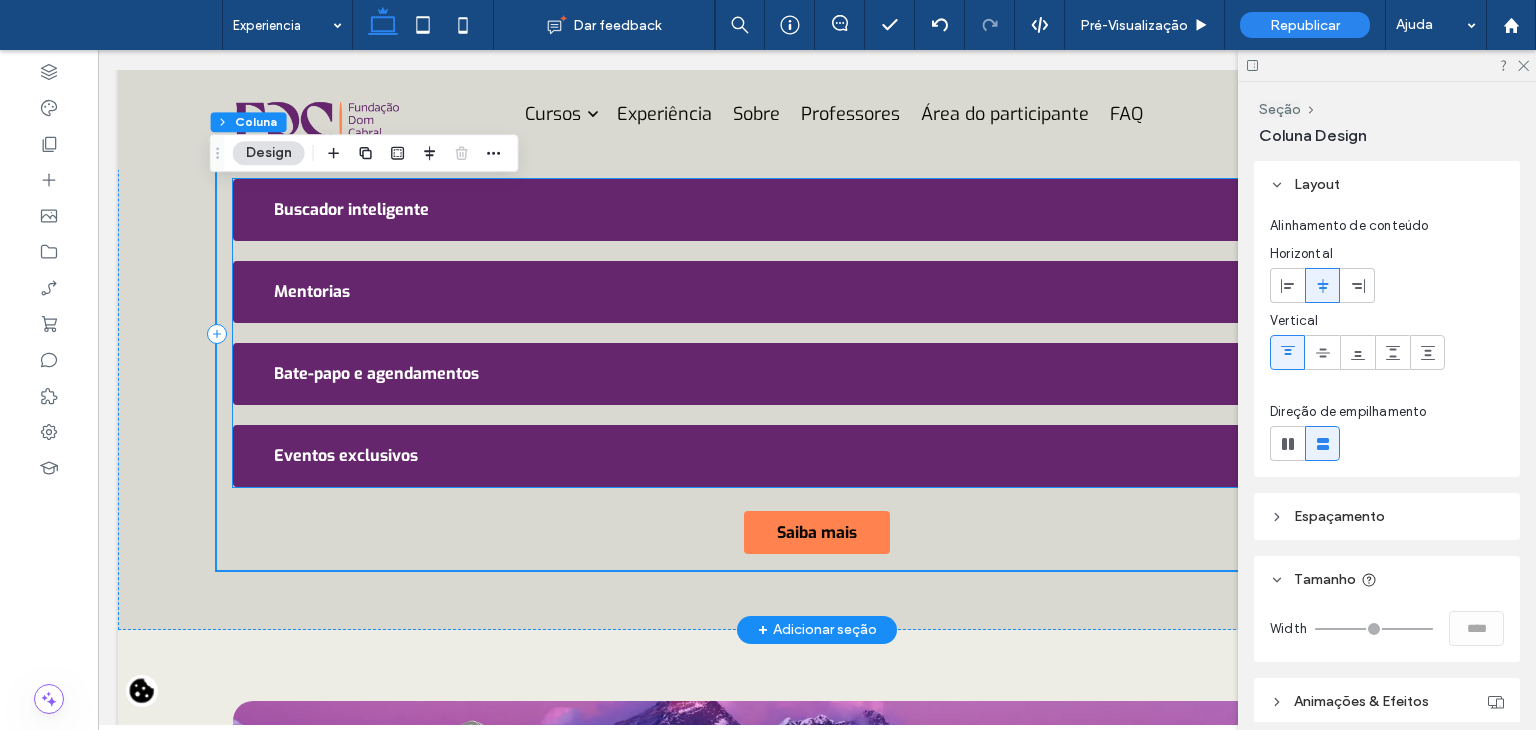 scroll, scrollTop: 900, scrollLeft: 0, axis: vertical 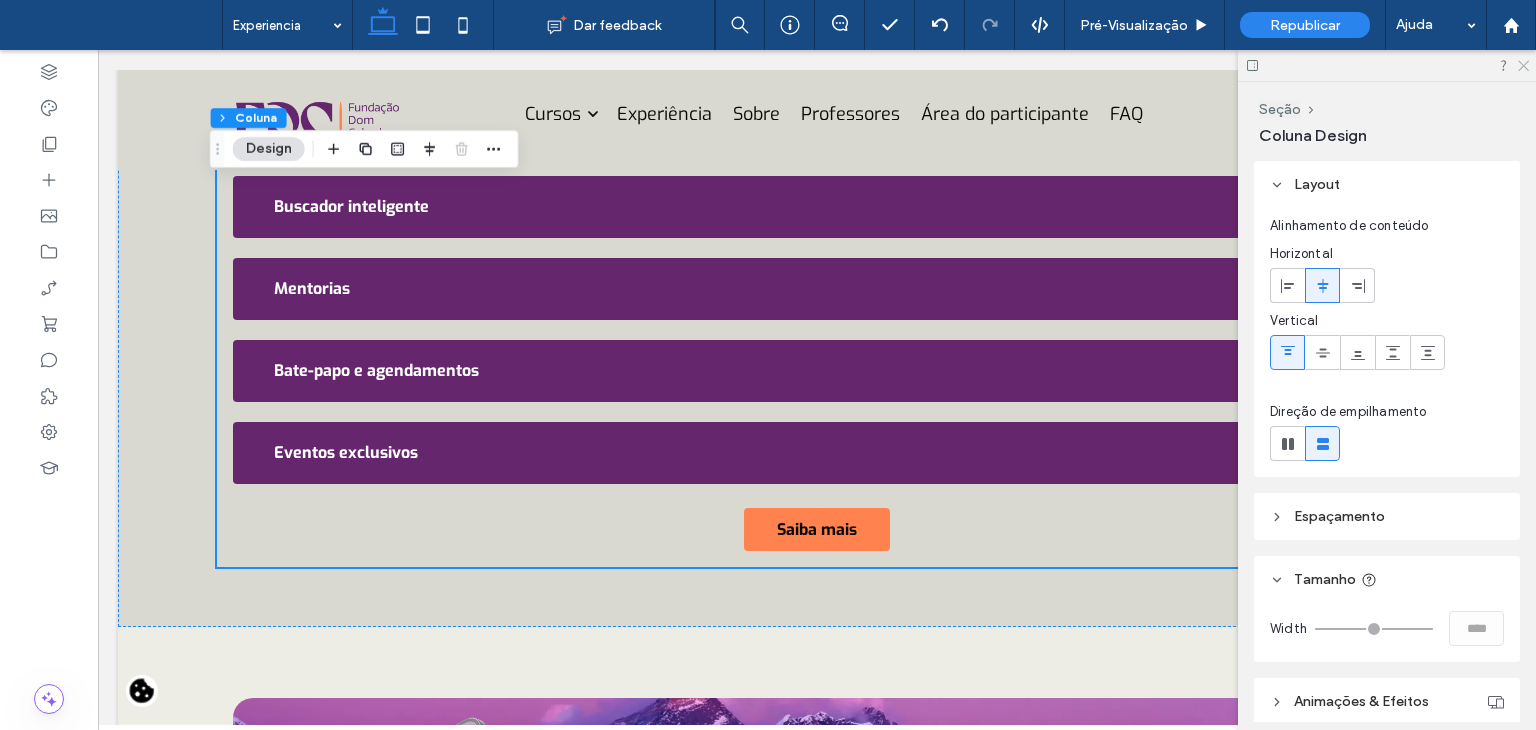 click 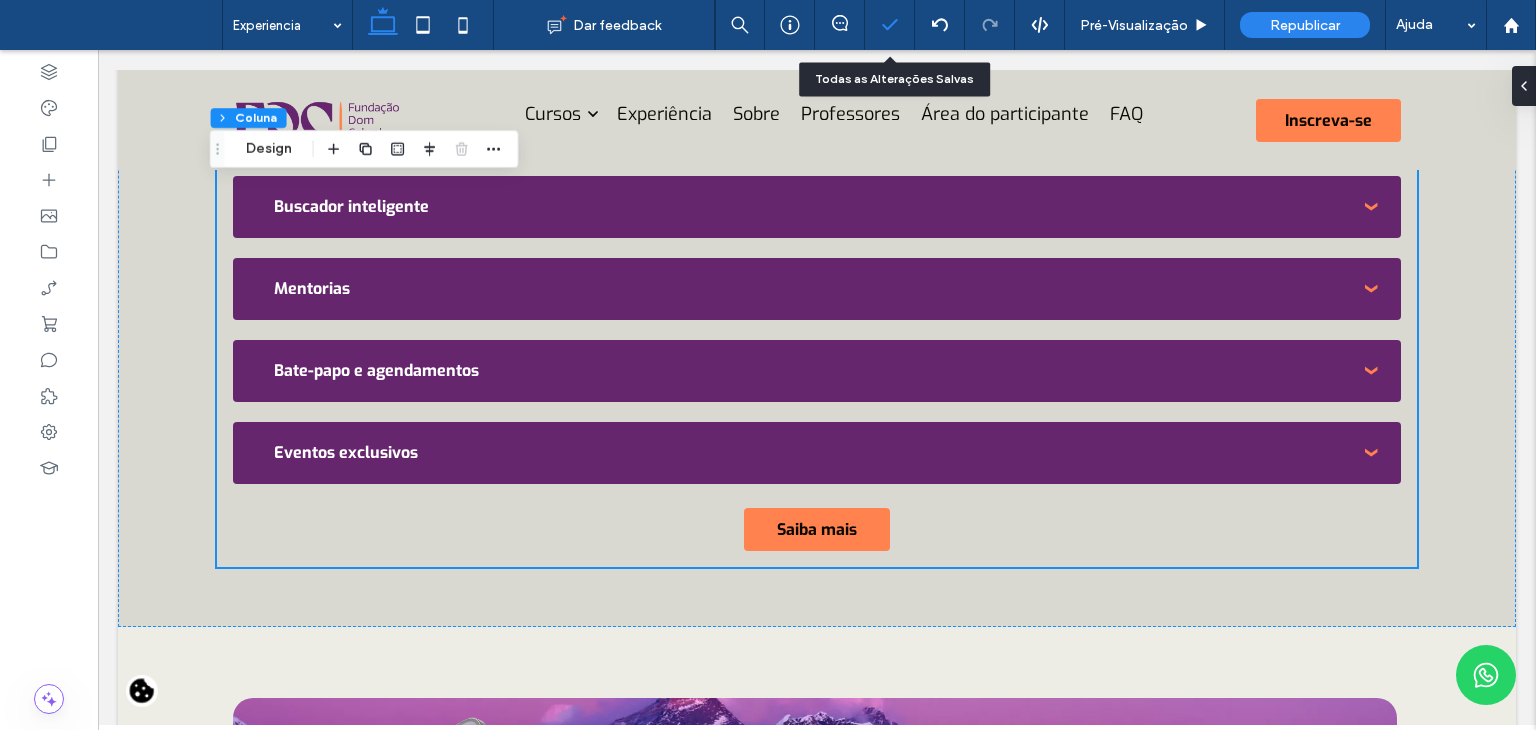 click 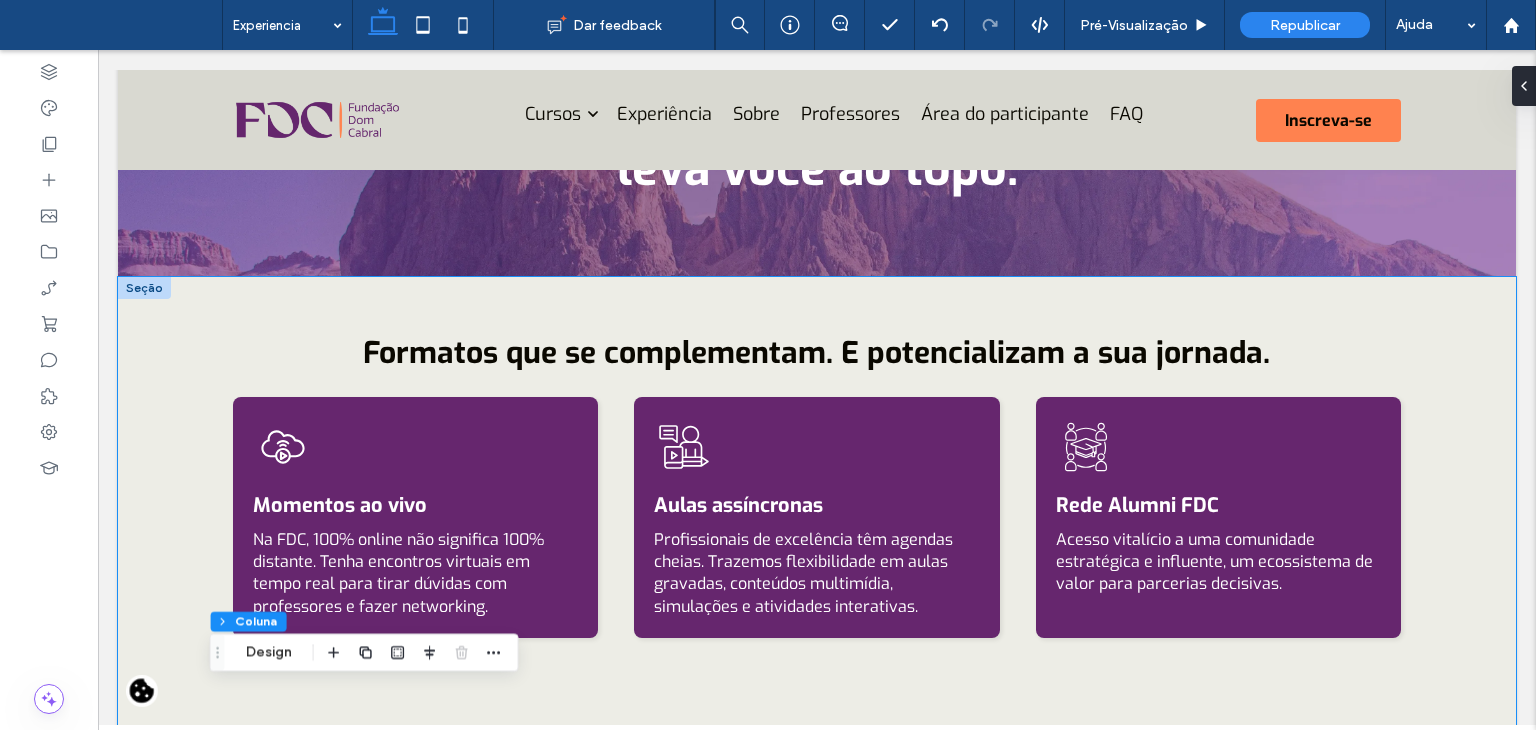 scroll, scrollTop: 0, scrollLeft: 0, axis: both 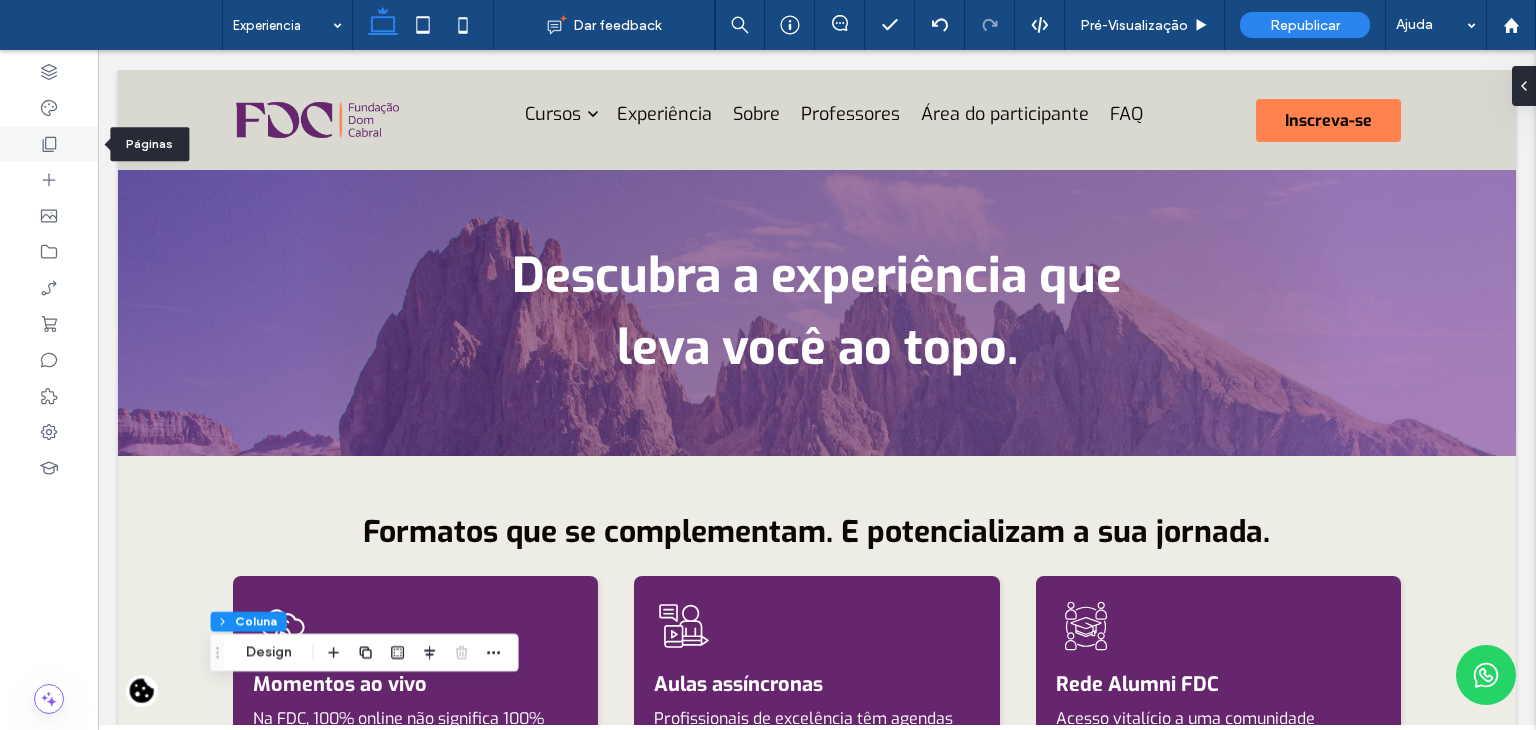 click 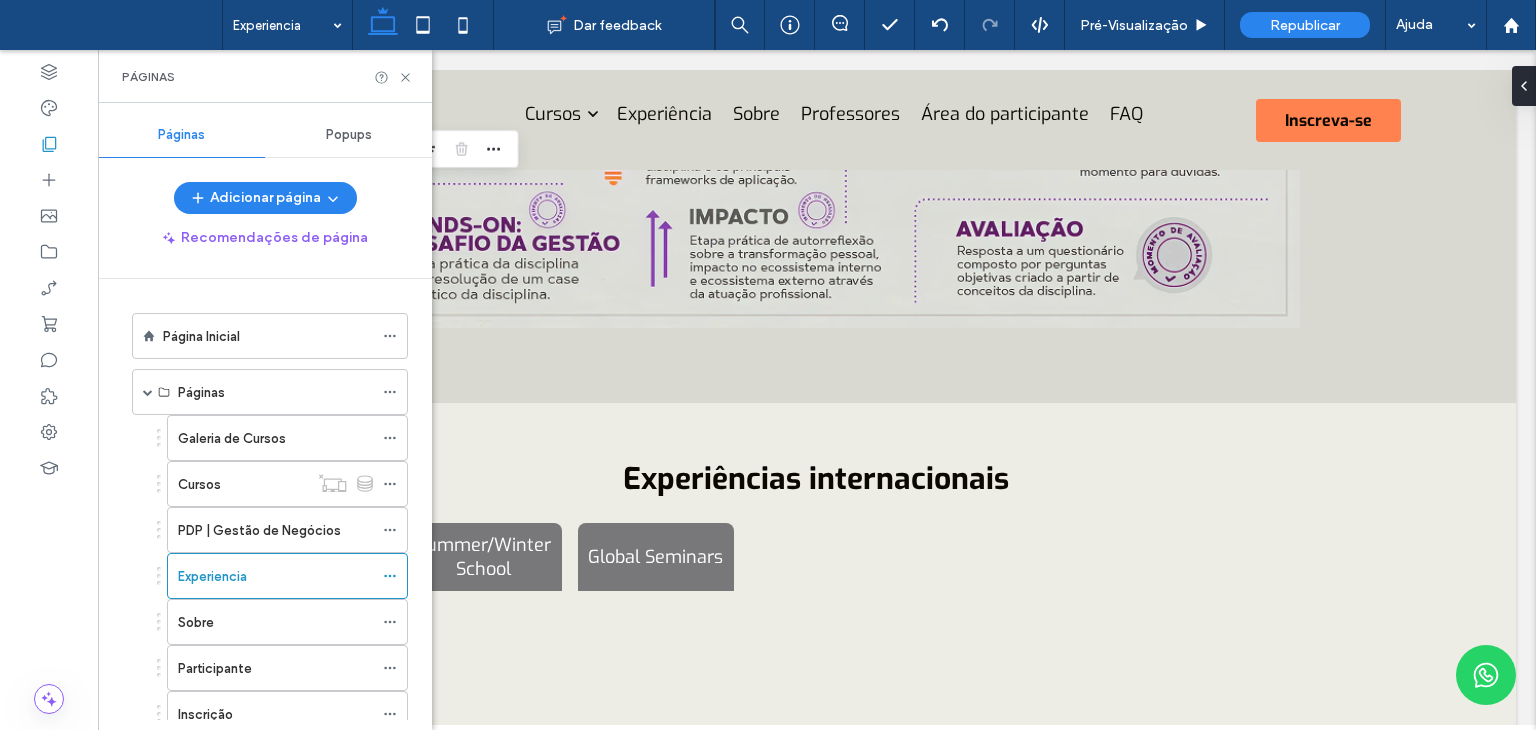 scroll, scrollTop: 3100, scrollLeft: 0, axis: vertical 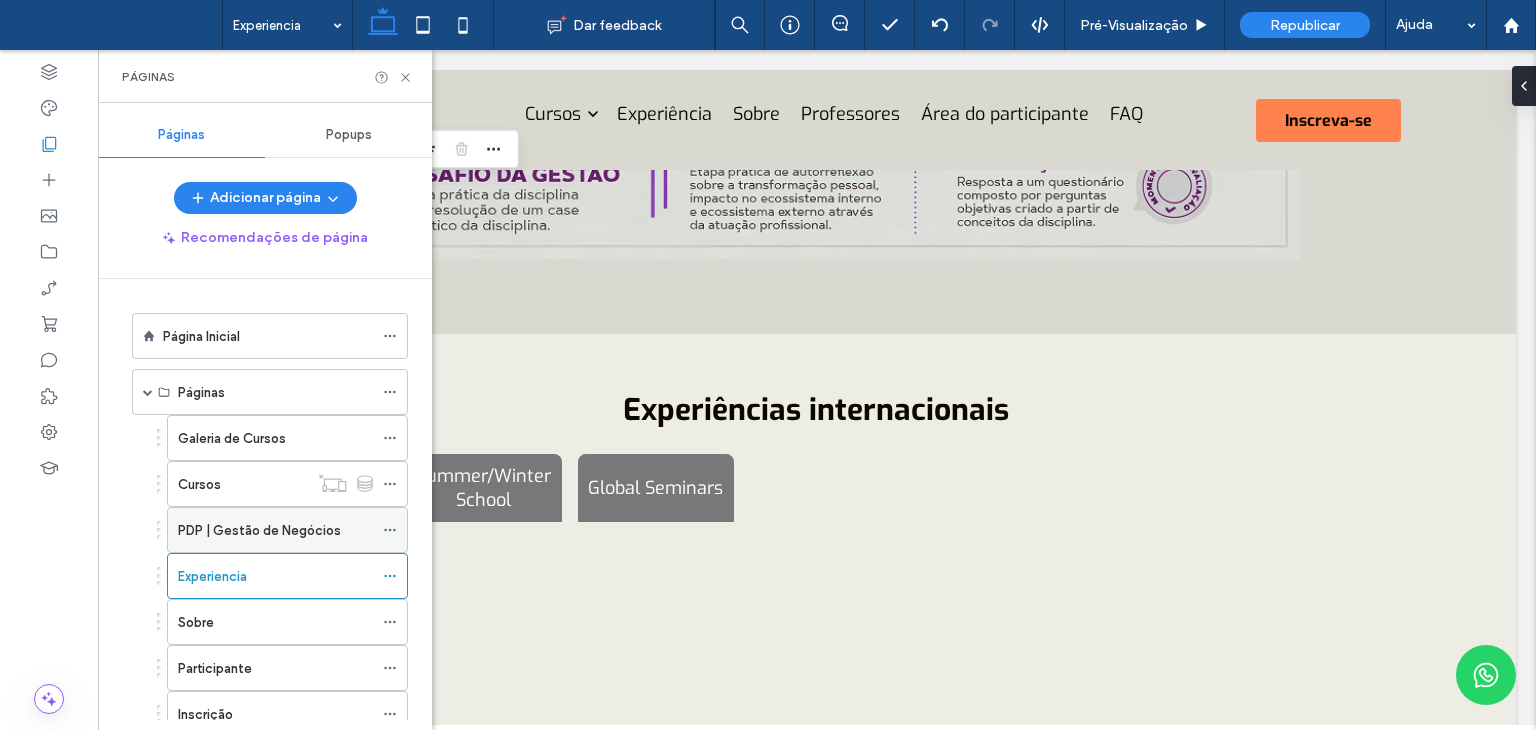 click on "PDP | Gestão de Negócios" at bounding box center (259, 530) 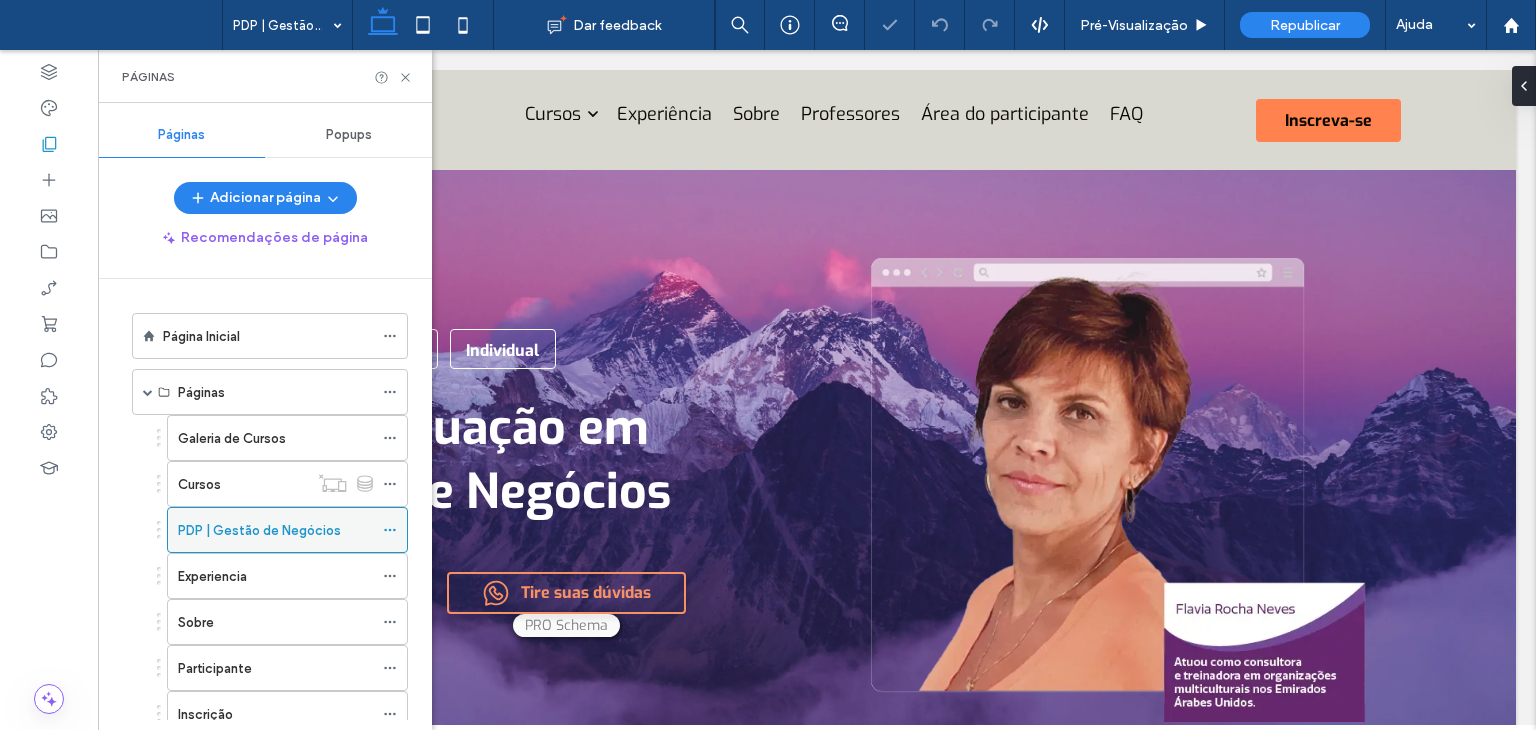 scroll, scrollTop: 0, scrollLeft: 0, axis: both 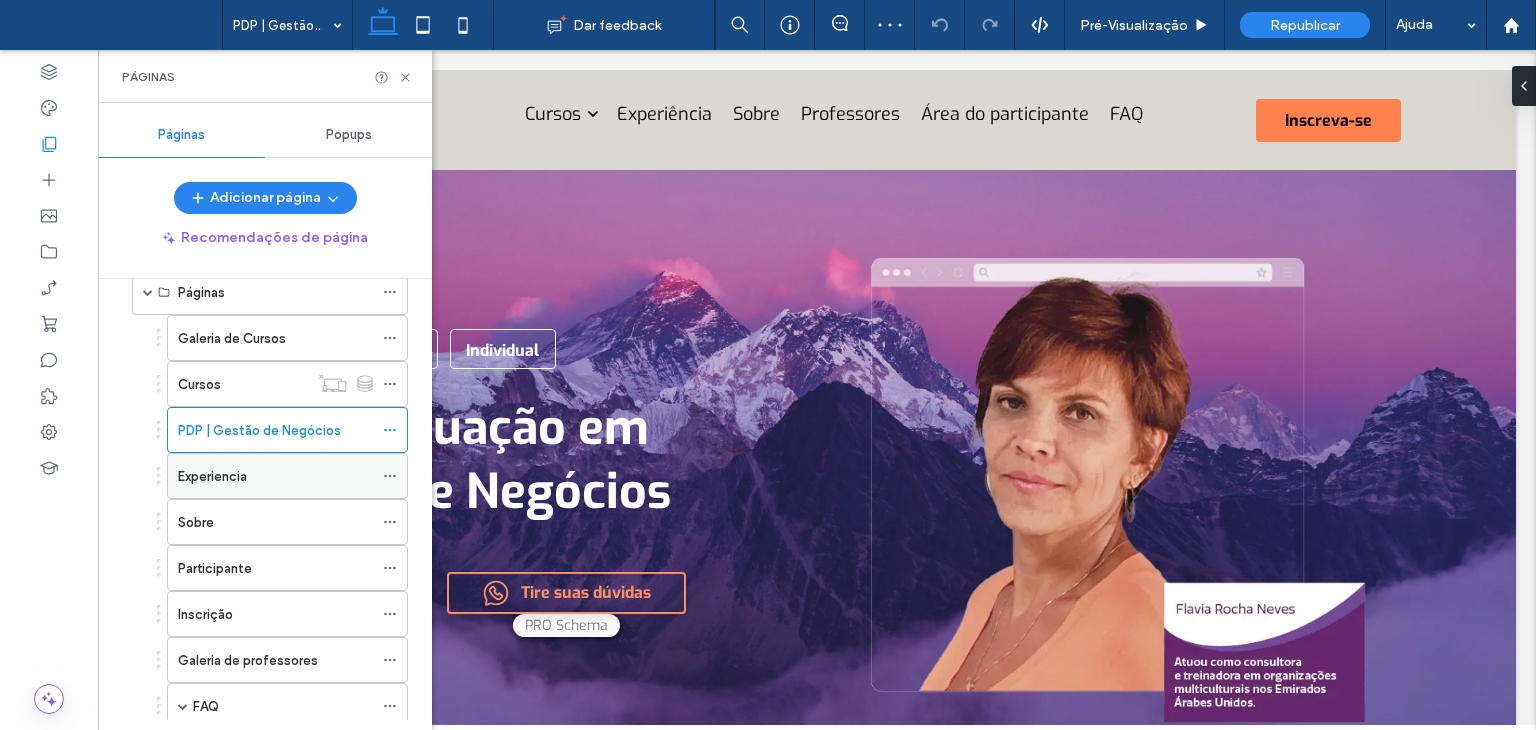 click on "Experiencia" at bounding box center [212, 476] 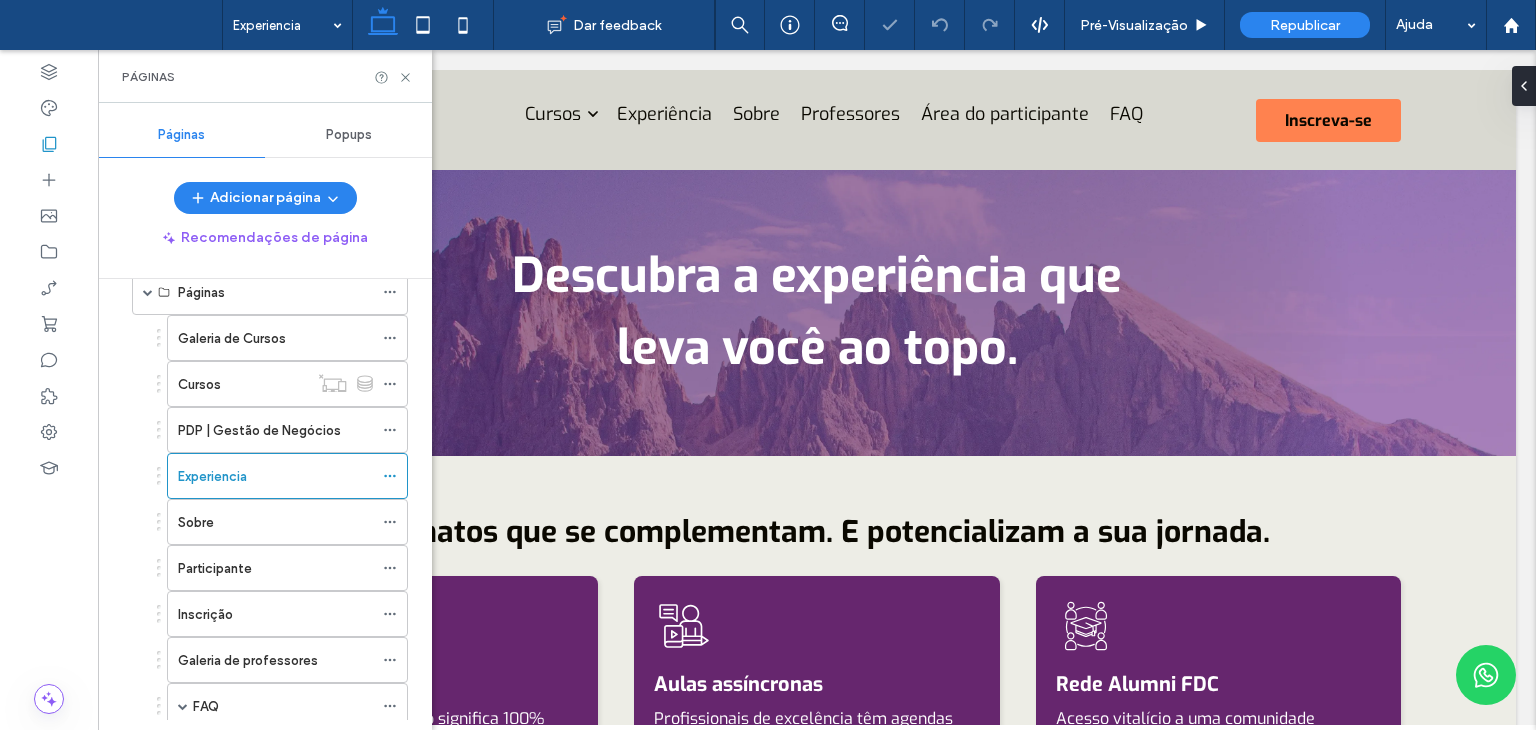 scroll, scrollTop: 0, scrollLeft: 0, axis: both 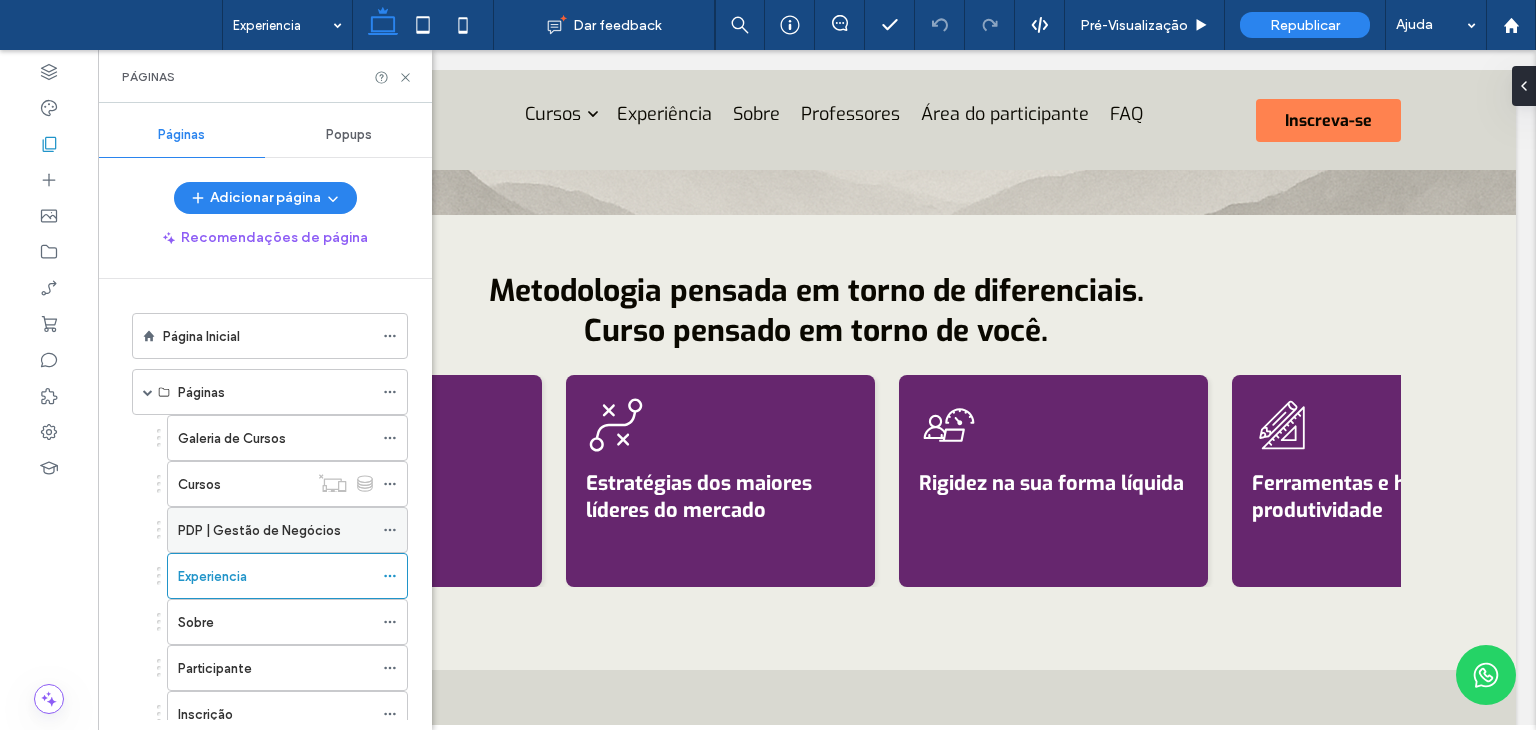 click on "PDP | Gestão de Negócios" at bounding box center [259, 530] 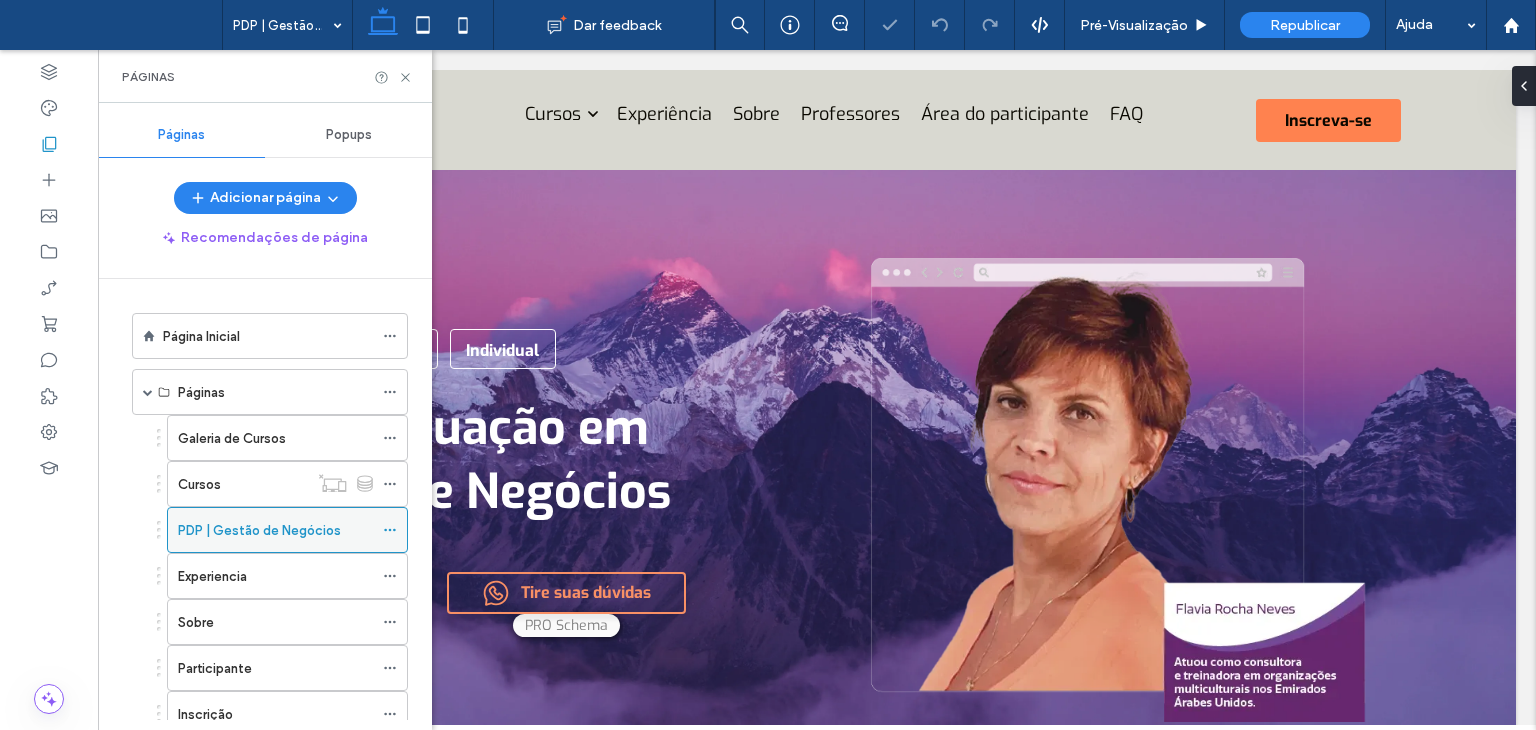 scroll, scrollTop: 0, scrollLeft: 0, axis: both 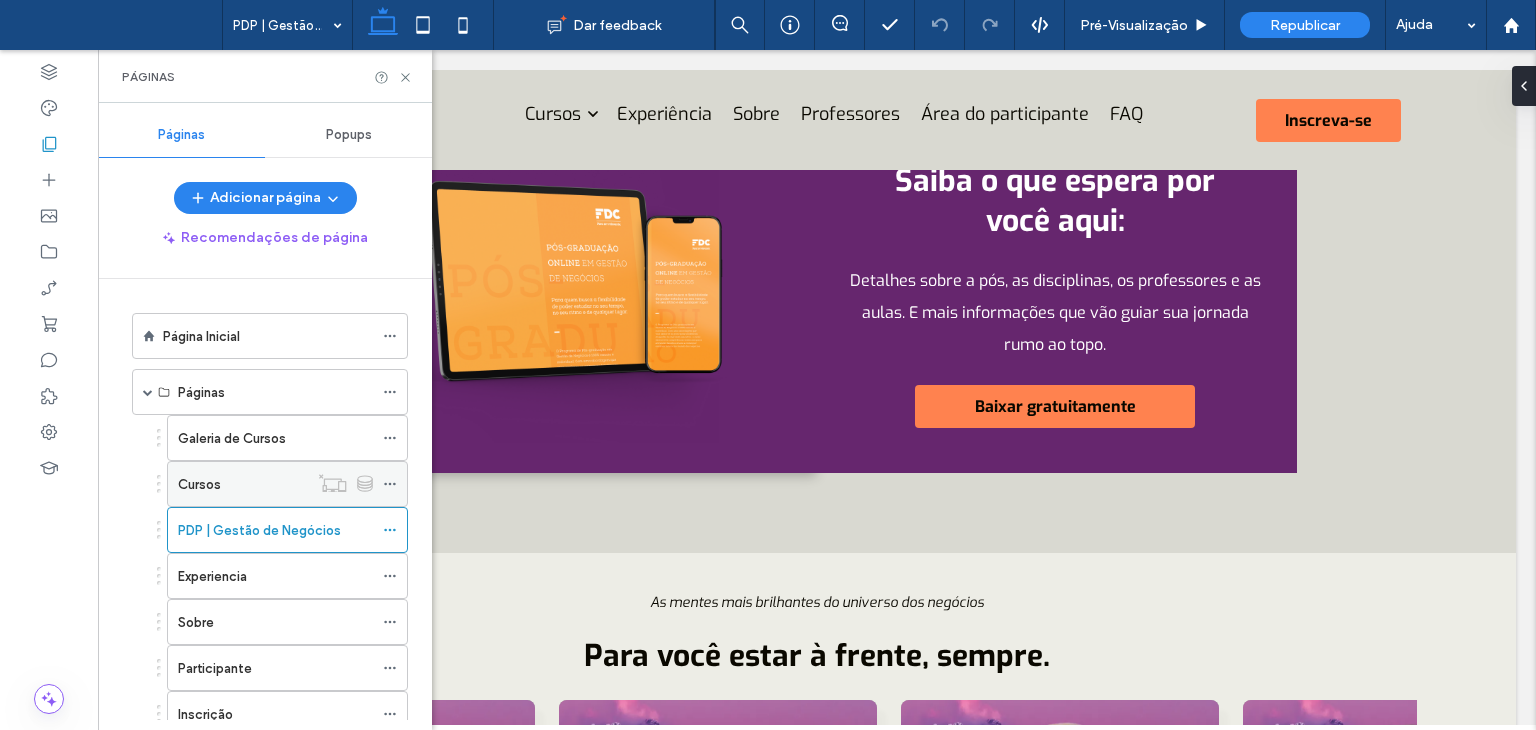 click on "Cursos" at bounding box center [243, 484] 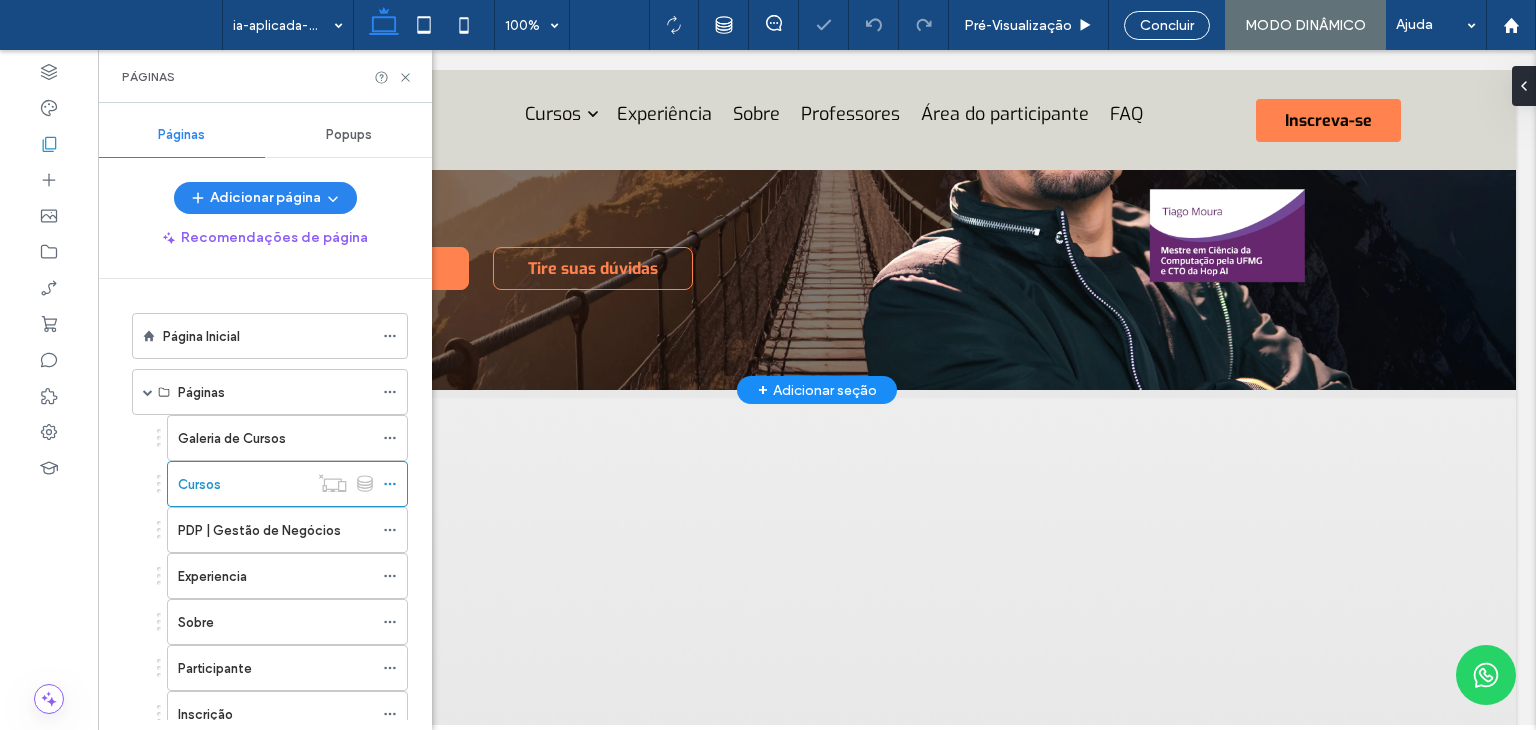 scroll, scrollTop: 0, scrollLeft: 0, axis: both 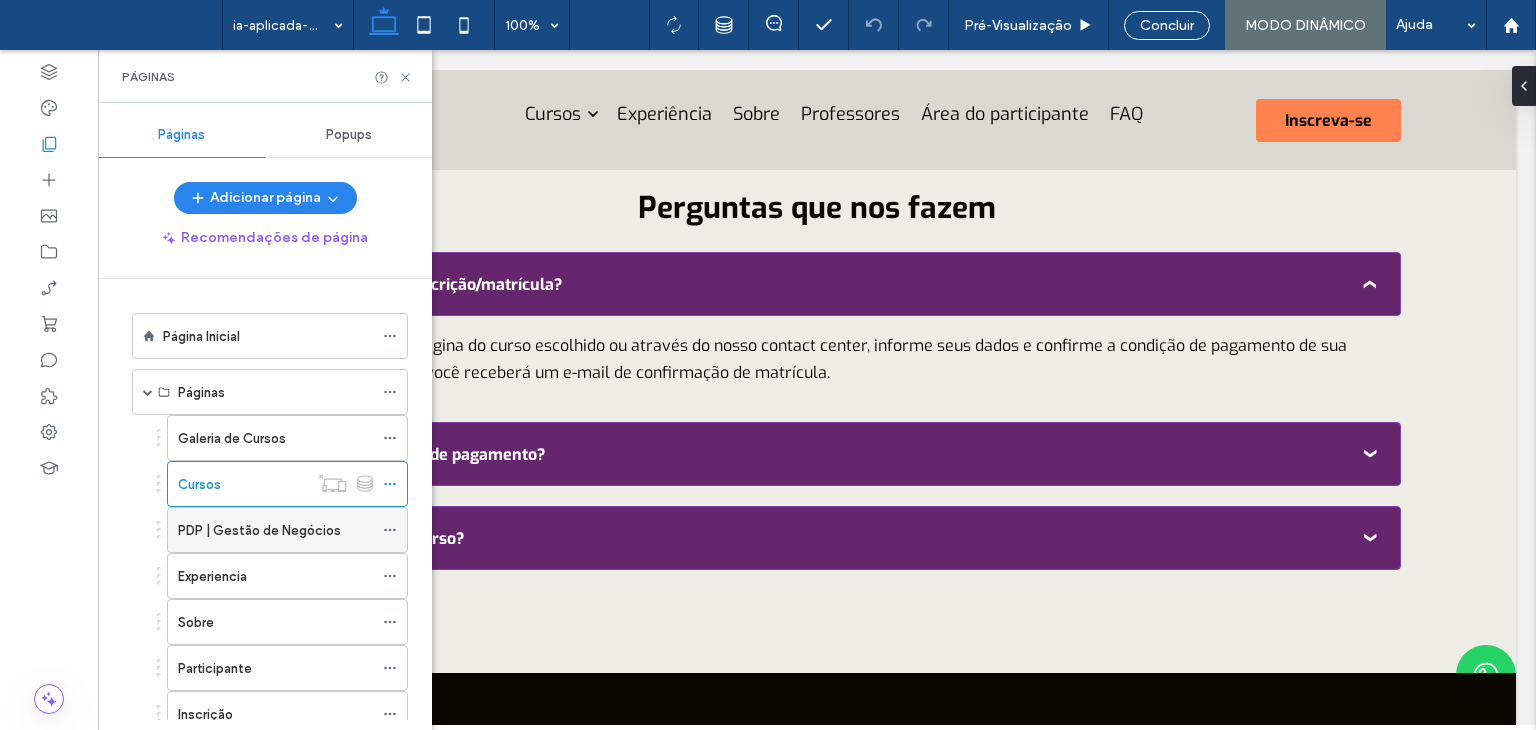 click on "PDP | Gestão de Negócios" at bounding box center [275, 530] 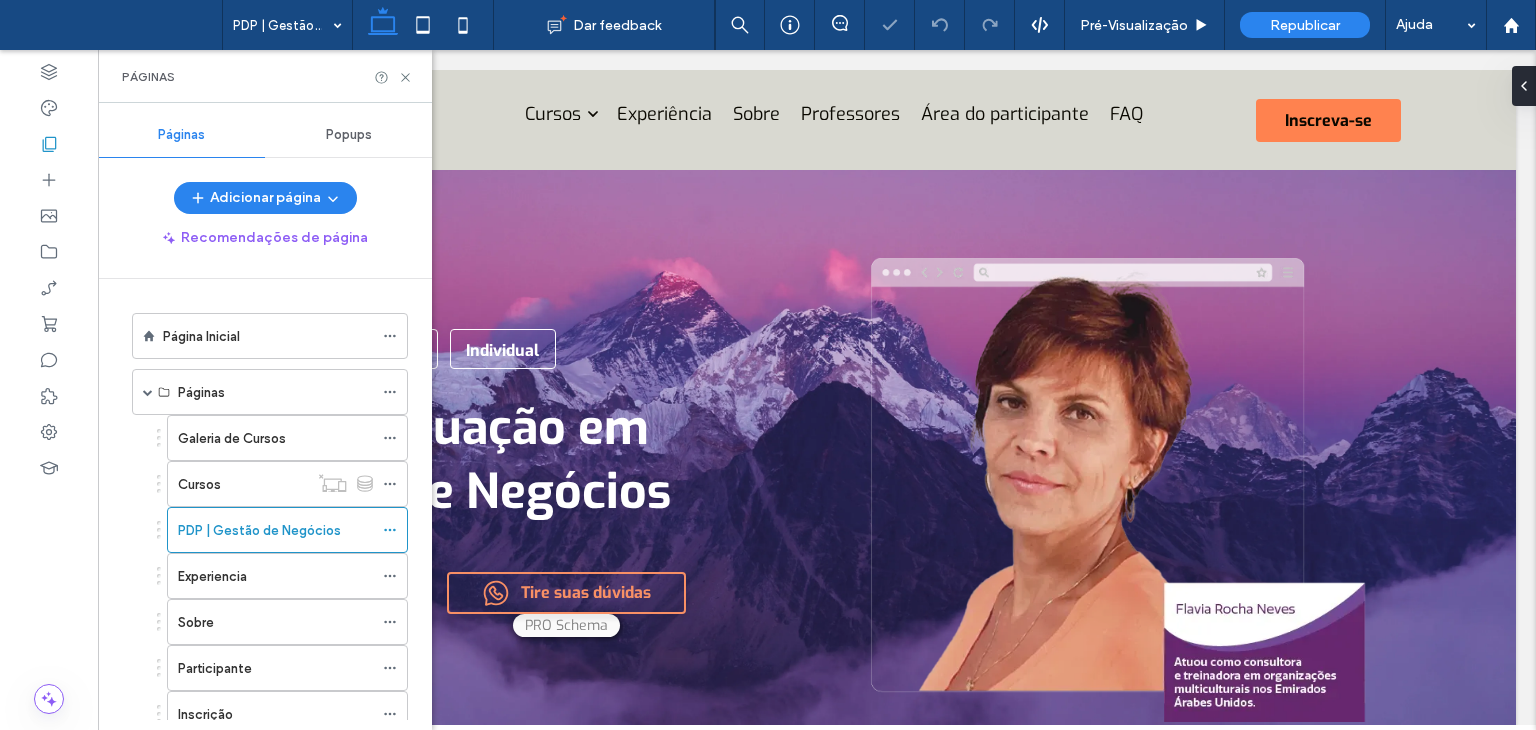 scroll, scrollTop: 0, scrollLeft: 0, axis: both 